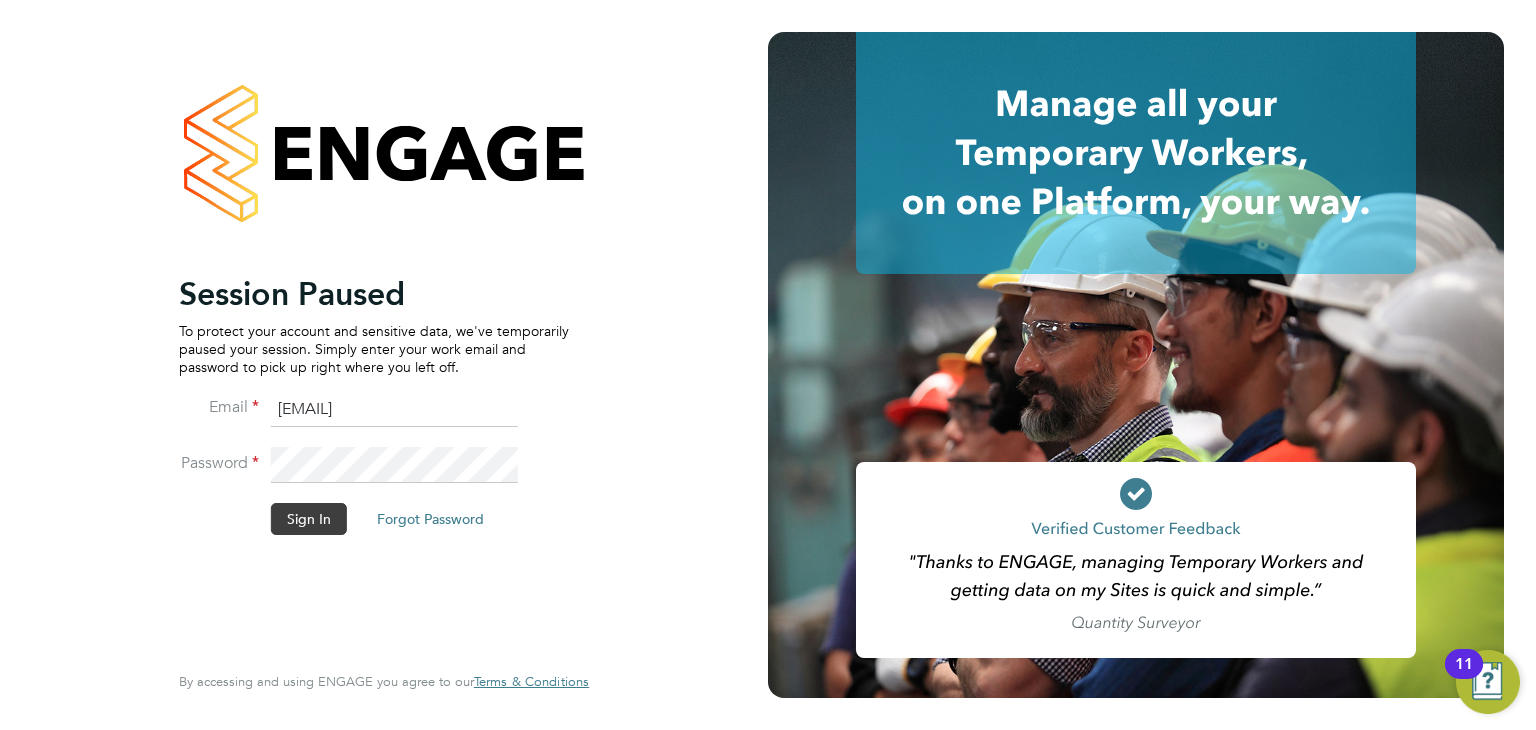 click on "Sign In" 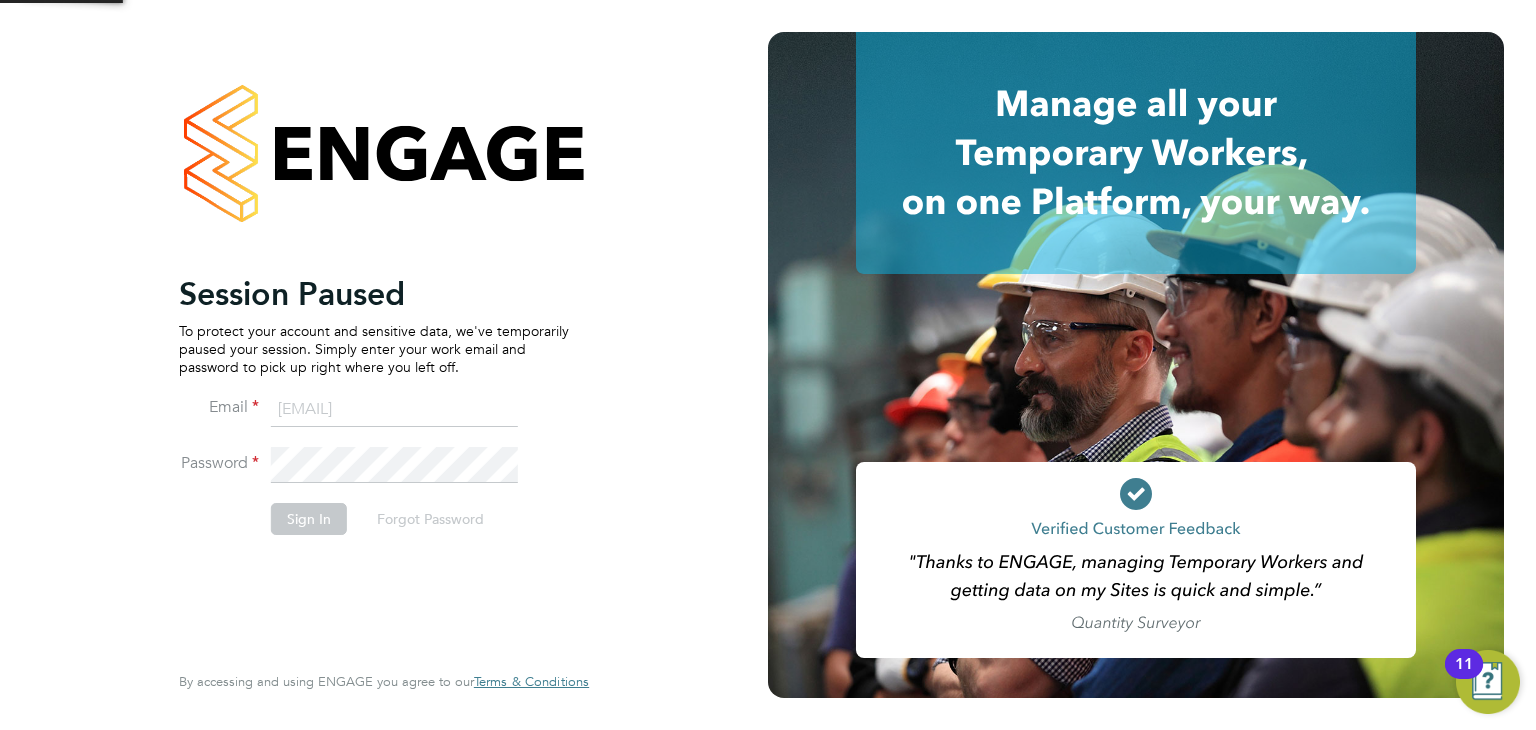 scroll, scrollTop: 0, scrollLeft: 0, axis: both 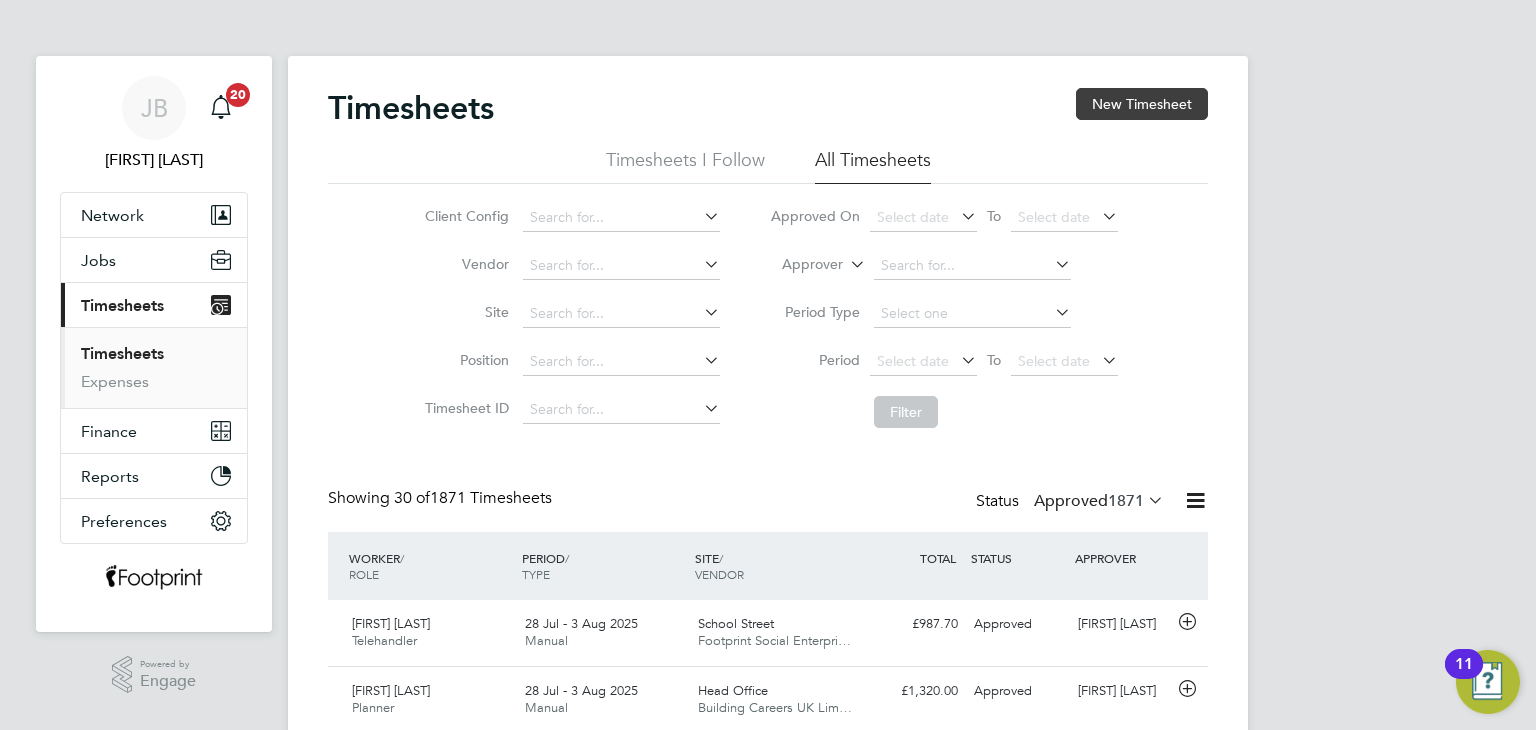 click on "New Timesheet" 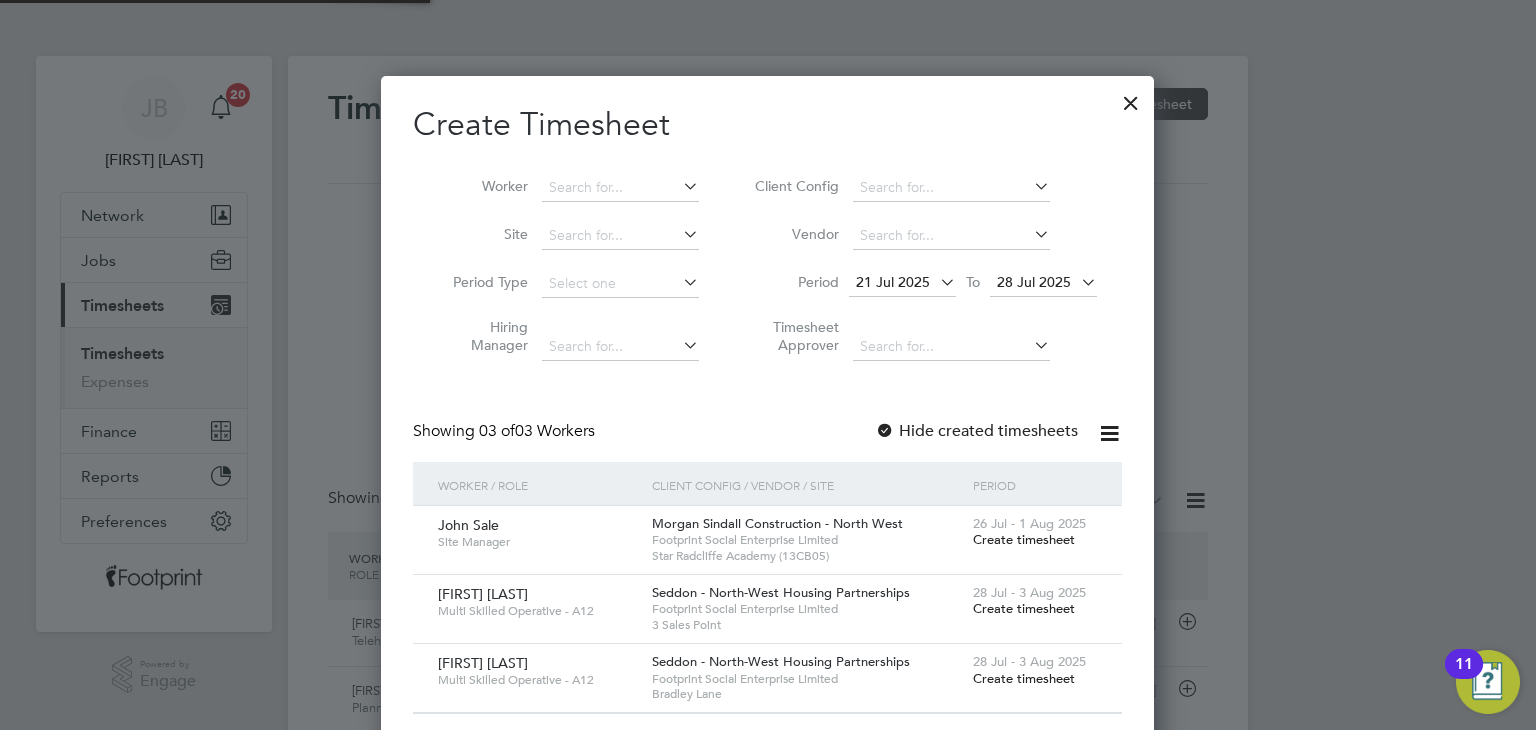 scroll, scrollTop: 10, scrollLeft: 10, axis: both 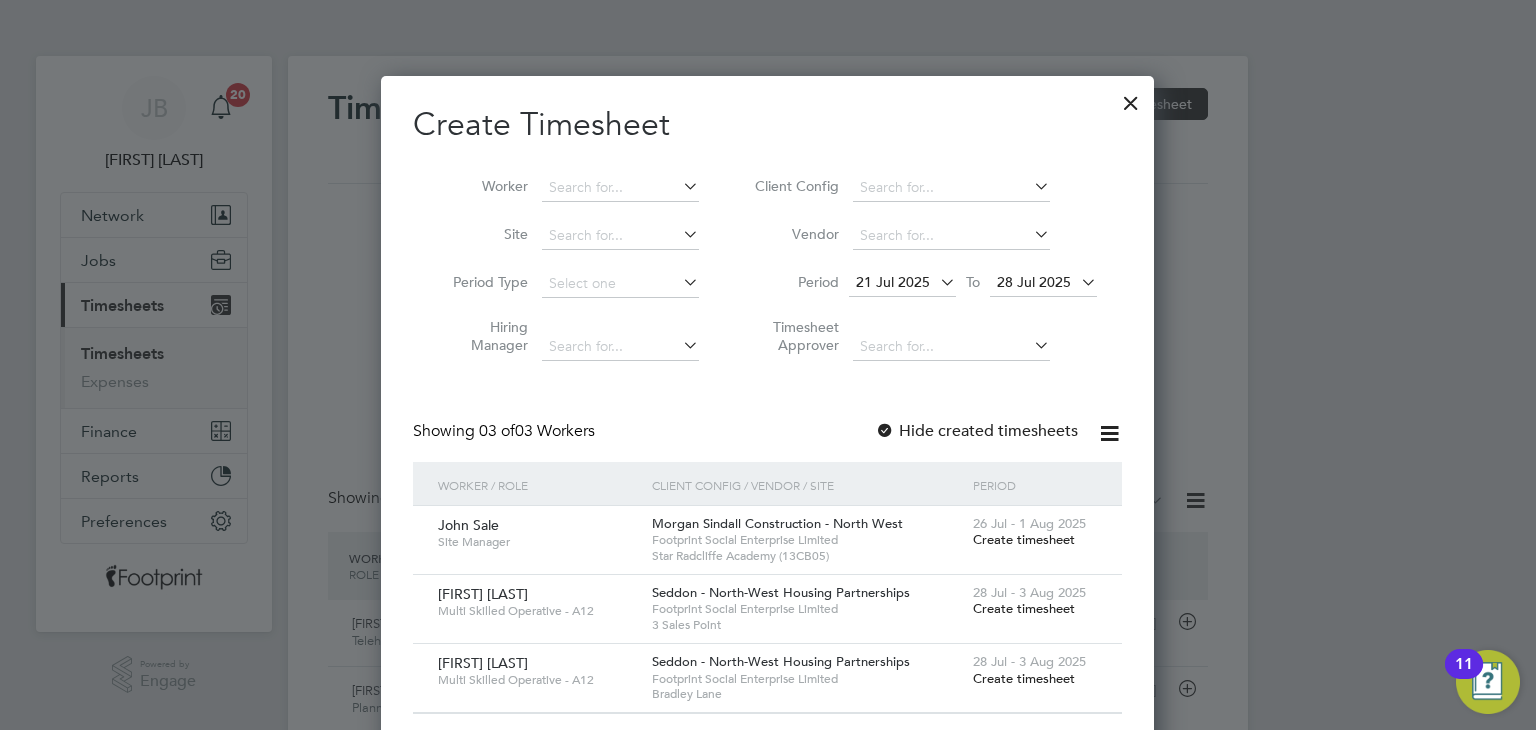 click on "Create timesheet" at bounding box center [1024, 539] 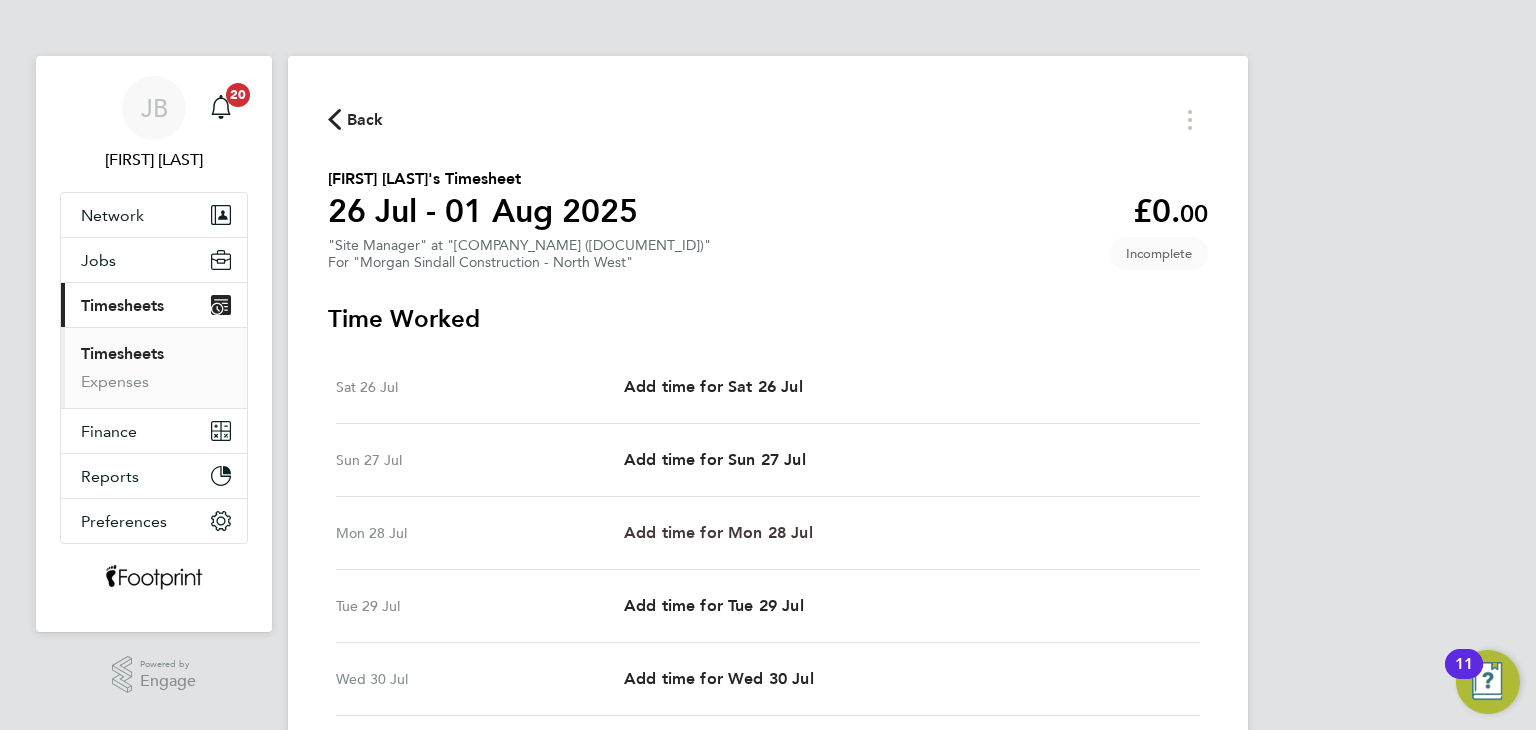 click on "Add time for Mon 28 Jul" at bounding box center [718, 532] 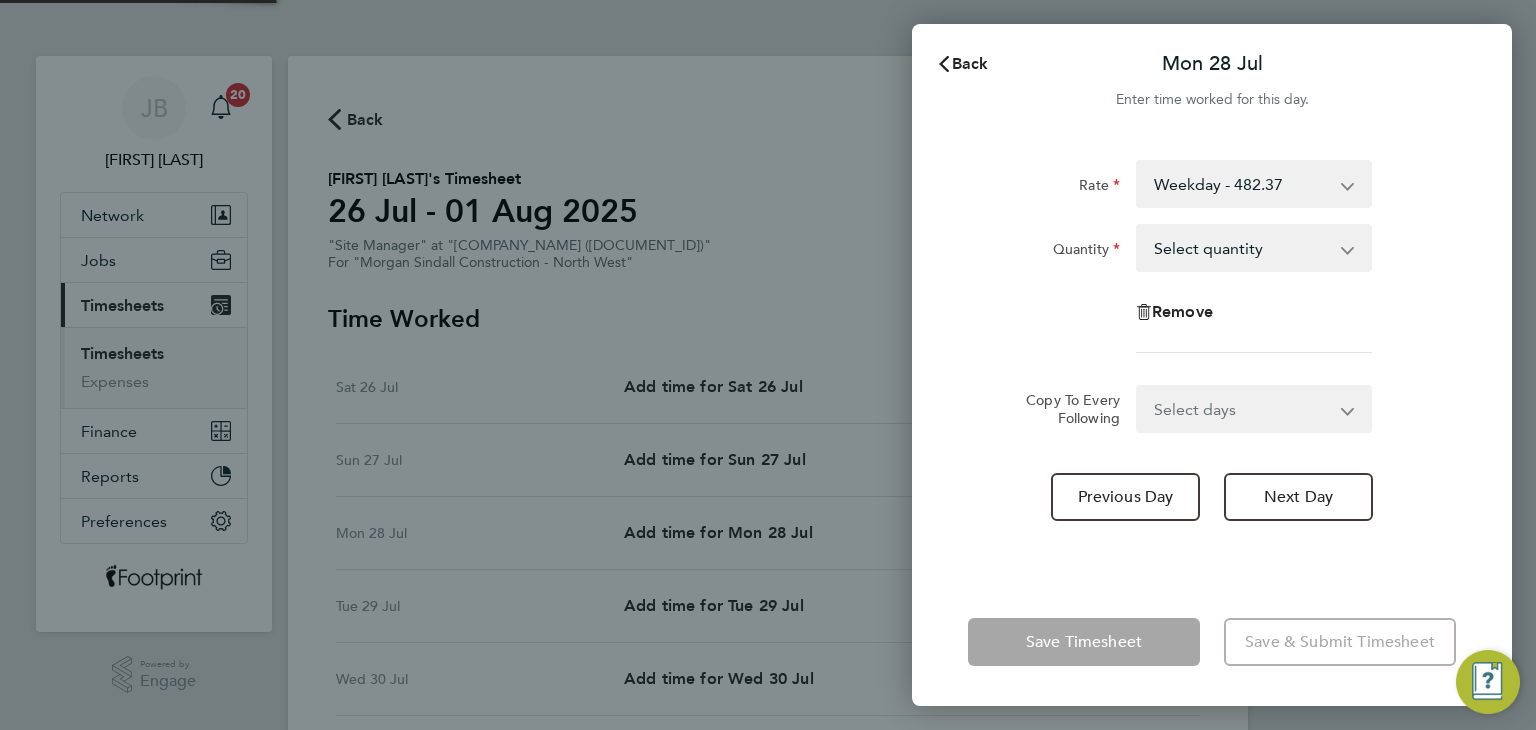 click on "Select quantity   0.5   1" at bounding box center [1242, 248] 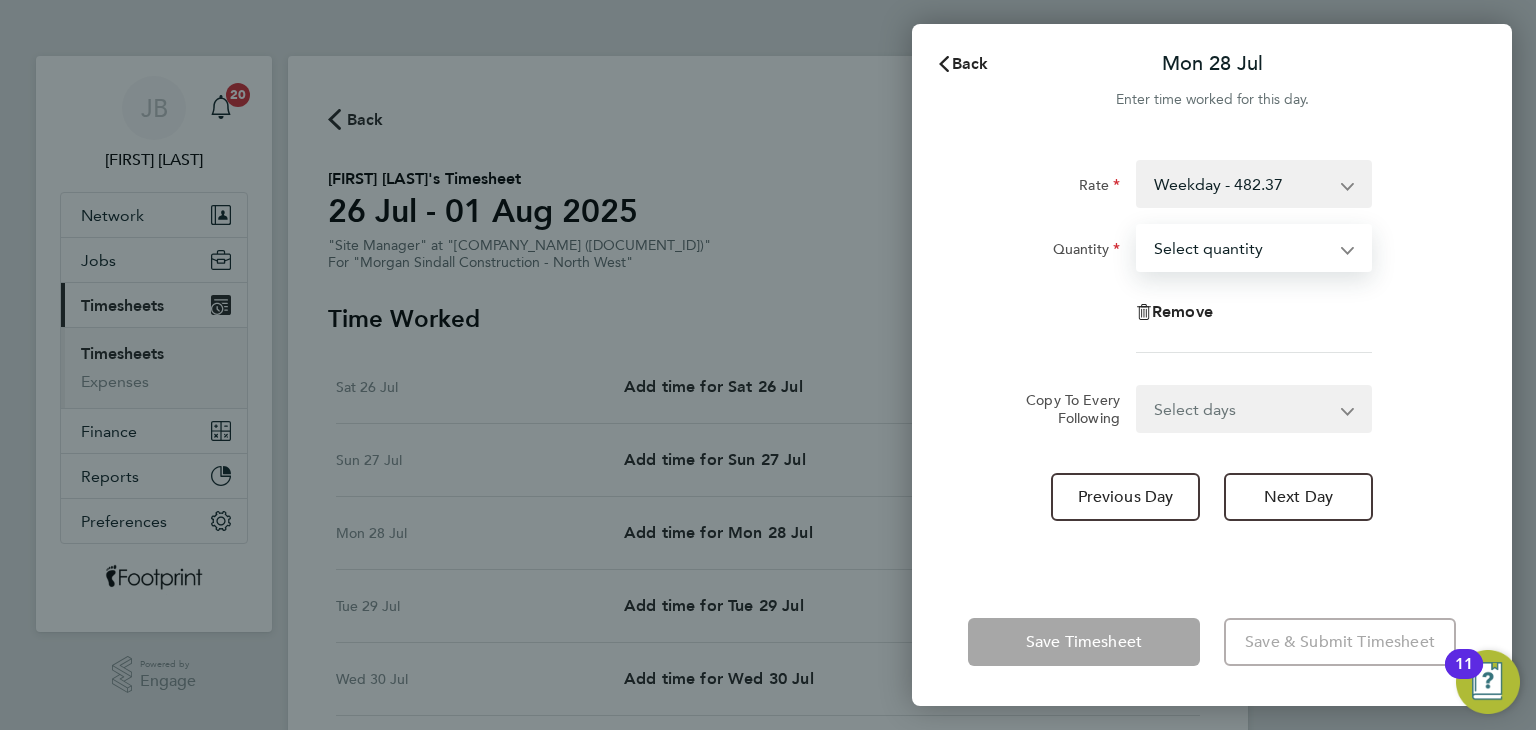 select on "1" 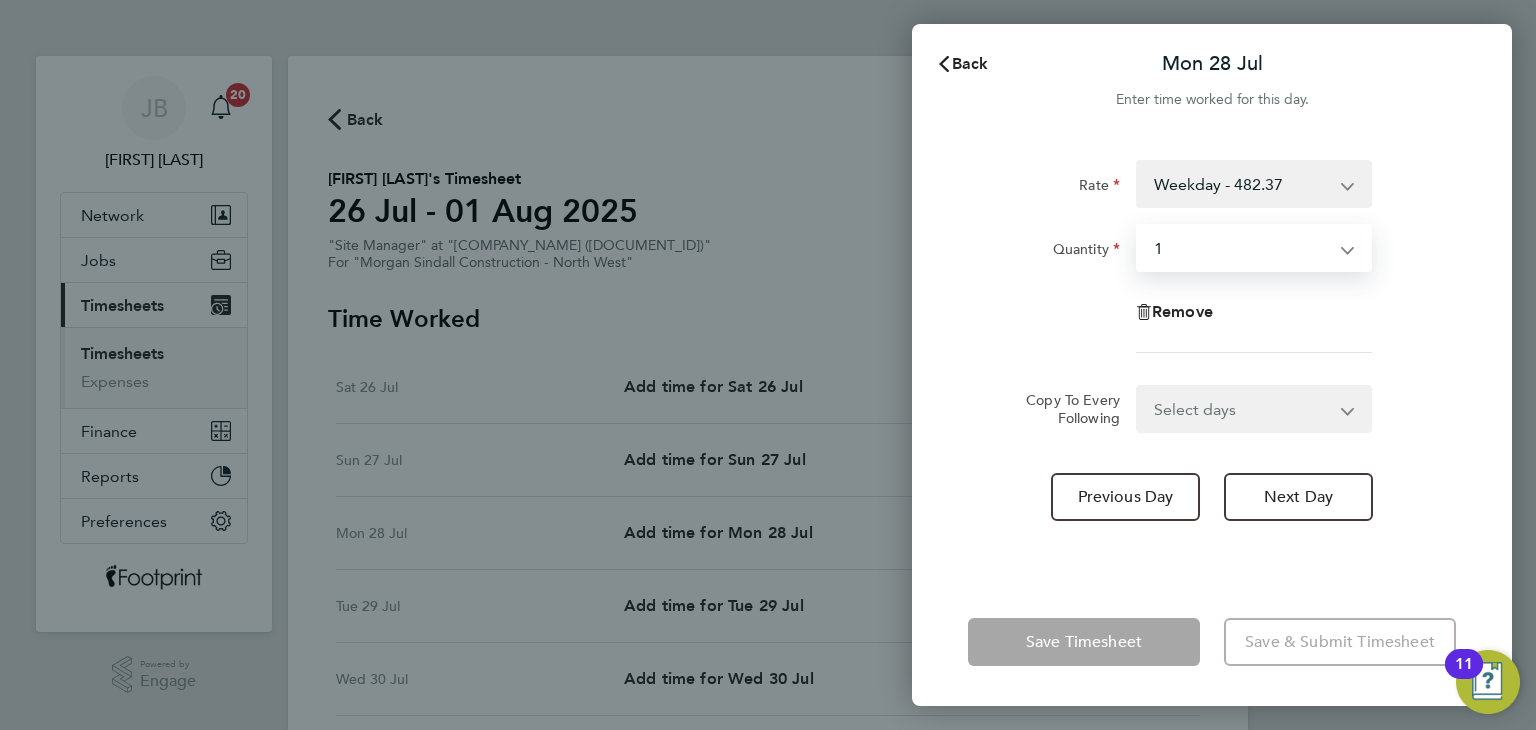 click on "Select quantity   0.5   1" at bounding box center [1242, 248] 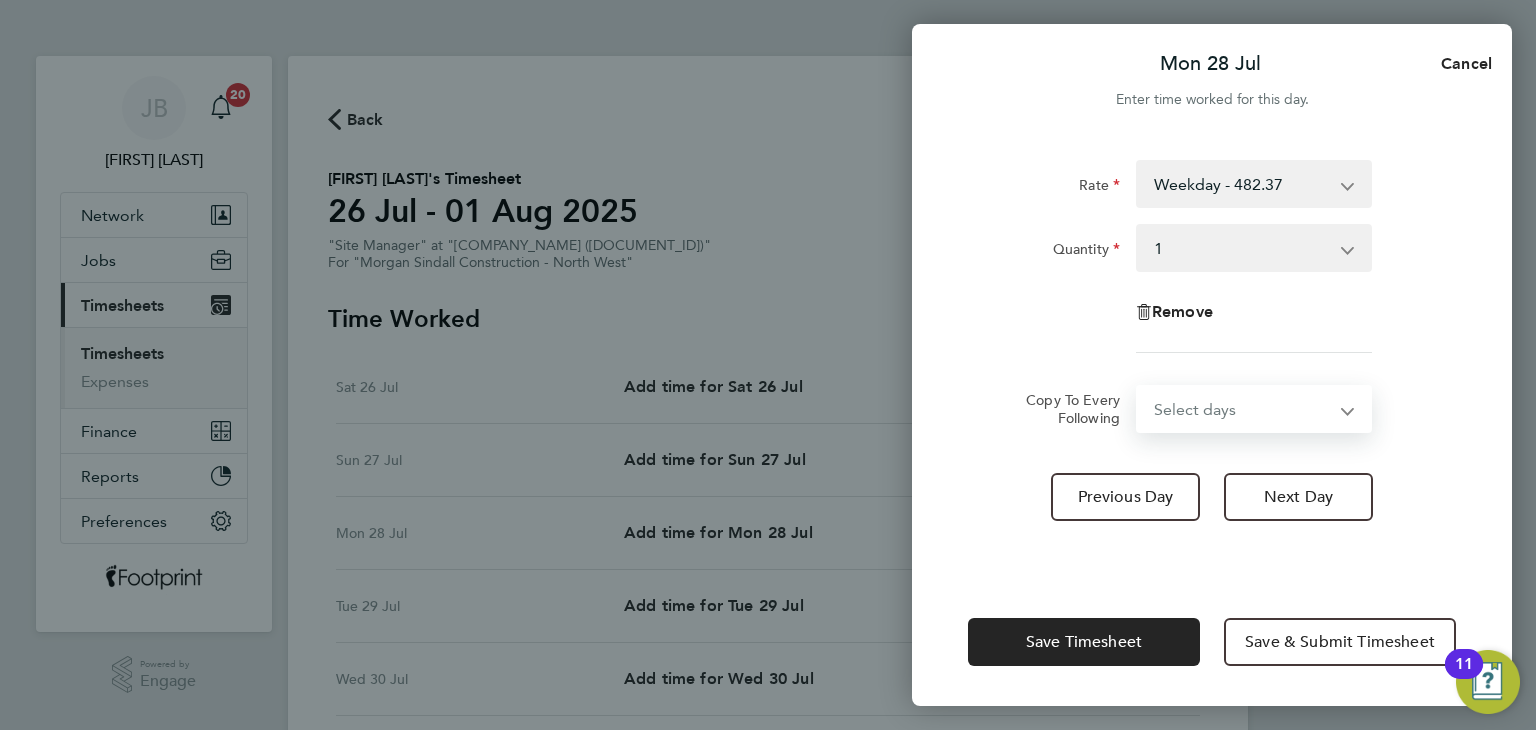 select on "TUE" 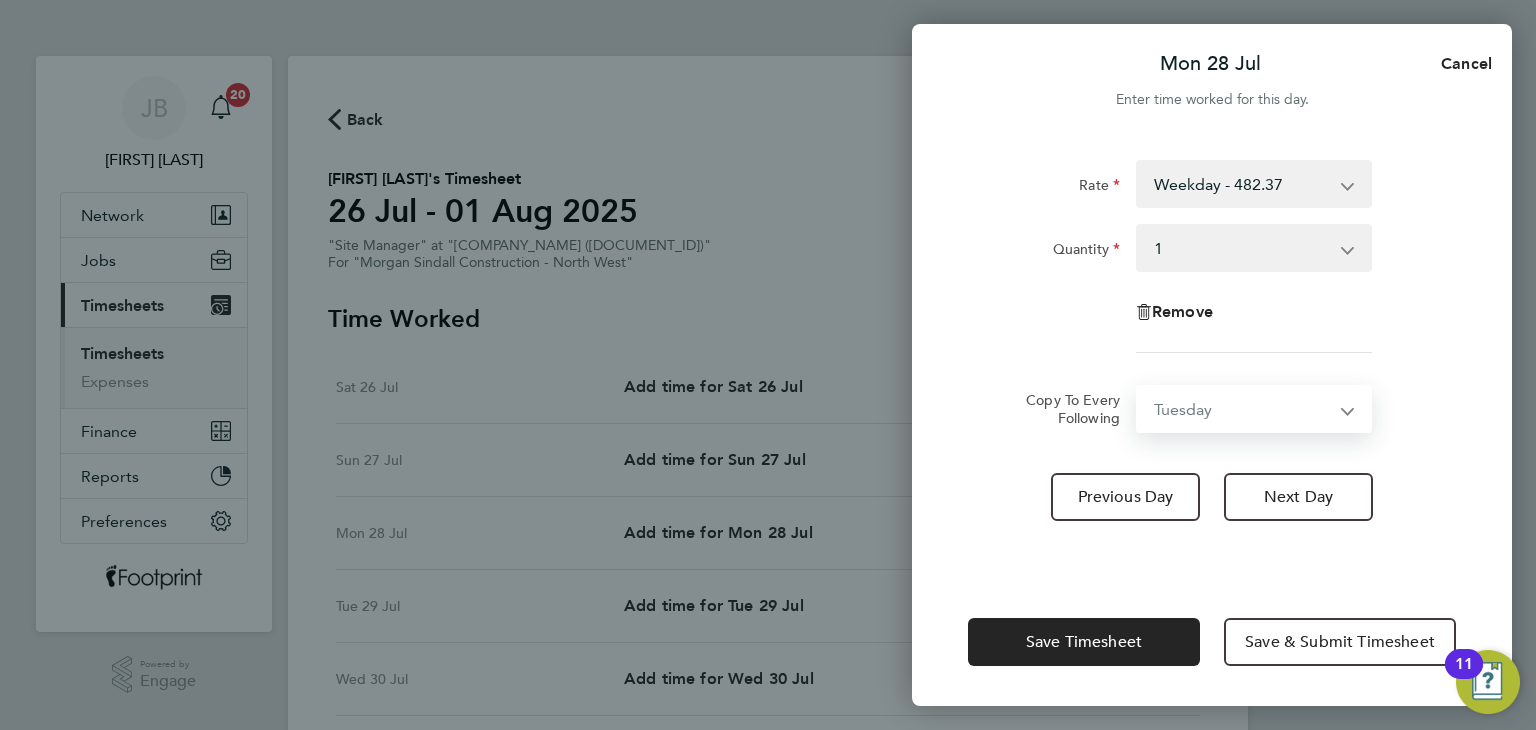 click on "Select days   Day   Tuesday   Wednesday   Thursday   Friday" at bounding box center [1243, 409] 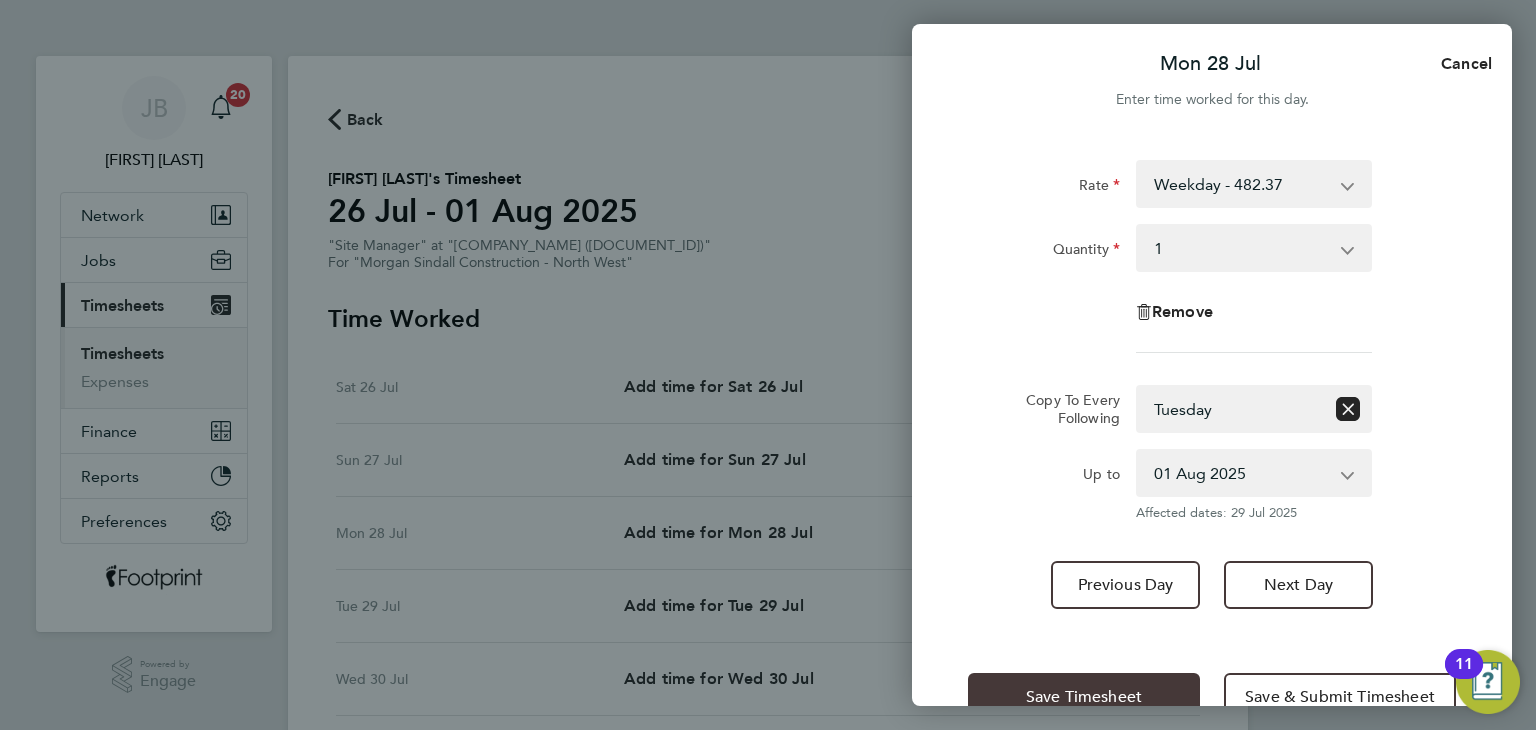 click on "Save Timesheet" 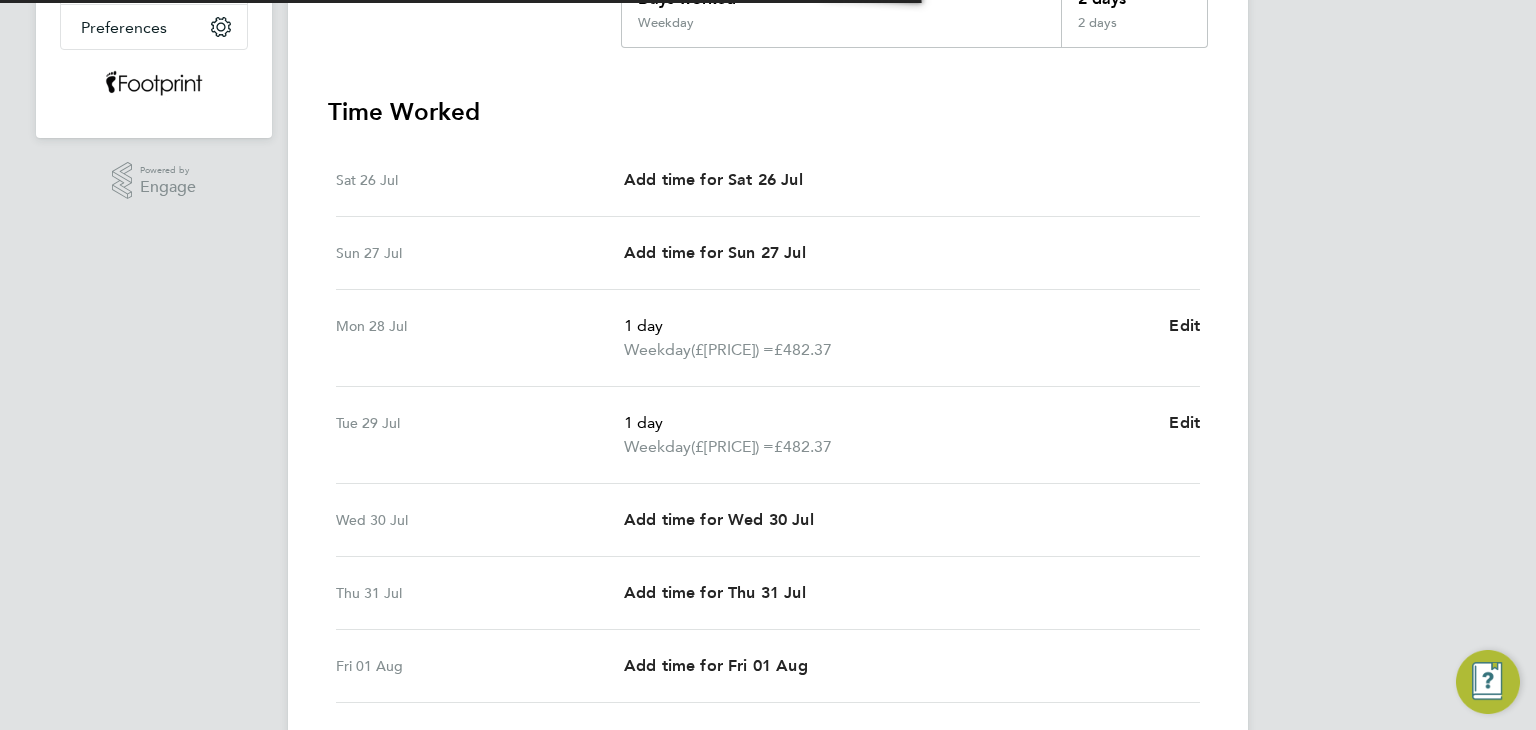 scroll, scrollTop: 500, scrollLeft: 0, axis: vertical 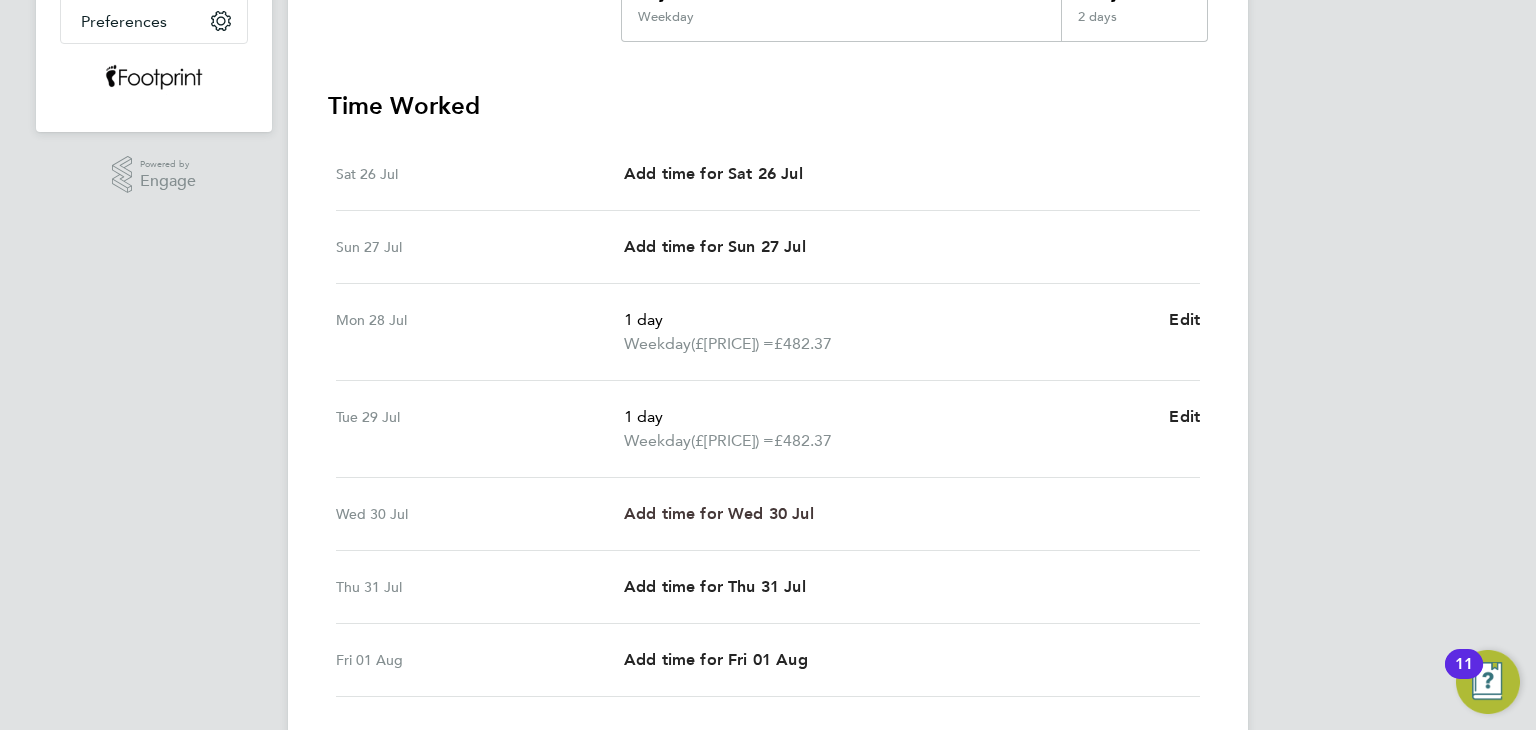 click on "Add time for Wed 30 Jul" at bounding box center (719, 513) 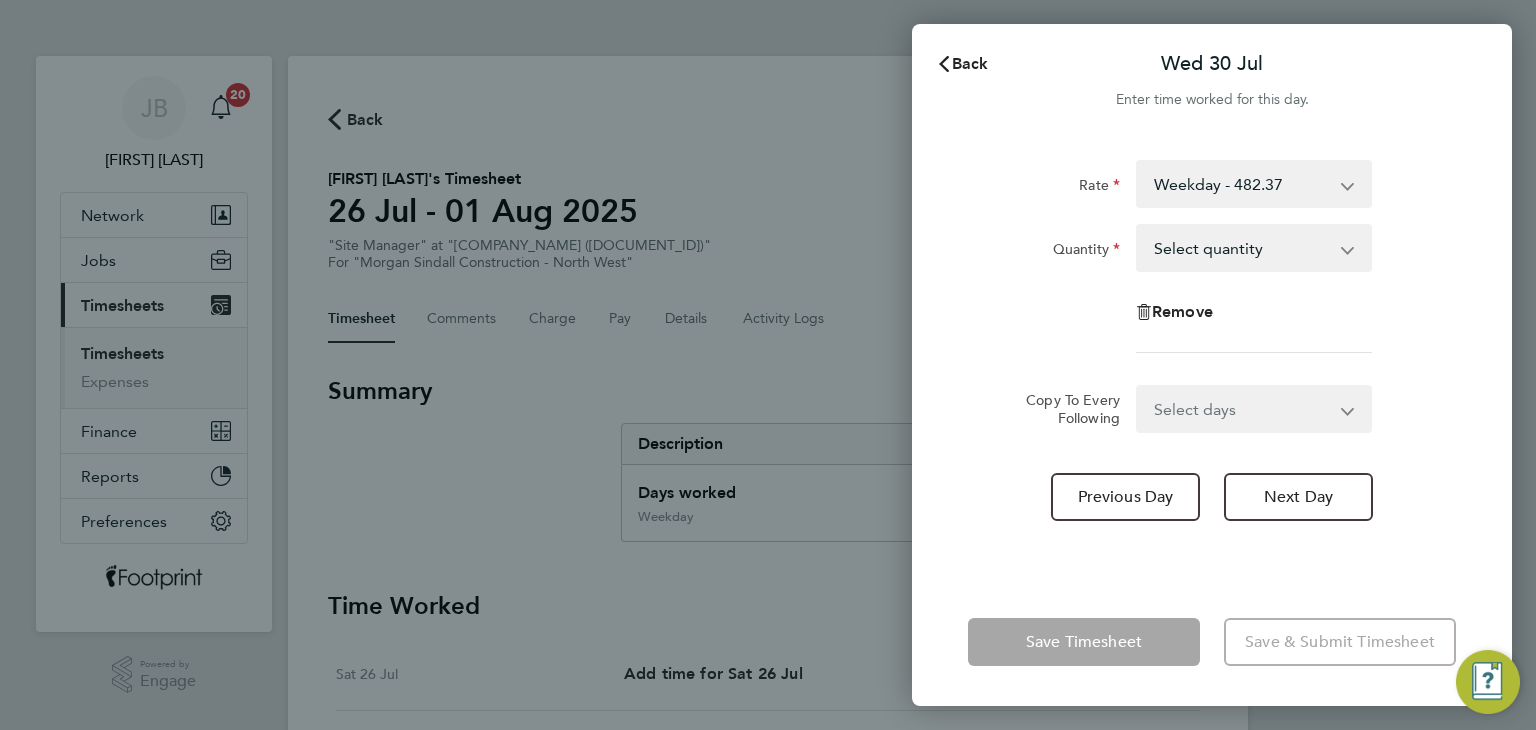 scroll, scrollTop: 0, scrollLeft: 0, axis: both 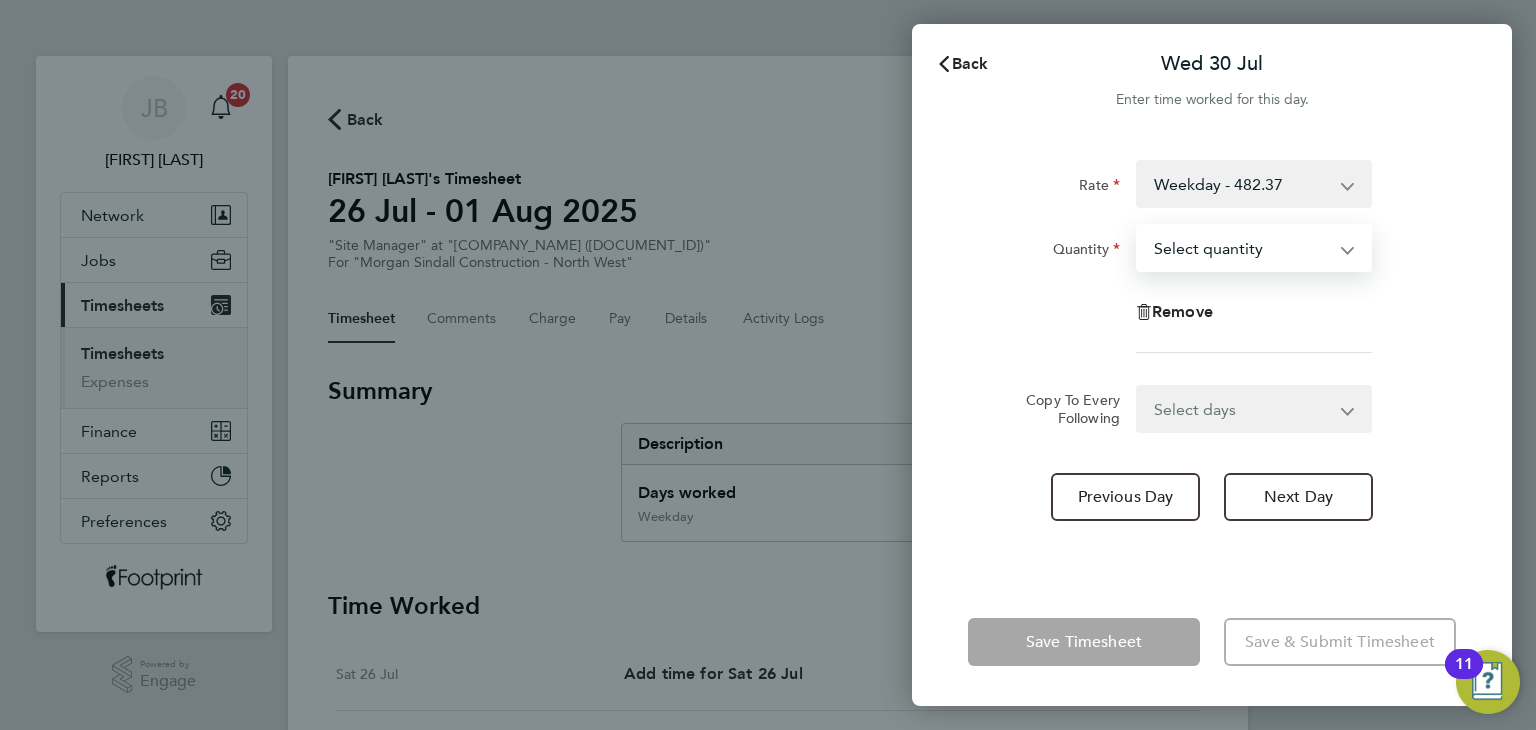 drag, startPoint x: 1197, startPoint y: 237, endPoint x: 1208, endPoint y: 266, distance: 31.016125 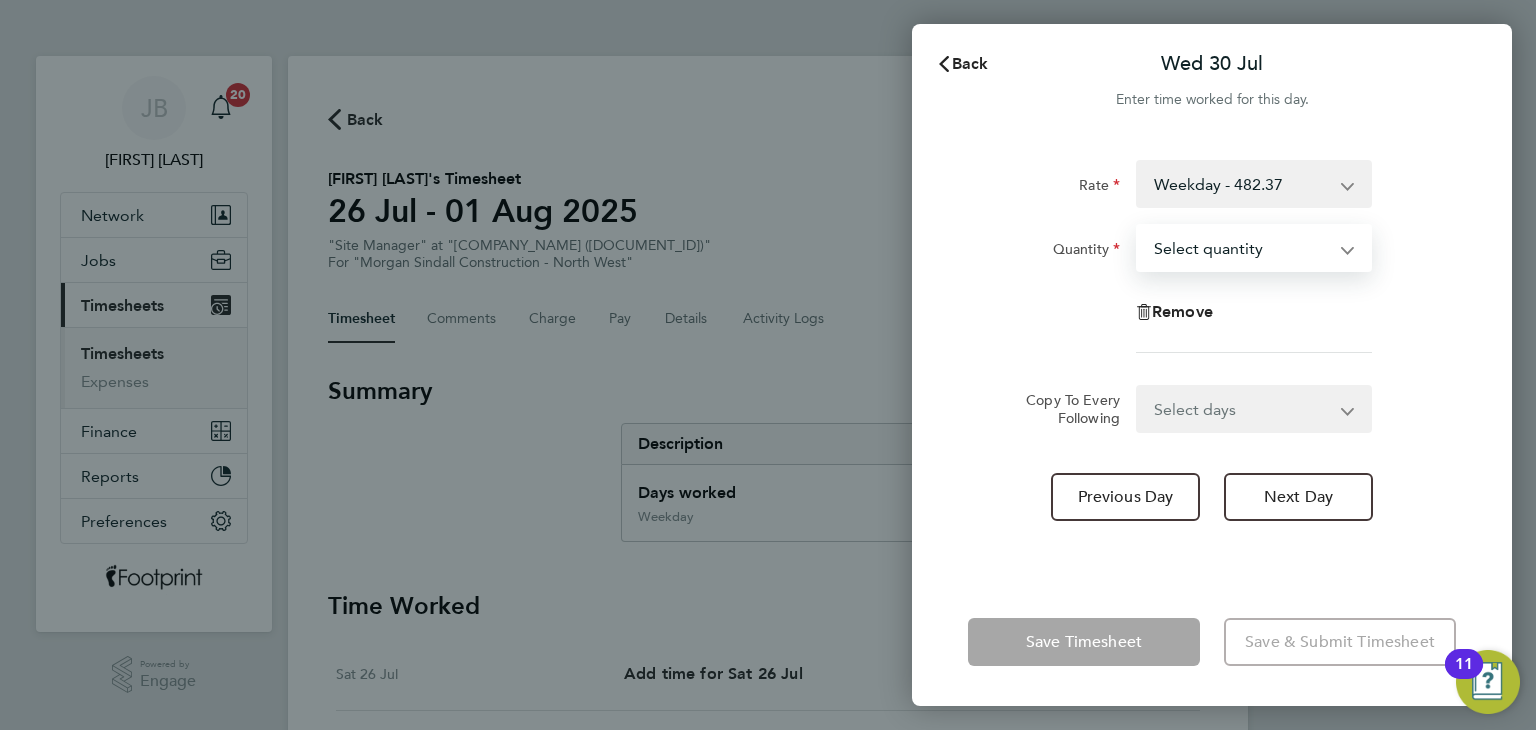 select on "1" 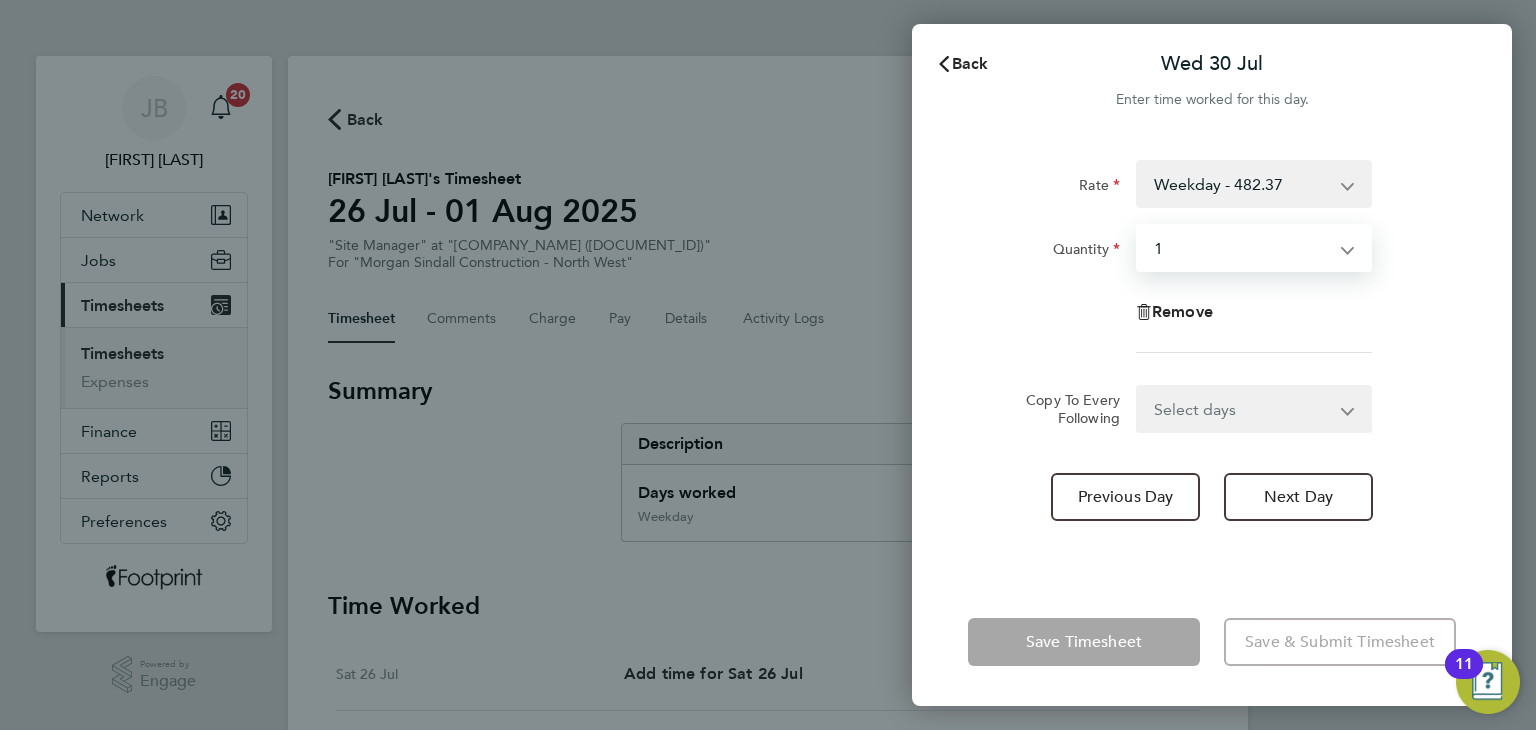 click on "Select quantity   0.5   1" at bounding box center (1242, 248) 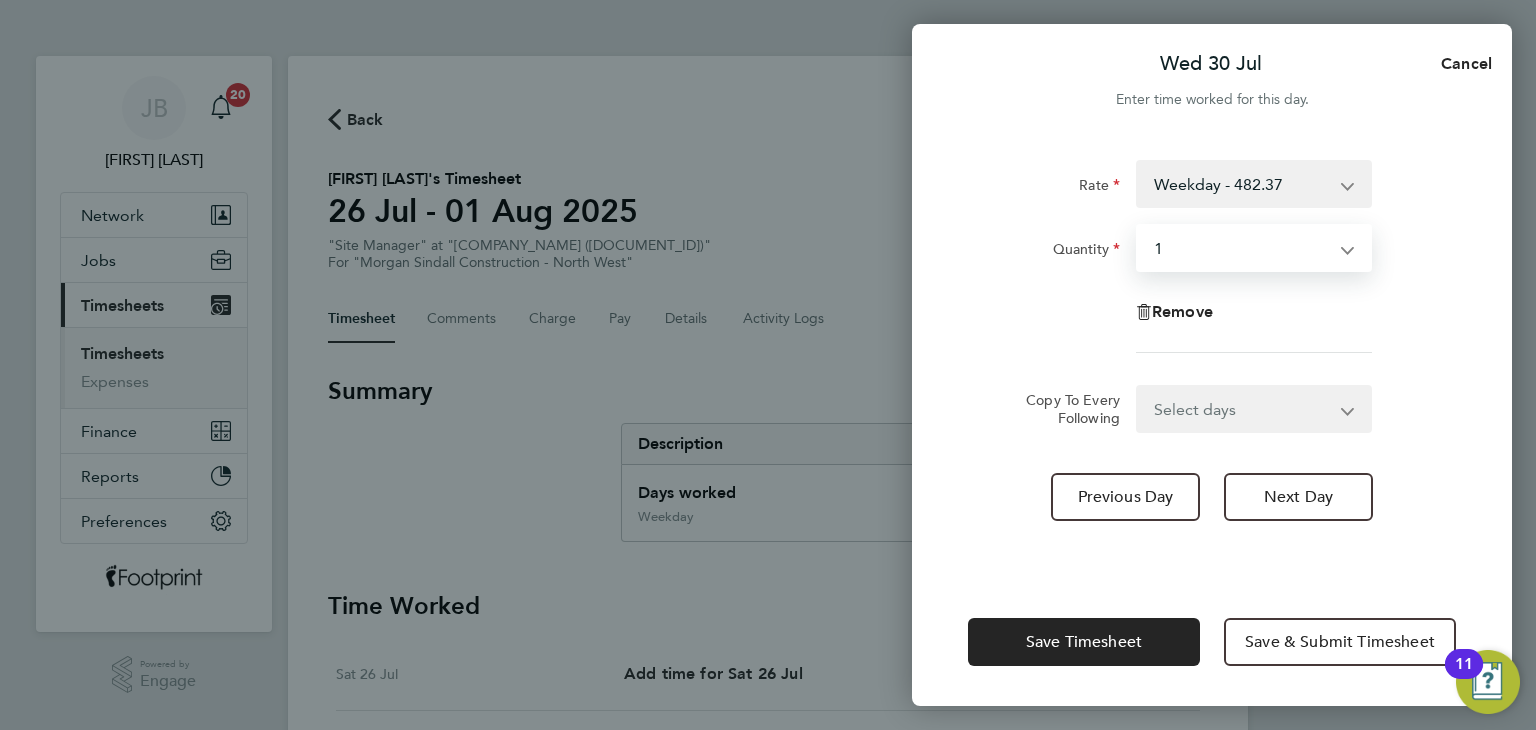 click on "Select days   Day   Thursday   Friday" at bounding box center [1243, 409] 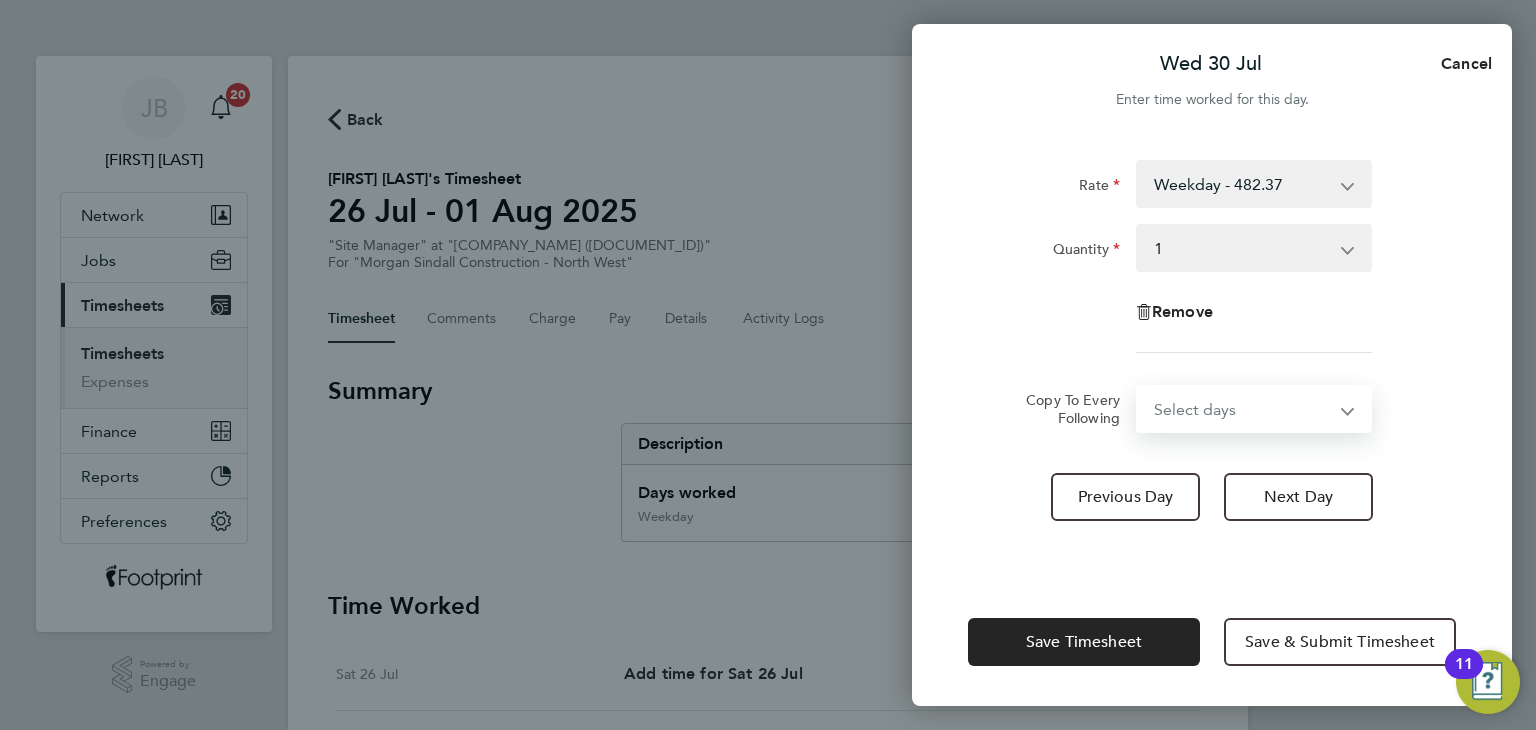 select on "THU" 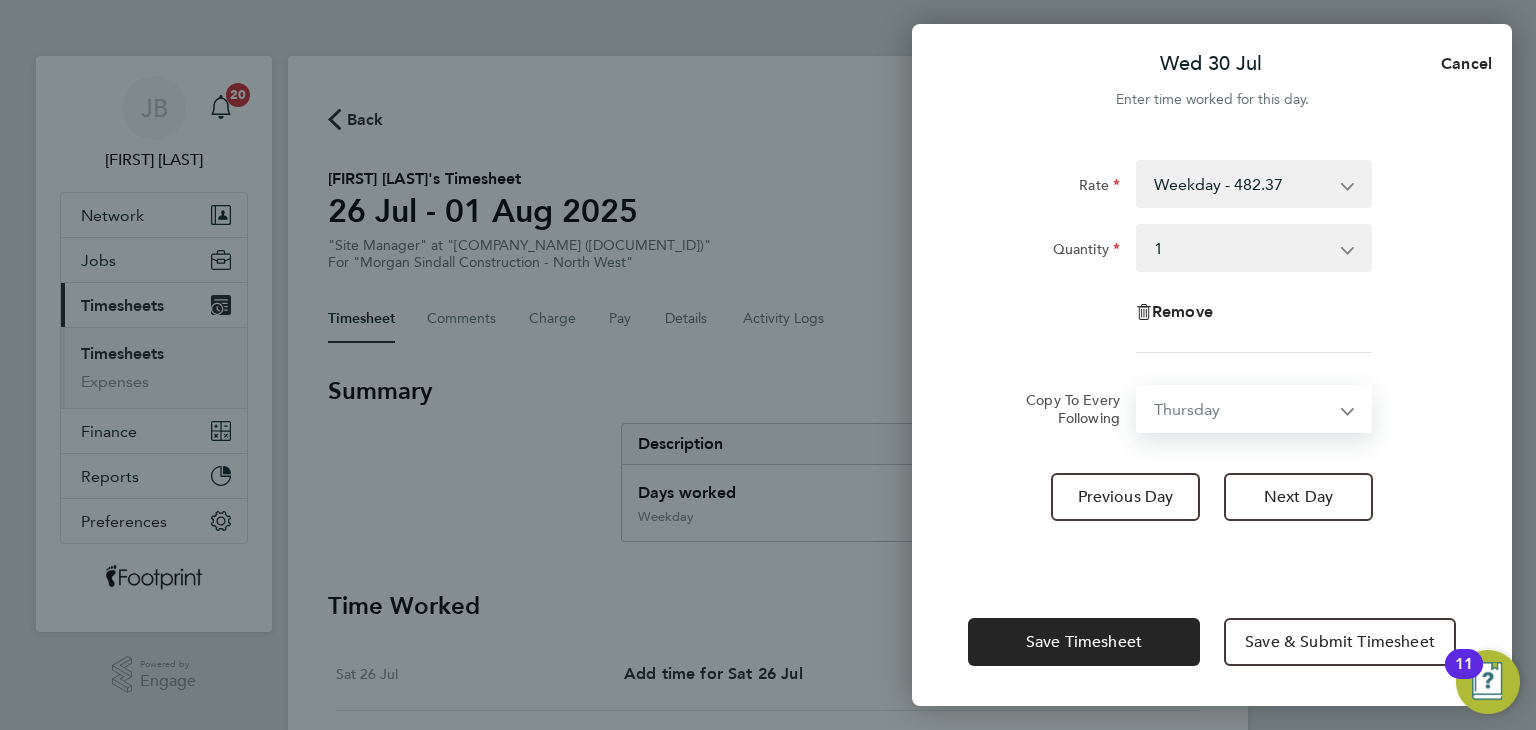click on "Select days   Day   Thursday   Friday" at bounding box center [1243, 409] 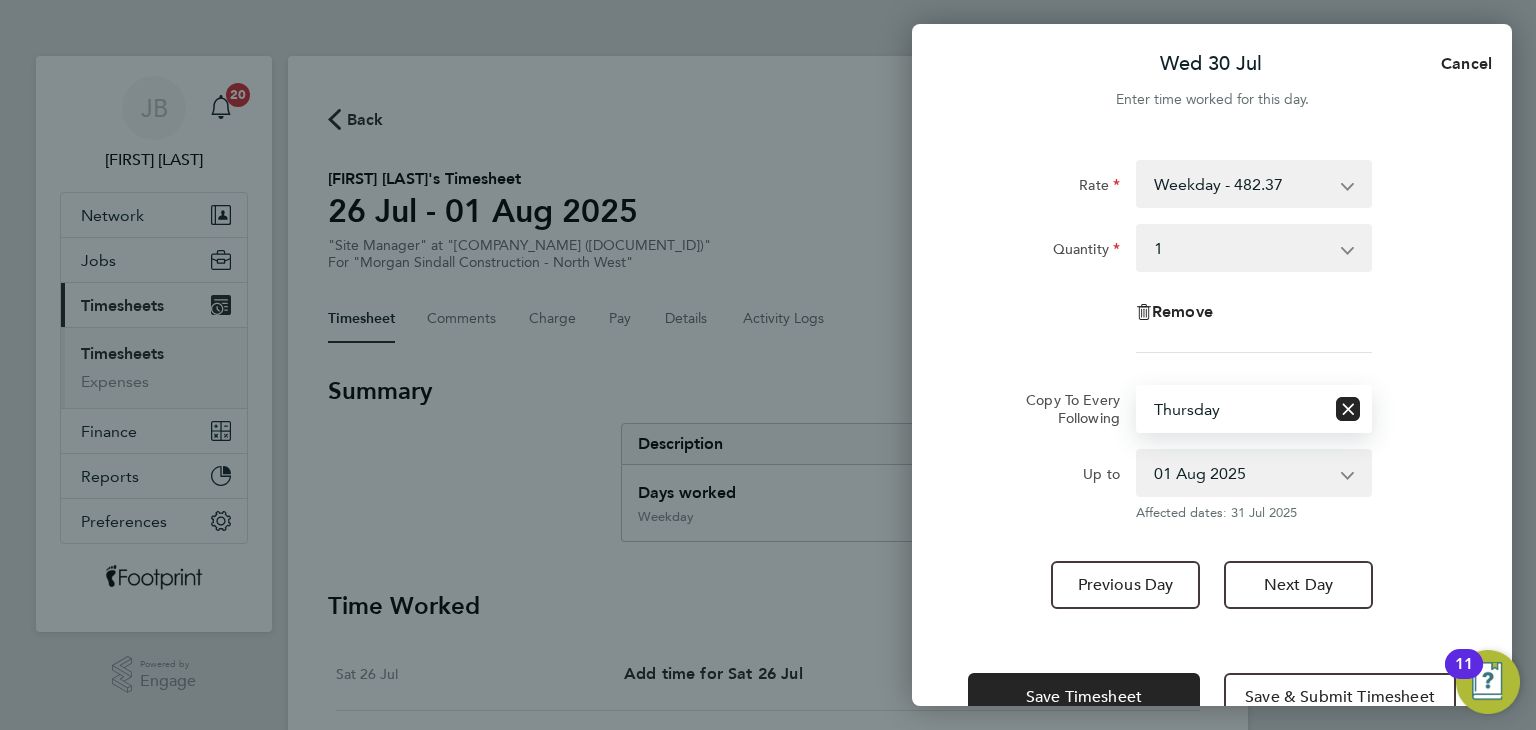 click on "Rate  Weekday - 482.37
Quantity  Select quantity   0.5   1
Remove  Copy To Every Following  Select days   Day   Thursday   Friday
Up to  31 Jul 2025   01 Aug 2025
Affected dates: 31 Jul 2025" 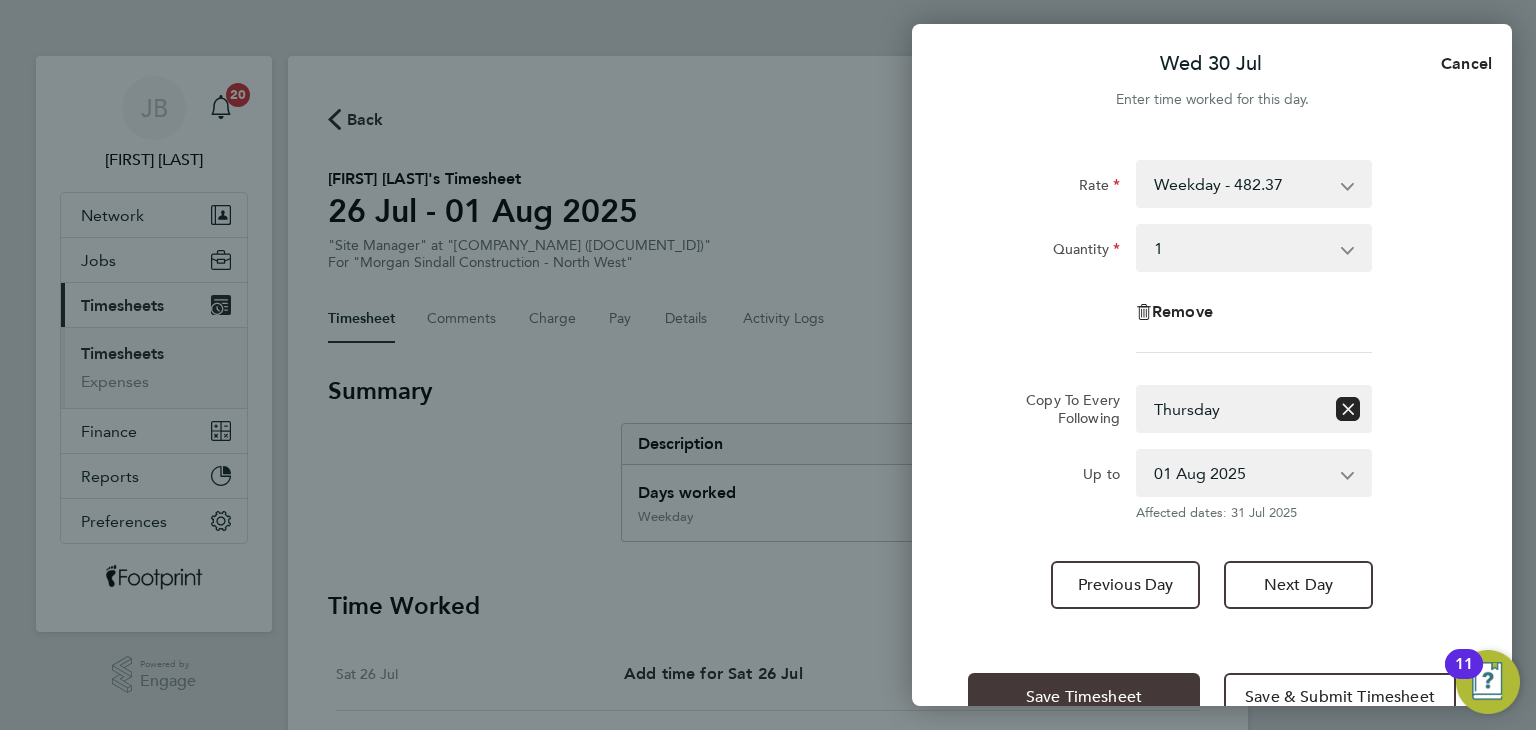 scroll, scrollTop: 54, scrollLeft: 0, axis: vertical 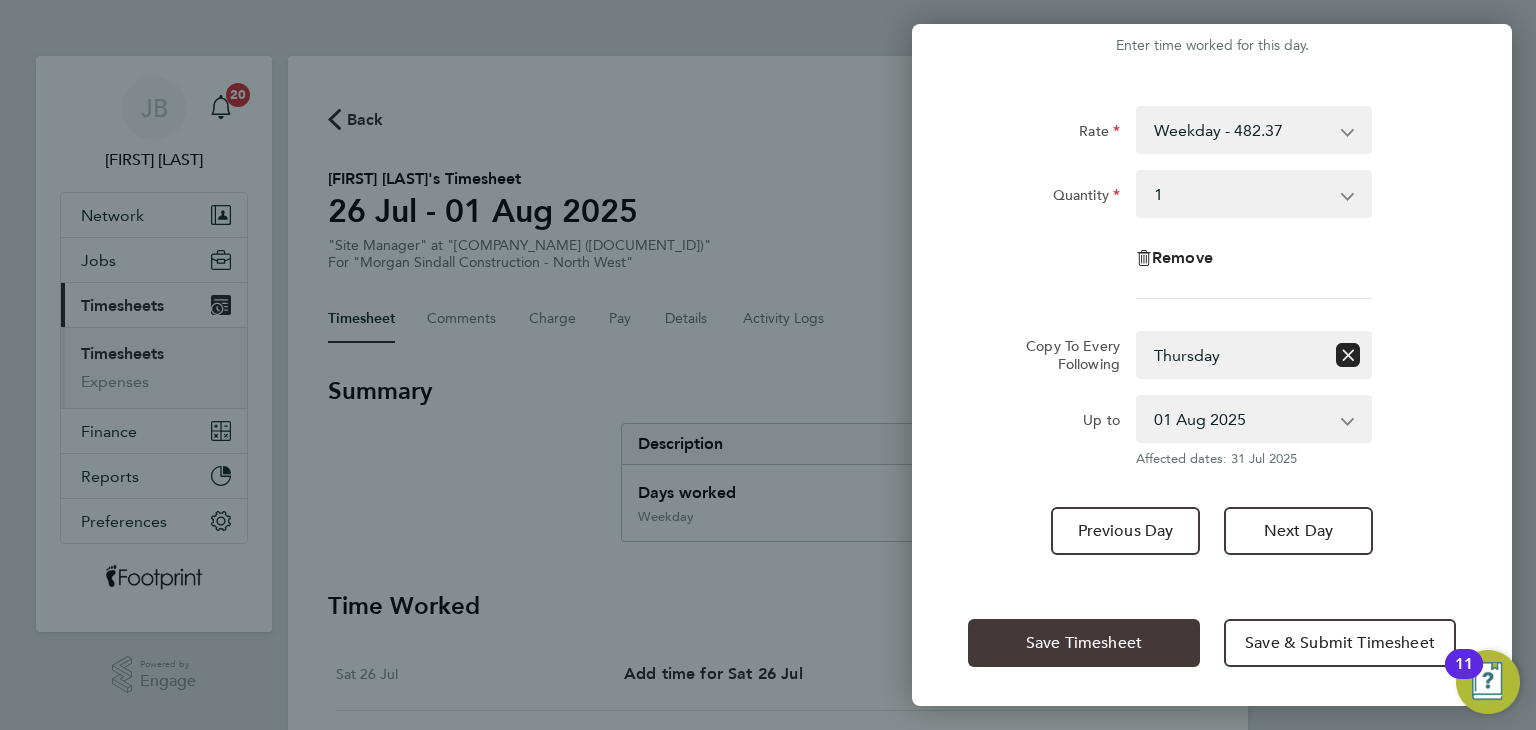 click on "Save Timesheet" 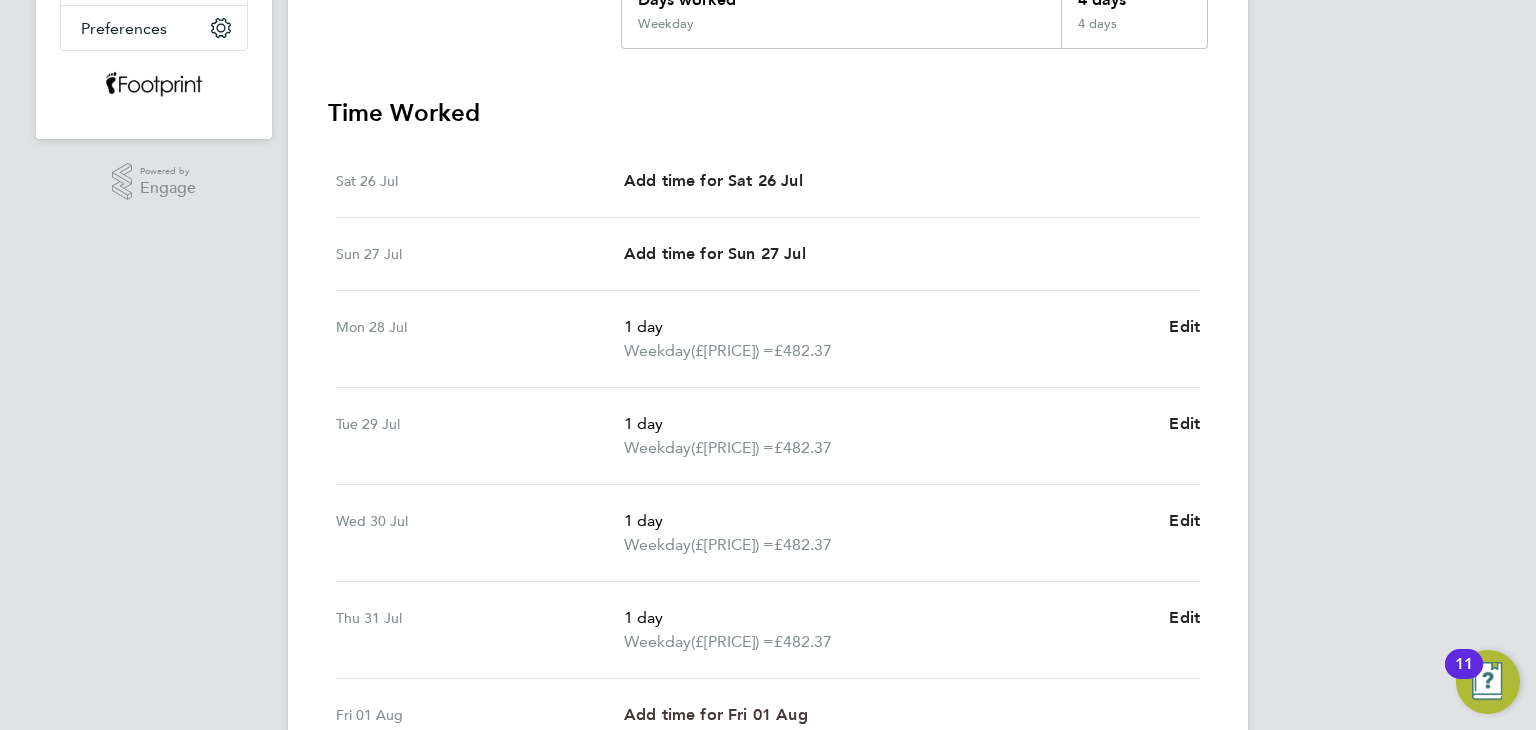 scroll, scrollTop: 600, scrollLeft: 0, axis: vertical 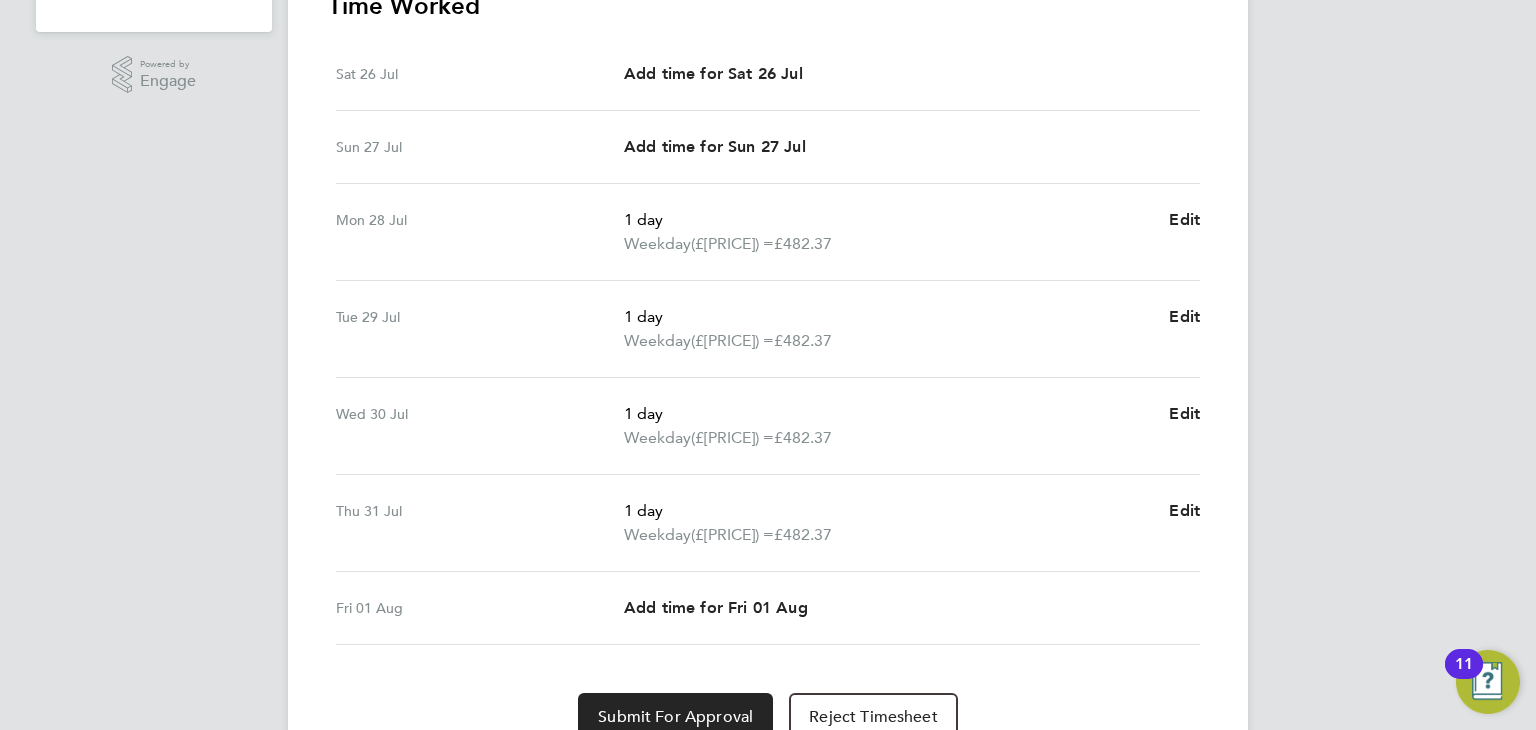 click on "Fri 01 Aug   Add time for Fri 01 Aug   Add time for Fri 01 Aug" at bounding box center [768, 608] 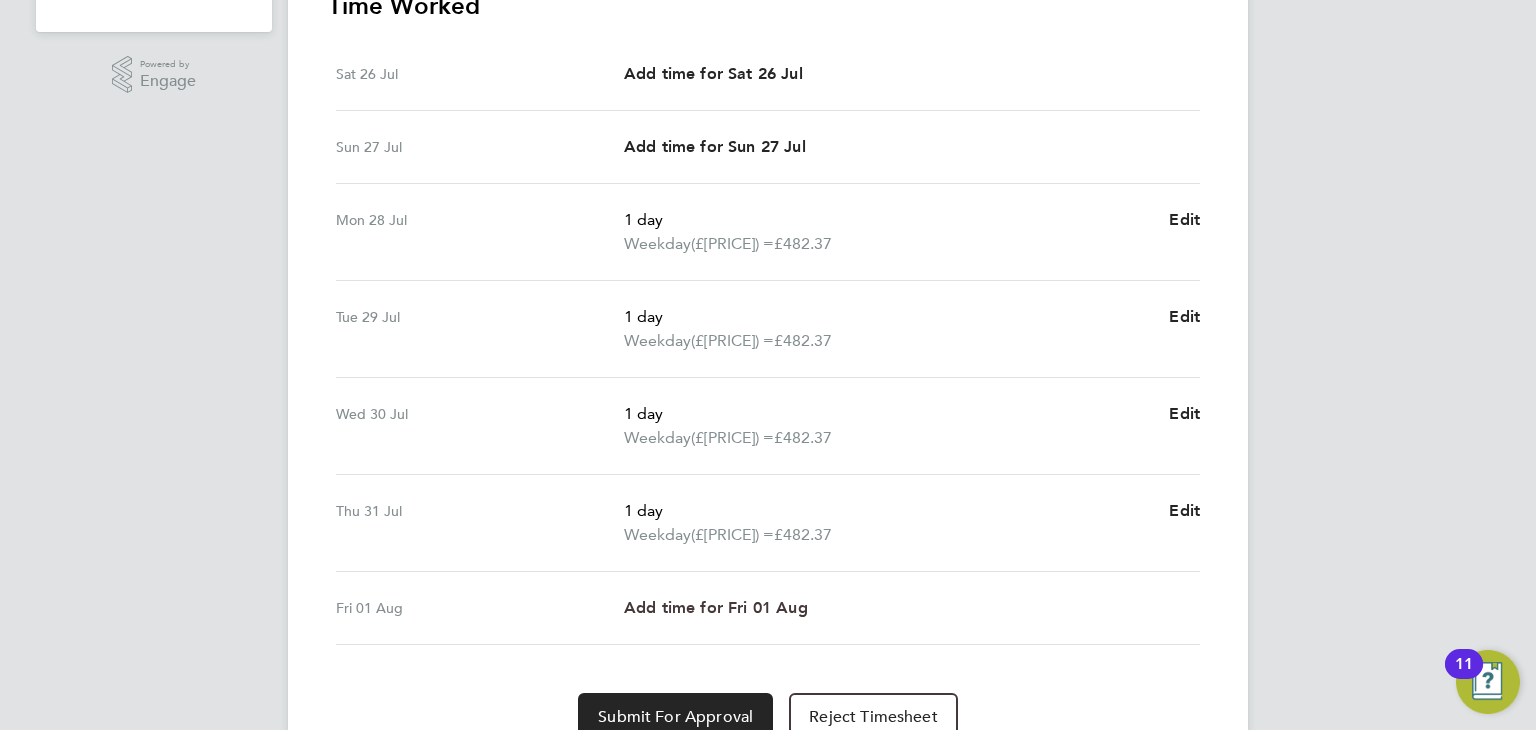 click on "Add time for Fri 01 Aug" at bounding box center (716, 607) 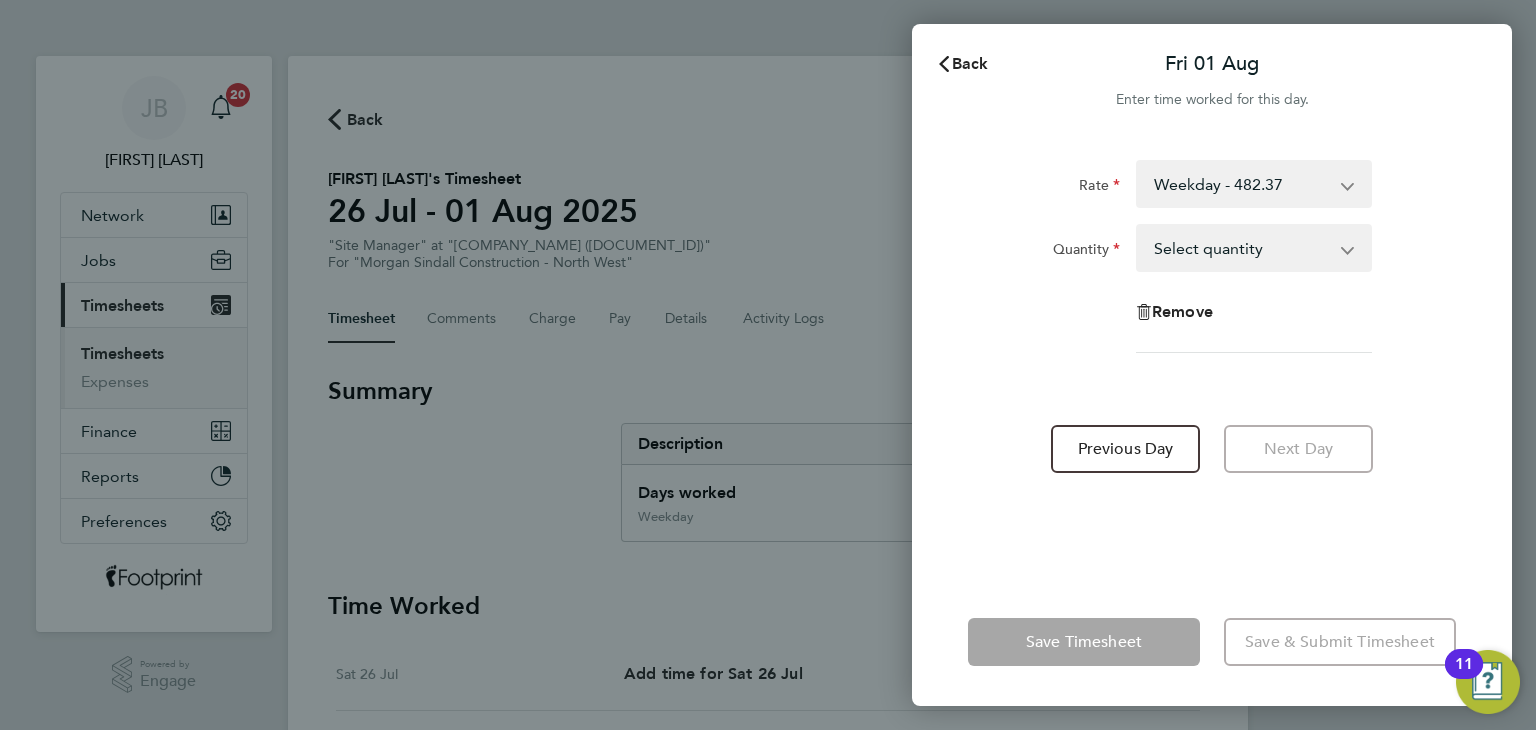 scroll, scrollTop: 0, scrollLeft: 0, axis: both 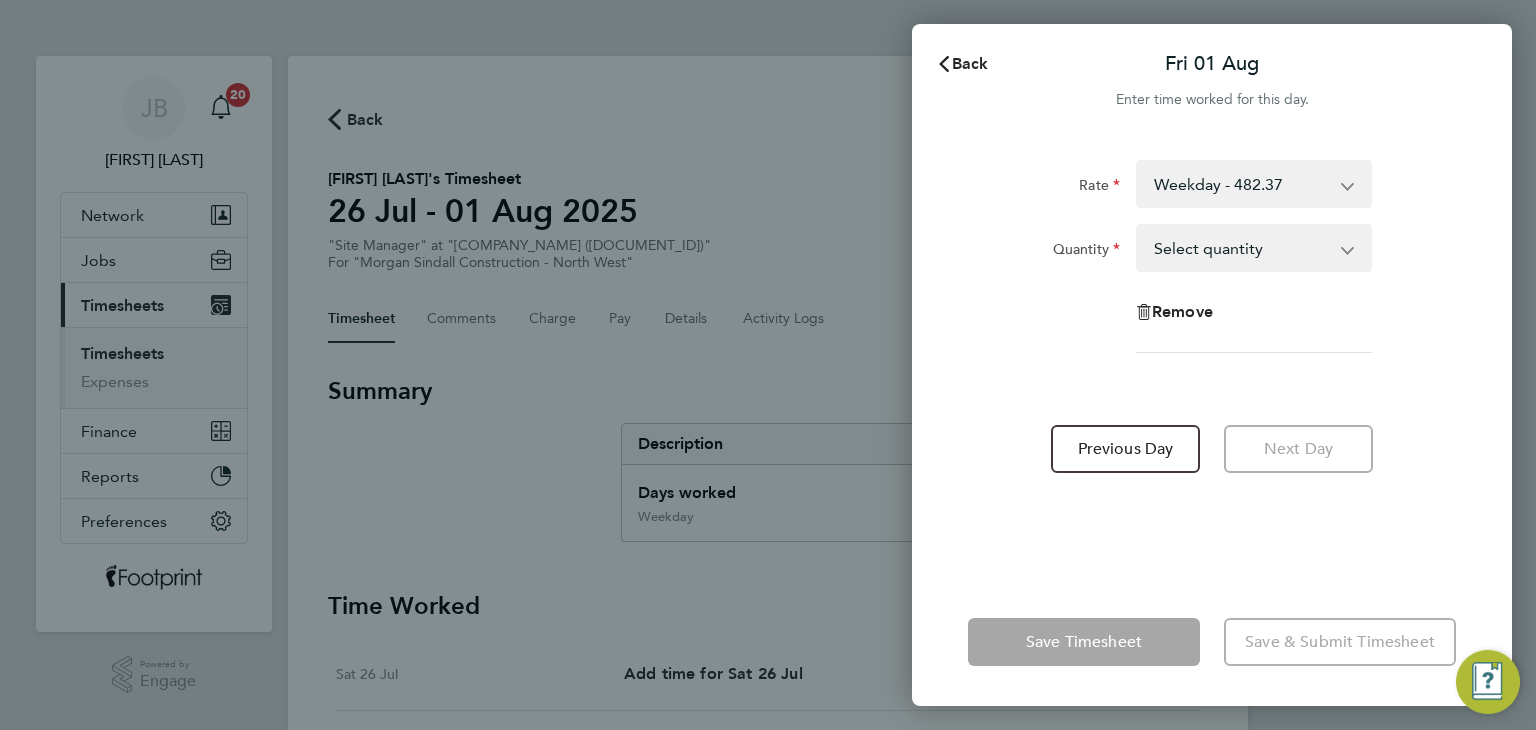 click on "Select quantity   0.5   1" at bounding box center [1242, 248] 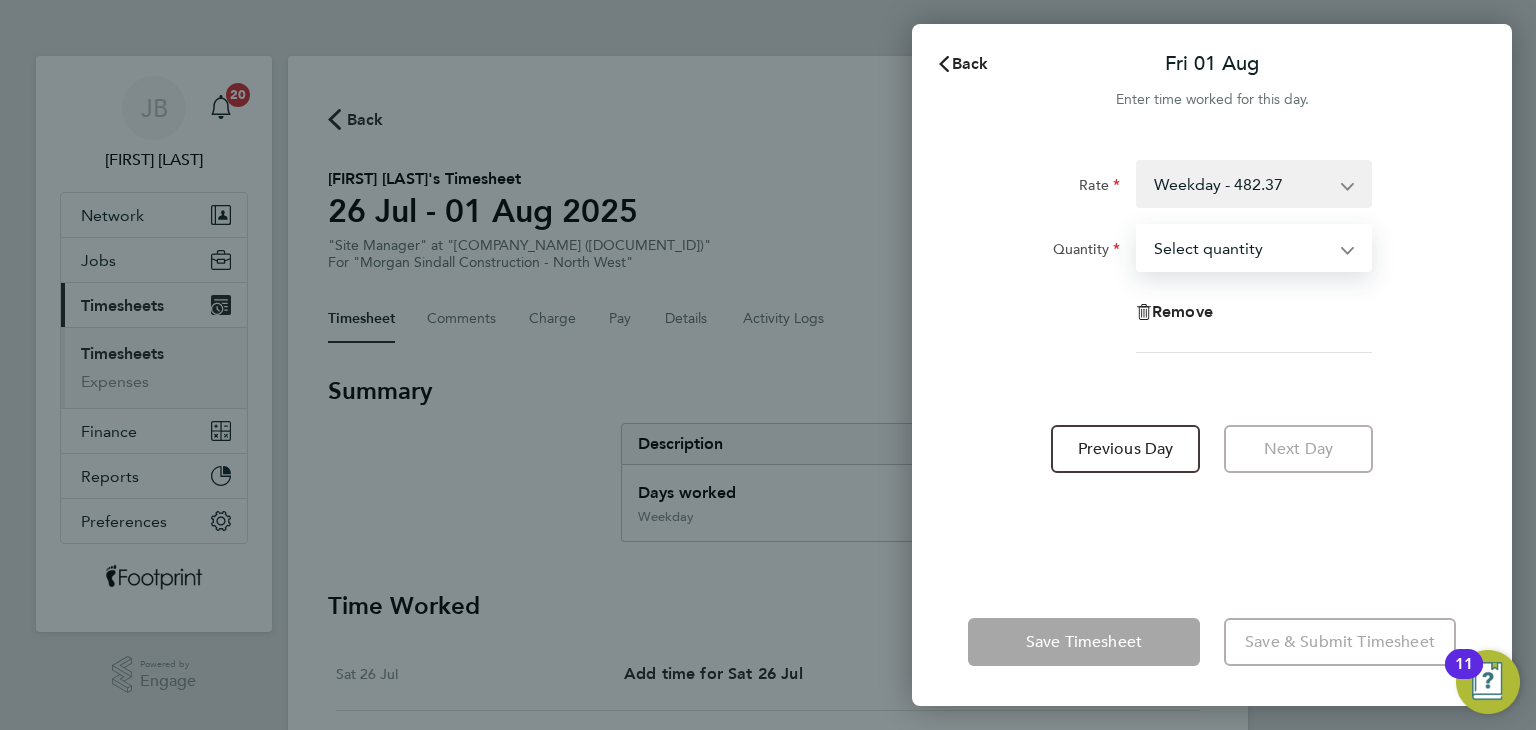 select on "1" 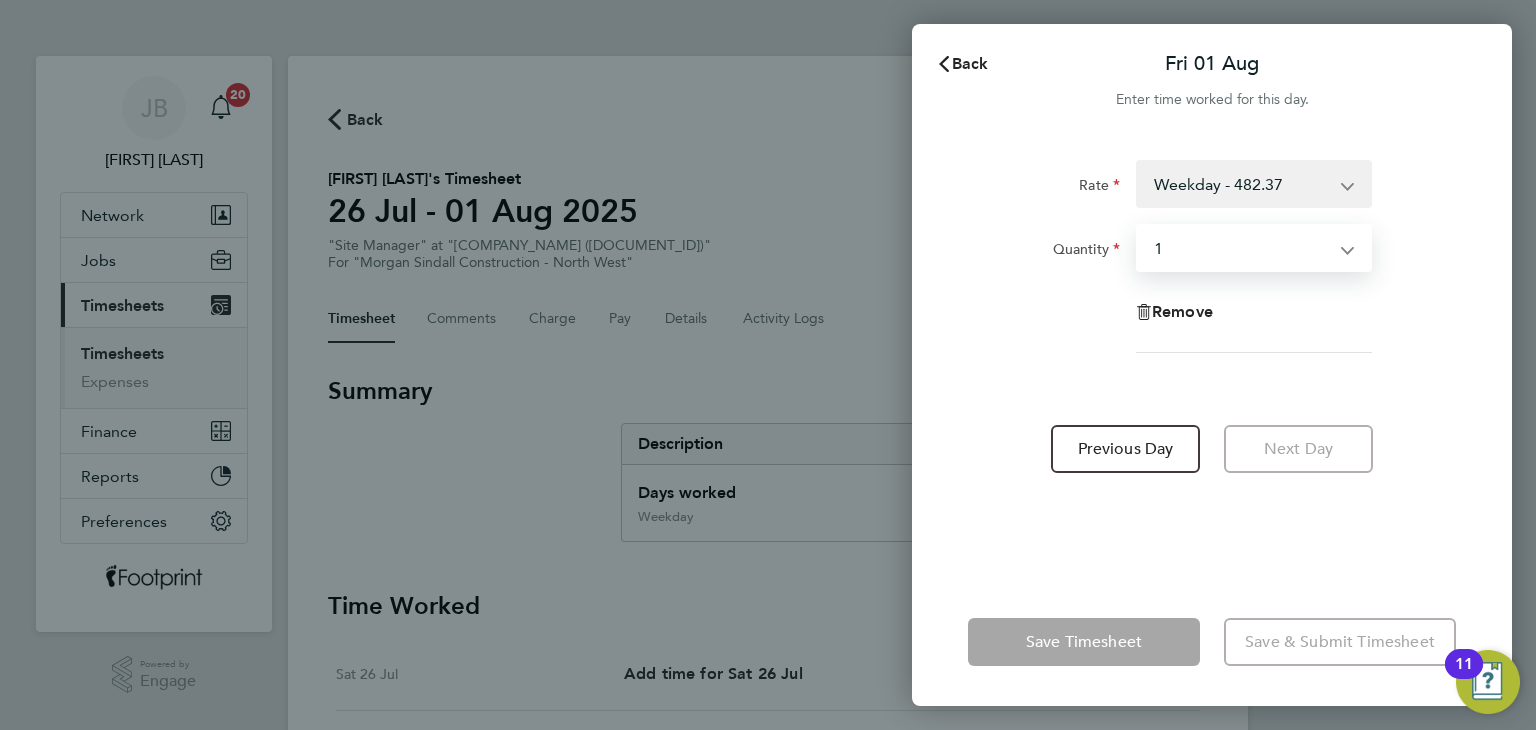 click on "Select quantity   0.5   1" at bounding box center (1242, 248) 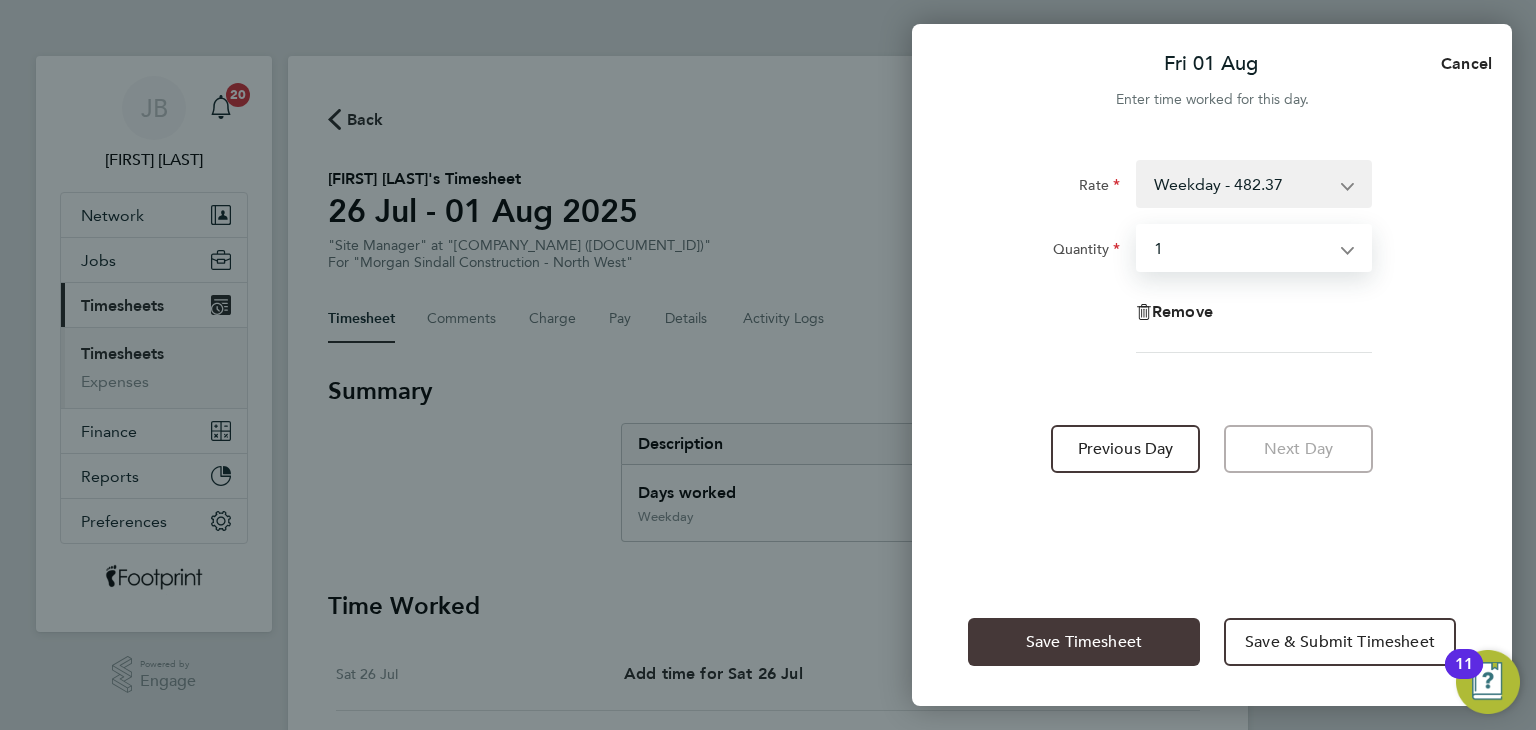 click on "Save Timesheet" 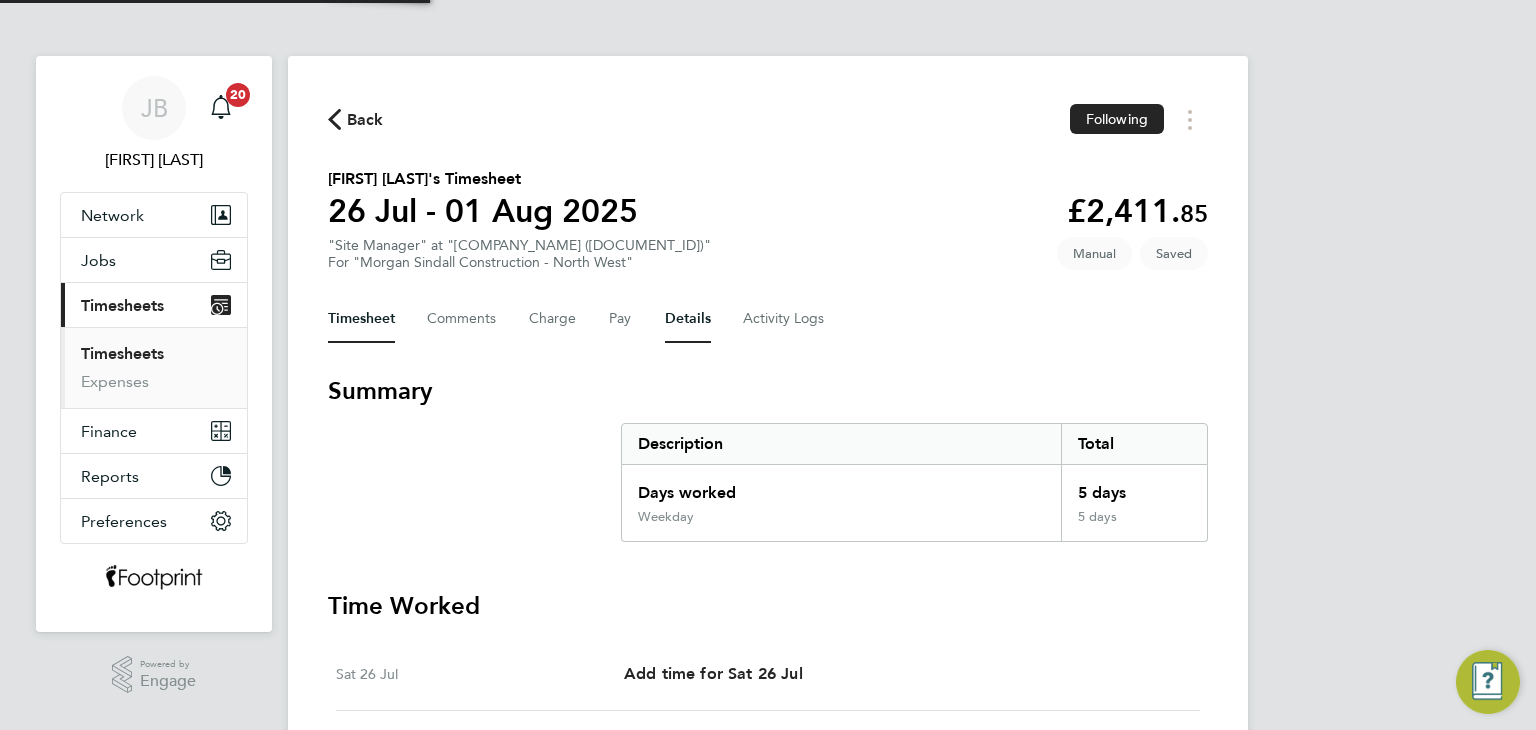 click on "Details" at bounding box center (688, 319) 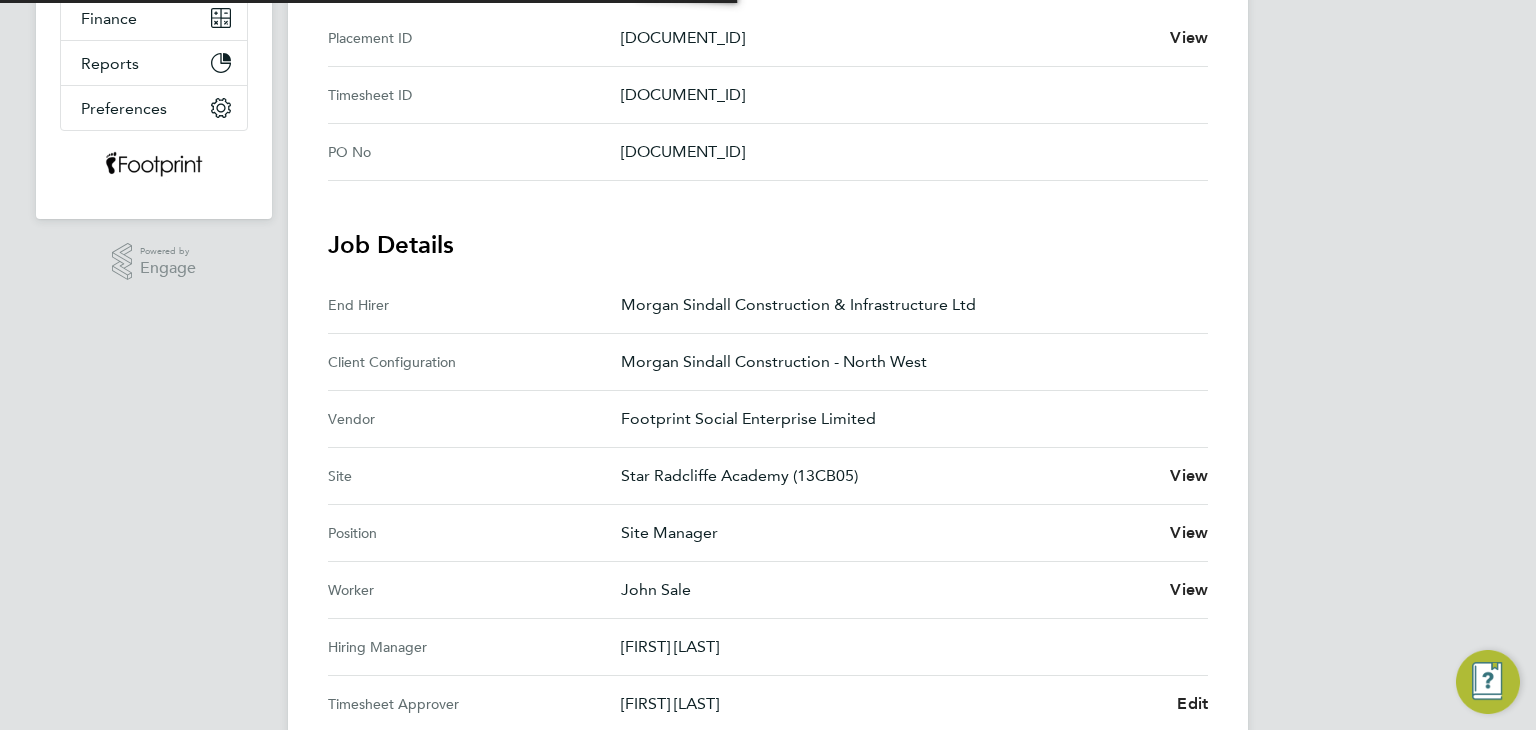 scroll, scrollTop: 600, scrollLeft: 0, axis: vertical 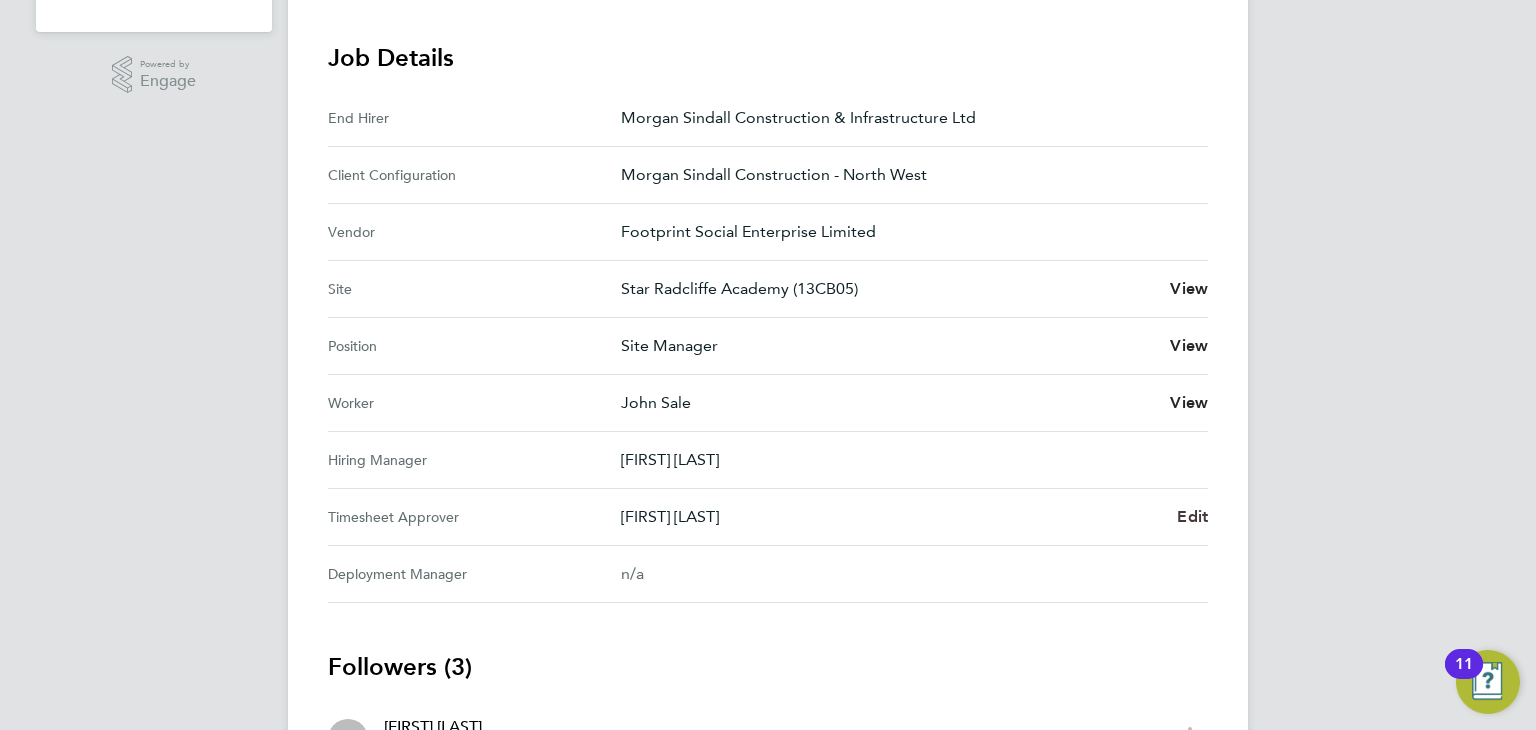 click on "Edit" at bounding box center [1192, 517] 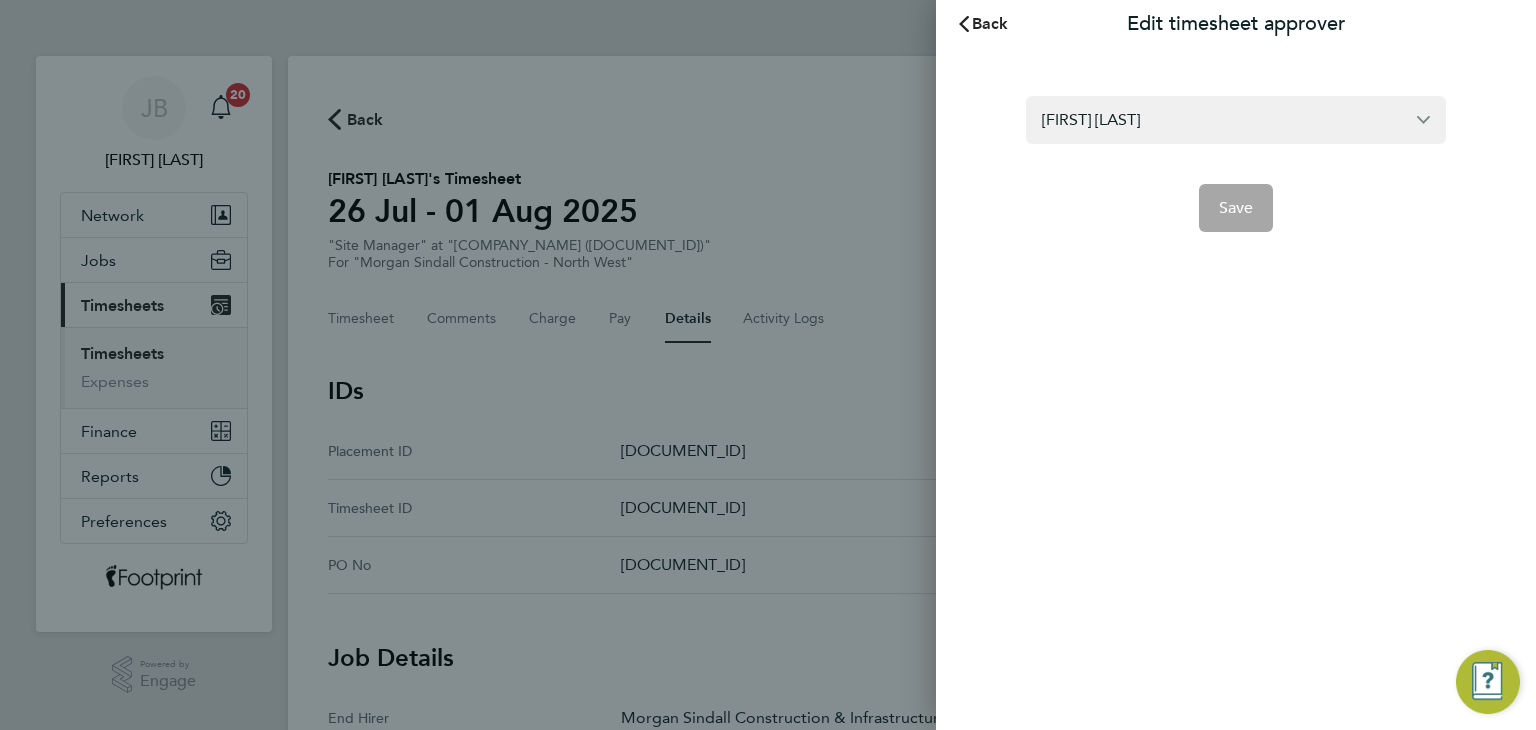 scroll, scrollTop: 0, scrollLeft: 0, axis: both 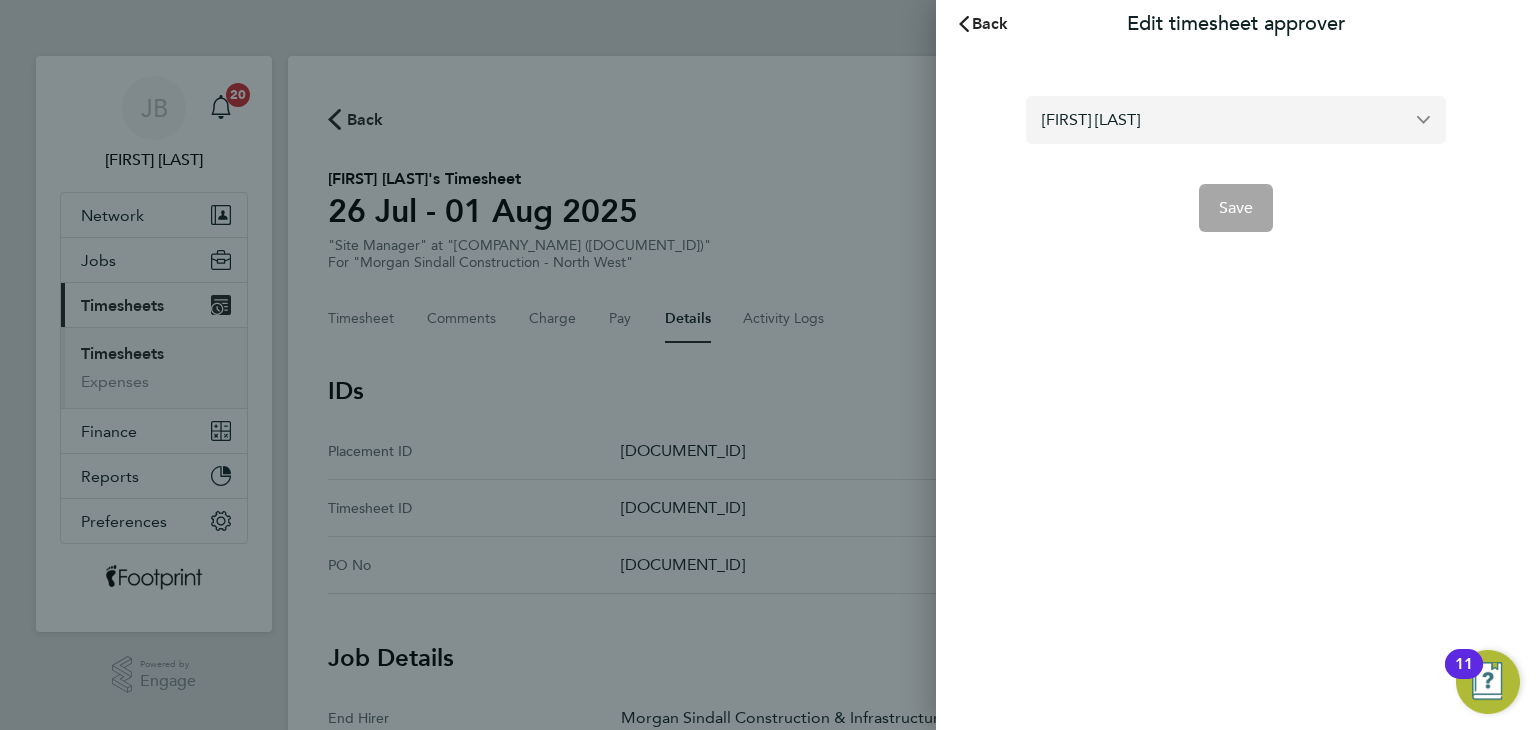 click on "Dewi Edwards" at bounding box center (1236, 119) 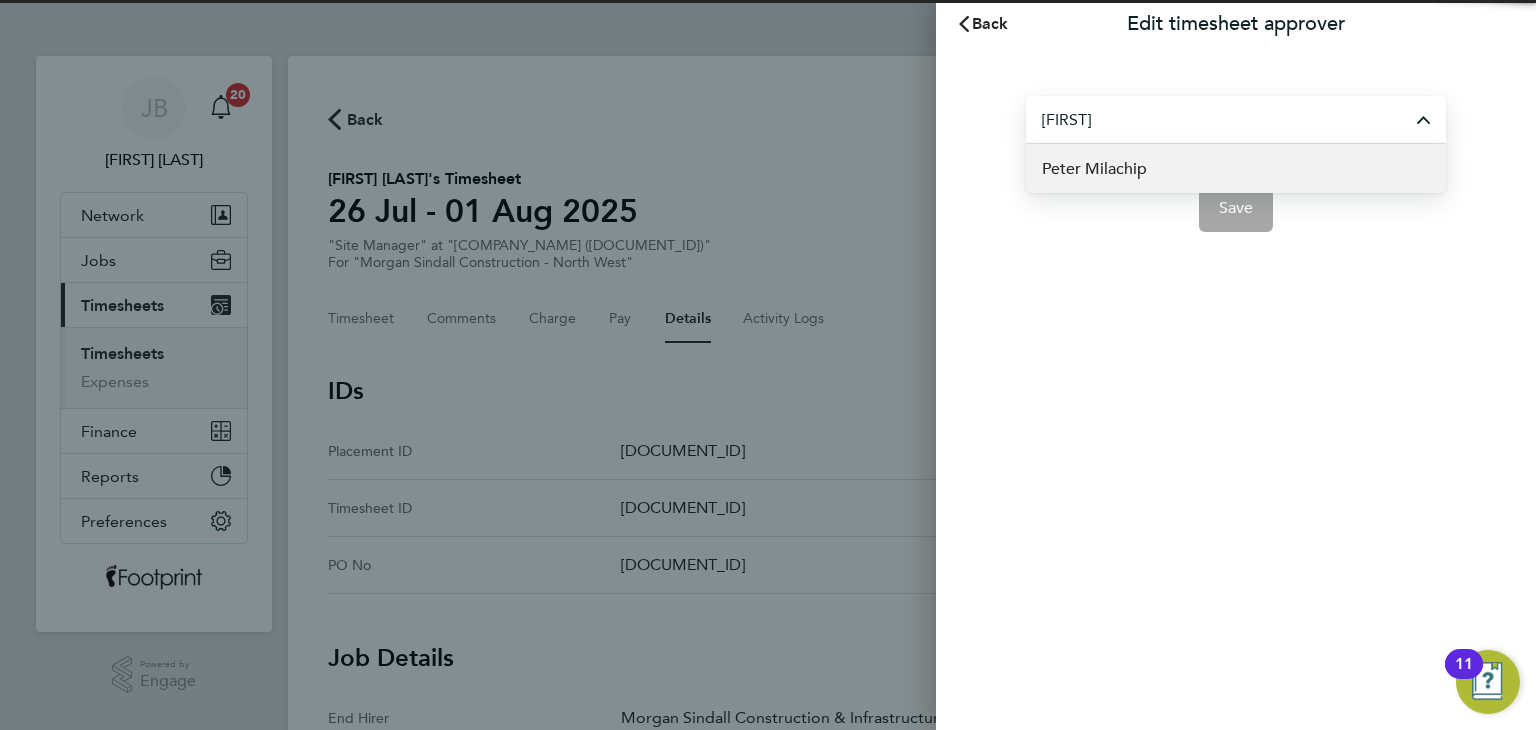 click on "Peter Milachip" at bounding box center (1236, 168) 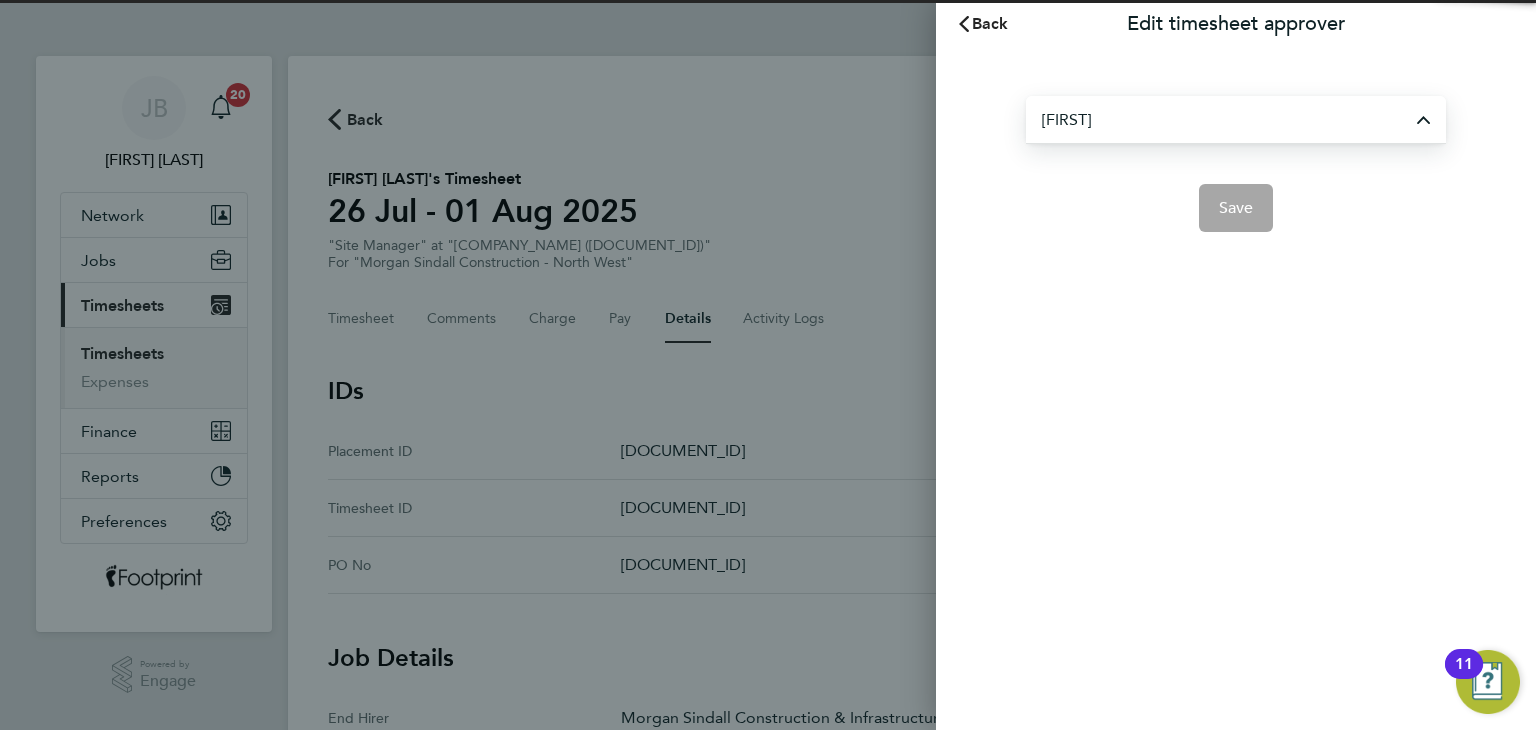 type on "Peter Milachip" 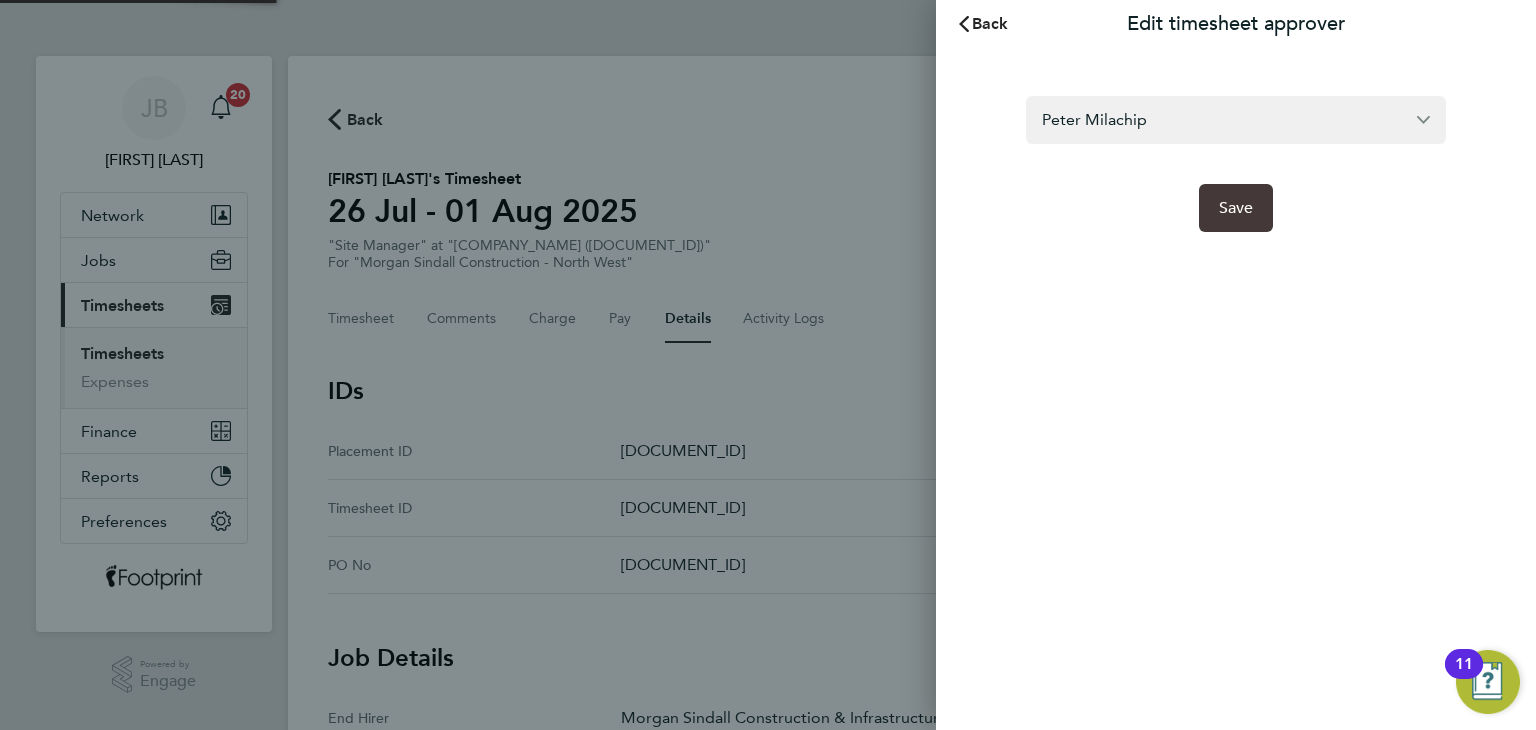 click on "Save" 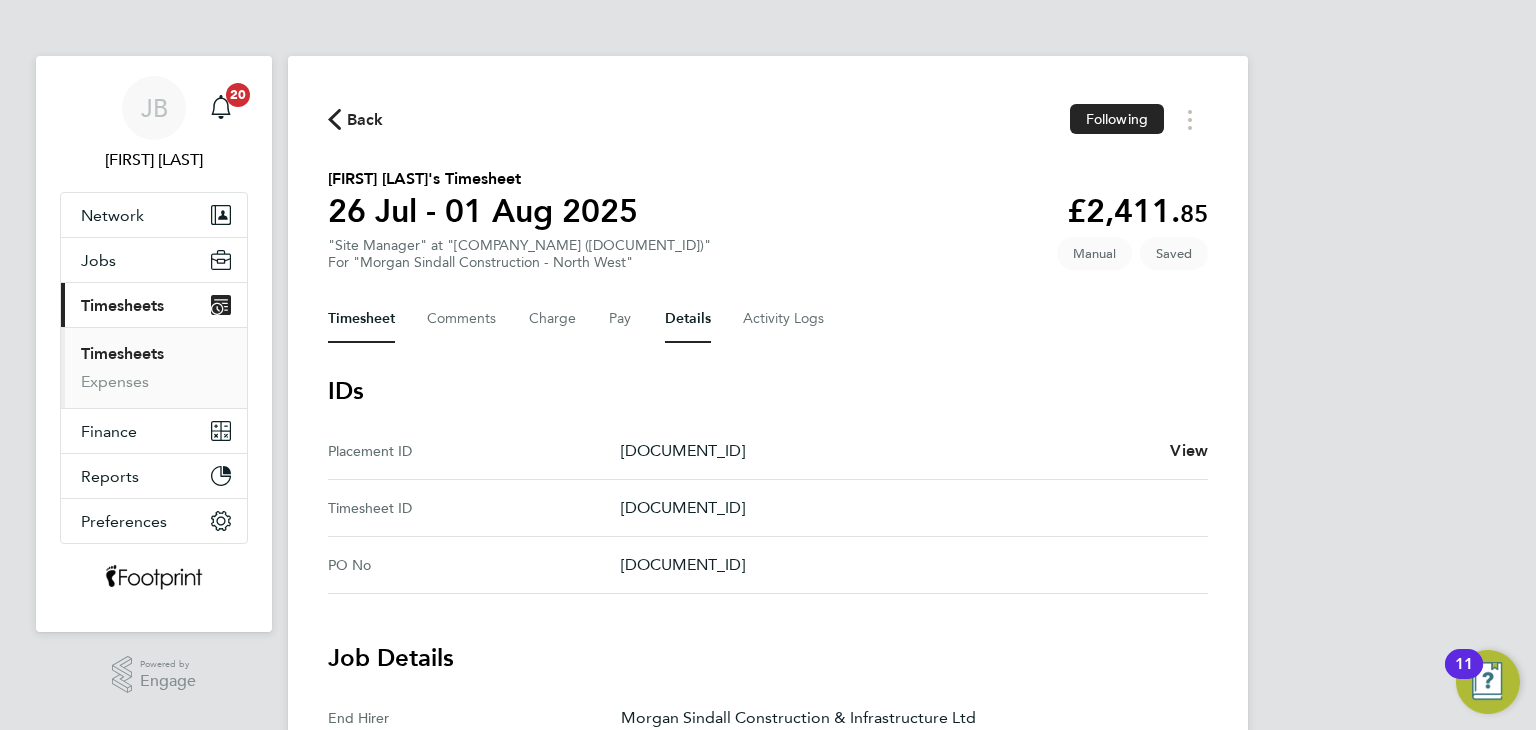 click on "Timesheet" at bounding box center [361, 319] 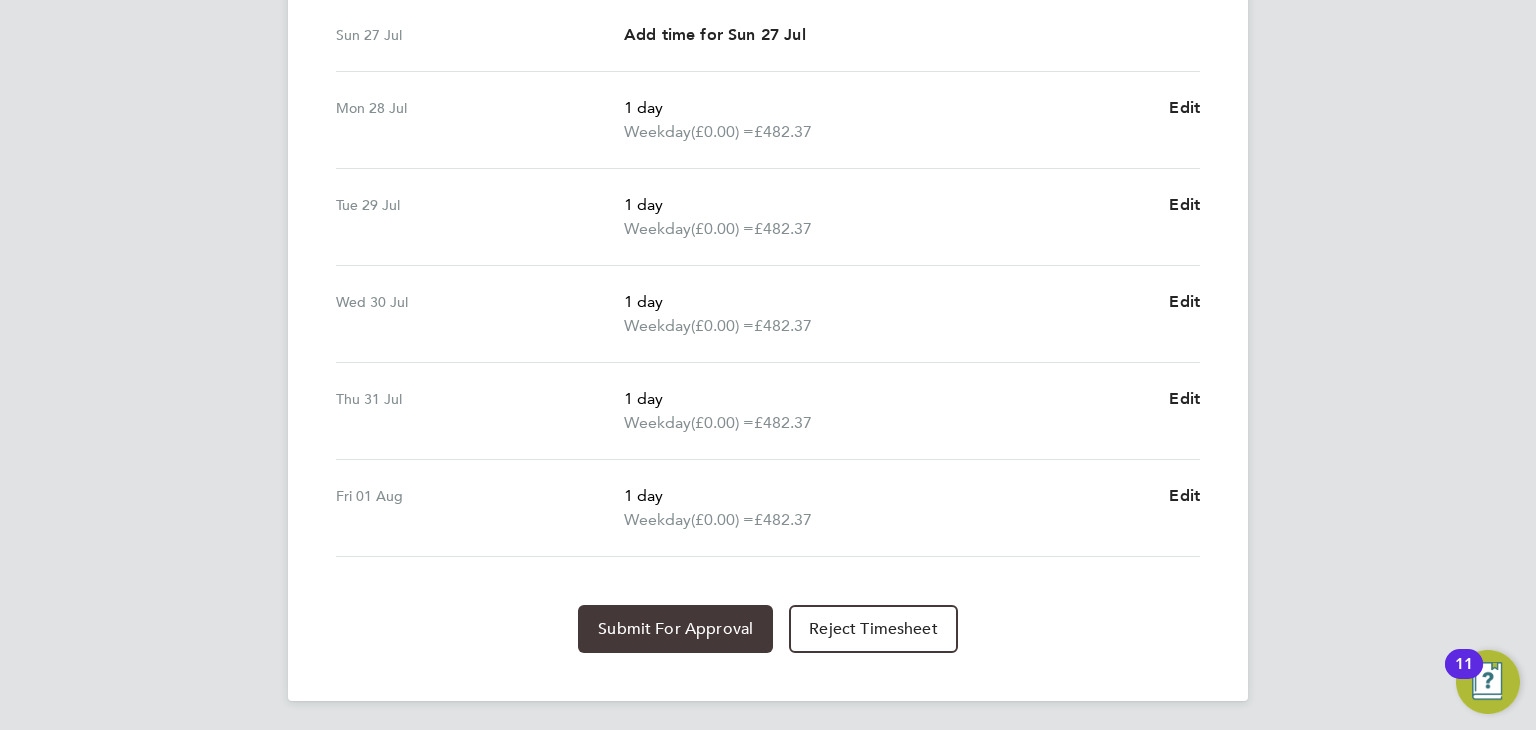 click on "Submit For Approval" 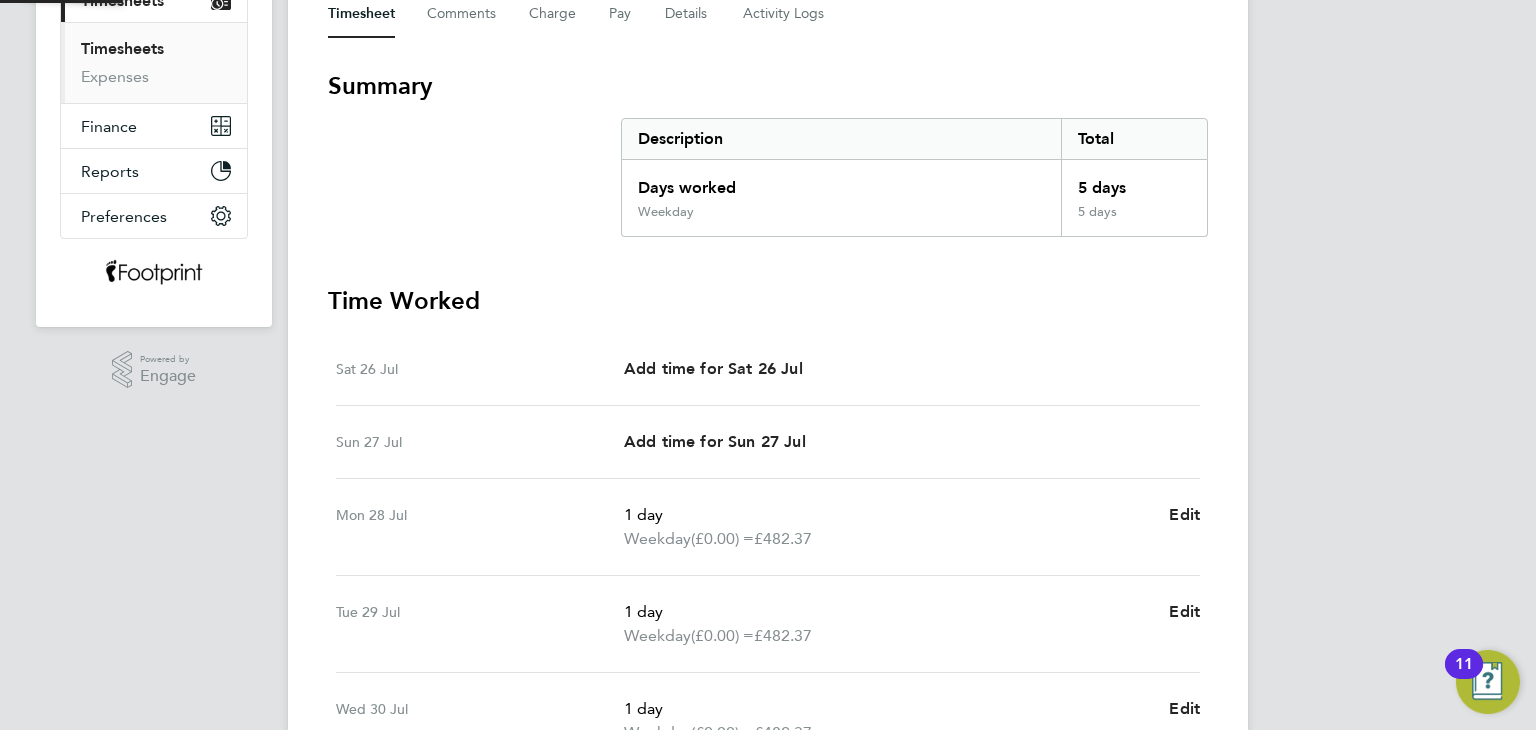 scroll, scrollTop: 12, scrollLeft: 0, axis: vertical 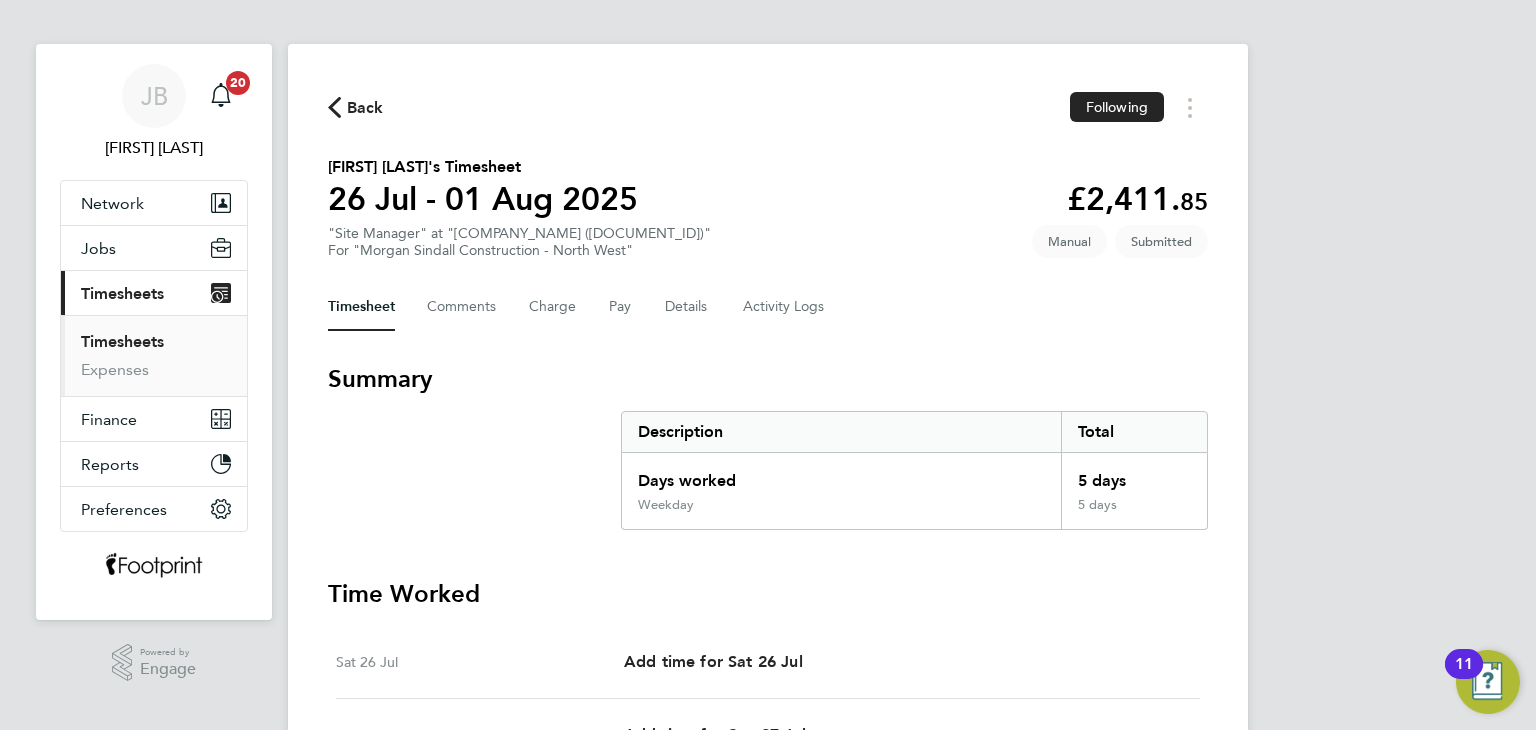 click on "Timesheets" at bounding box center [122, 341] 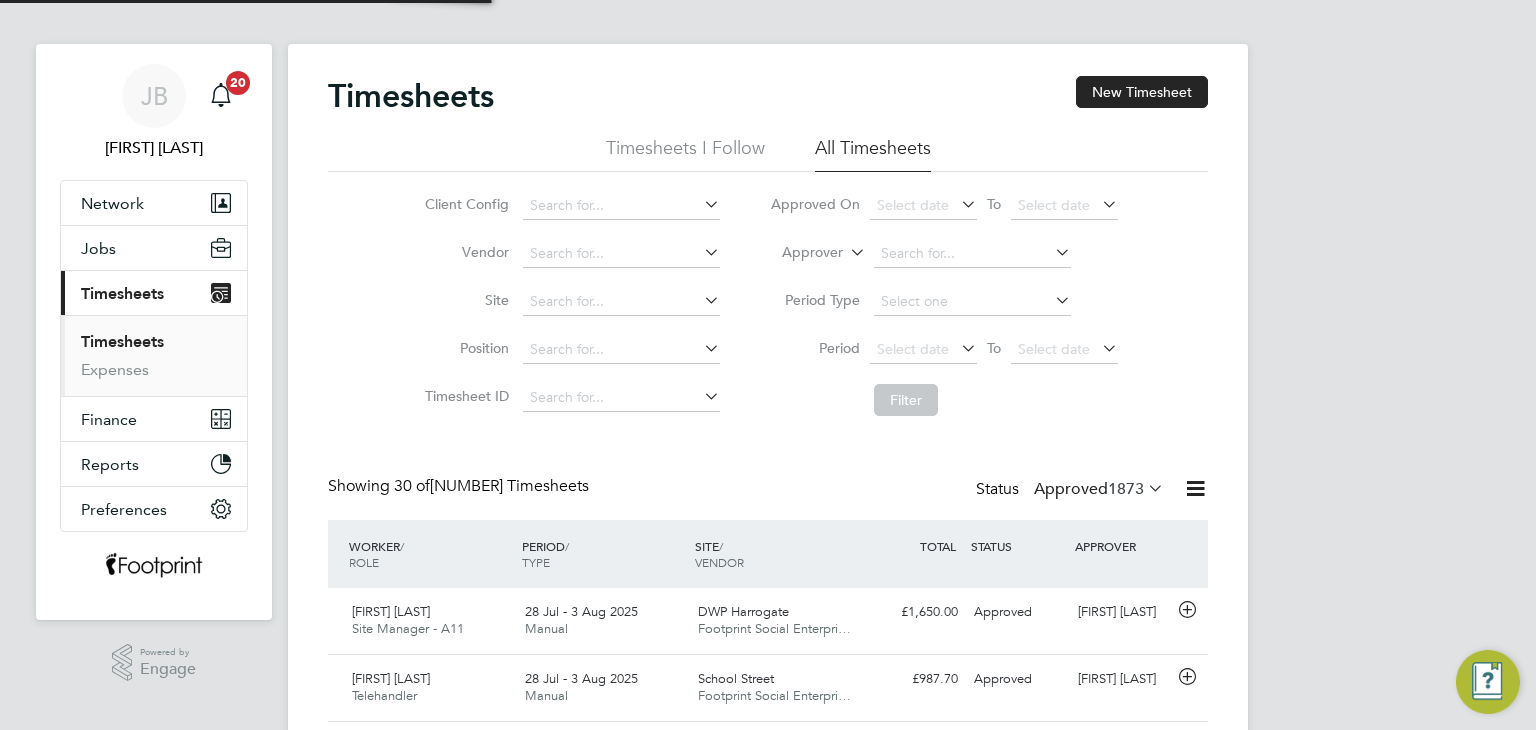 scroll, scrollTop: 0, scrollLeft: 0, axis: both 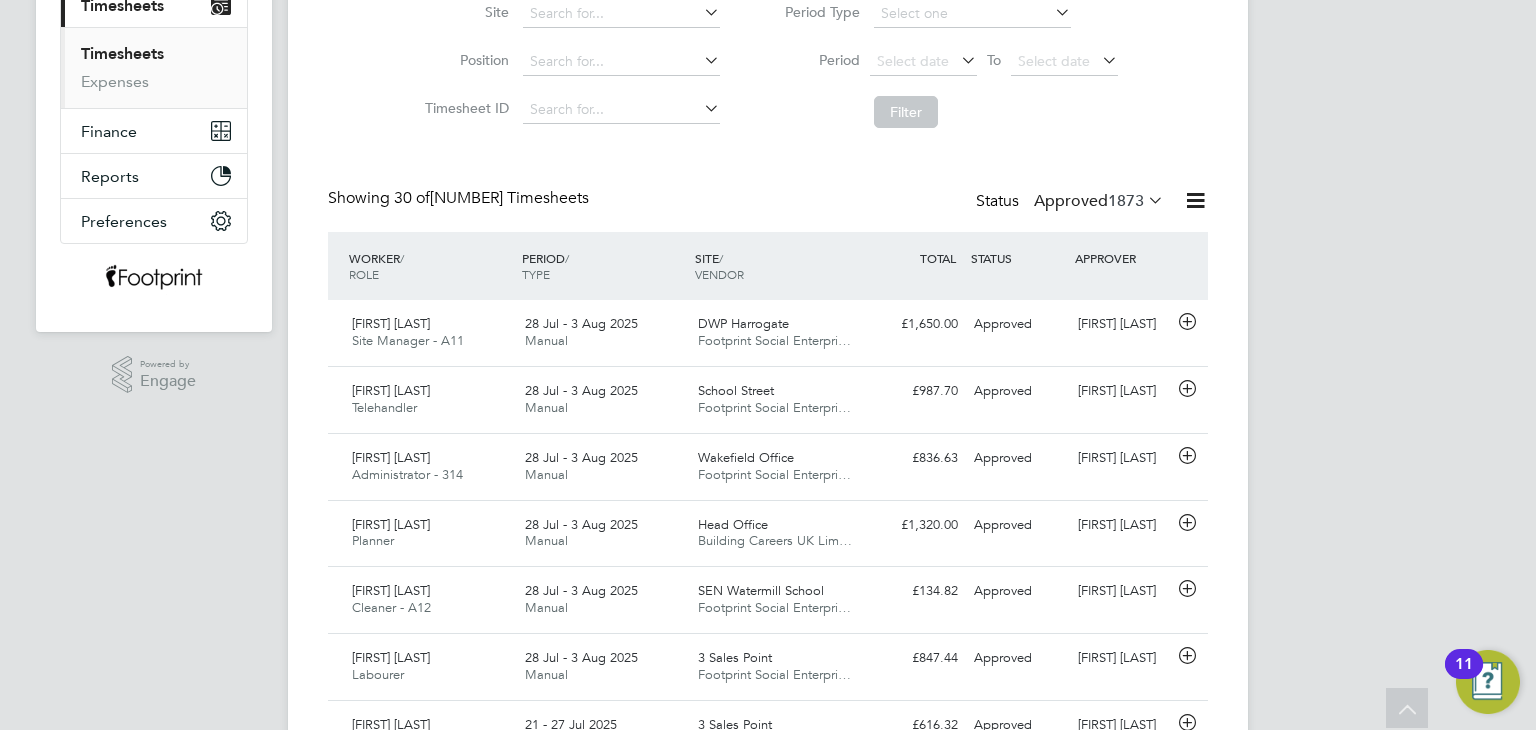 click on "Approved  1873" 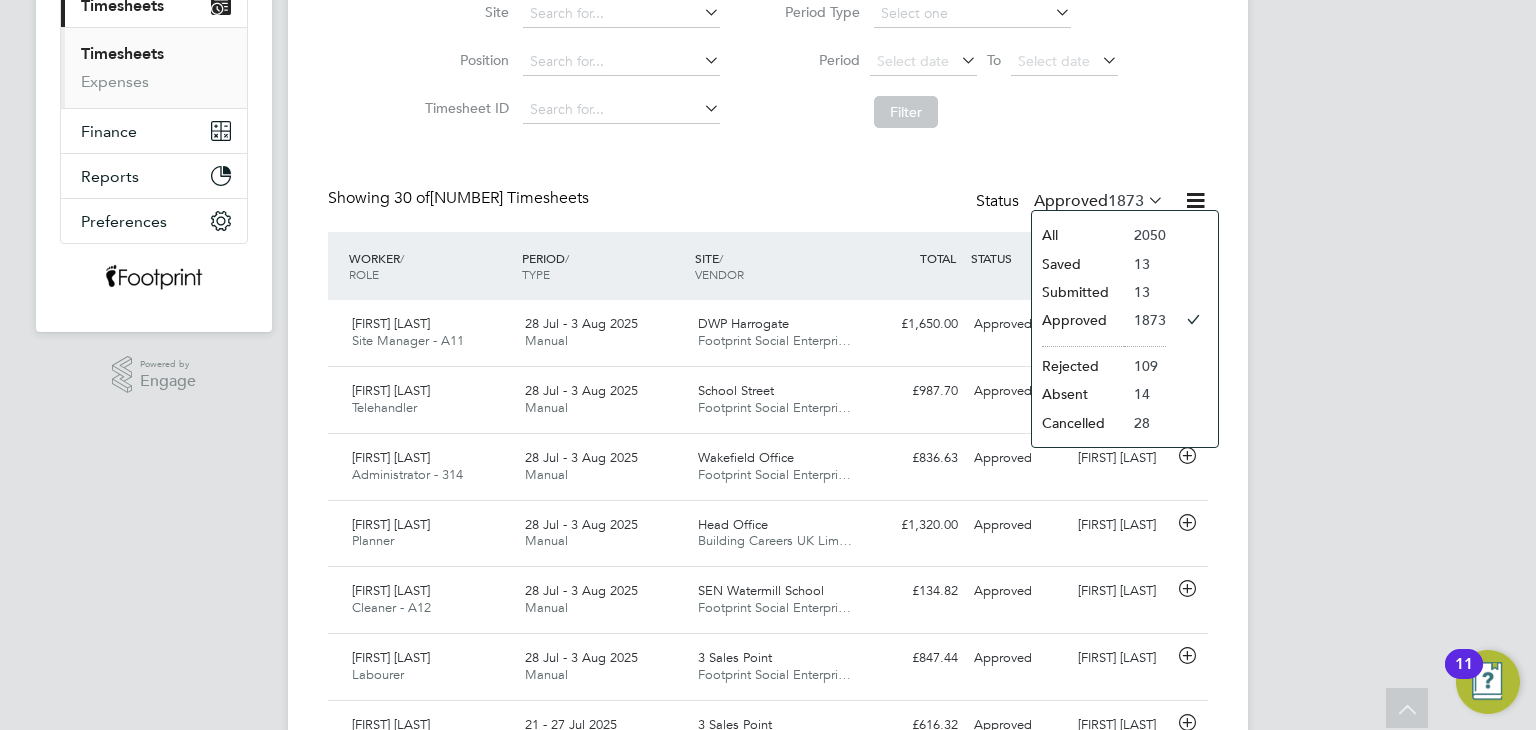 click on "Submitted" 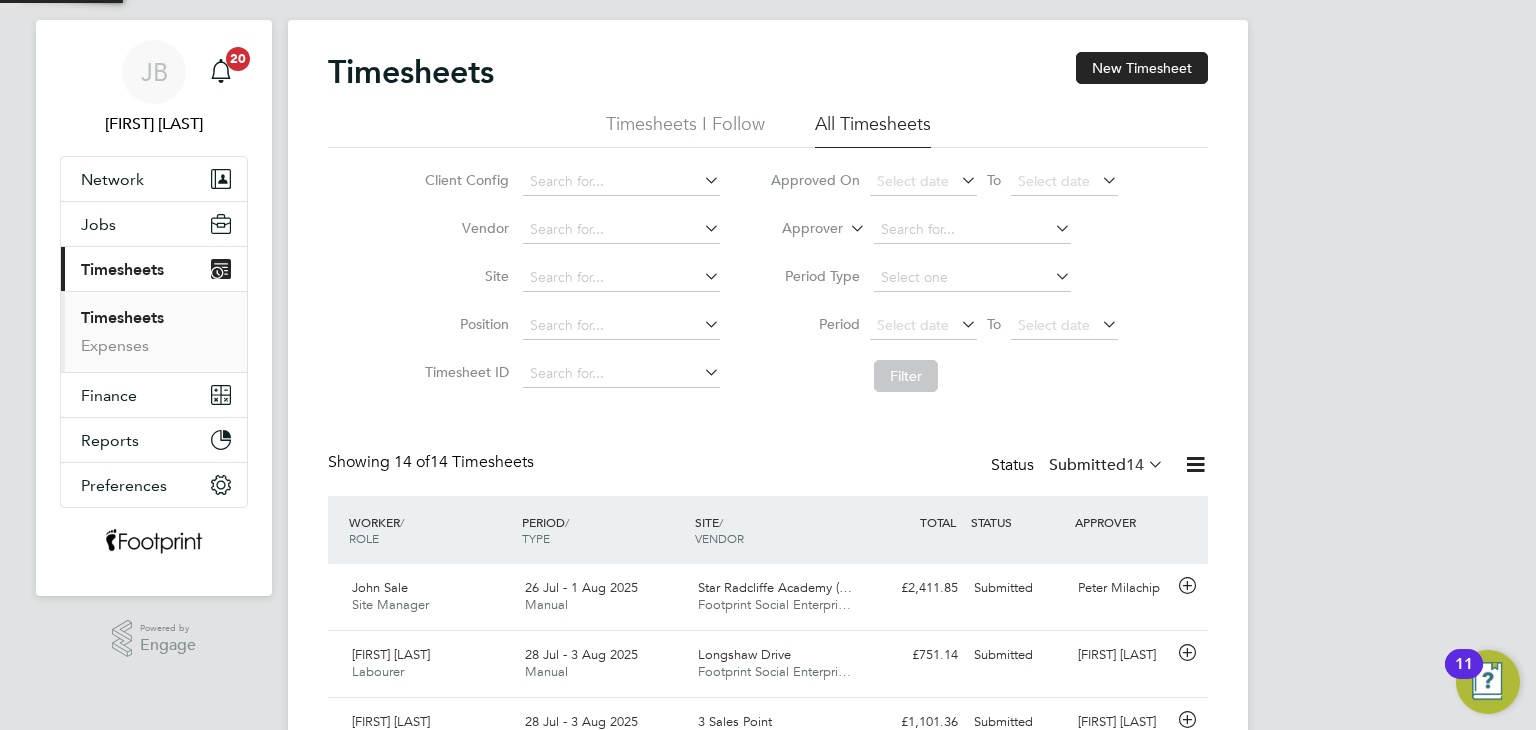 scroll, scrollTop: 300, scrollLeft: 0, axis: vertical 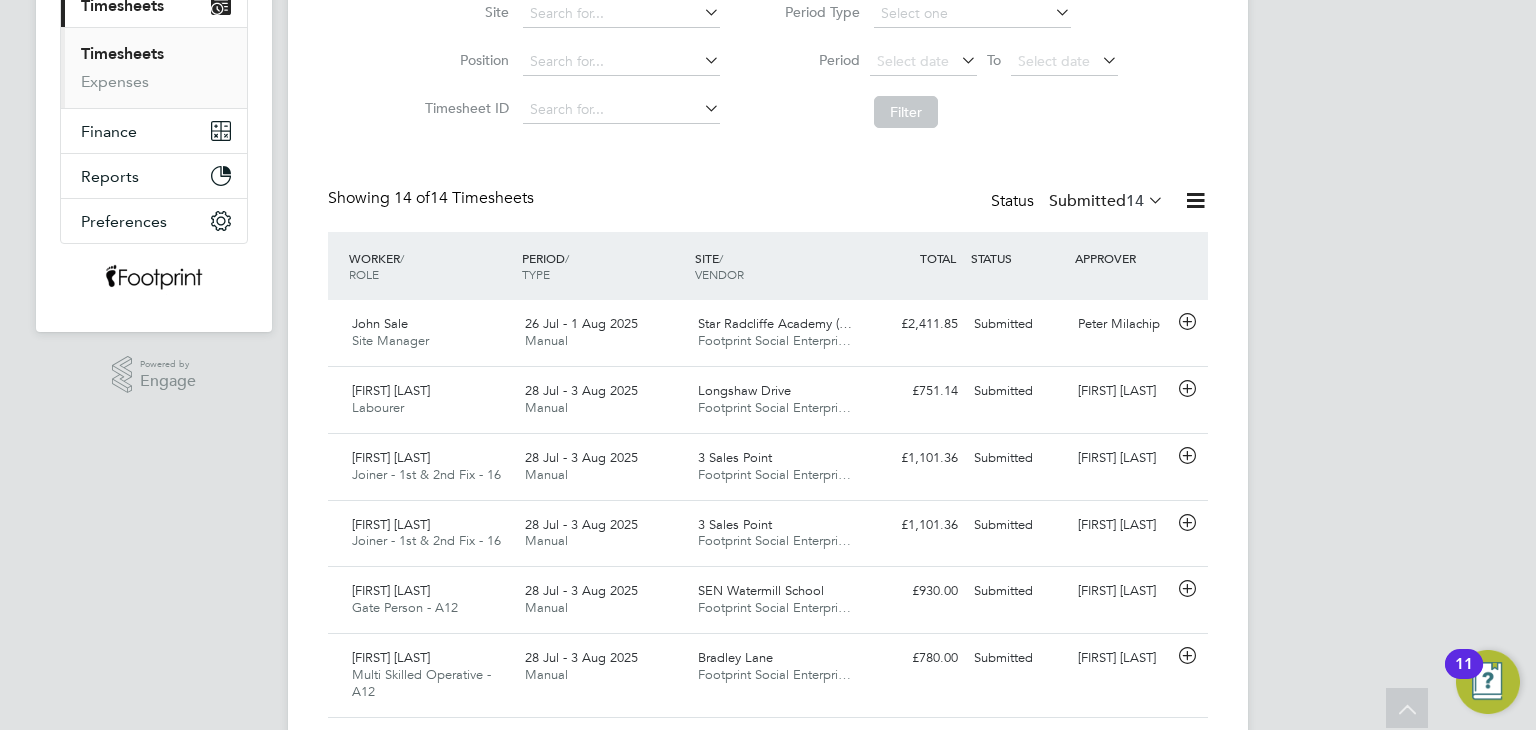 drag, startPoint x: 1456, startPoint y: 298, endPoint x: 1445, endPoint y: 273, distance: 27.313 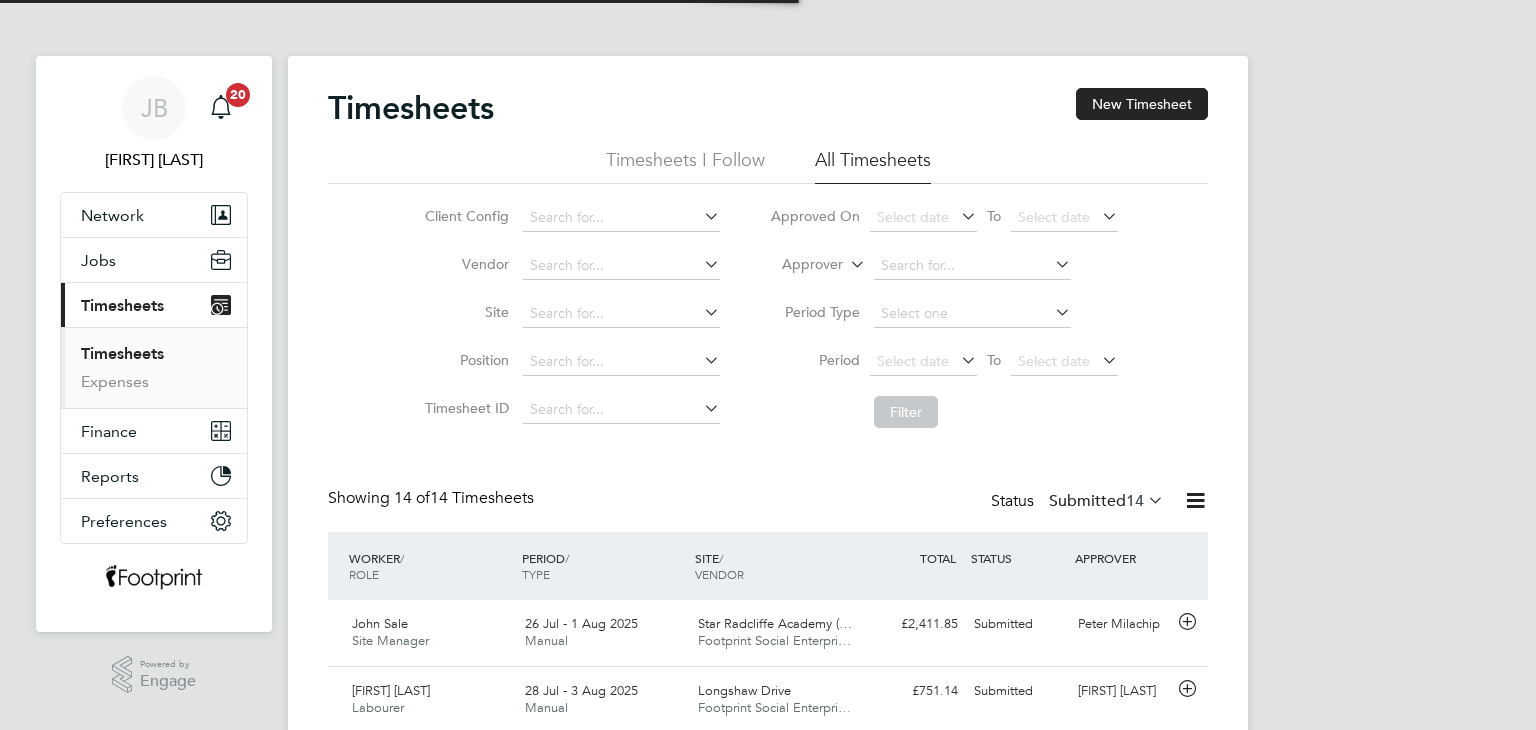 scroll, scrollTop: 0, scrollLeft: 0, axis: both 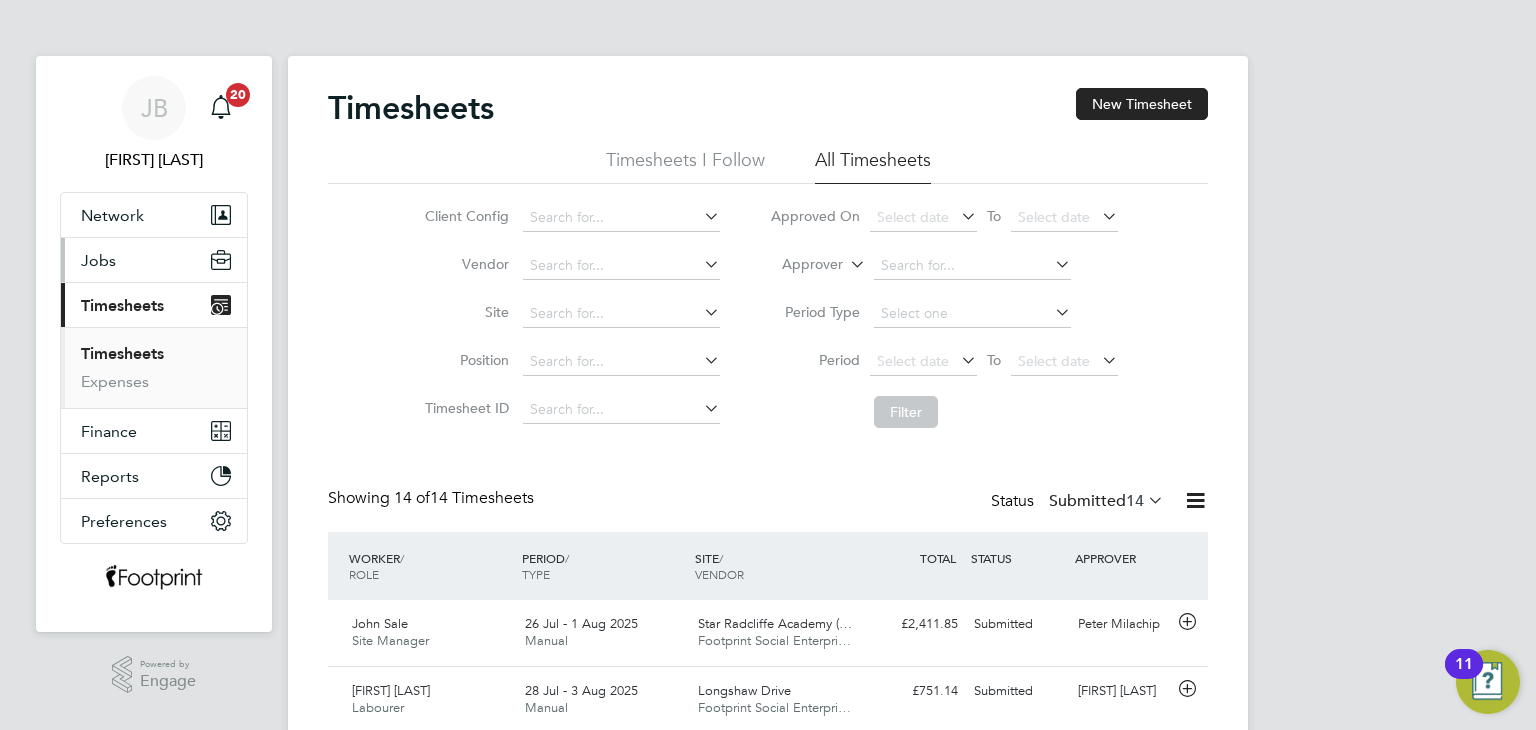 click on "Jobs" at bounding box center [98, 260] 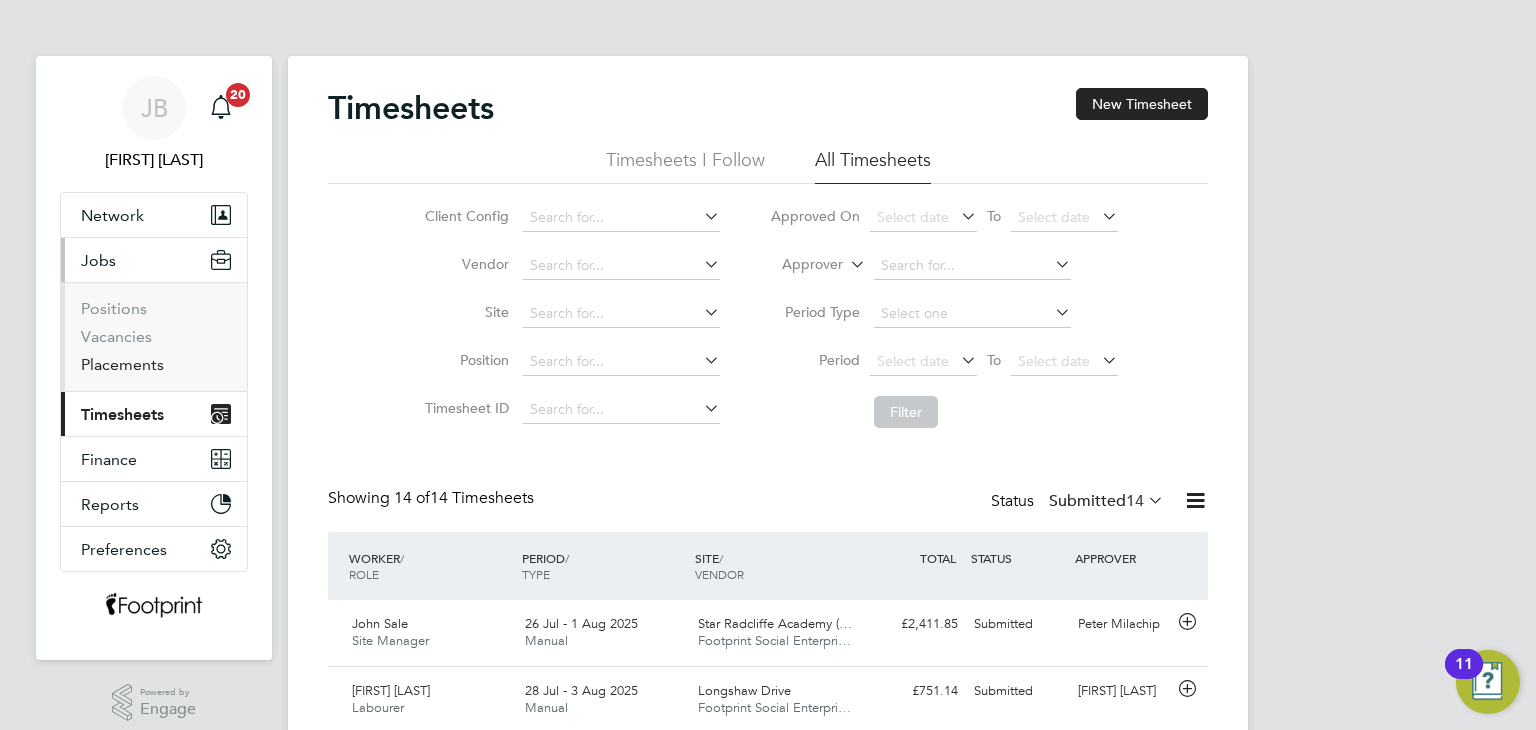 click on "Placements" at bounding box center (122, 364) 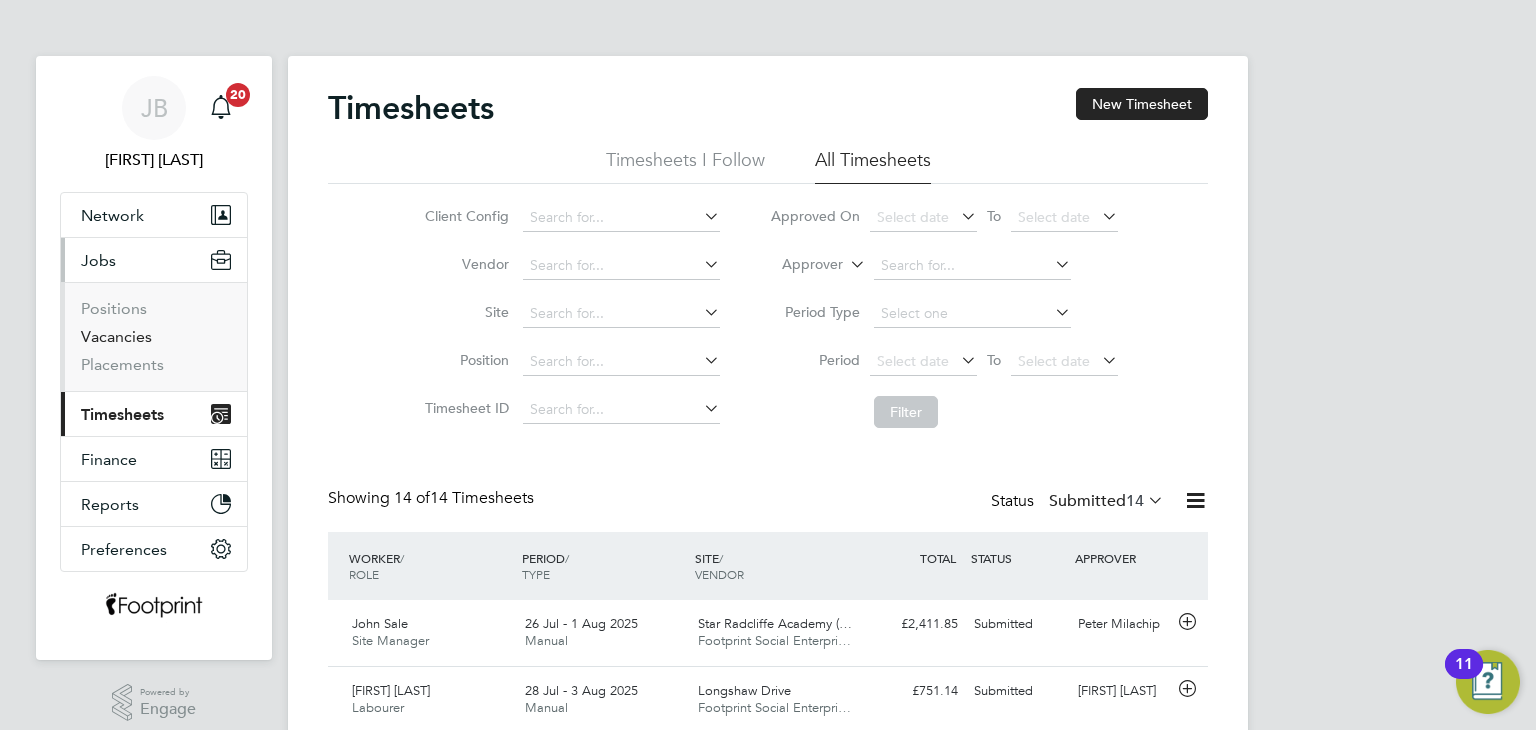 click on "Vacancies" at bounding box center (116, 336) 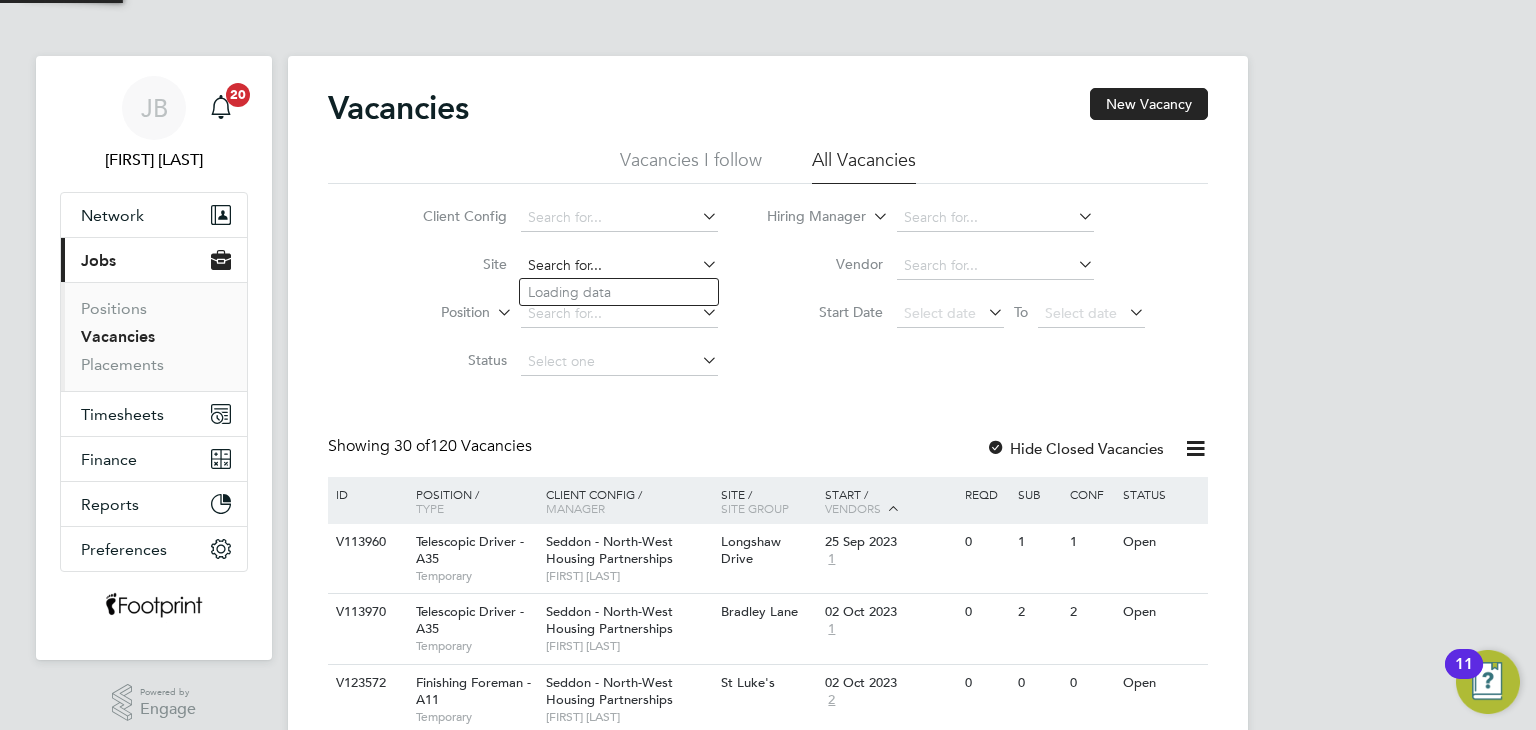 click 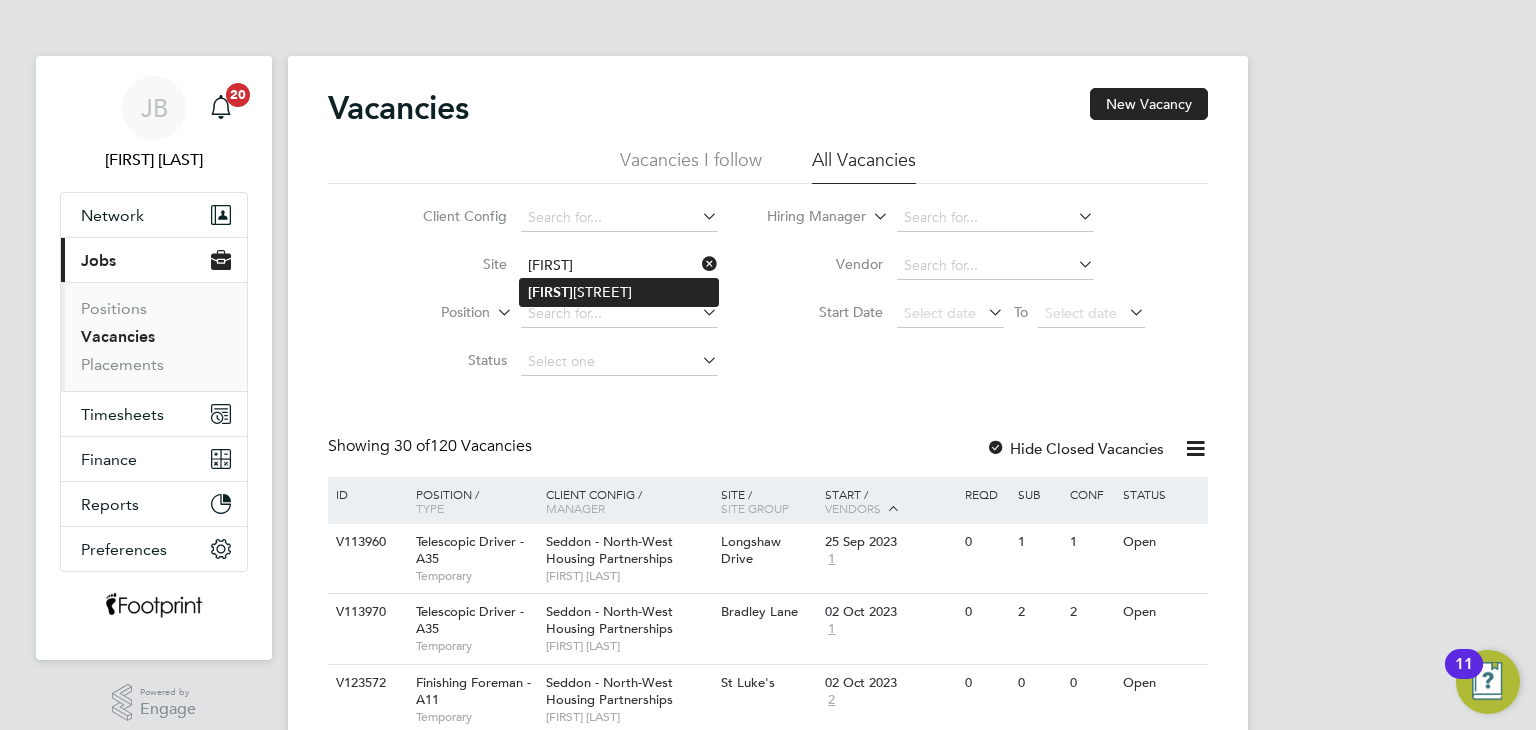 click on "Bradley  Lane" 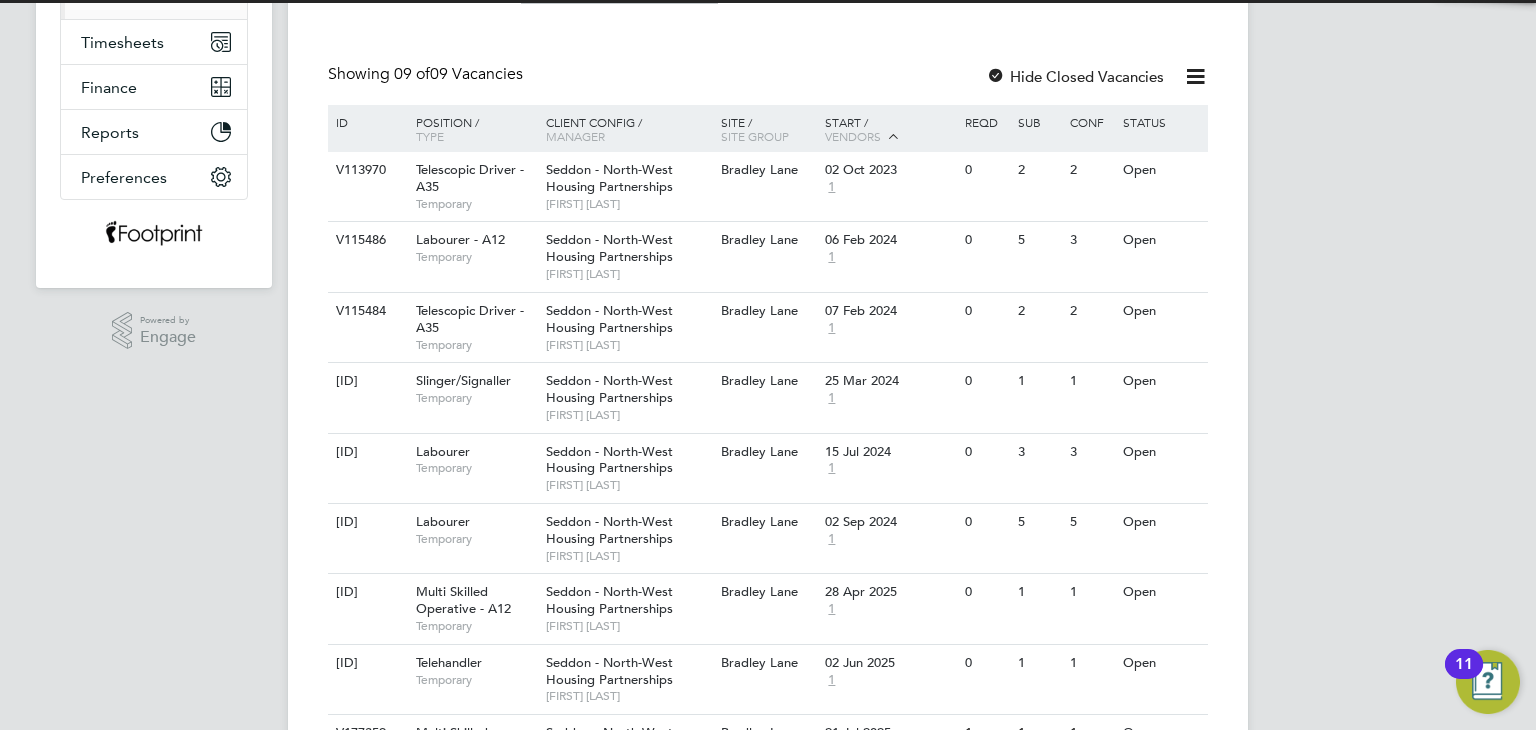 scroll, scrollTop: 498, scrollLeft: 0, axis: vertical 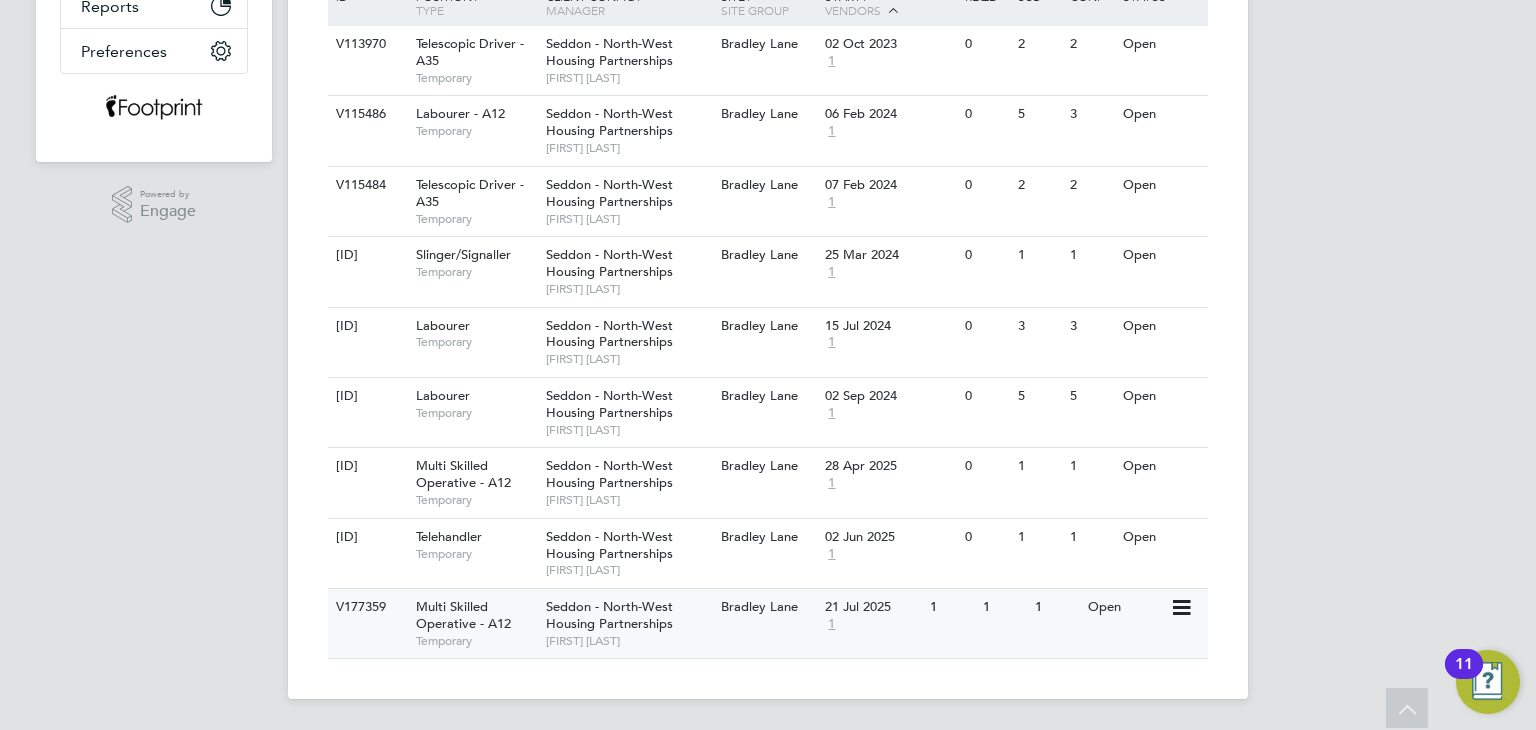 click on "1" 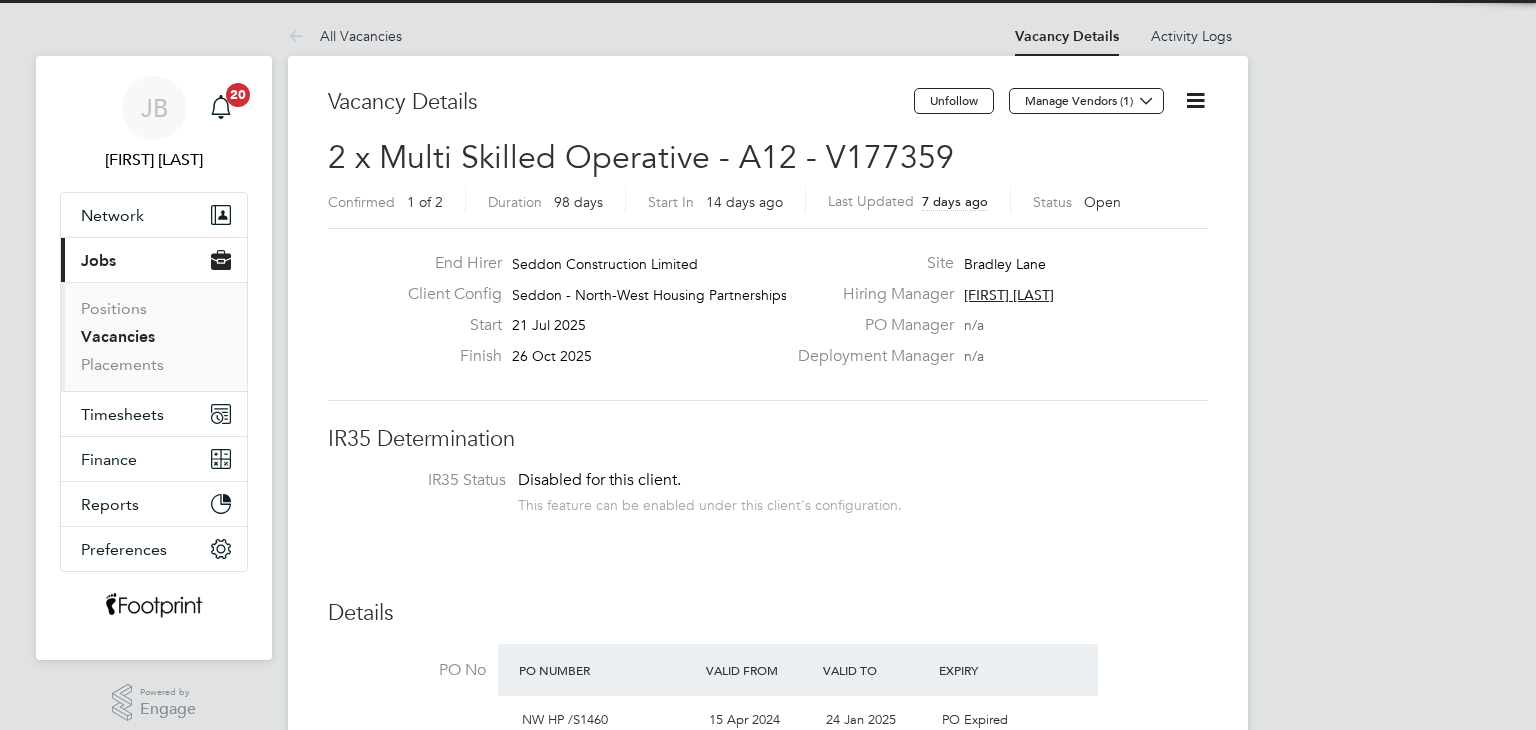 scroll, scrollTop: 0, scrollLeft: 0, axis: both 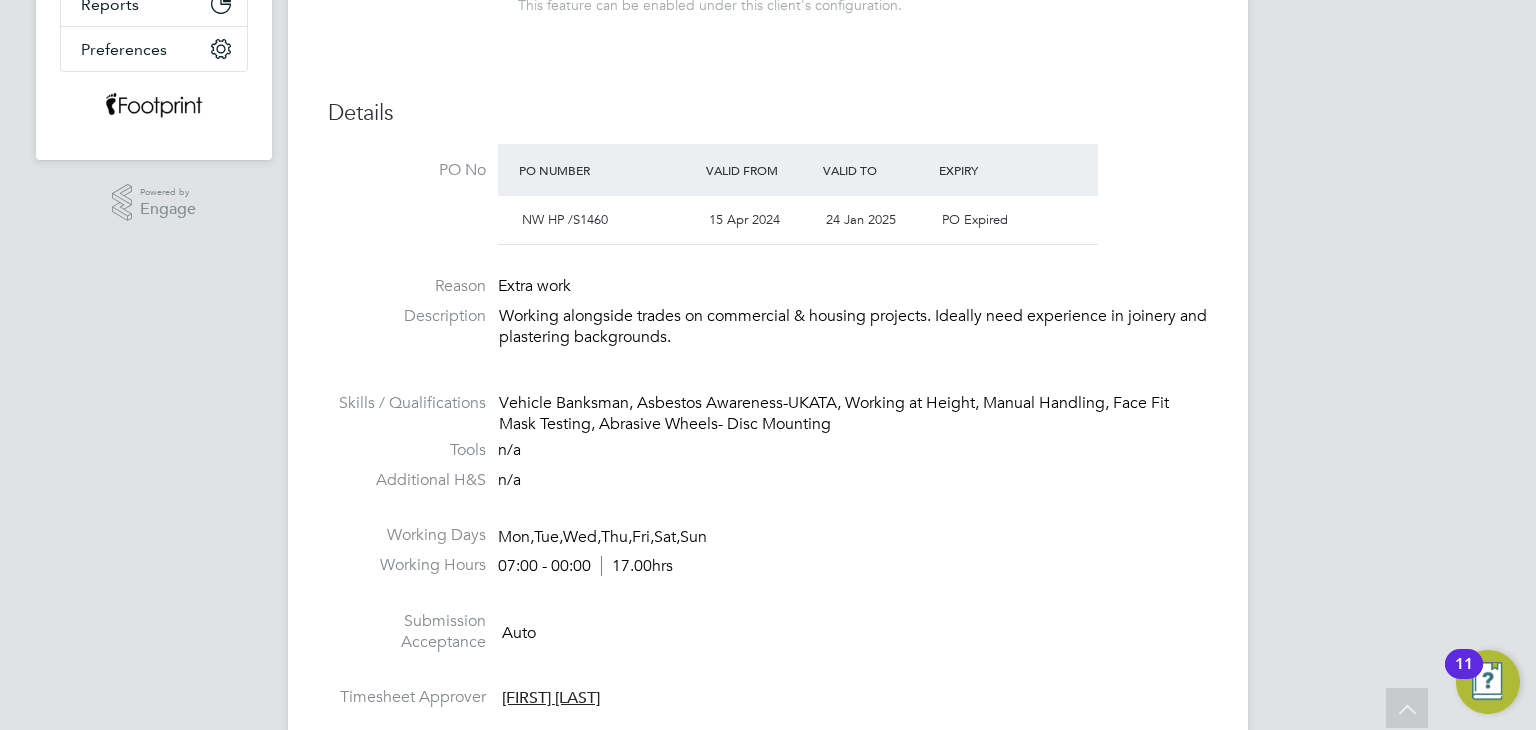 drag, startPoint x: 422, startPoint y: 347, endPoint x: 443, endPoint y: 385, distance: 43.416588 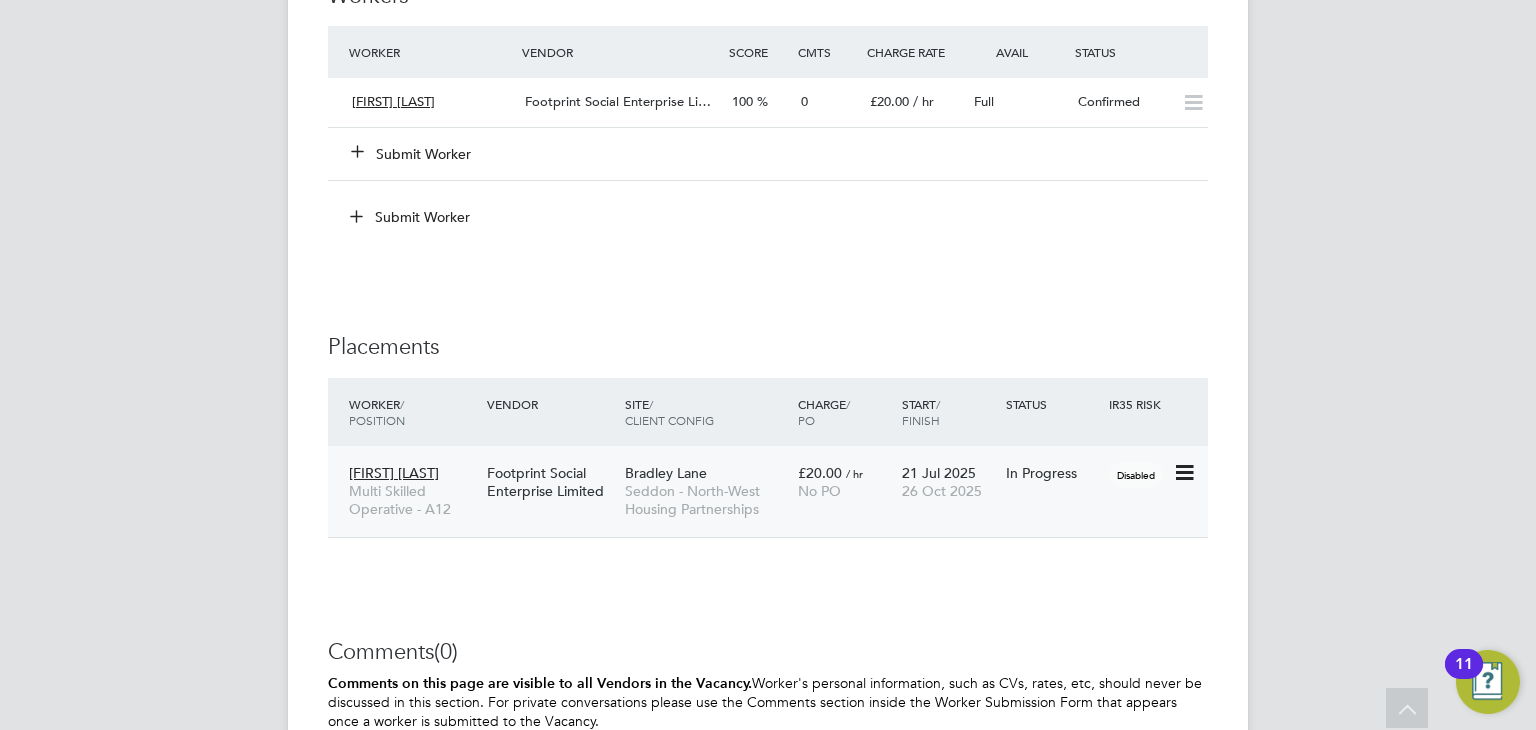 scroll, scrollTop: 1700, scrollLeft: 0, axis: vertical 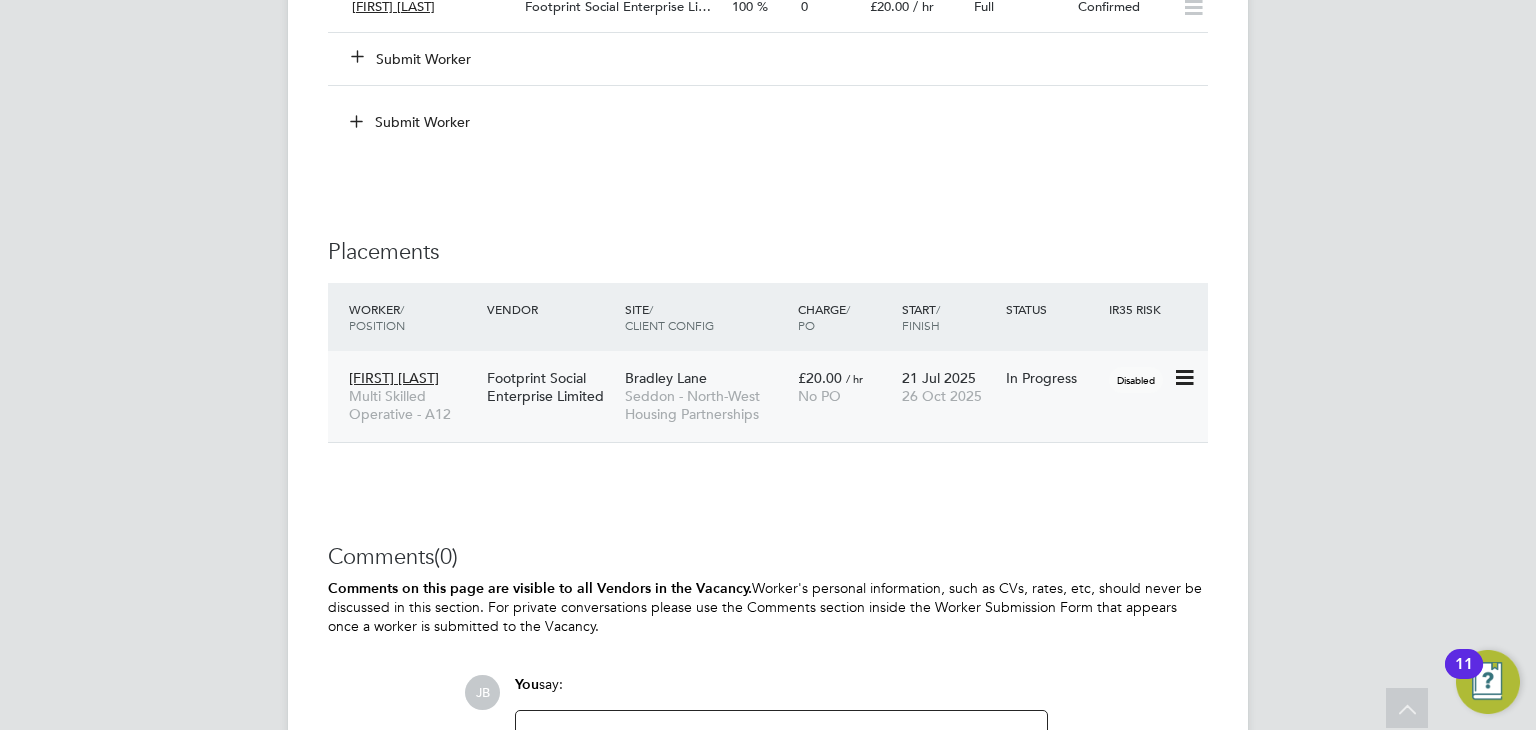 click 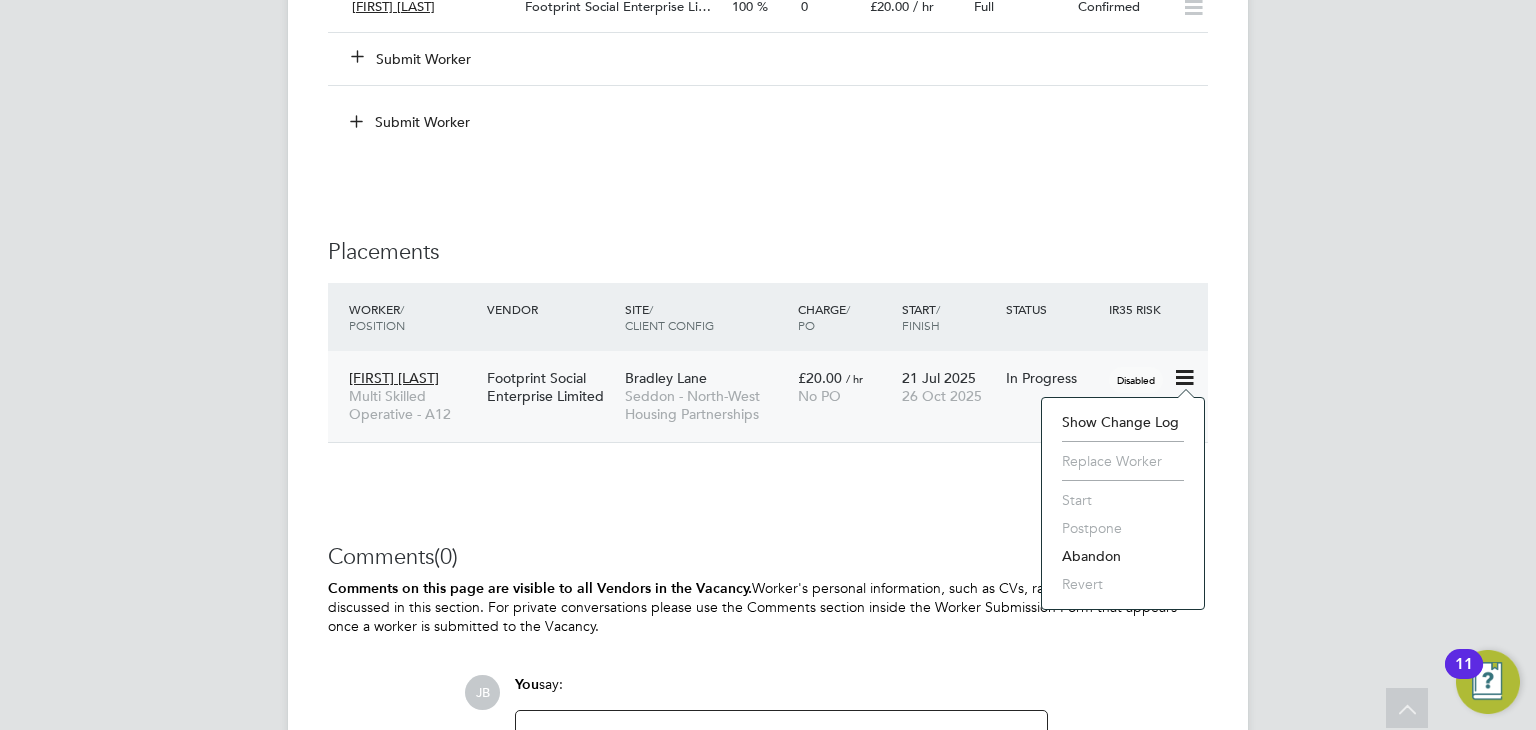 click on "21 Jul 2025 26 Oct 2025" 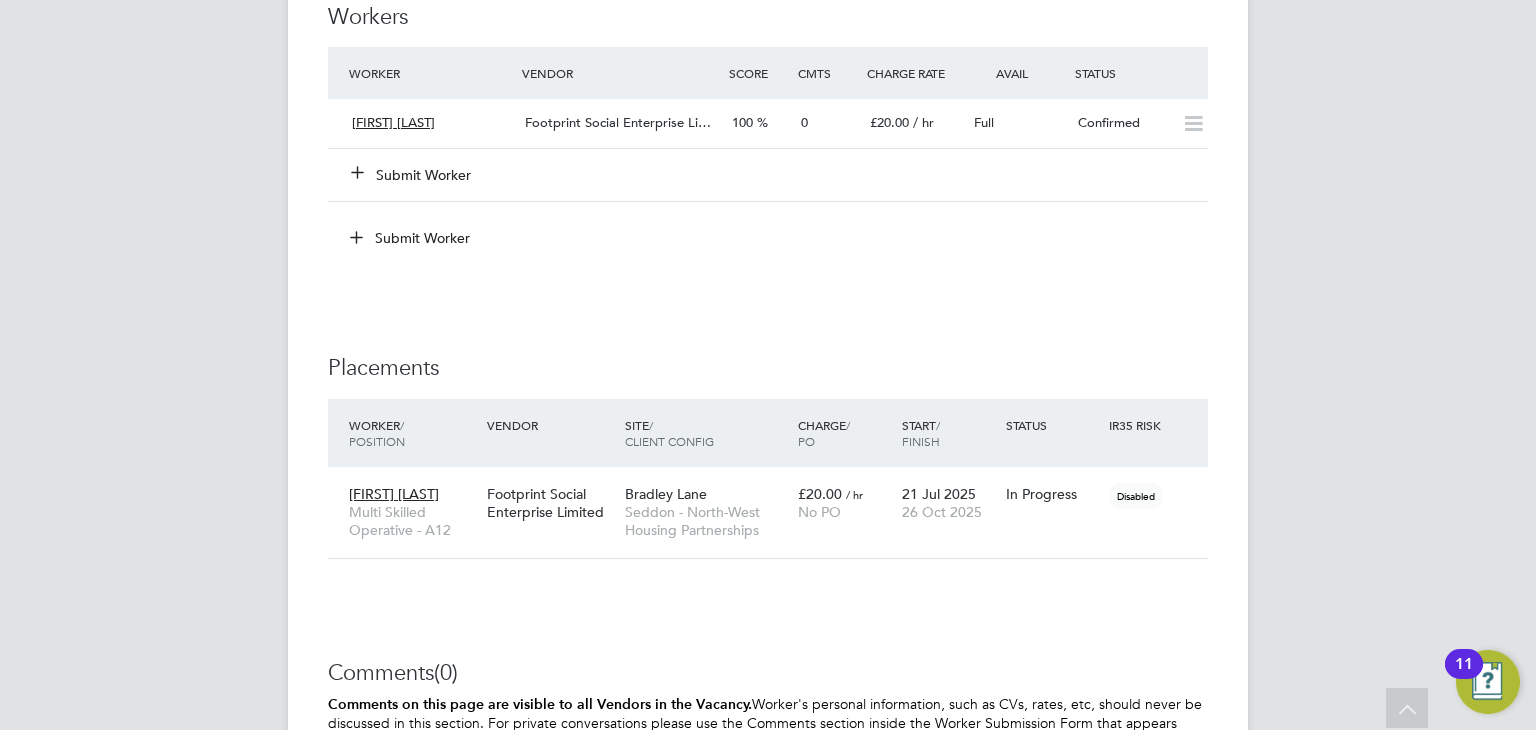 scroll, scrollTop: 1500, scrollLeft: 0, axis: vertical 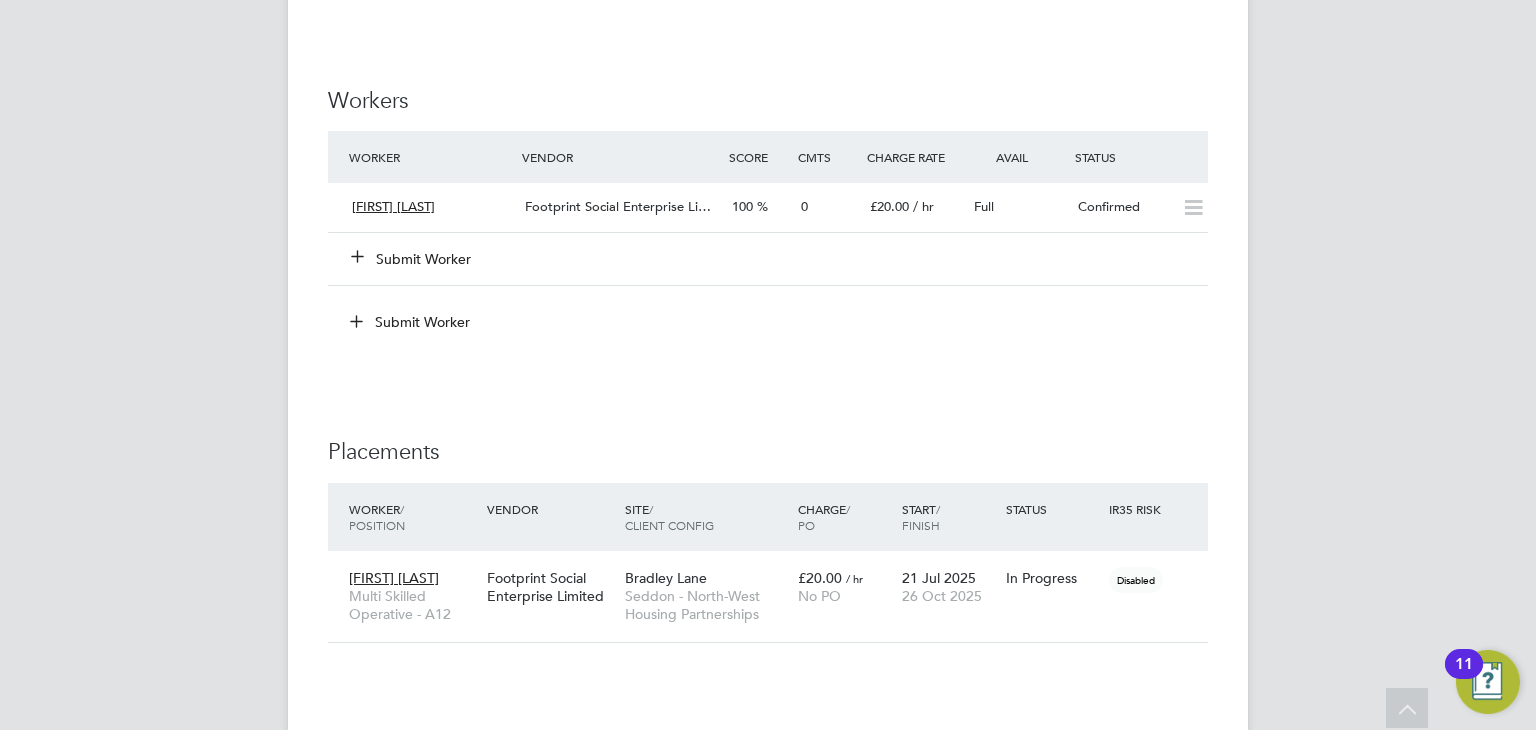 click on "Submit Worker" 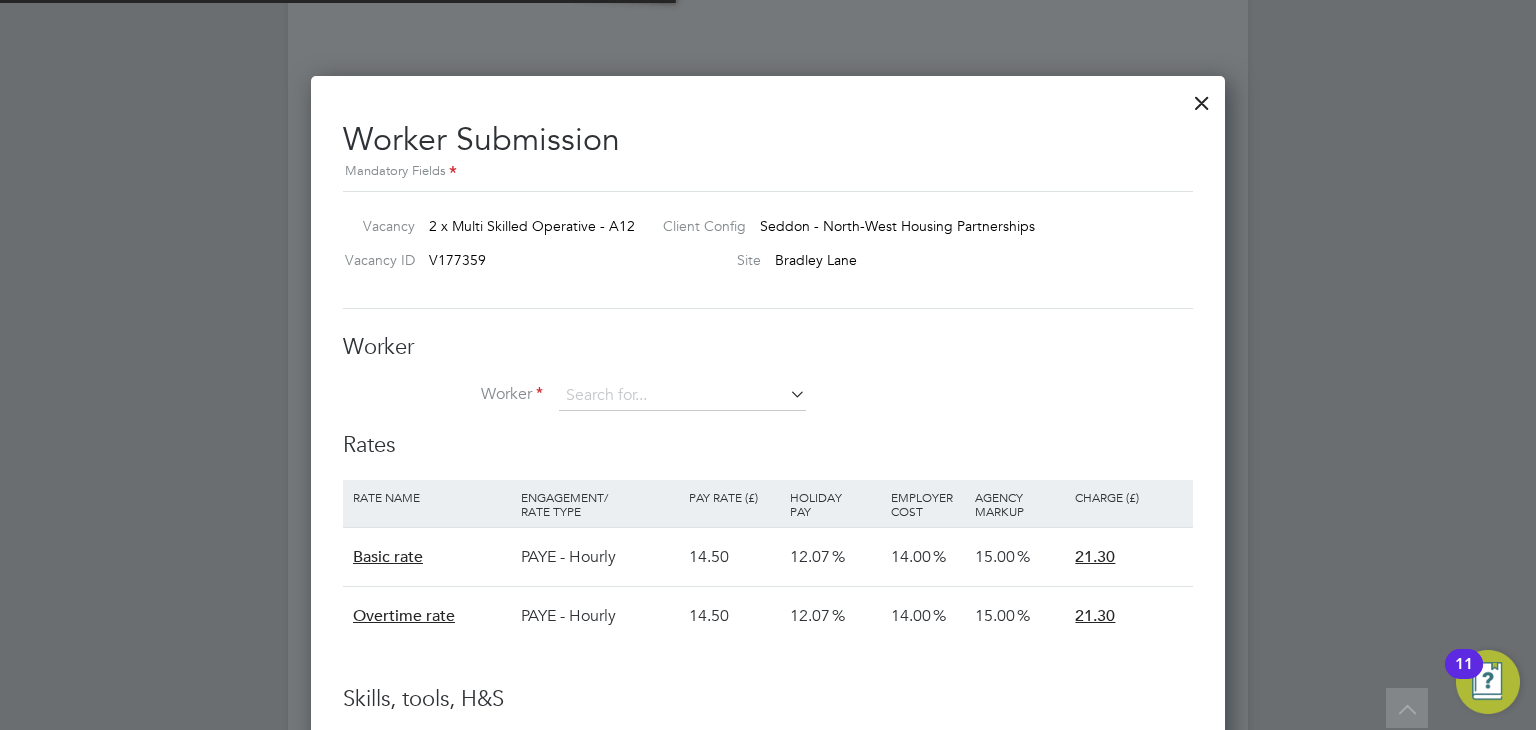scroll, scrollTop: 10, scrollLeft: 10, axis: both 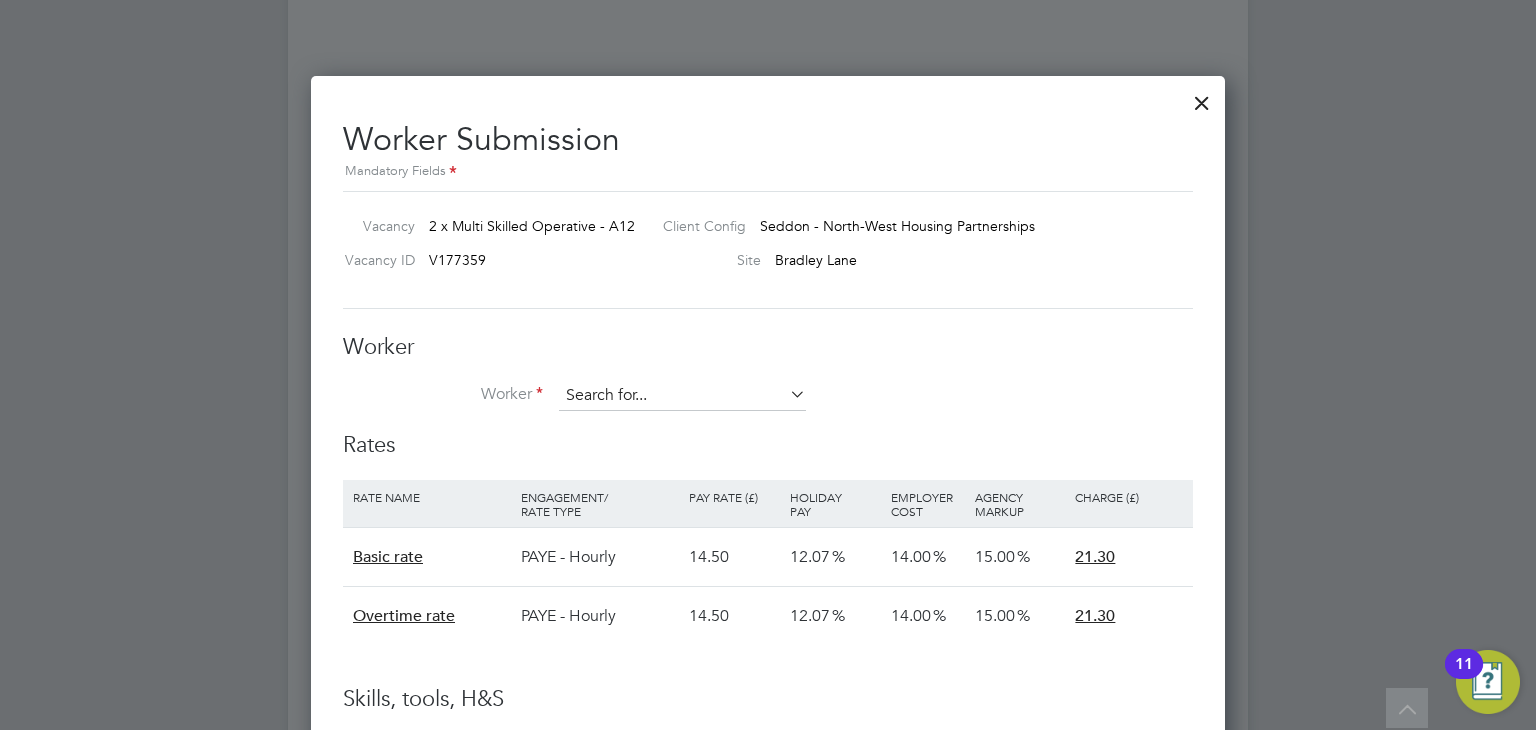 click at bounding box center (682, 396) 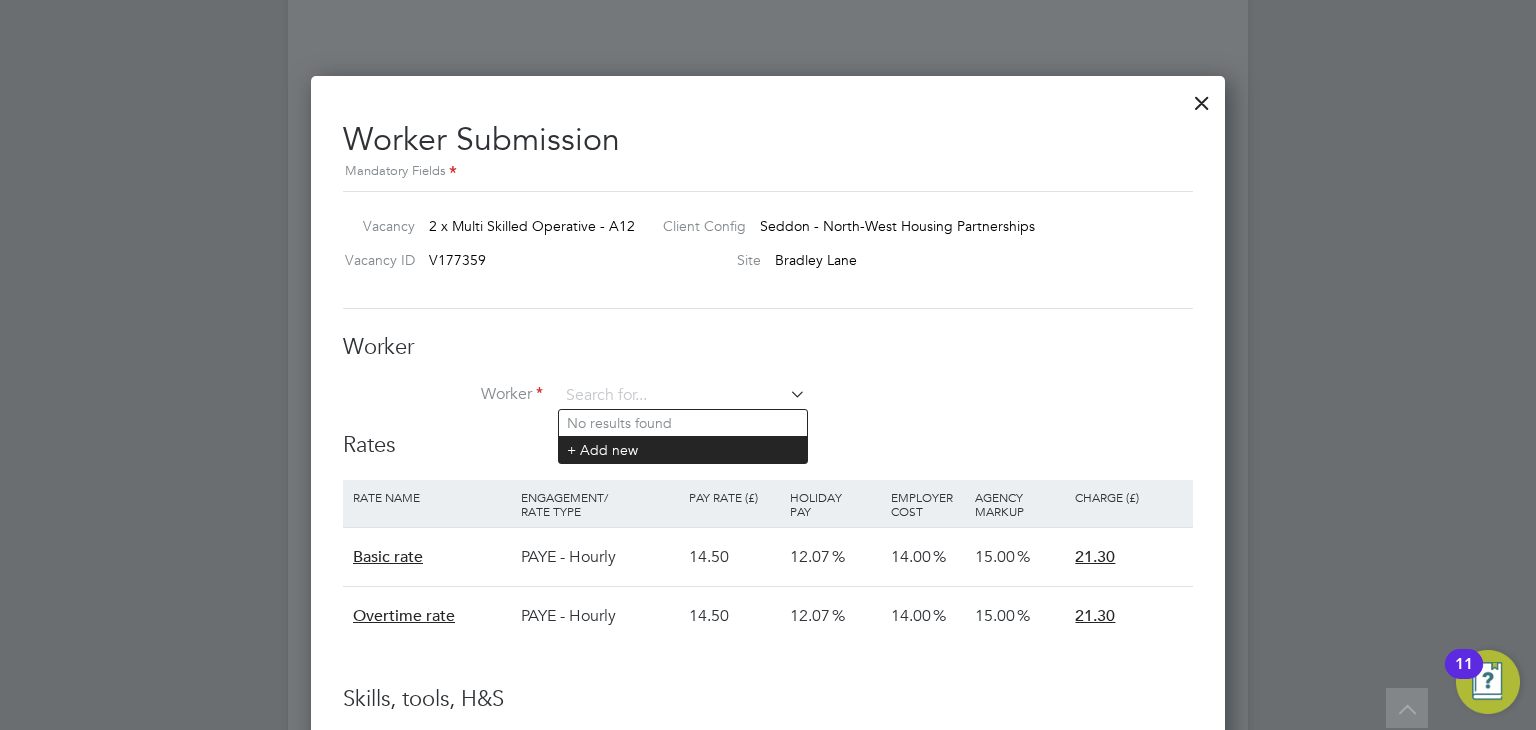 click on "+ Add new" 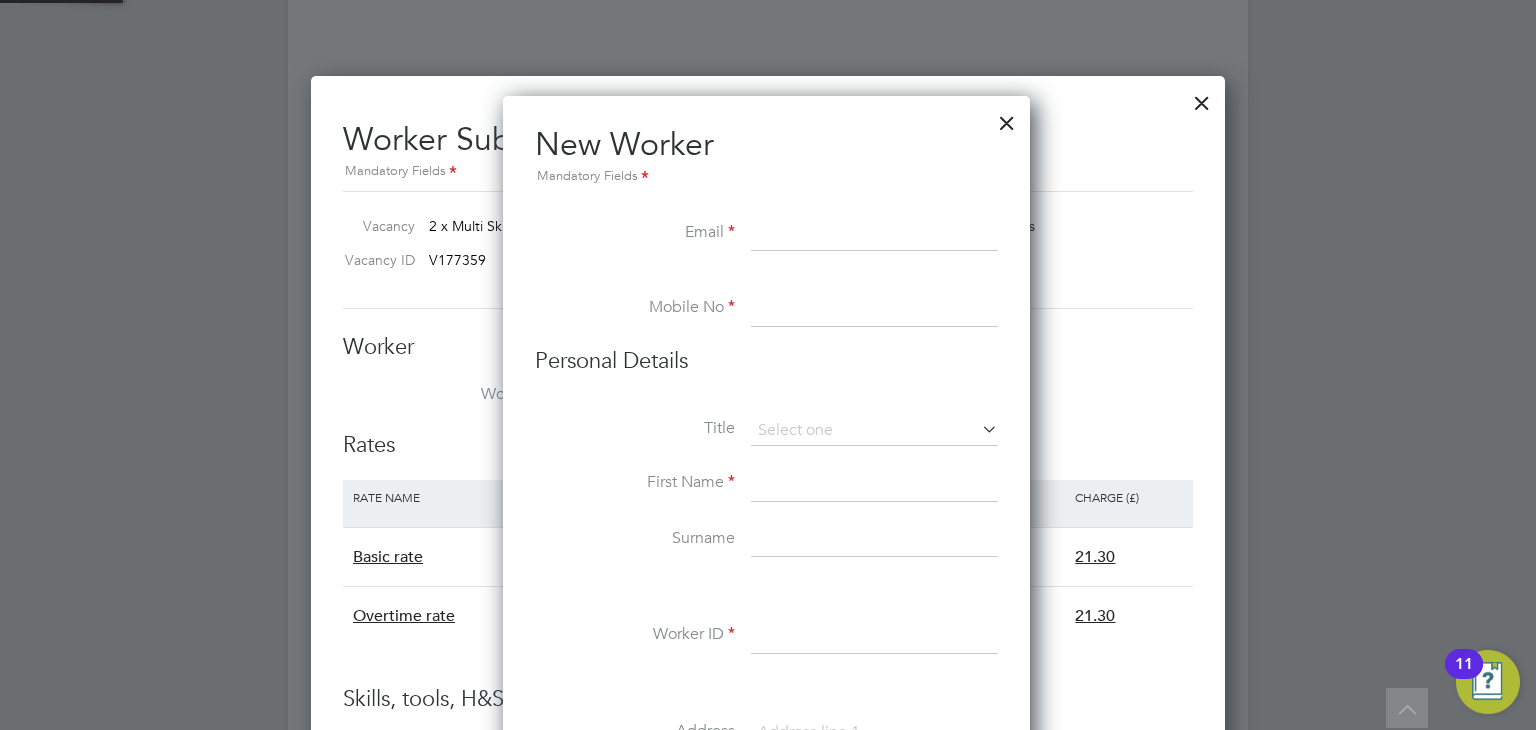 scroll, scrollTop: 10, scrollLeft: 10, axis: both 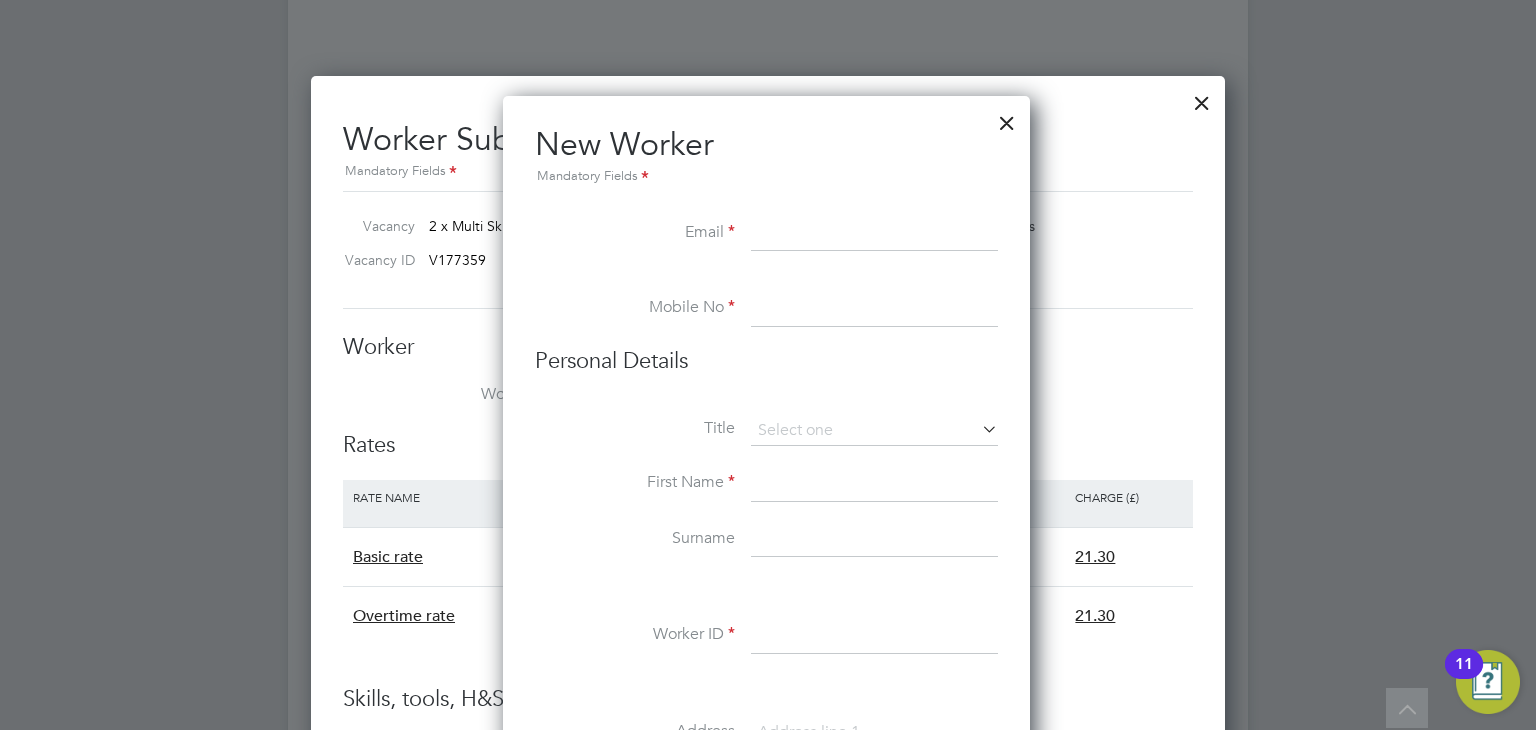paste on "andrewd2022@outlook.com" 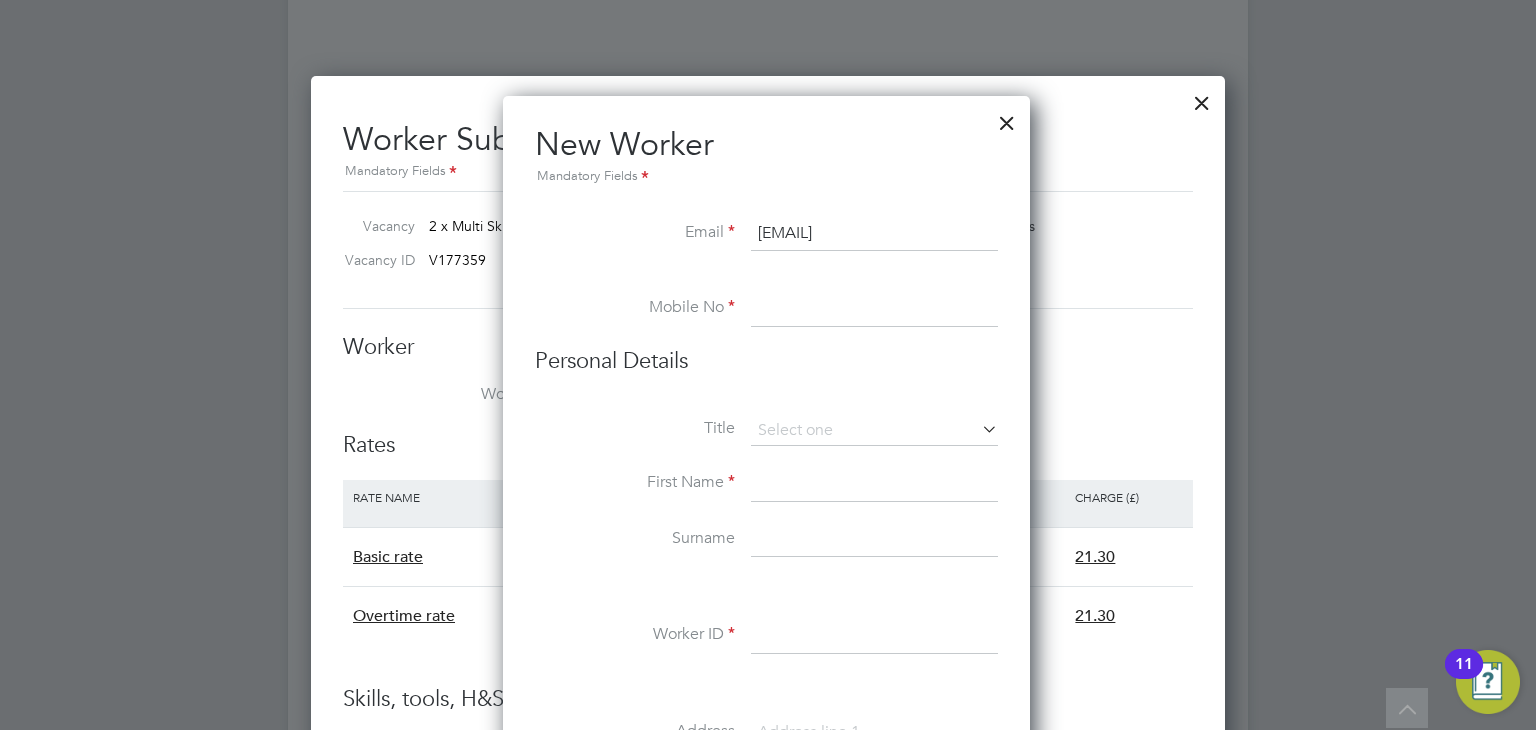 type on "andrewd2022@outlook.com" 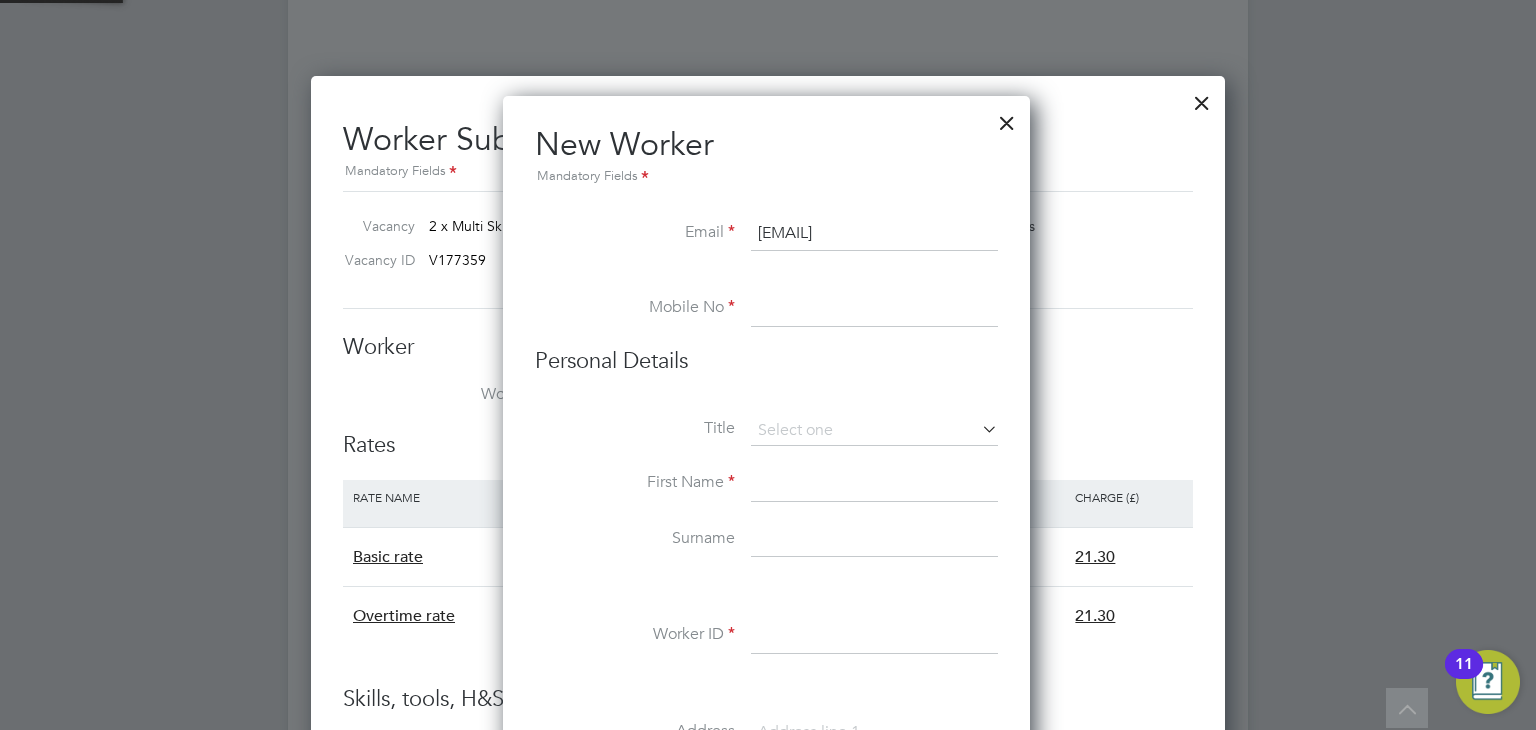 paste on "+44 7350 006290" 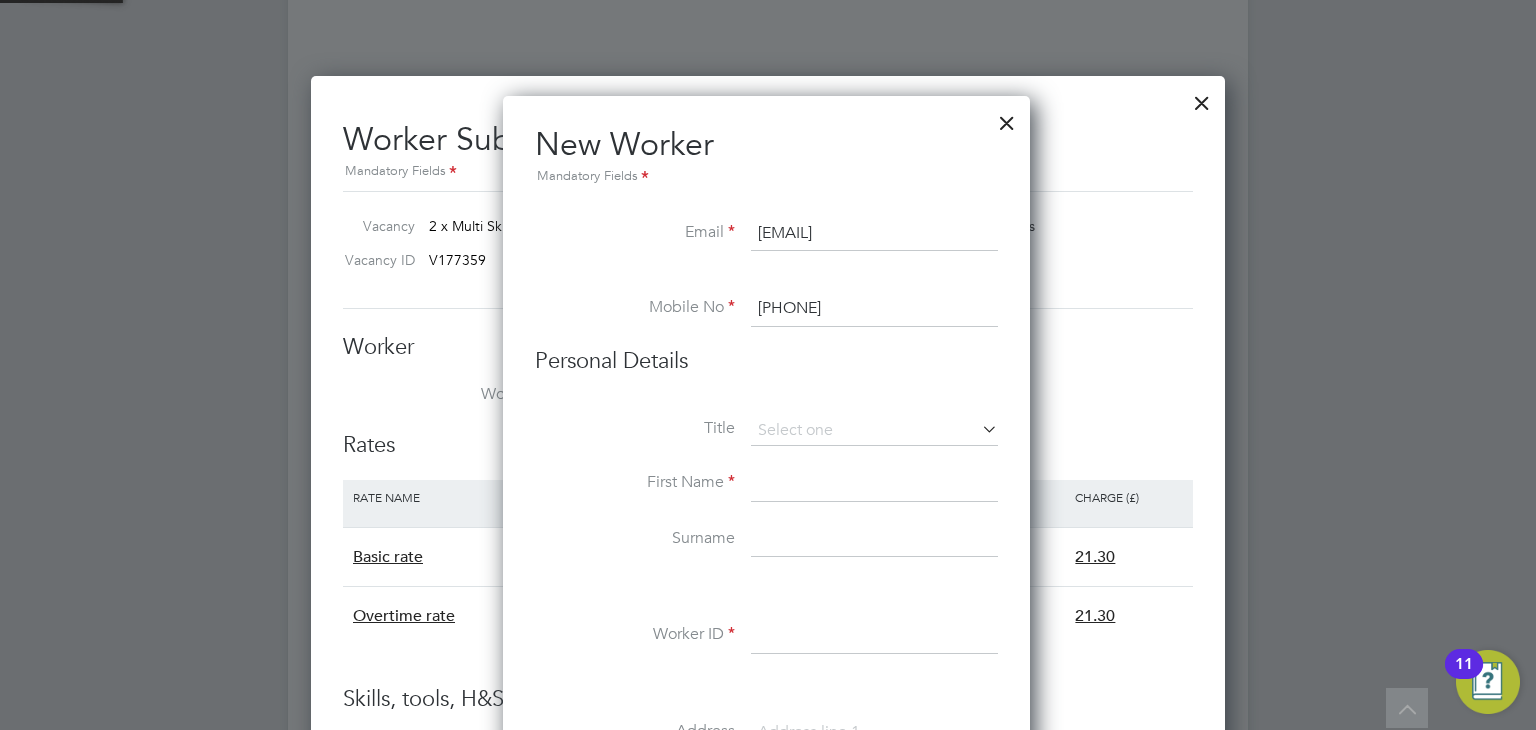 type on "+44 7350 006290" 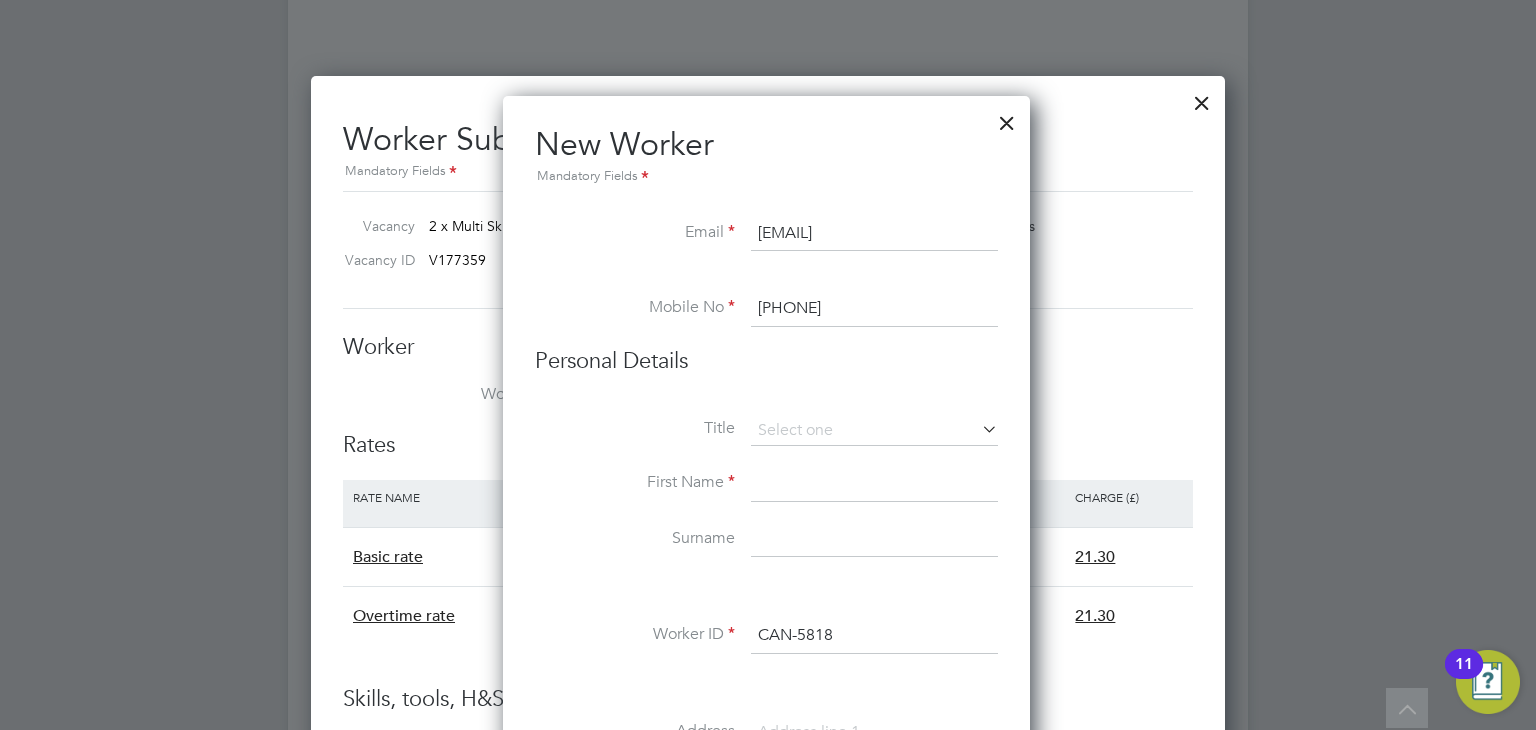 type on "CAN-5818" 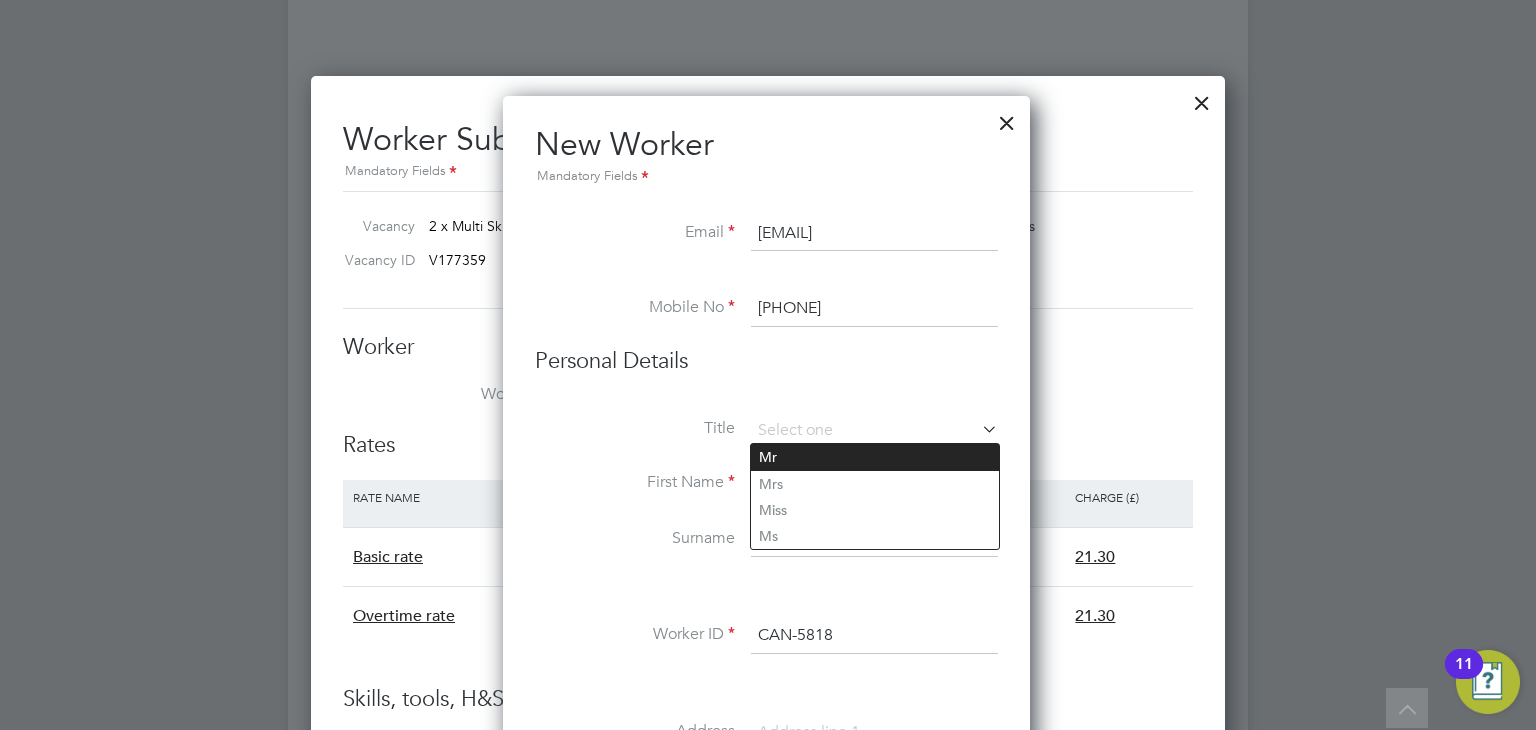 click on "Mr" 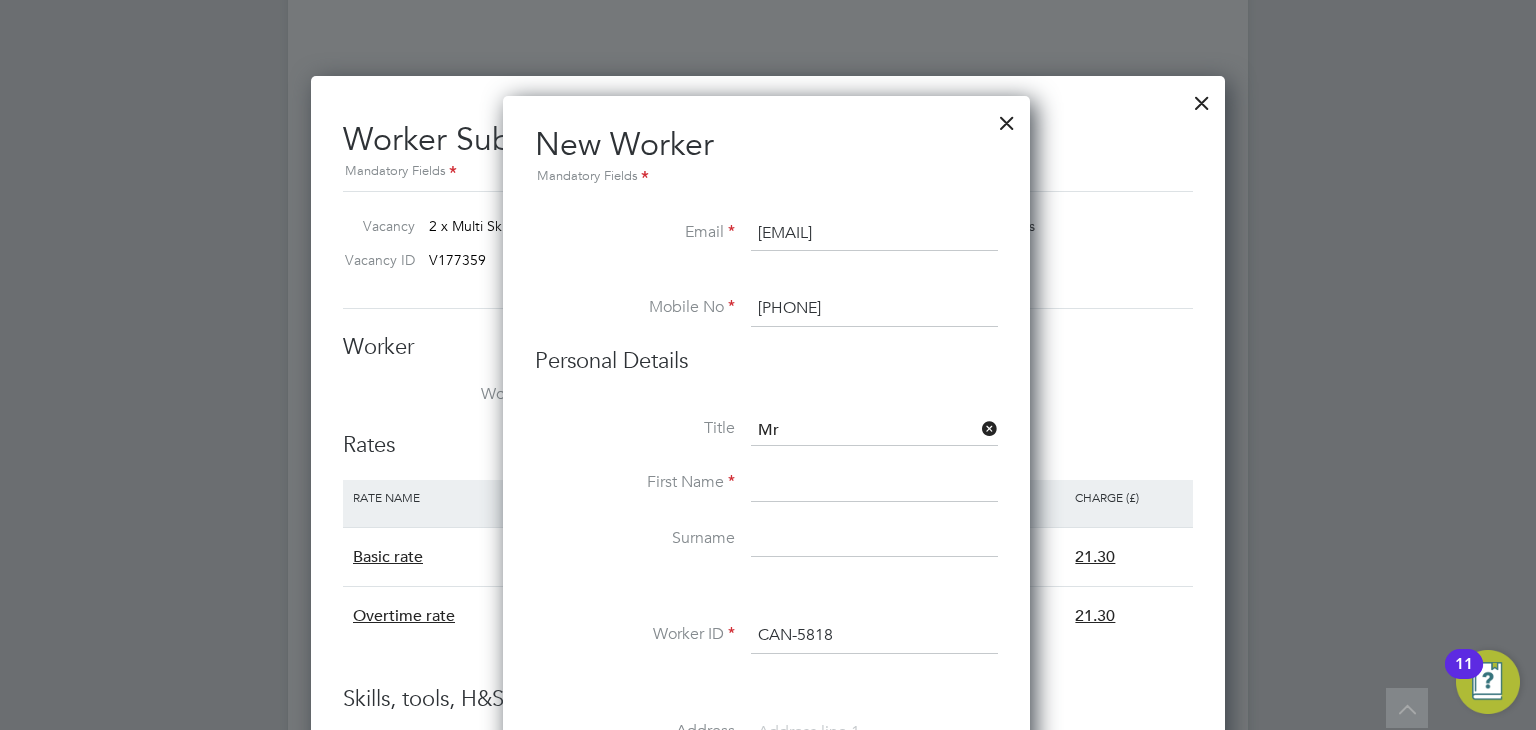 click at bounding box center [874, 484] 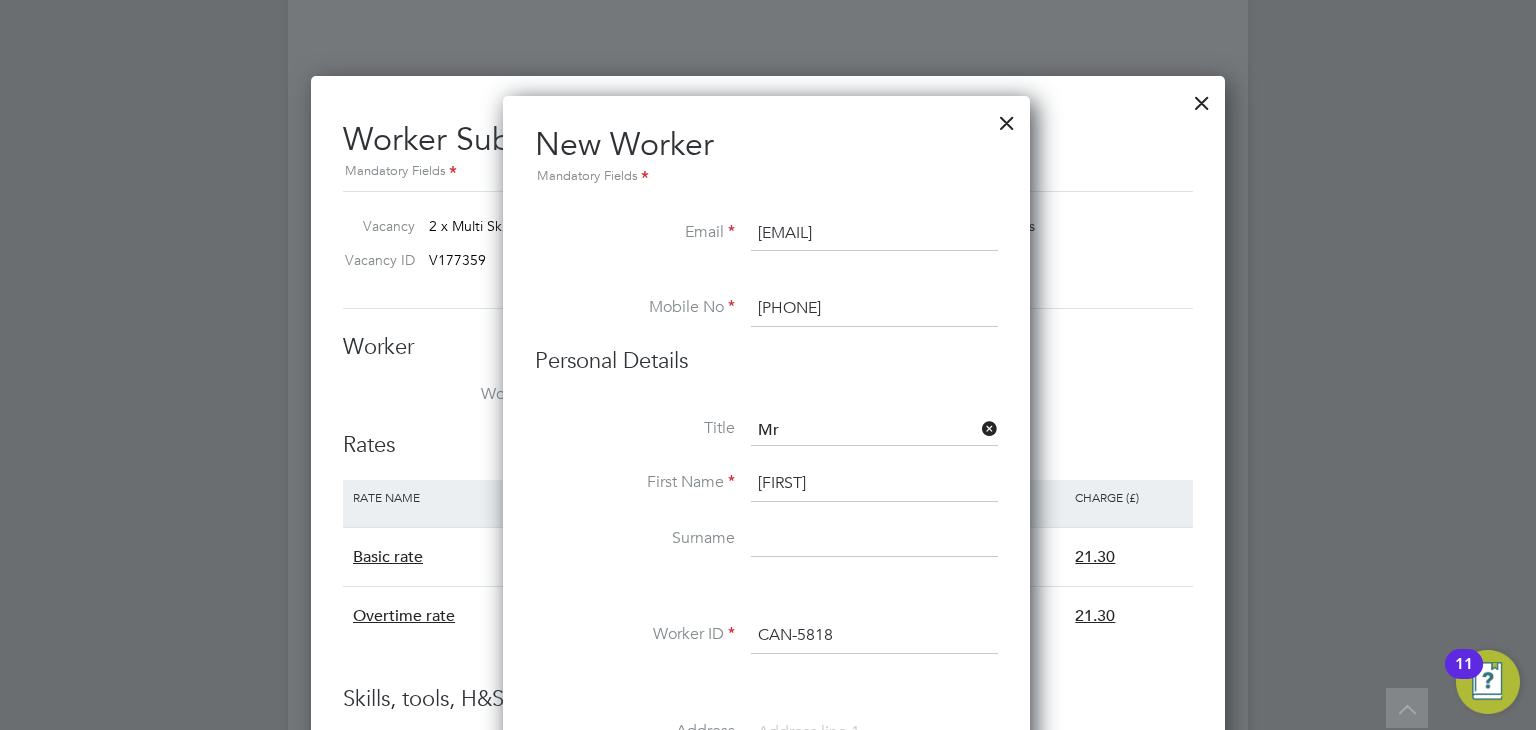 click on "ANdrew" at bounding box center (874, 484) 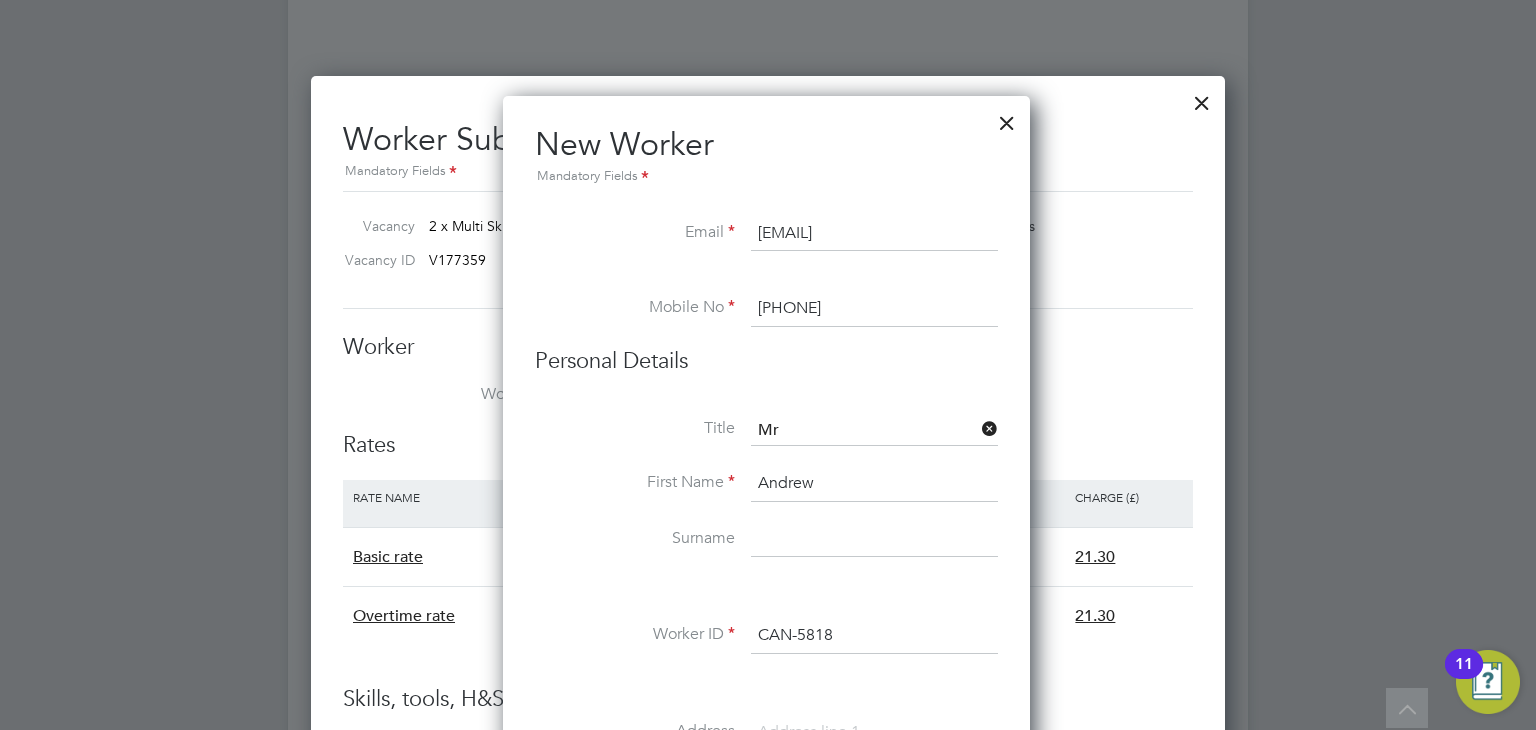 type on "Andrew" 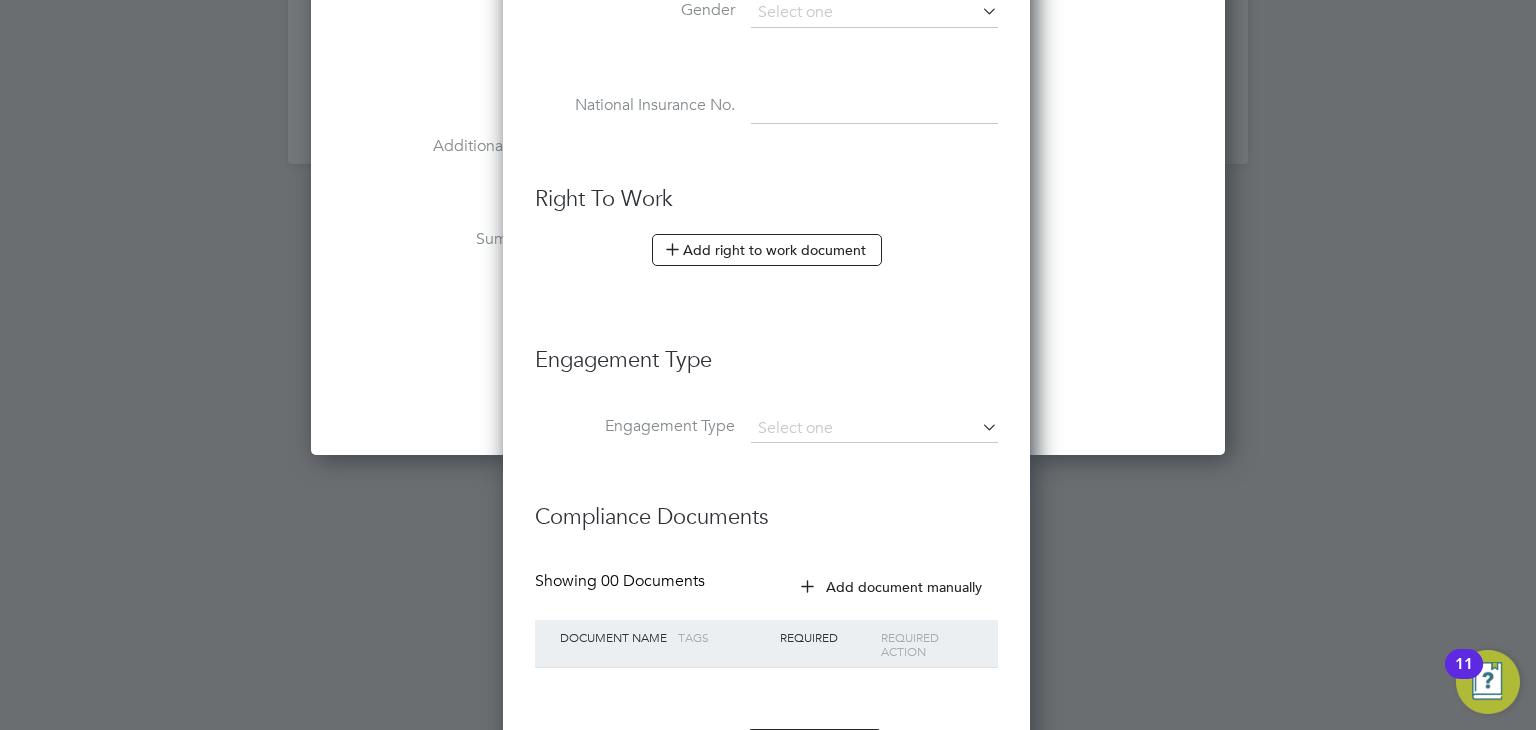 scroll, scrollTop: 2560, scrollLeft: 0, axis: vertical 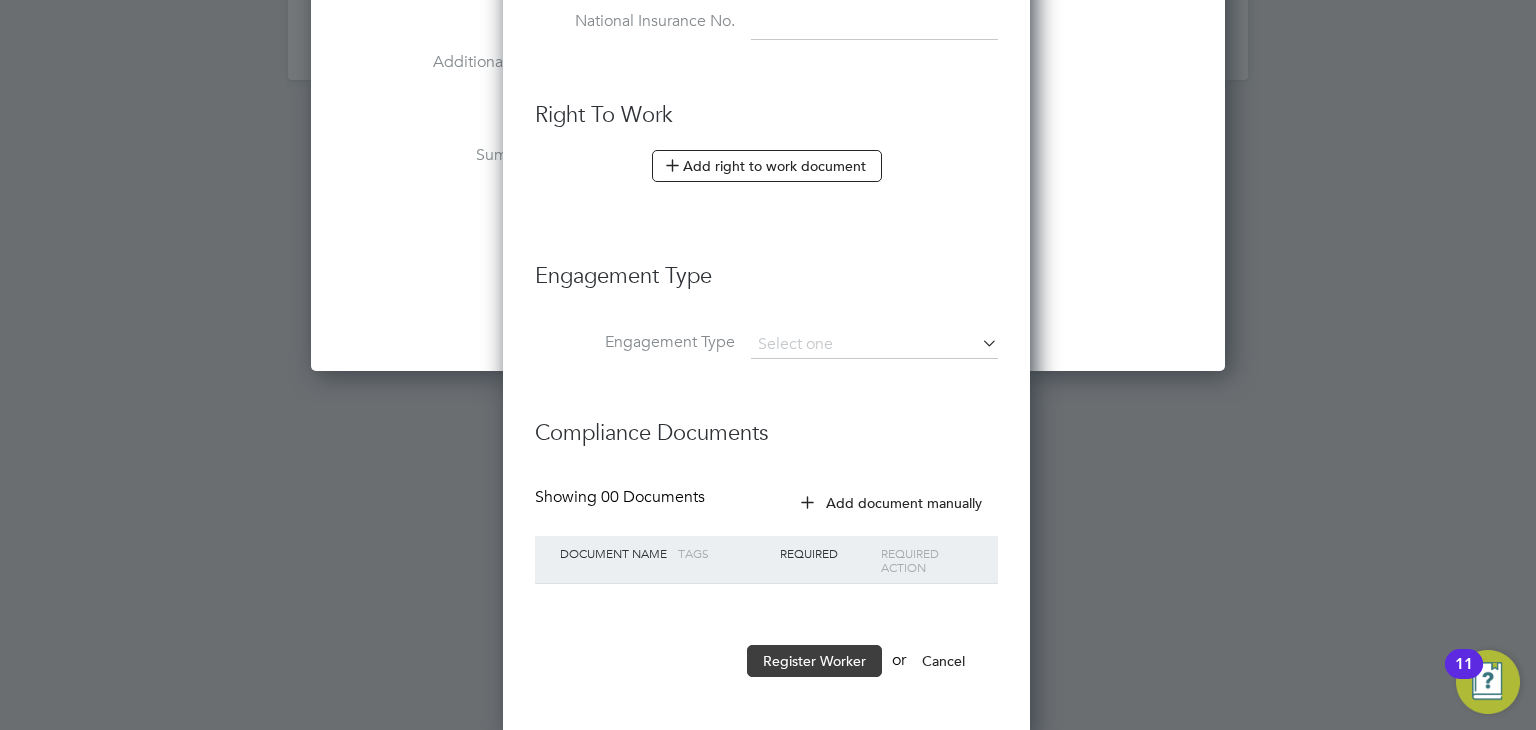 type on "Devine" 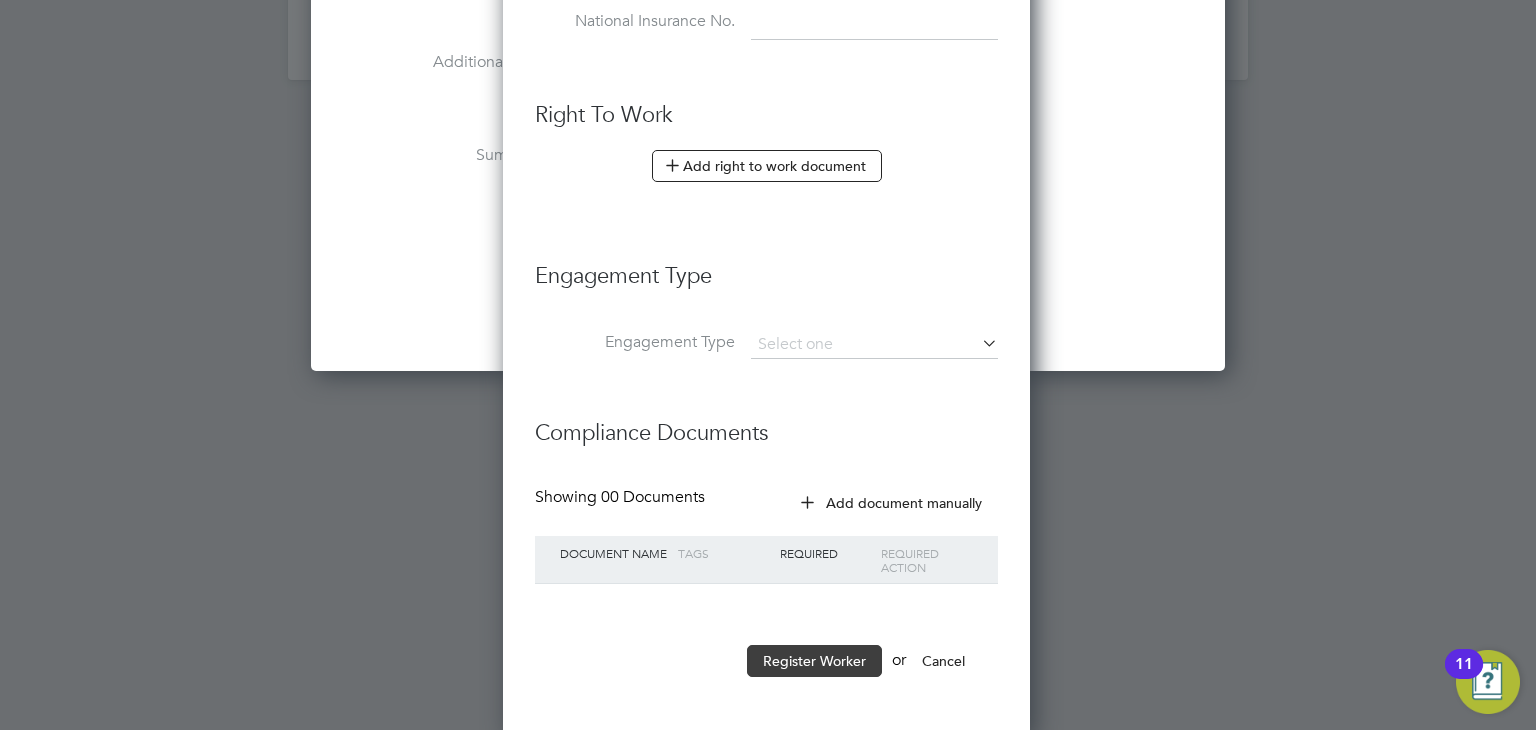 click on "Register Worker" at bounding box center [814, 661] 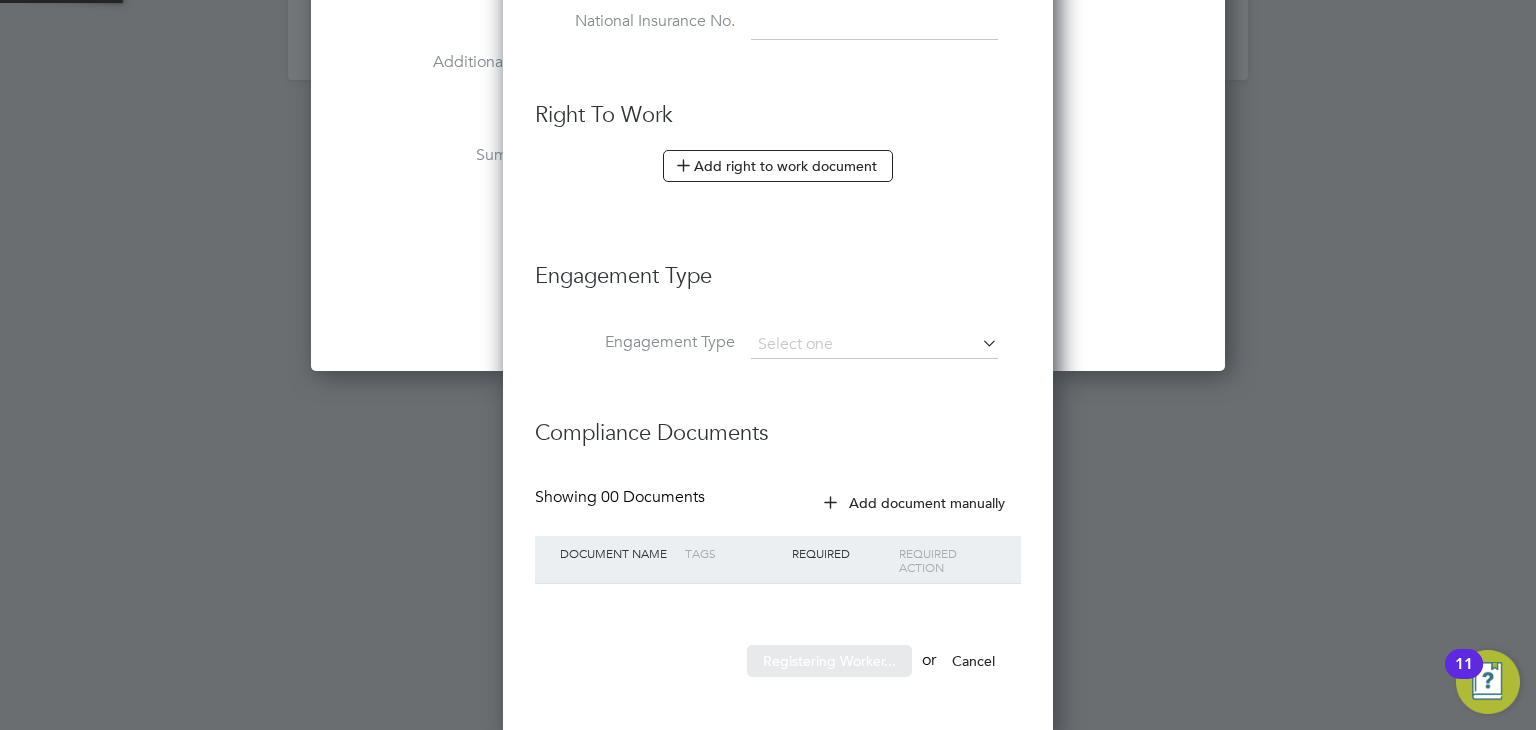 scroll, scrollTop: 10, scrollLeft: 10, axis: both 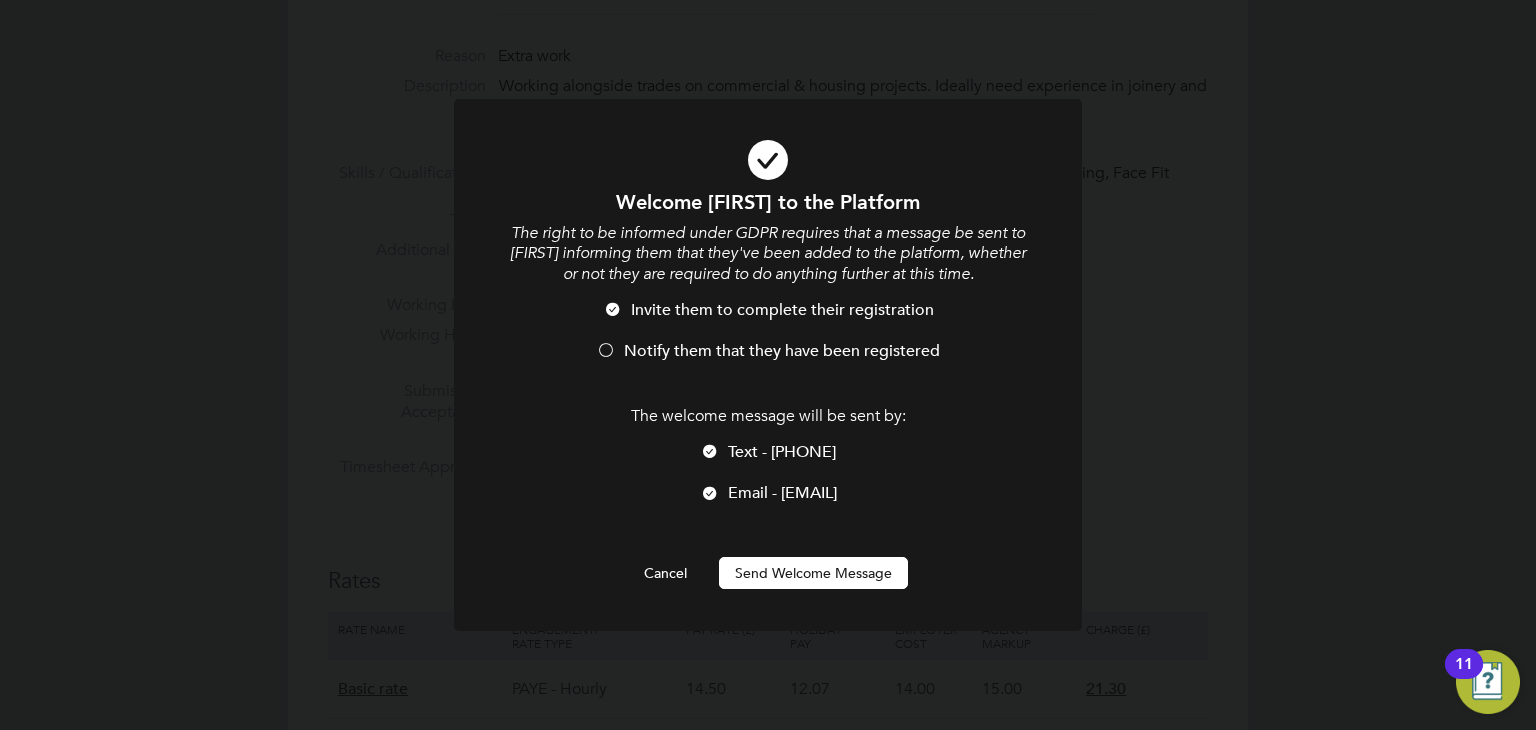 click on "Send Welcome Message" at bounding box center [813, 573] 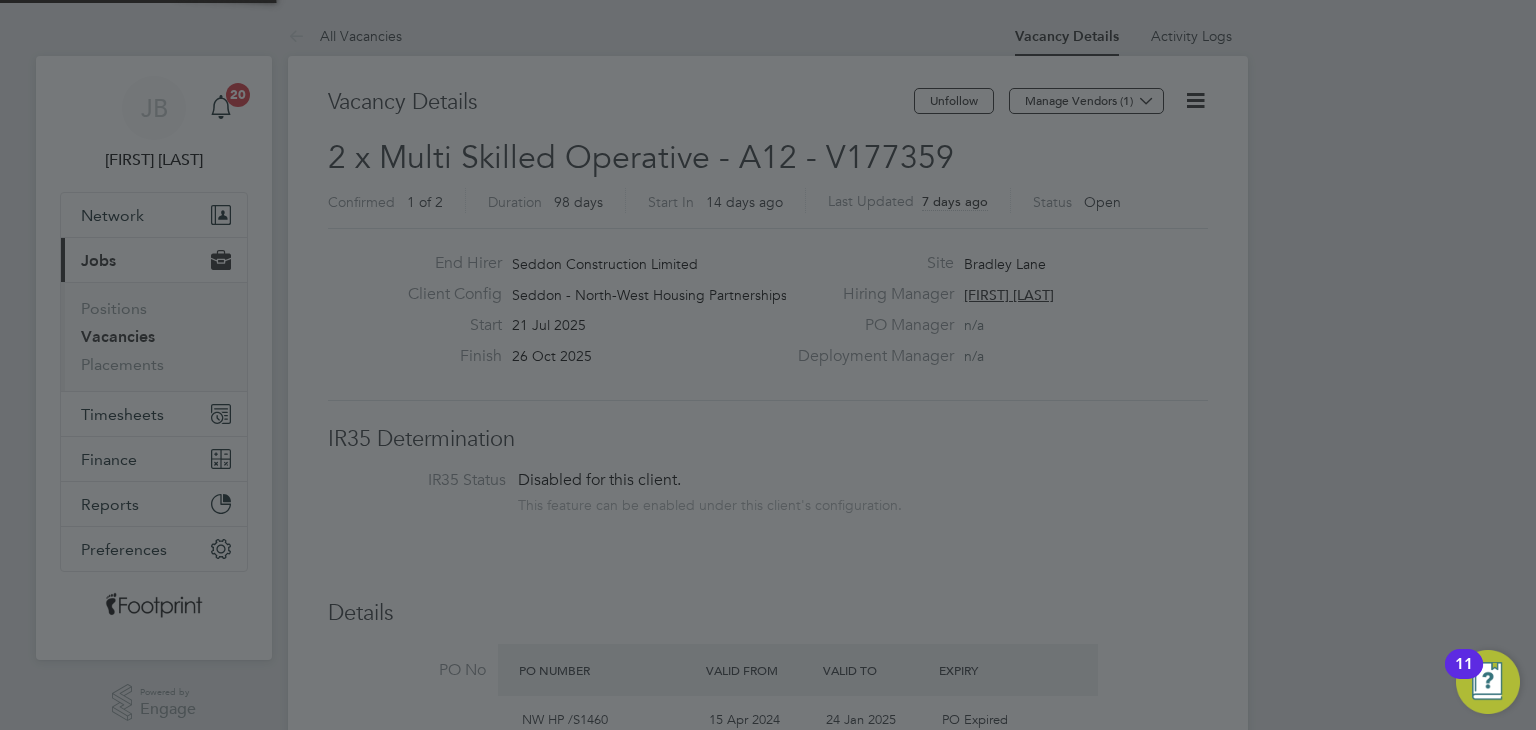 scroll, scrollTop: 730, scrollLeft: 0, axis: vertical 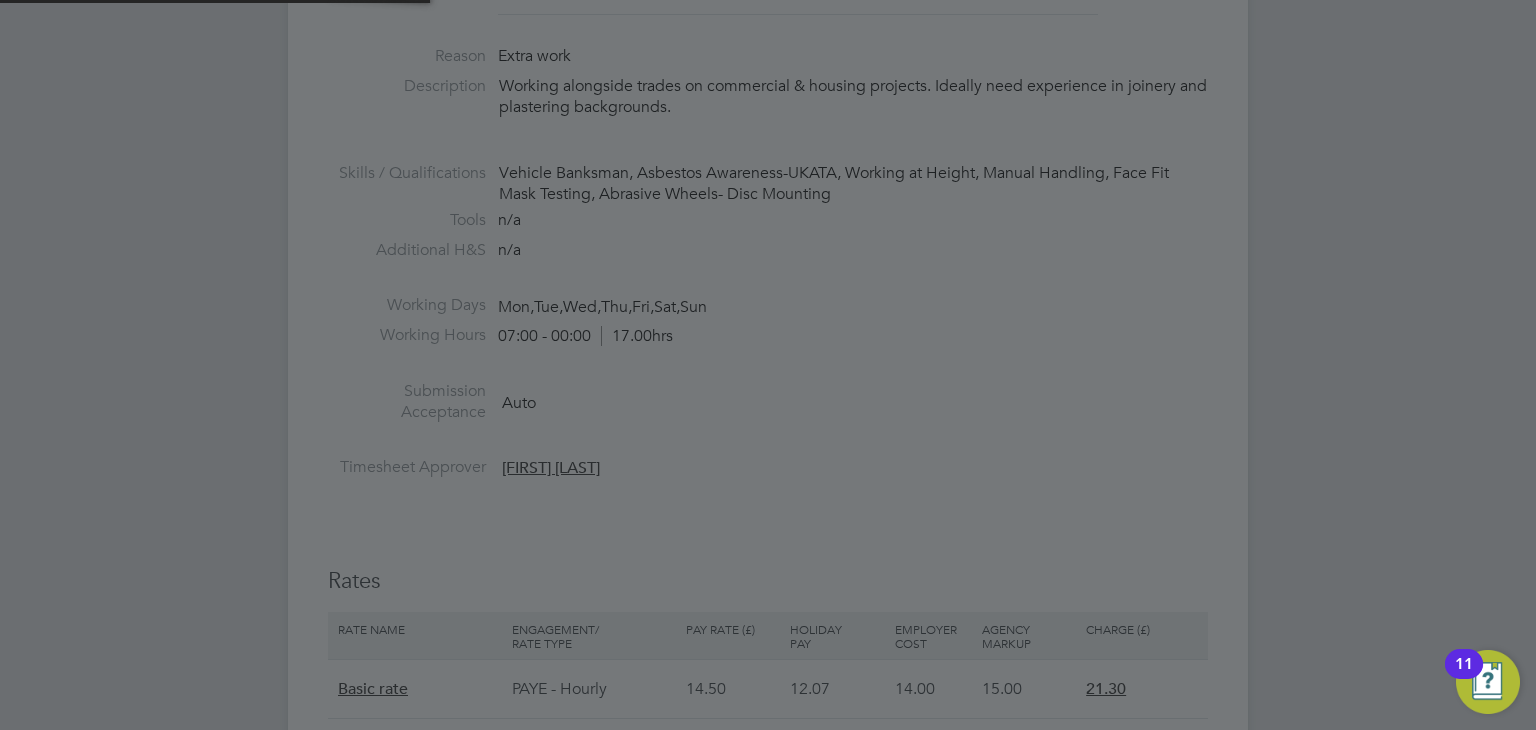 type on "Andrew Devine (CAN-5818)" 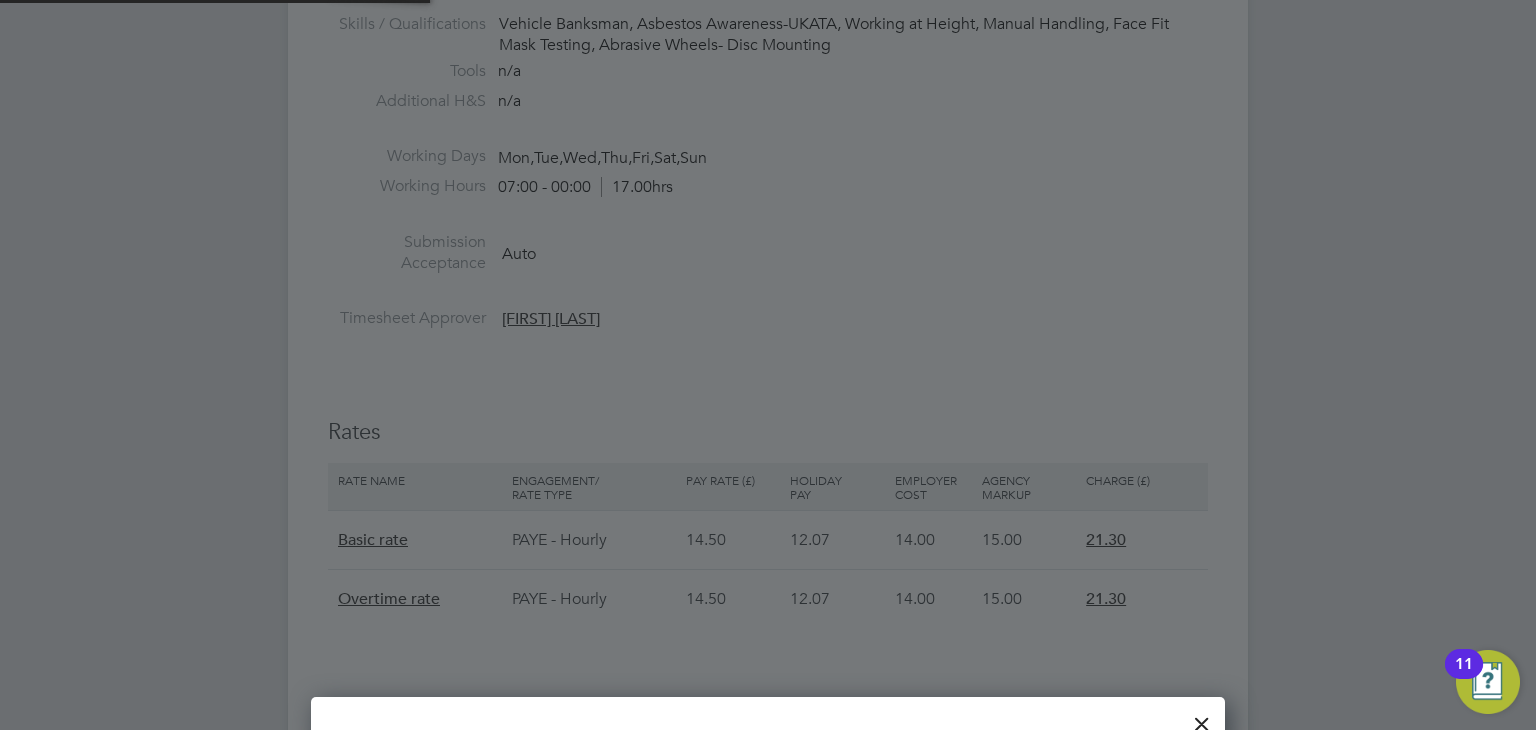 scroll, scrollTop: 1544, scrollLeft: 915, axis: both 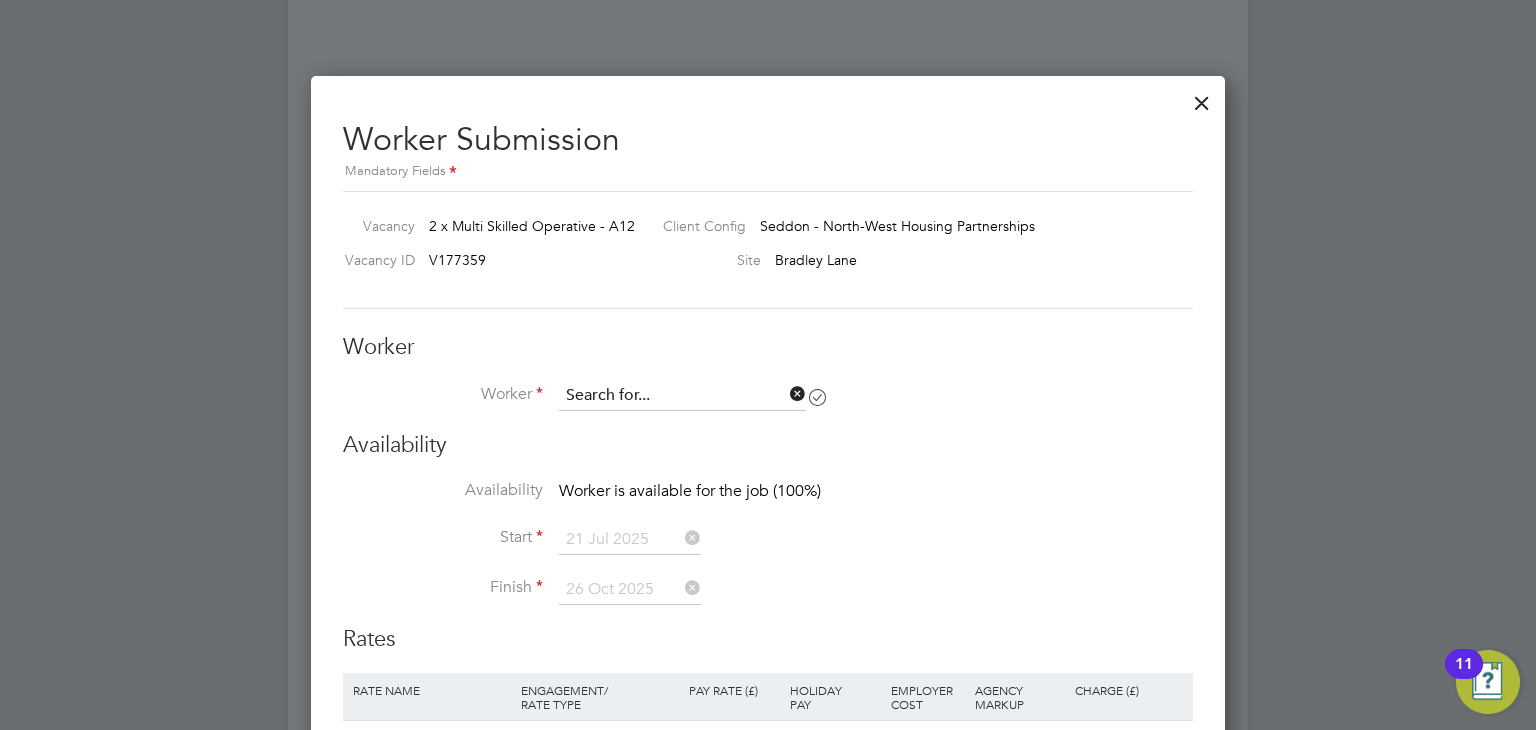 click at bounding box center (682, 396) 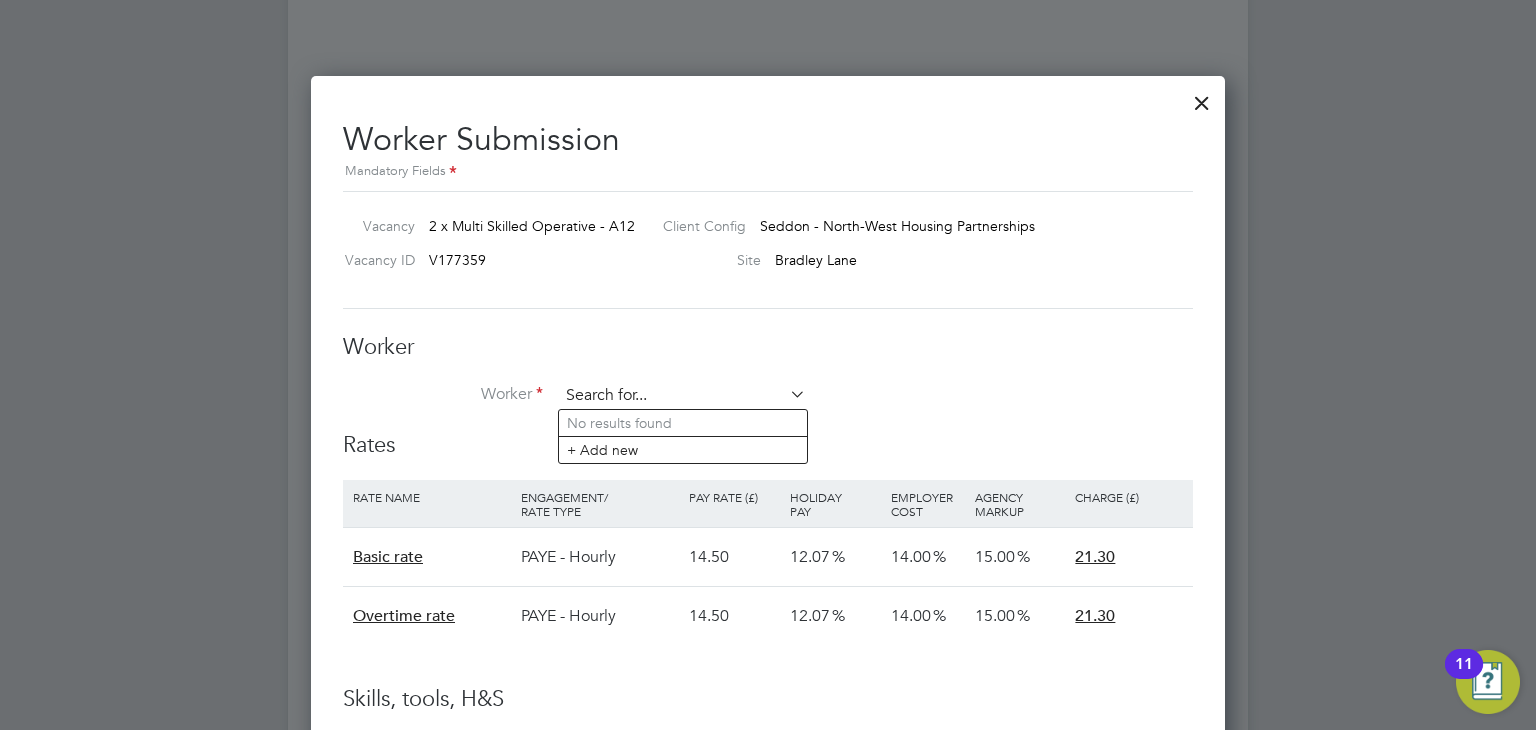 scroll, scrollTop: 1352, scrollLeft: 915, axis: both 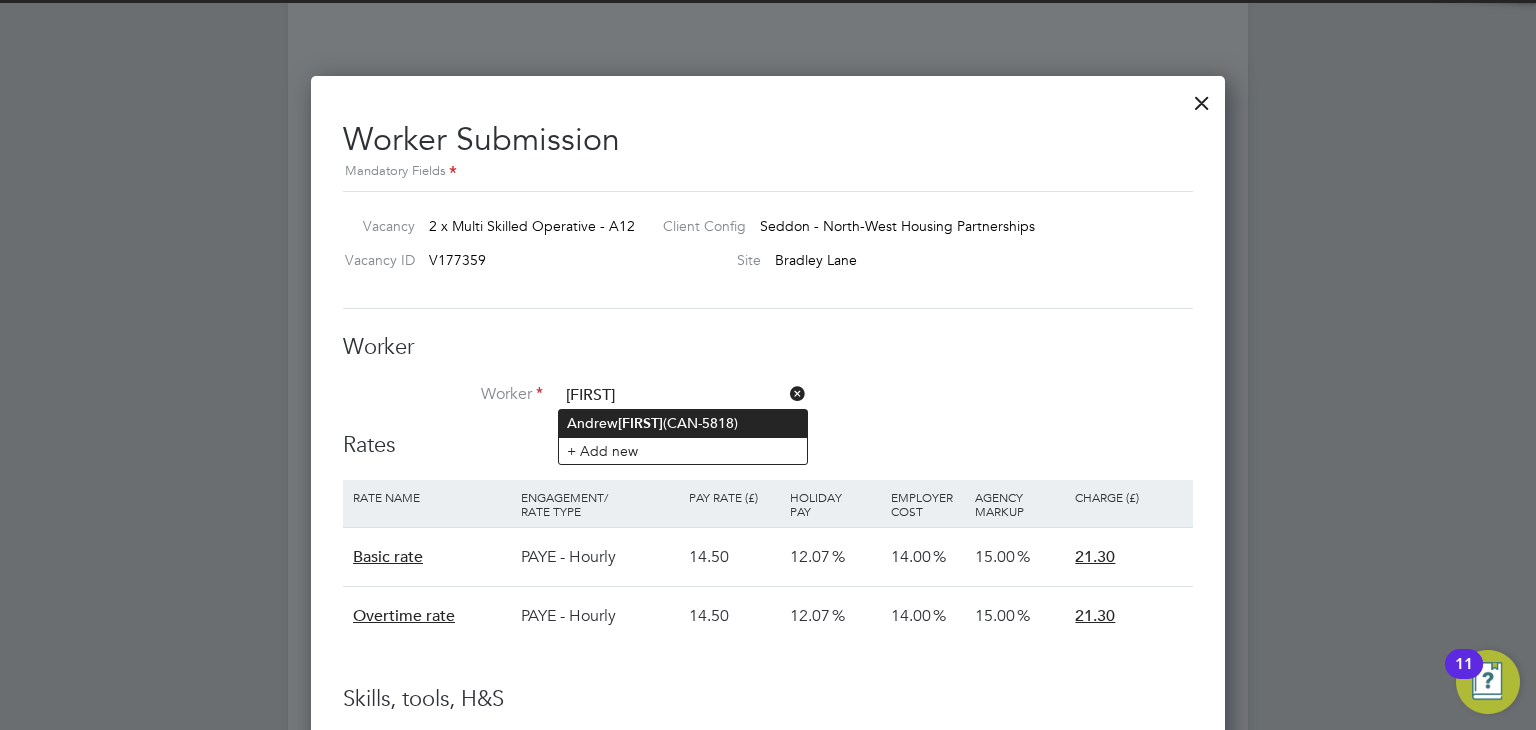click on "Andrew  Devine  (CAN-5818)" 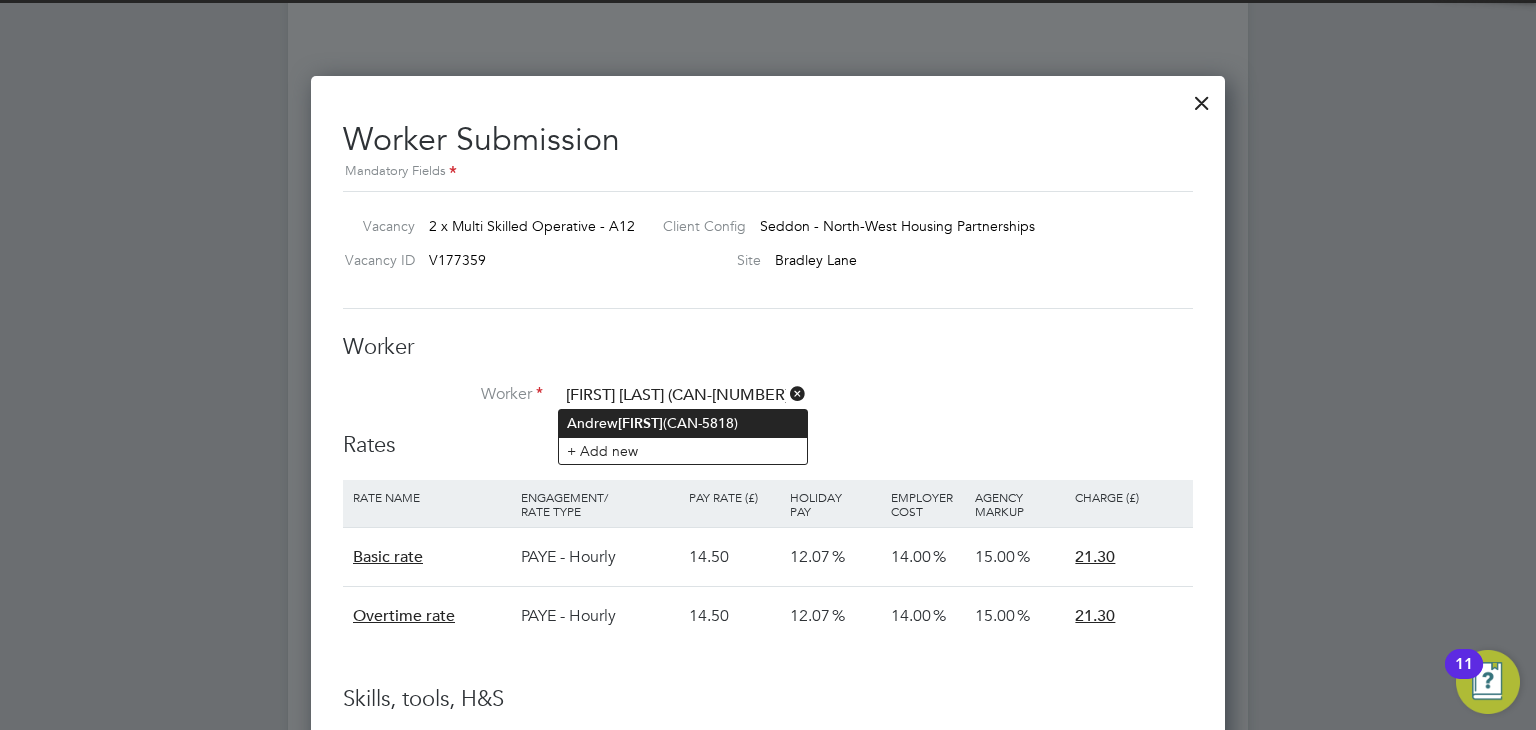 scroll, scrollTop: 10, scrollLeft: 9, axis: both 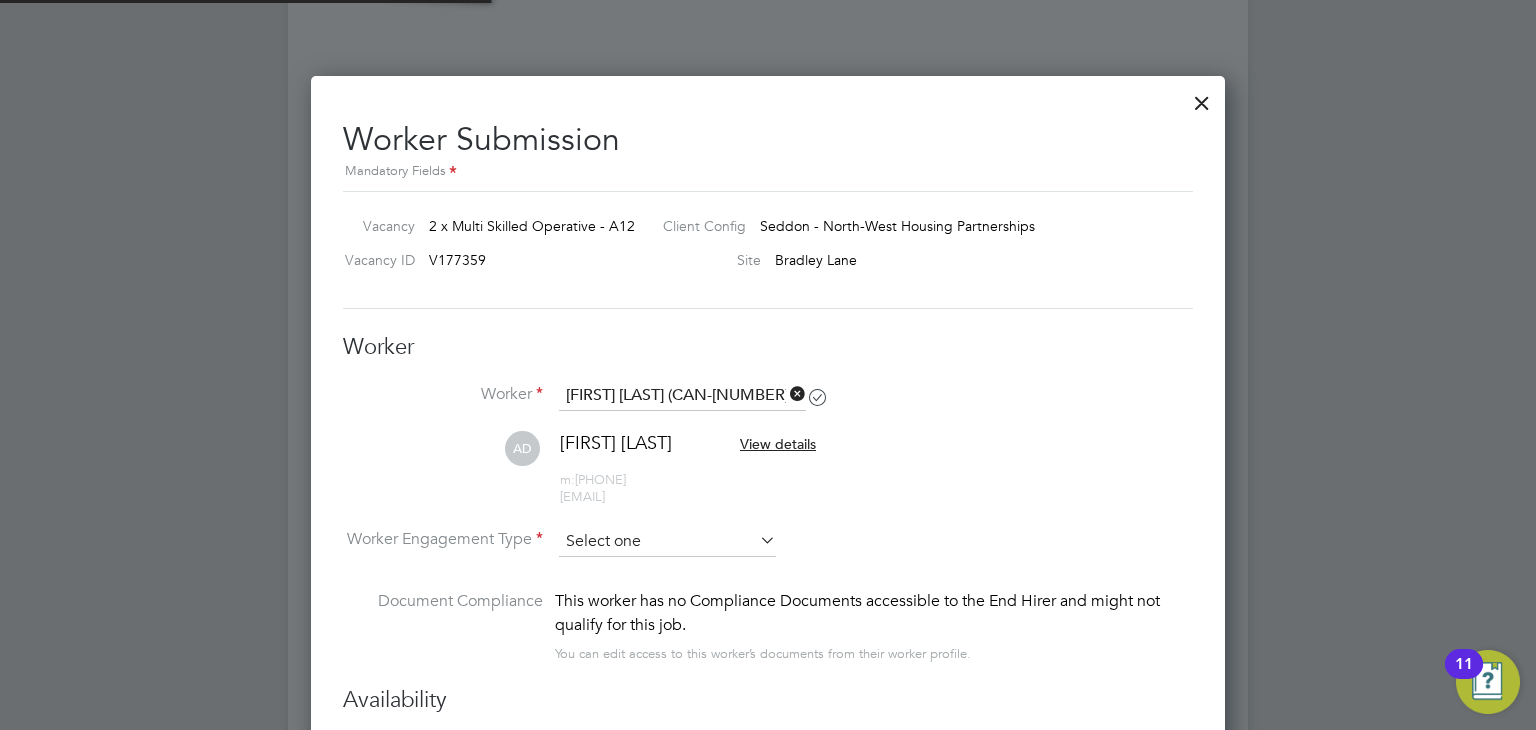 click at bounding box center (667, 542) 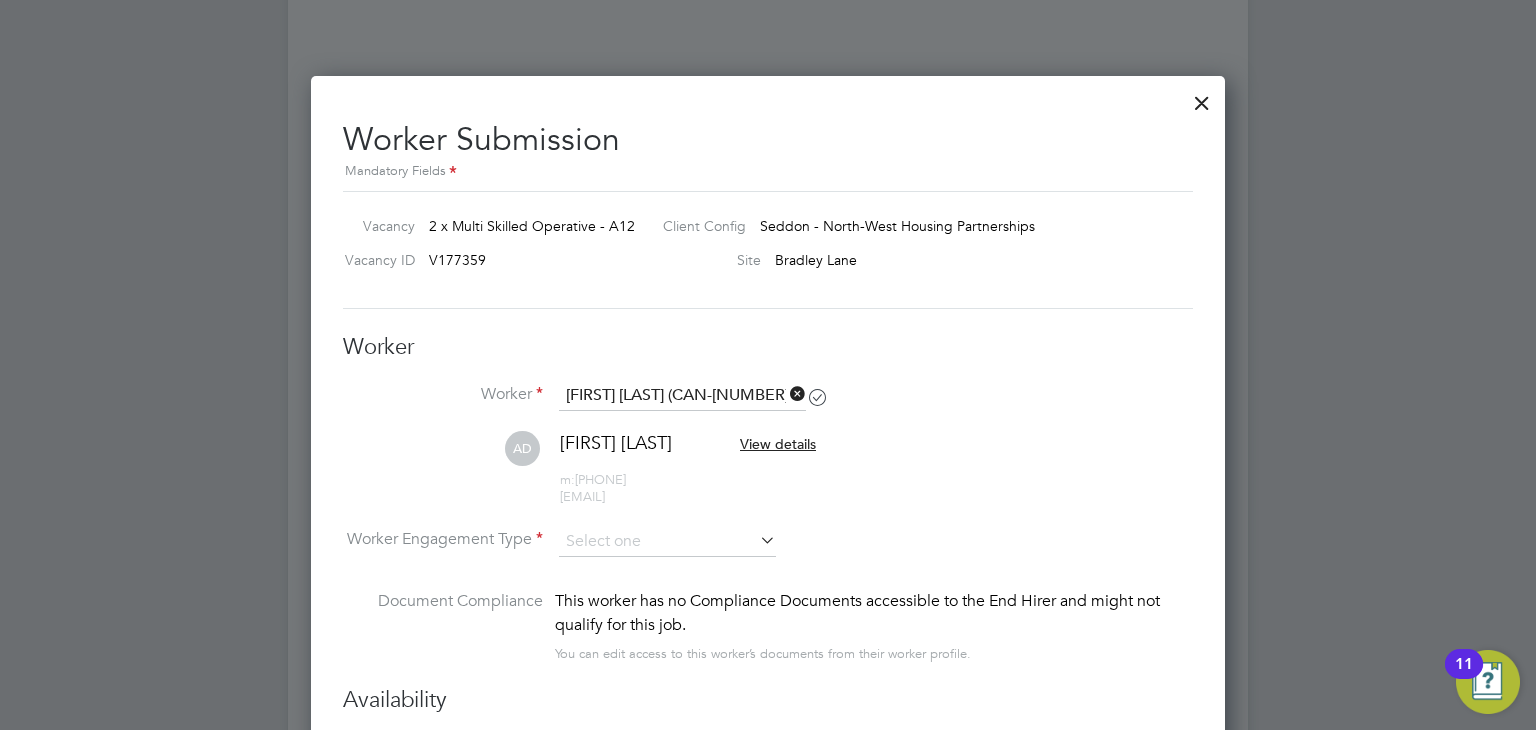 click on "Contract" 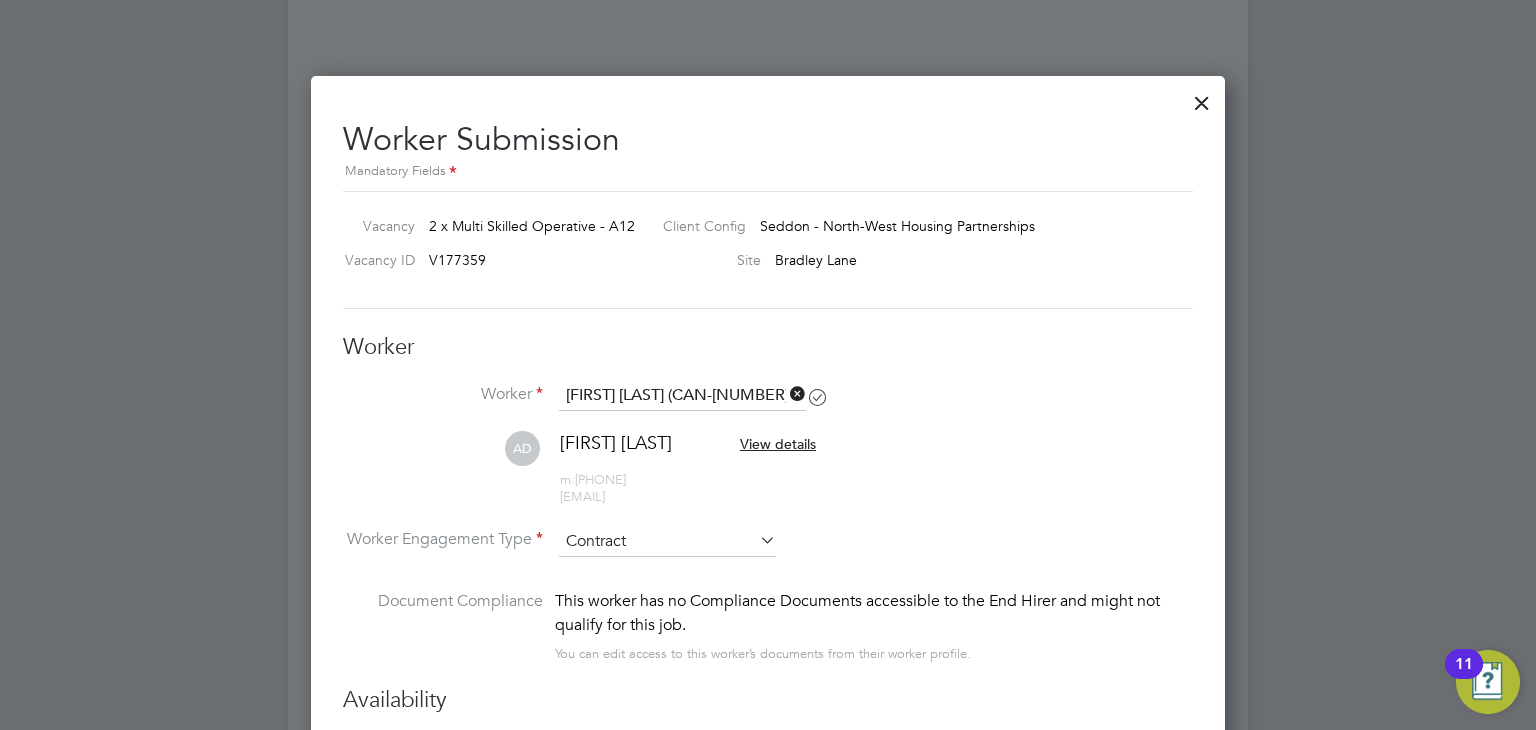 scroll, scrollTop: 10, scrollLeft: 9, axis: both 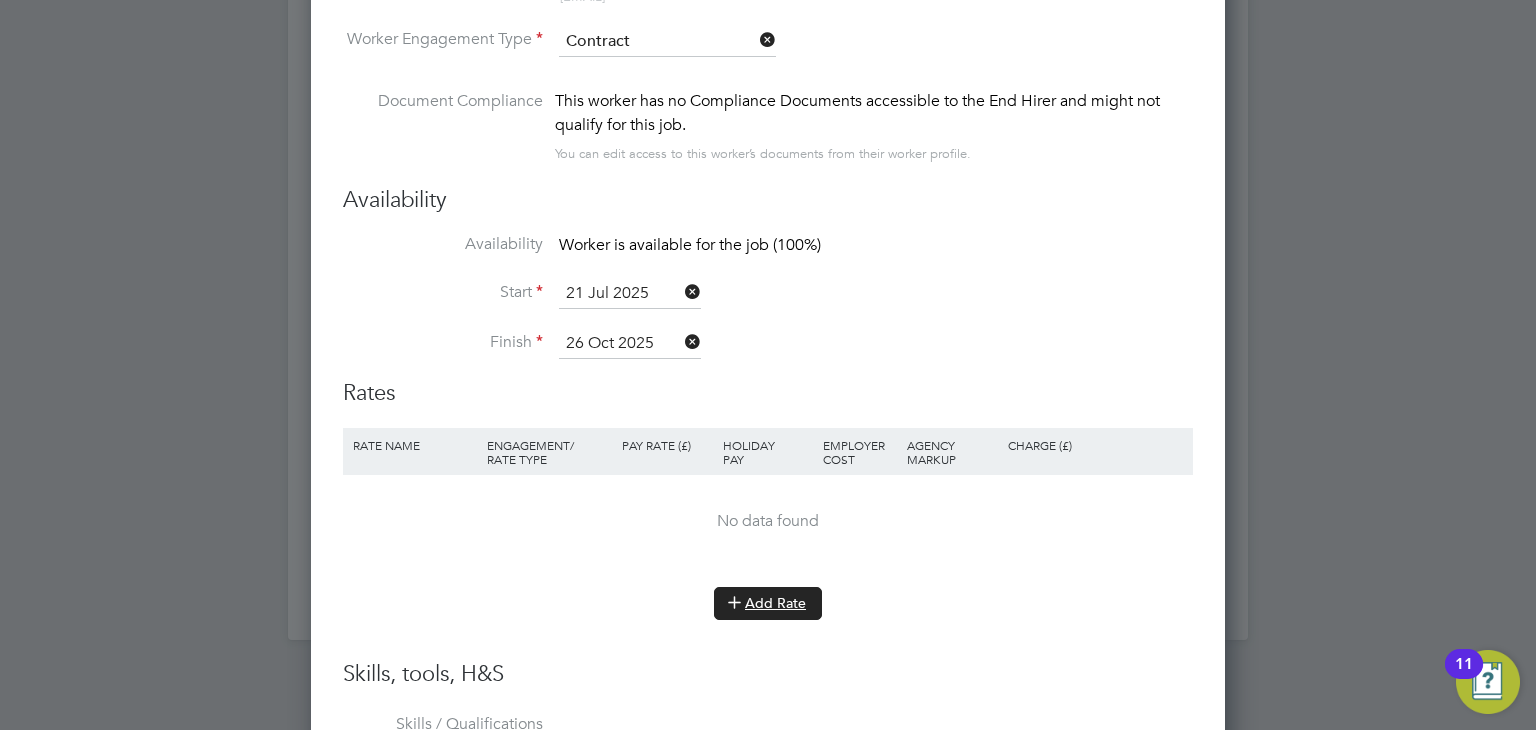 click on "Add Rate" at bounding box center [768, 603] 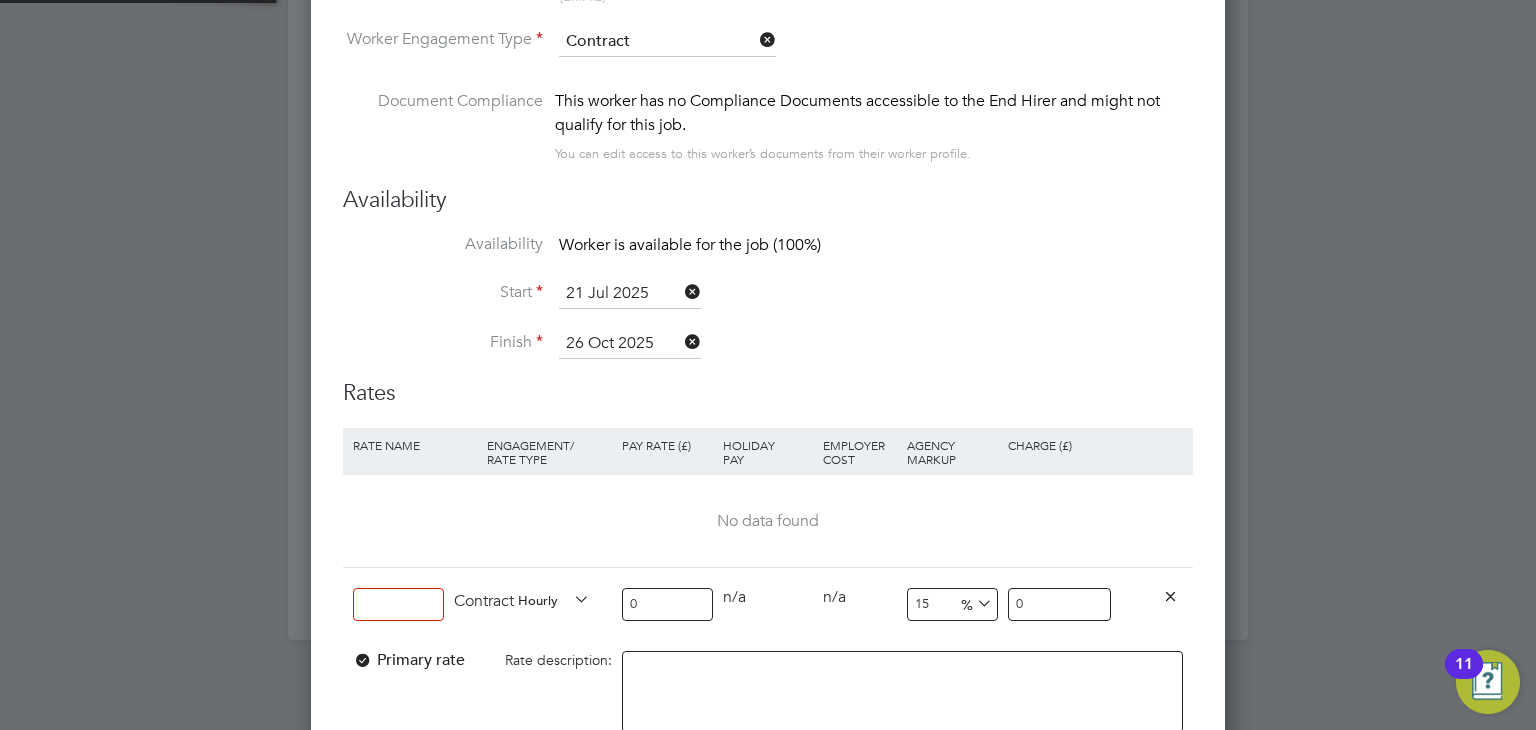 scroll, scrollTop: 10, scrollLeft: 9, axis: both 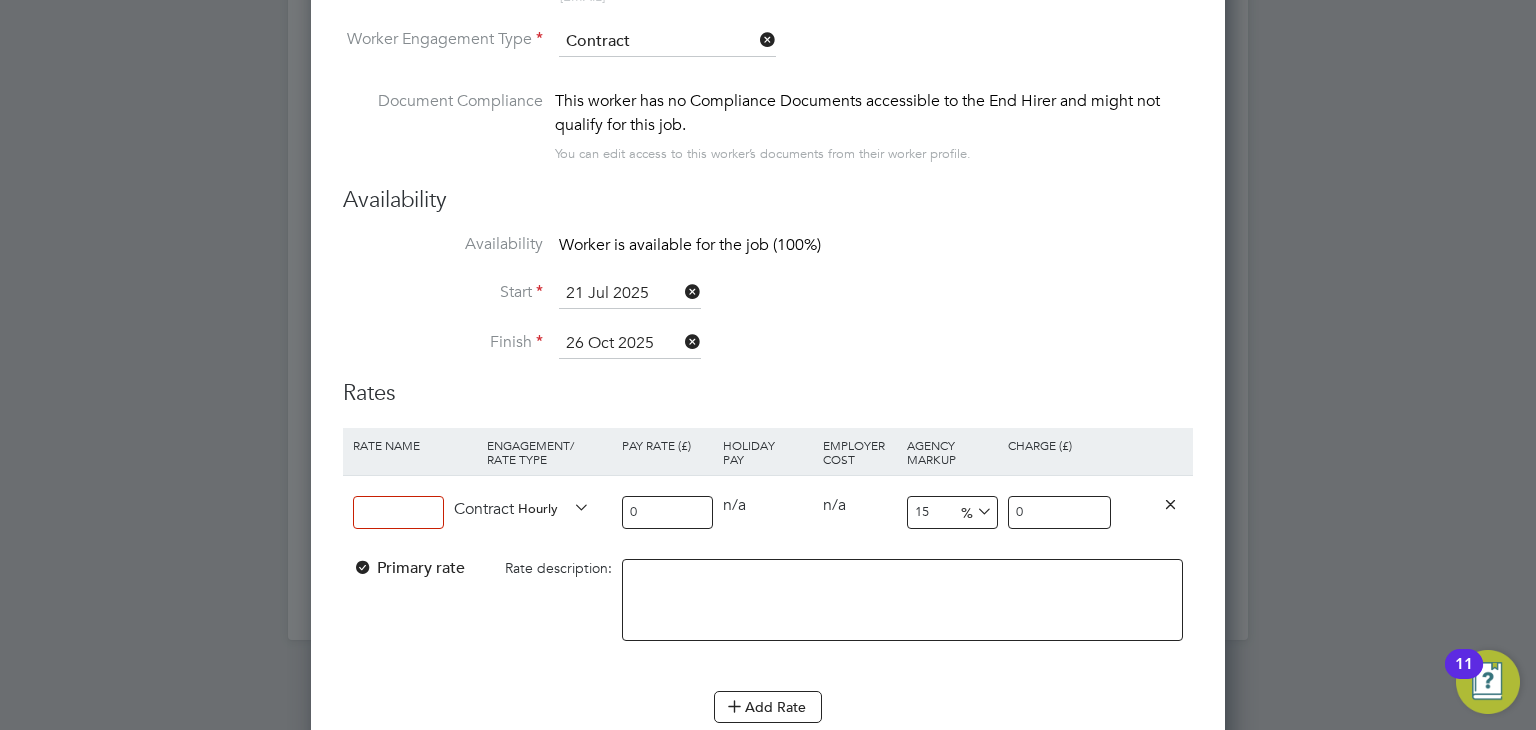 click at bounding box center [398, 512] 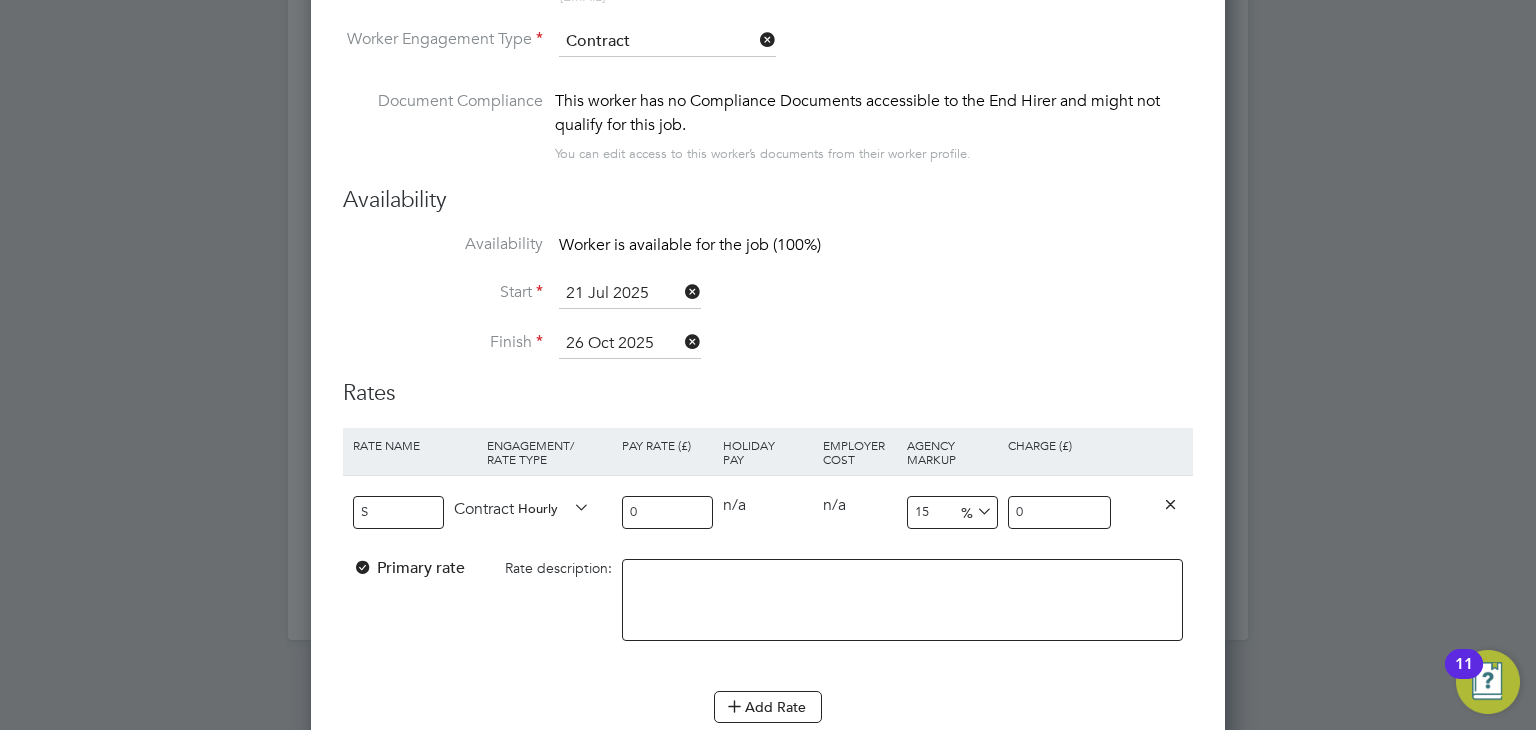 type on "Standard" 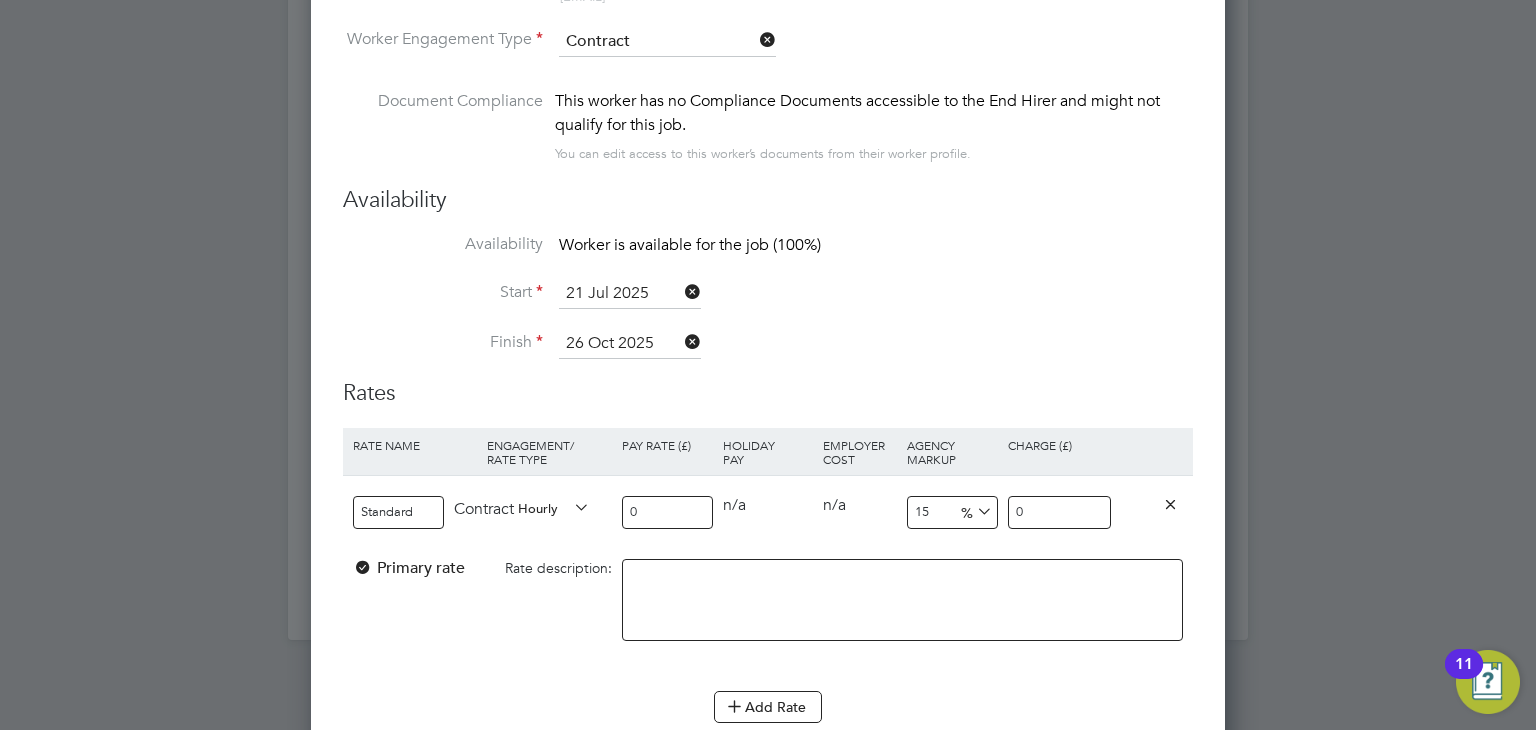 drag, startPoint x: 645, startPoint y: 505, endPoint x: 582, endPoint y: 500, distance: 63.1981 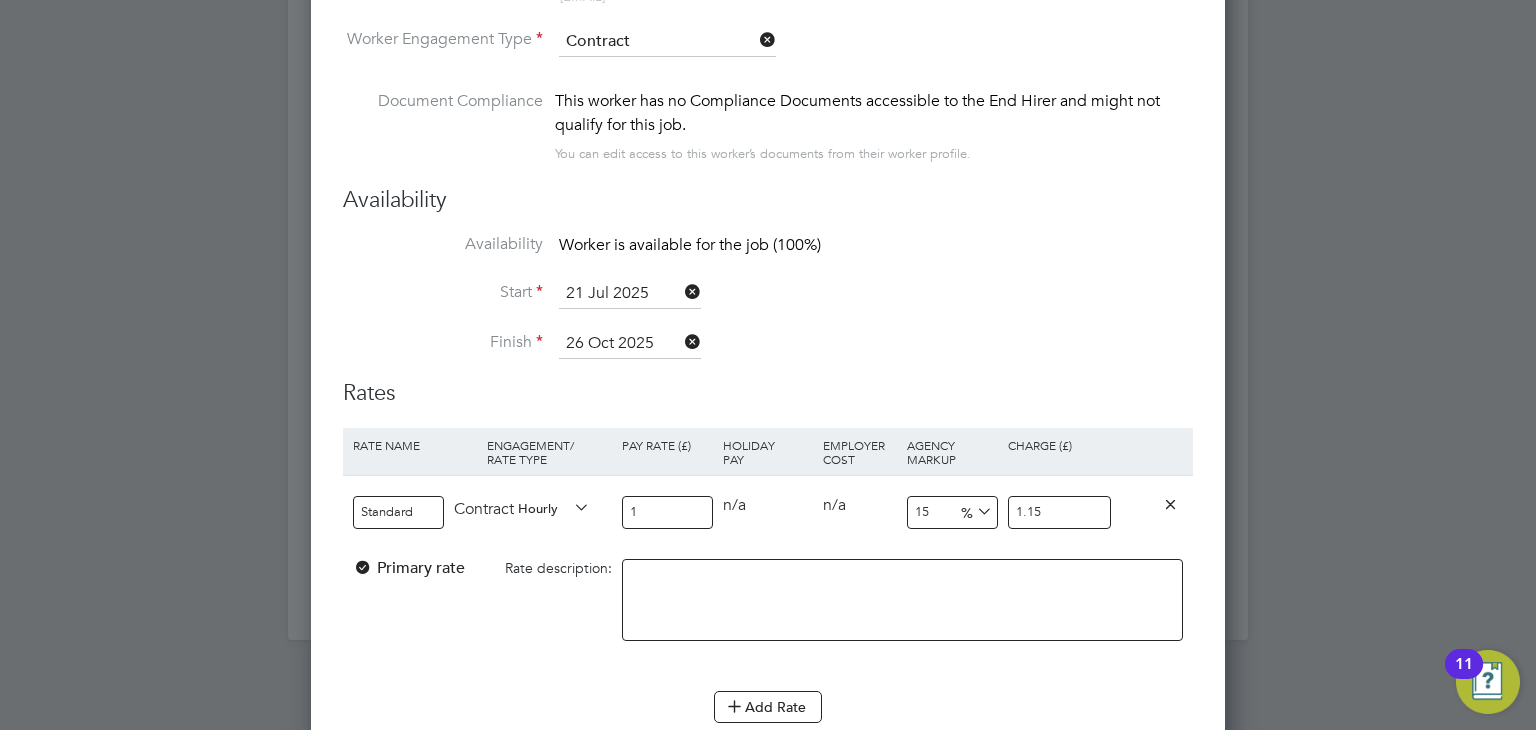 type on "17" 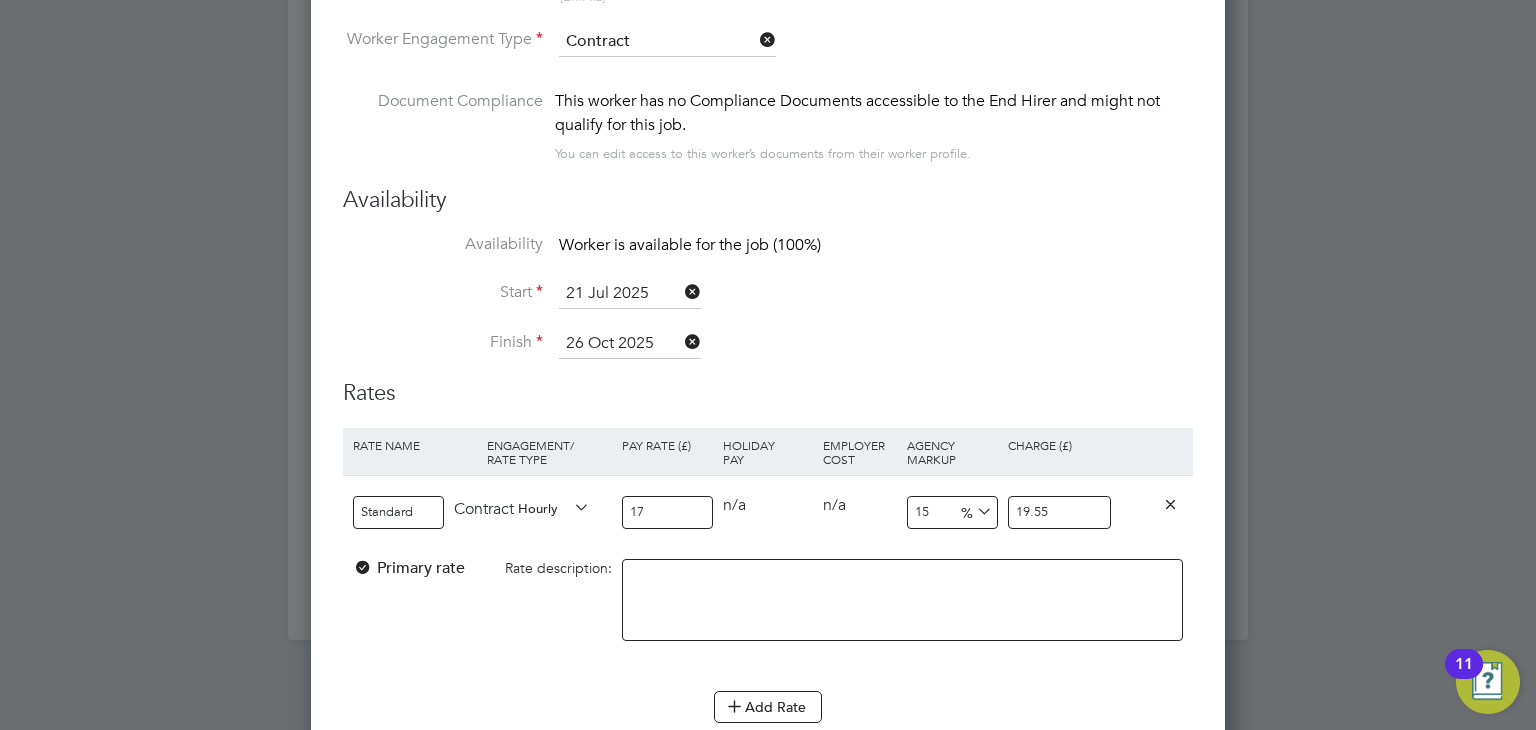 type on "17" 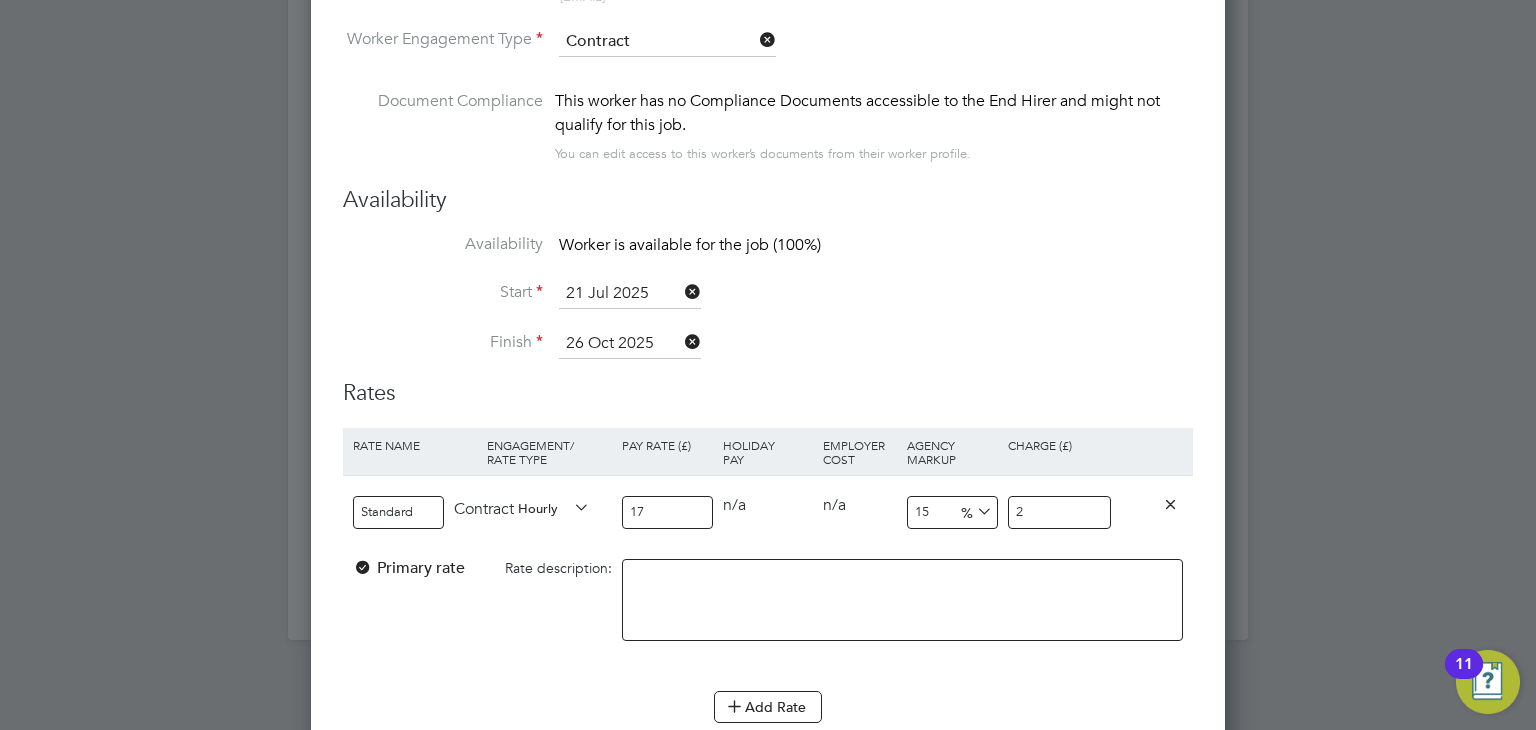 type on "20" 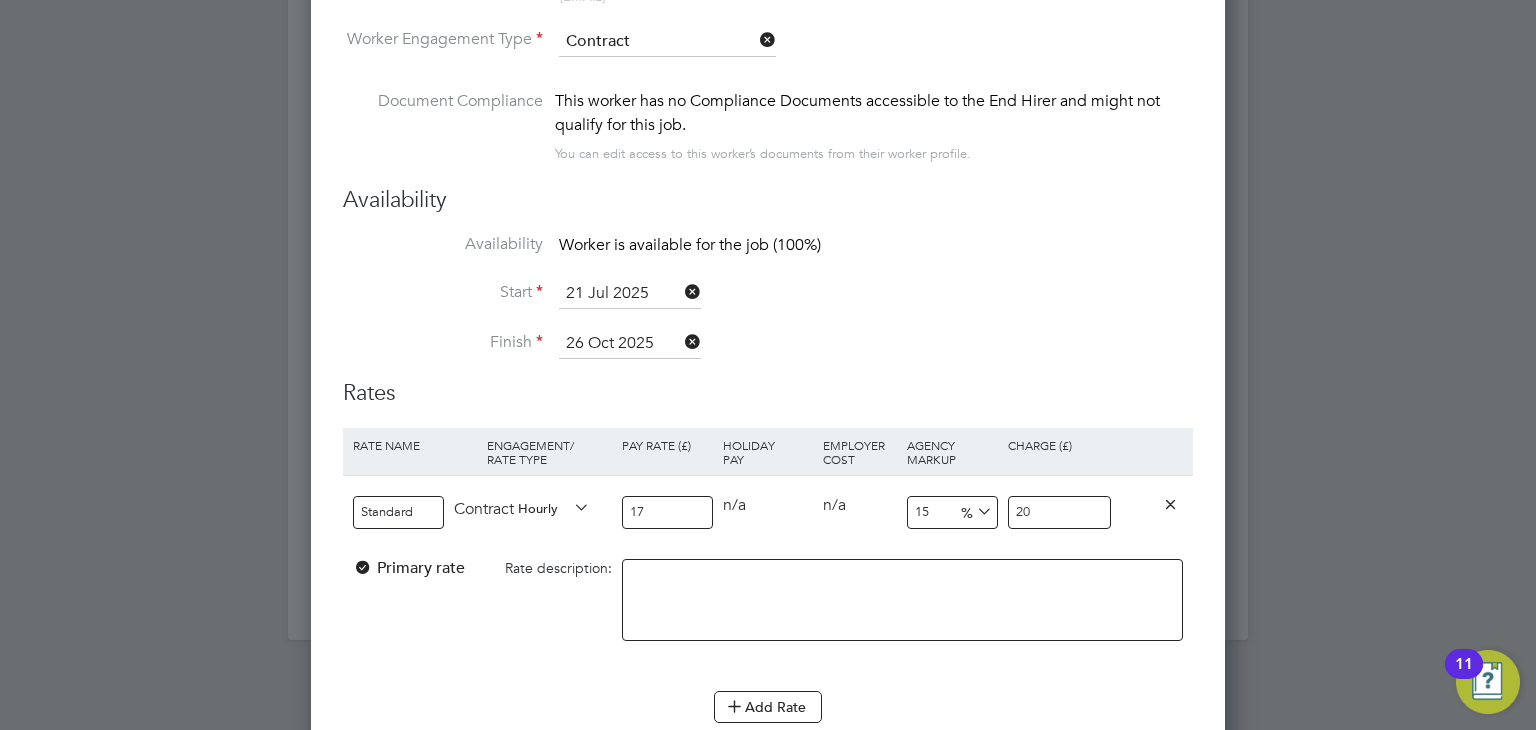 type on "17.647058823529413" 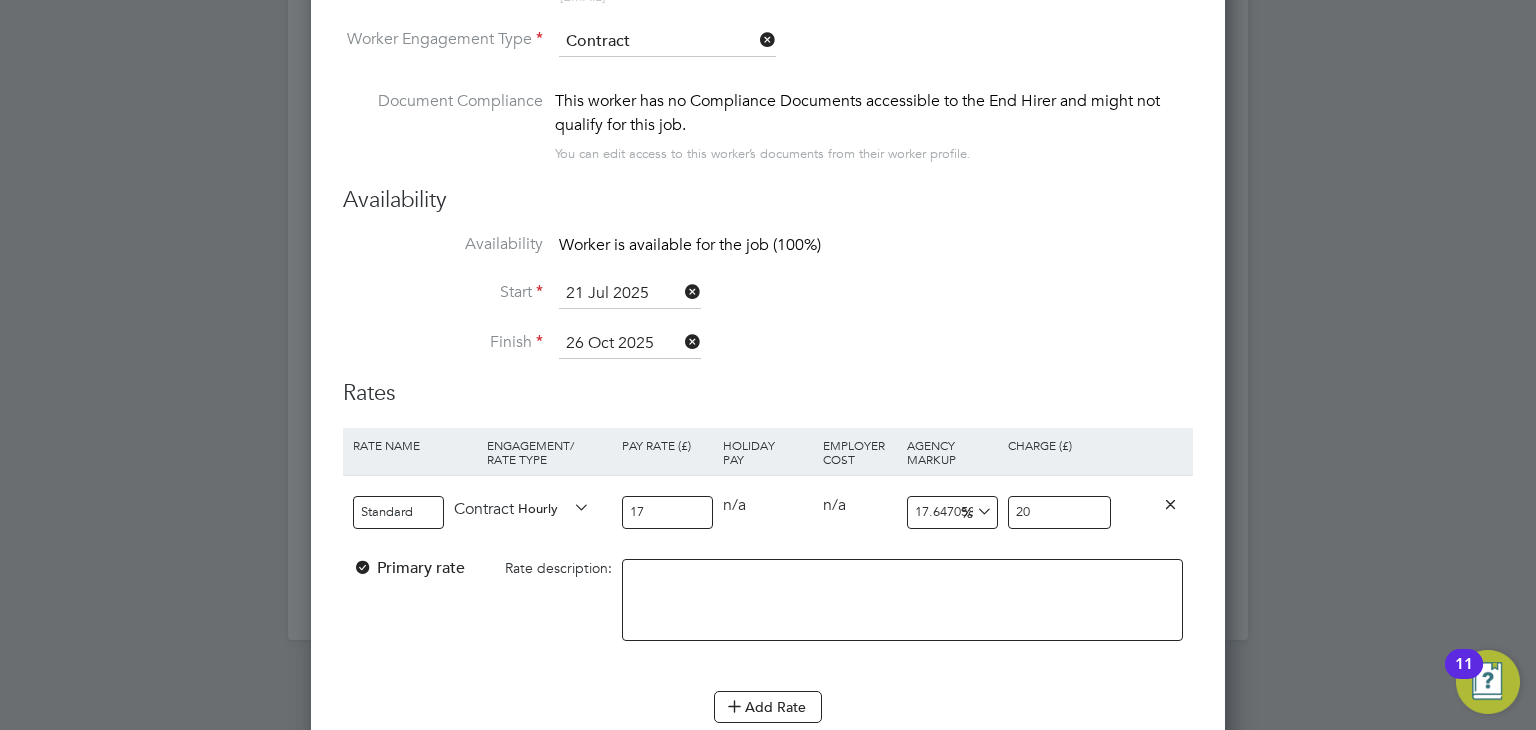 type on "20" 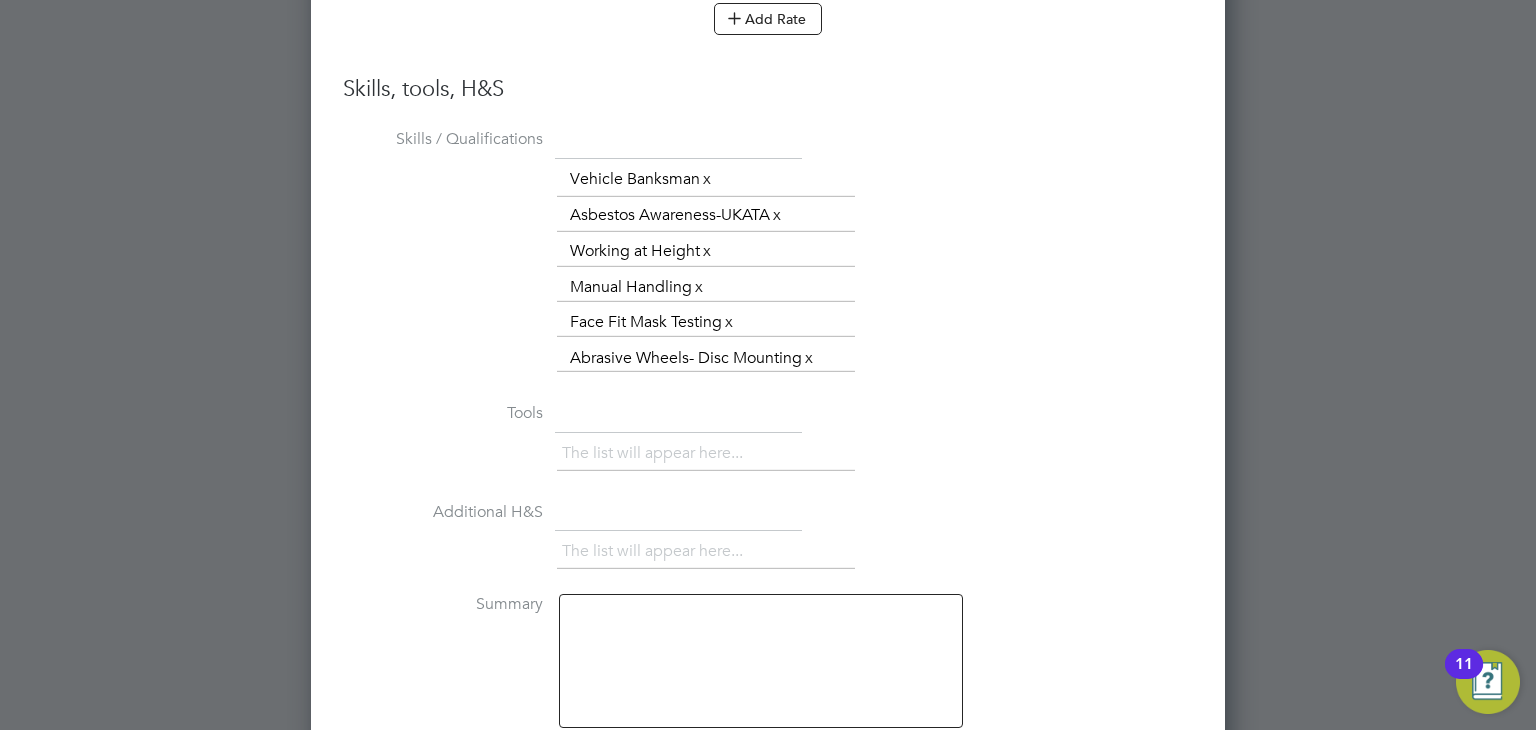 scroll, scrollTop: 2771, scrollLeft: 0, axis: vertical 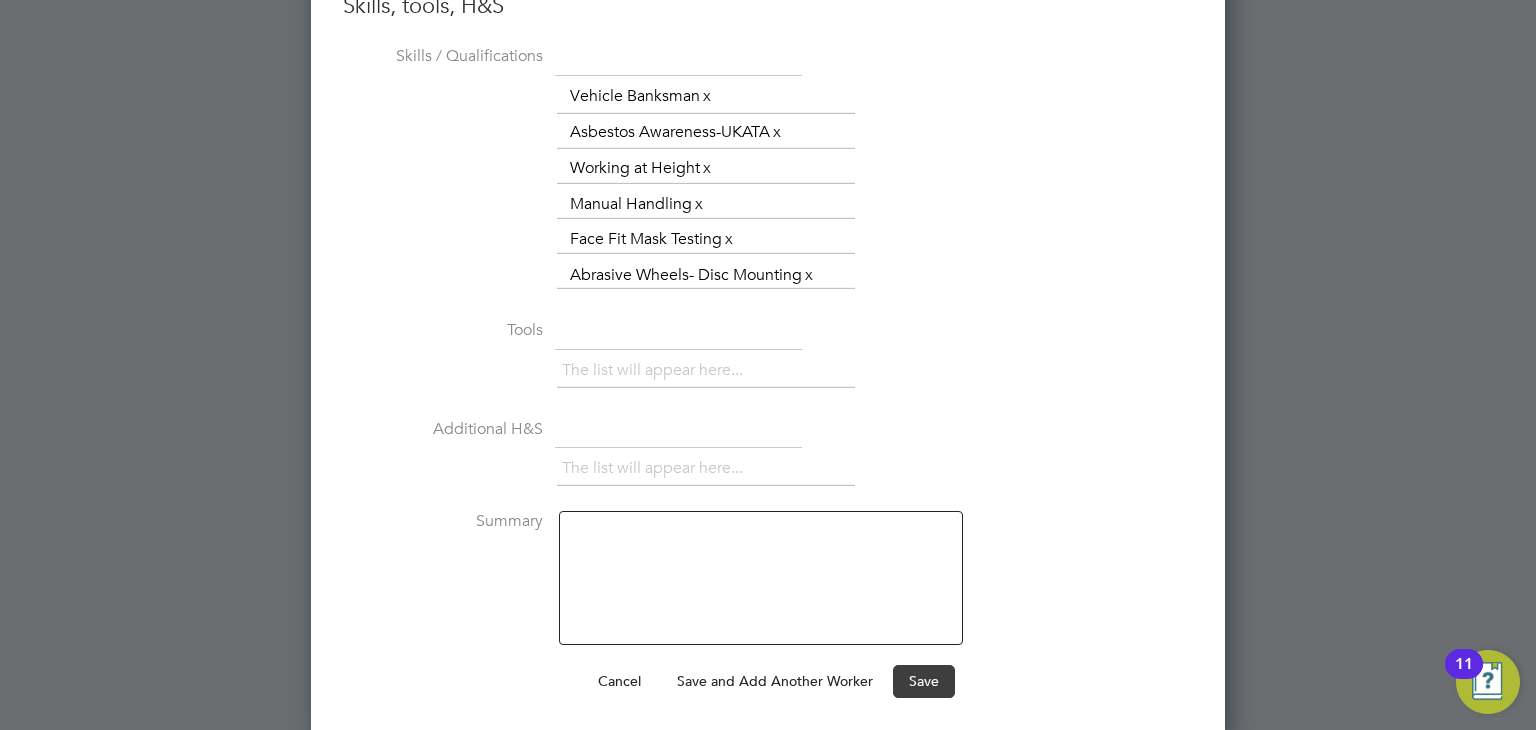 click on "Save" at bounding box center [924, 681] 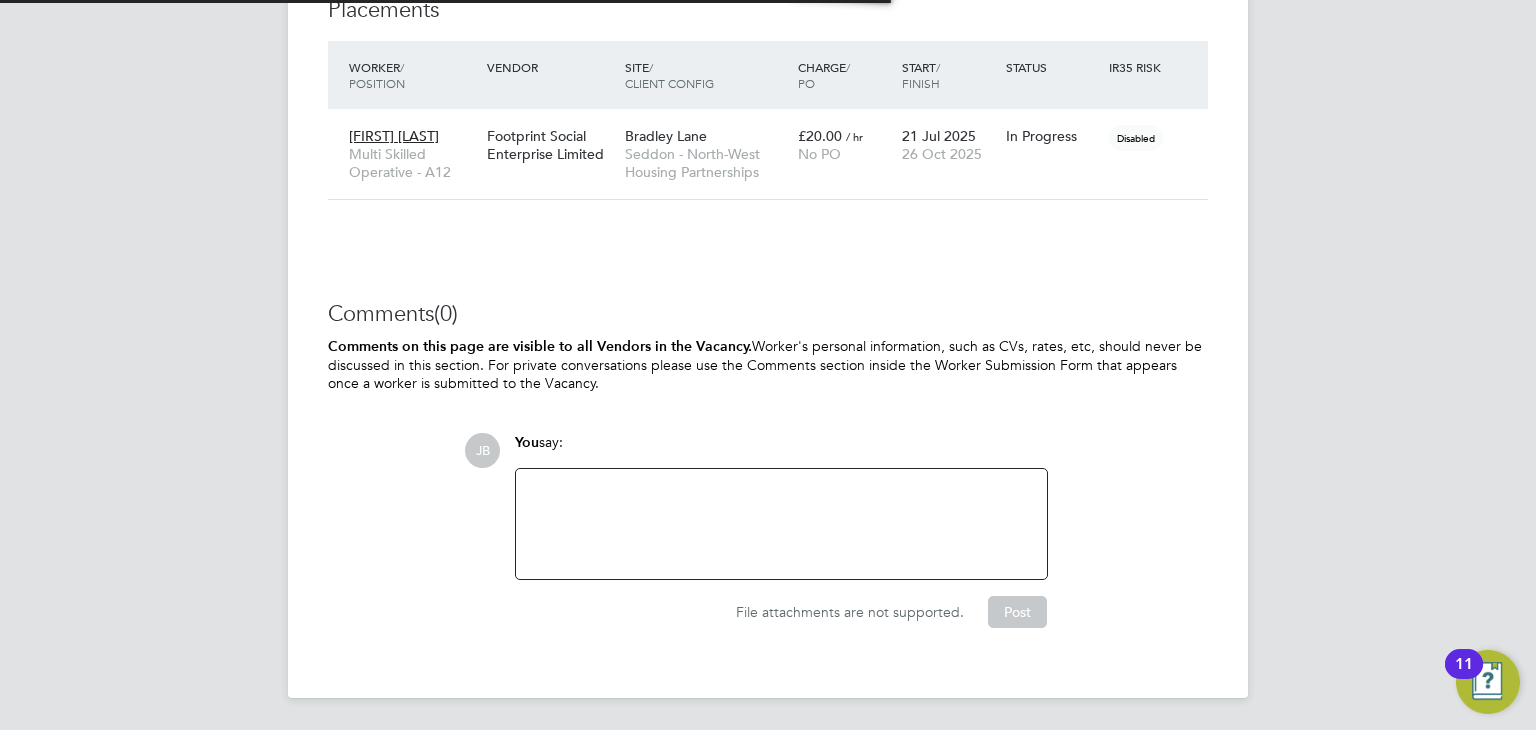 scroll, scrollTop: 1500, scrollLeft: 0, axis: vertical 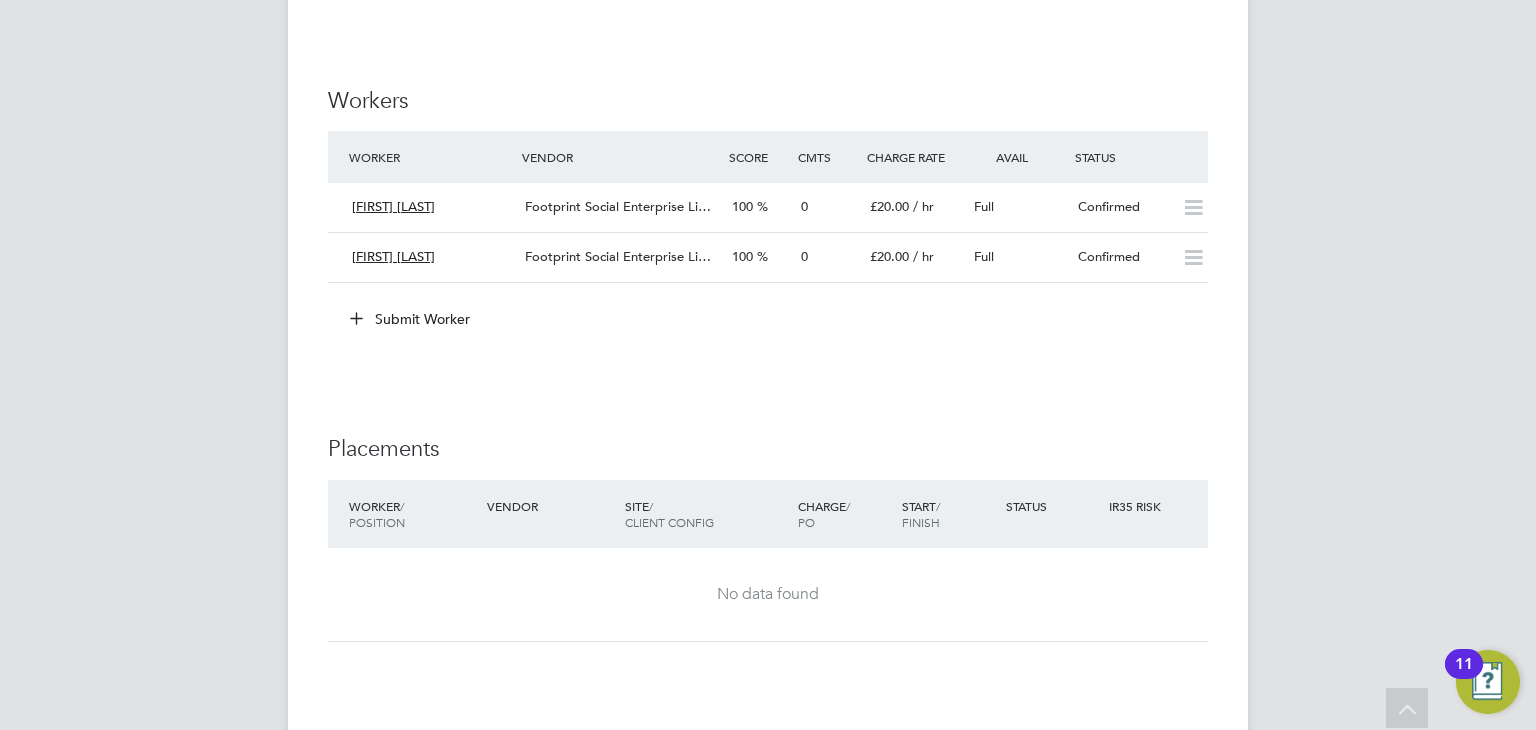 click on "Submit Worker" 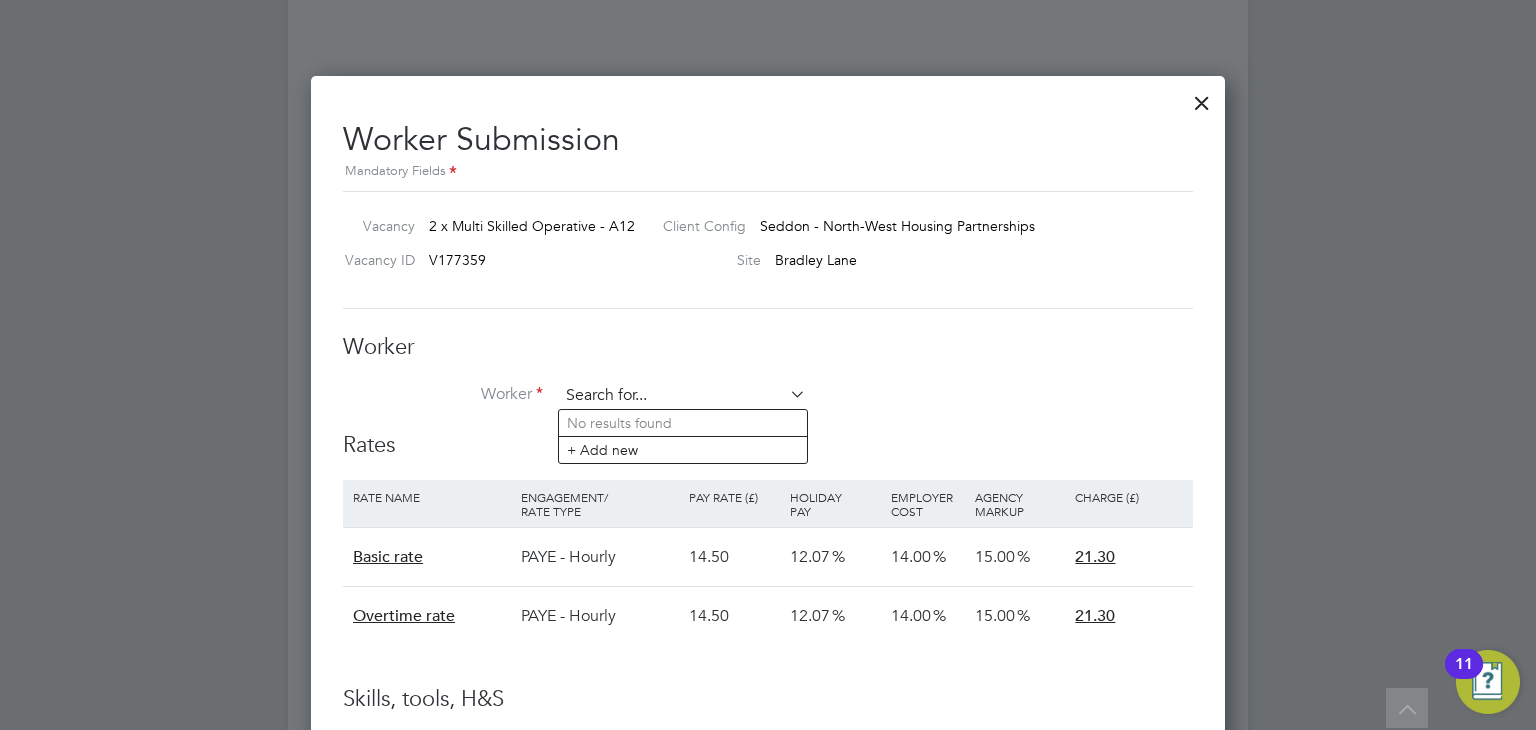 click at bounding box center [682, 396] 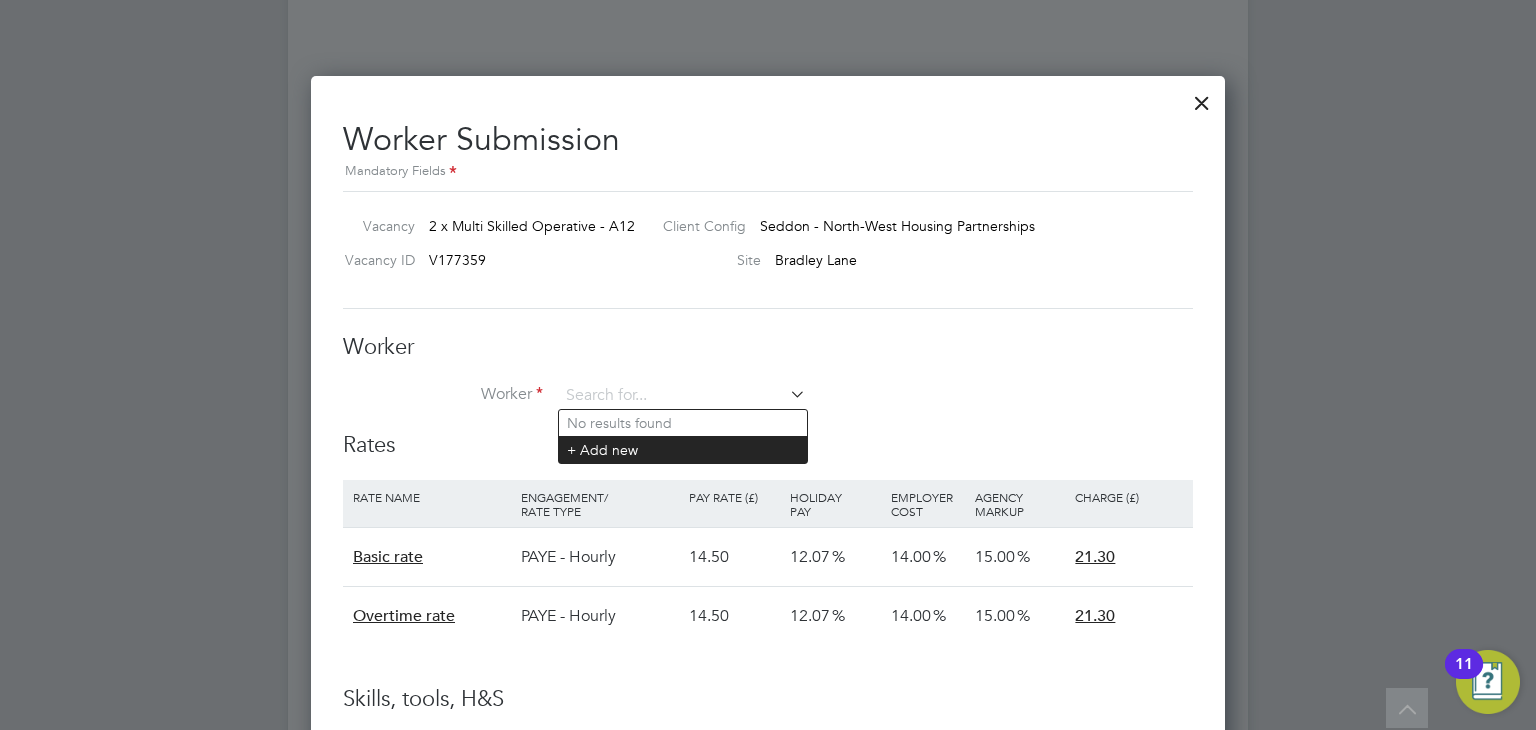 click on "+ Add new" 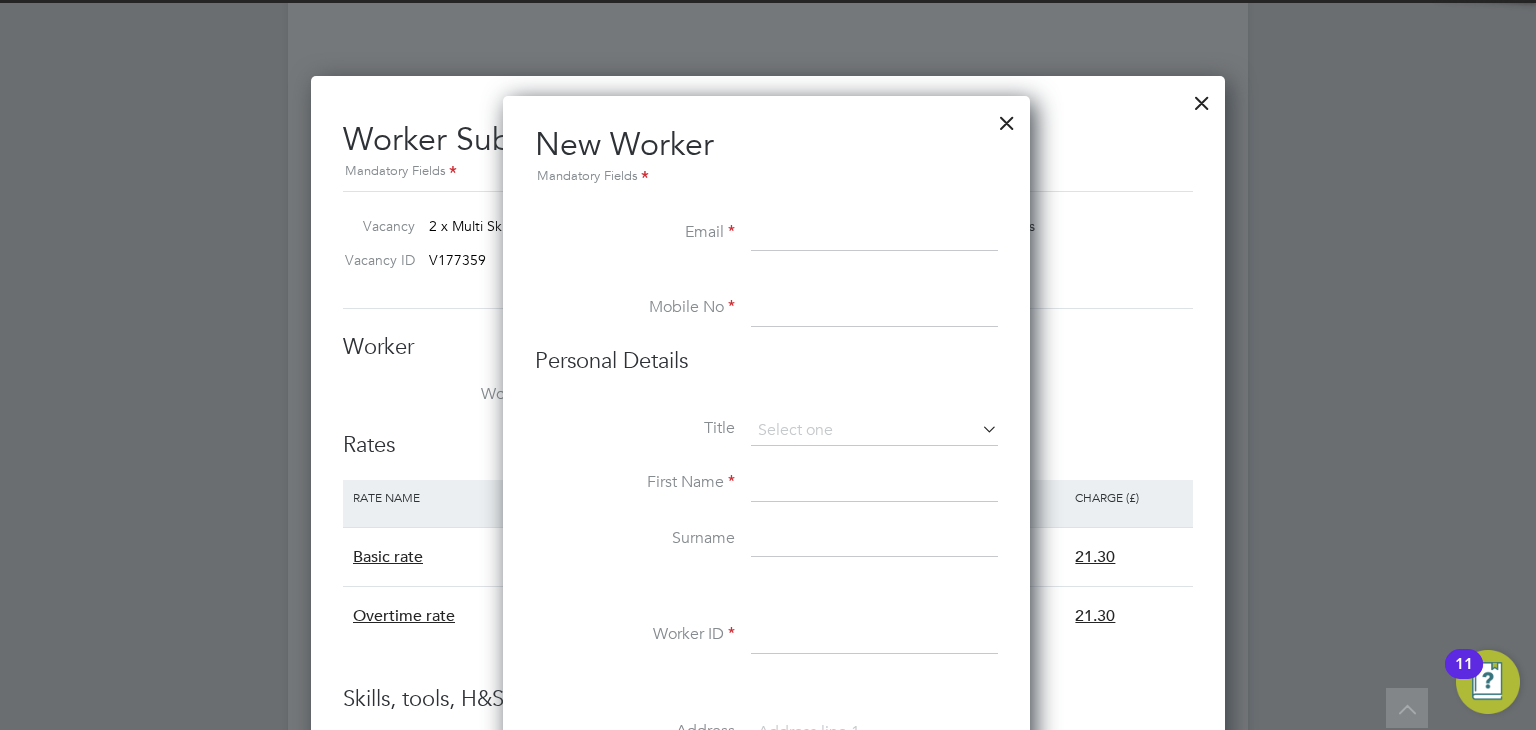 paste on "danielmichaelrutherford@gmail.com" 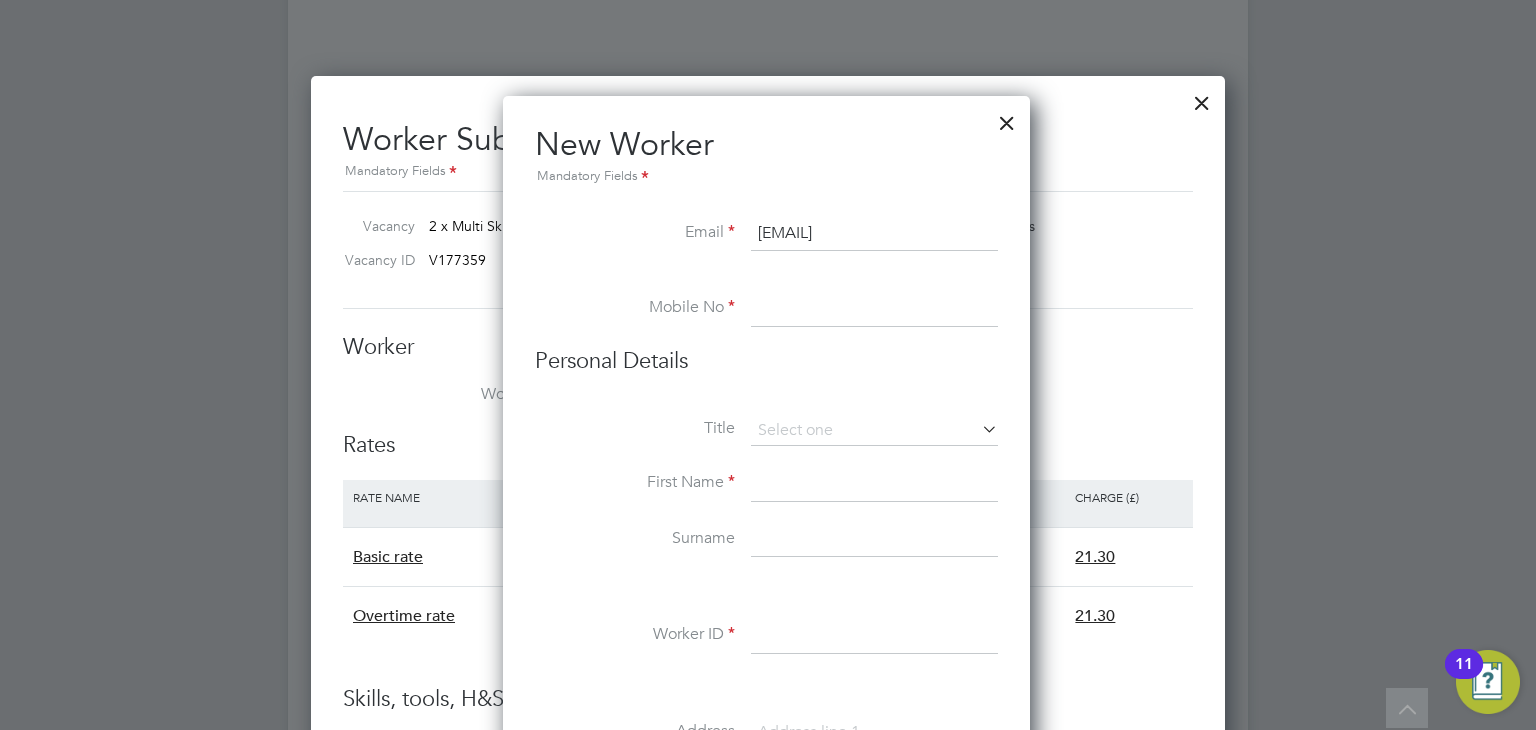 type on "danielmichaelrutherford@gmail.com" 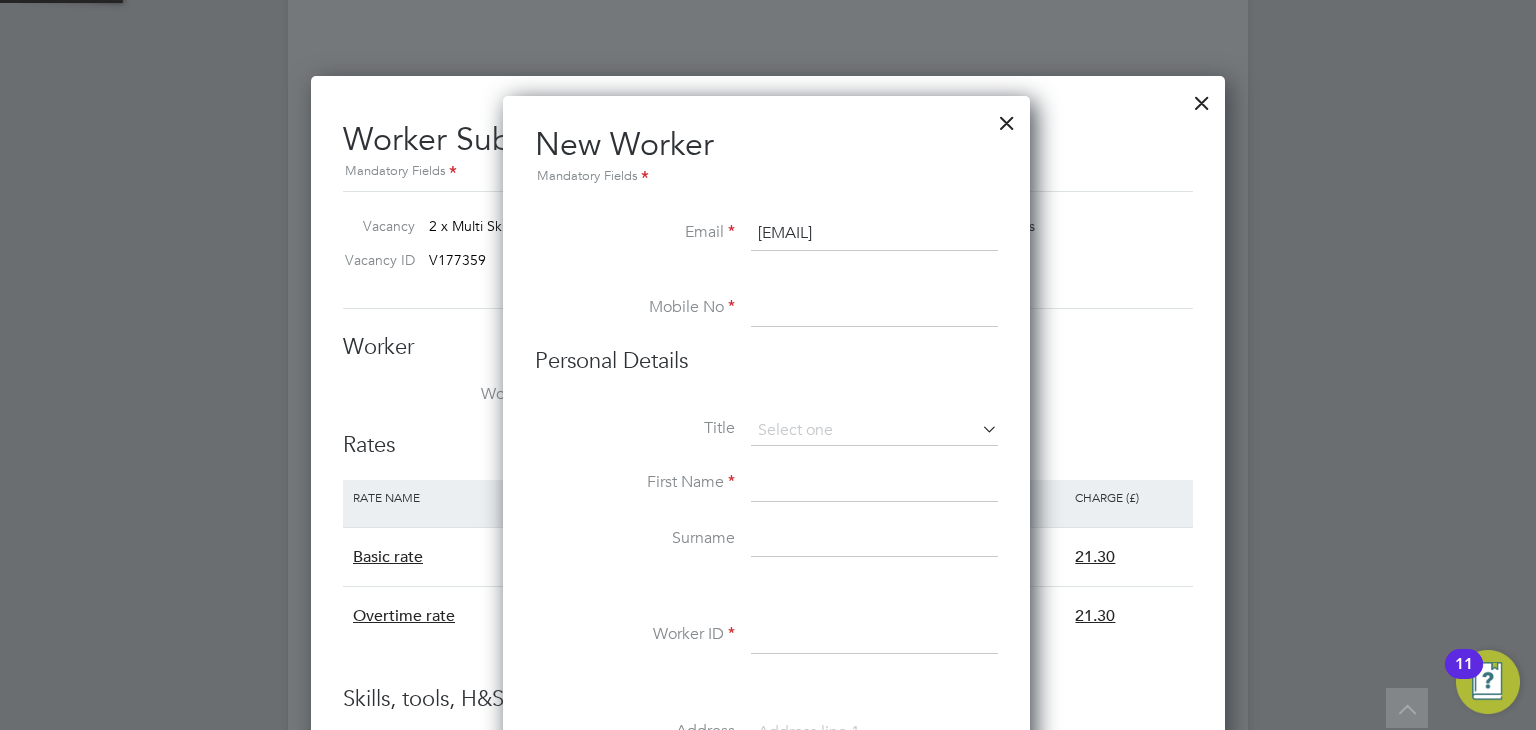 paste on "07544 406362" 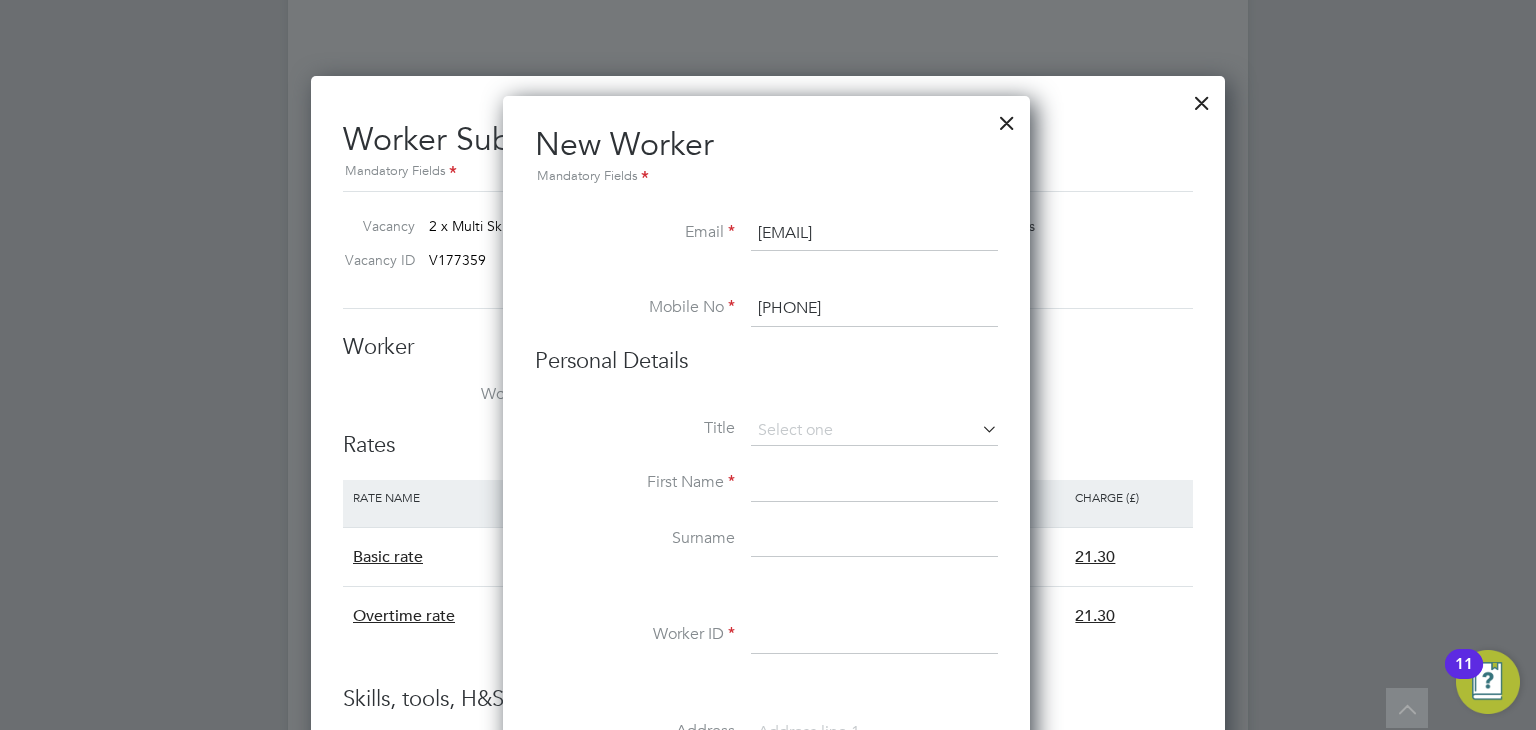 type on "07544 406362" 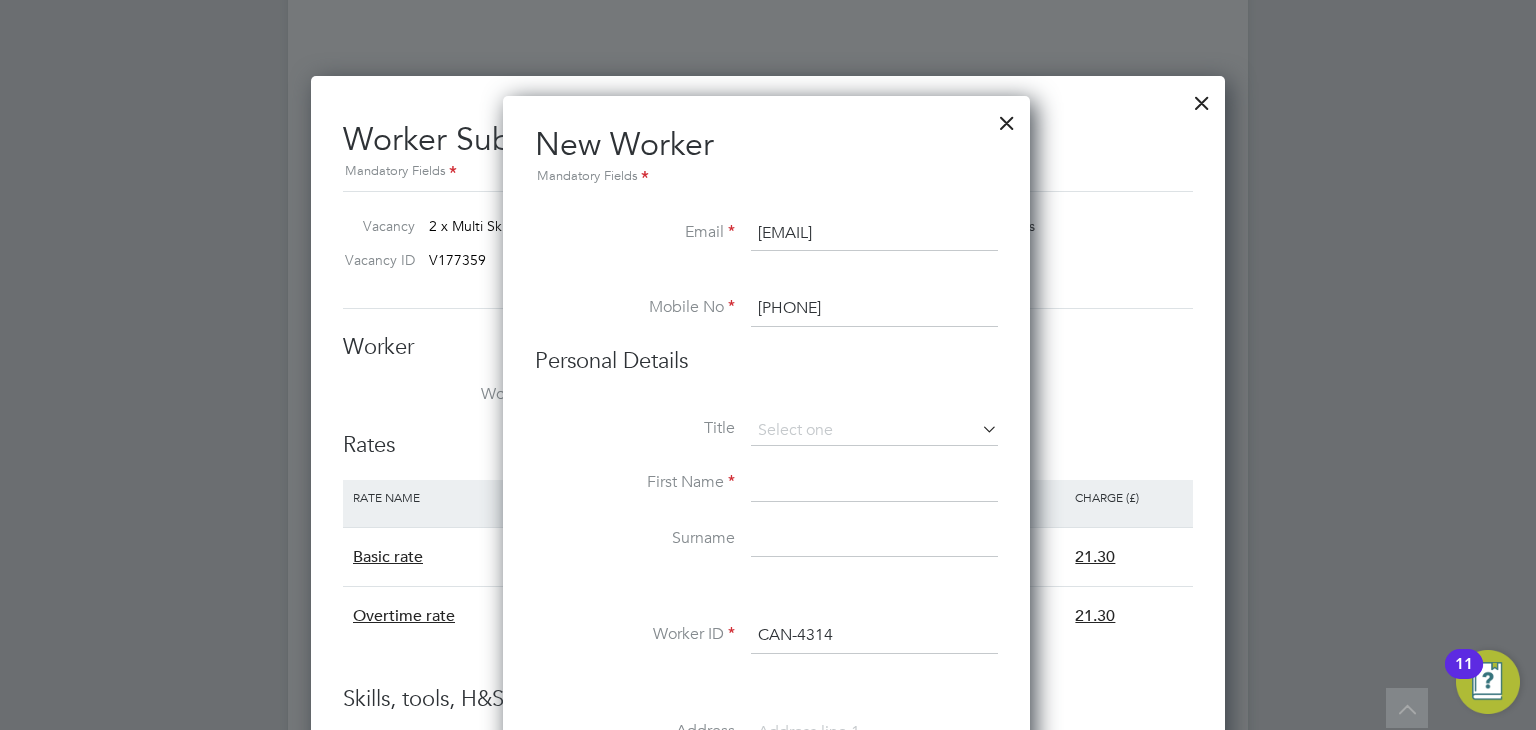 type on "CAN-4314" 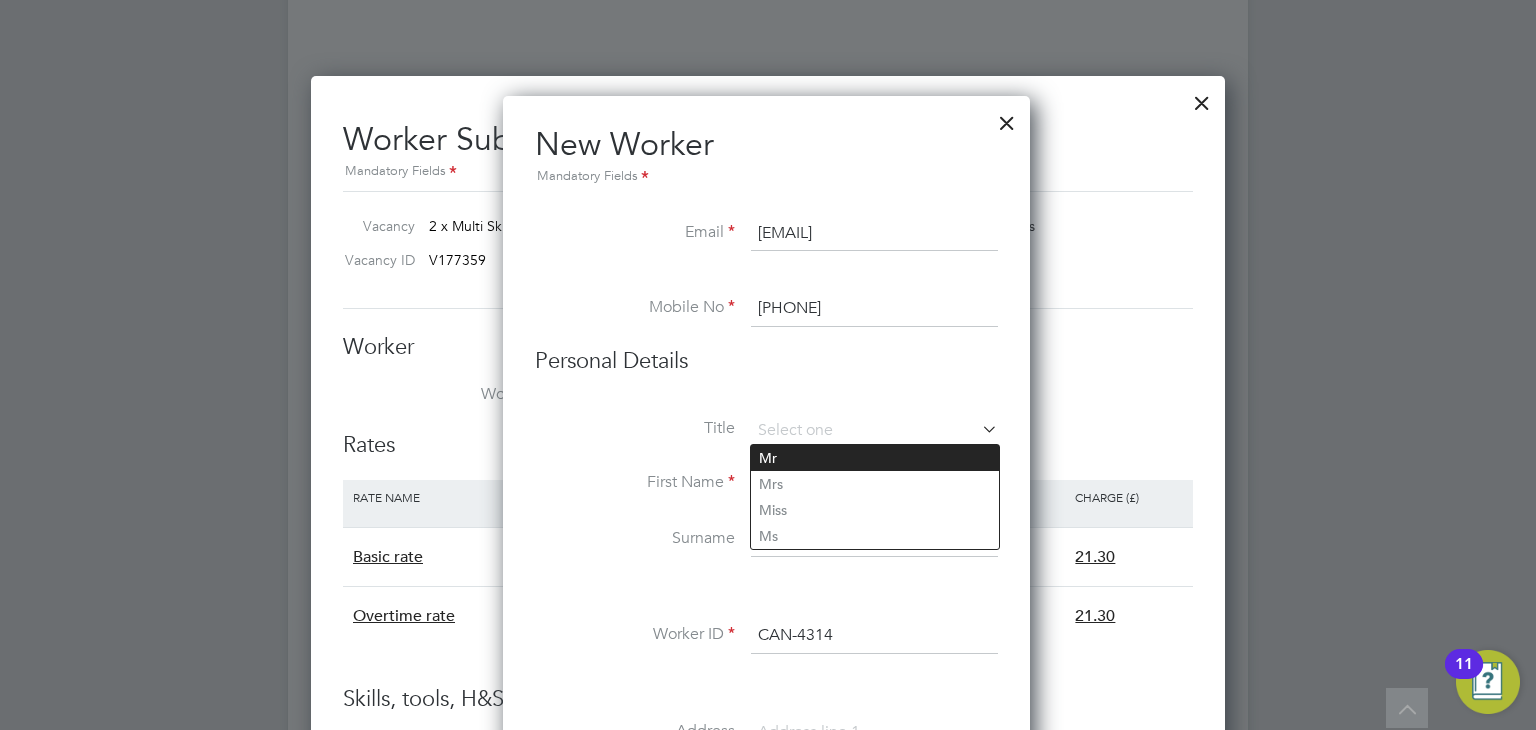 click on "Mr" 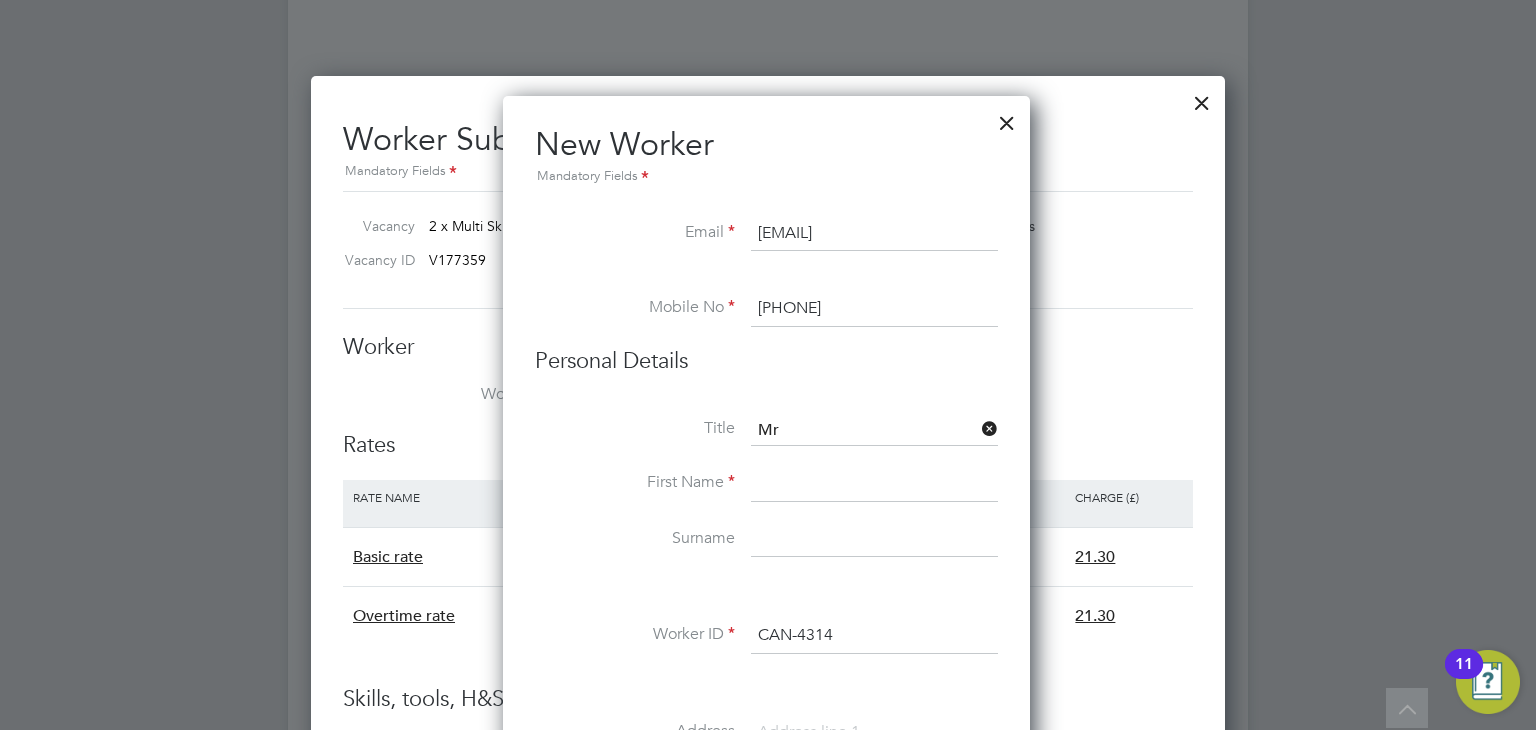 click at bounding box center [874, 484] 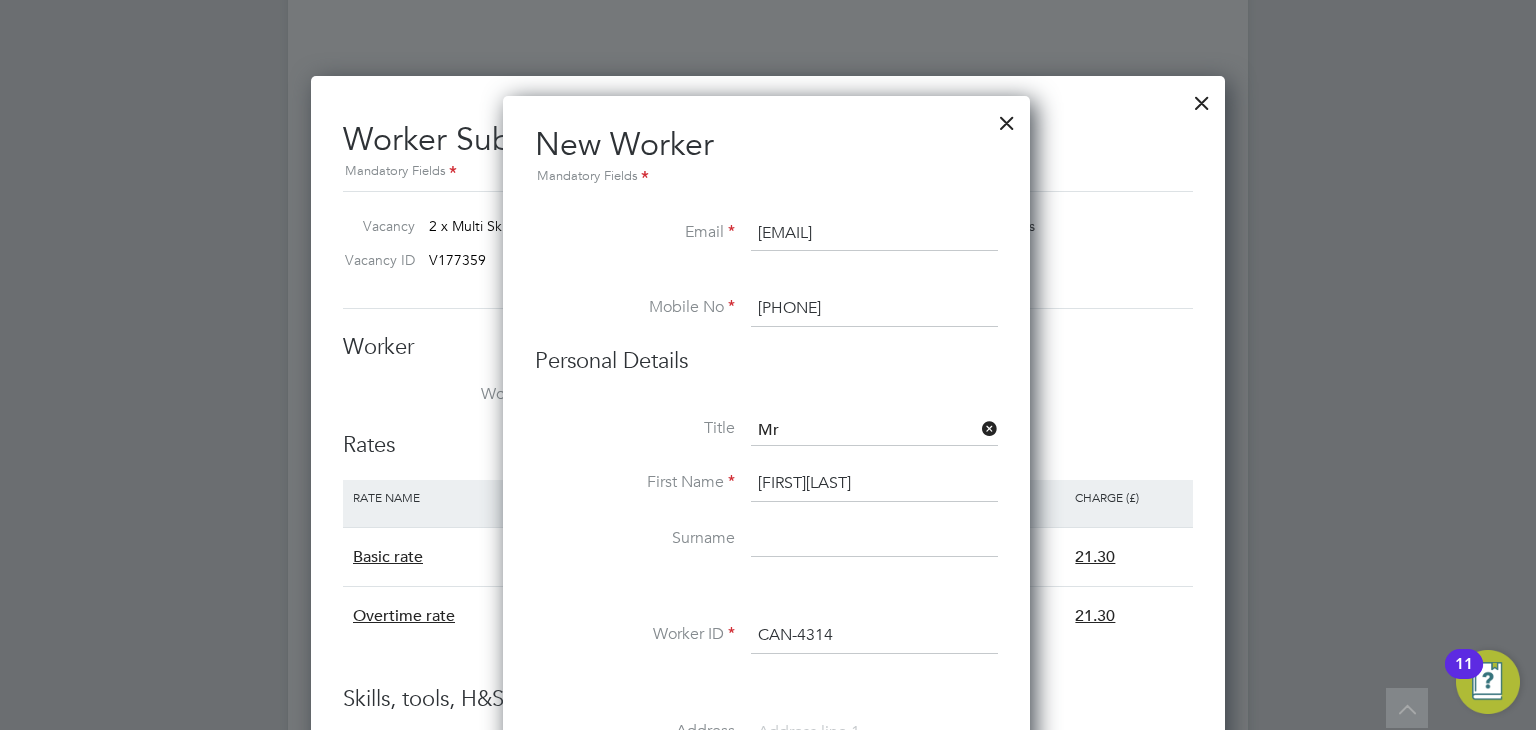 type on "DanielRuth" 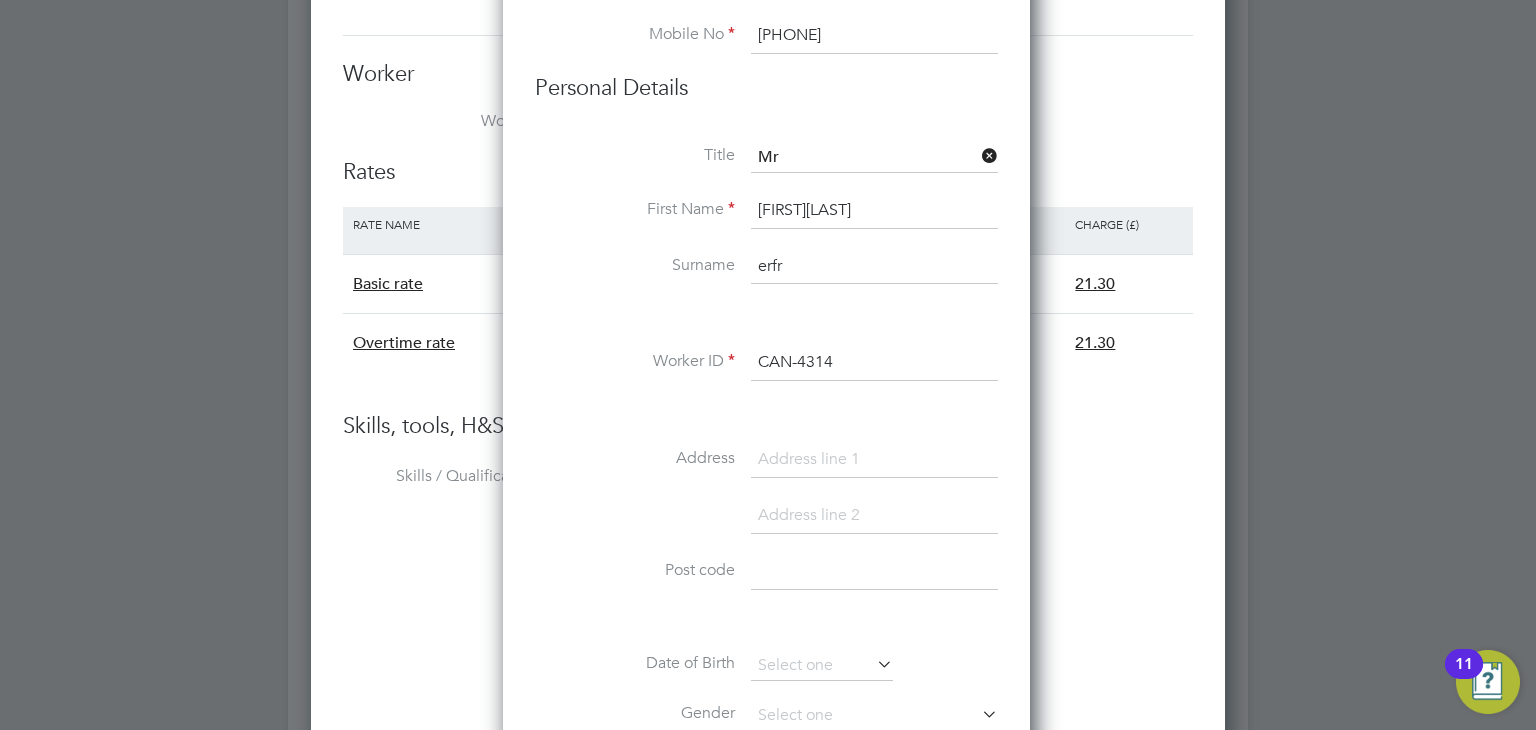 scroll, scrollTop: 1776, scrollLeft: 0, axis: vertical 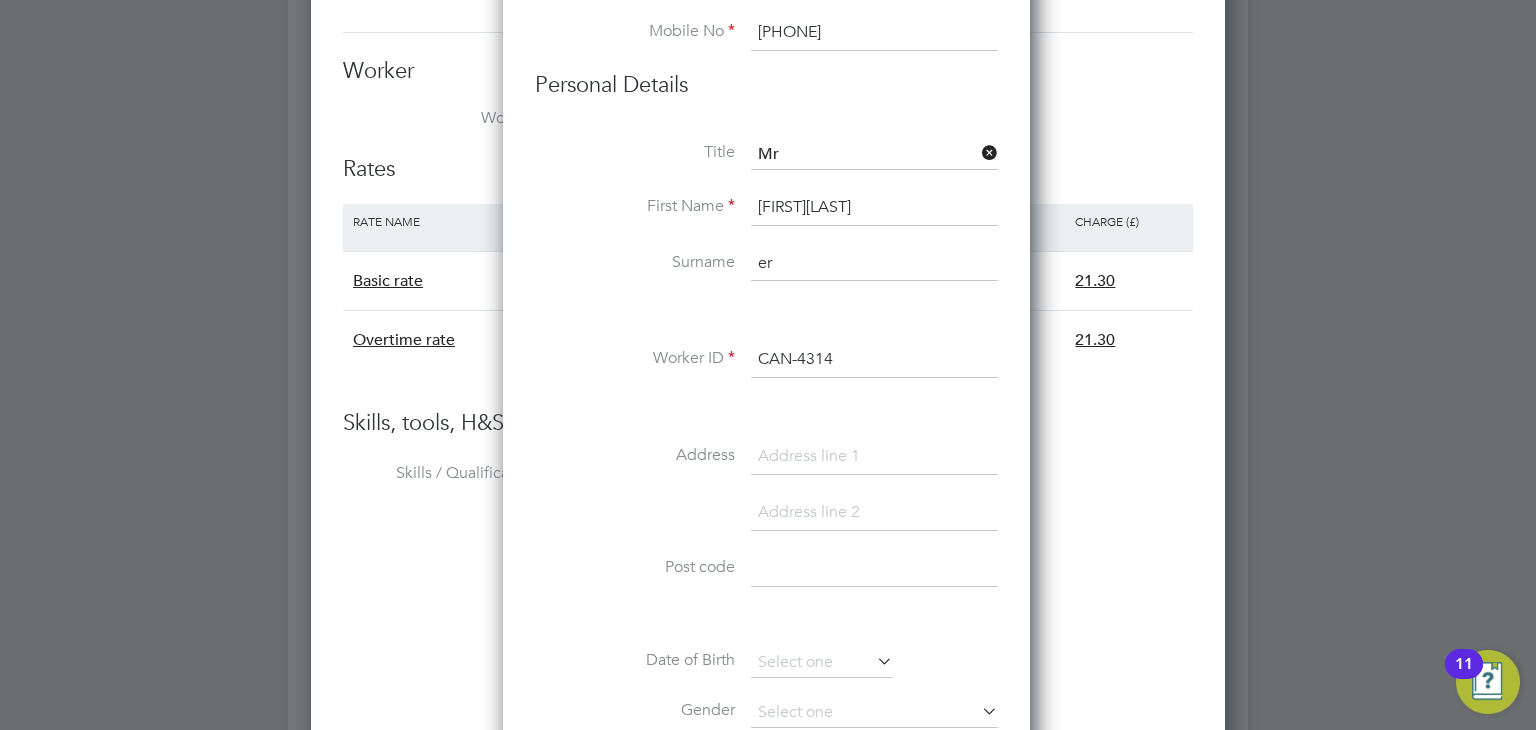 type on "e" 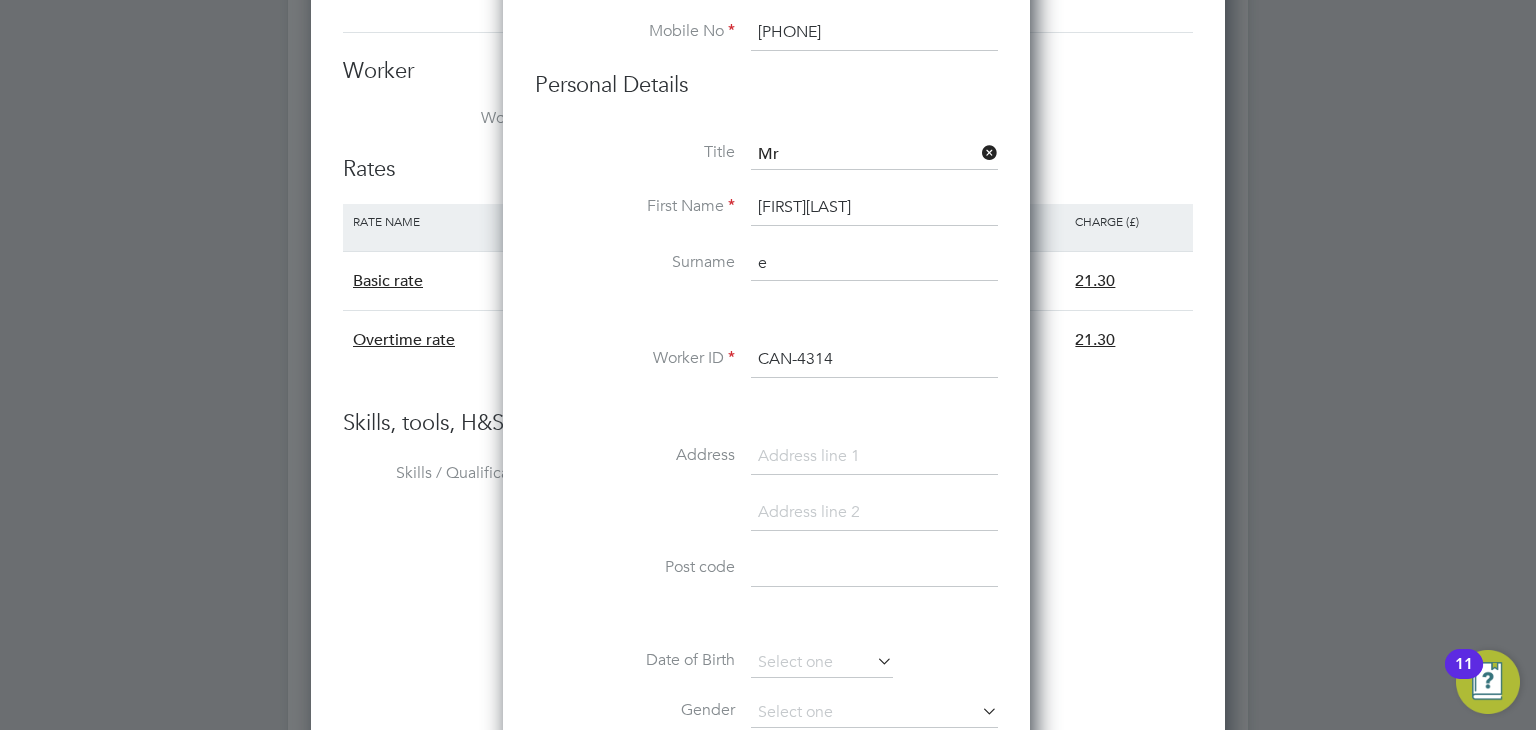 type 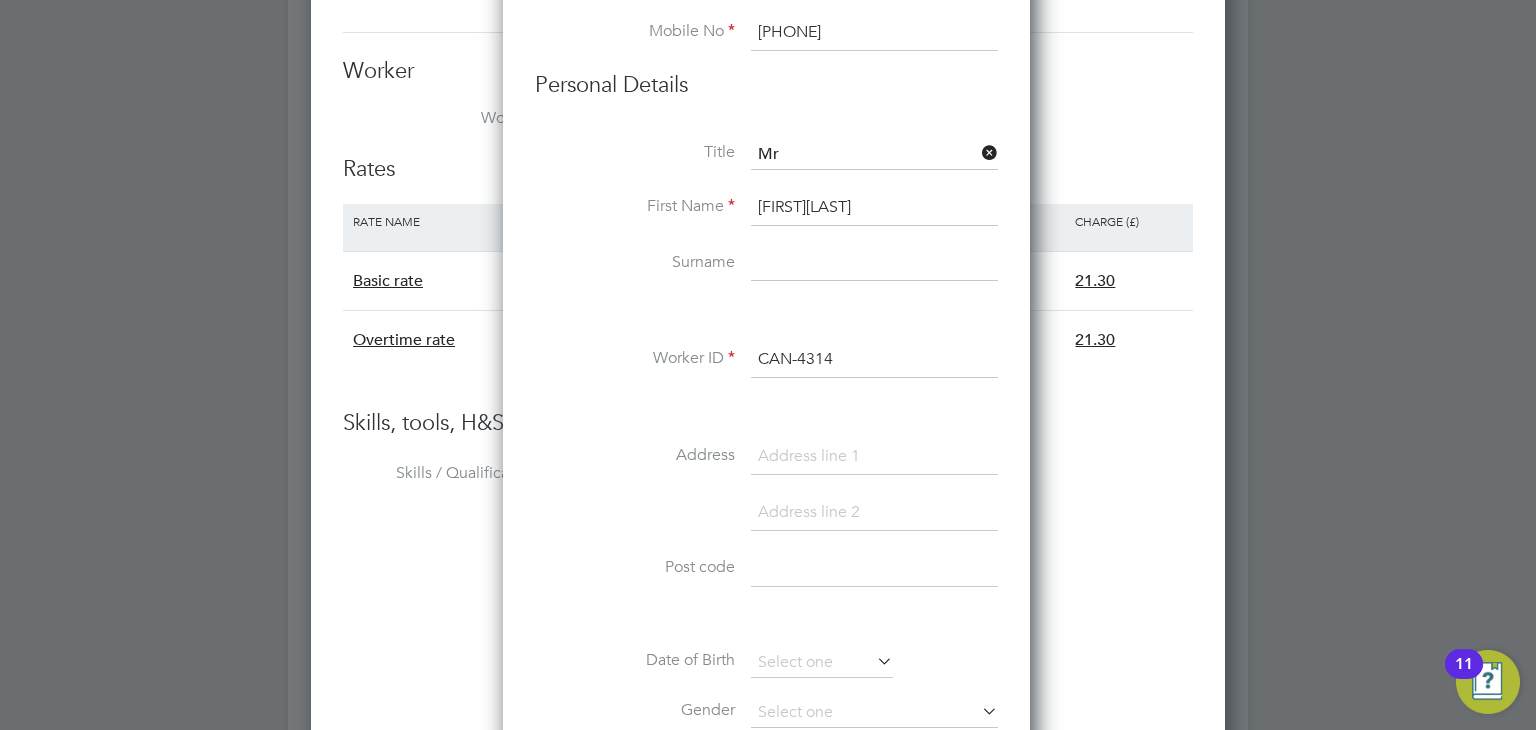click on "DanielRuth" at bounding box center [874, 208] 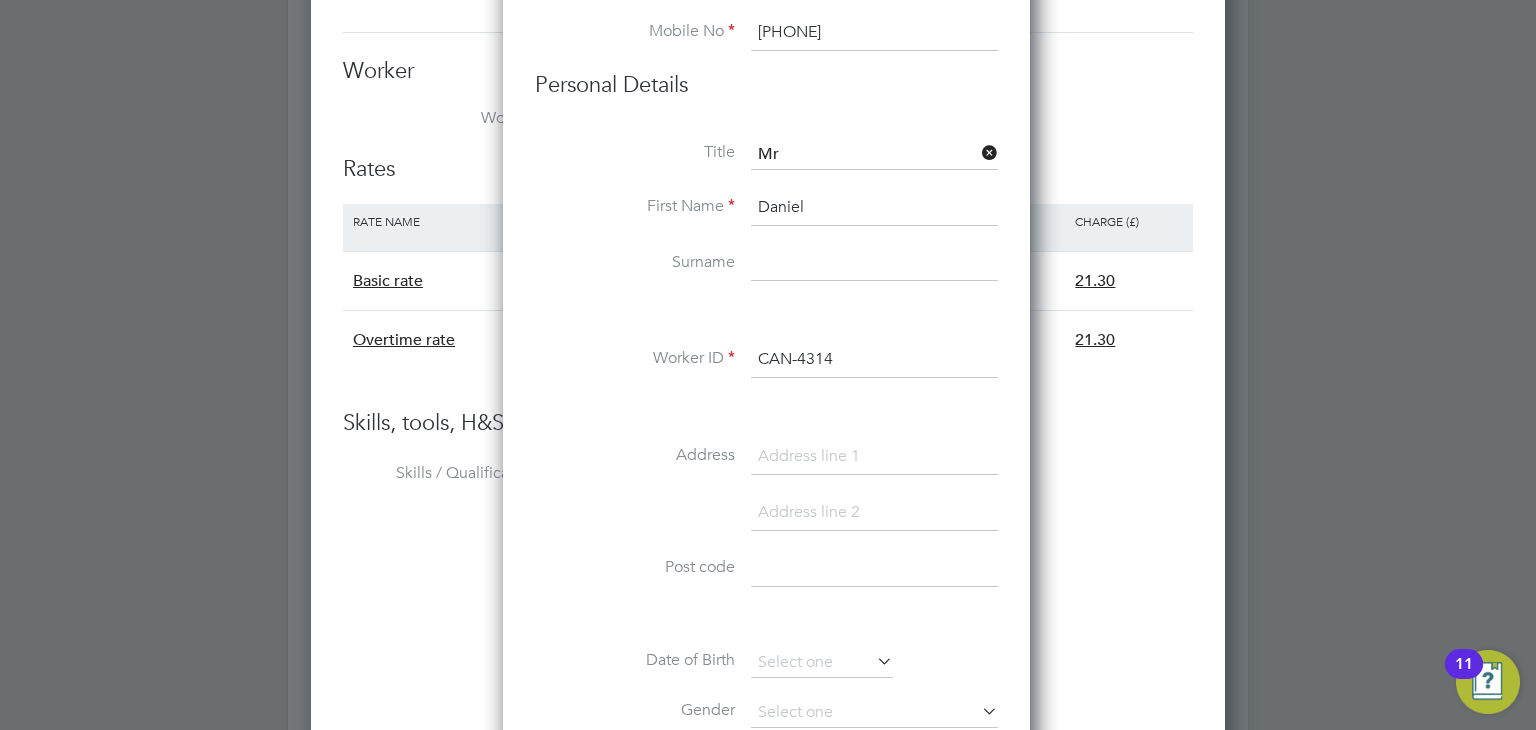 type on "Daniel" 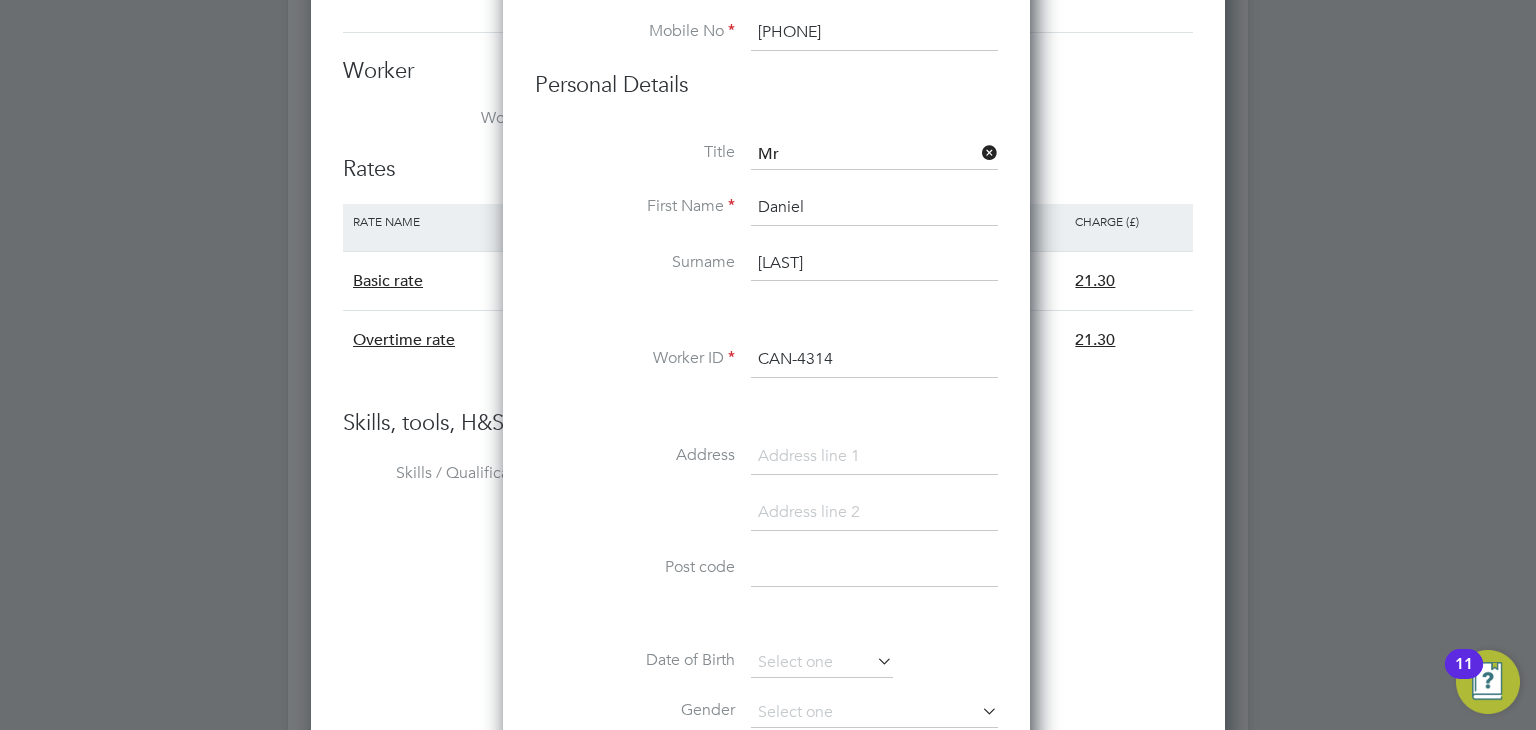scroll, scrollTop: 2476, scrollLeft: 0, axis: vertical 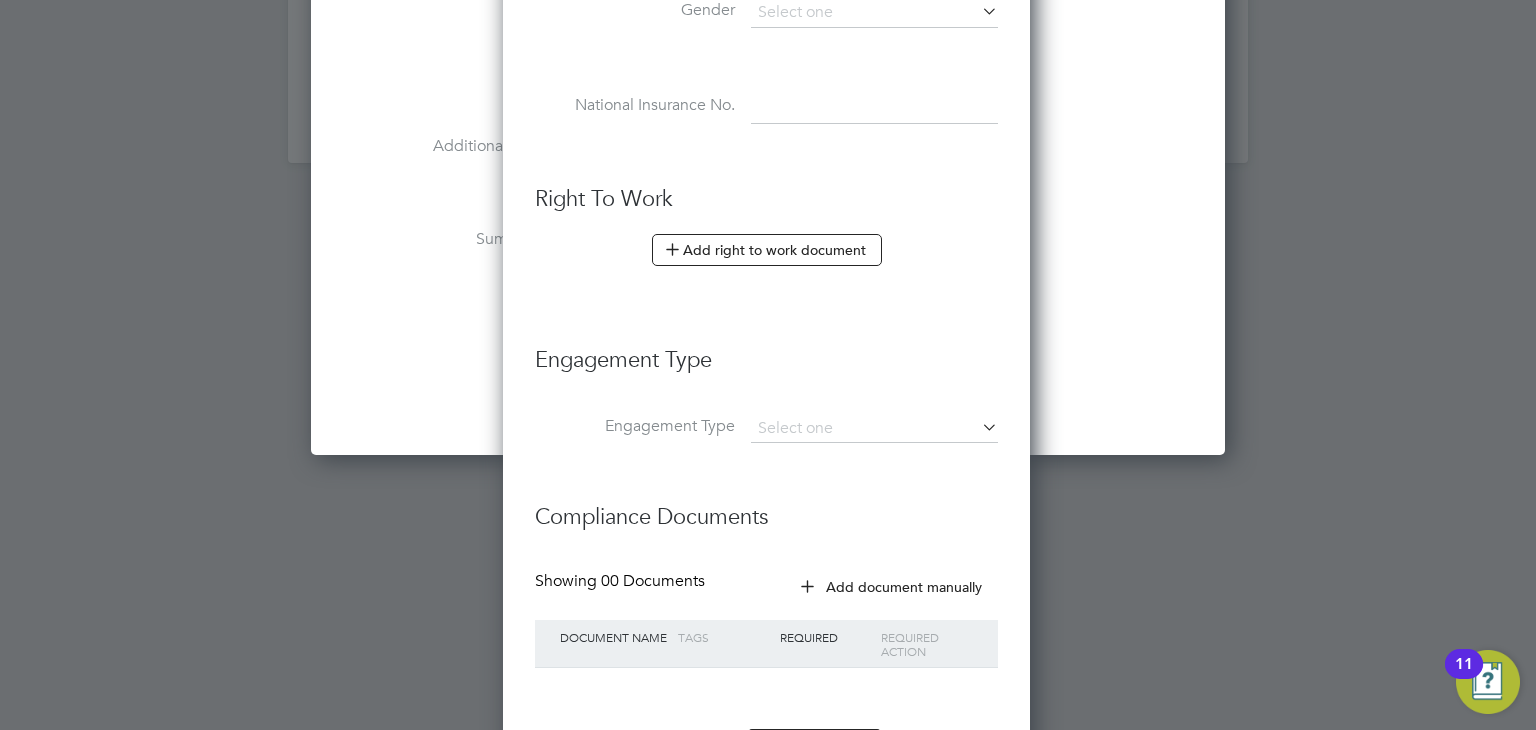 type on "Rutherford" 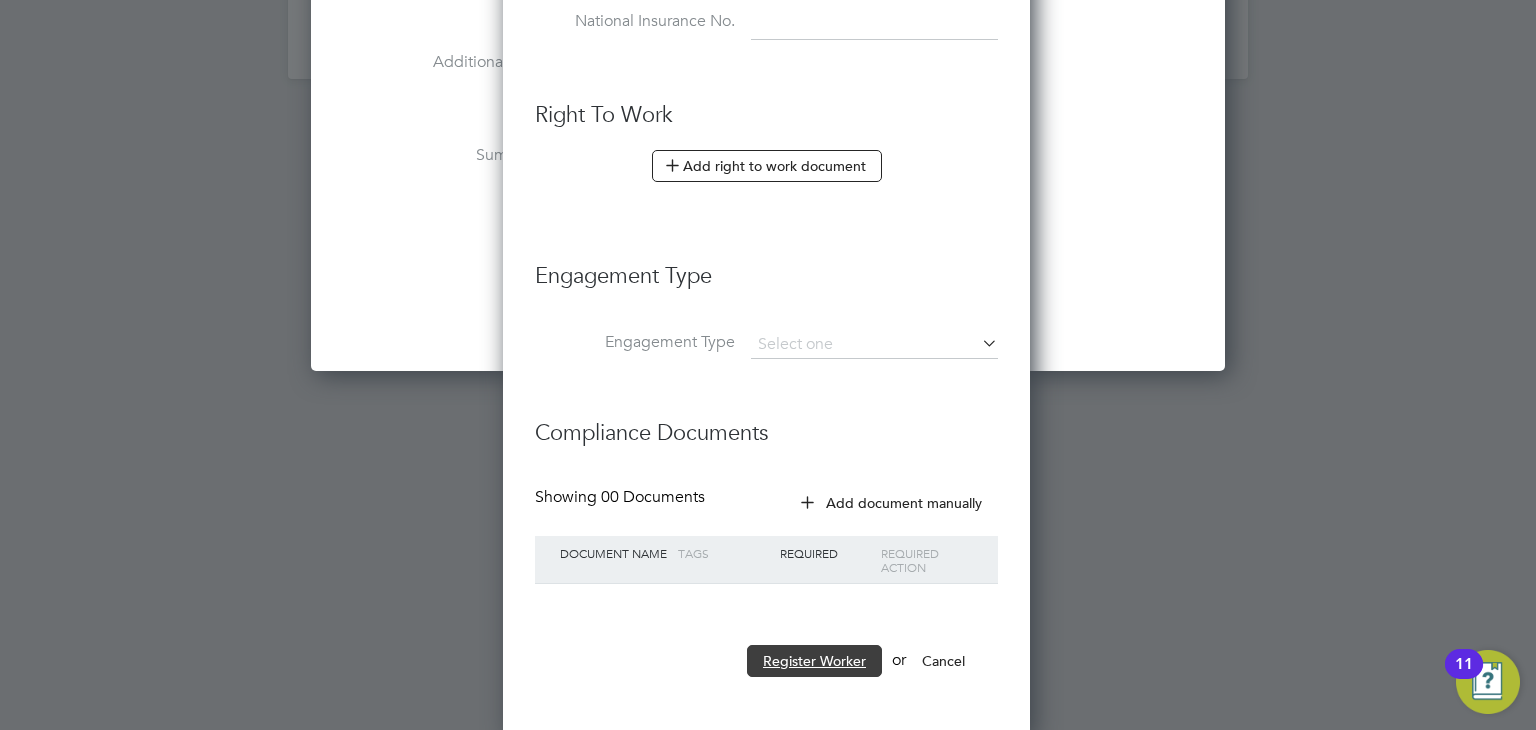 click on "Register Worker" at bounding box center (814, 661) 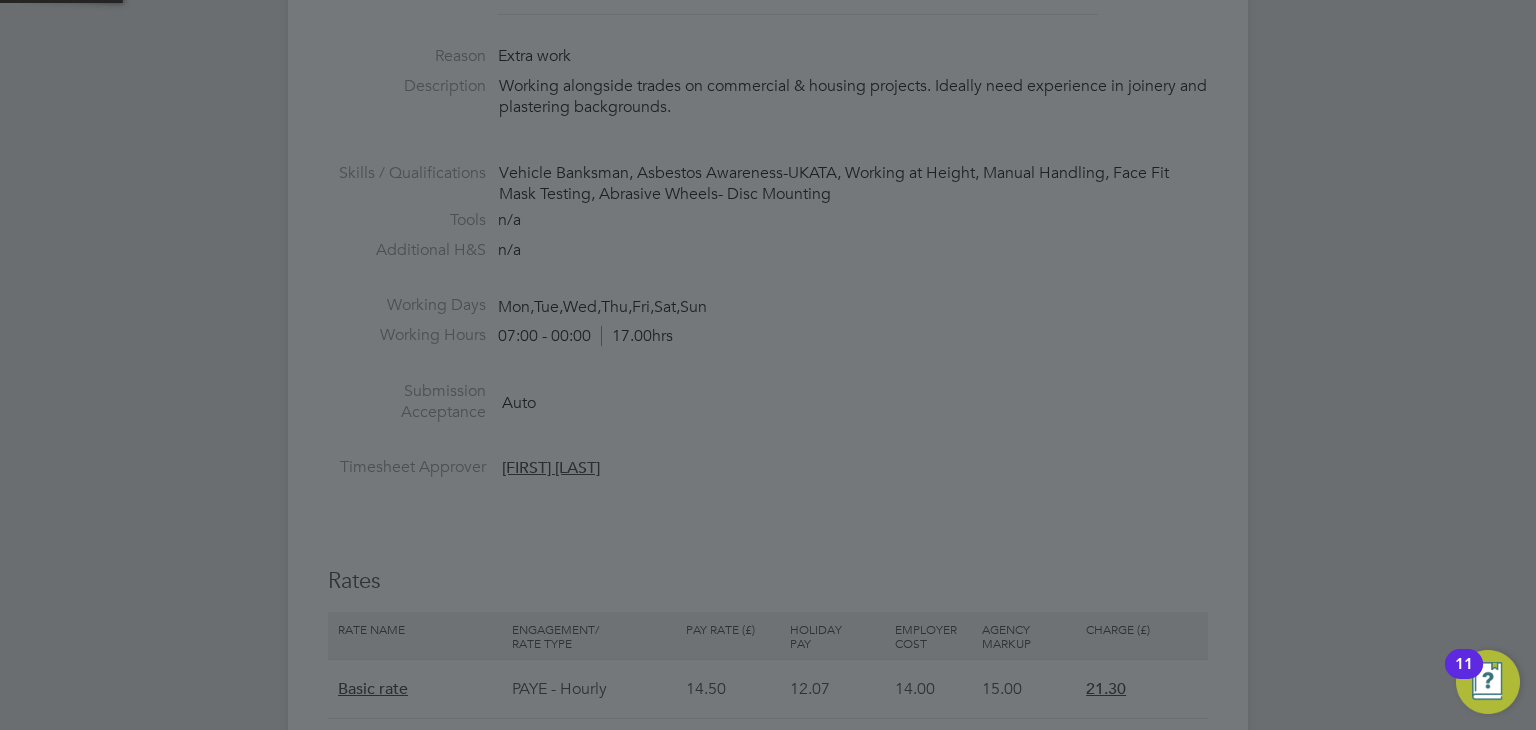 scroll, scrollTop: 0, scrollLeft: 0, axis: both 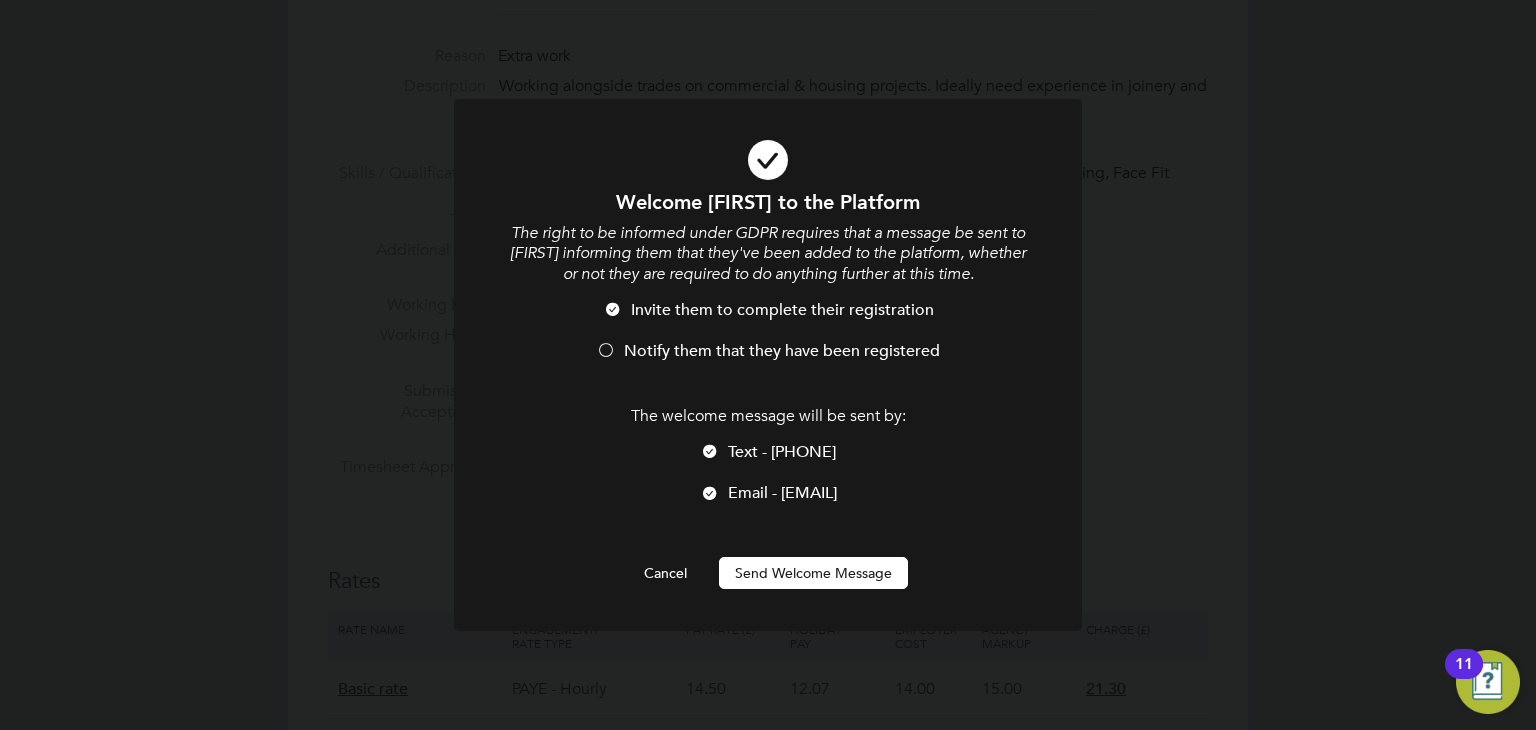 click on "Send Welcome Message" at bounding box center (813, 573) 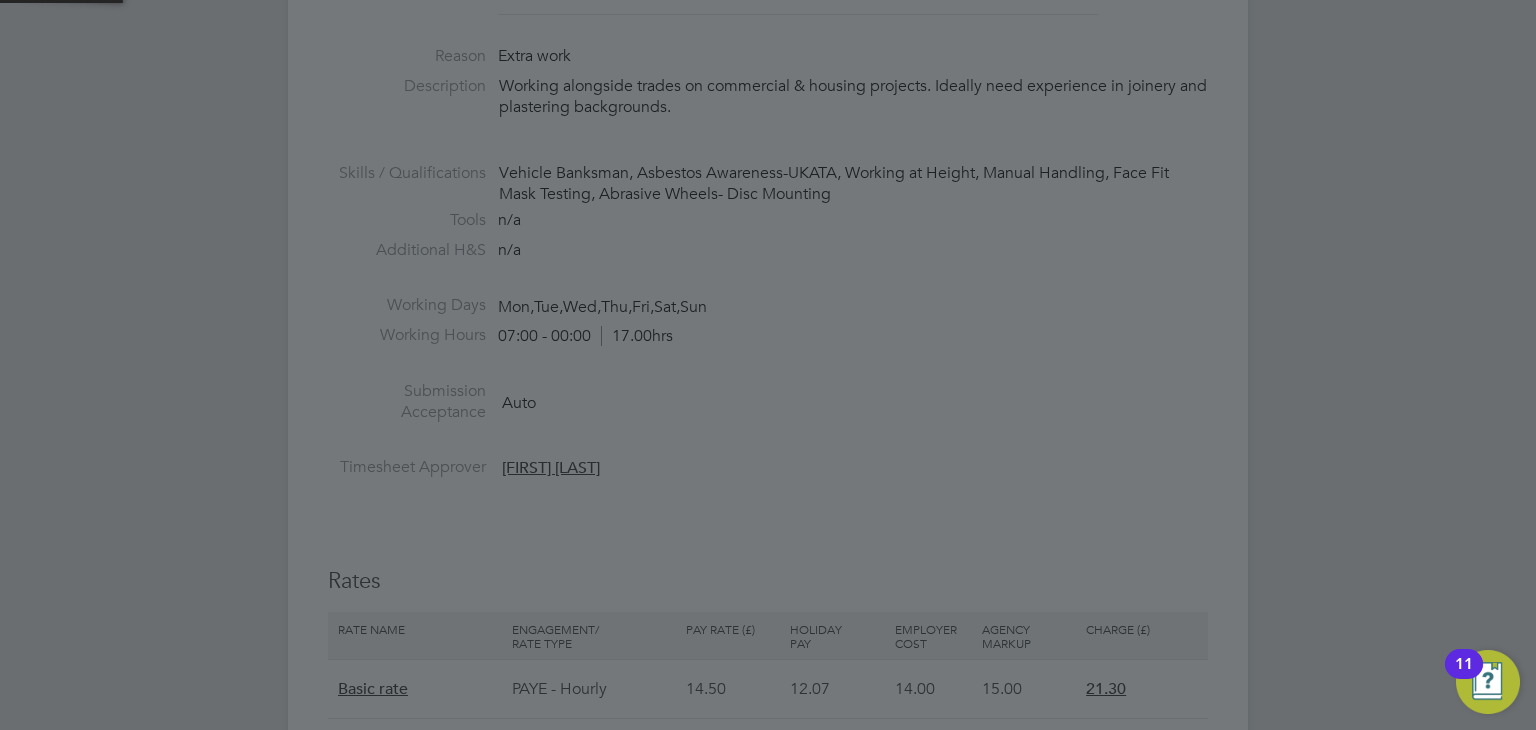 type on "Daniel Rutherford (CAN-4314)" 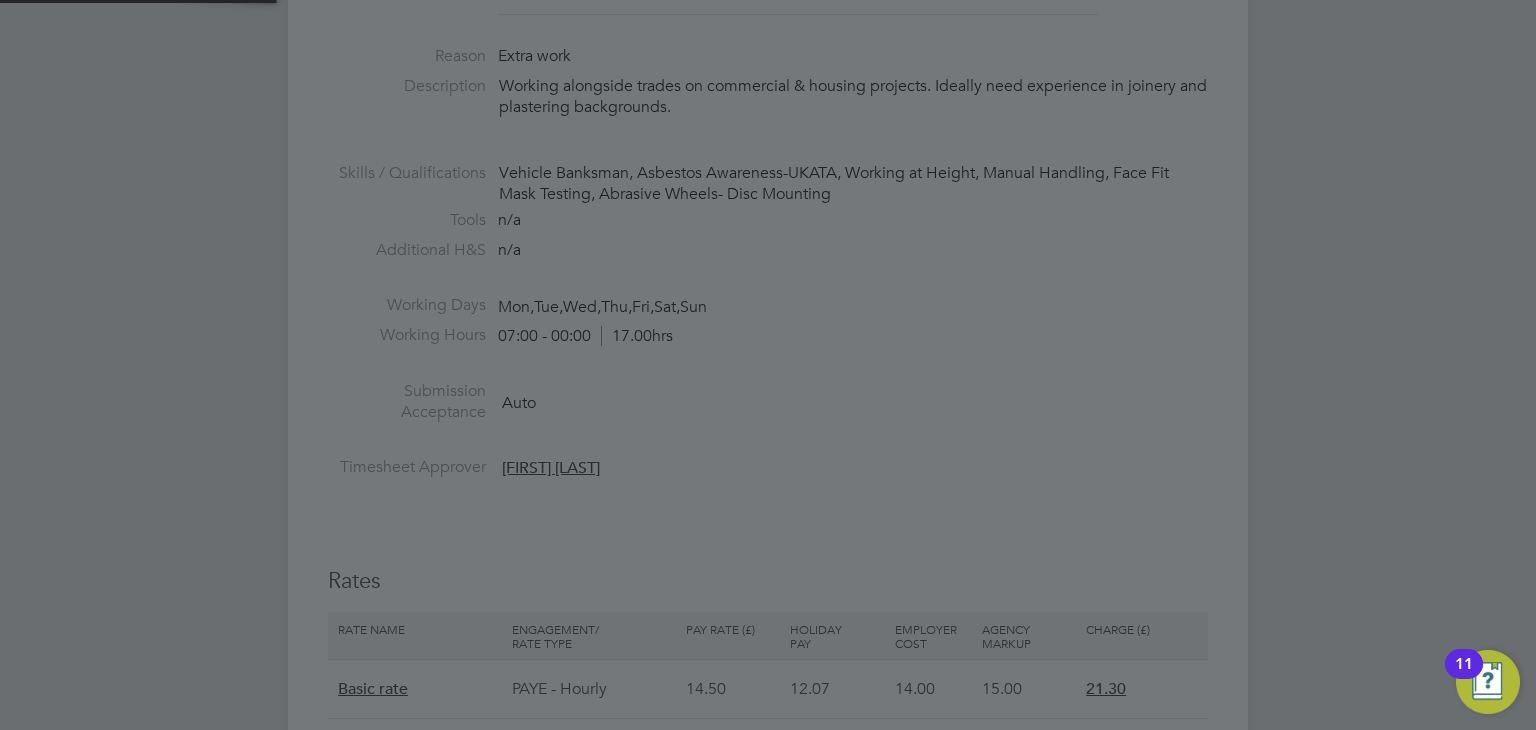 scroll, scrollTop: 1079, scrollLeft: 0, axis: vertical 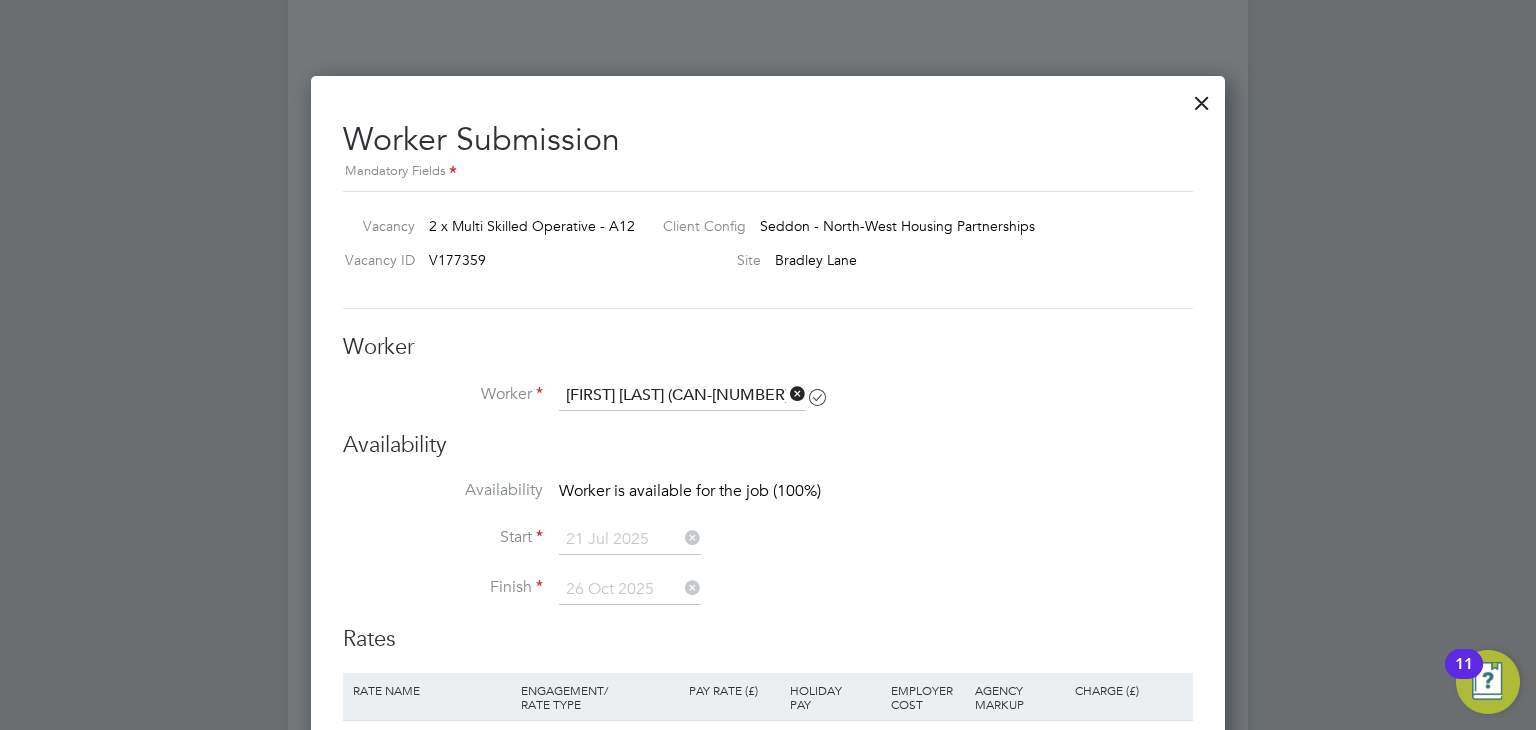 click on "Daniel Rutherford (CAN-4314)" at bounding box center (682, 396) 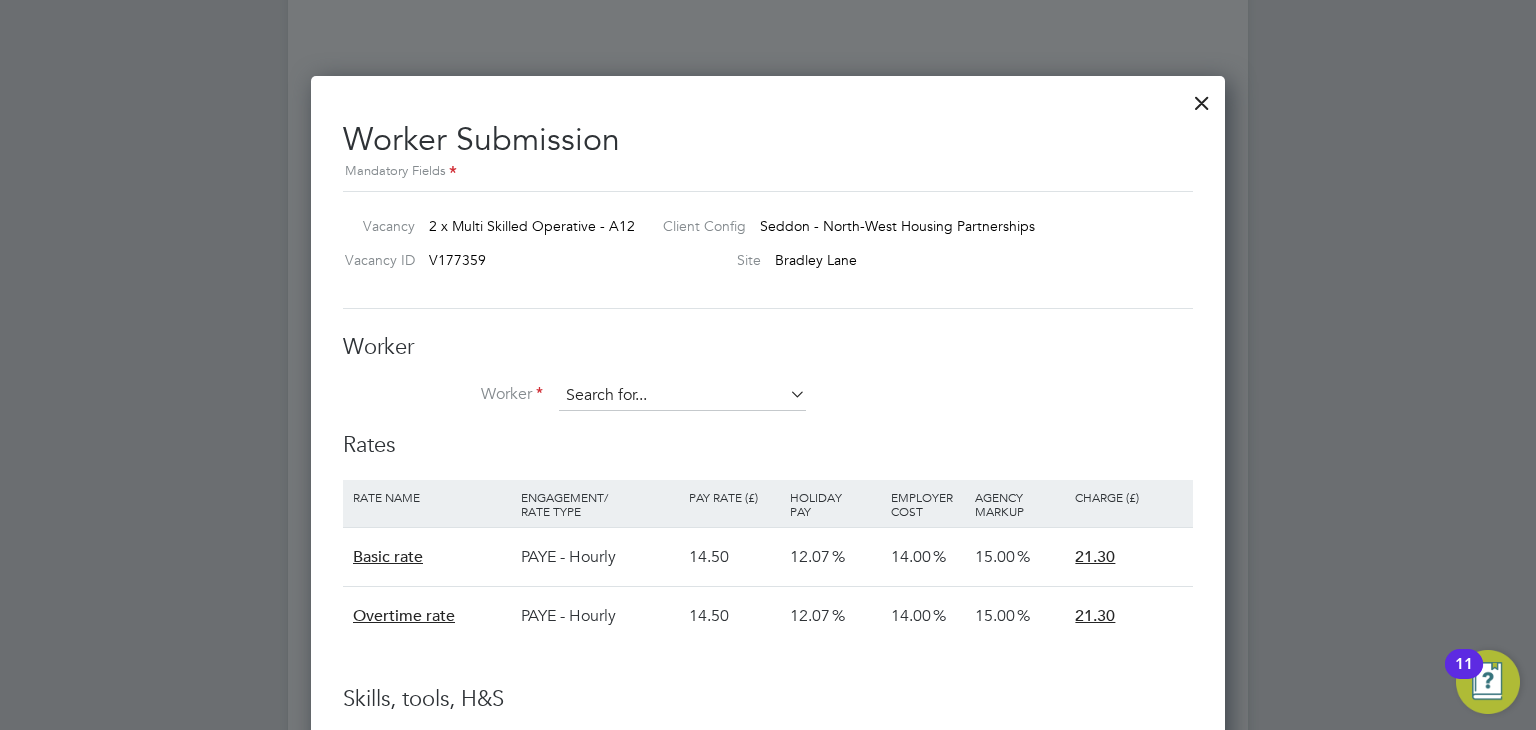 scroll, scrollTop: 1352, scrollLeft: 915, axis: both 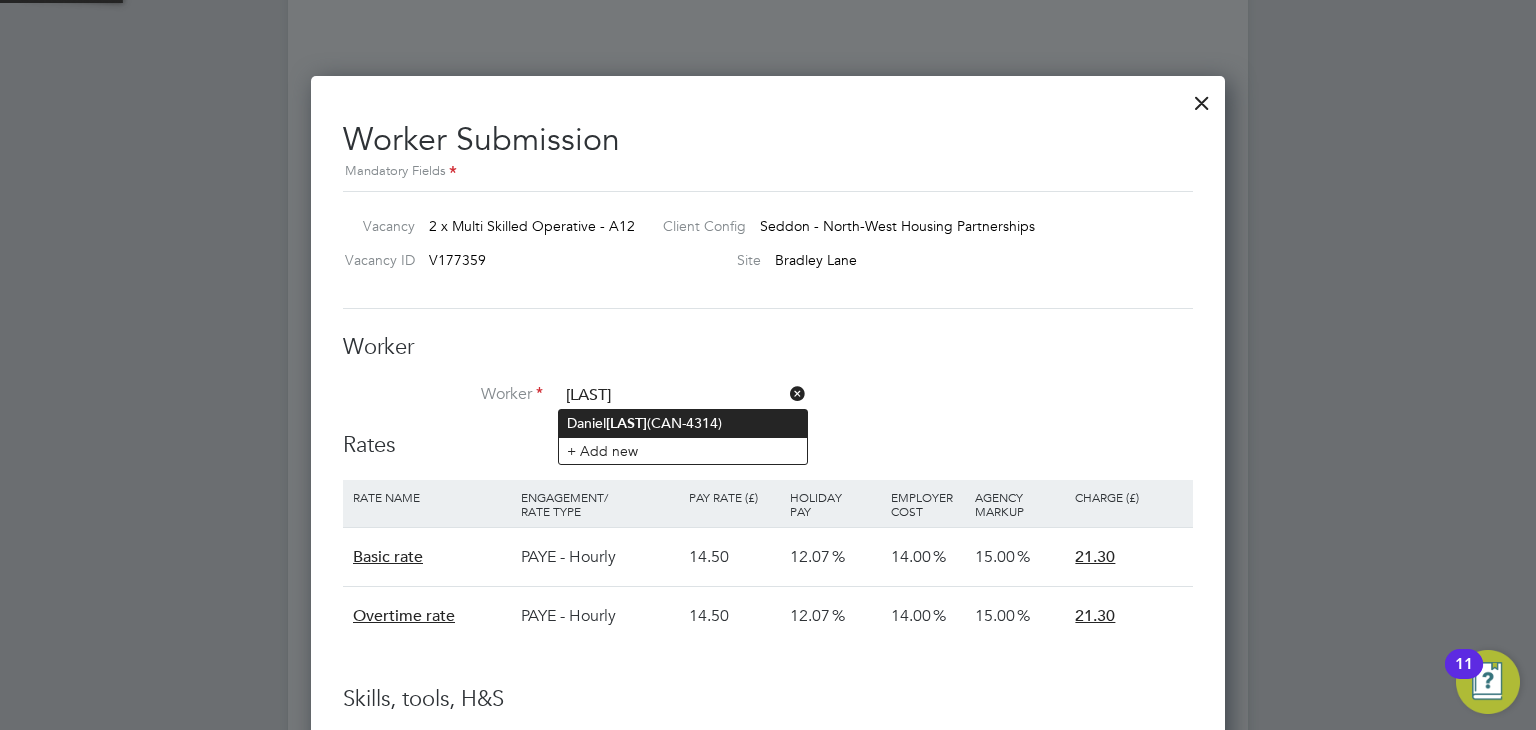 click on "Rutherford" 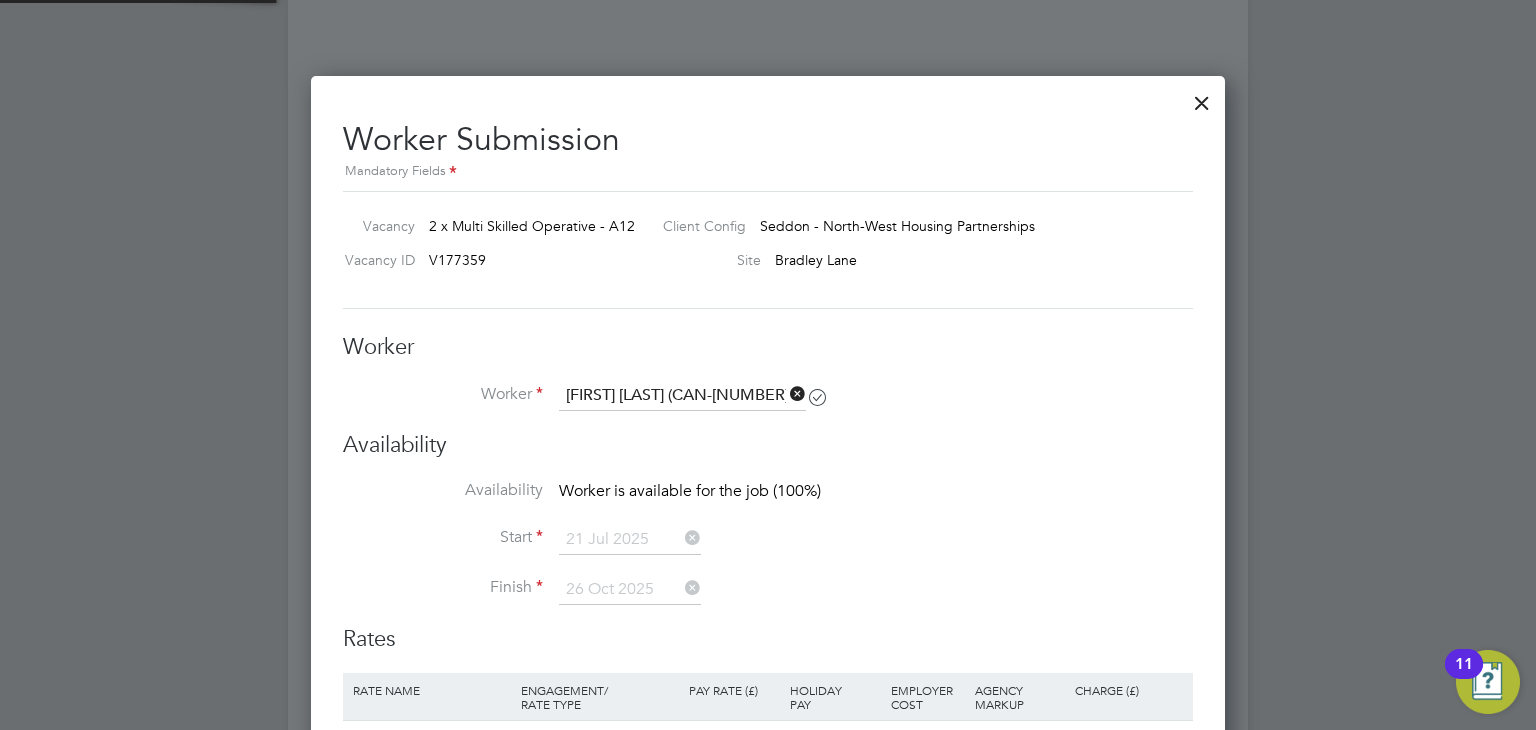 scroll, scrollTop: 10, scrollLeft: 9, axis: both 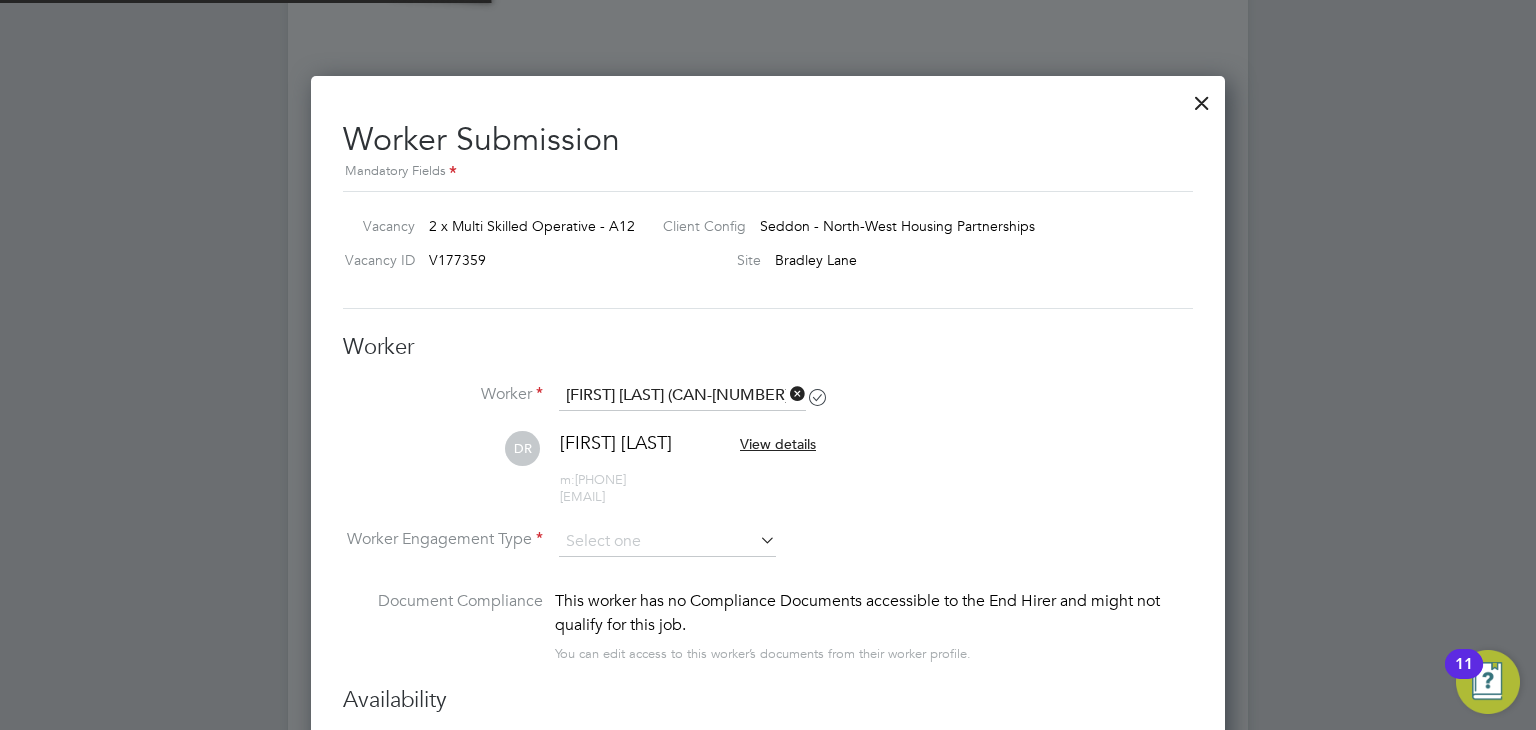 click on "DR Daniel Rutherford   View details m:  07544 406362   danielmichaelrutherford@gmail.com" at bounding box center [768, 478] 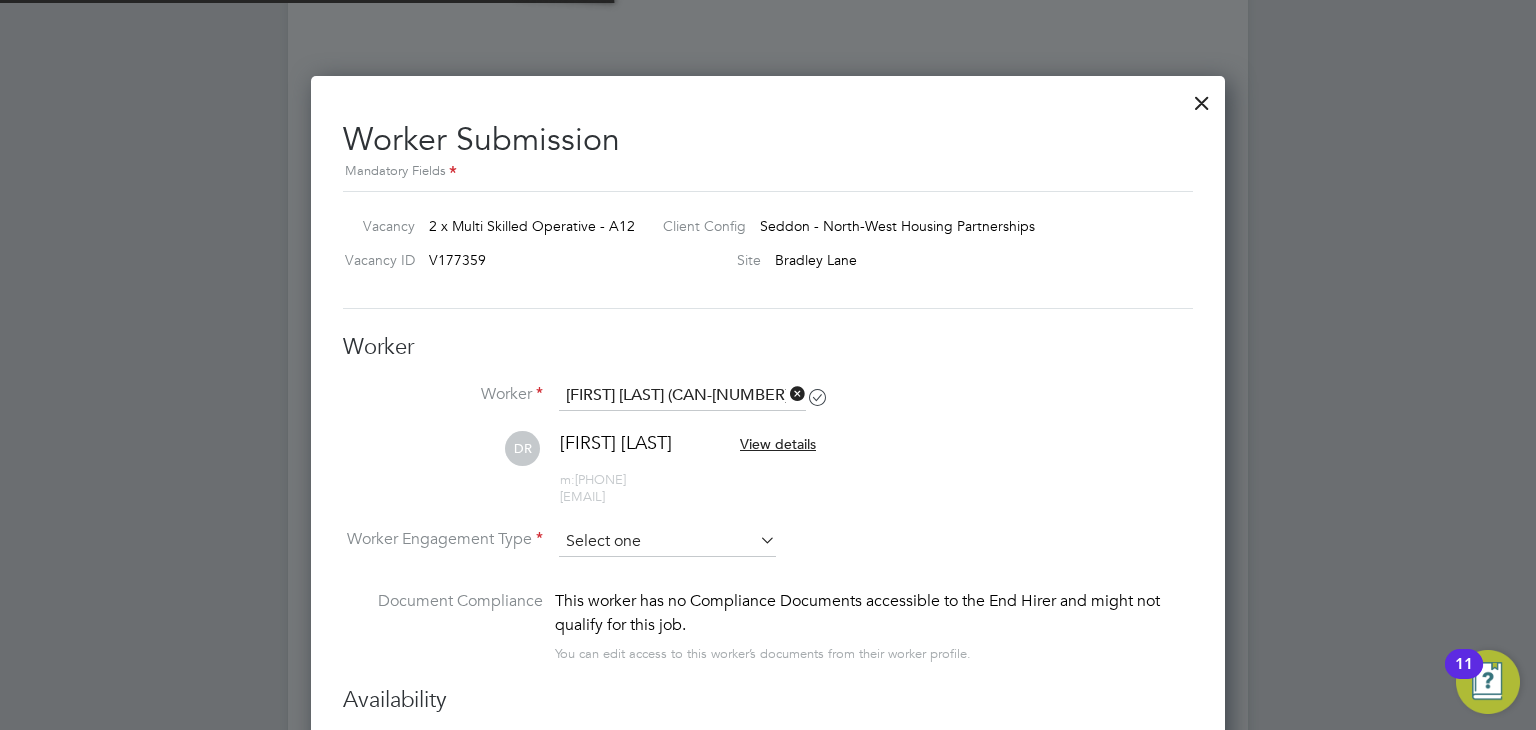 click at bounding box center (667, 542) 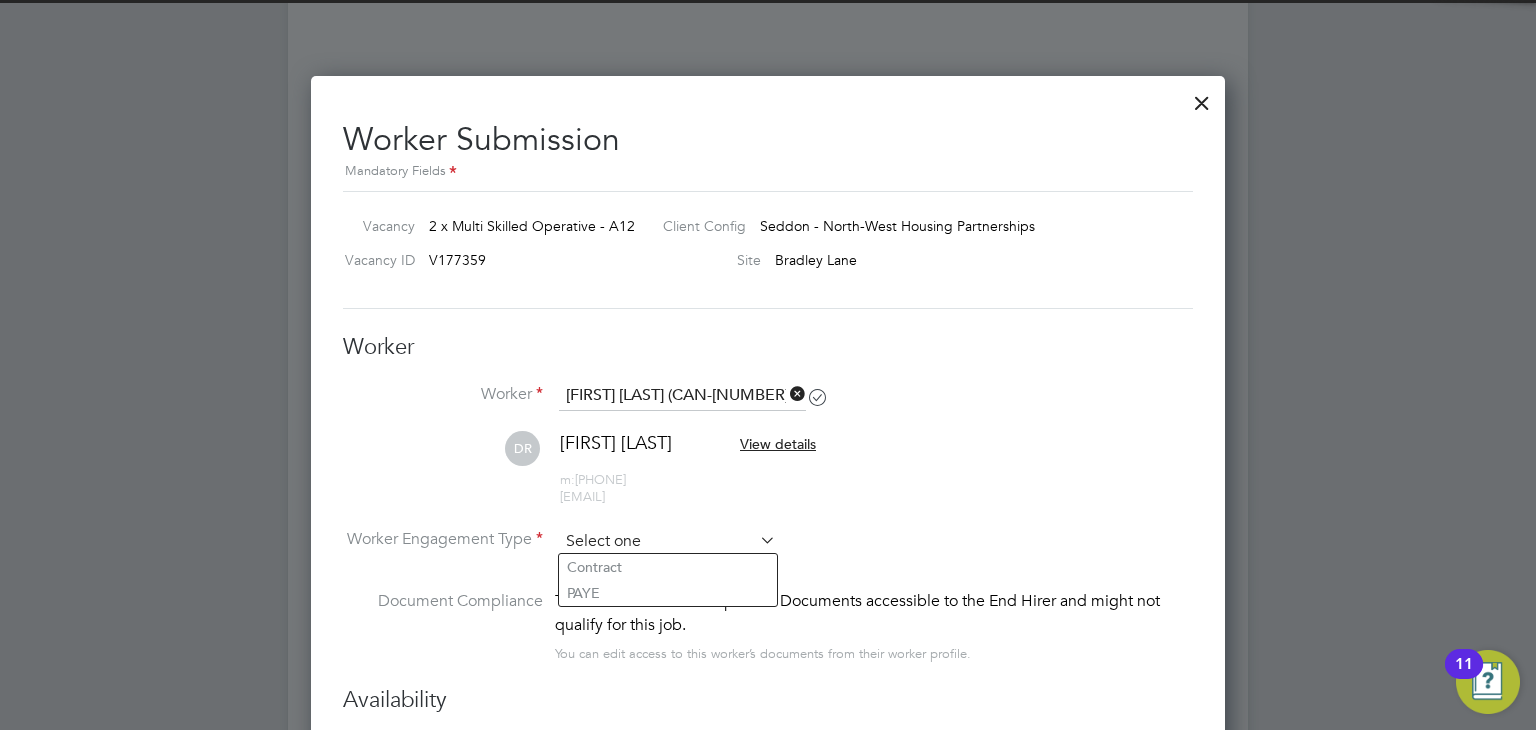 click at bounding box center [667, 542] 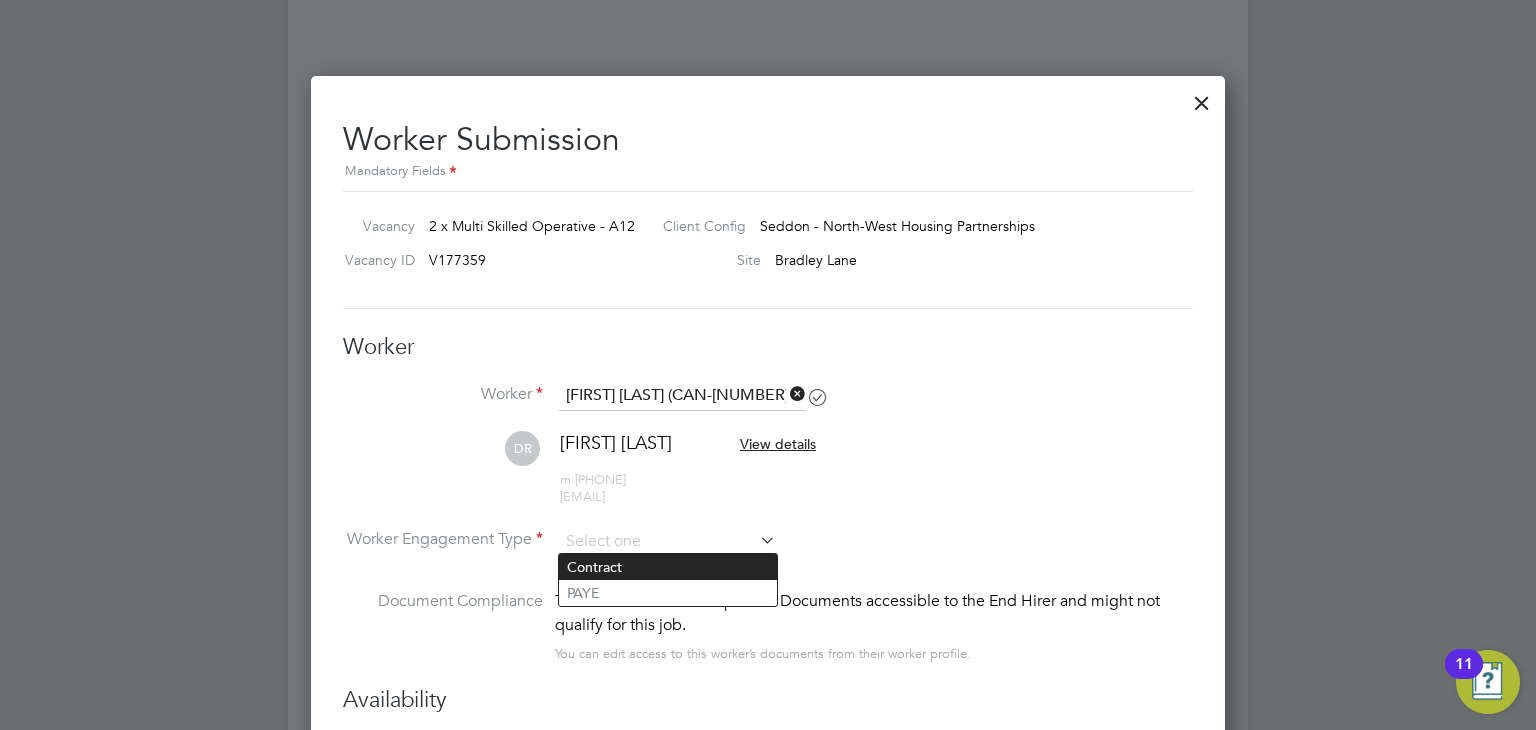 click on "Contract" 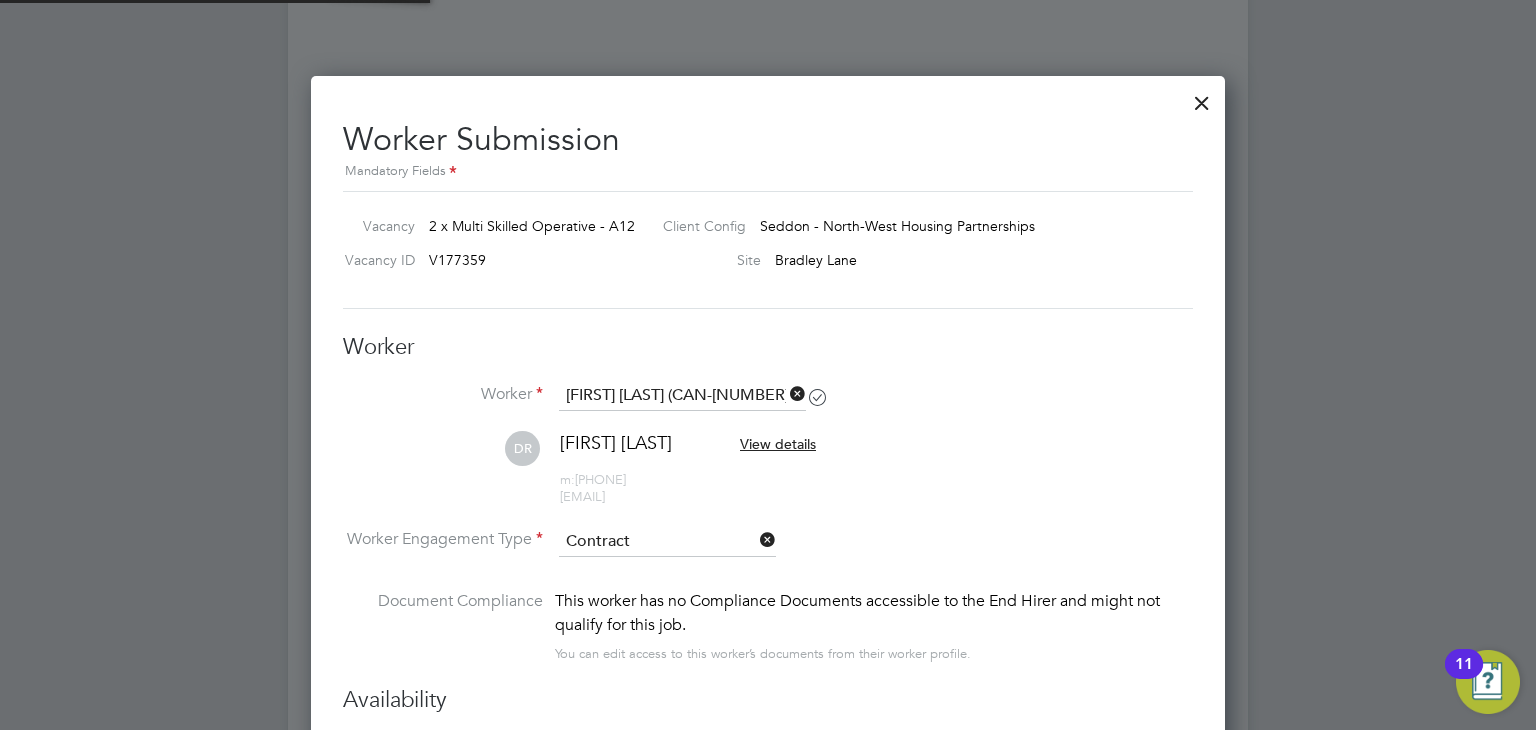 scroll, scrollTop: 10, scrollLeft: 9, axis: both 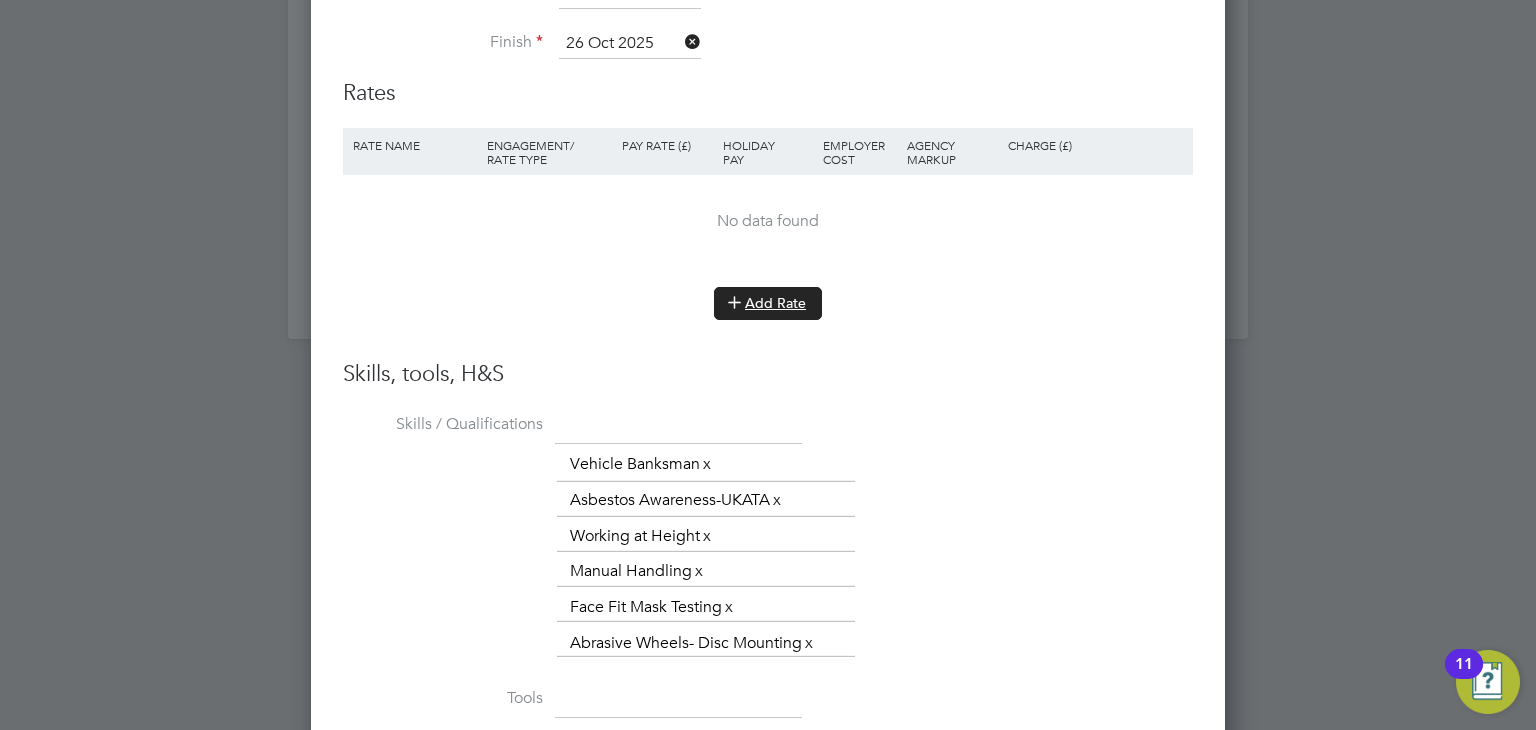 click on "Add Rate" at bounding box center (768, 303) 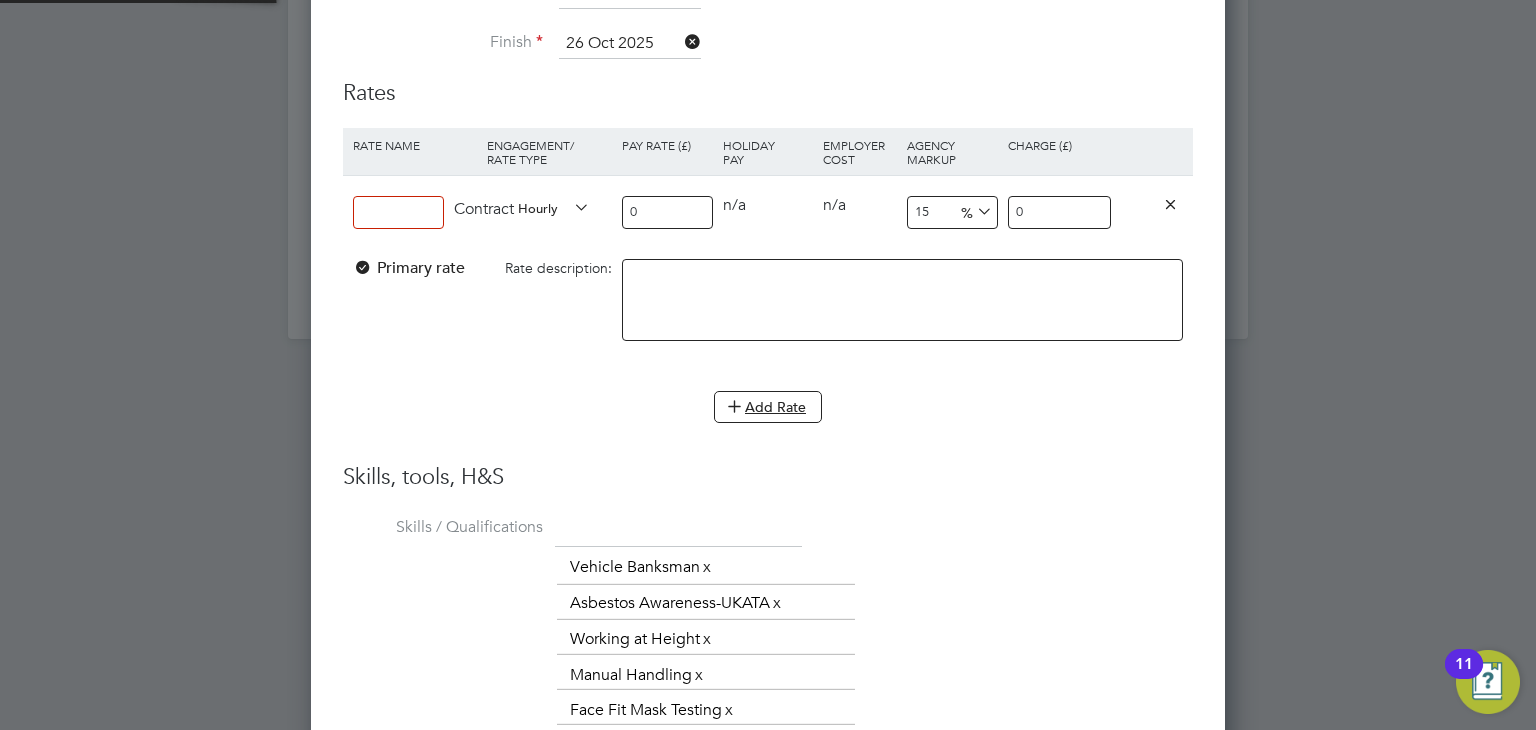 click at bounding box center (398, 212) 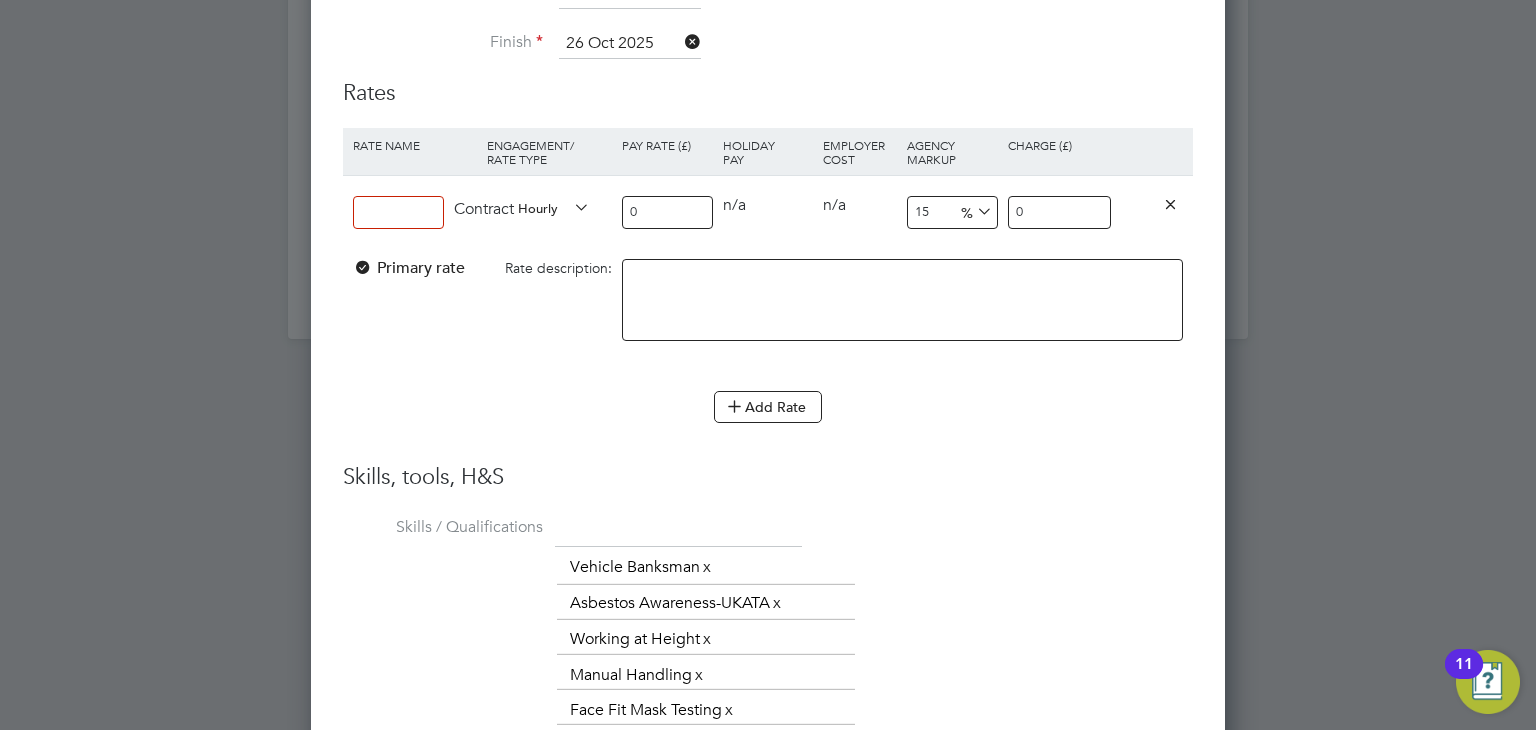 type on "Standard" 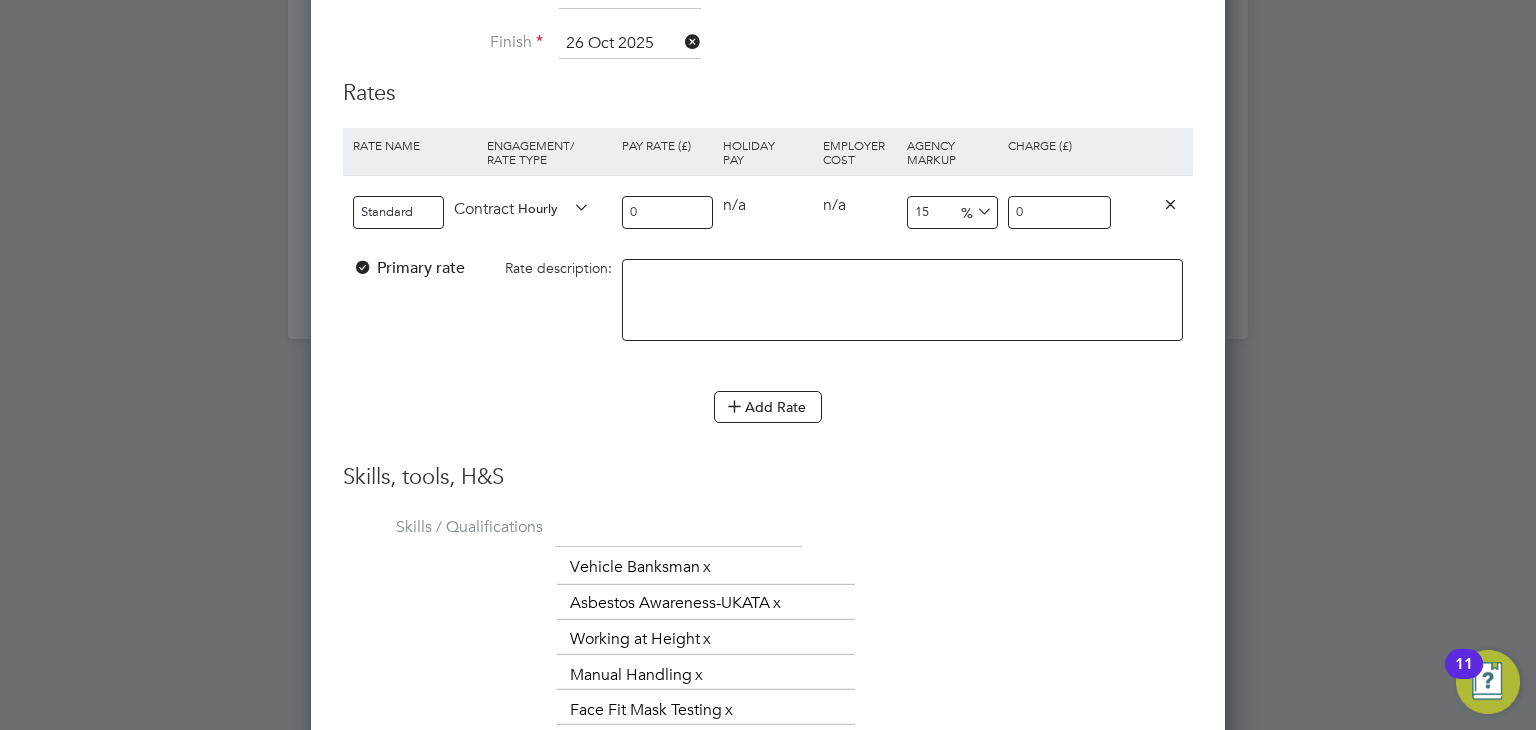 drag, startPoint x: 635, startPoint y: 226, endPoint x: 572, endPoint y: 220, distance: 63.28507 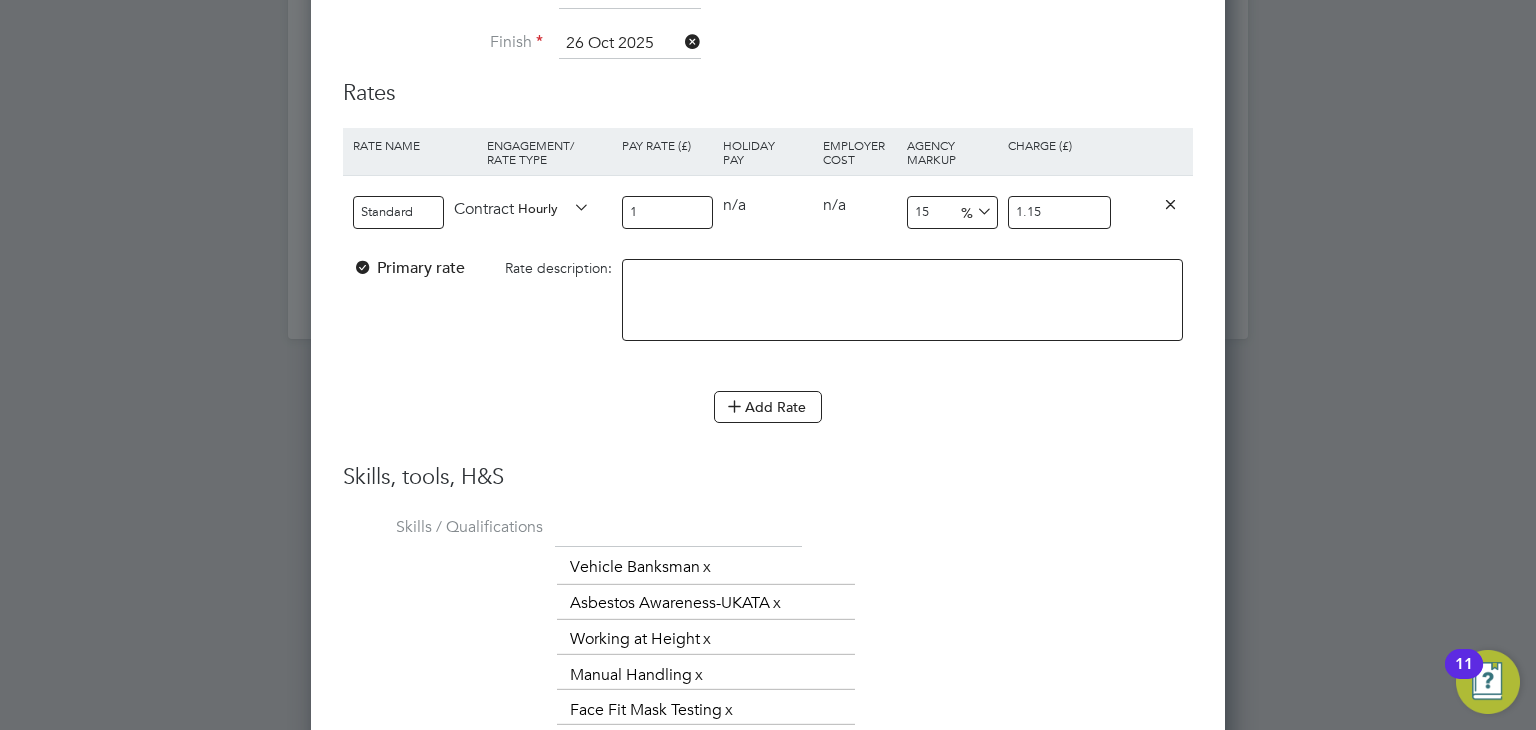 type on "17" 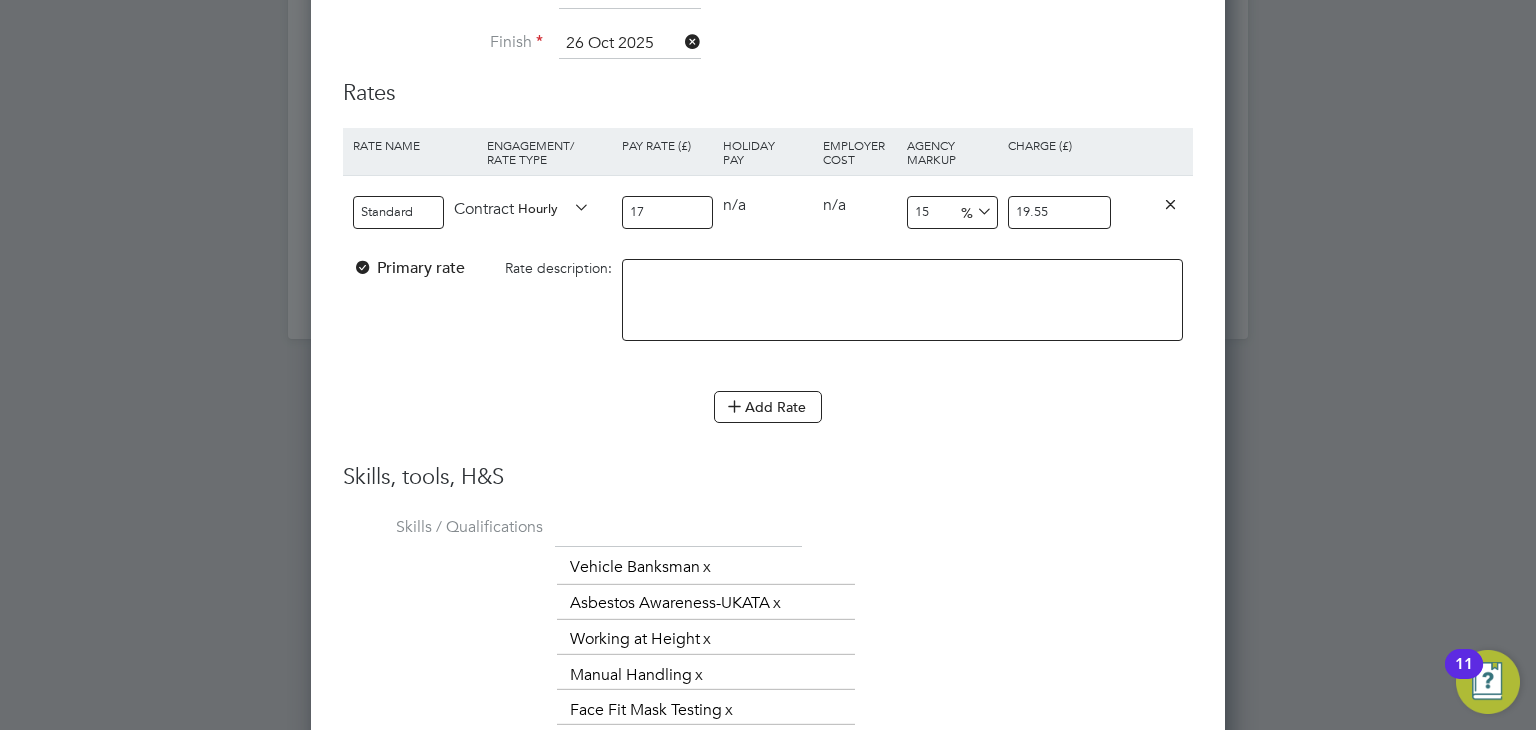 type on "17" 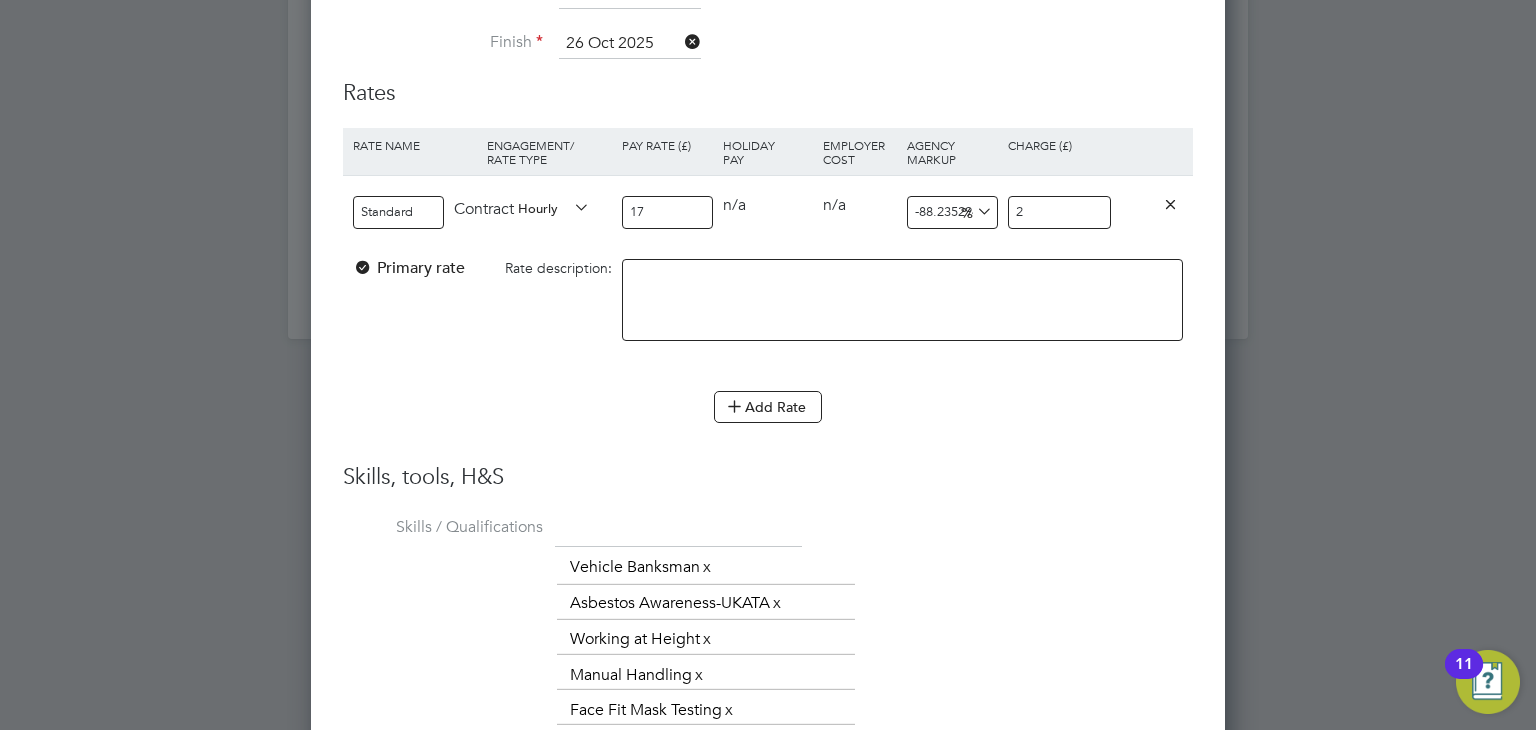 type on "17.647058823529413" 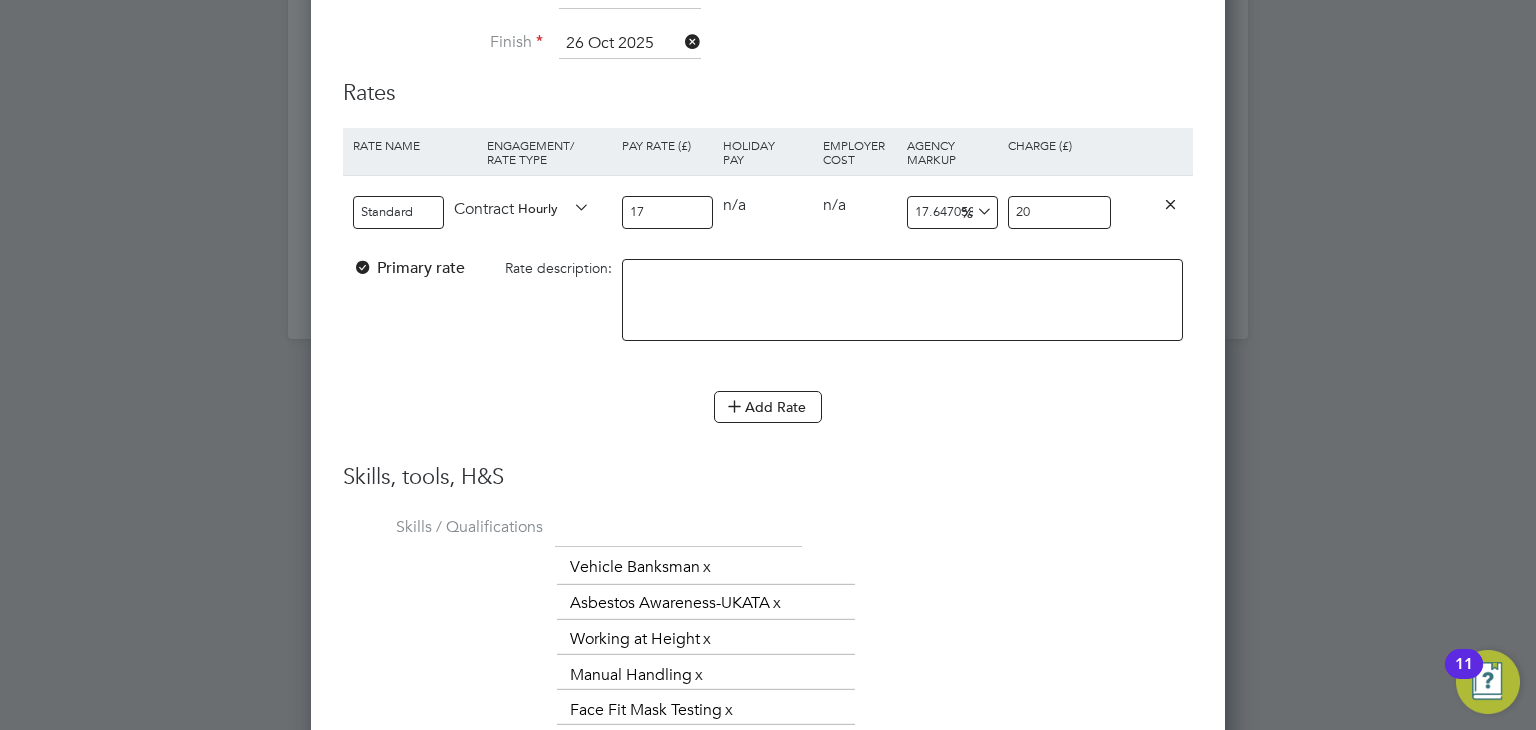 type on "20" 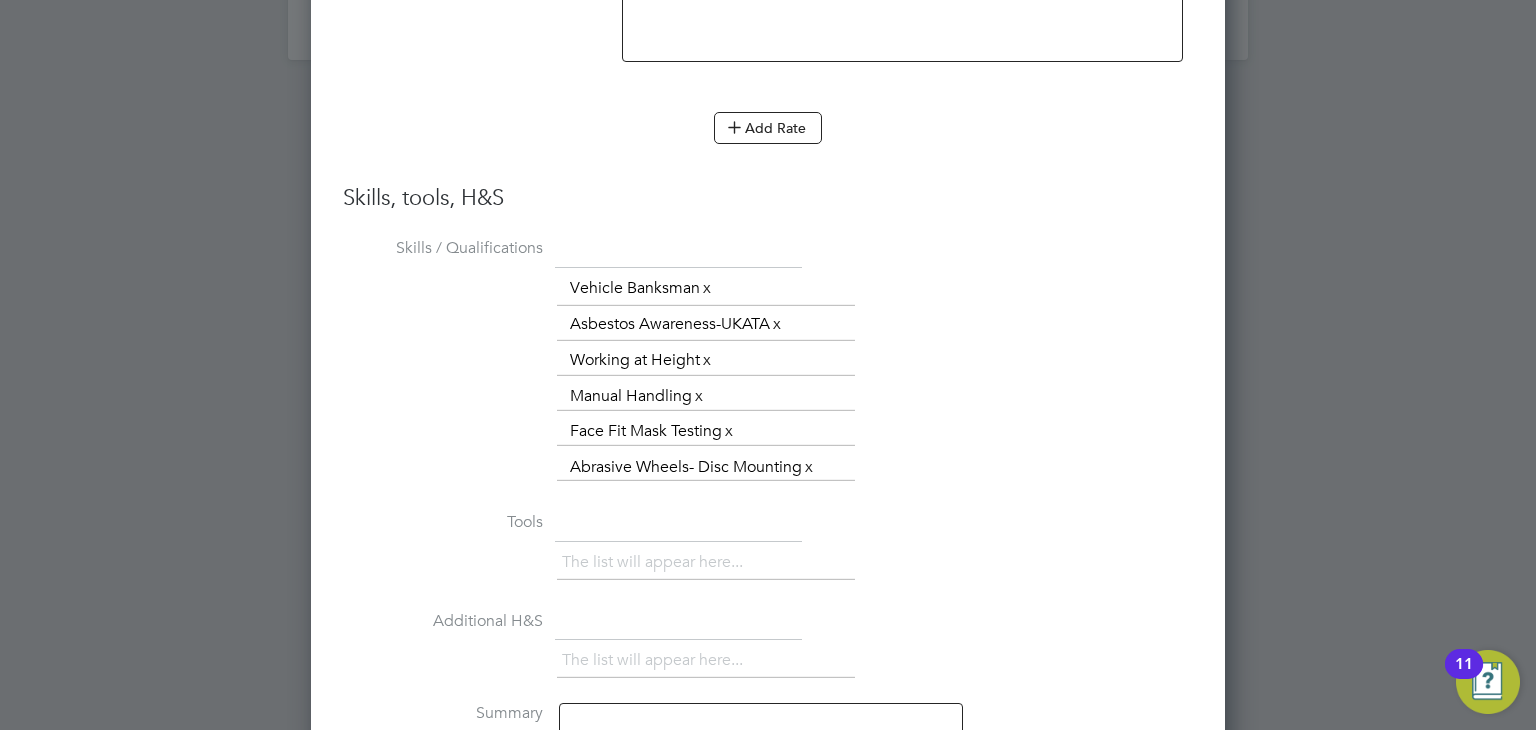 scroll, scrollTop: 2771, scrollLeft: 0, axis: vertical 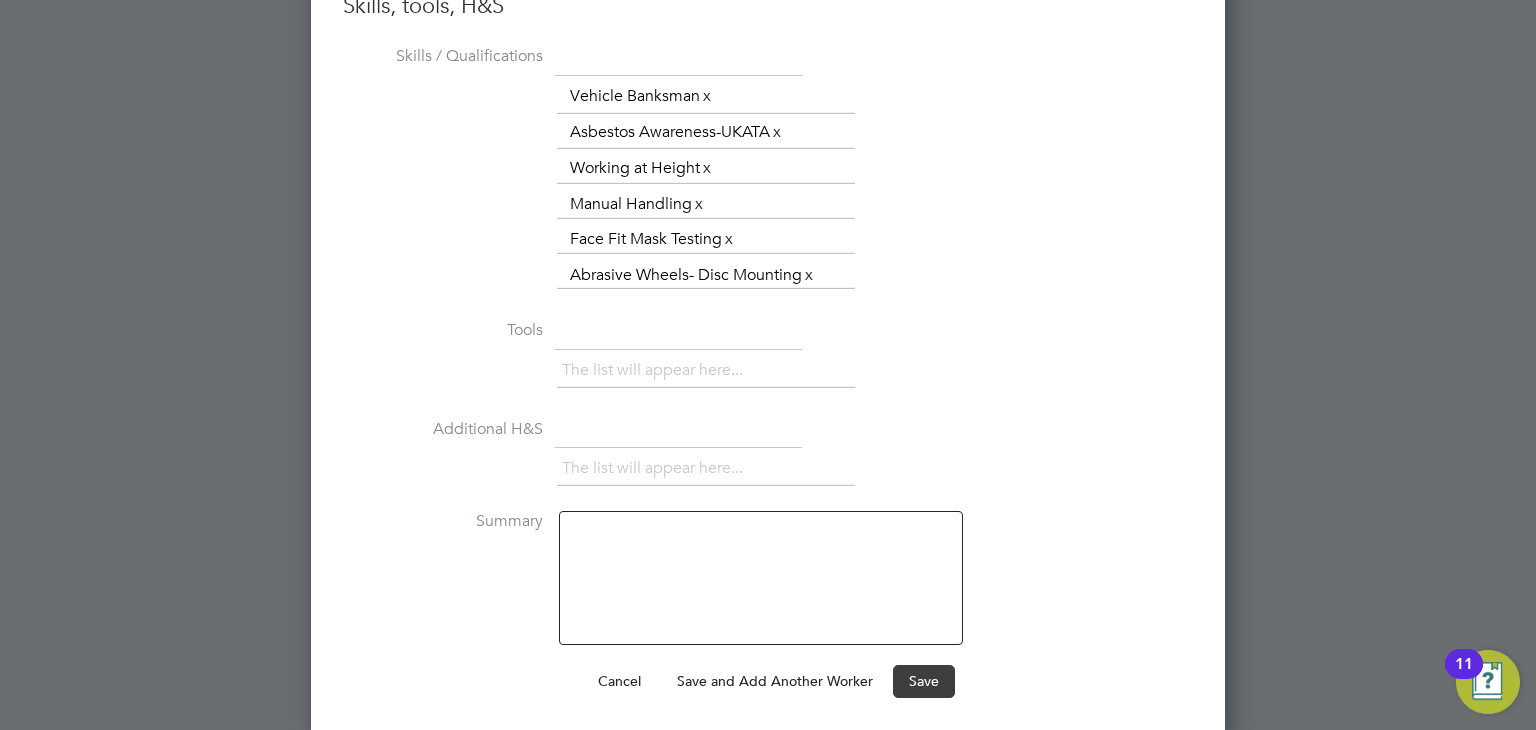 click on "Save" at bounding box center (924, 681) 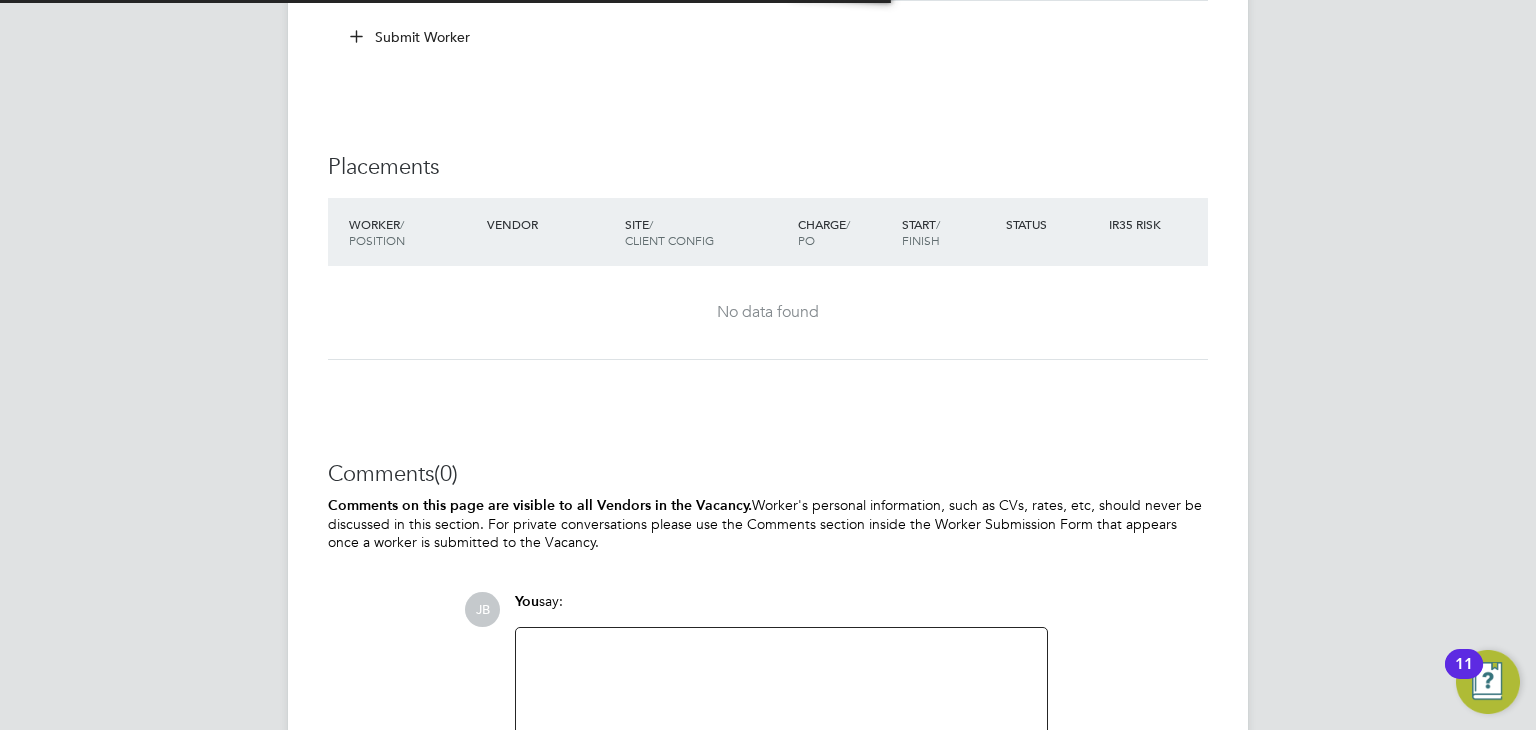 scroll, scrollTop: 1535, scrollLeft: 0, axis: vertical 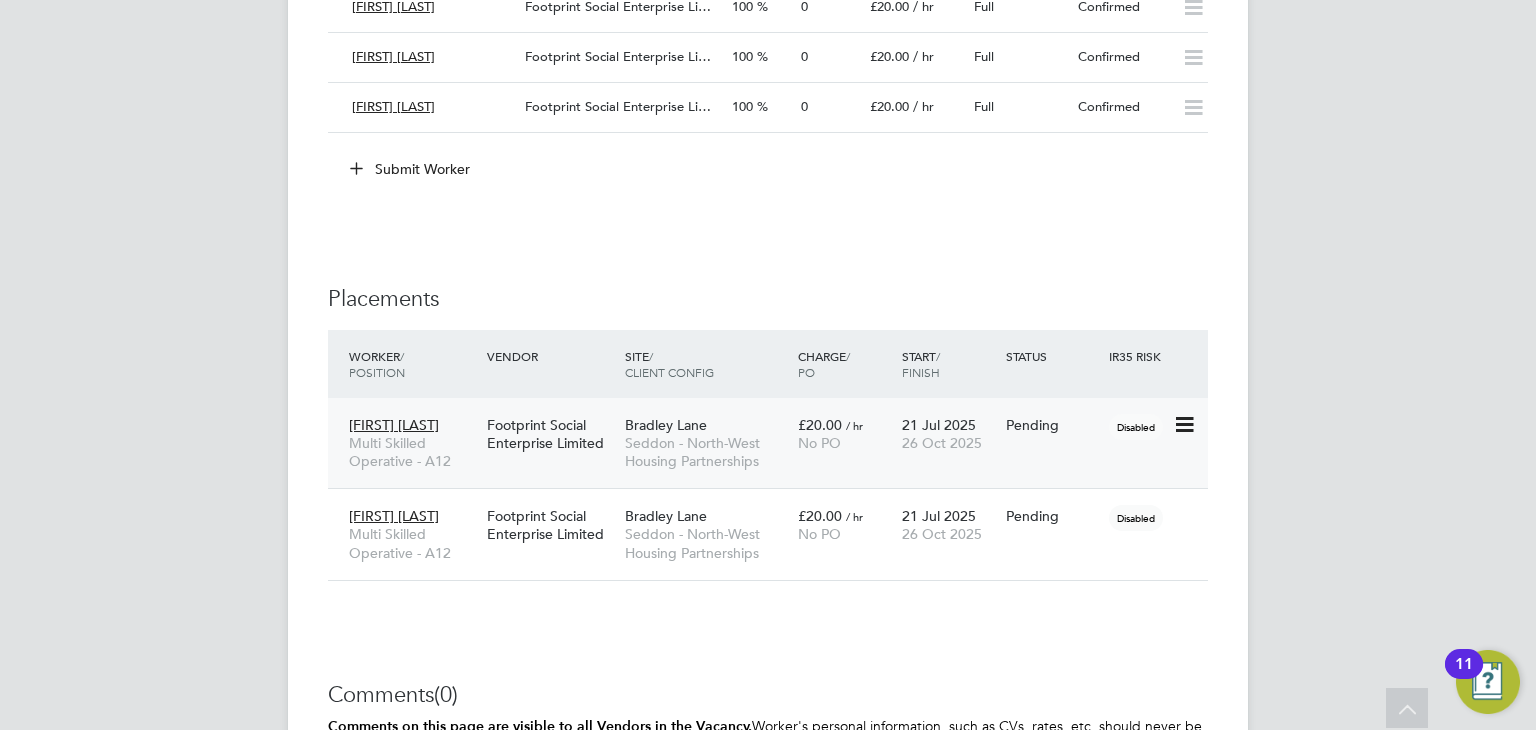 click 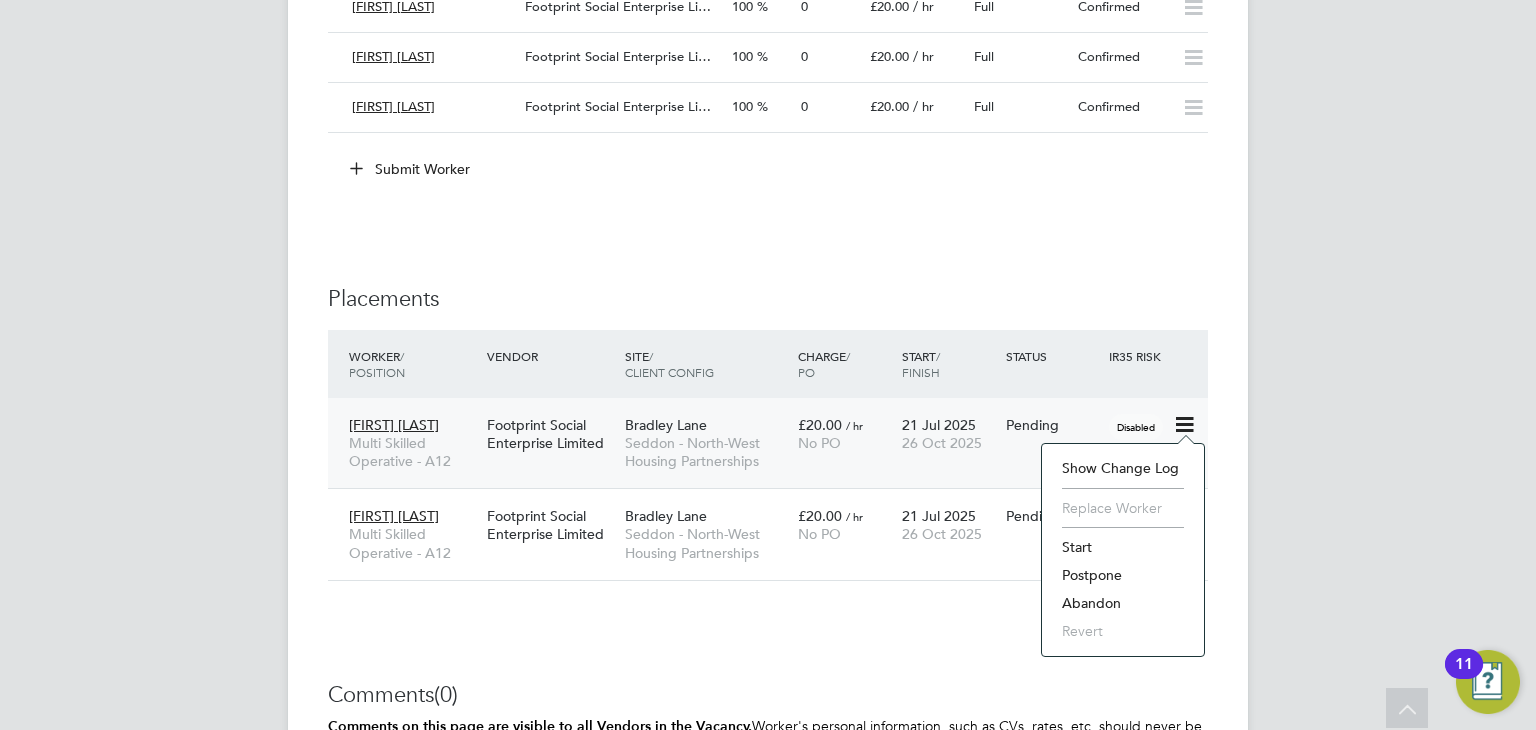 click on "Start" 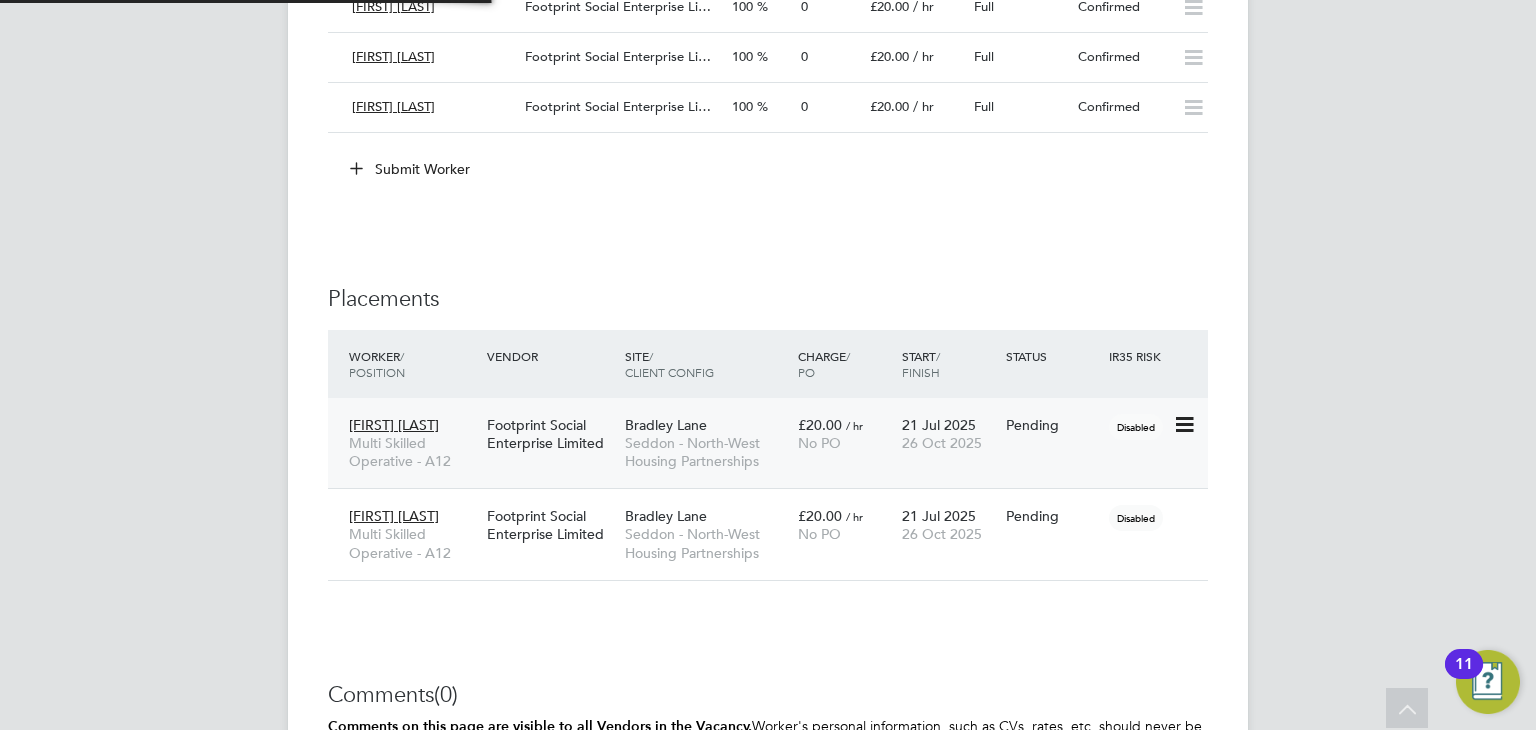 type on "[FIRST] [LAST]" 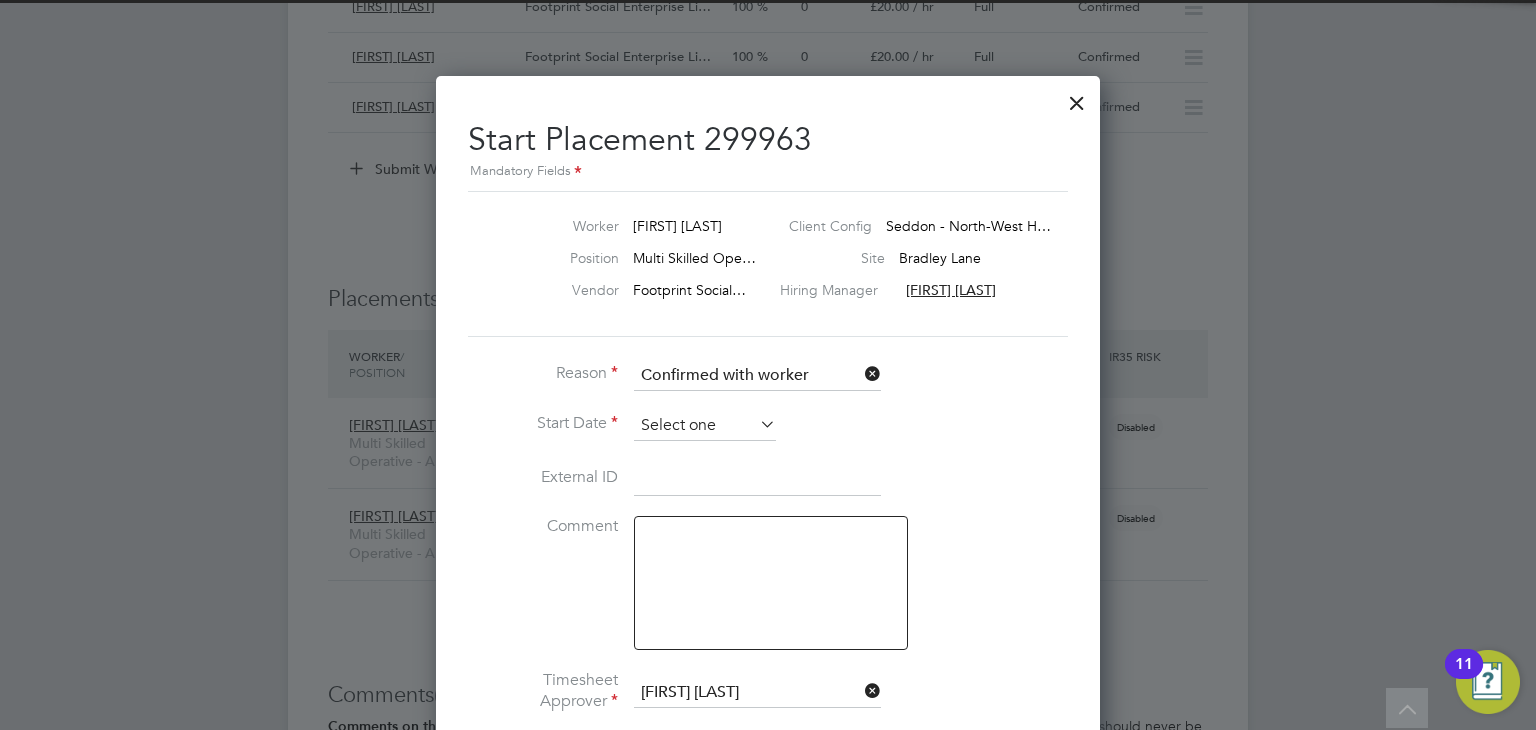 click 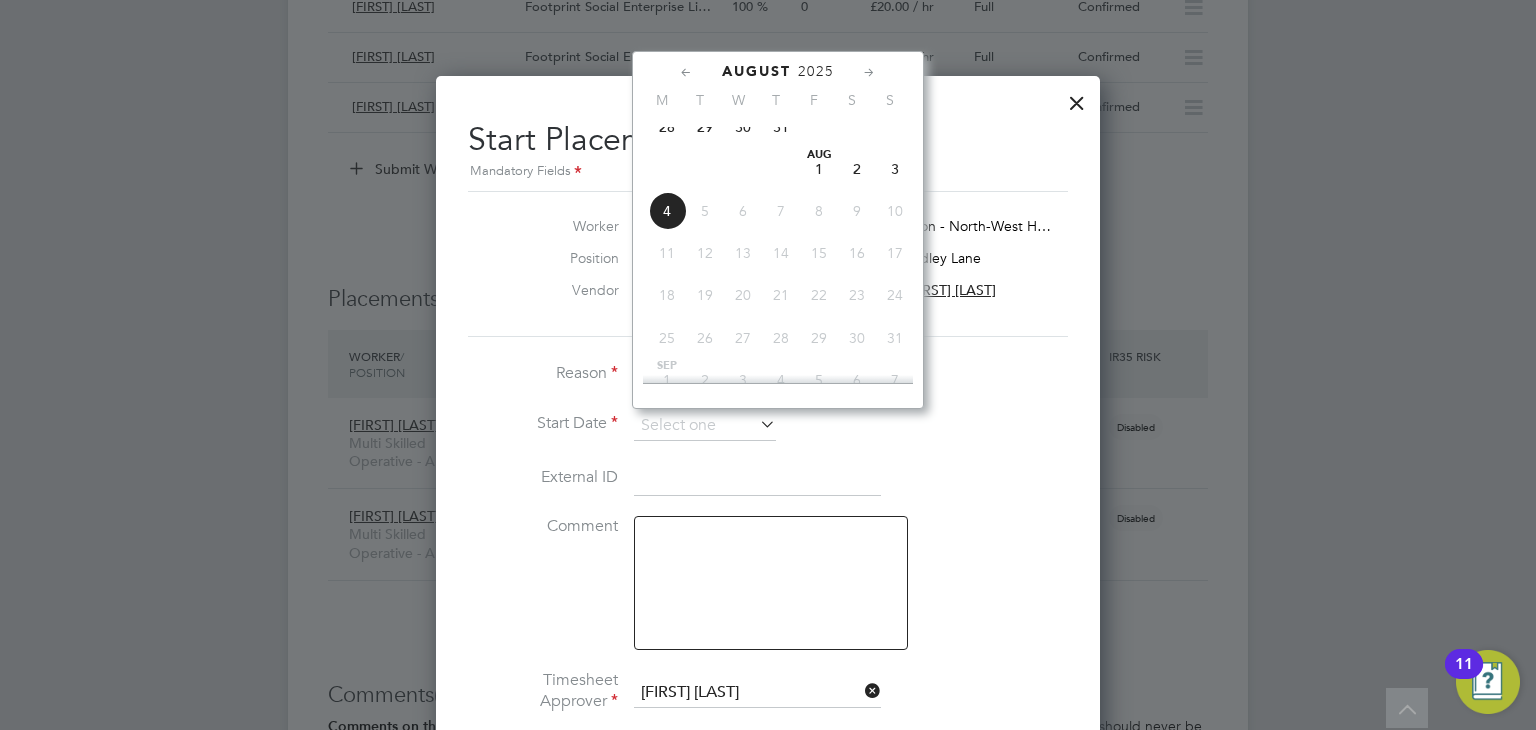 click on "28" 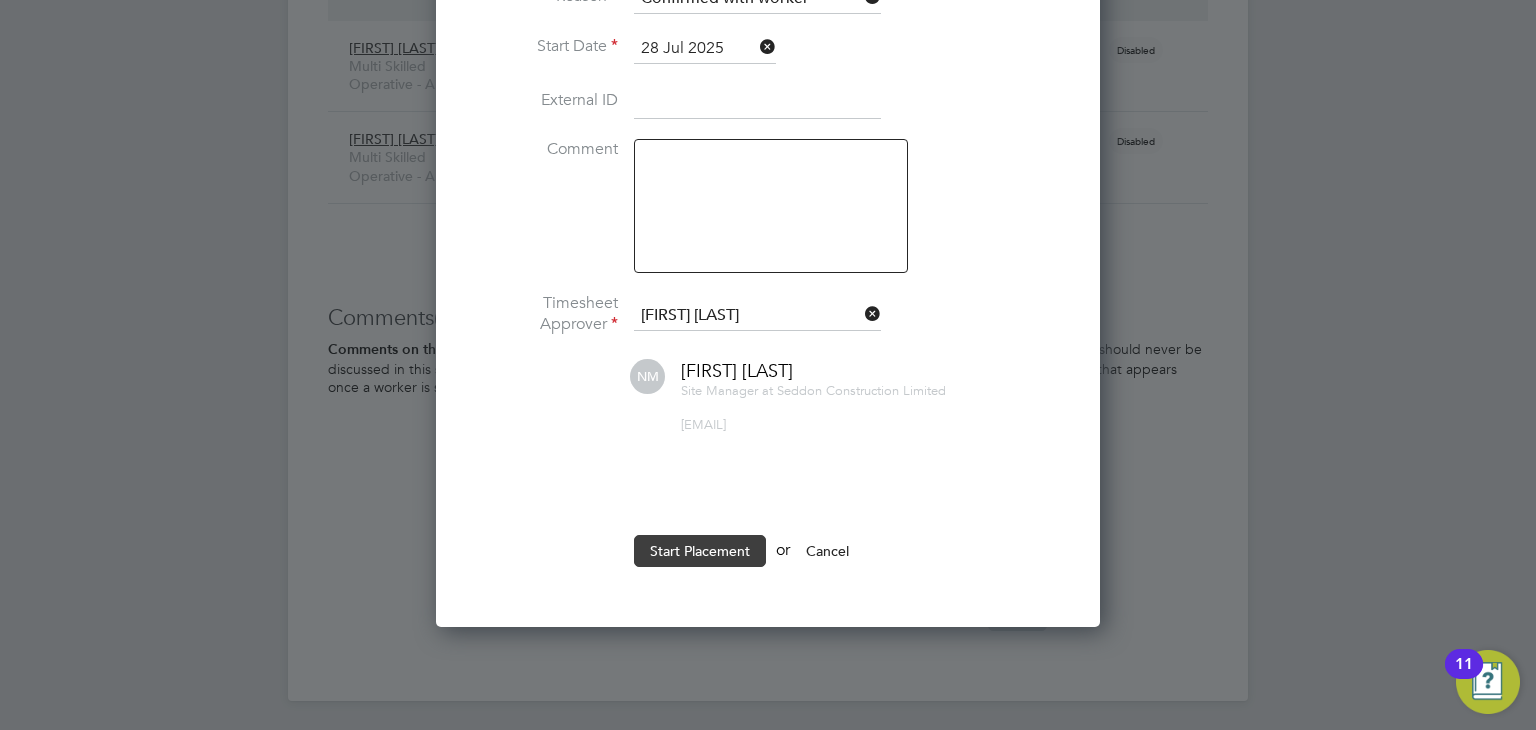 click on "Start Placement" 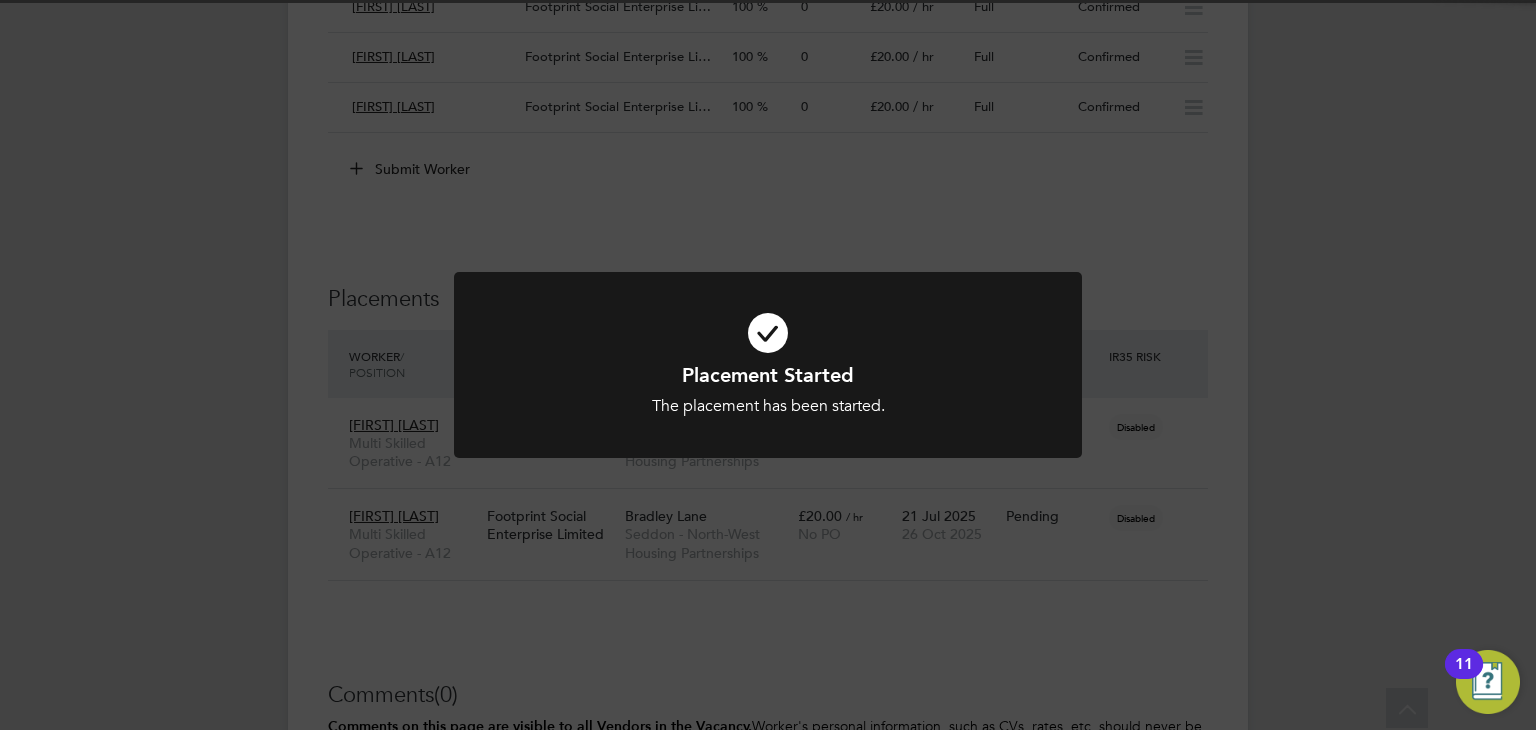 click on "Placement Started The placement has been started. Cancel Okay" 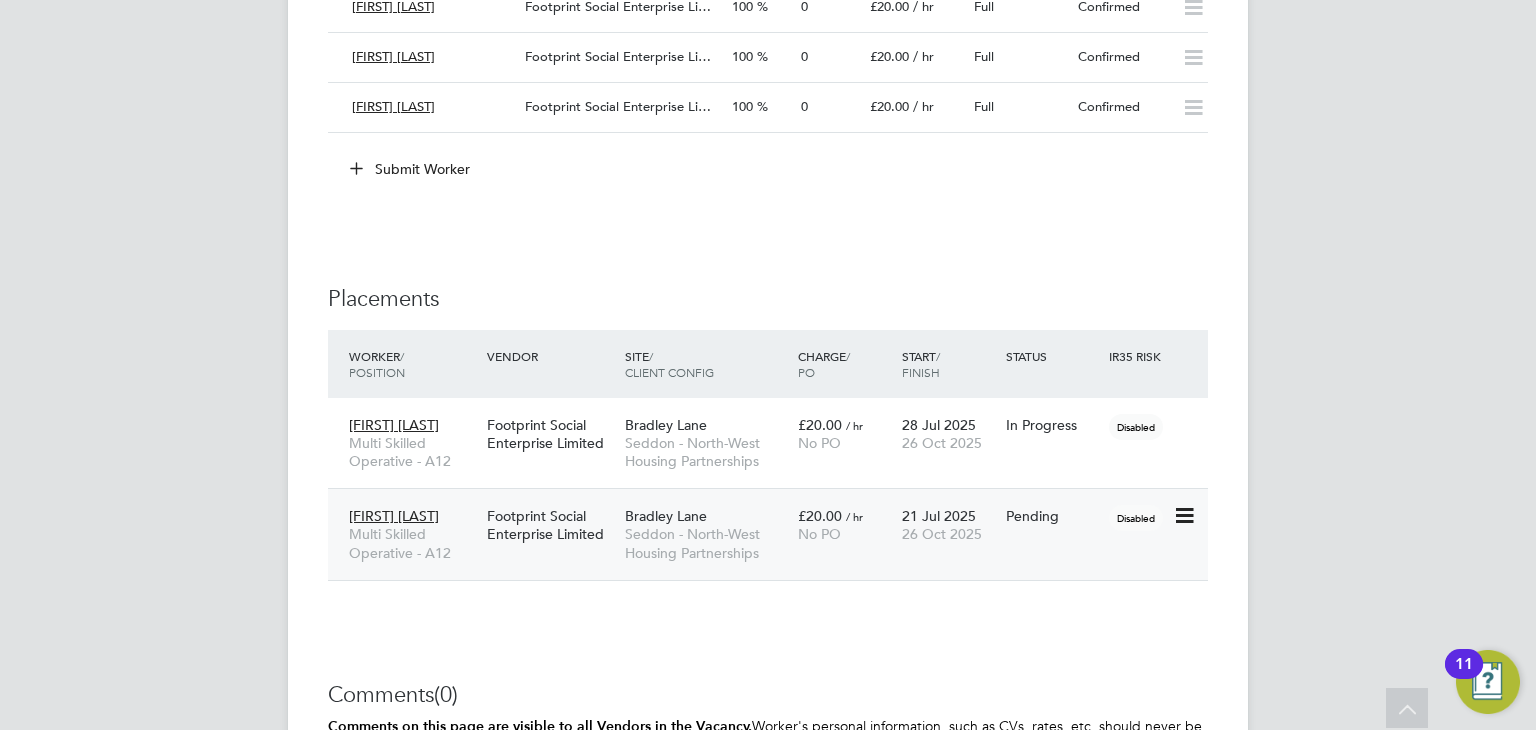 click 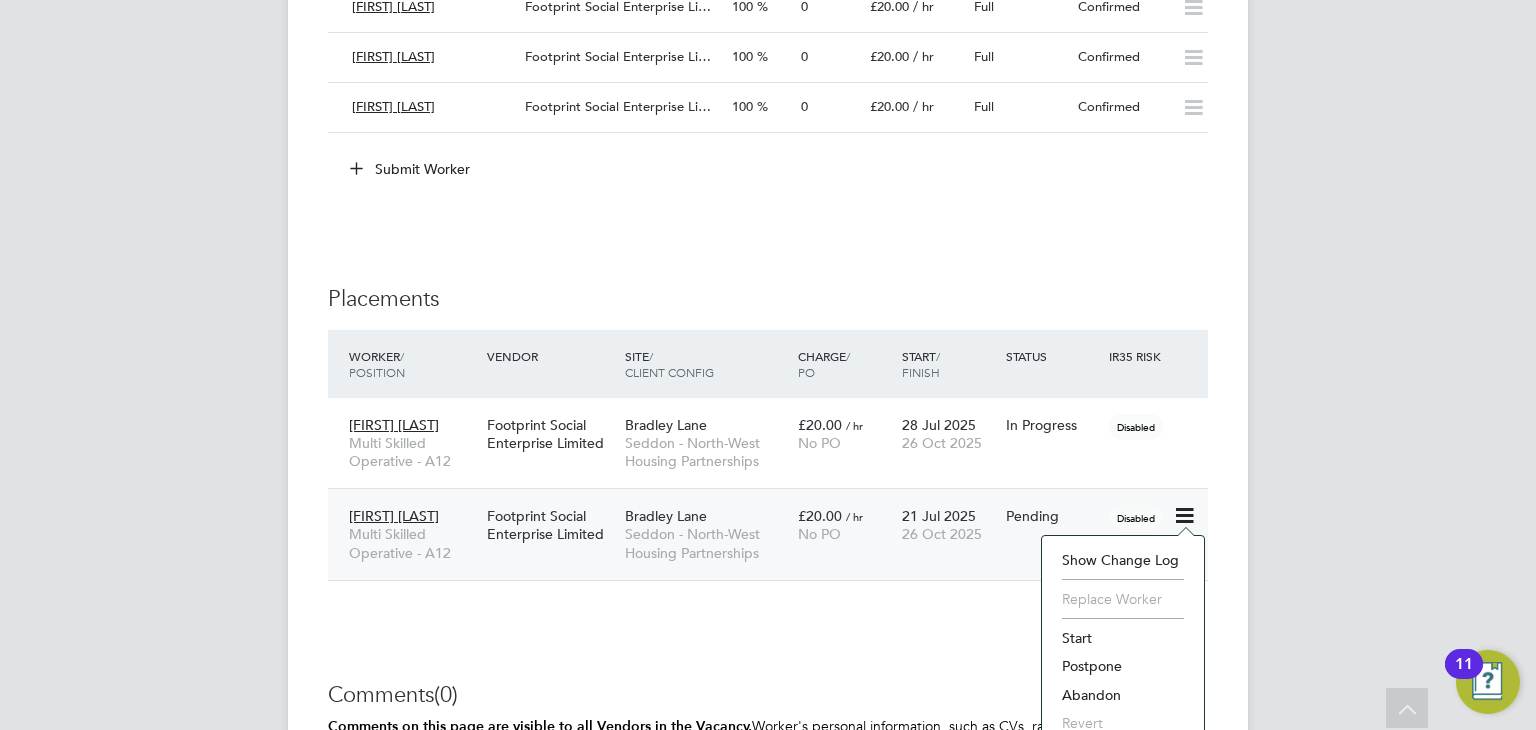 click on "Start" 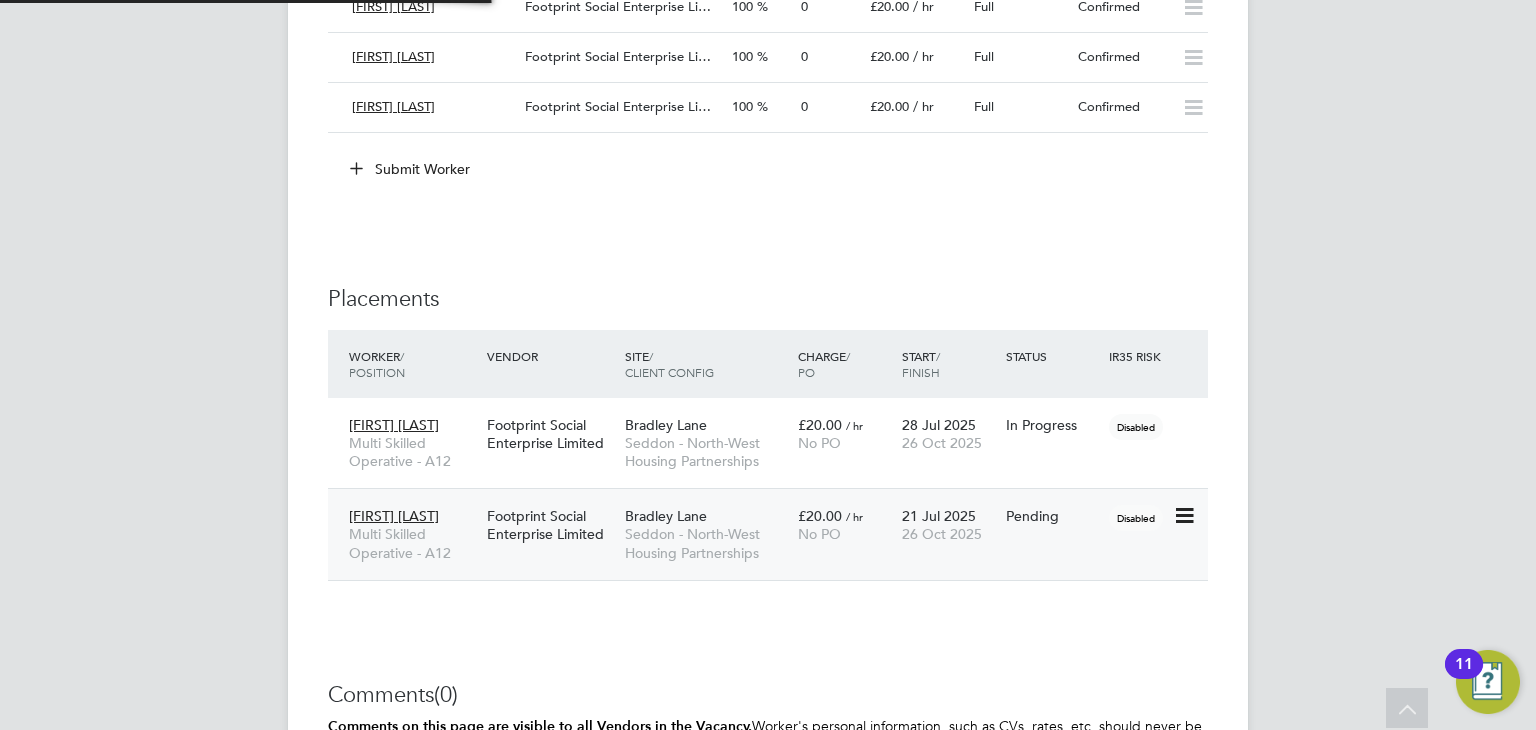 type on "[FIRST] [LAST]" 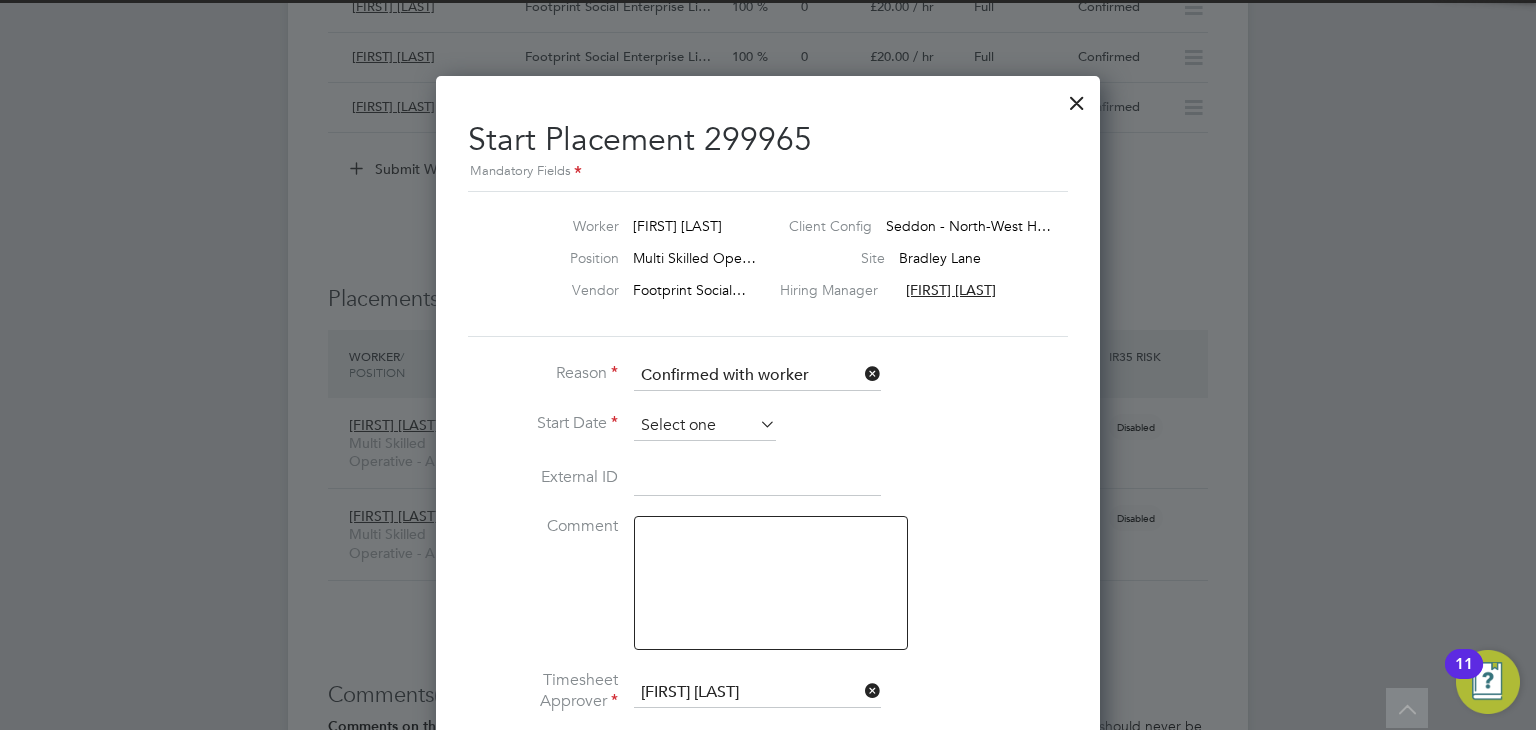 click 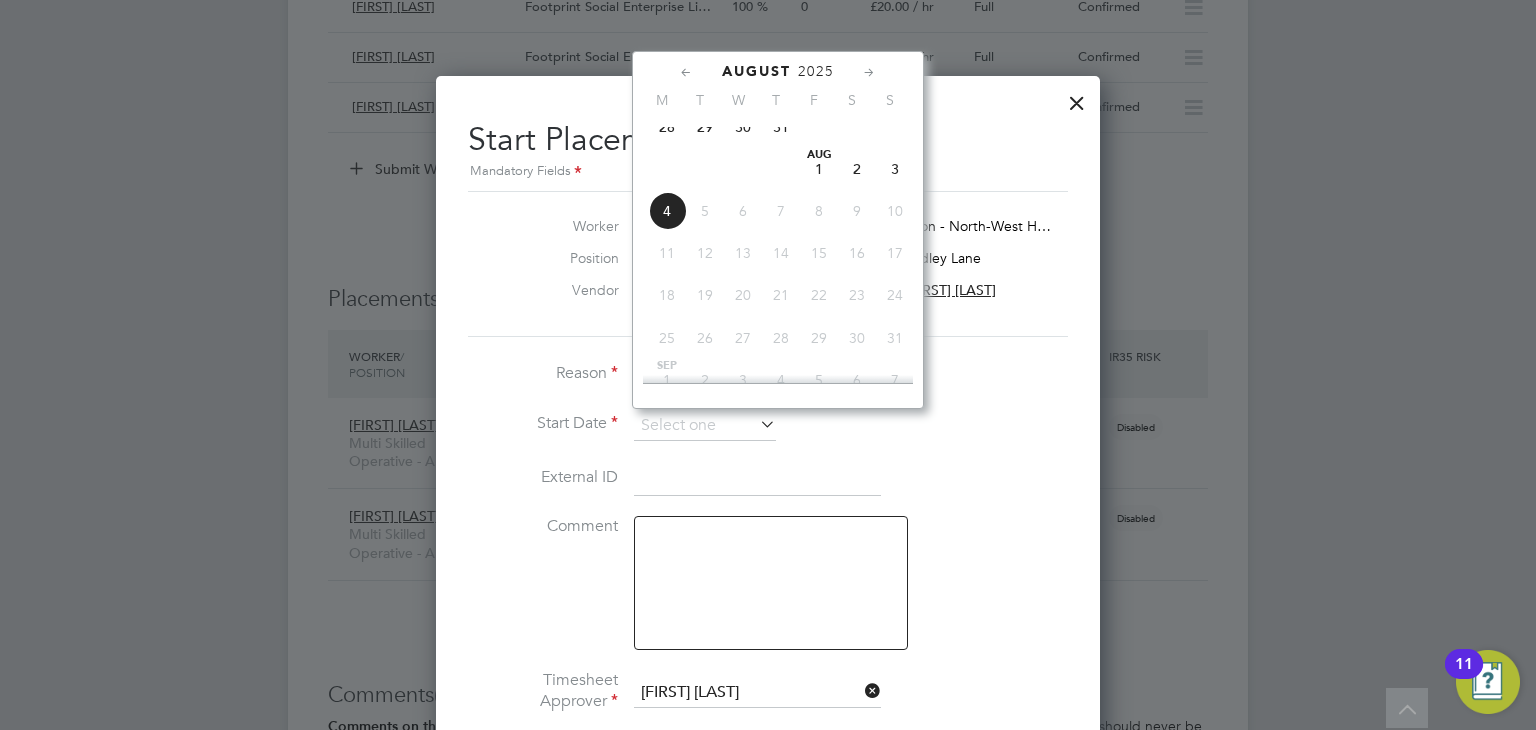 click on "28" 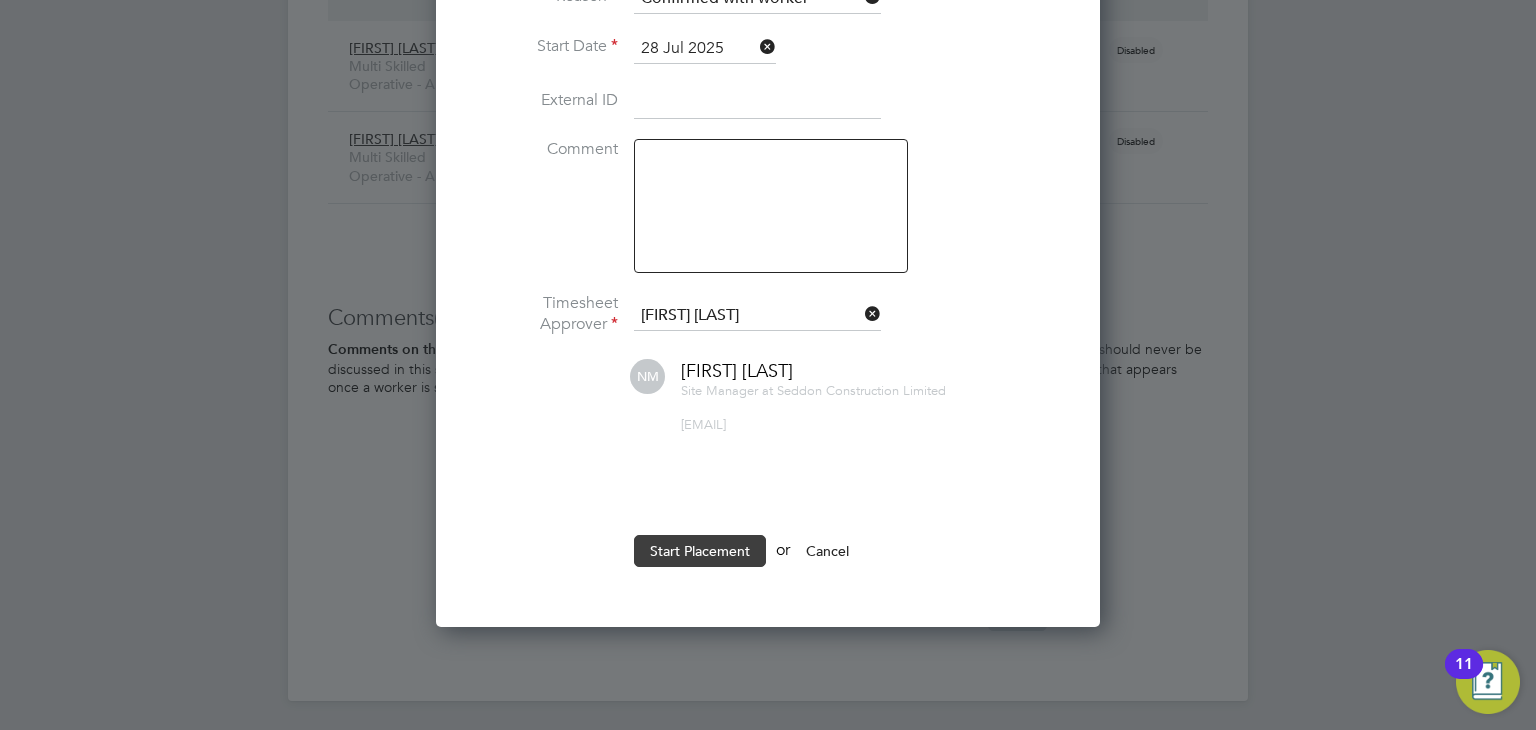 click on "Start Placement" 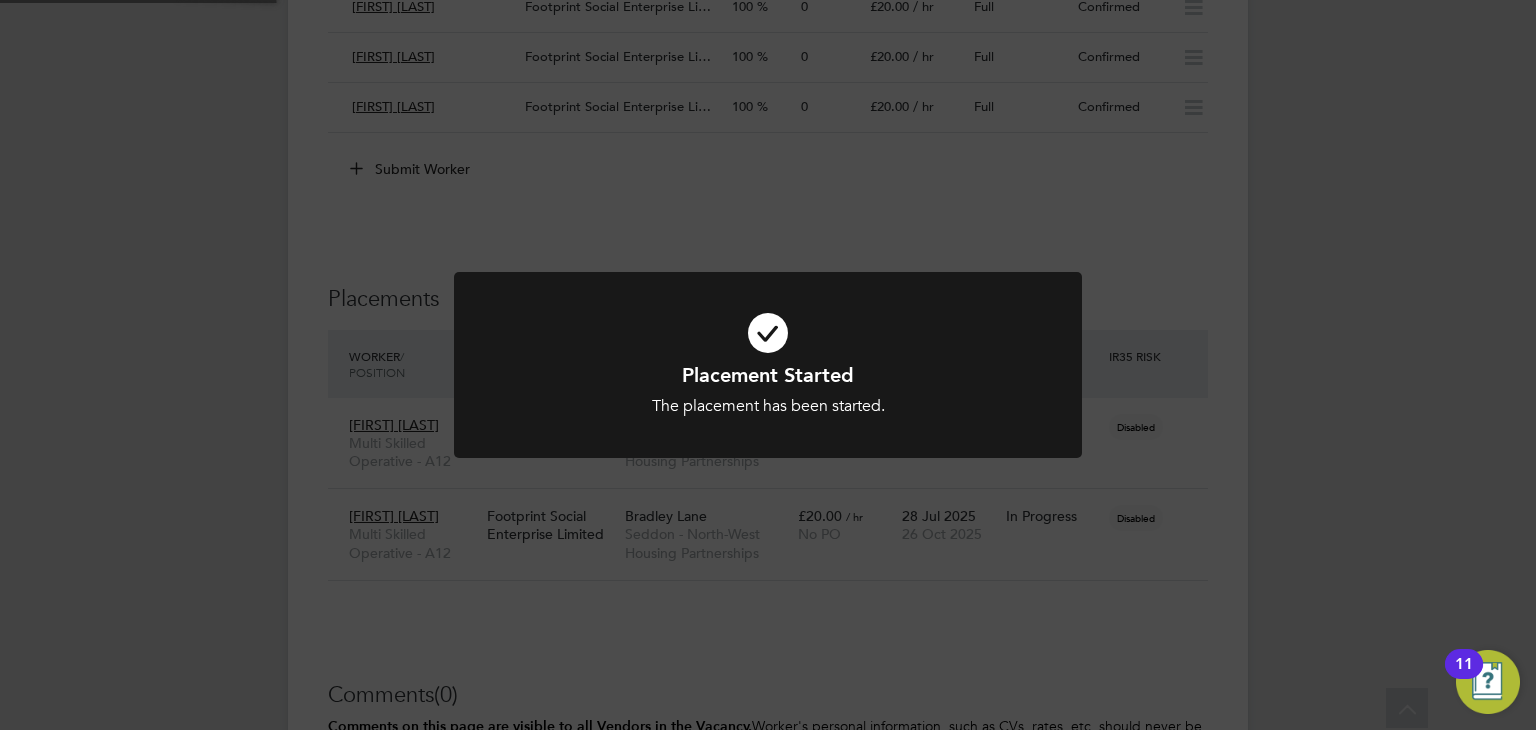 click on "Placement Started The placement has been started. Cancel Okay" 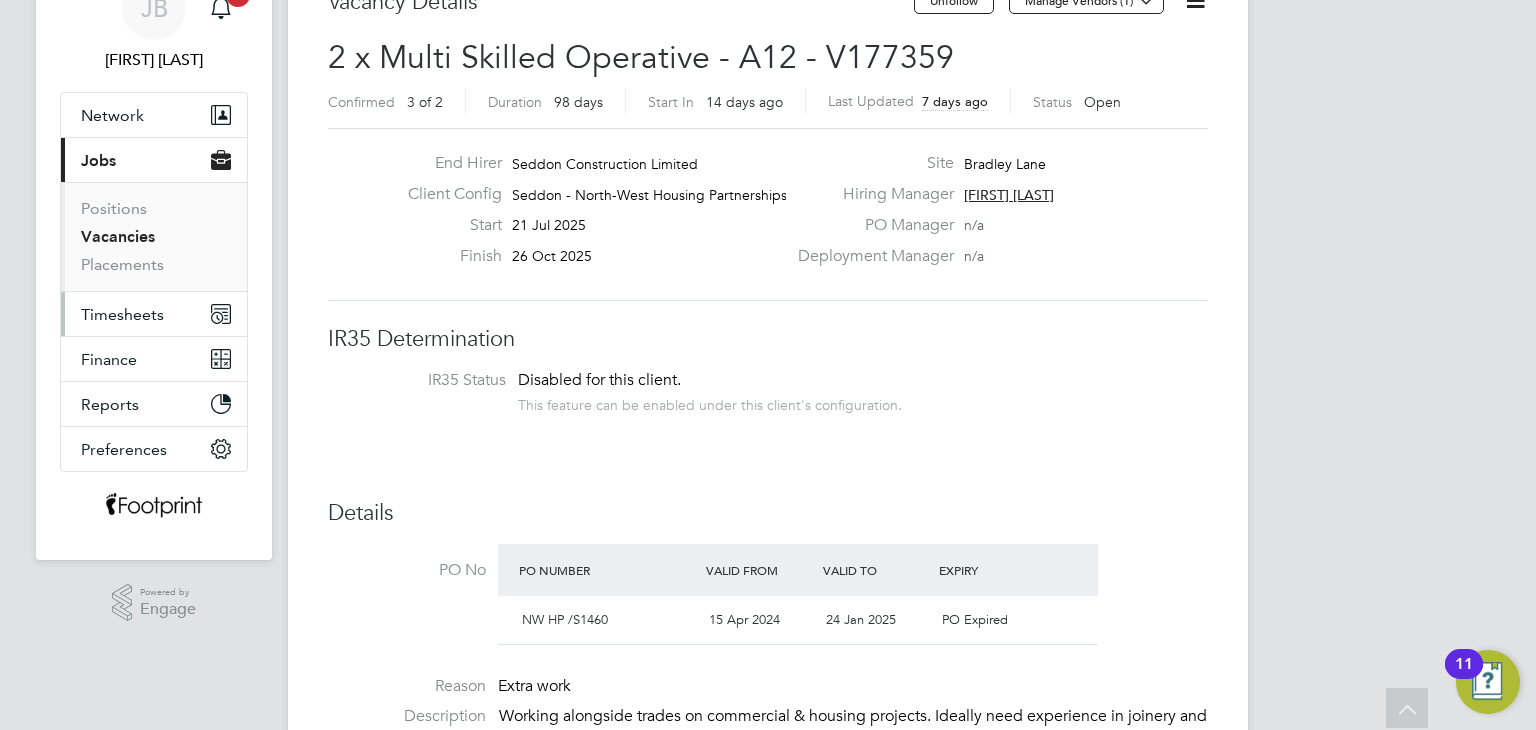 click on "Timesheets" at bounding box center (154, 314) 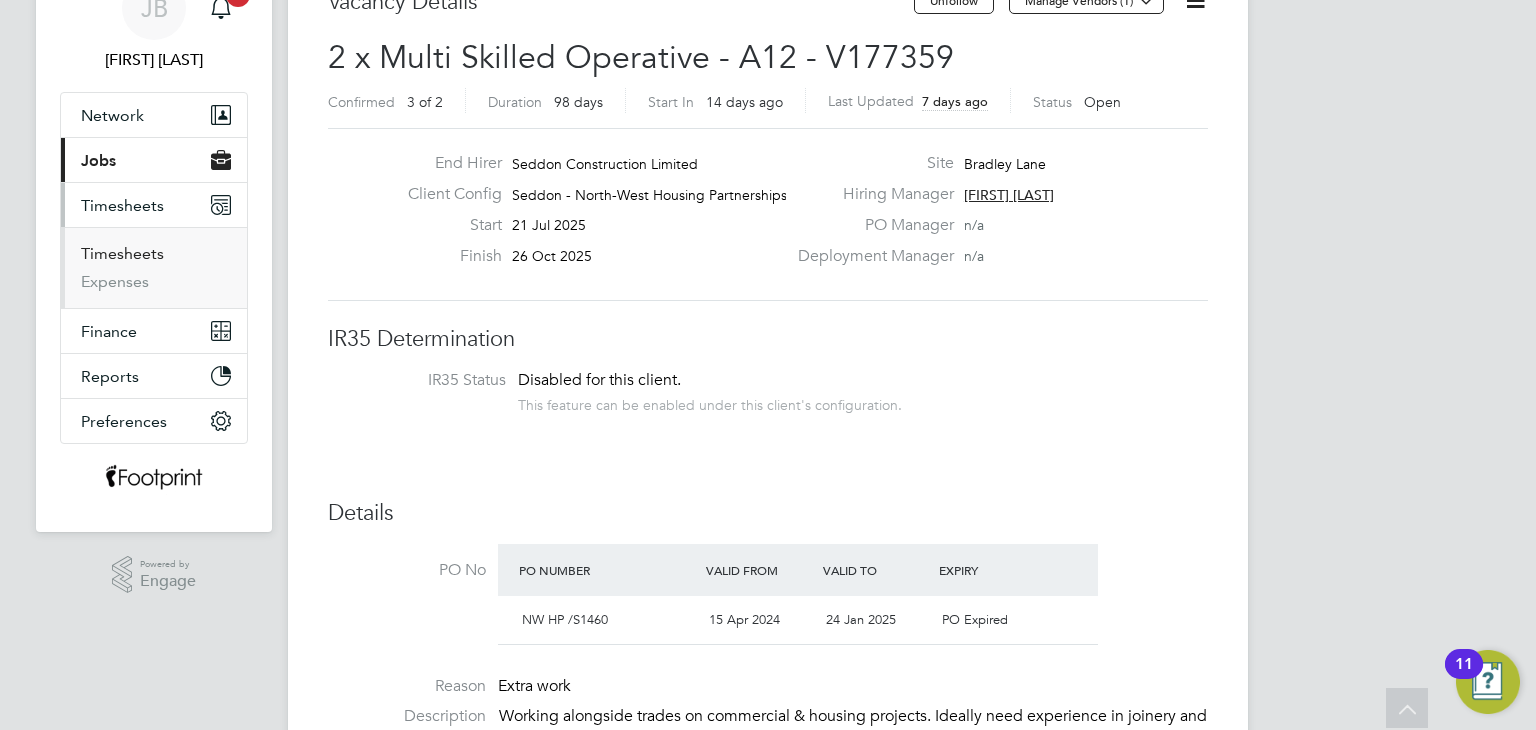click on "Timesheets" at bounding box center [122, 253] 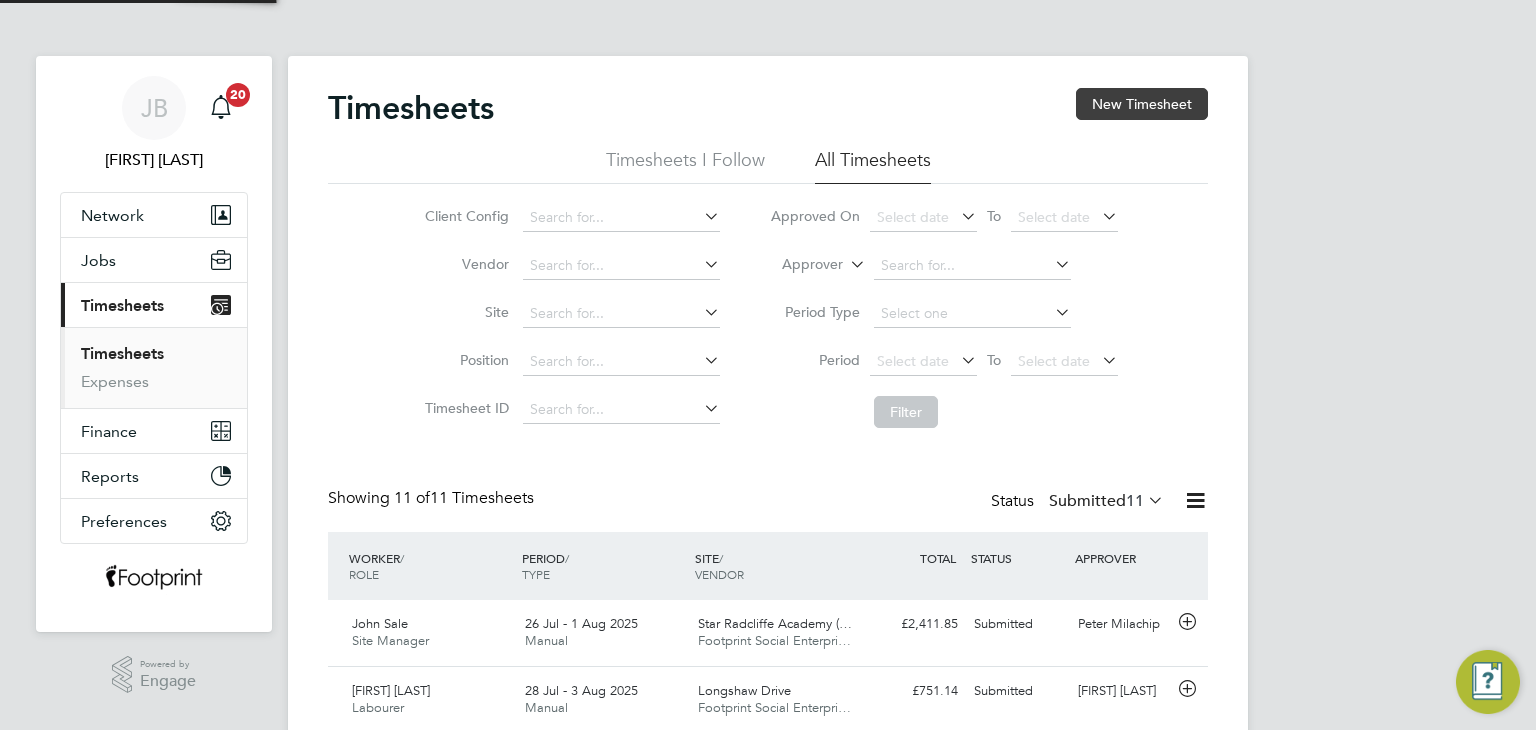 click on "New Timesheet" 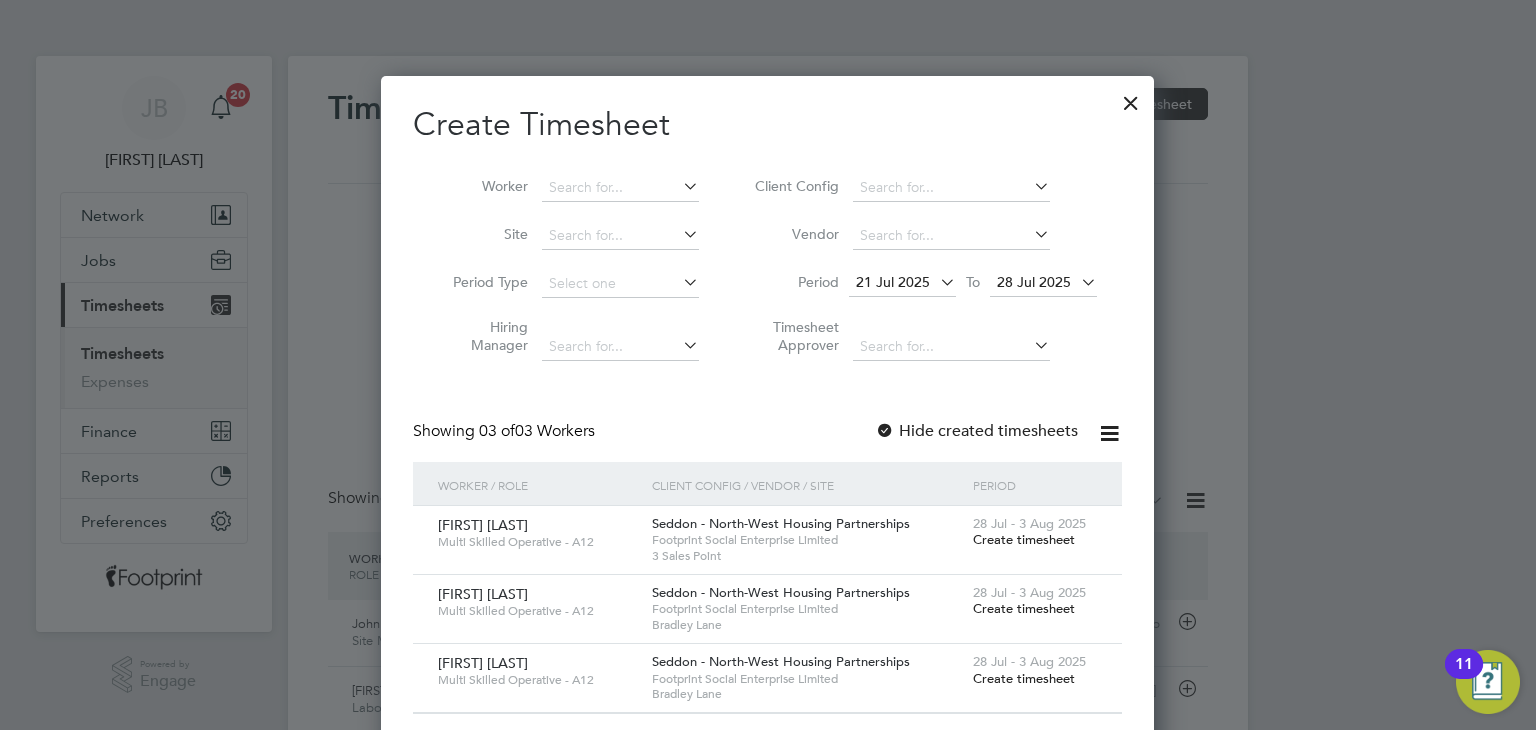 click on "Create timesheet" at bounding box center [1024, 608] 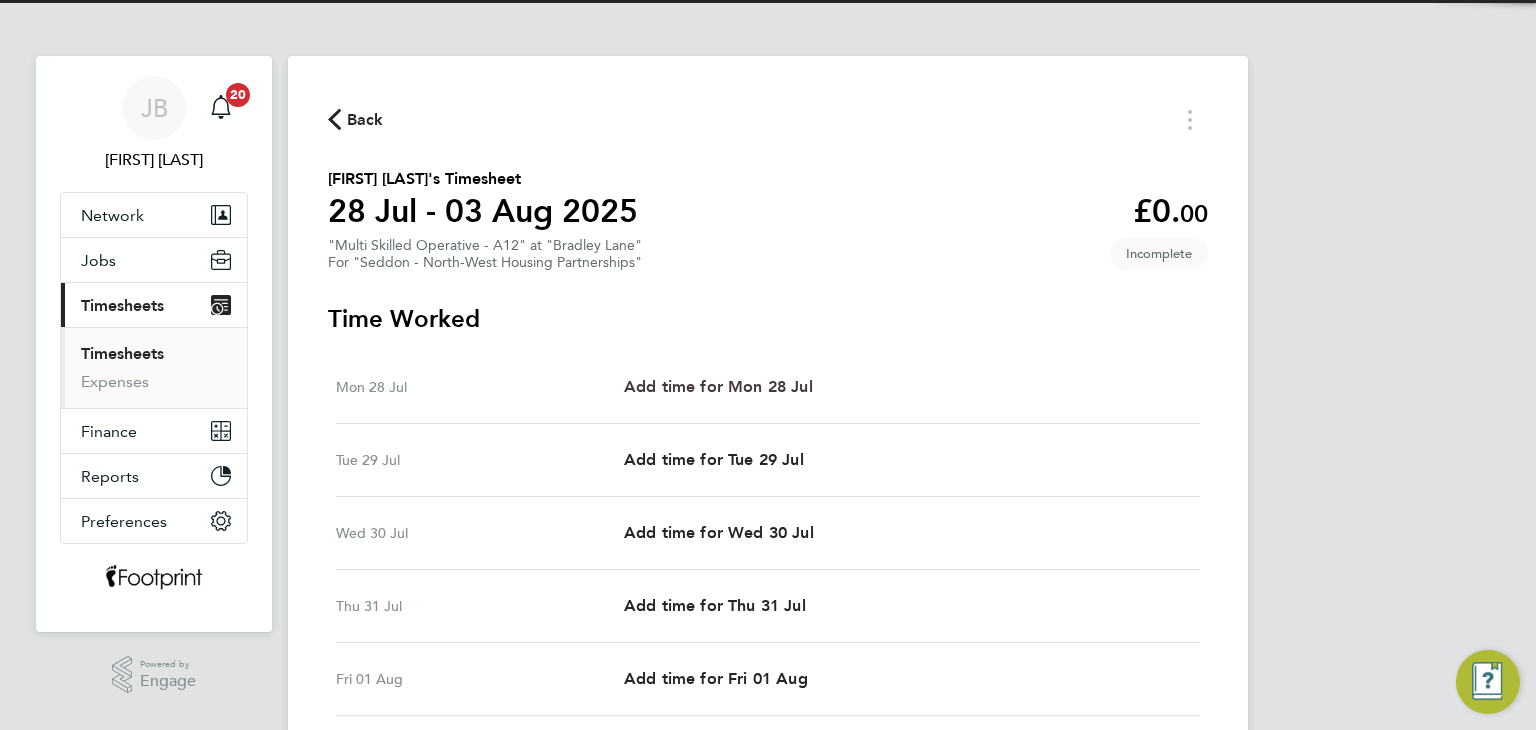 click on "Add time for Mon 28 Jul" at bounding box center (718, 386) 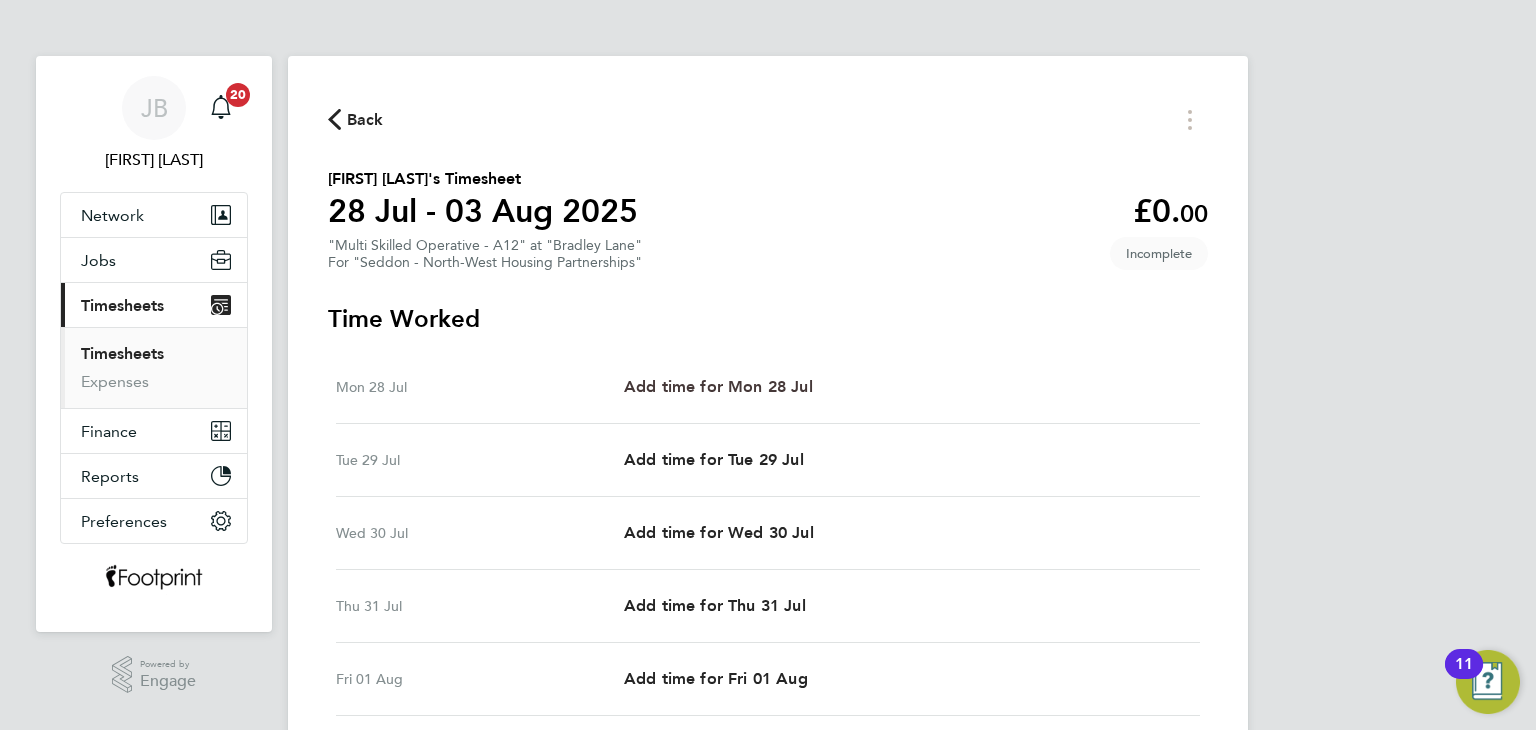 select on "30" 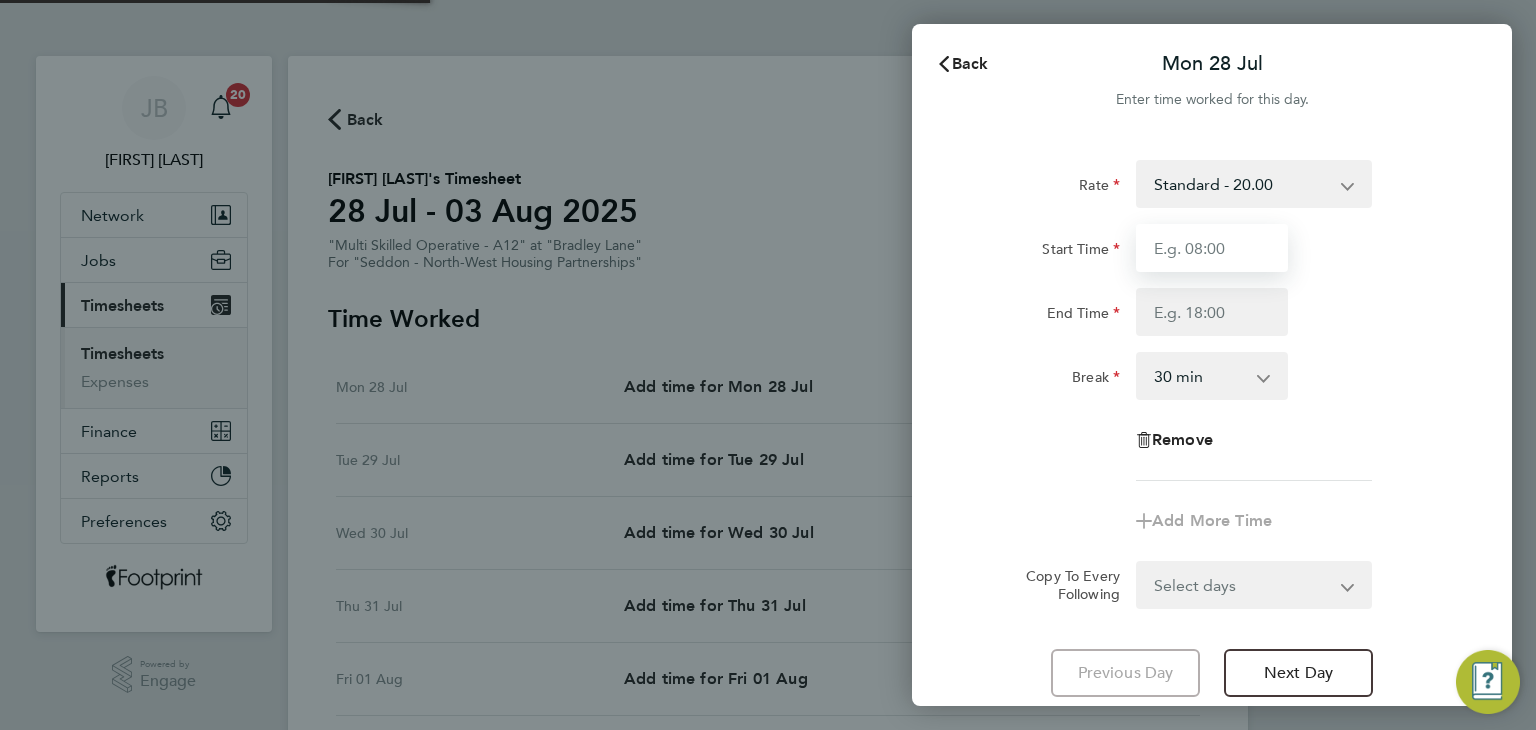 click on "Start Time" at bounding box center (1212, 248) 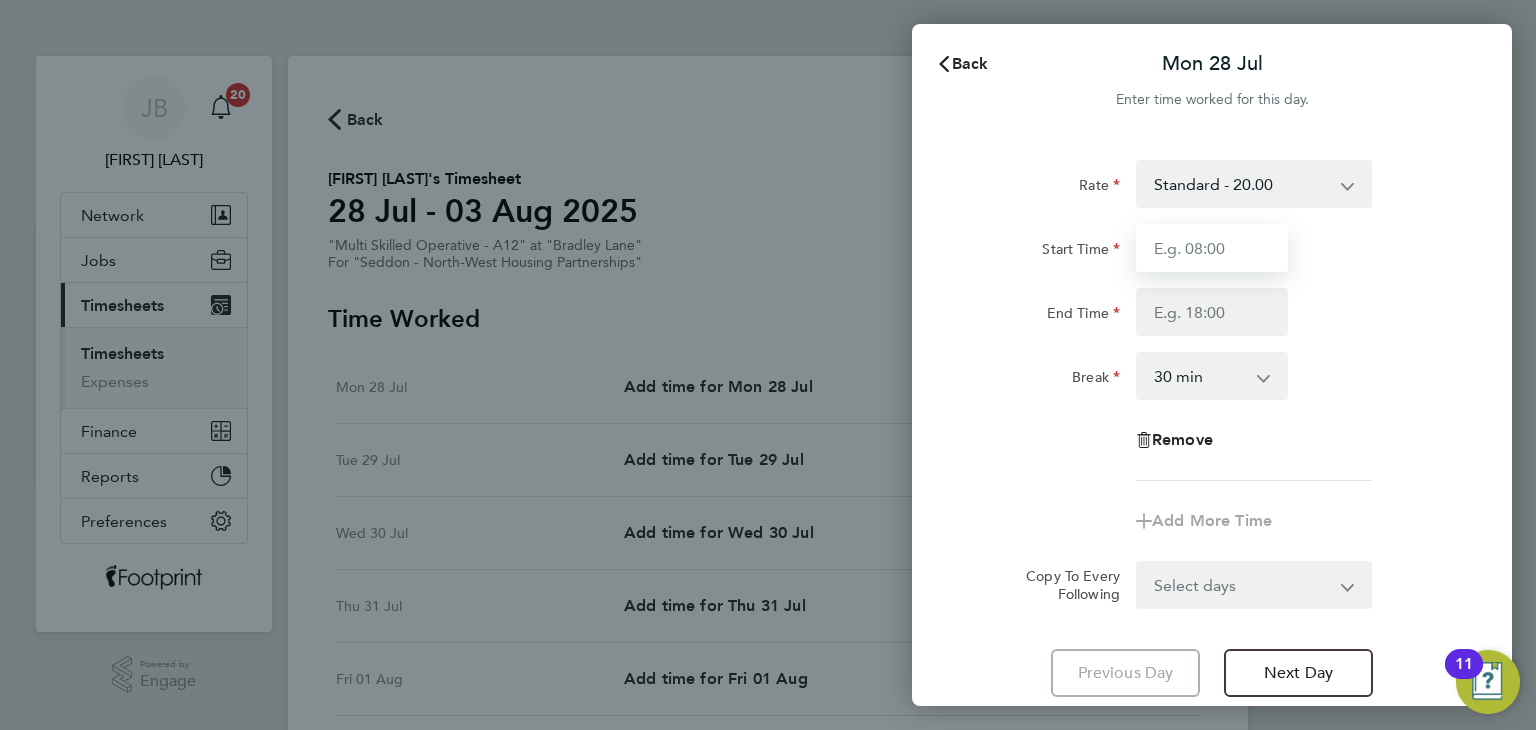 type on "07:30" 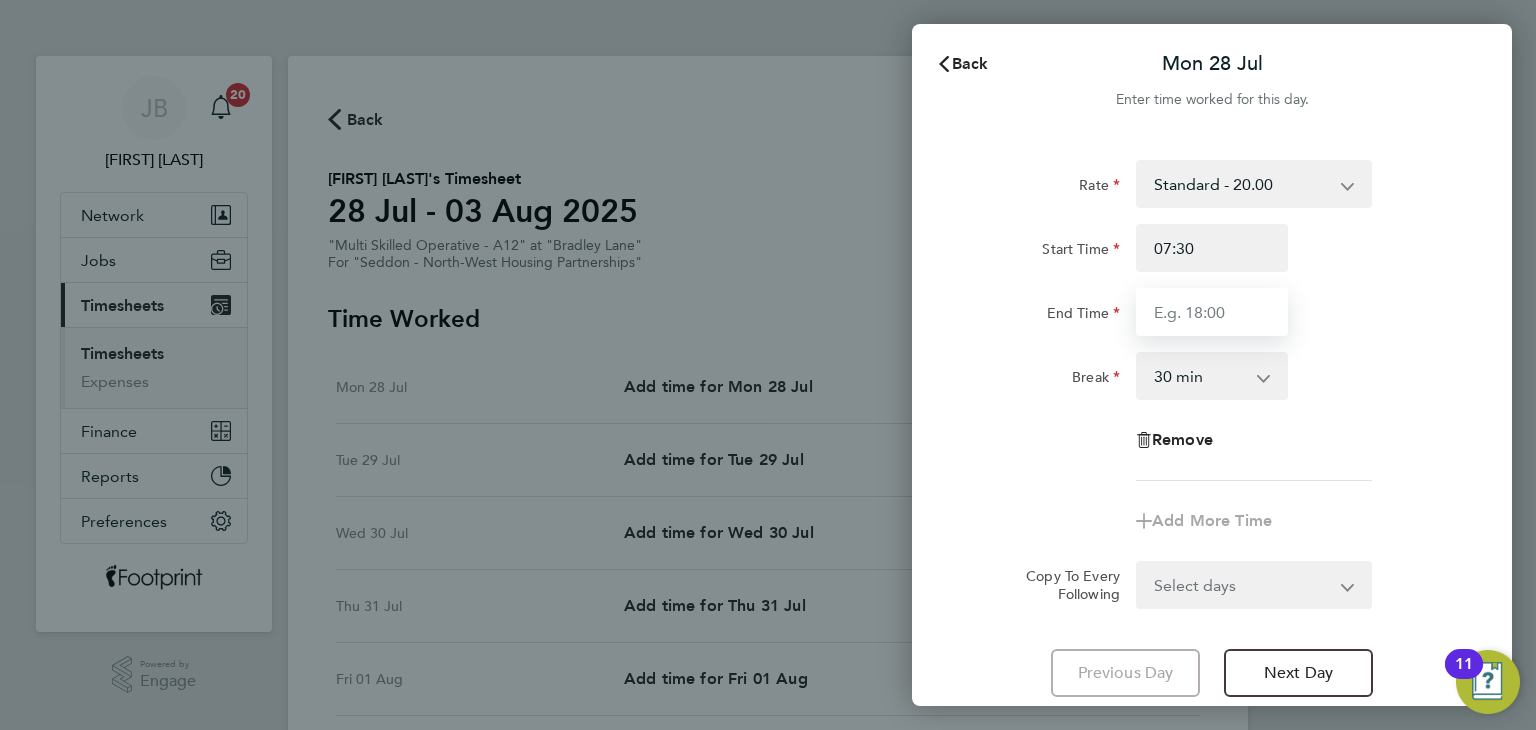 click on "End Time" at bounding box center (1212, 312) 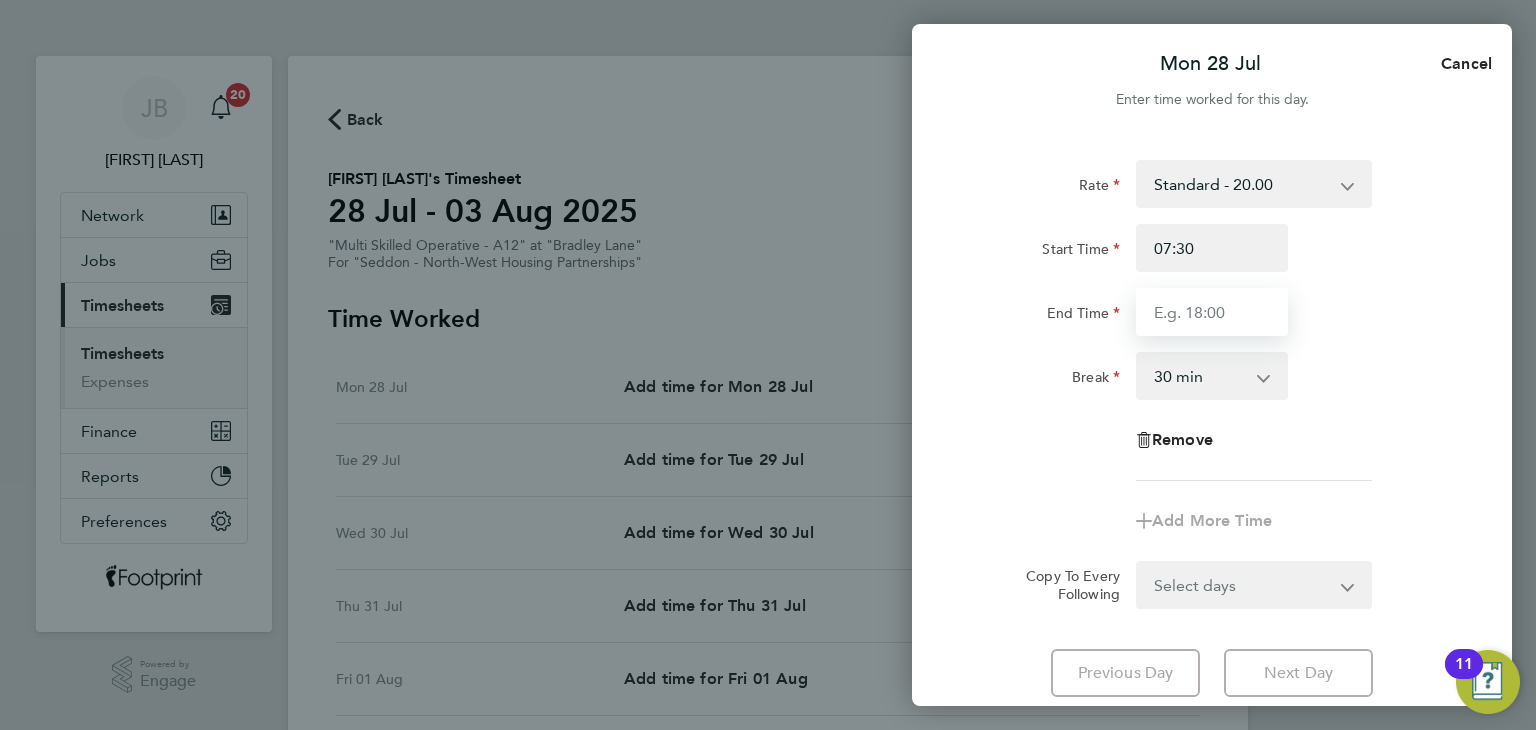 type on "16:00" 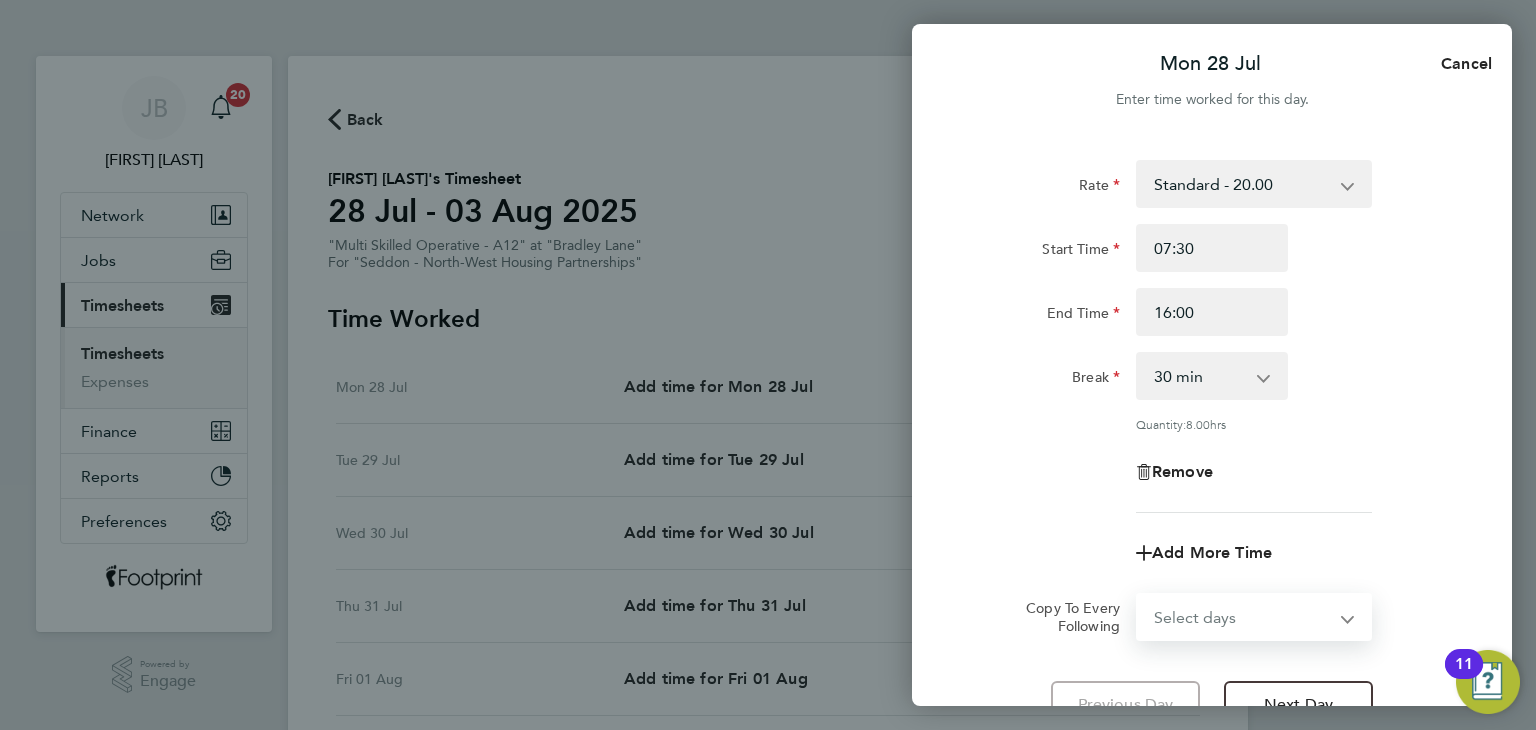 click on "Rate  Standard - 20.00
Start Time 07:30 End Time 16:00 Break  0 min   15 min   30 min   45 min   60 min   75 min   90 min
Quantity:  8.00  hrs
Remove
Add More Time  Copy To Every Following  Select days   Day   Weekday (Mon-Fri)   Weekend (Sat-Sun)   Tuesday   Wednesday   Thursday   Friday   Saturday   Sunday" 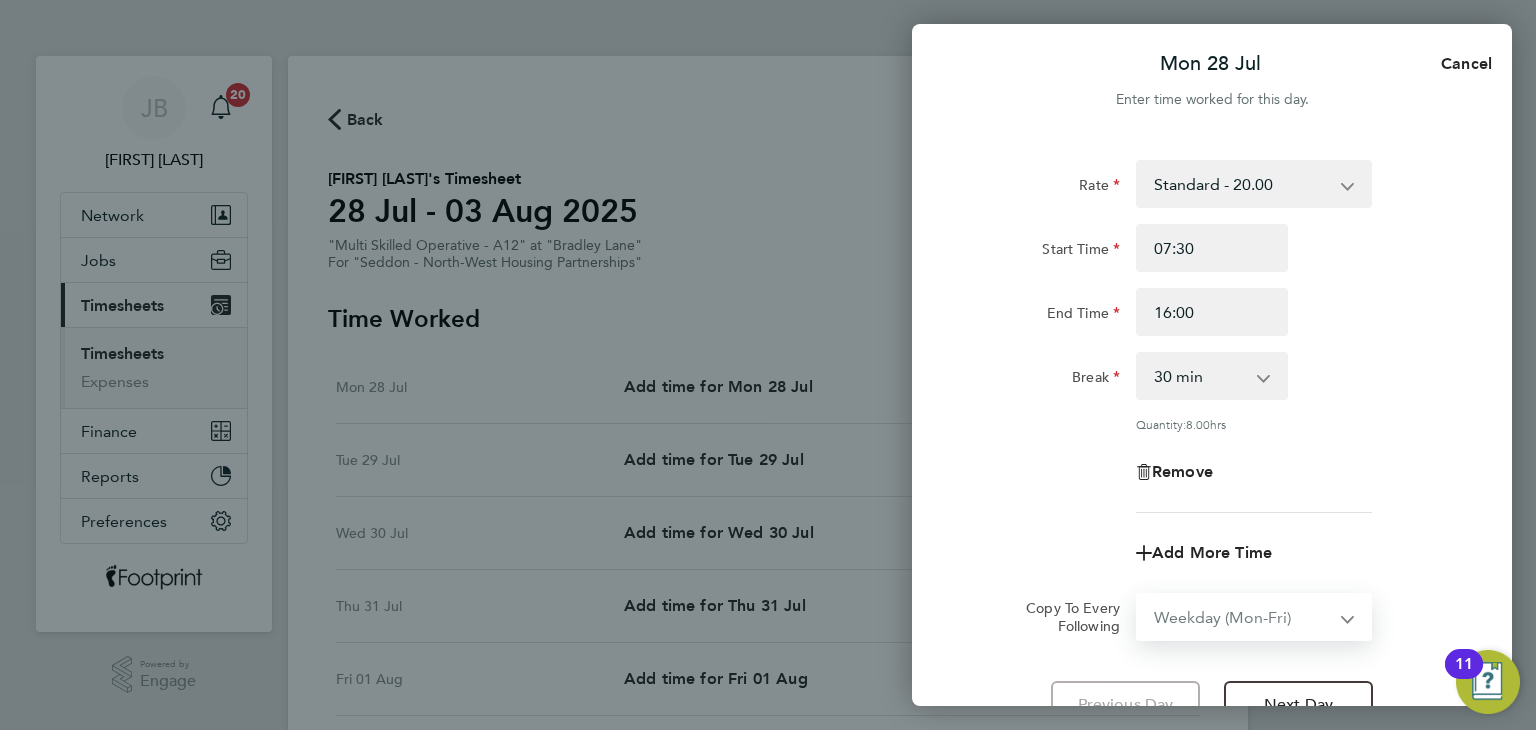 click on "Select days   Day   Weekday (Mon-Fri)   Weekend (Sat-Sun)   Tuesday   Wednesday   Thursday   Friday   Saturday   Sunday" at bounding box center (1243, 617) 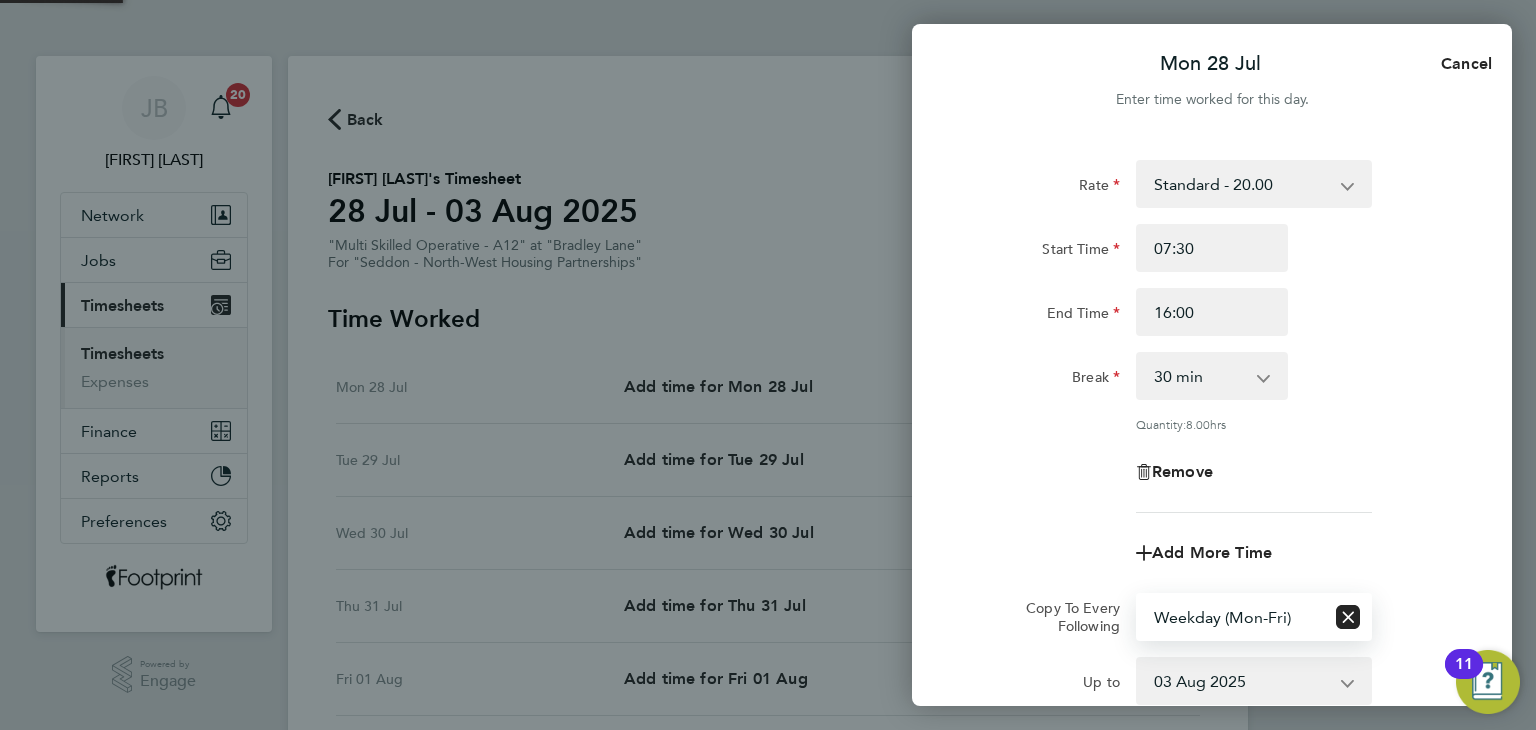 click on "Add More Time" 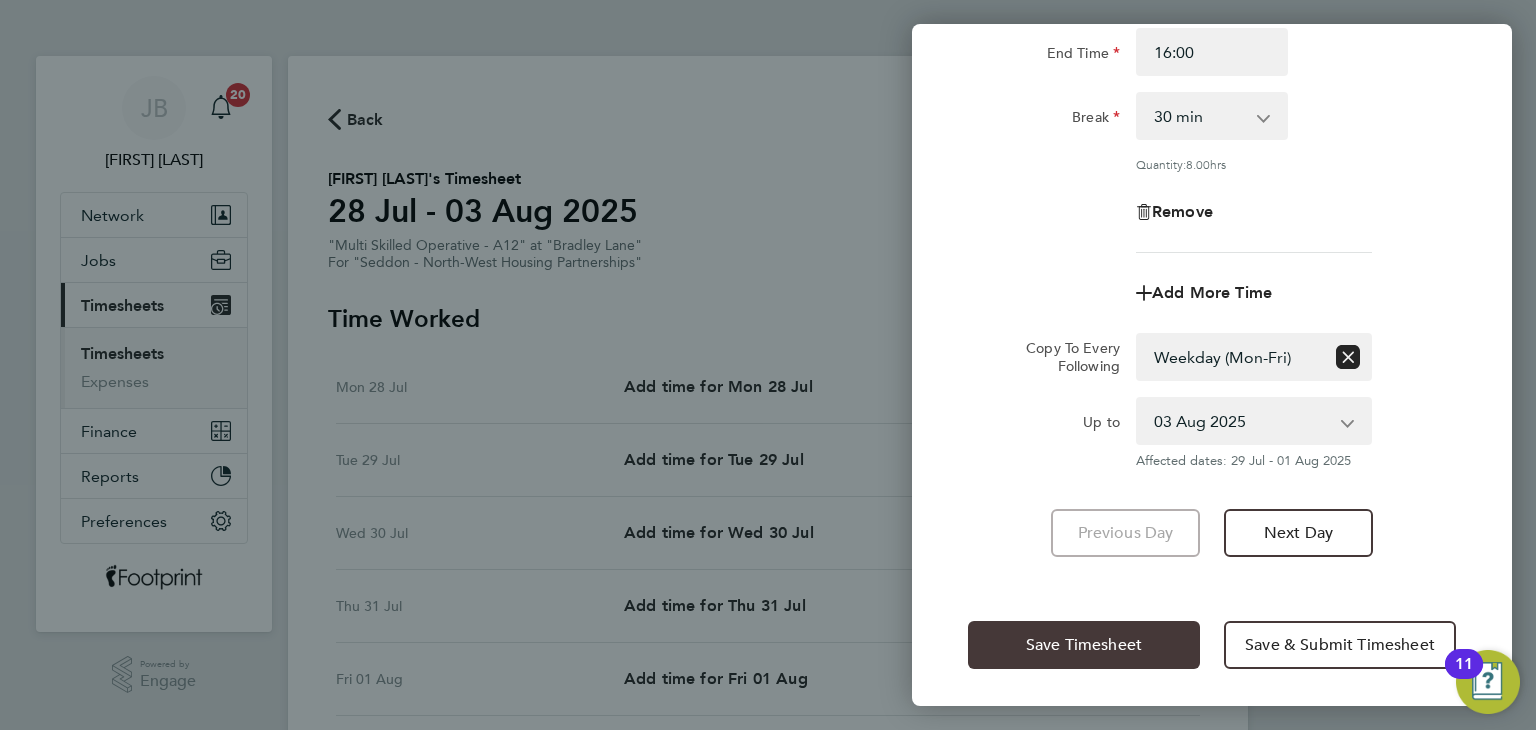click on "Save Timesheet" 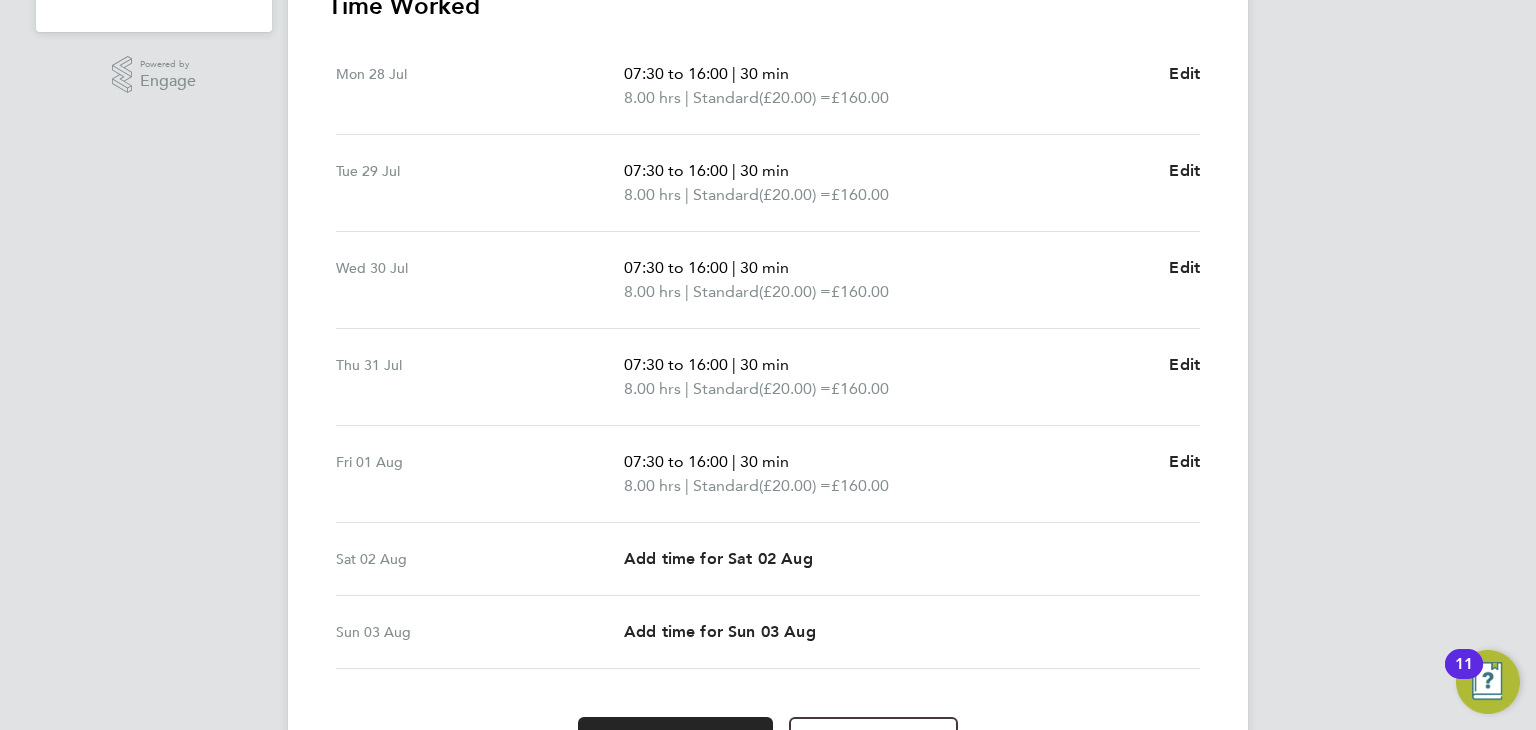 click on "Fri 01 Aug   07:30 to 16:00   |   30 min   8.00 hrs   |   Standard   (£20.00) =   £160.00   Edit" at bounding box center (768, 474) 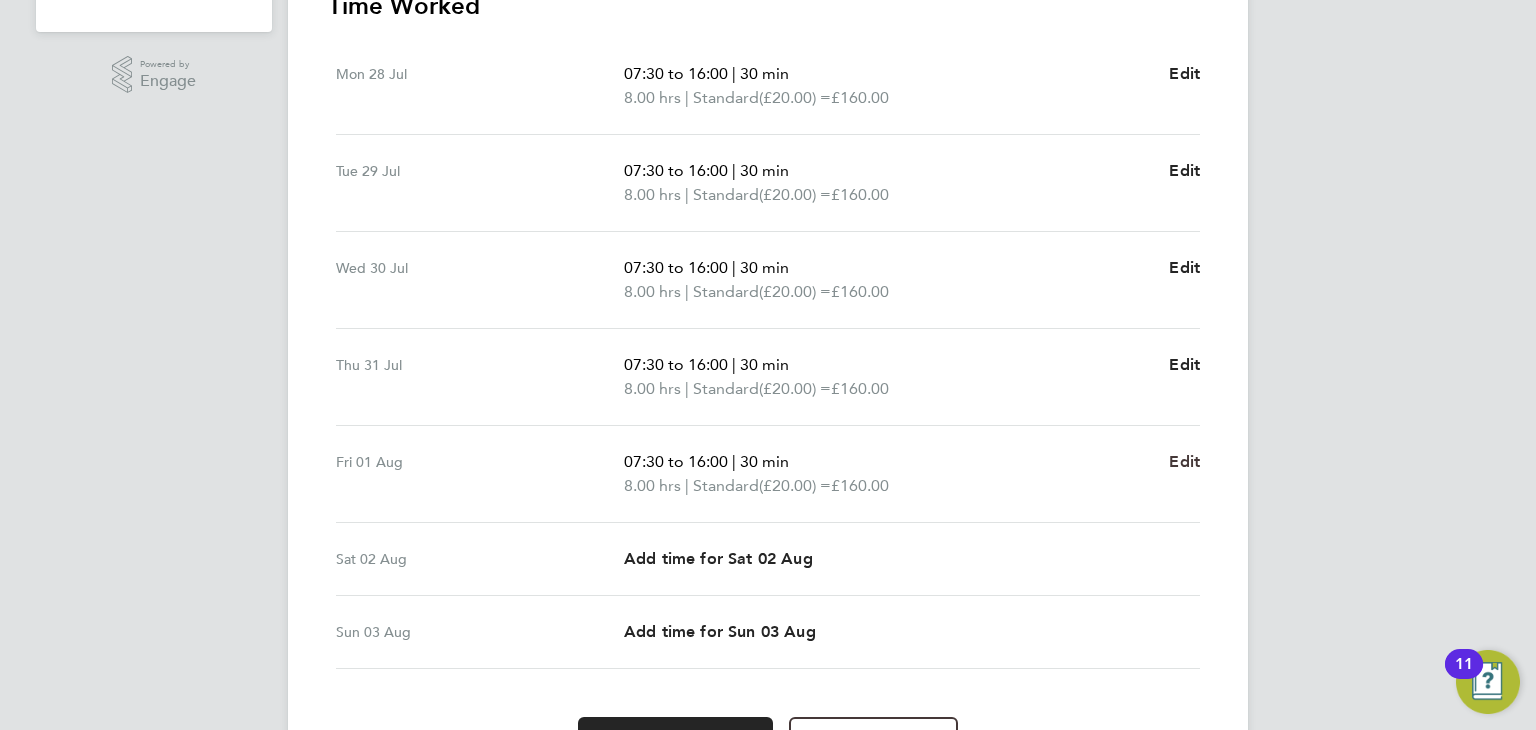 click on "Edit" at bounding box center [1184, 461] 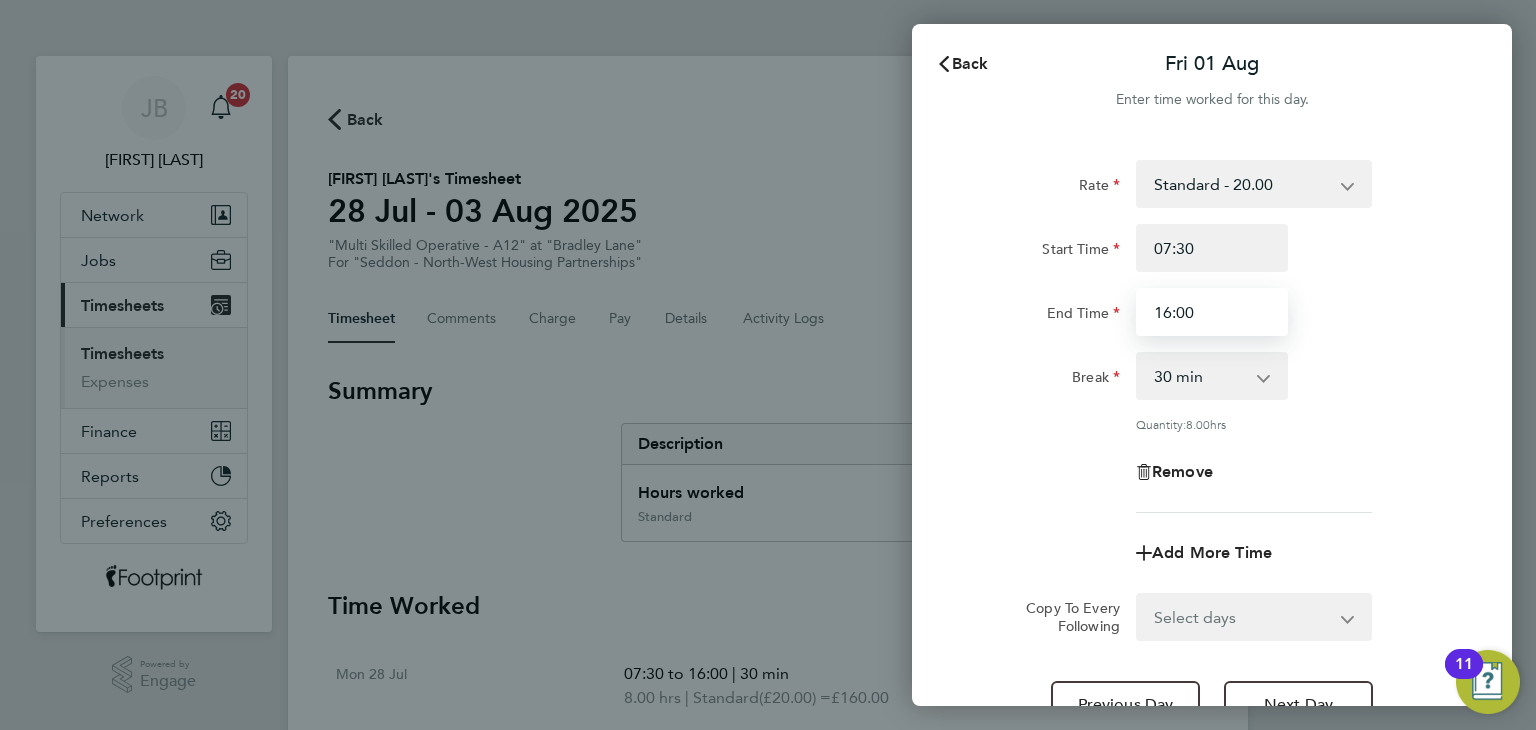 drag, startPoint x: 1217, startPoint y: 324, endPoint x: 1024, endPoint y: 325, distance: 193.0026 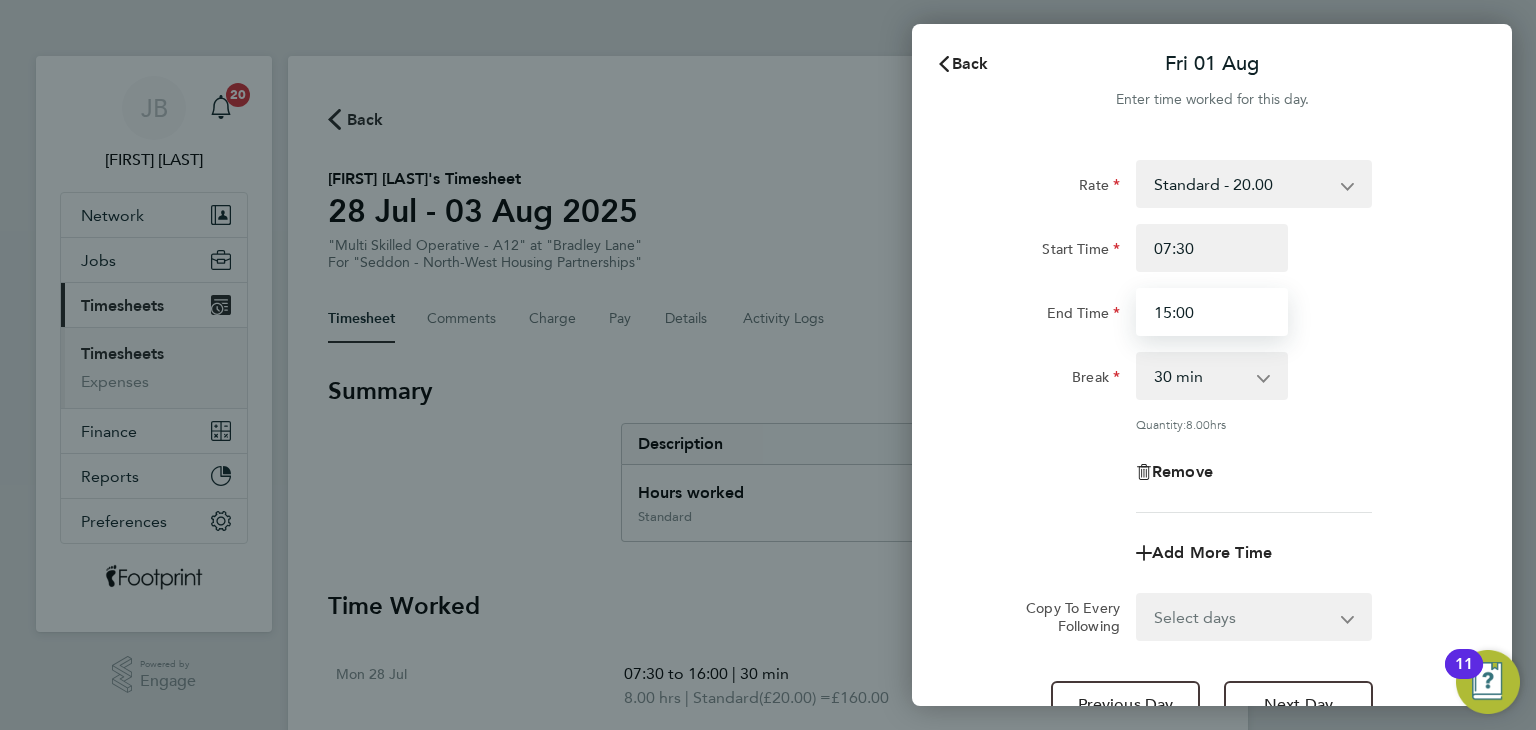 type on "15:00" 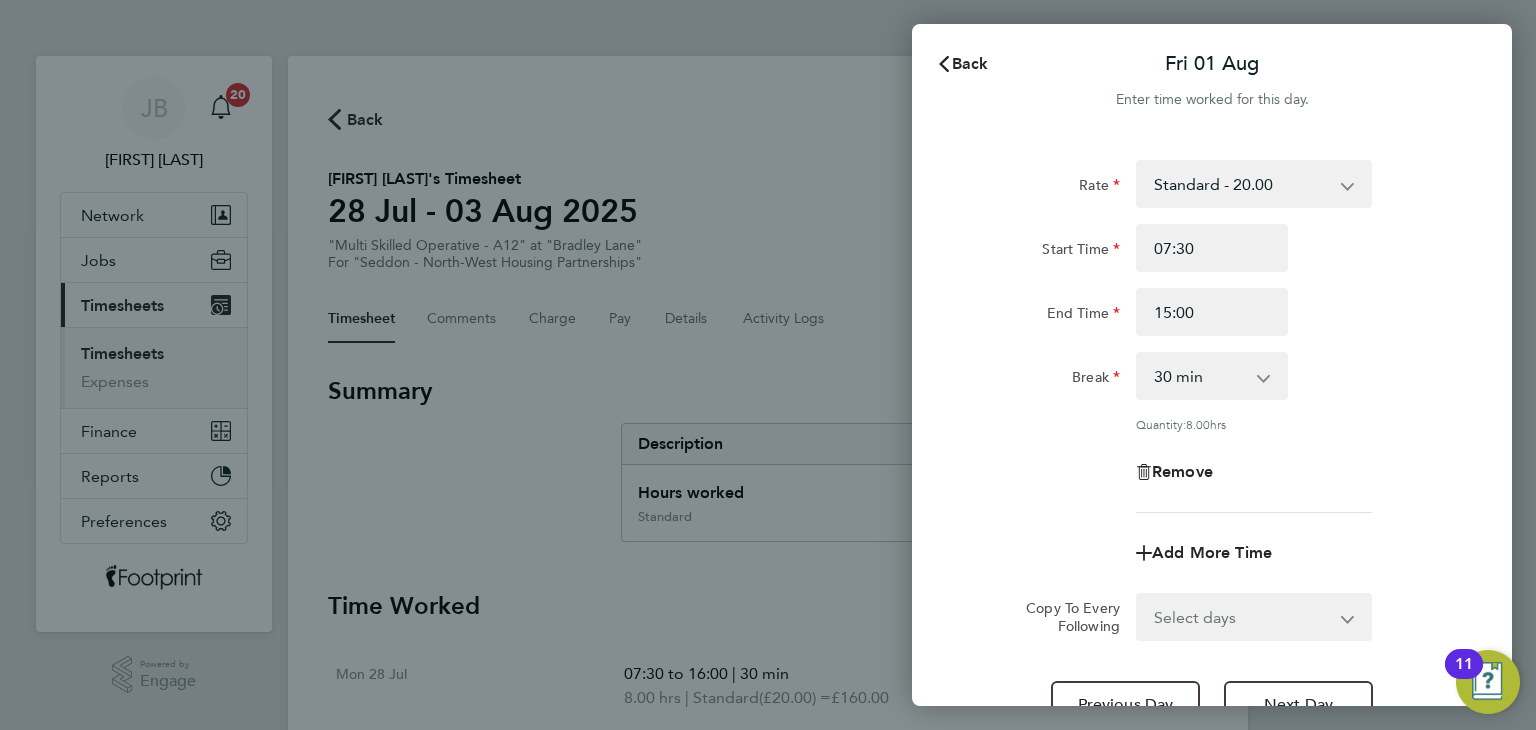 click on "End Time" 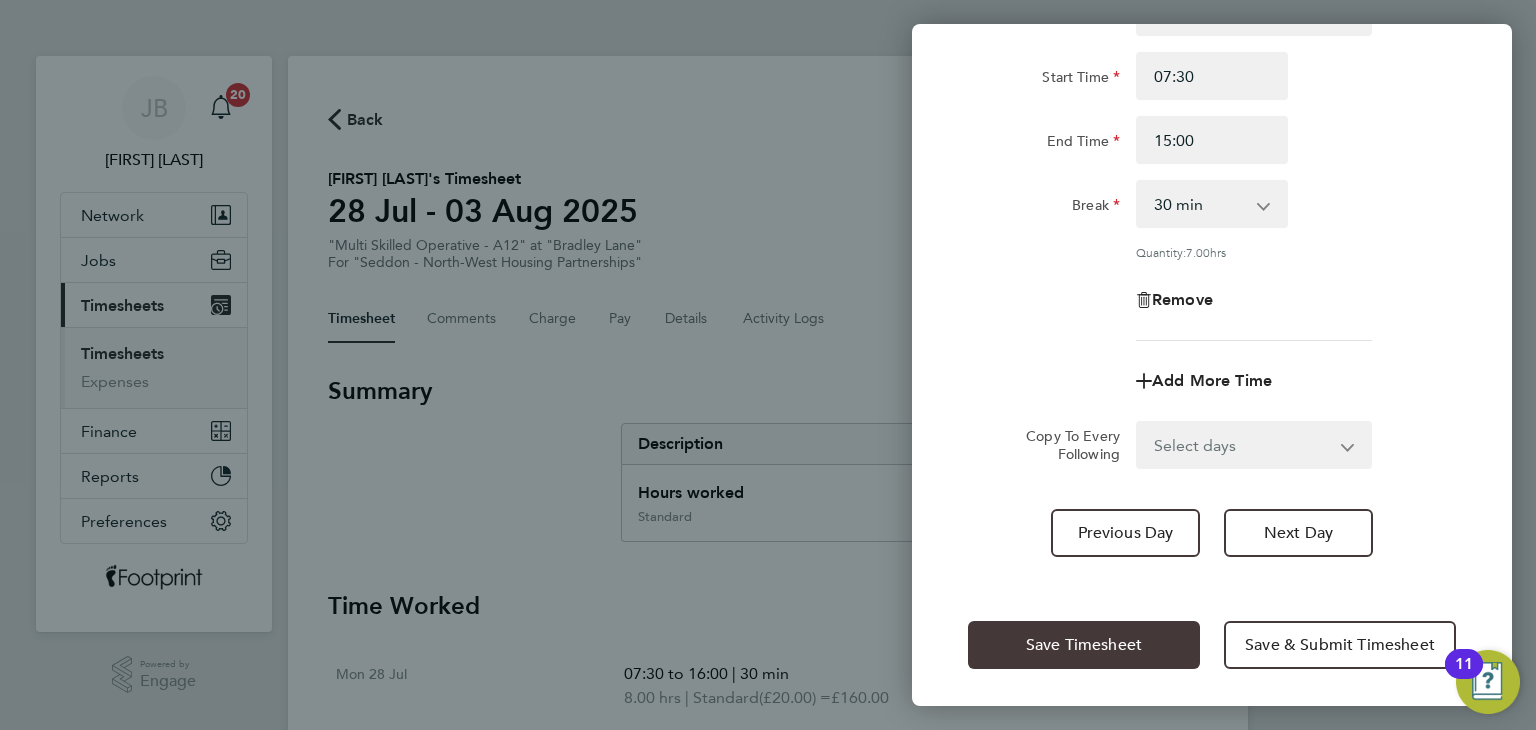 click on "Save Timesheet" 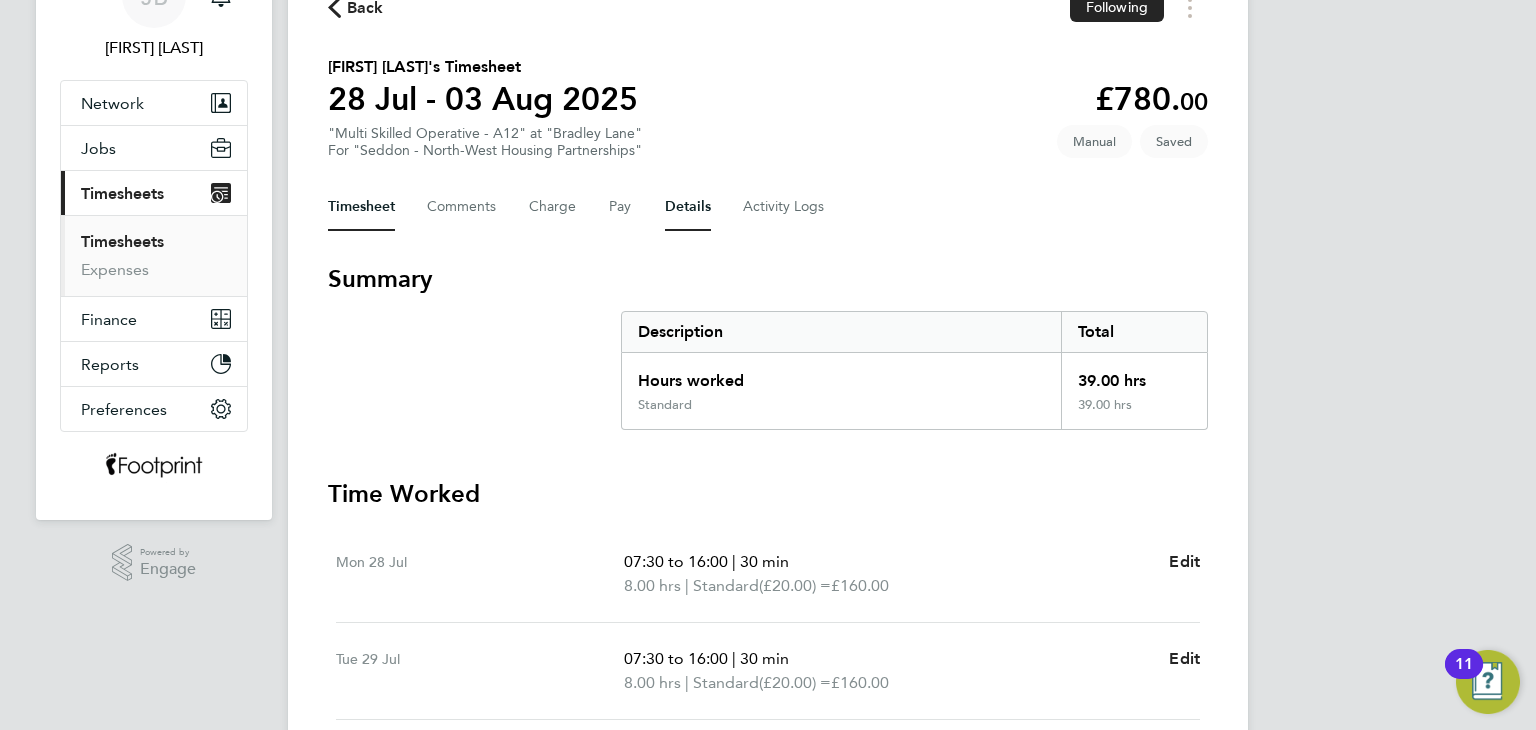 click on "Details" at bounding box center (688, 207) 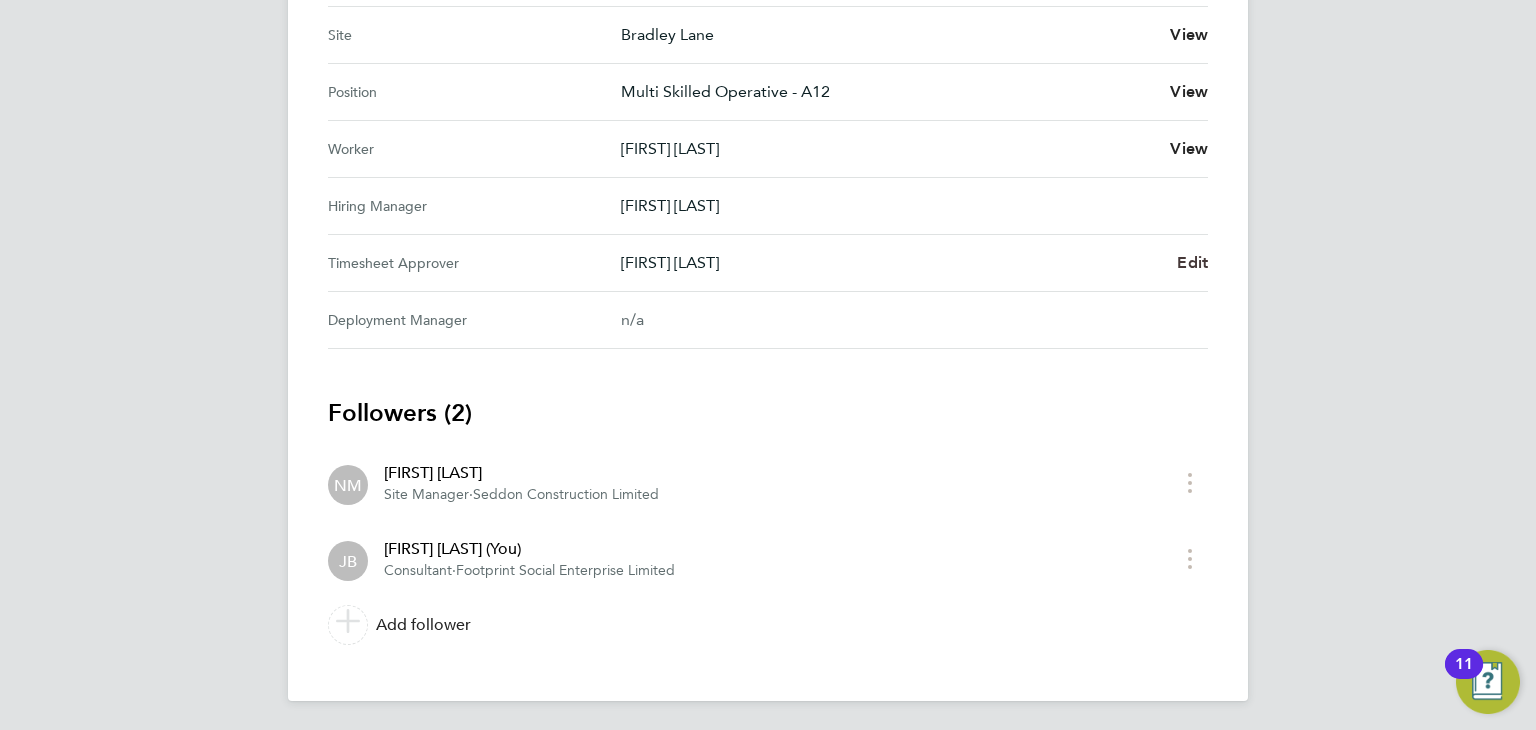 click on "Edit" at bounding box center (1192, 262) 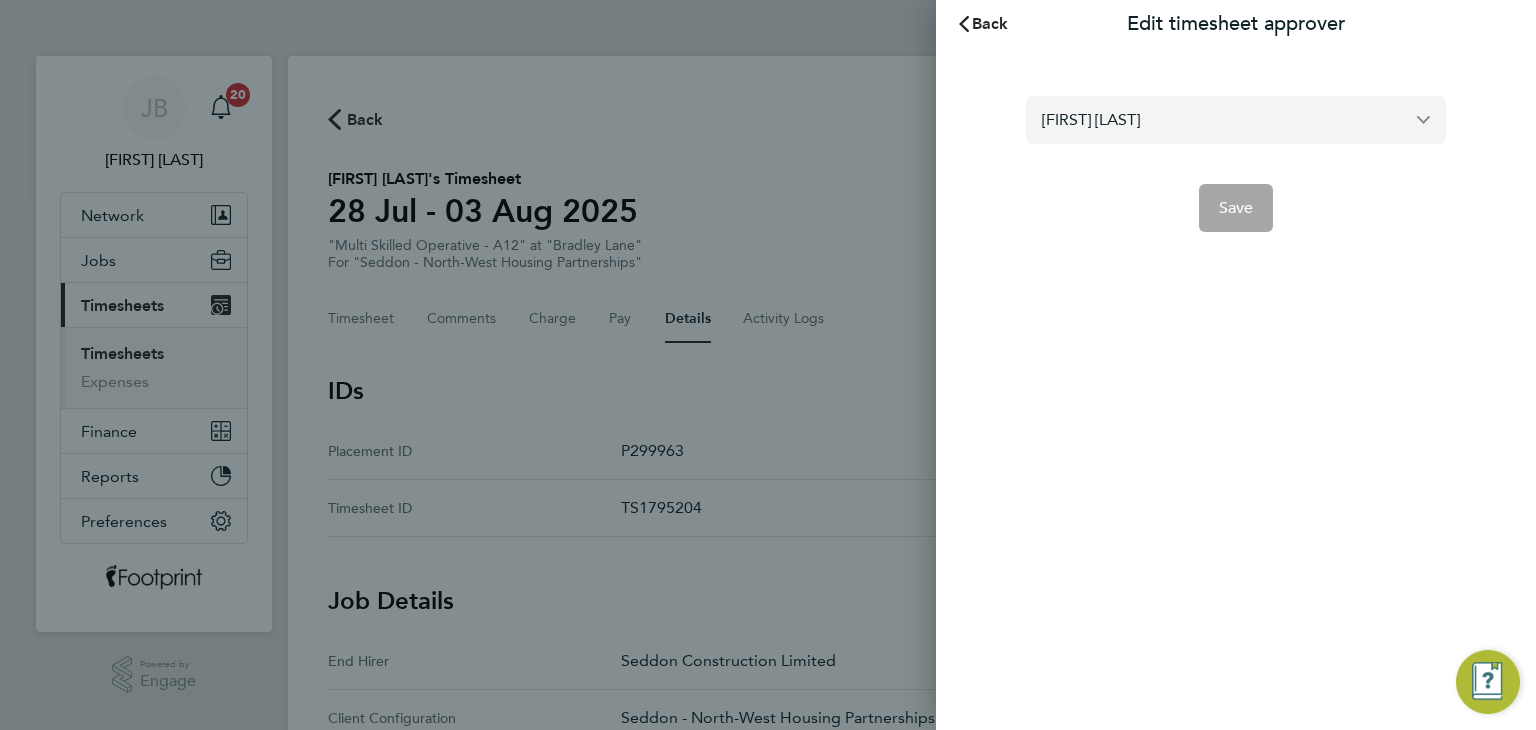 click on "[FIRST] [LAST]" at bounding box center (1236, 119) 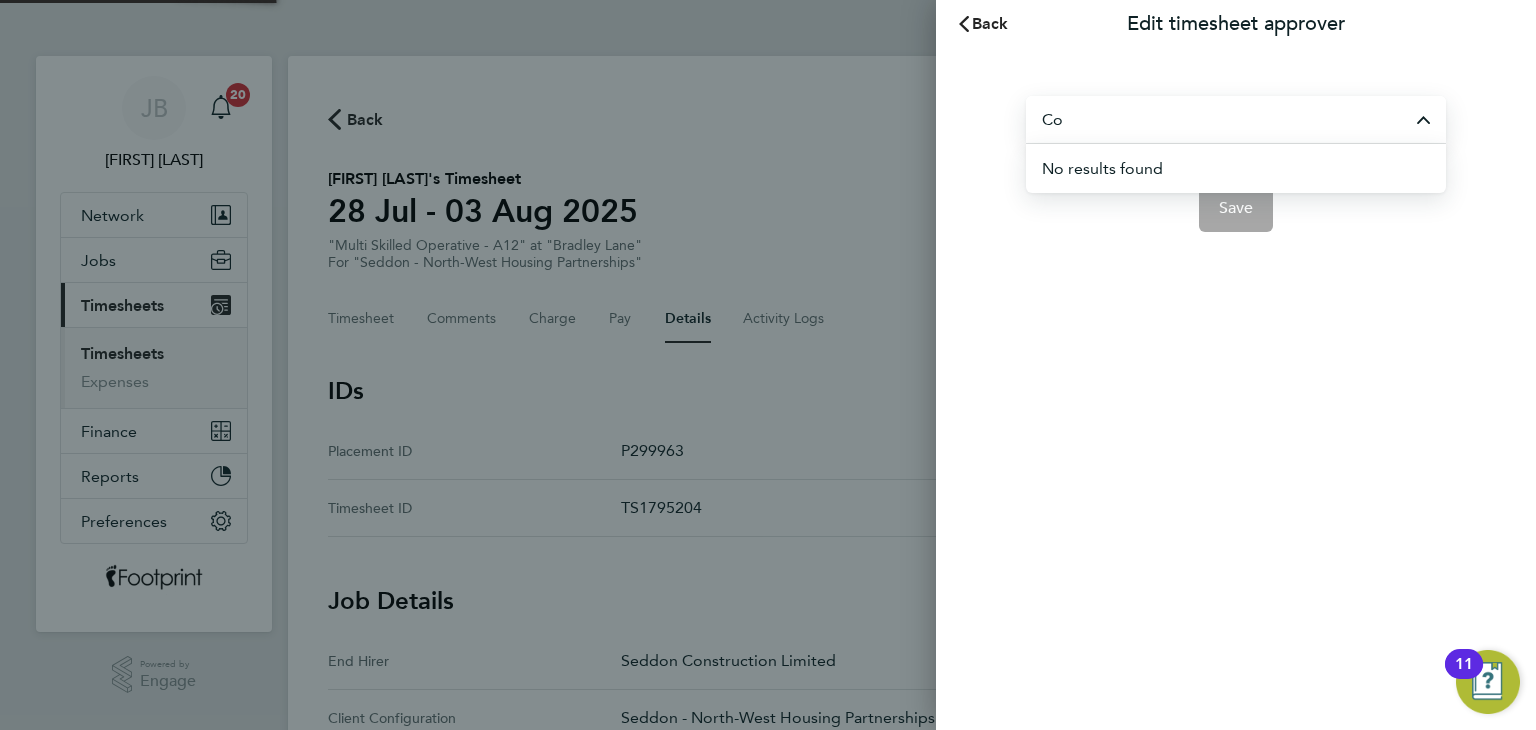 type on "C" 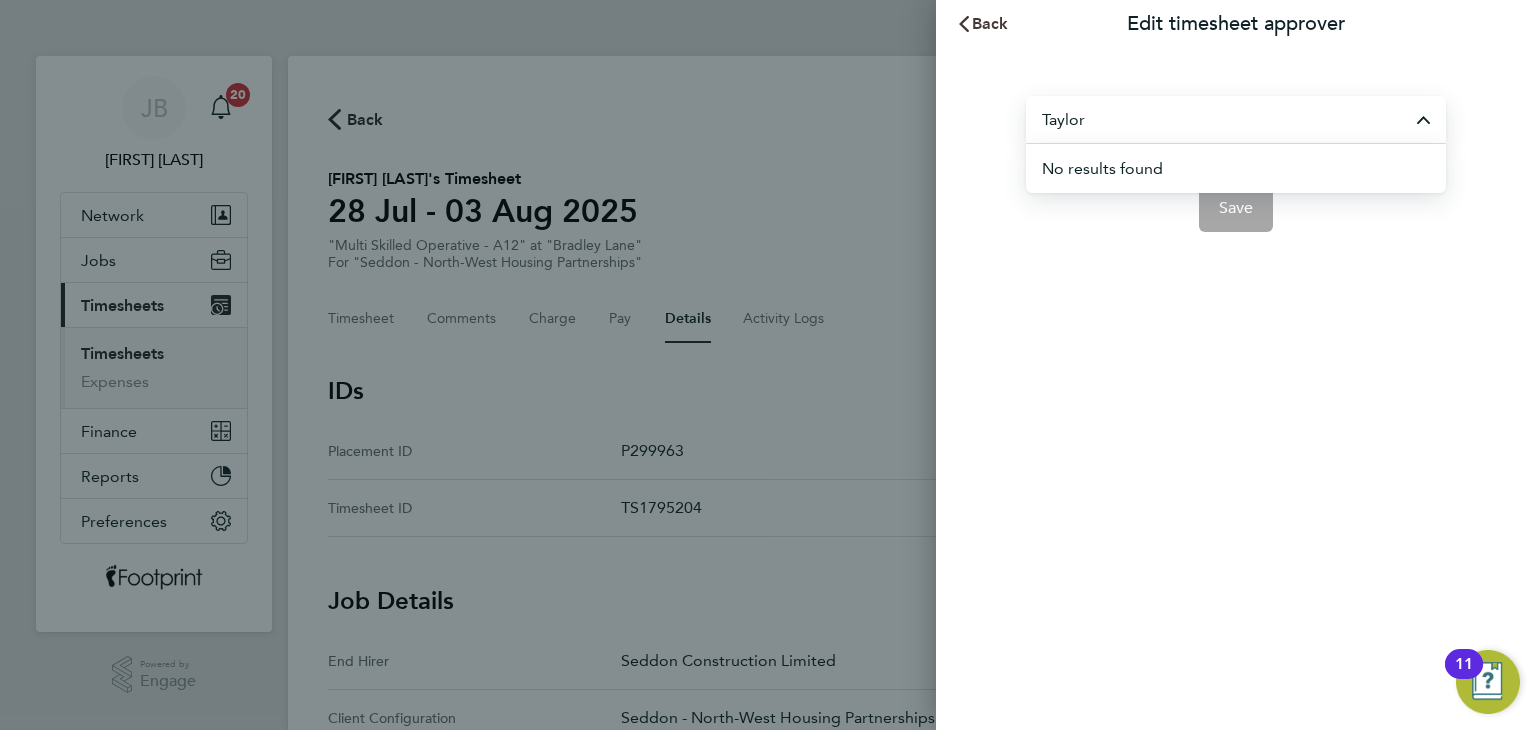 type on "Taylor" 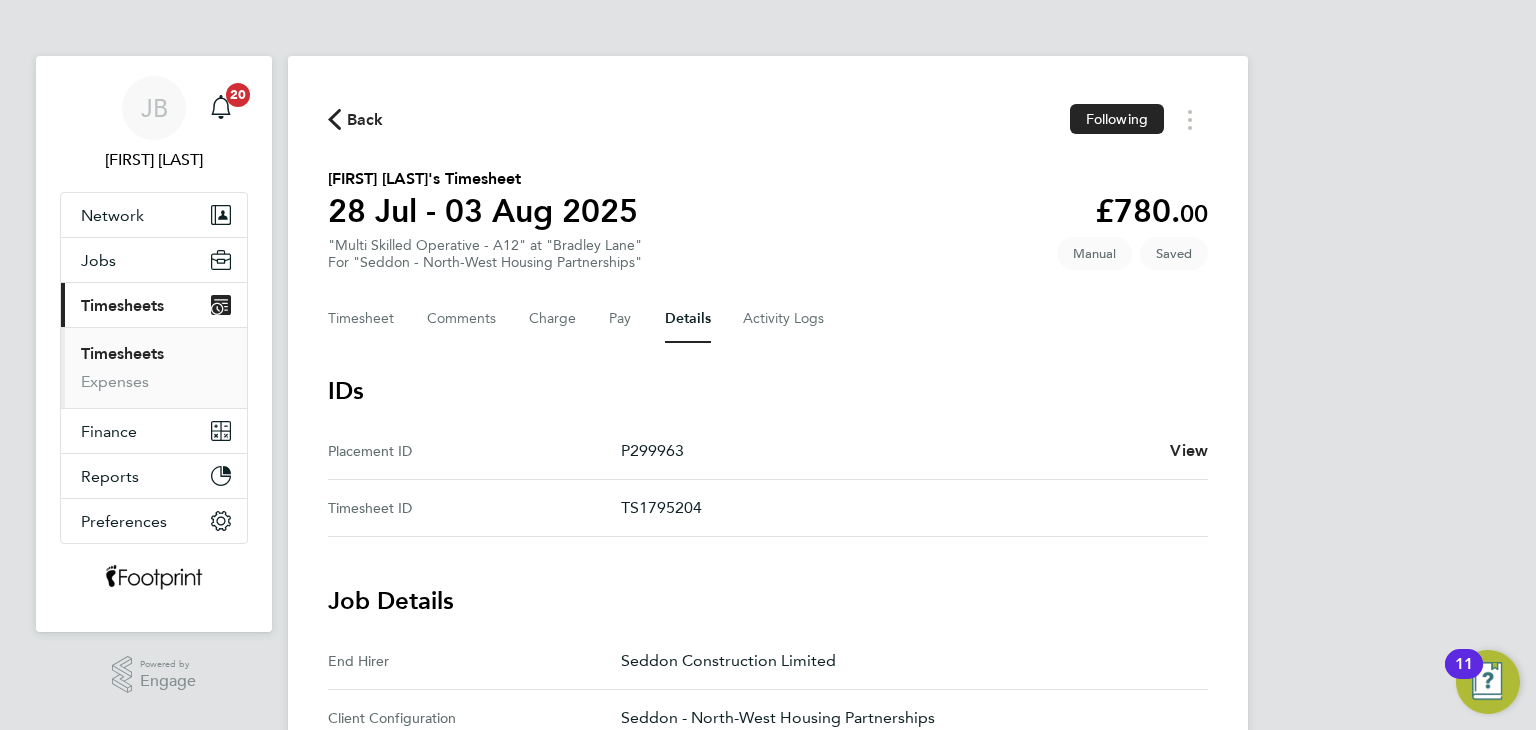 click on "Timesheet   Comments   Charge   Pay   Details   Activity Logs" 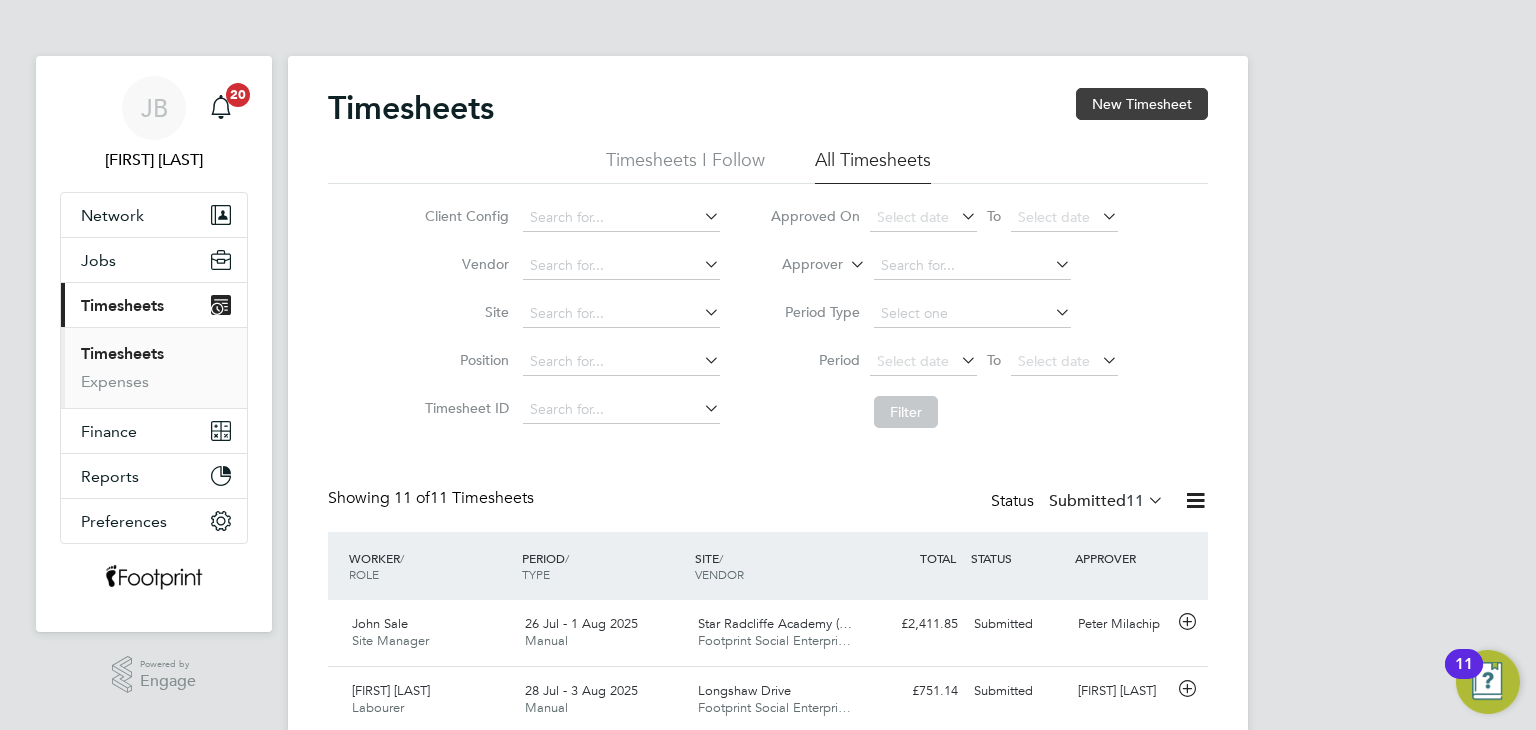 click on "New Timesheet" 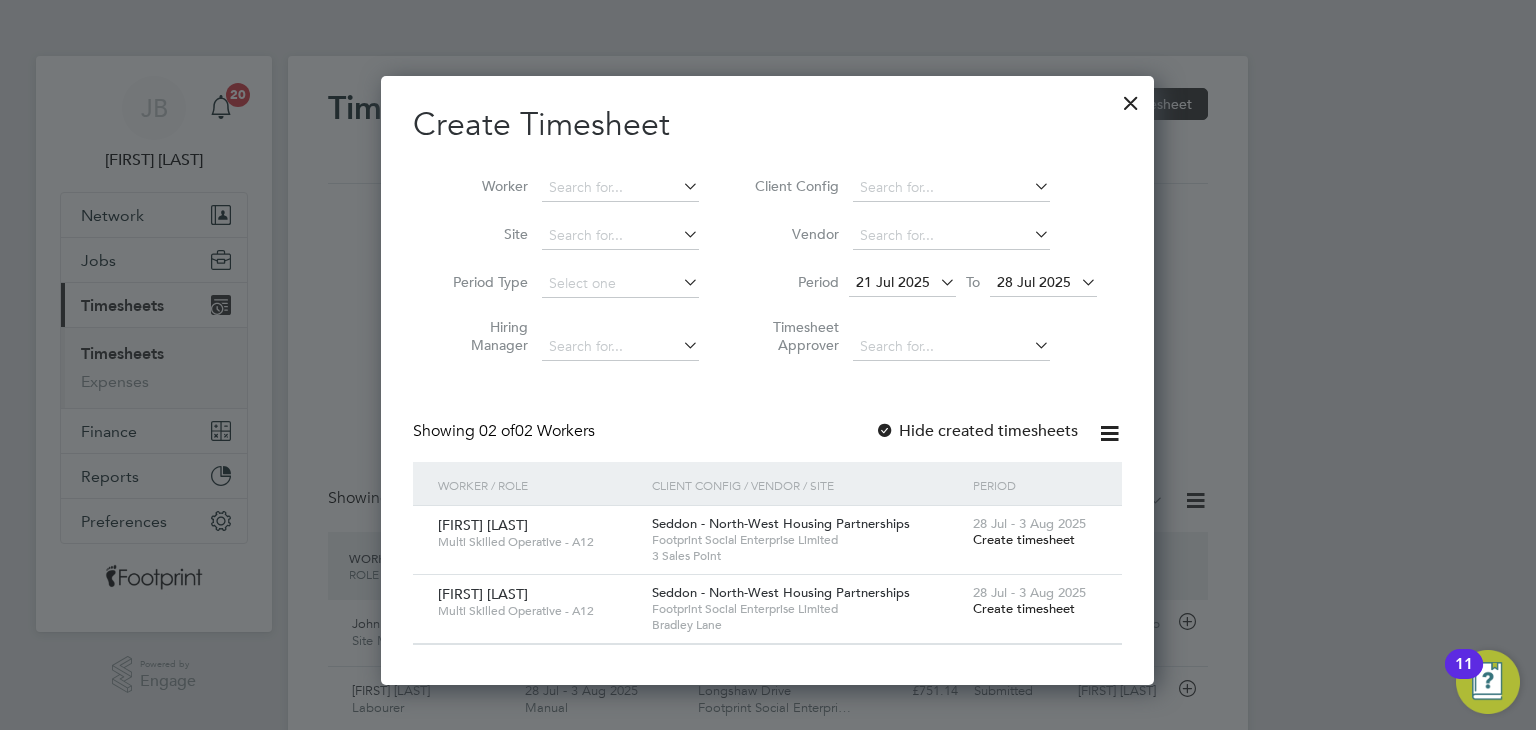 click on "Create timesheet" at bounding box center (1024, 608) 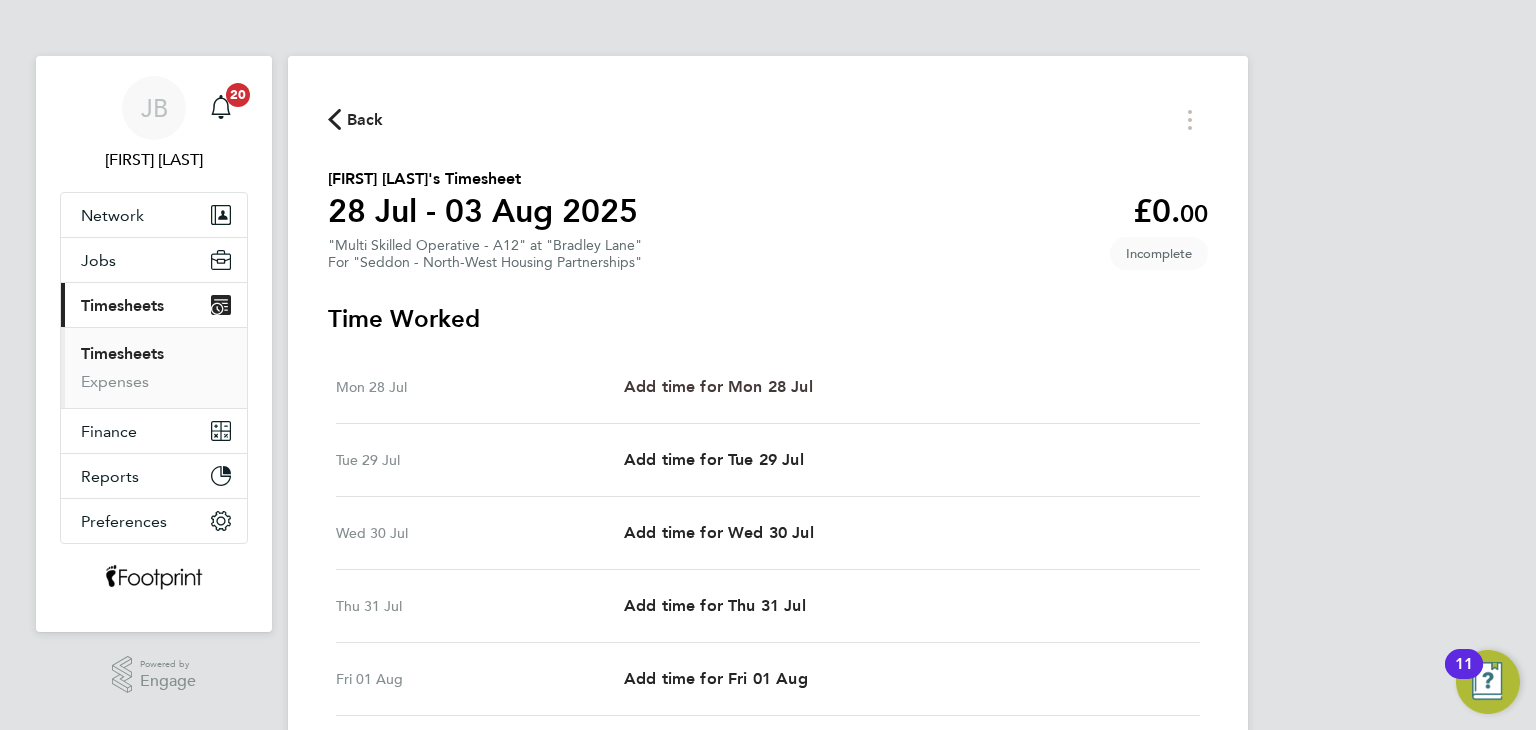click on "Add time for Mon 28 Jul" at bounding box center (718, 386) 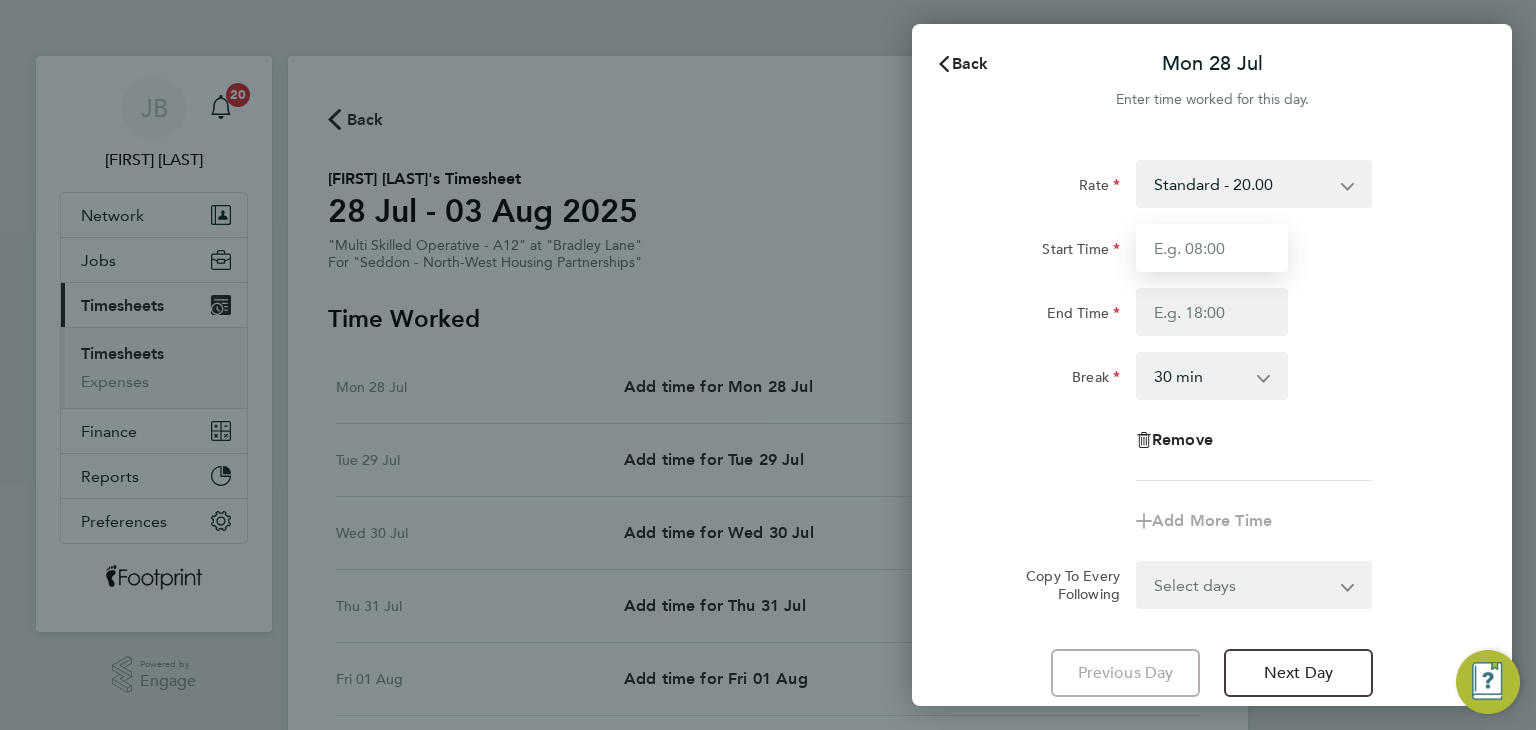 drag, startPoint x: 1241, startPoint y: 241, endPoint x: 1237, endPoint y: 269, distance: 28.284271 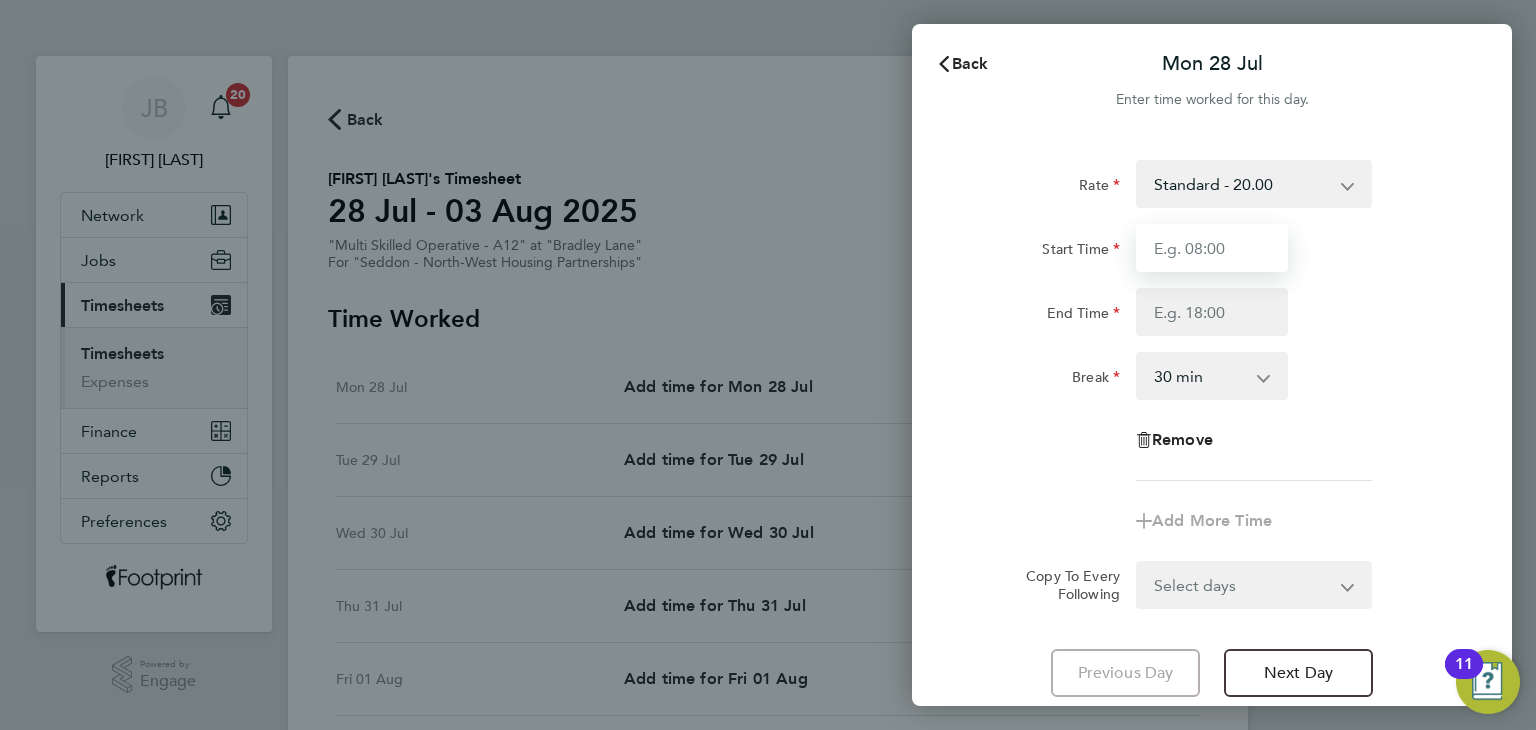 type on "07:30" 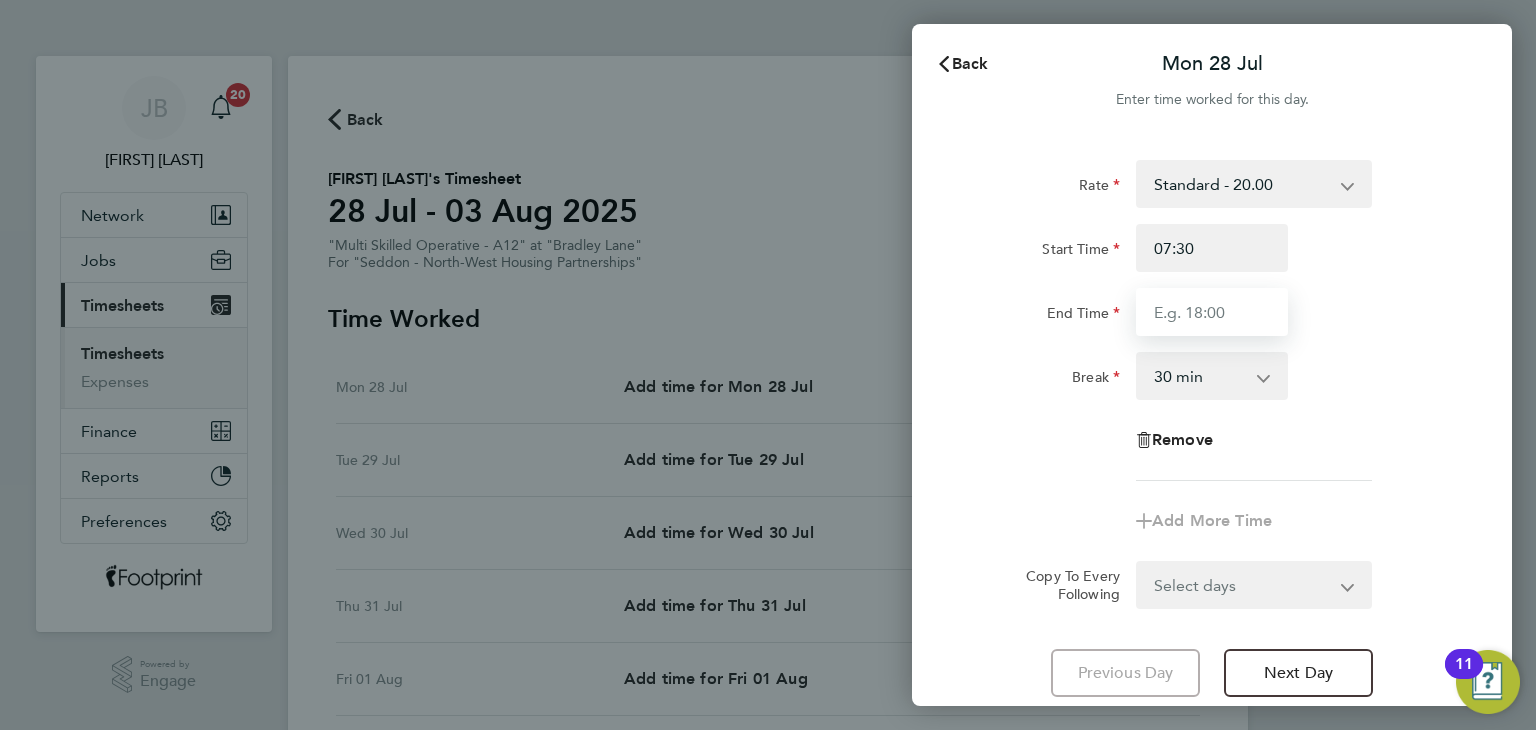 click on "End Time" at bounding box center (1212, 312) 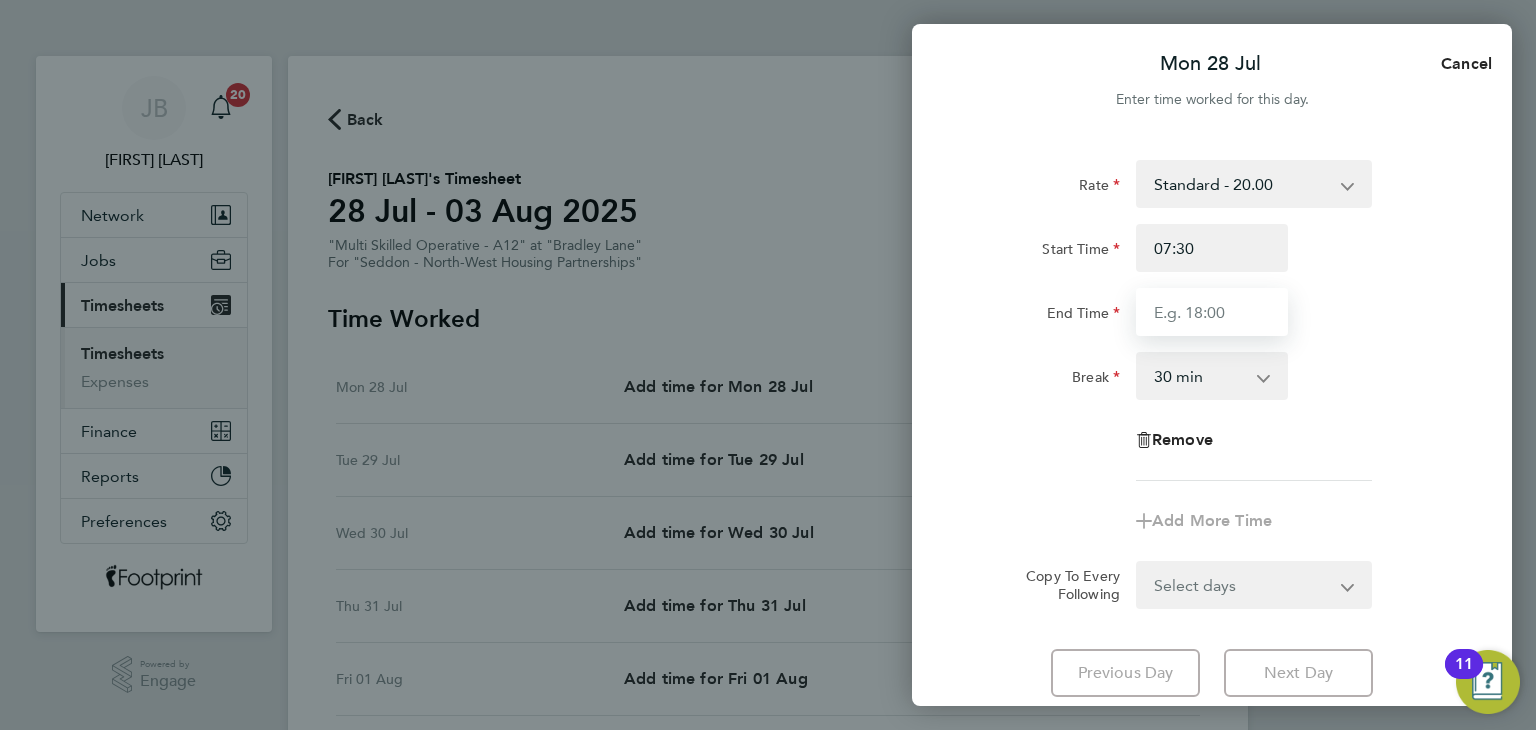 type on "16:00" 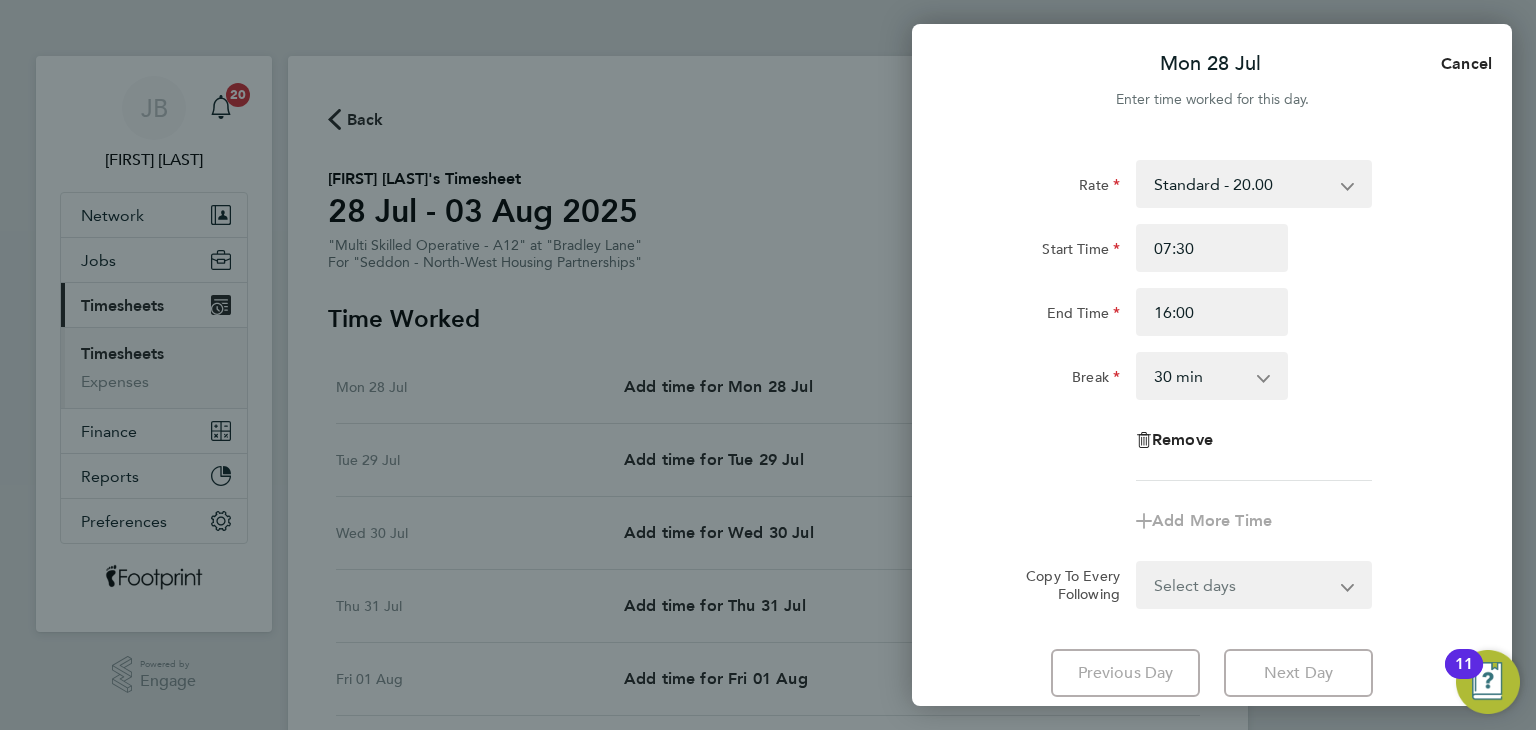 click on "Rate  Standard - 20.00
Start Time 07:30 End Time 16:00 Break  0 min   15 min   30 min   45 min   60 min   75 min   90 min
Remove
Add More Time  Copy To Every Following  Select days   Day   Weekday (Mon-Fri)   Weekend (Sat-Sun)   Tuesday   Wednesday   Thursday   Friday   Saturday   Sunday" 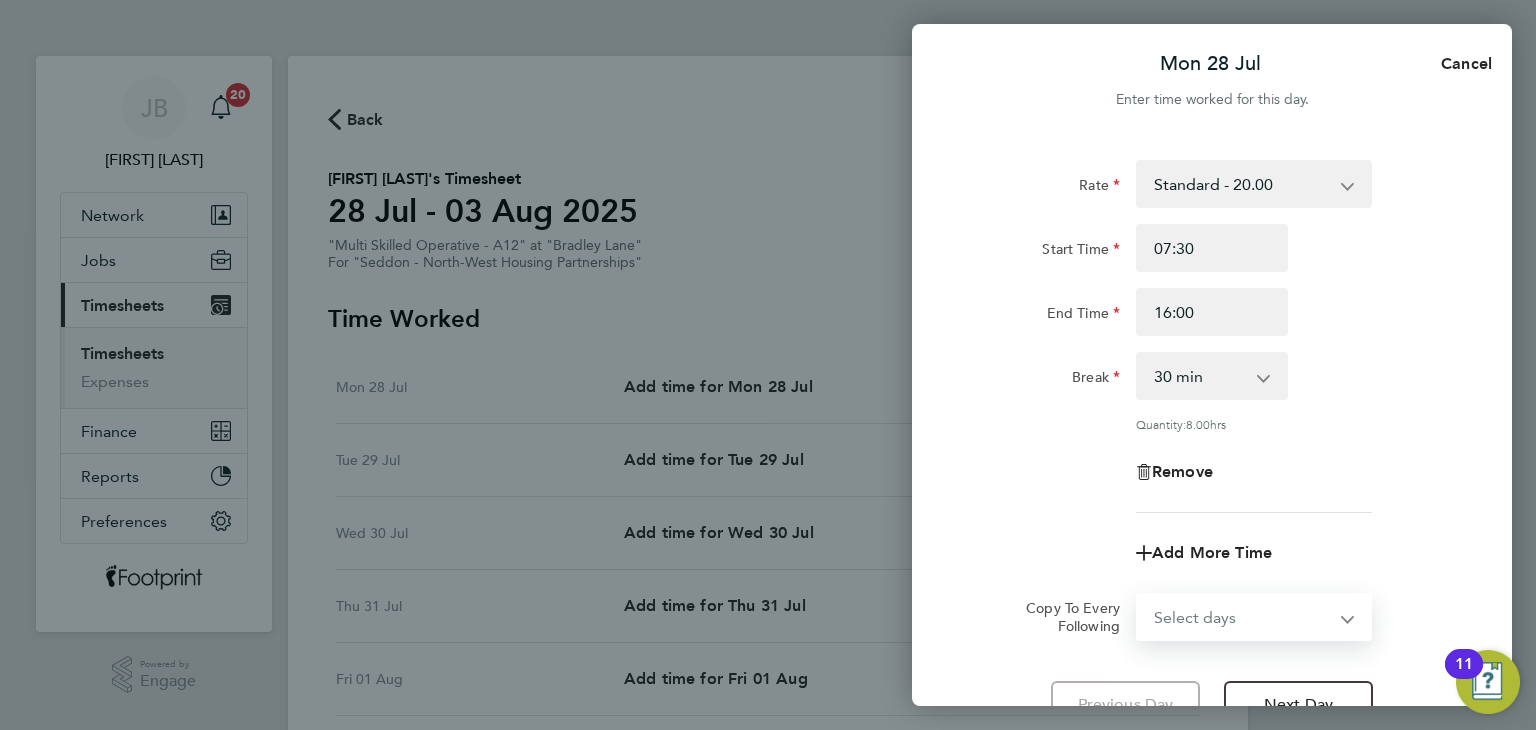 select on "WEEKDAY" 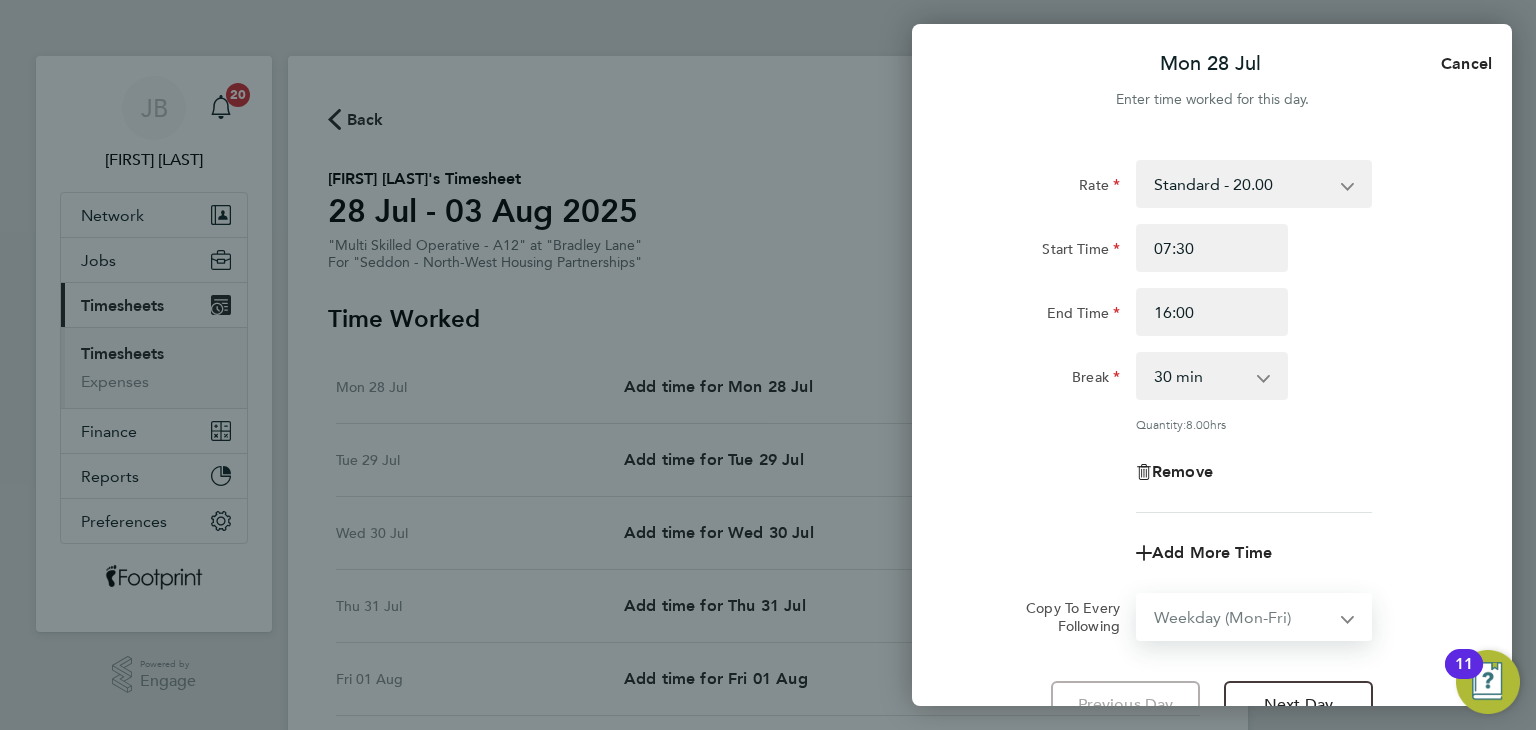 click on "Select days   Day   Weekday (Mon-Fri)   Weekend (Sat-Sun)   Tuesday   Wednesday   Thursday   Friday   Saturday   Sunday" at bounding box center (1243, 617) 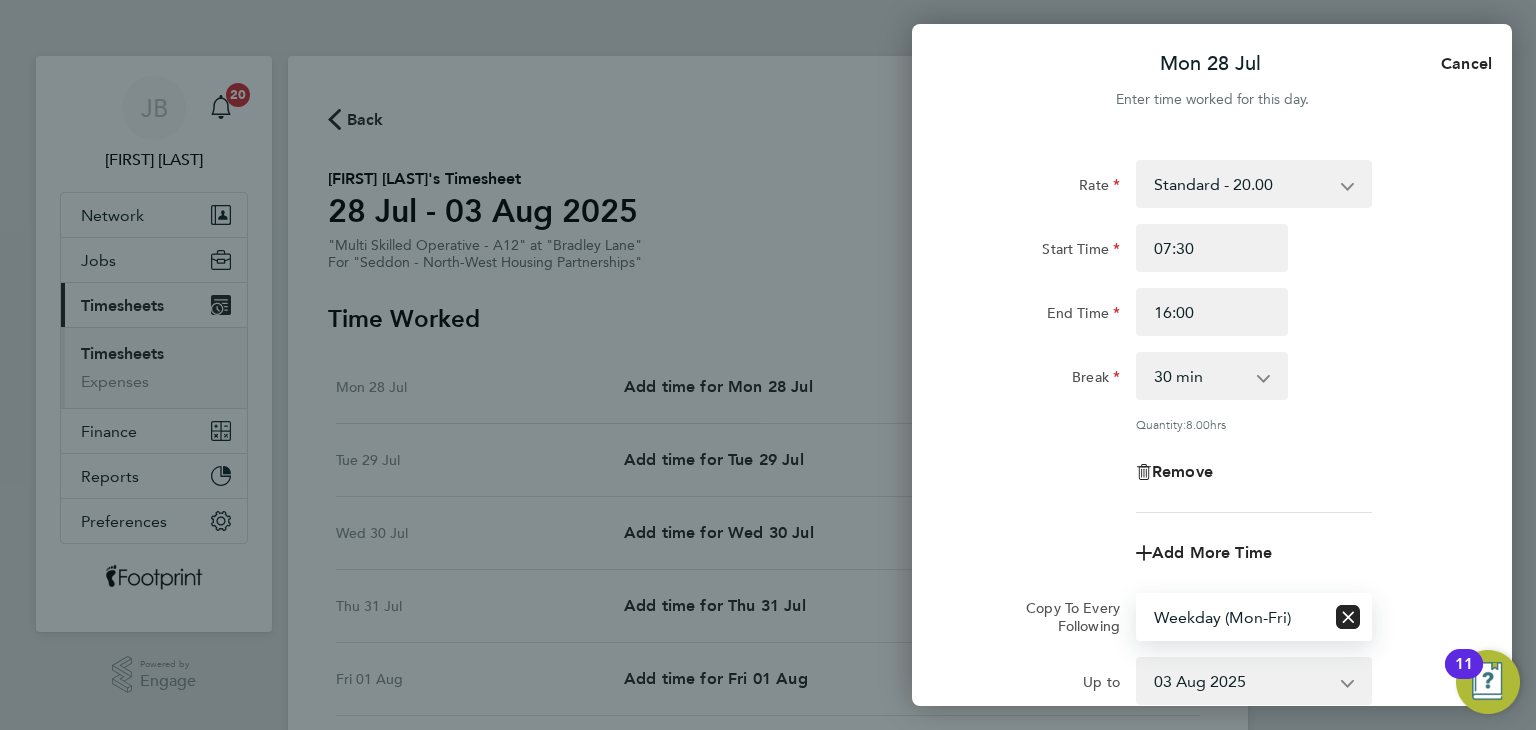 click on "Remove" 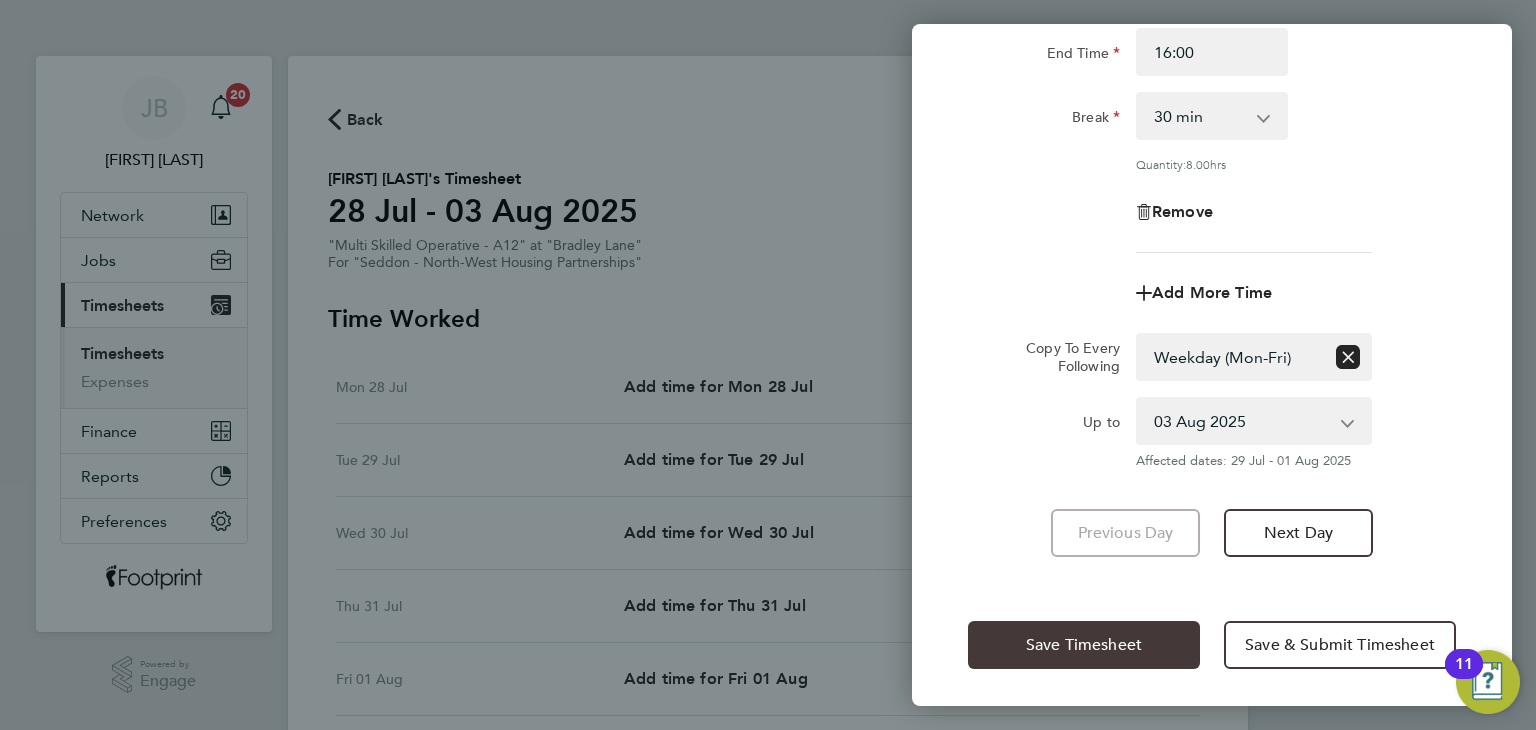 click on "Save Timesheet" 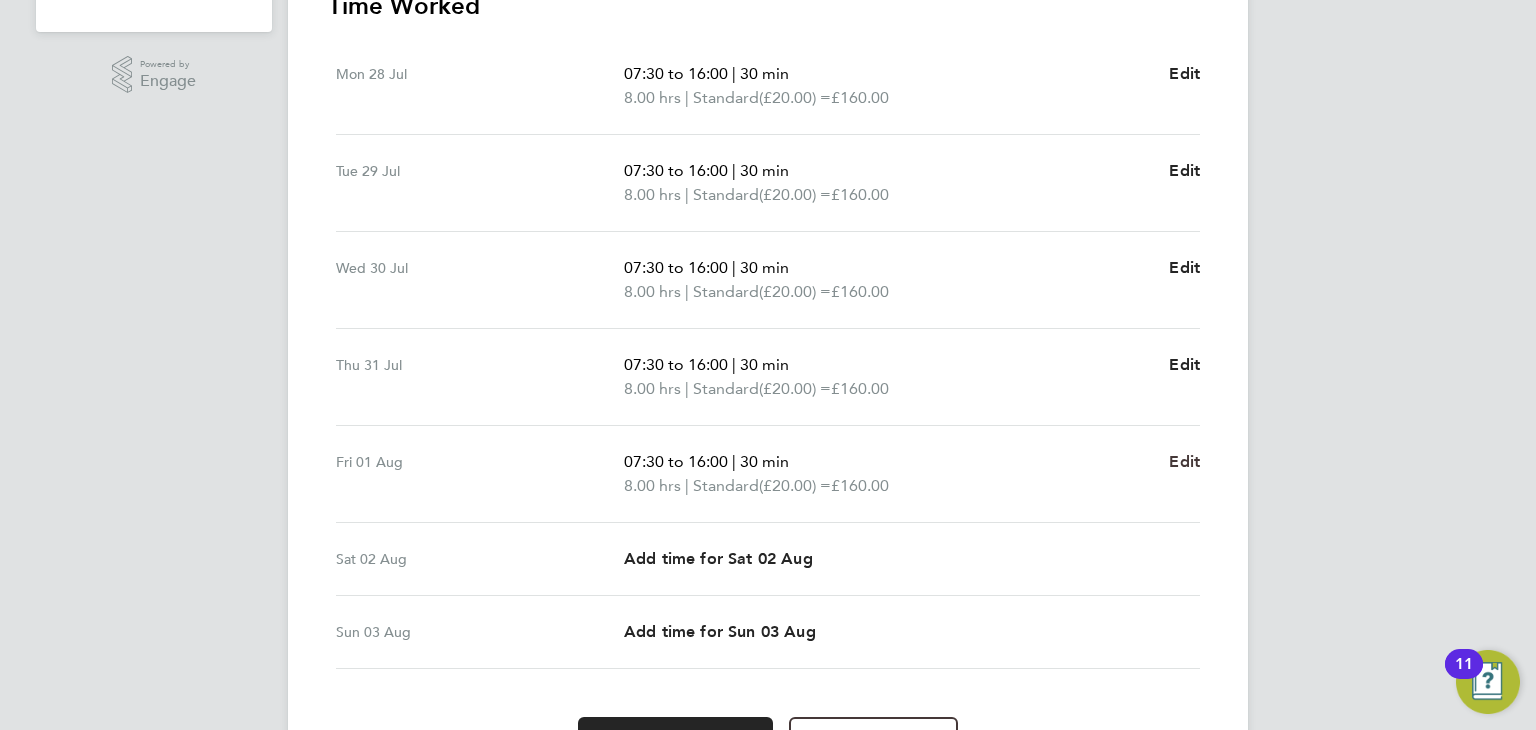click on "Edit" at bounding box center [1184, 461] 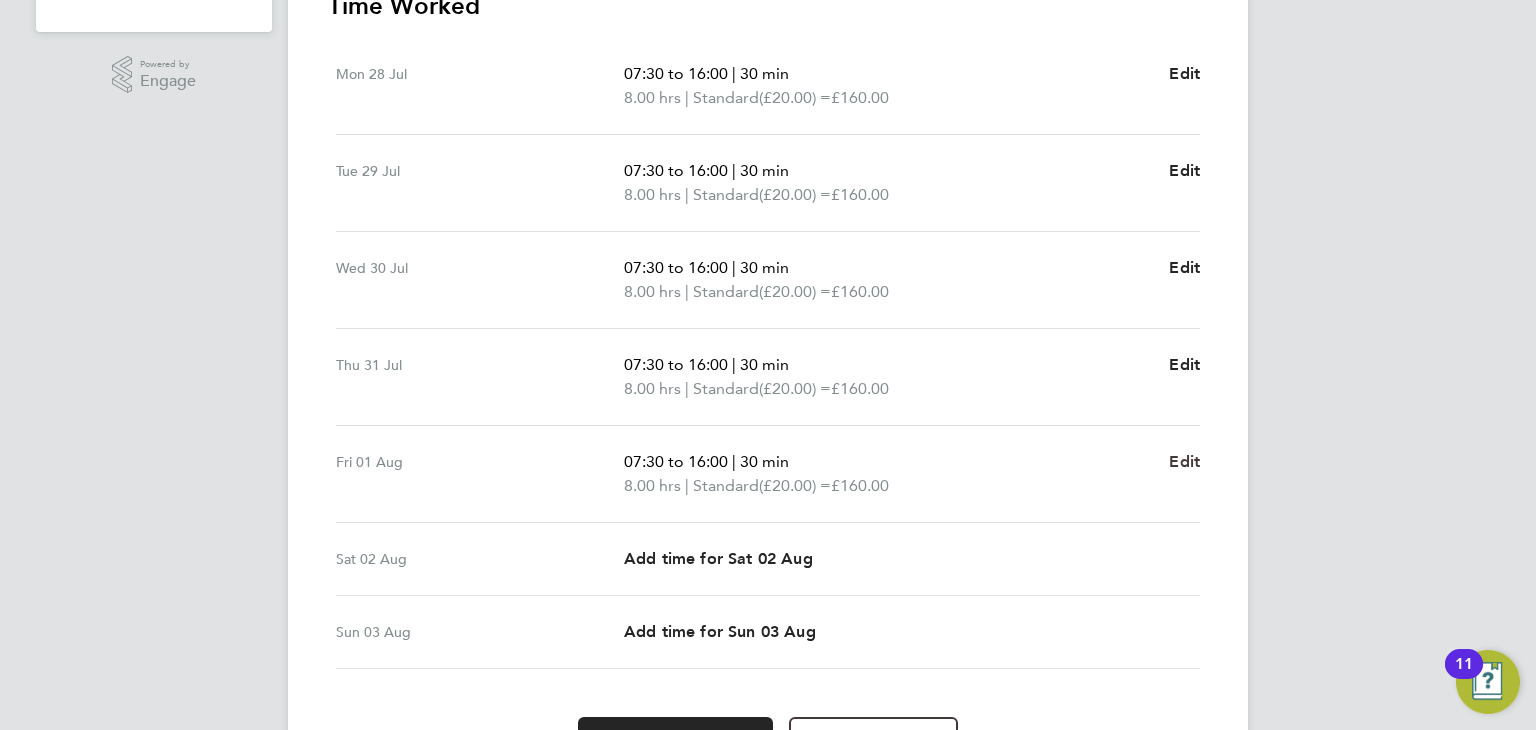 select on "30" 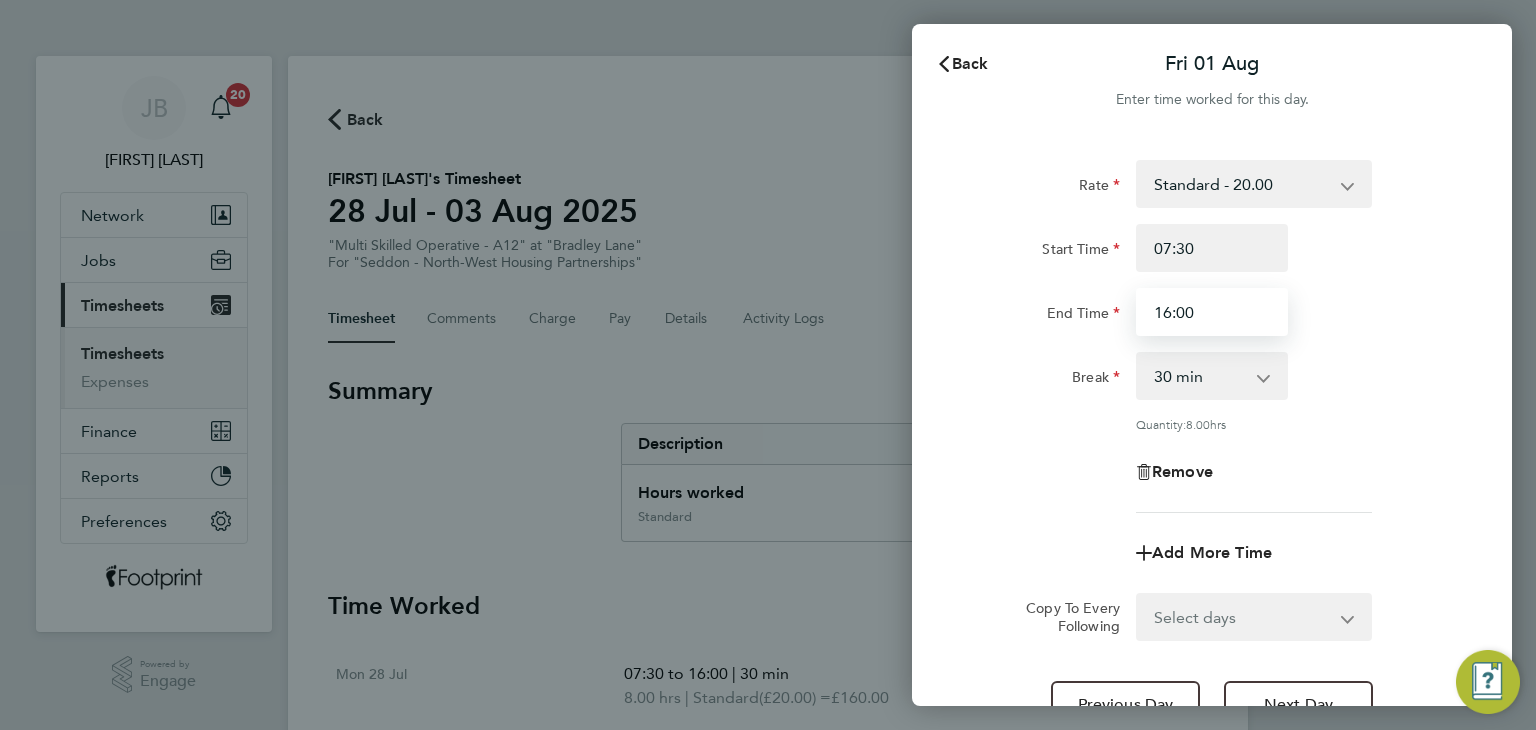 drag, startPoint x: 1203, startPoint y: 313, endPoint x: 993, endPoint y: 331, distance: 210.77002 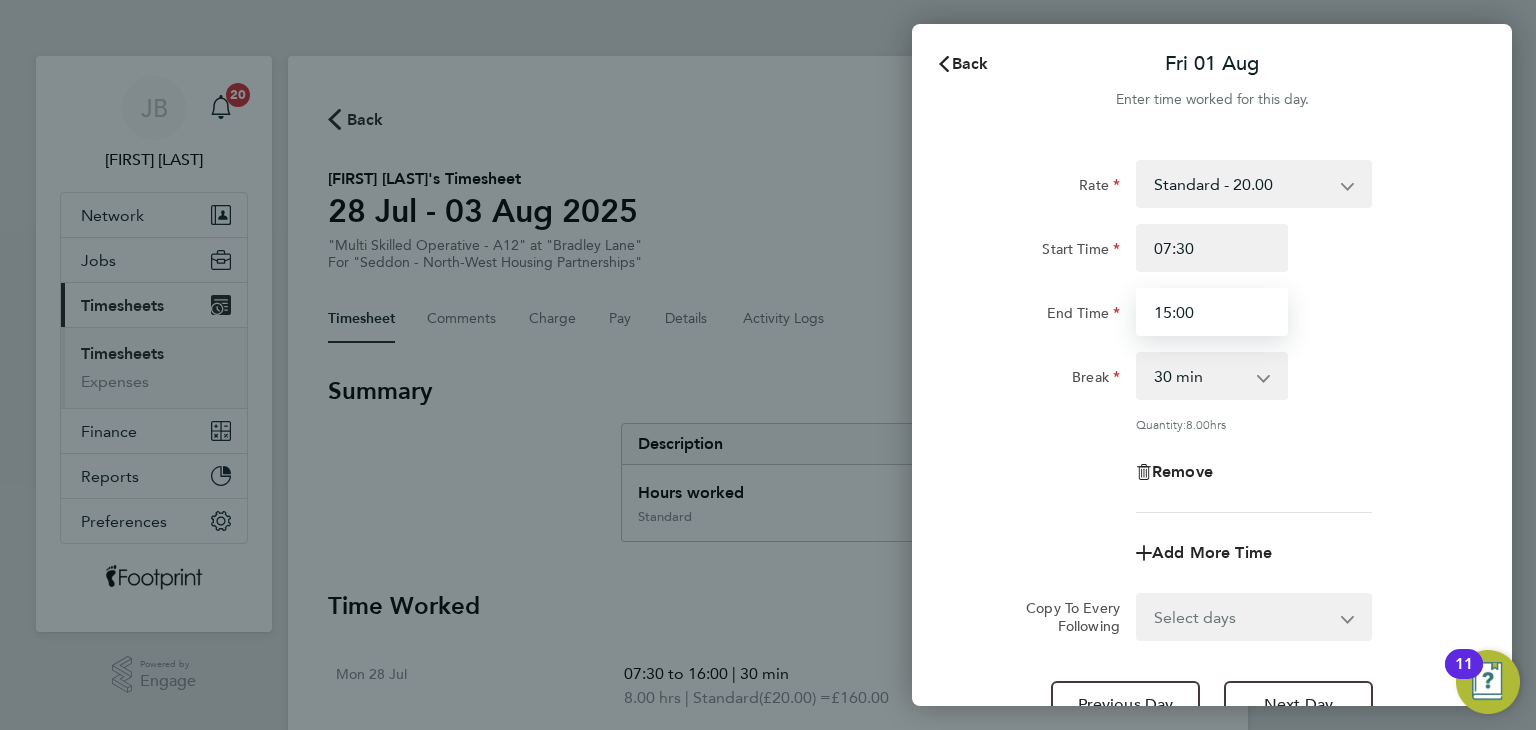 type on "15:00" 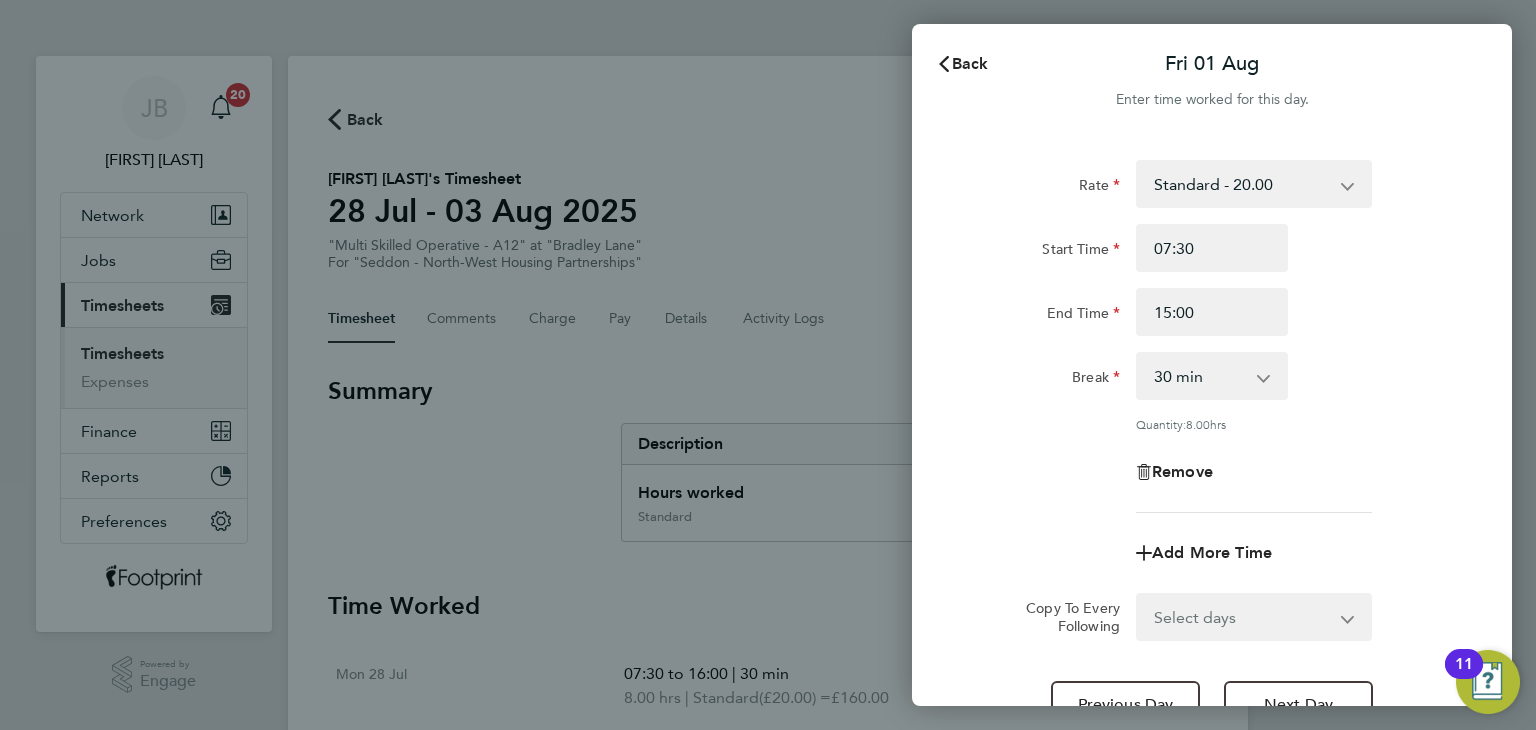 click on "End Time" 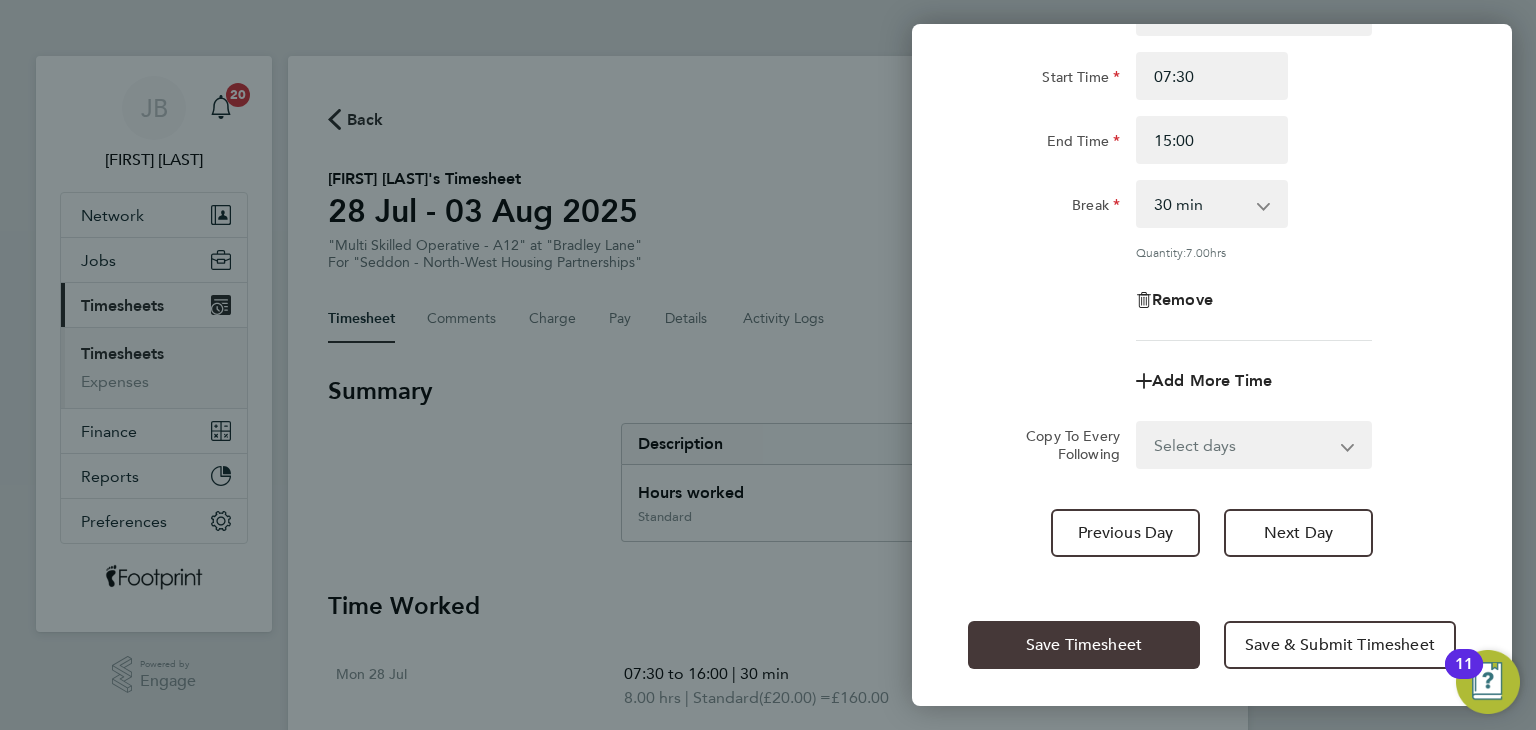 click on "Save Timesheet" 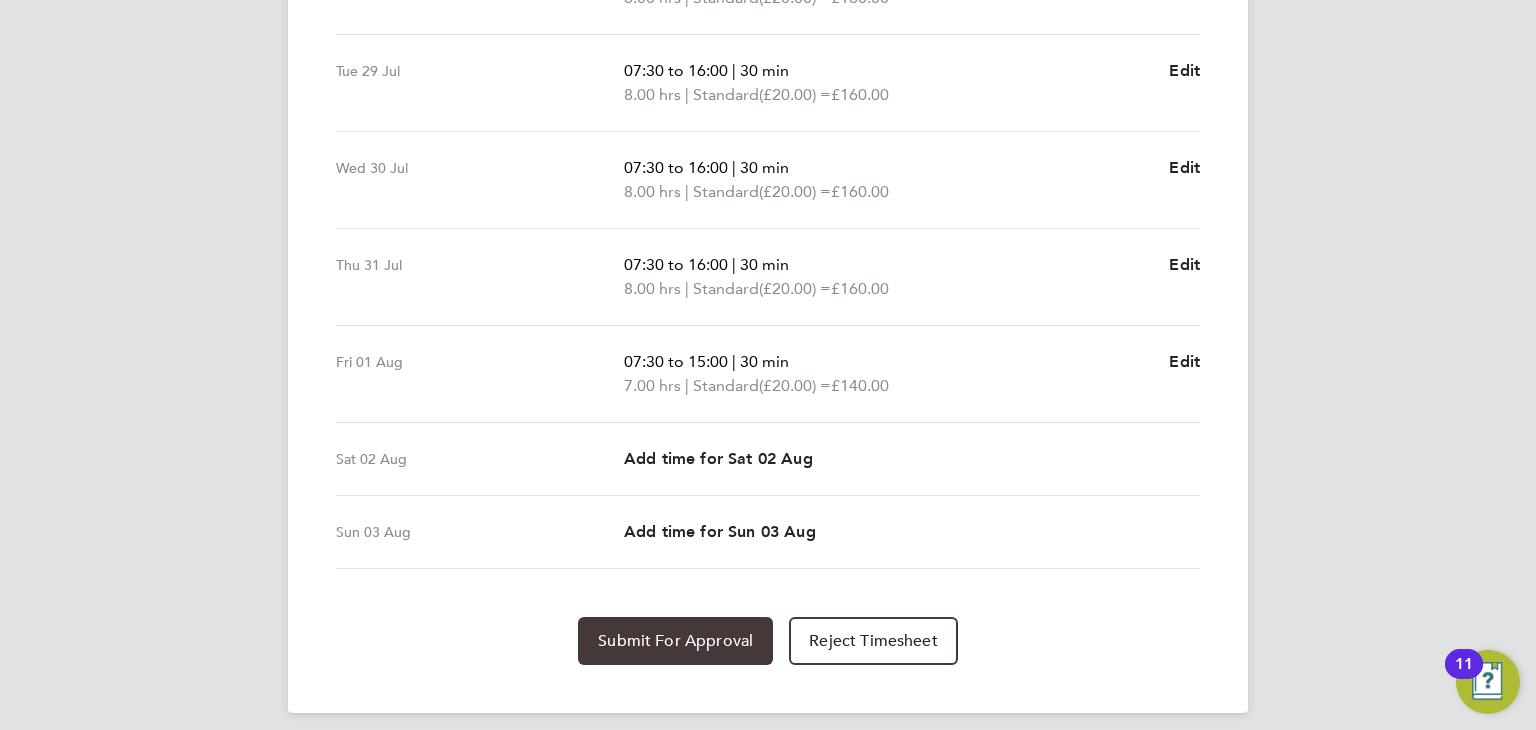 click on "Submit For Approval" 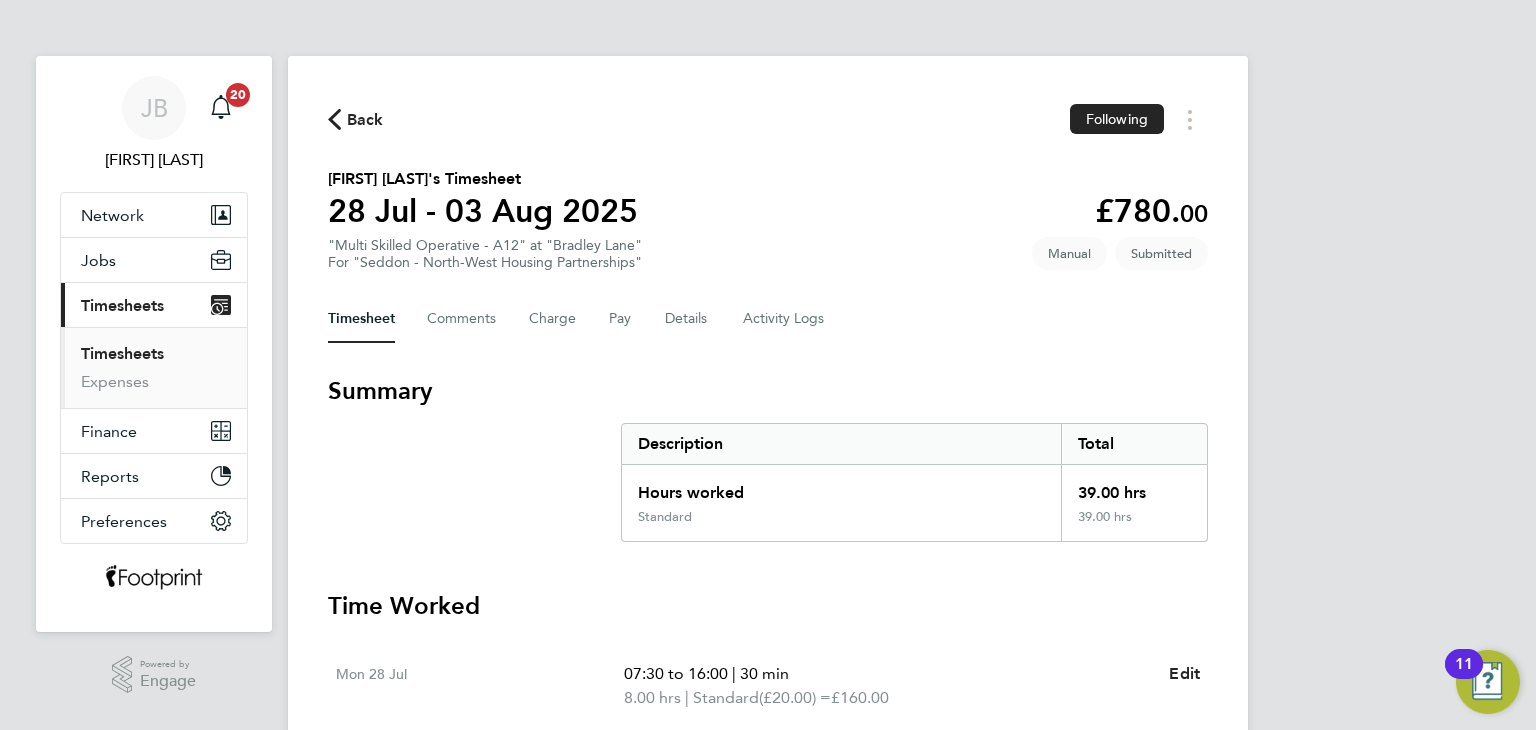 click on "Timesheets" at bounding box center (122, 353) 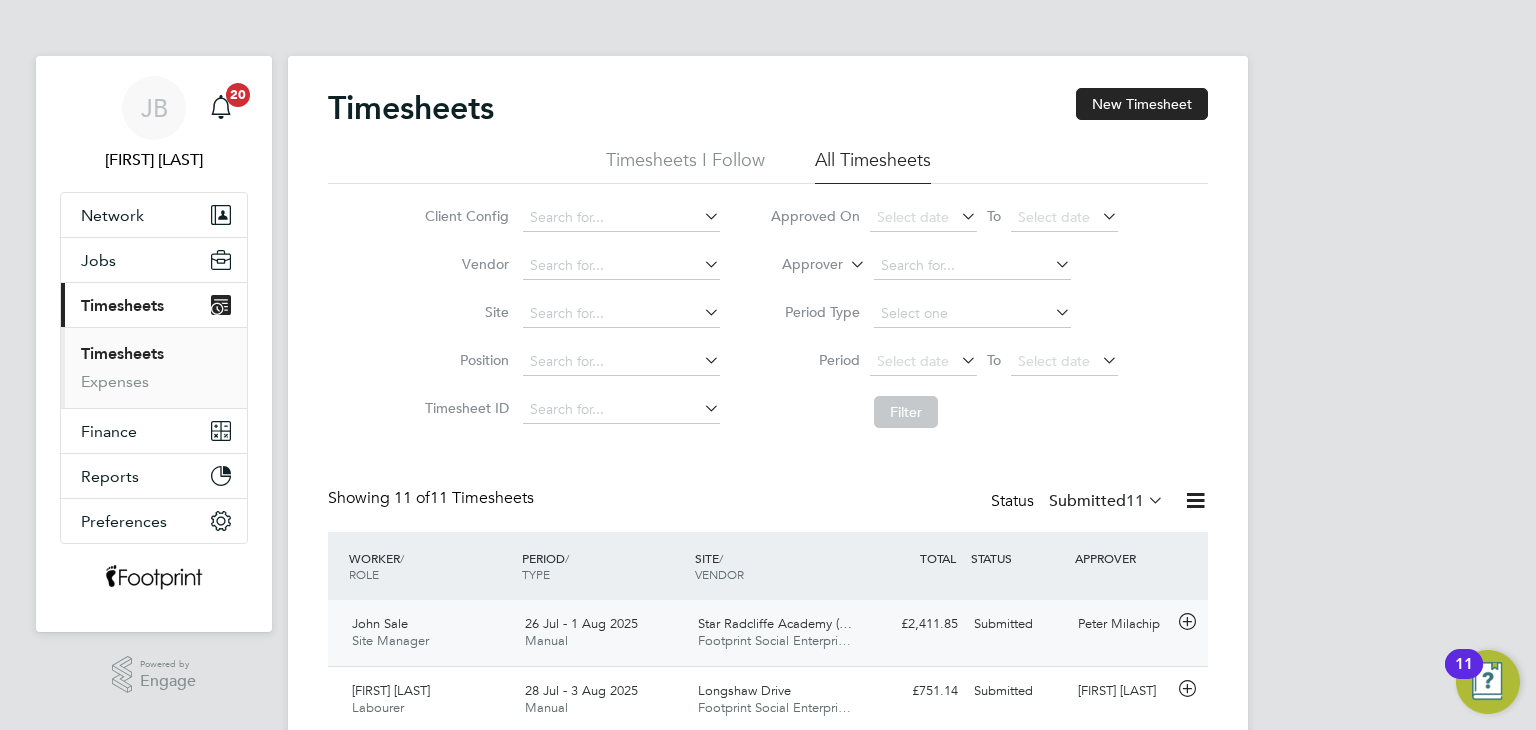 scroll, scrollTop: 200, scrollLeft: 0, axis: vertical 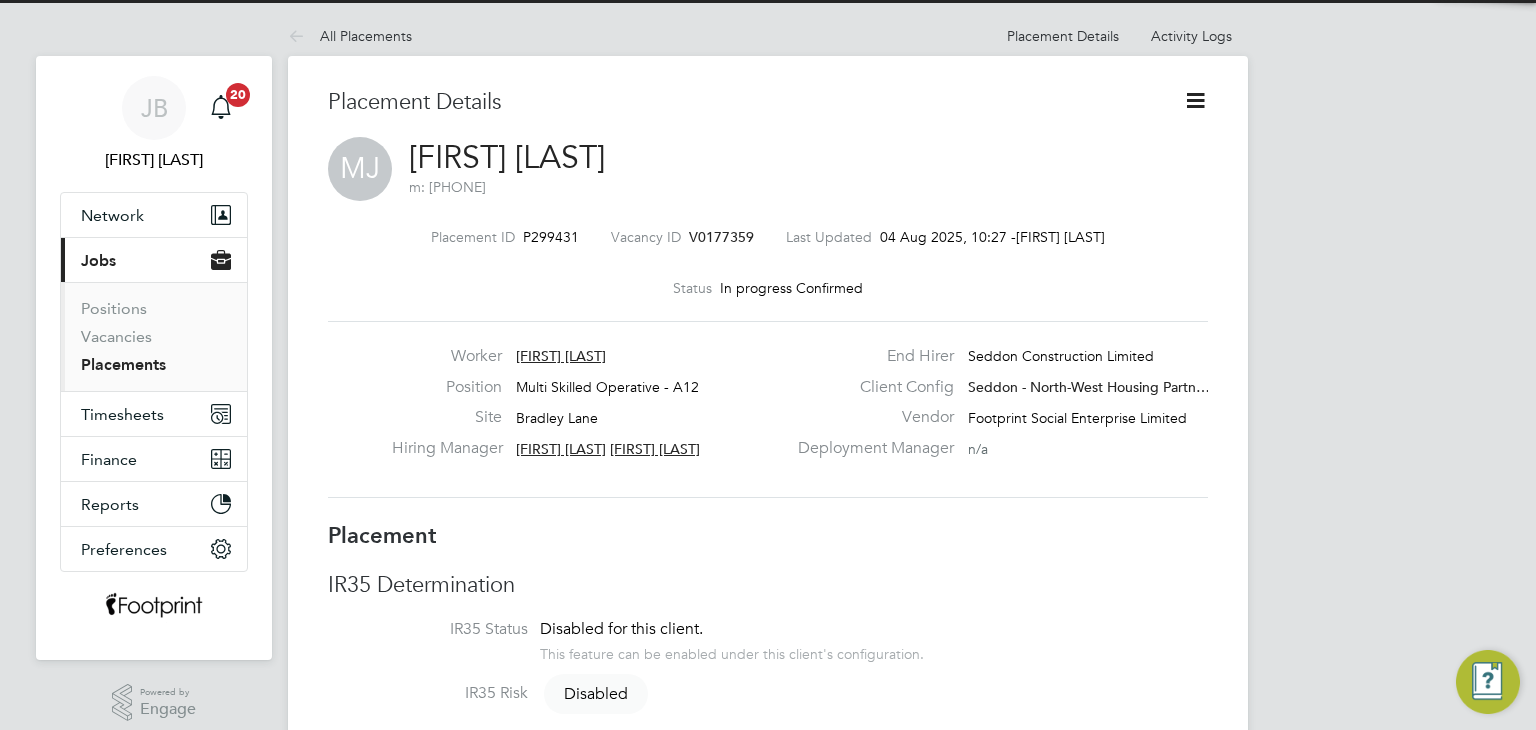 click 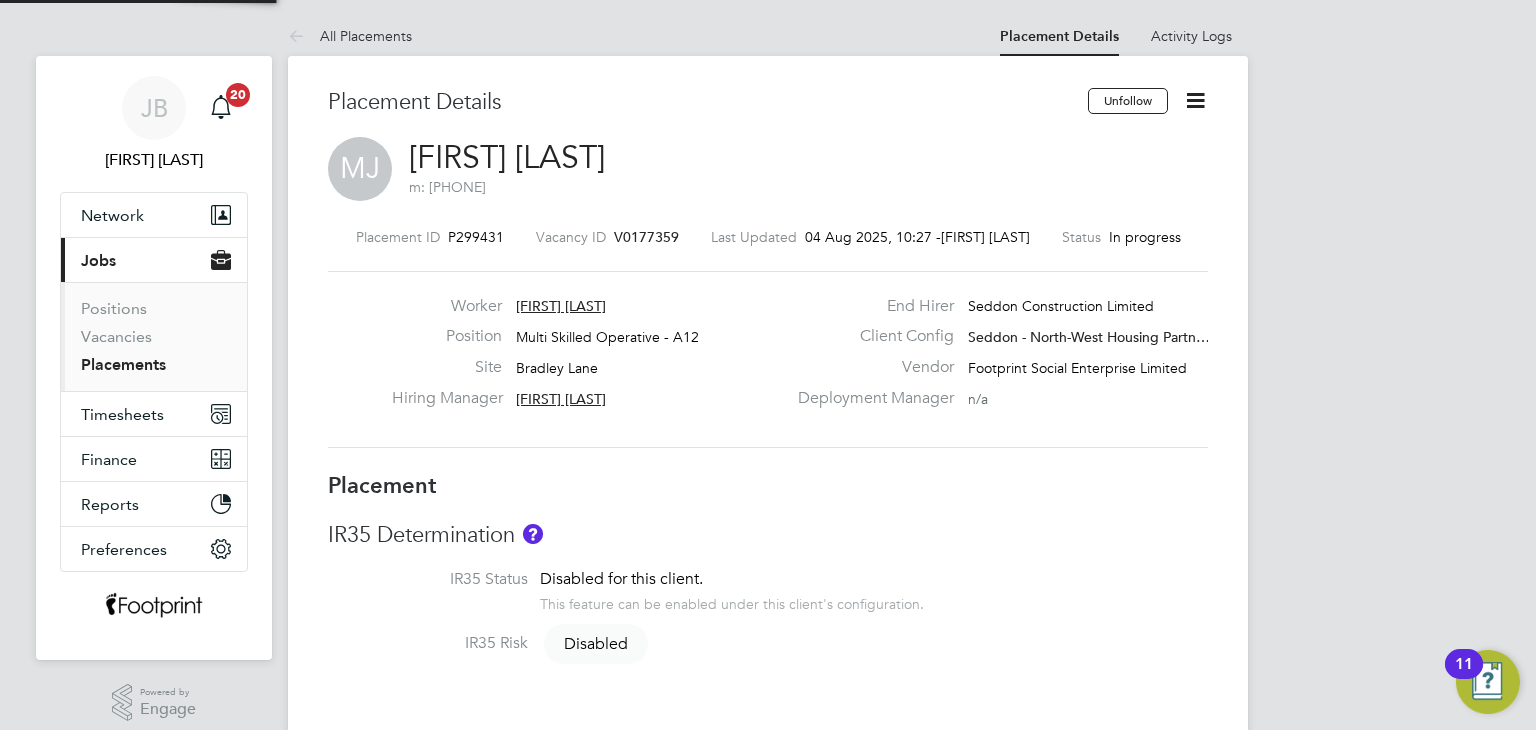 scroll, scrollTop: 0, scrollLeft: 0, axis: both 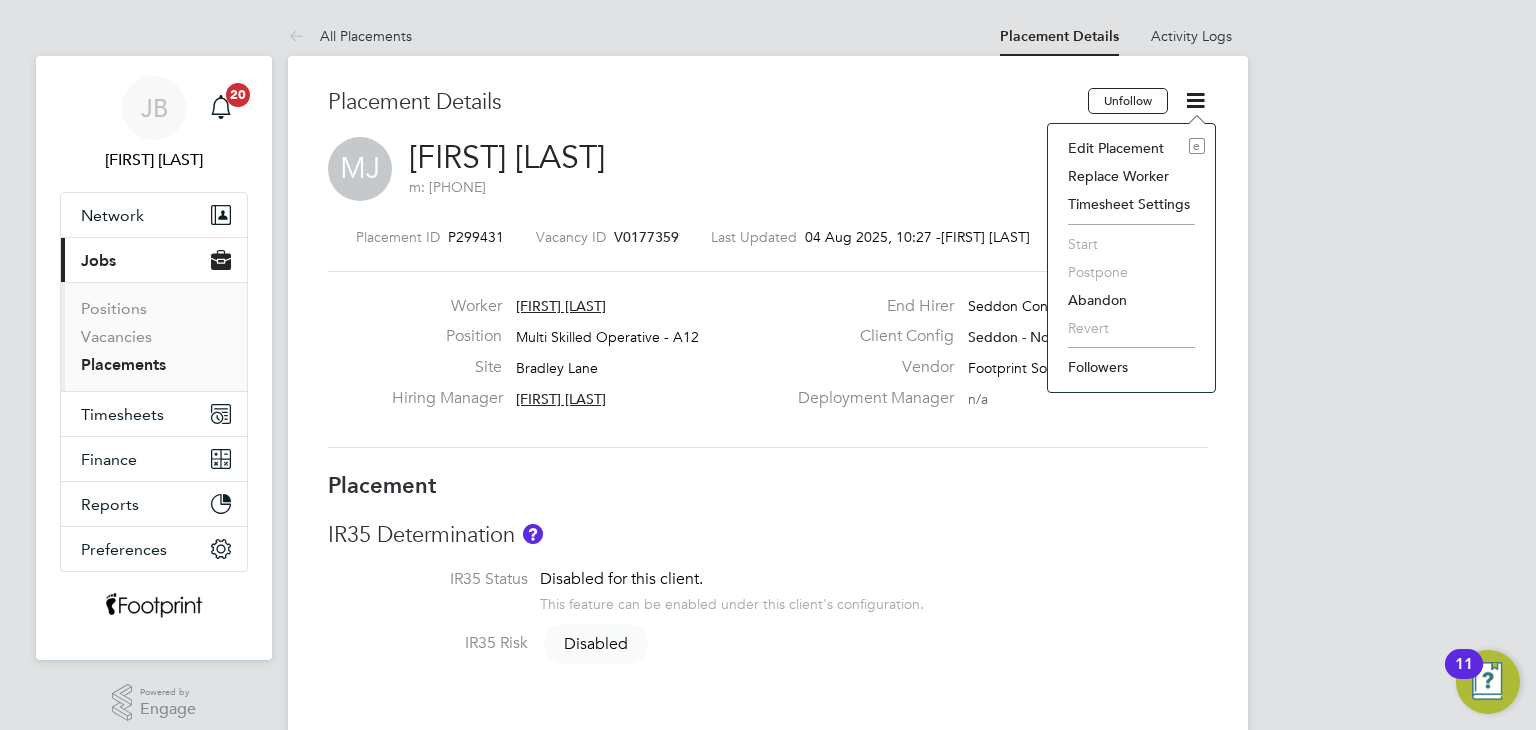 click on "Edit Placement e" 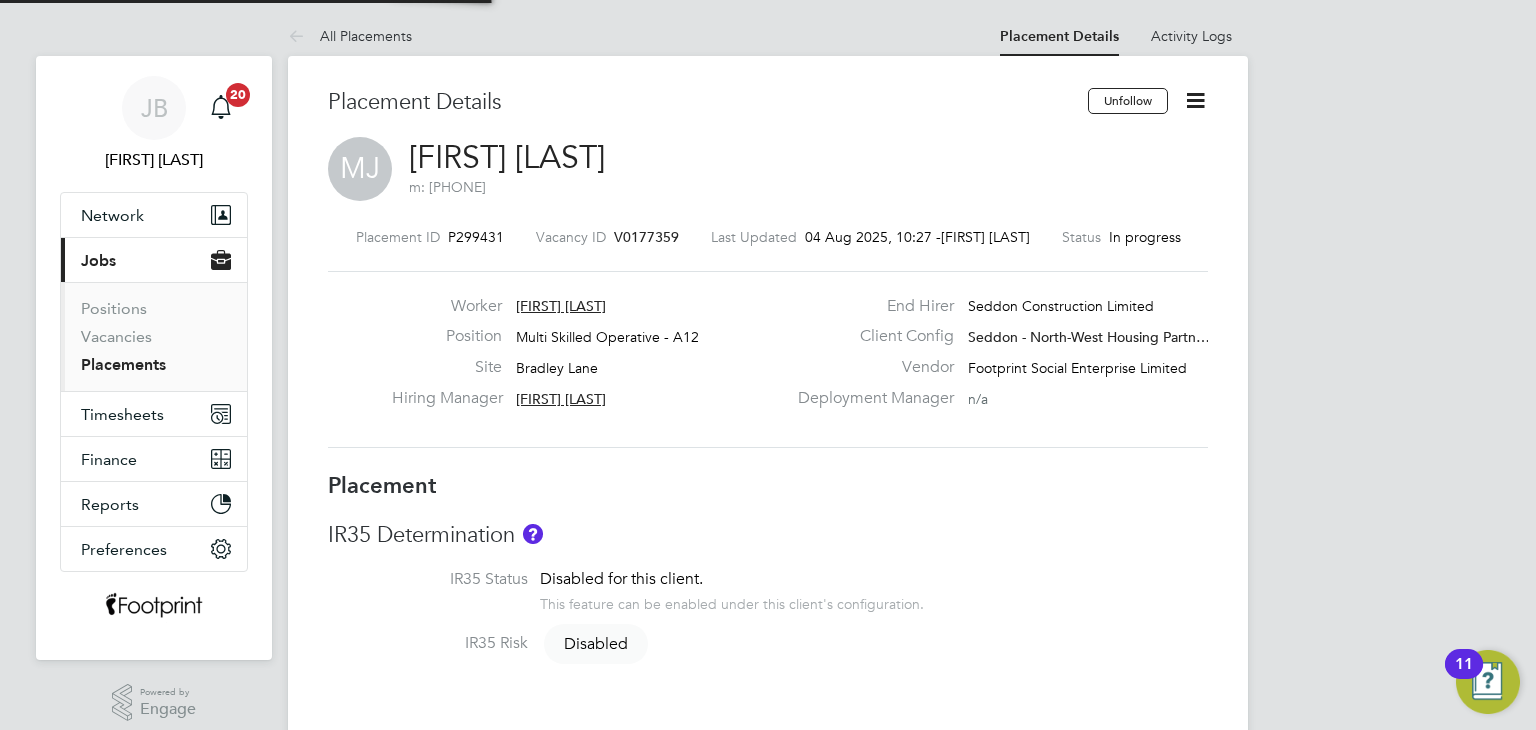type on "[FIRST] [LAST]" 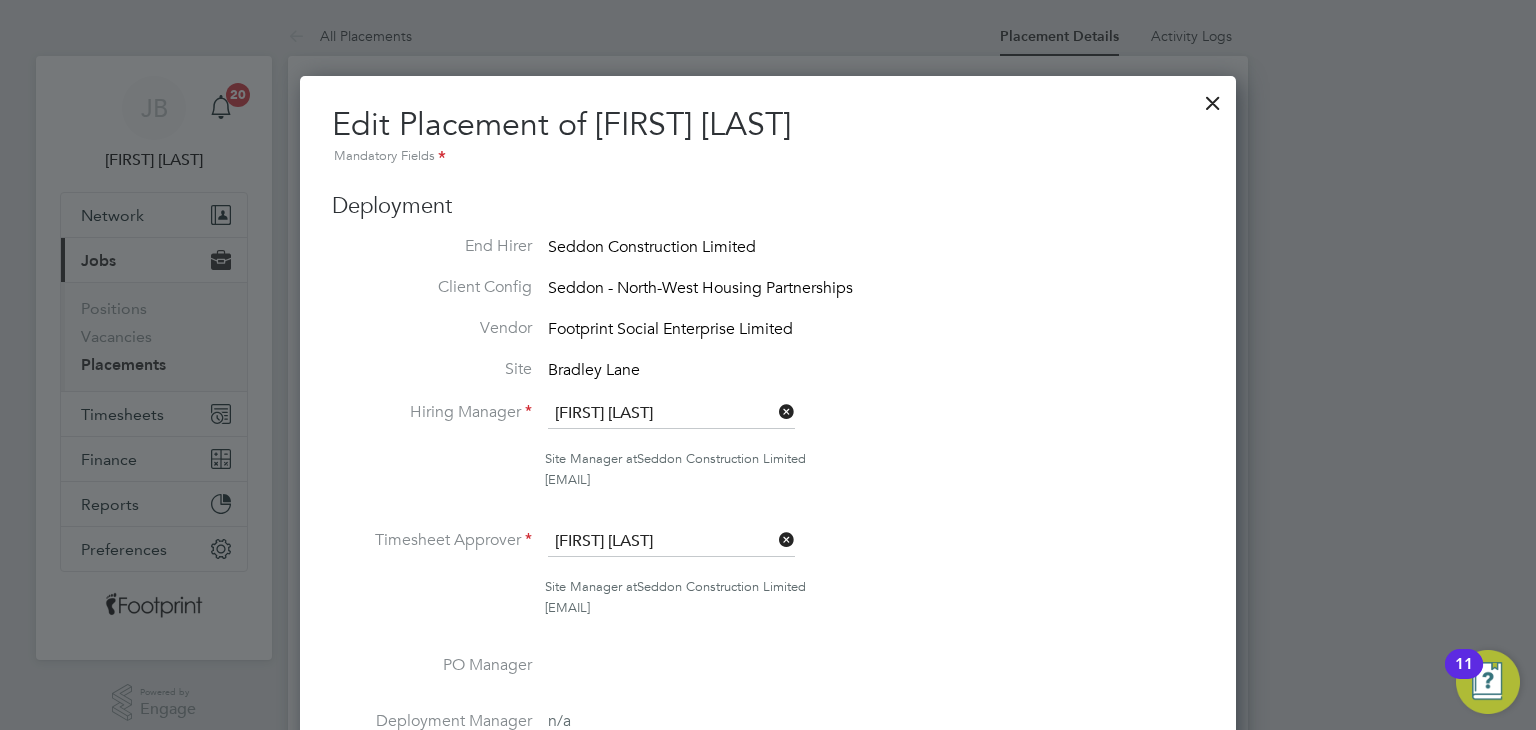 scroll, scrollTop: 10, scrollLeft: 10, axis: both 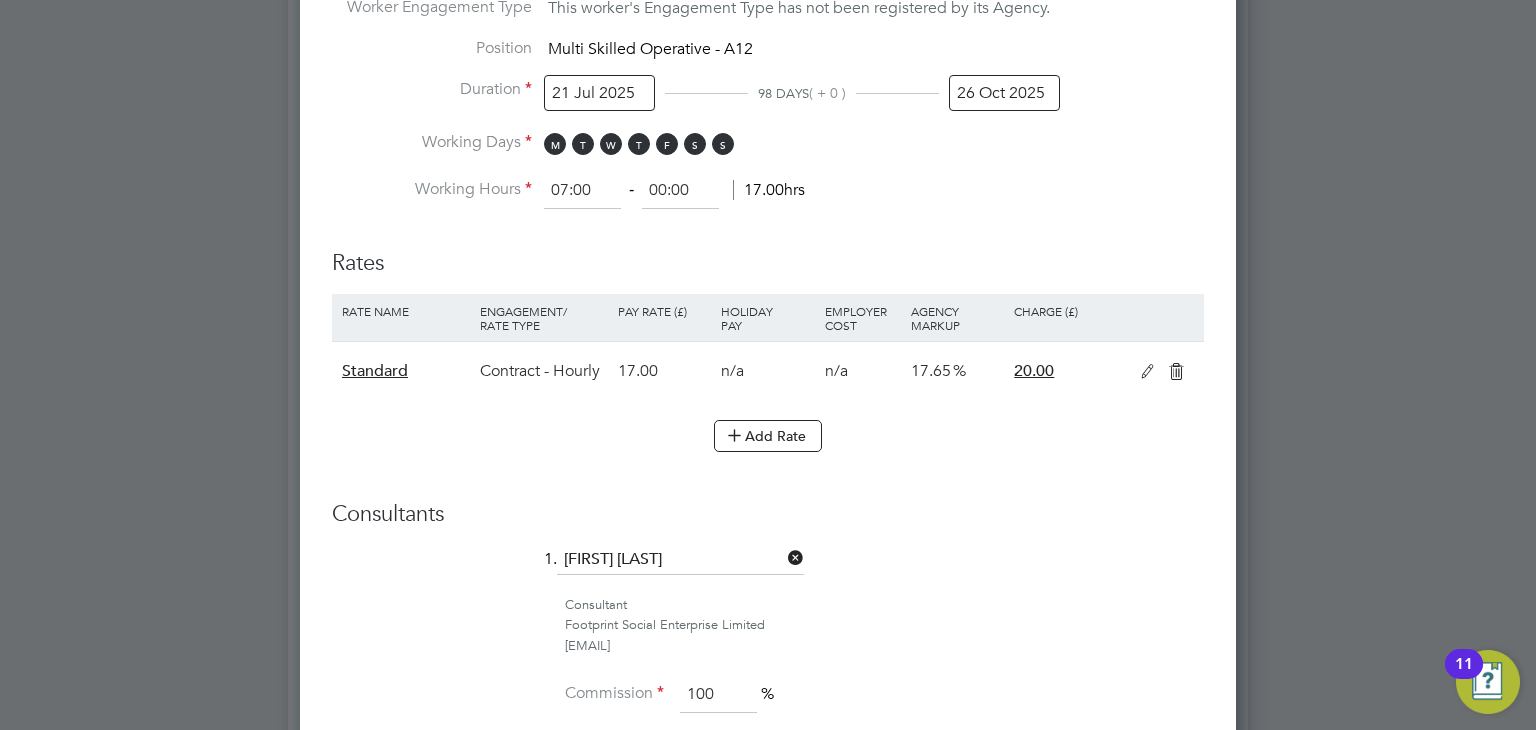 click on "26 Oct 2025" at bounding box center [1004, 93] 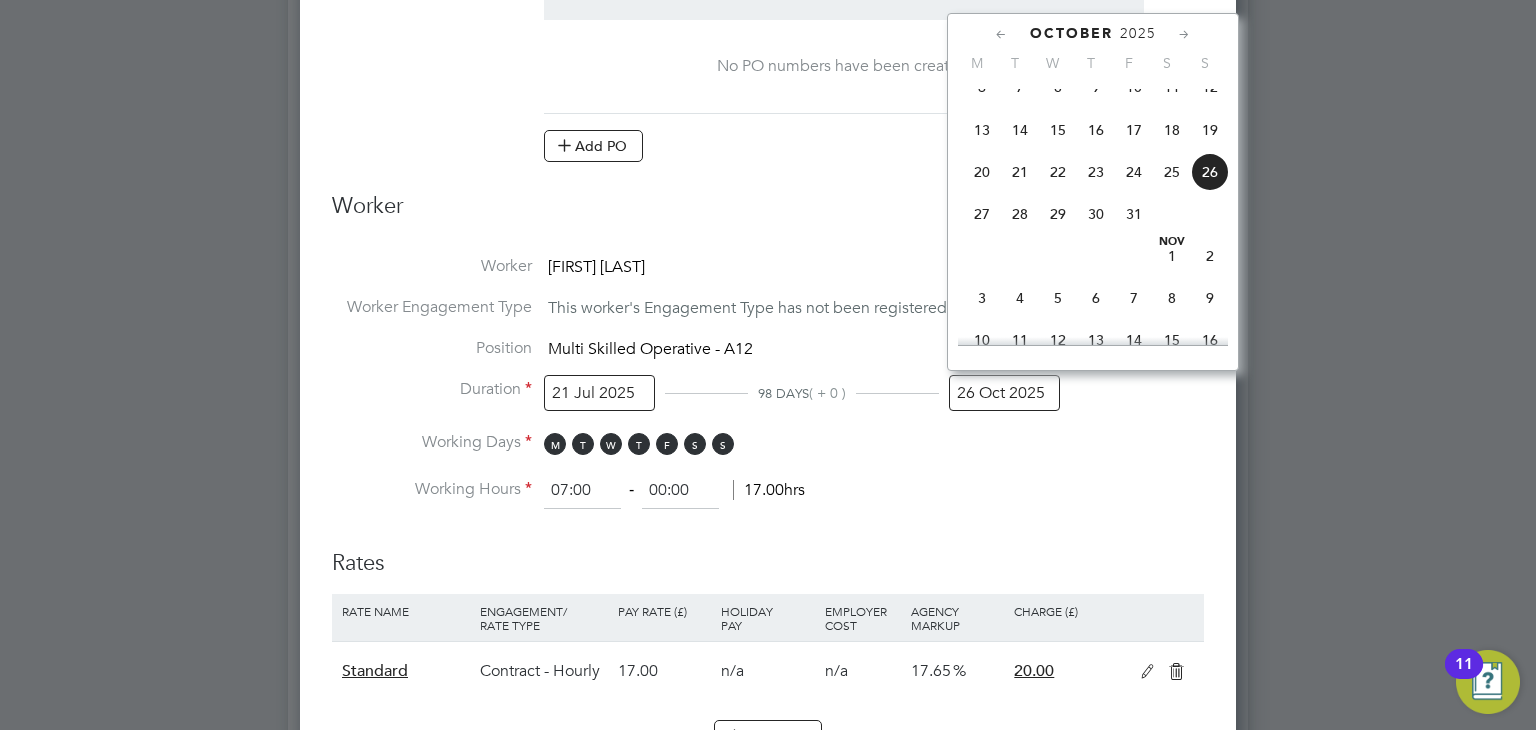 click 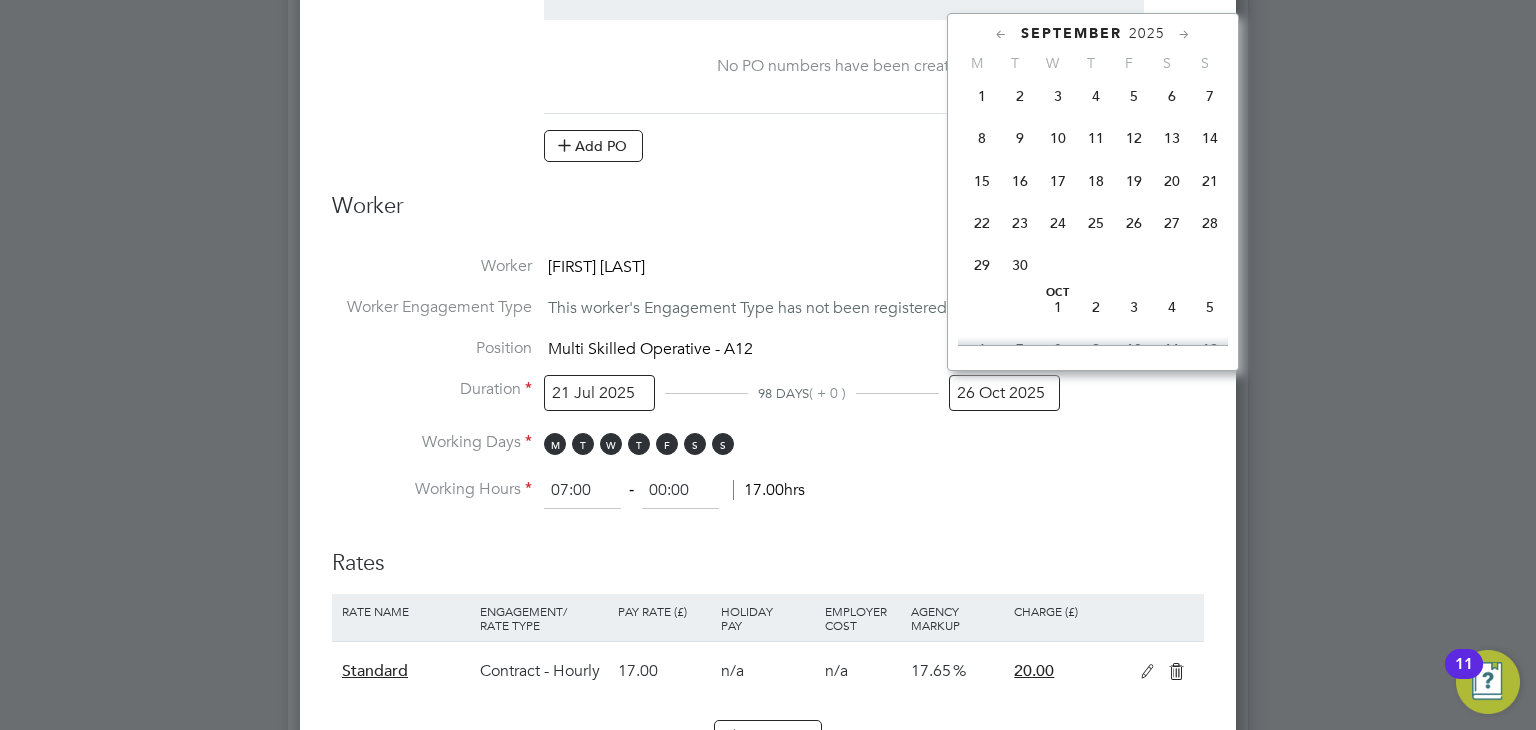 click 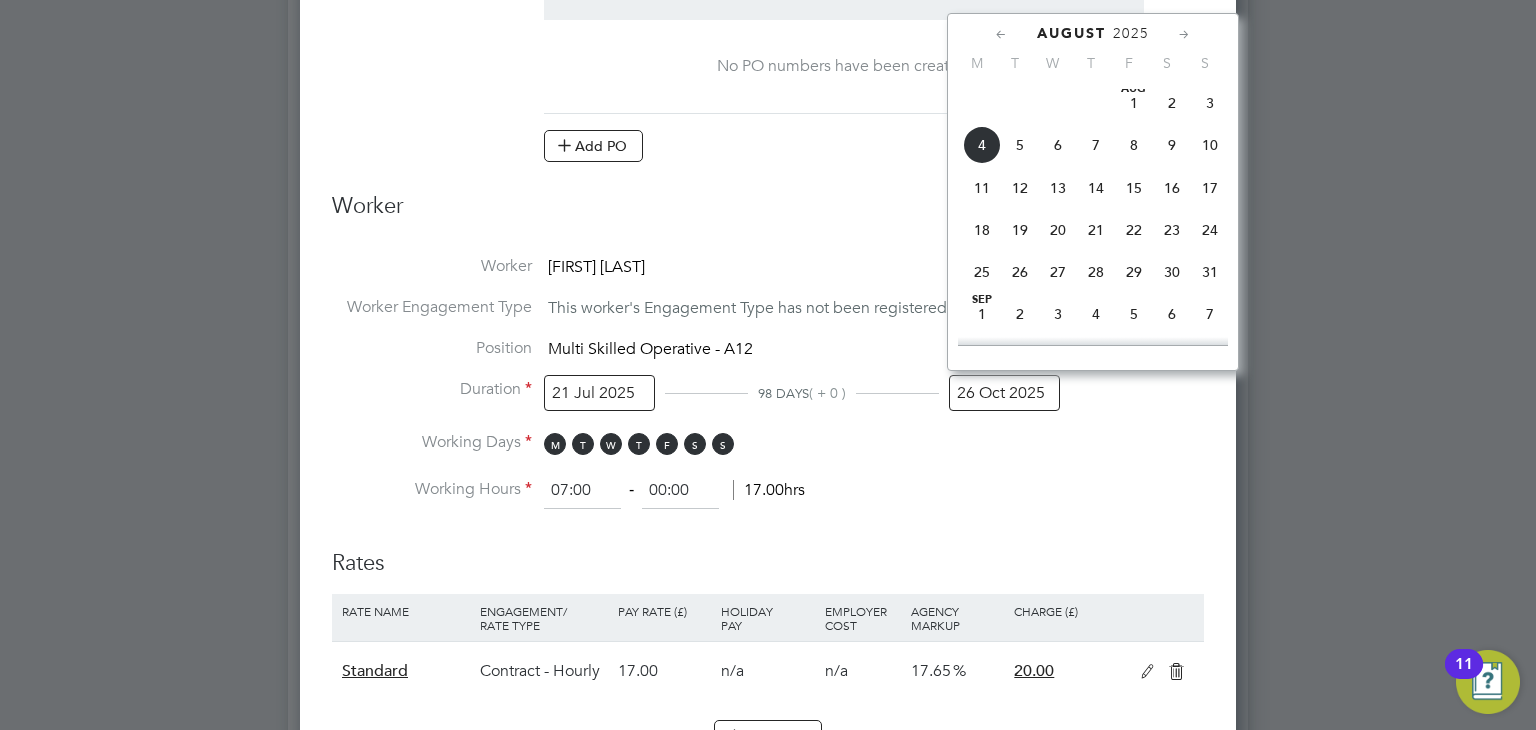 click 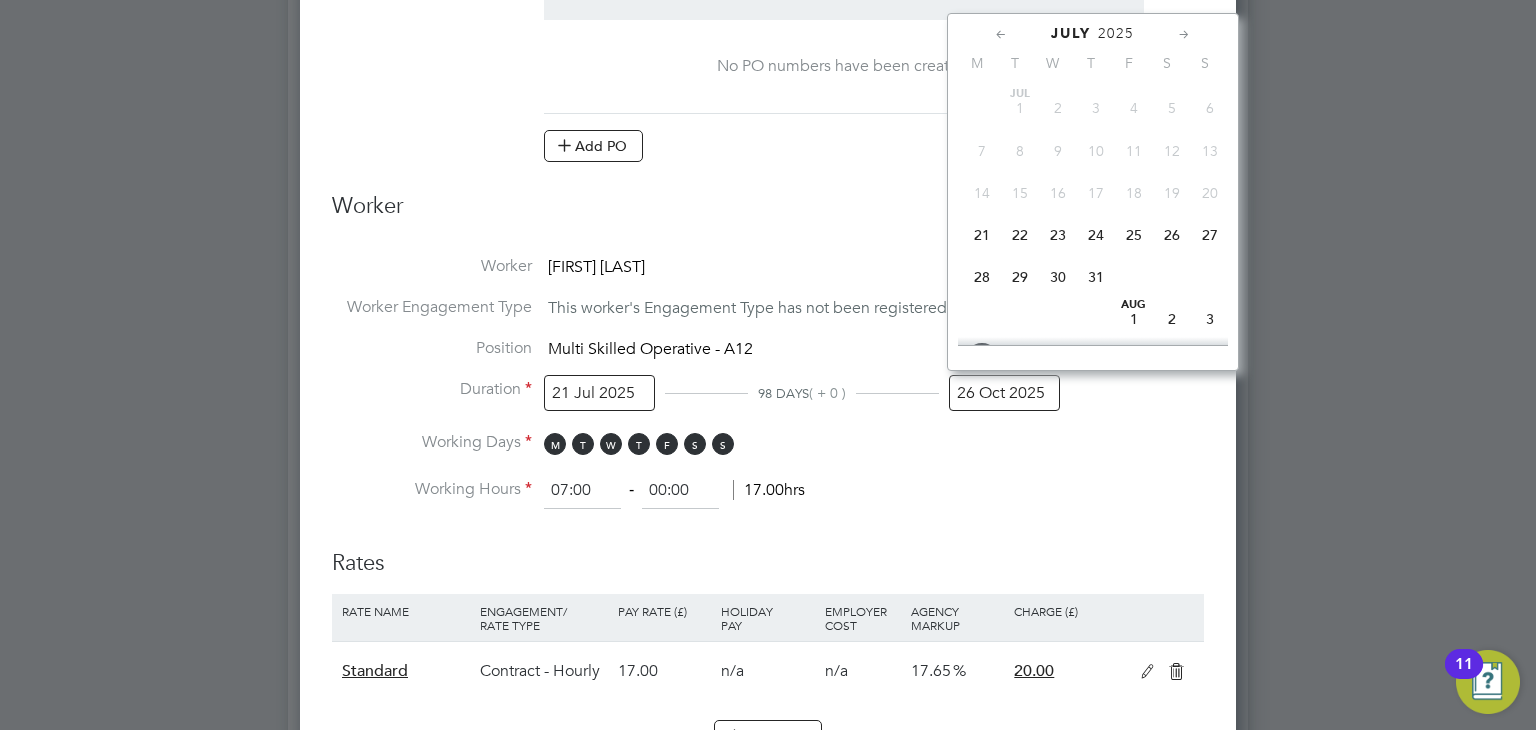 click on "27" 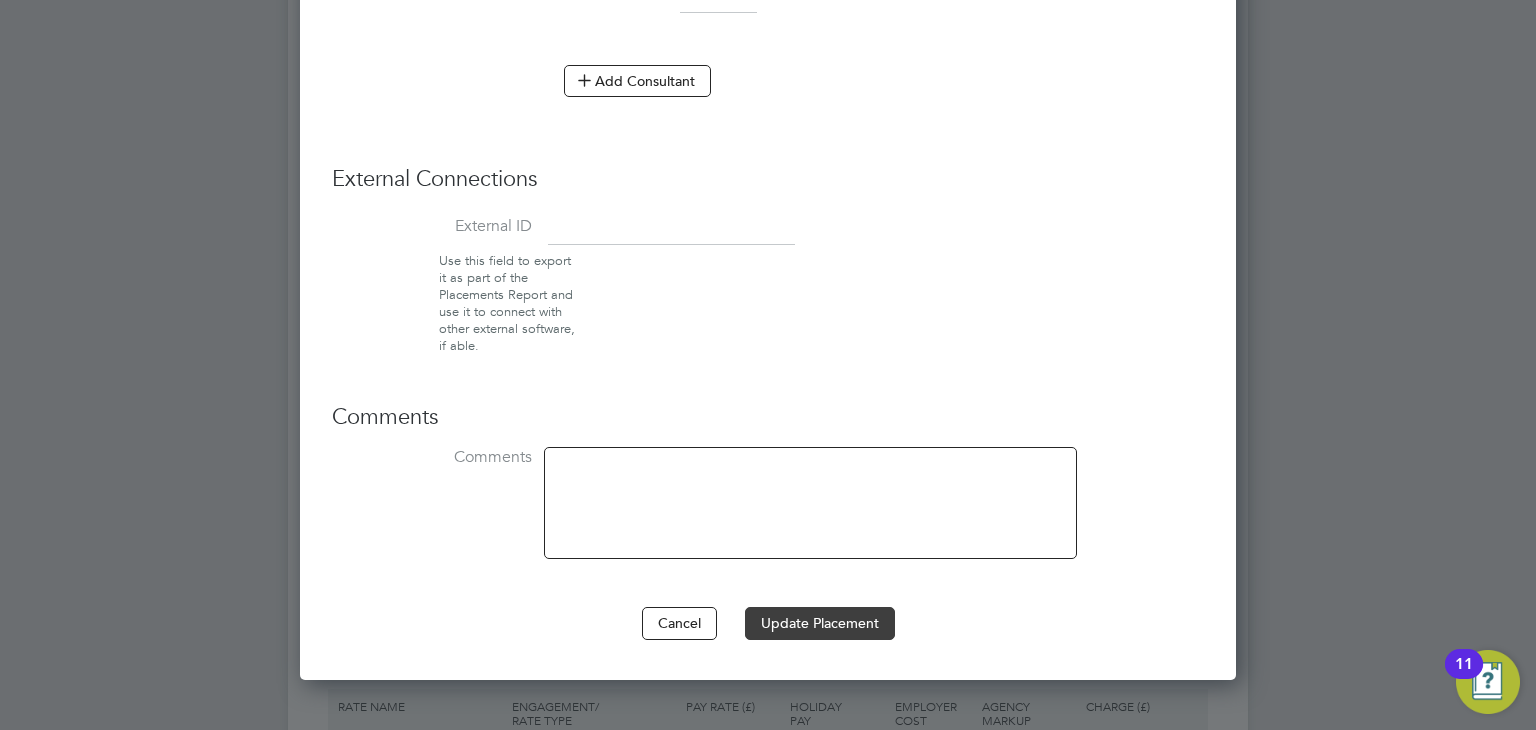 click on "Update Placement" at bounding box center (820, 623) 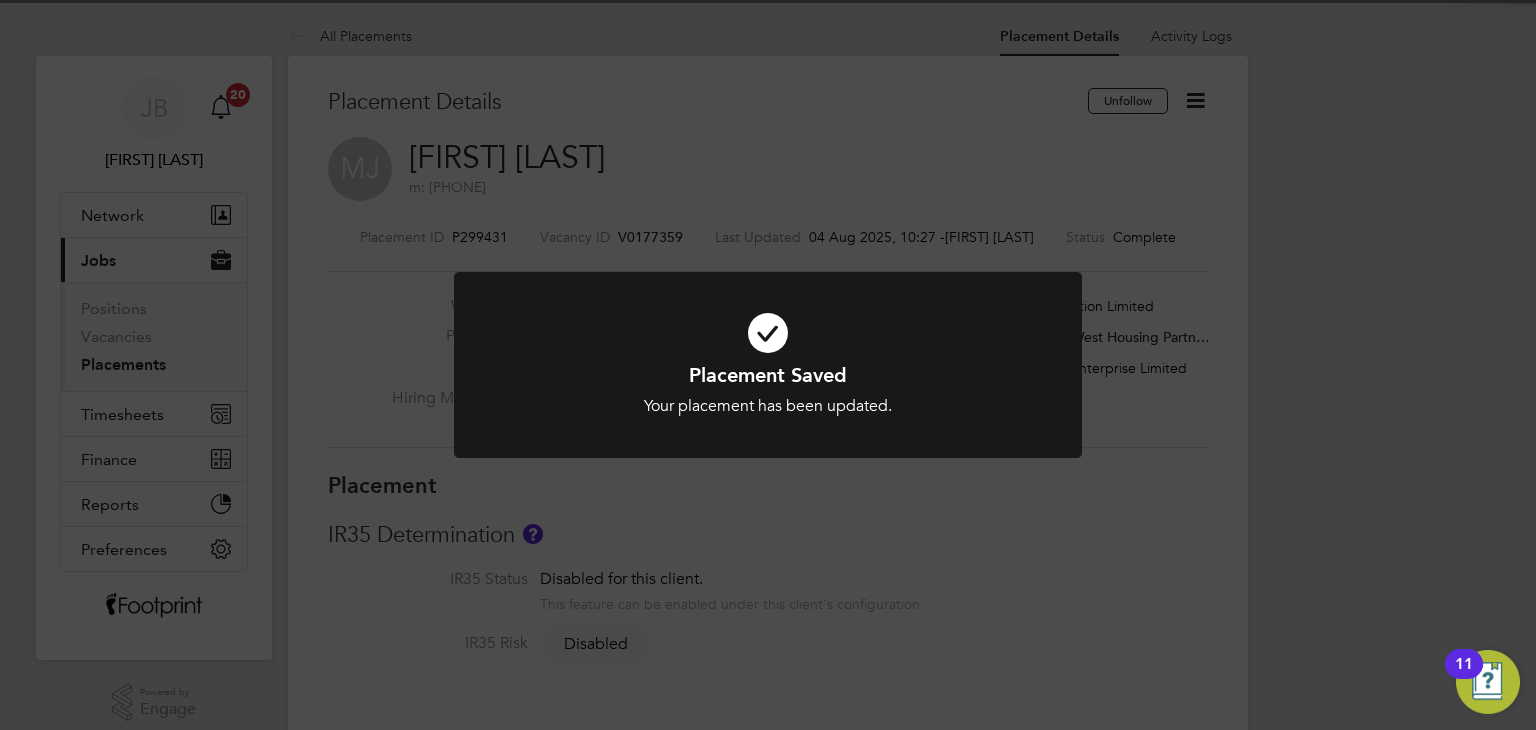 click on "Placement Saved Your placement has been updated. Cancel Okay" 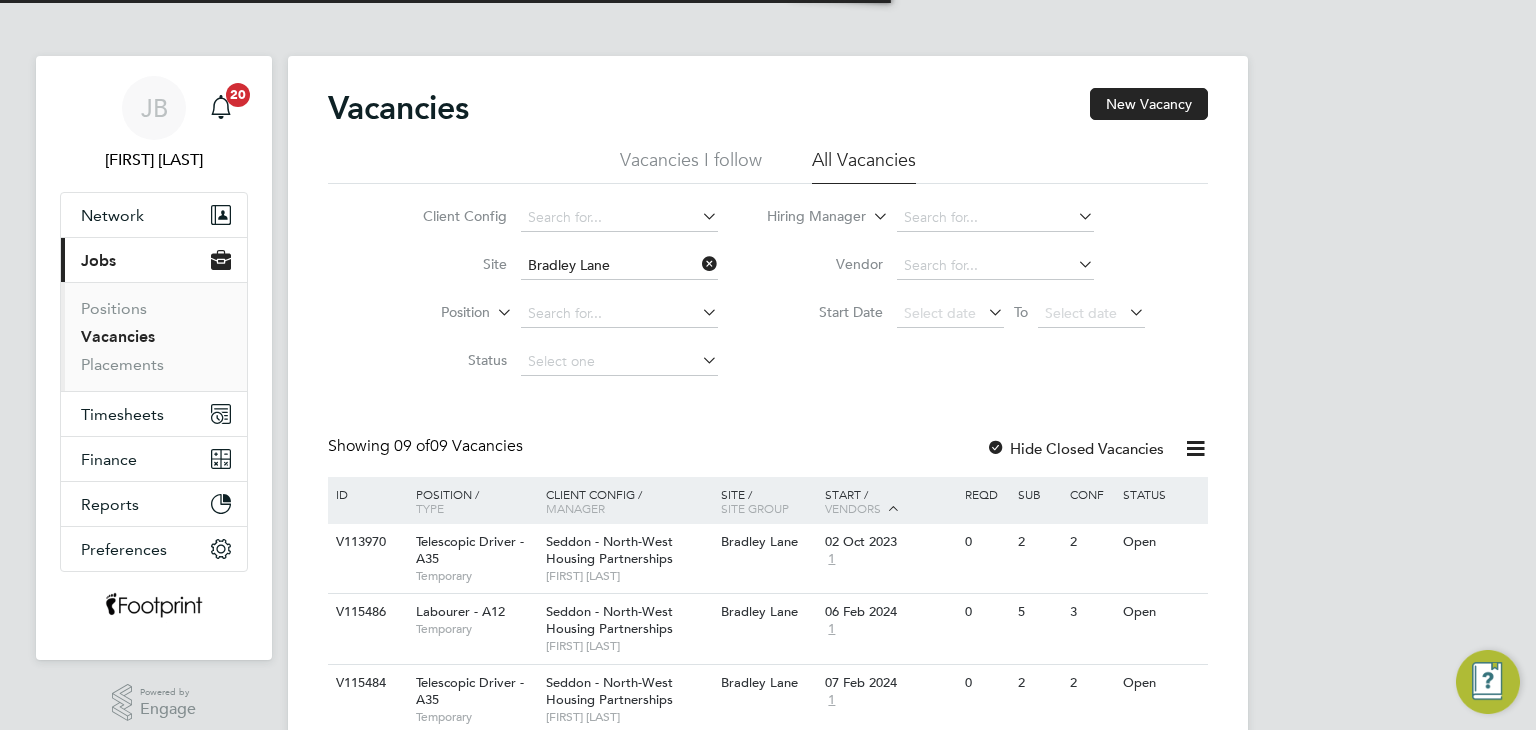 scroll, scrollTop: 0, scrollLeft: 0, axis: both 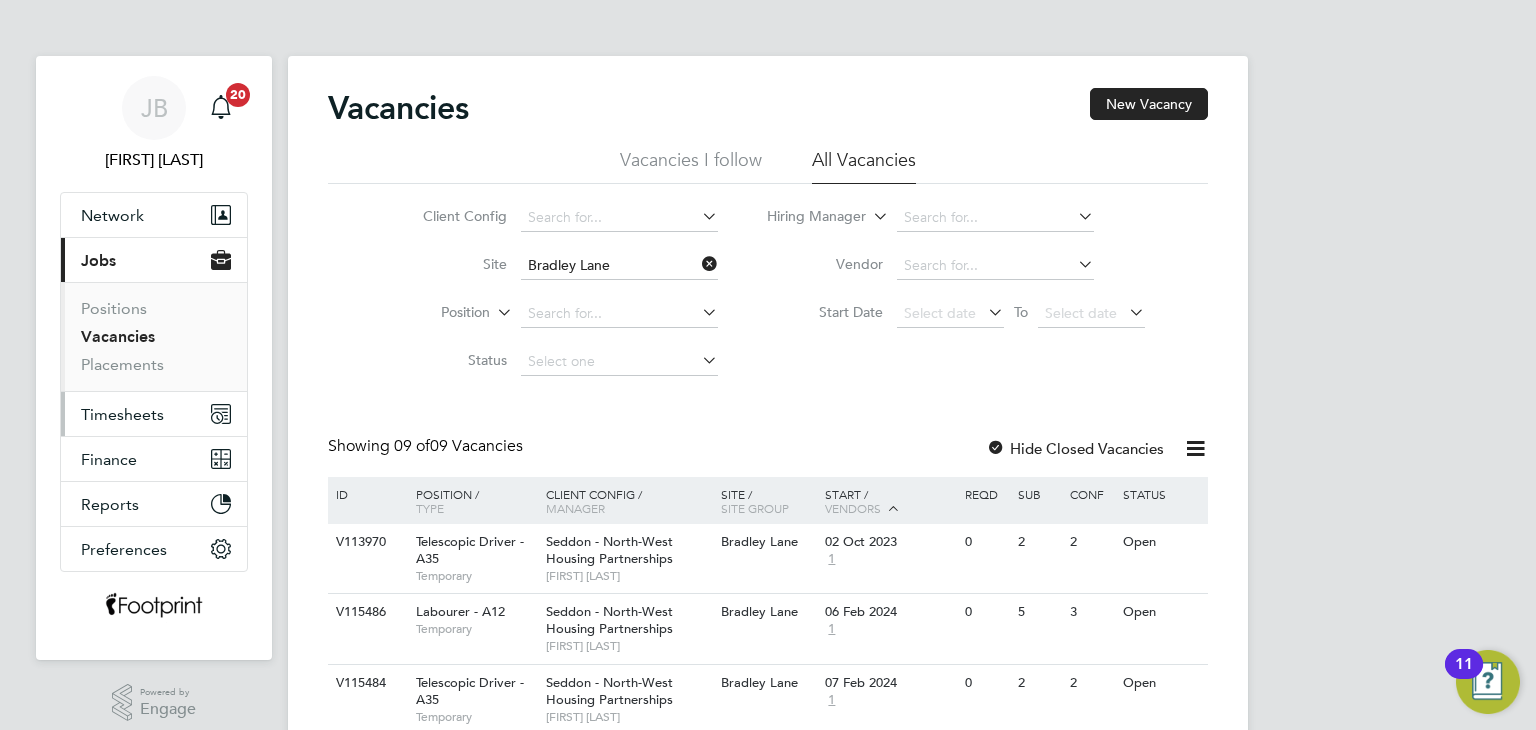 click on "Timesheets" at bounding box center [154, 414] 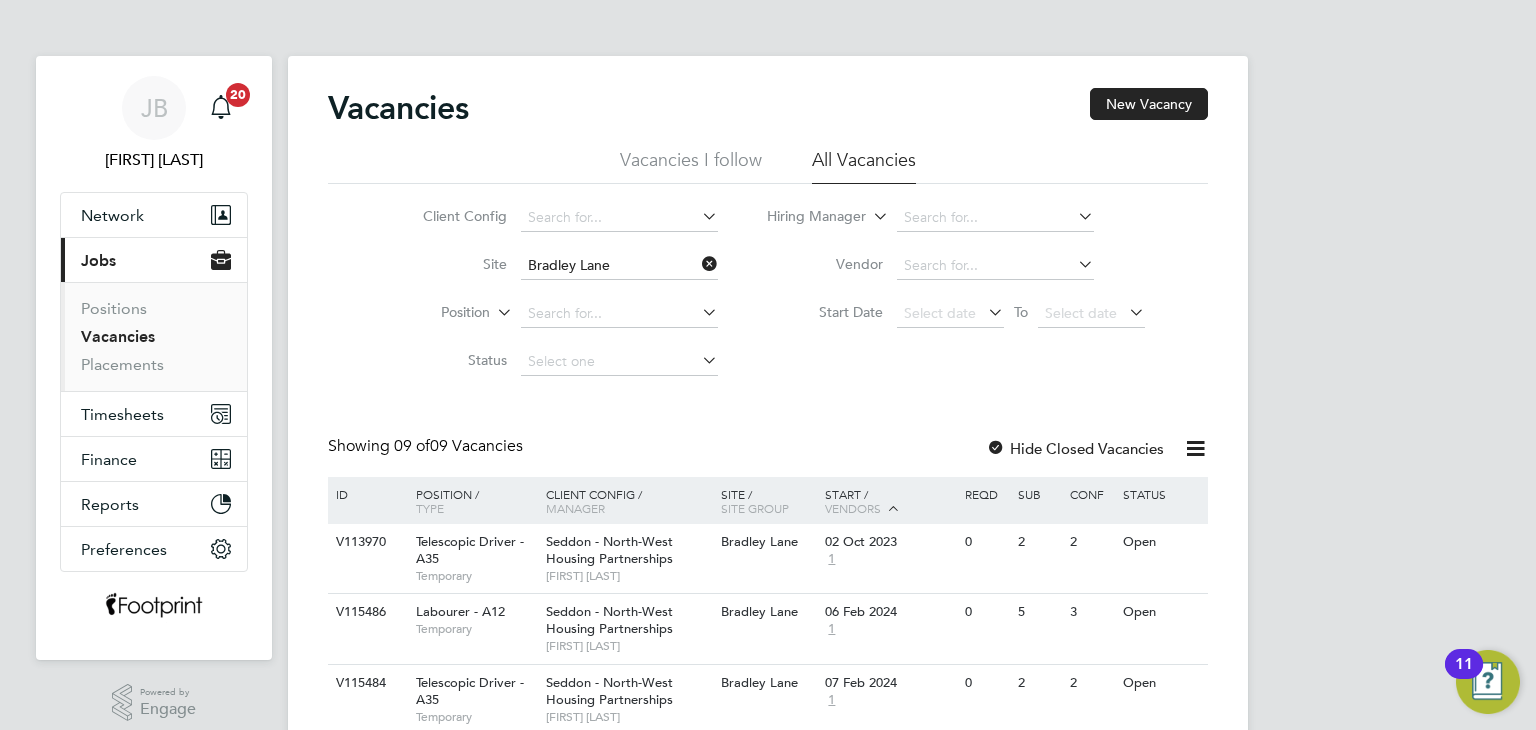 click on "Positions   Vacancies   Placements" at bounding box center [154, 336] 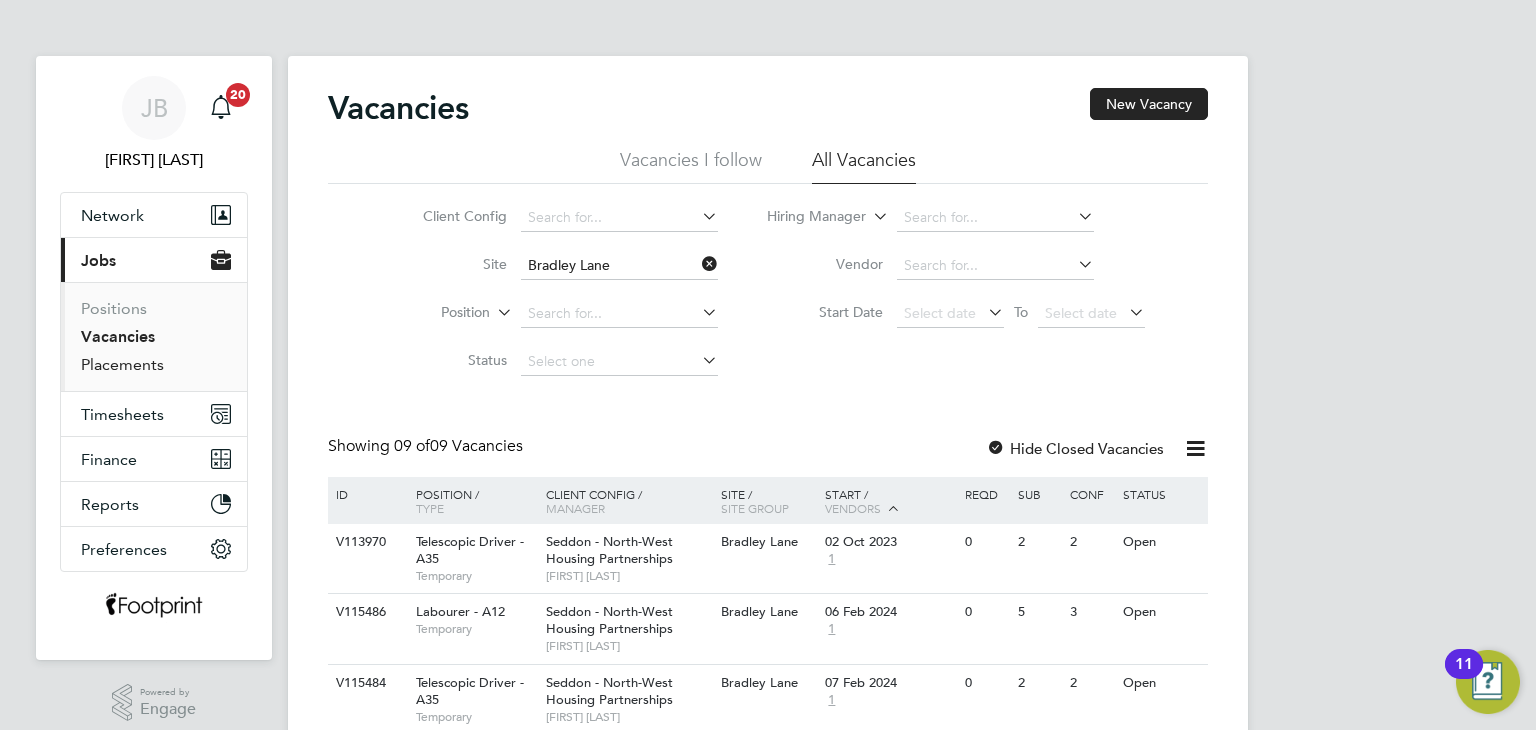 click on "Placements" at bounding box center [122, 364] 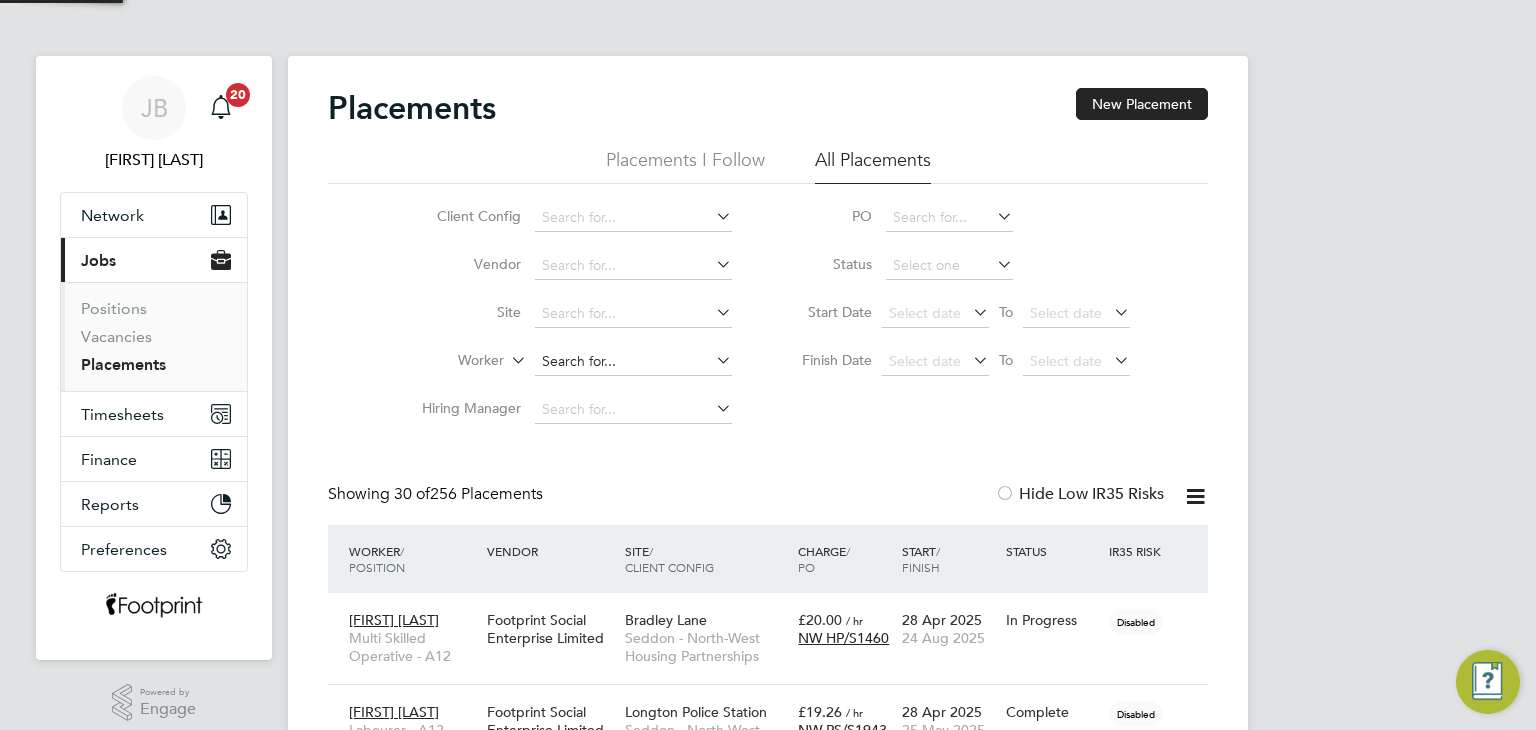 scroll, scrollTop: 10, scrollLeft: 9, axis: both 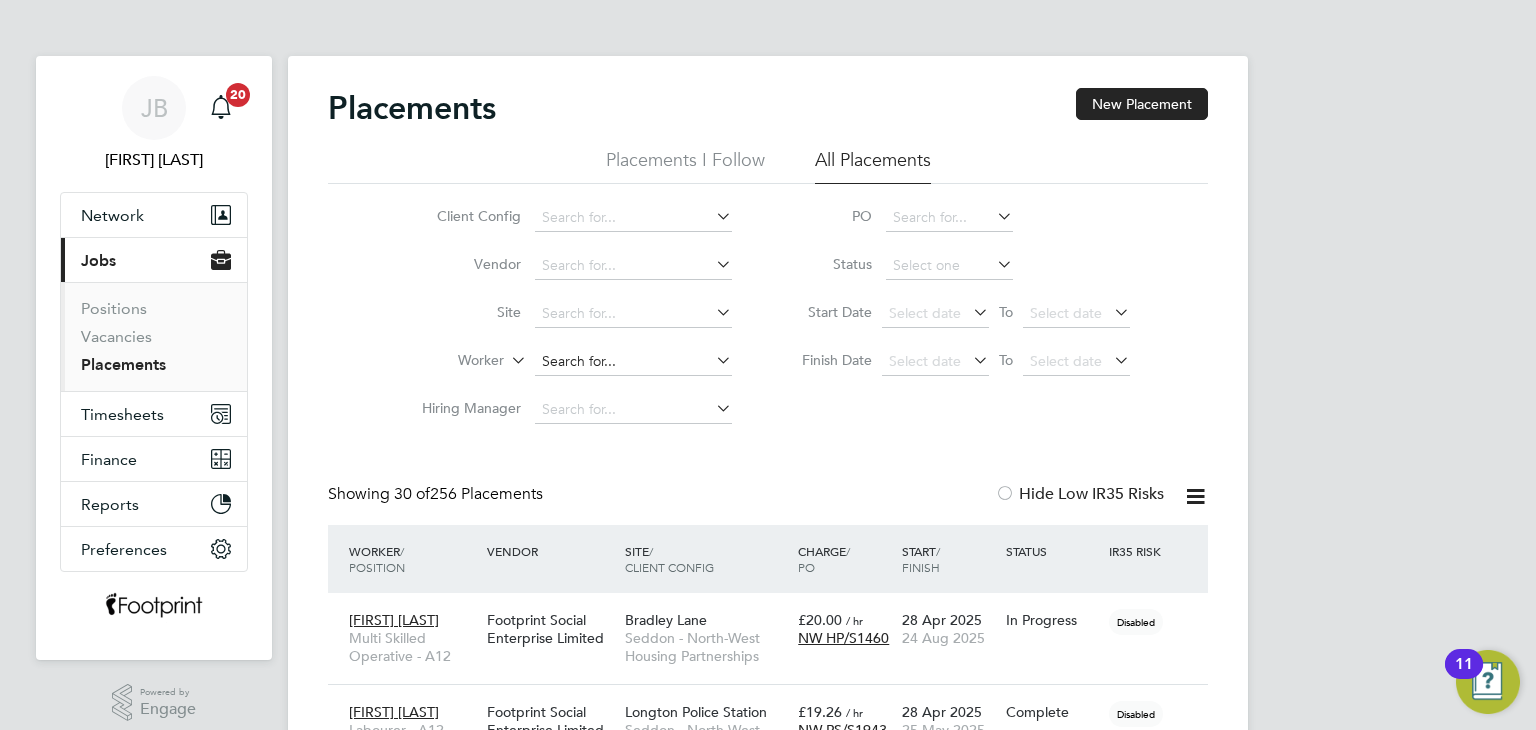 click 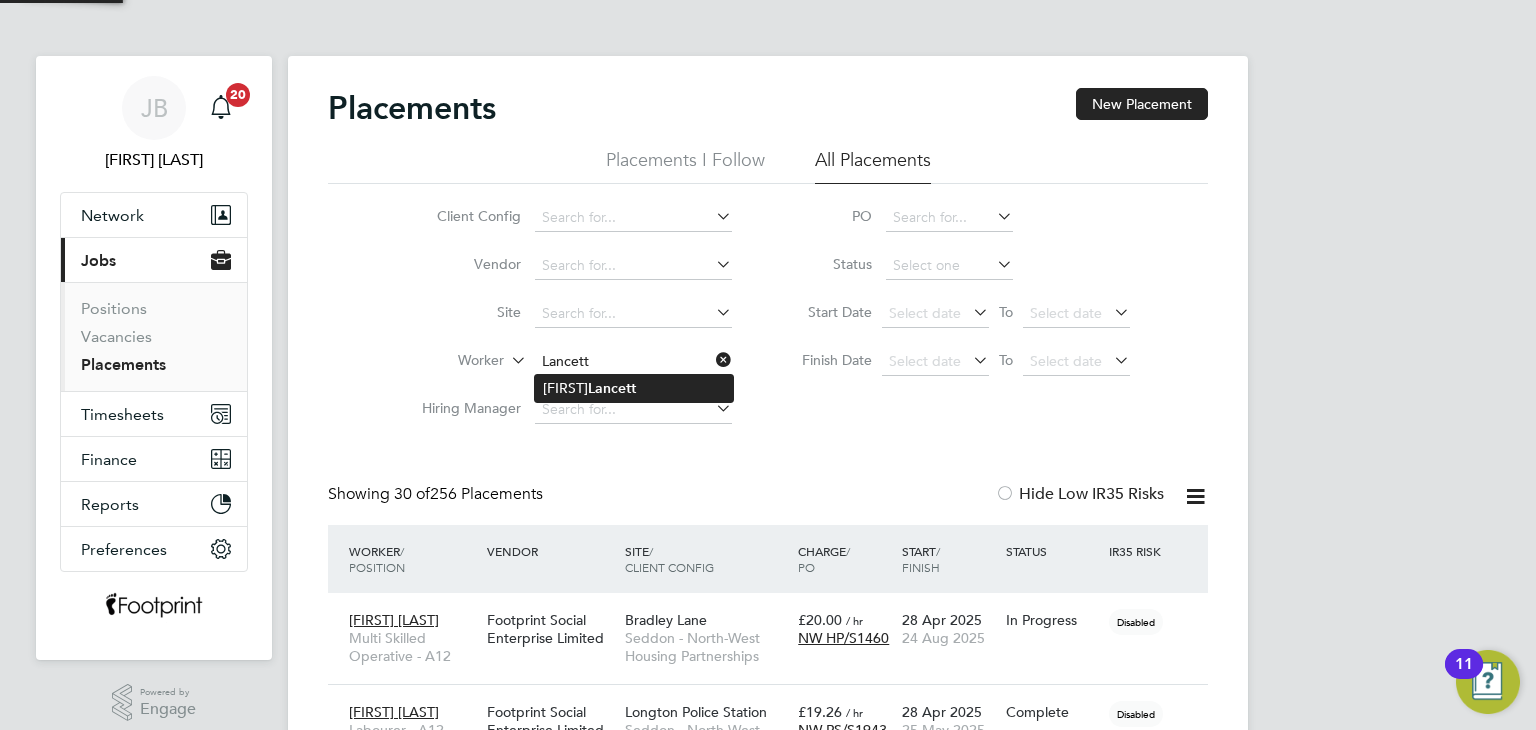 click on "Lancett" 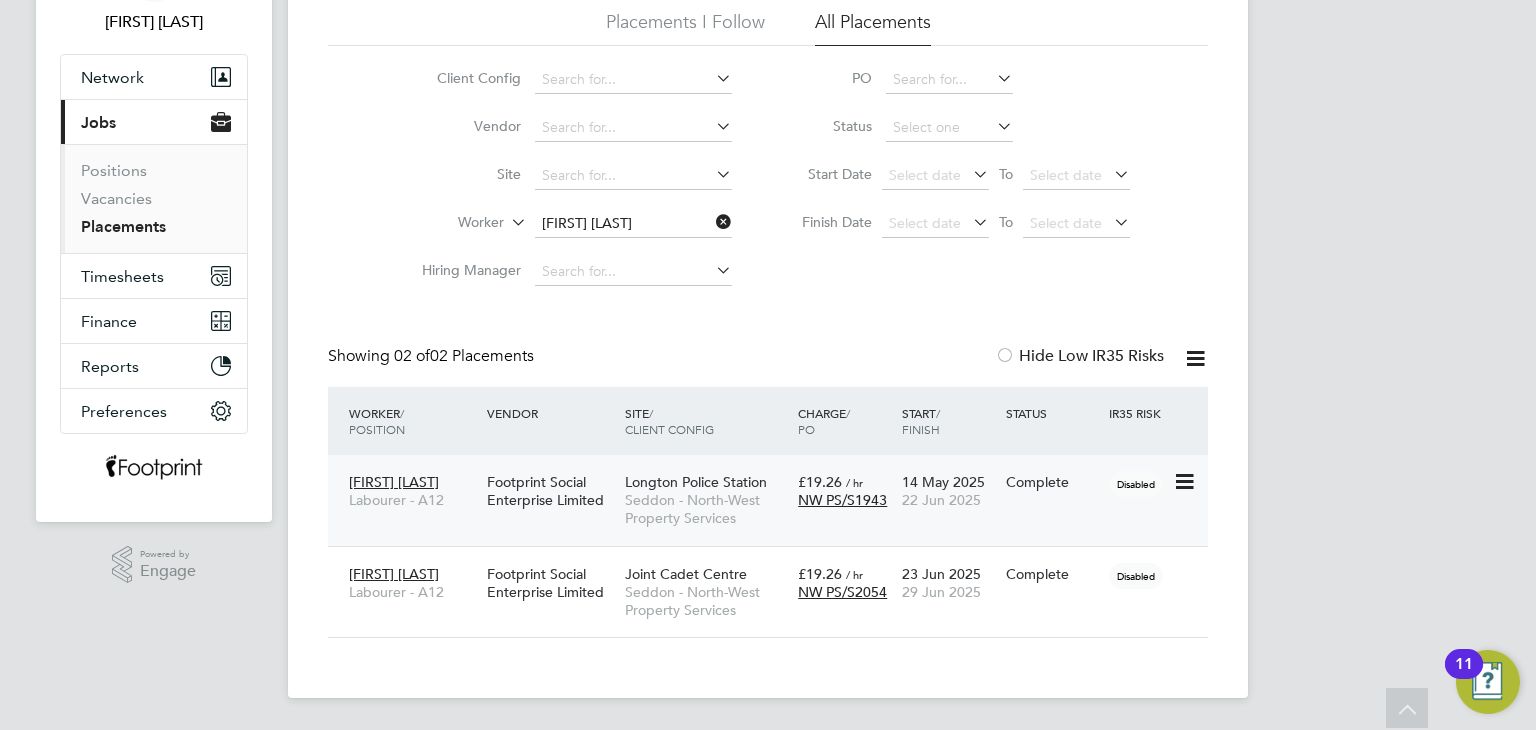 click on "22 Jun 2025" 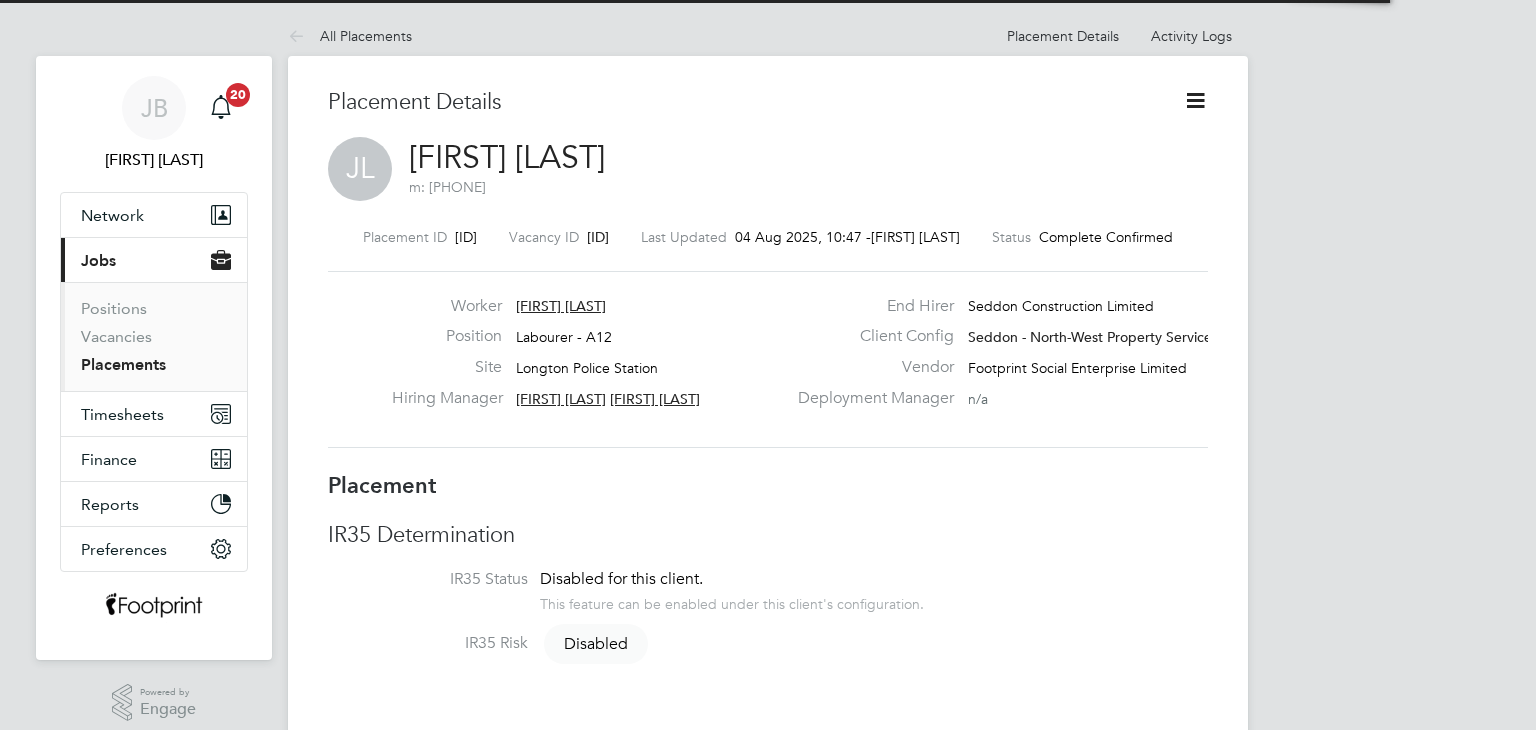 scroll, scrollTop: 0, scrollLeft: 0, axis: both 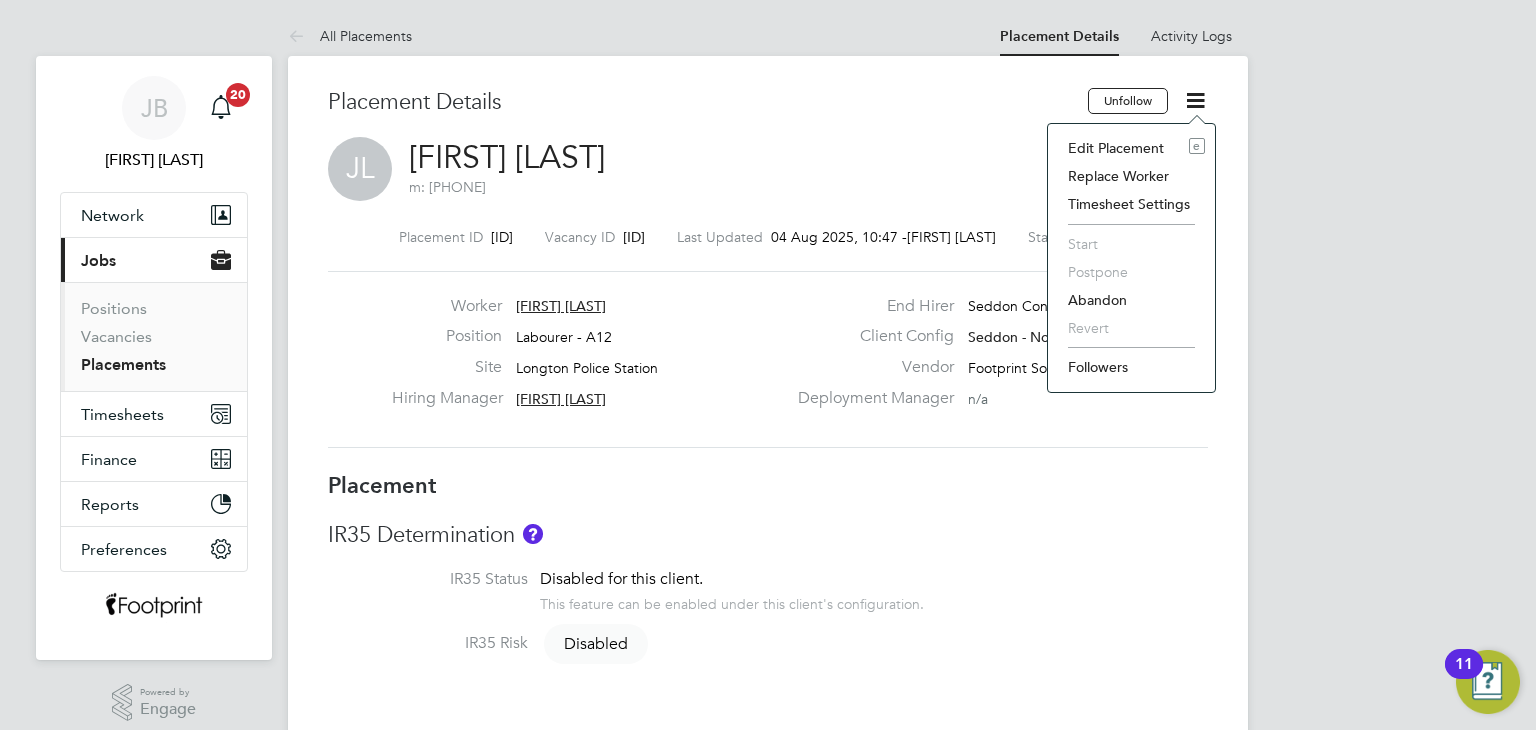 click on "Edit Placement e" 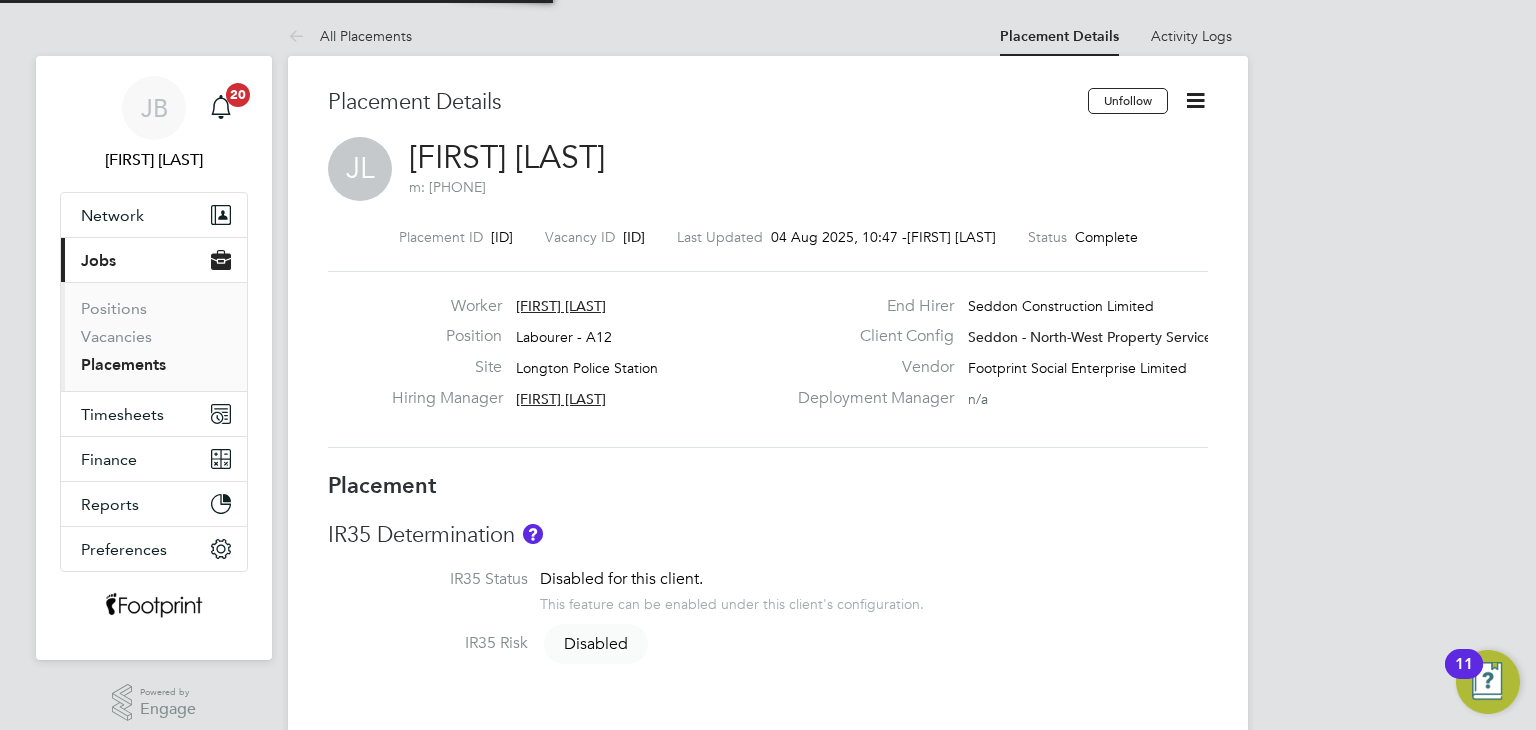 type on "[FIRST] [LAST]" 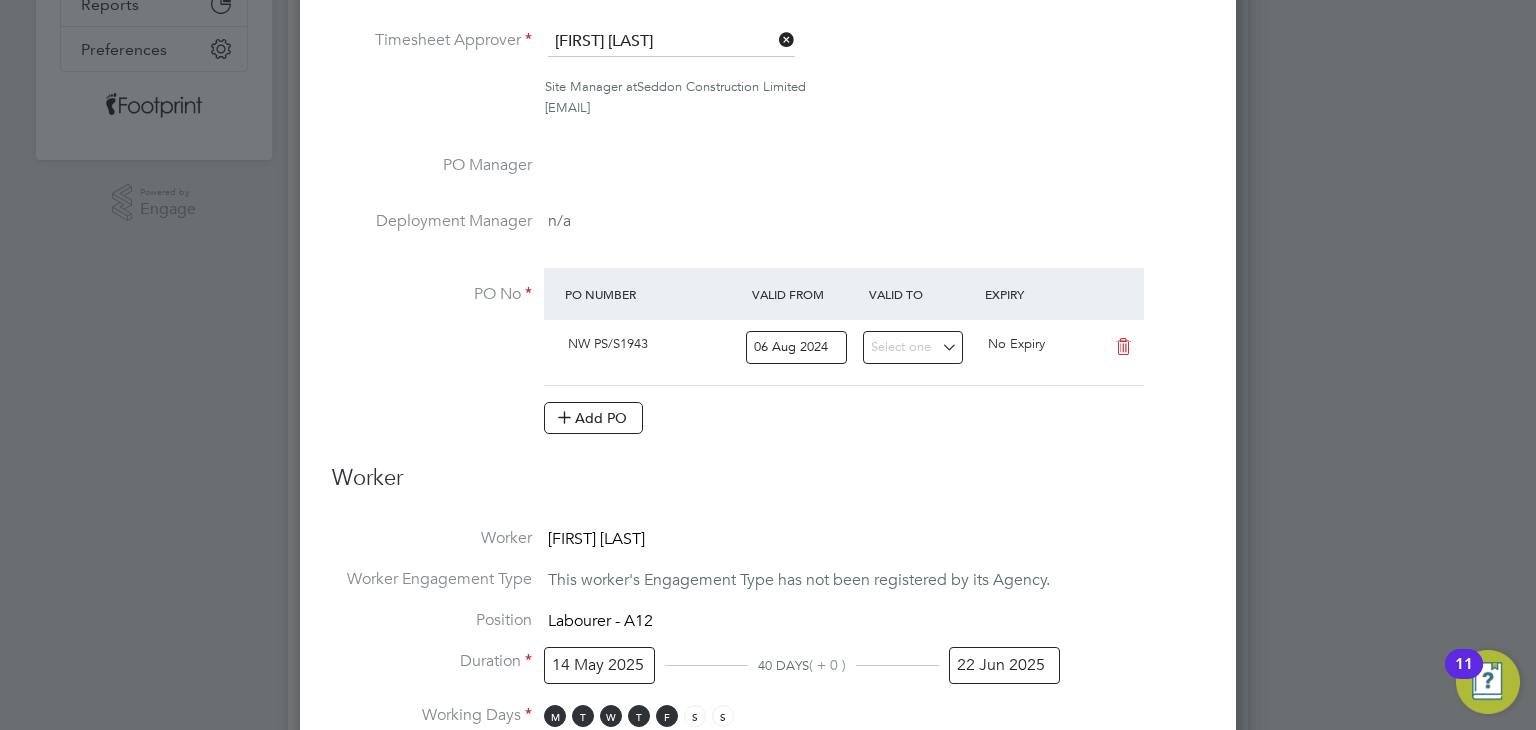click on "22 Jun 2025" at bounding box center (1004, 665) 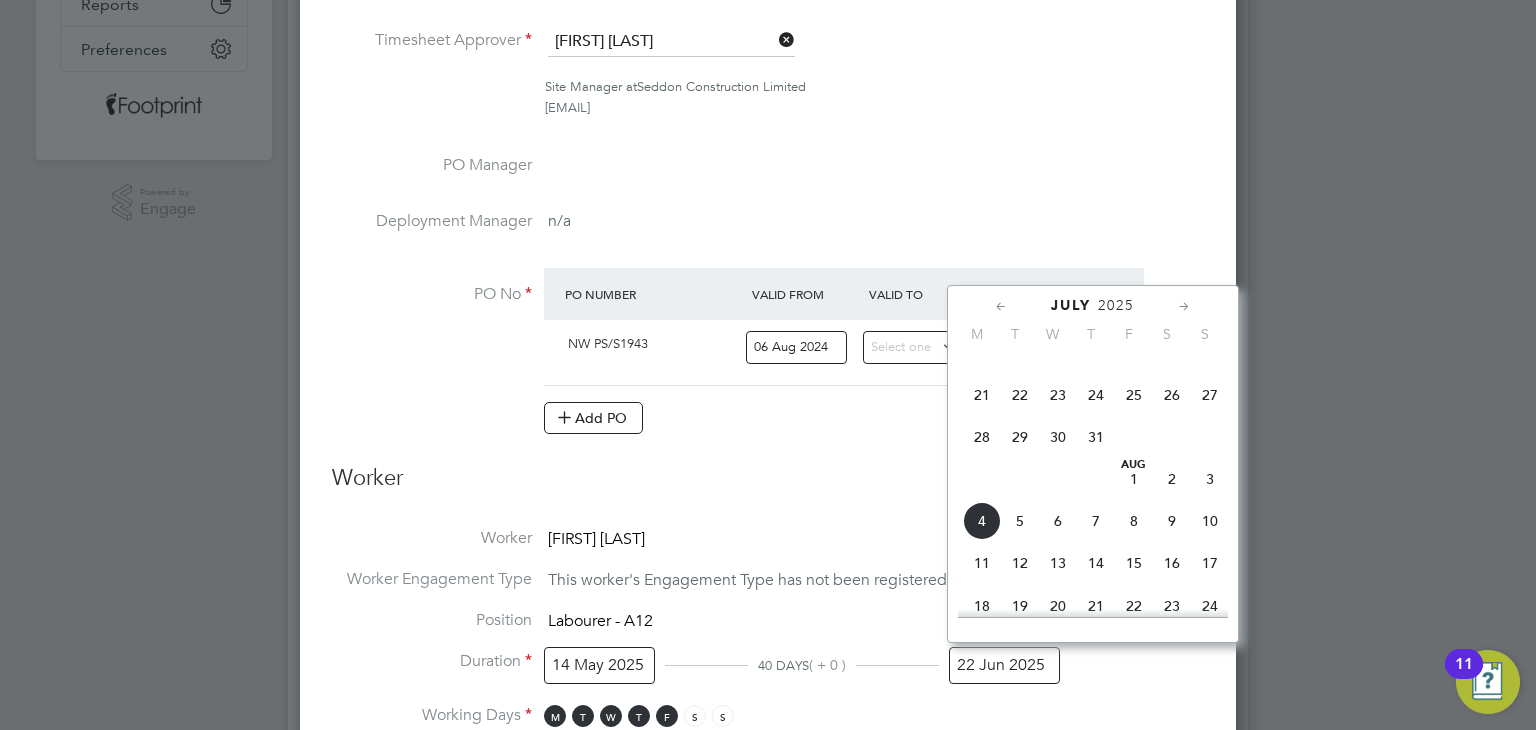 click on "10" 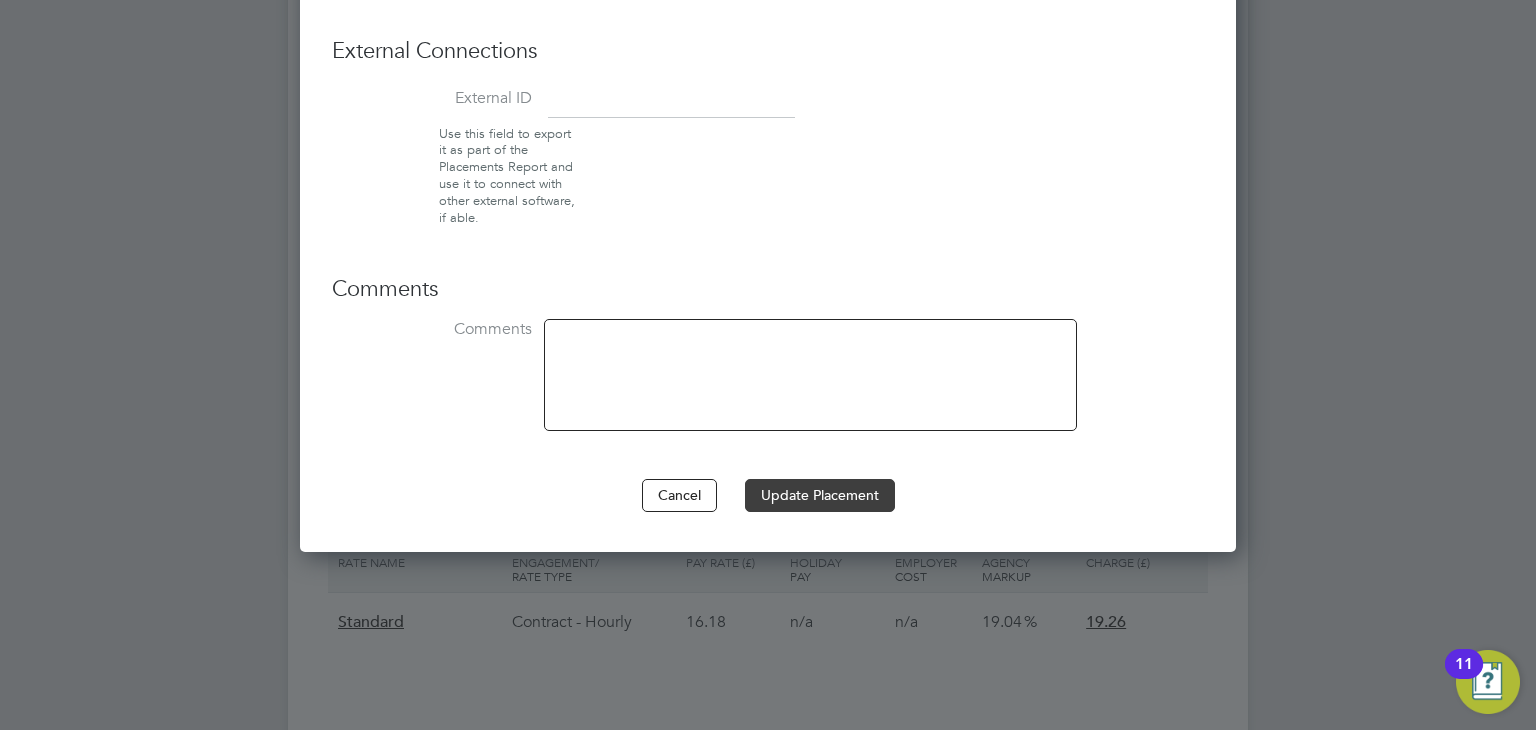 click on "Update Placement" at bounding box center [820, 495] 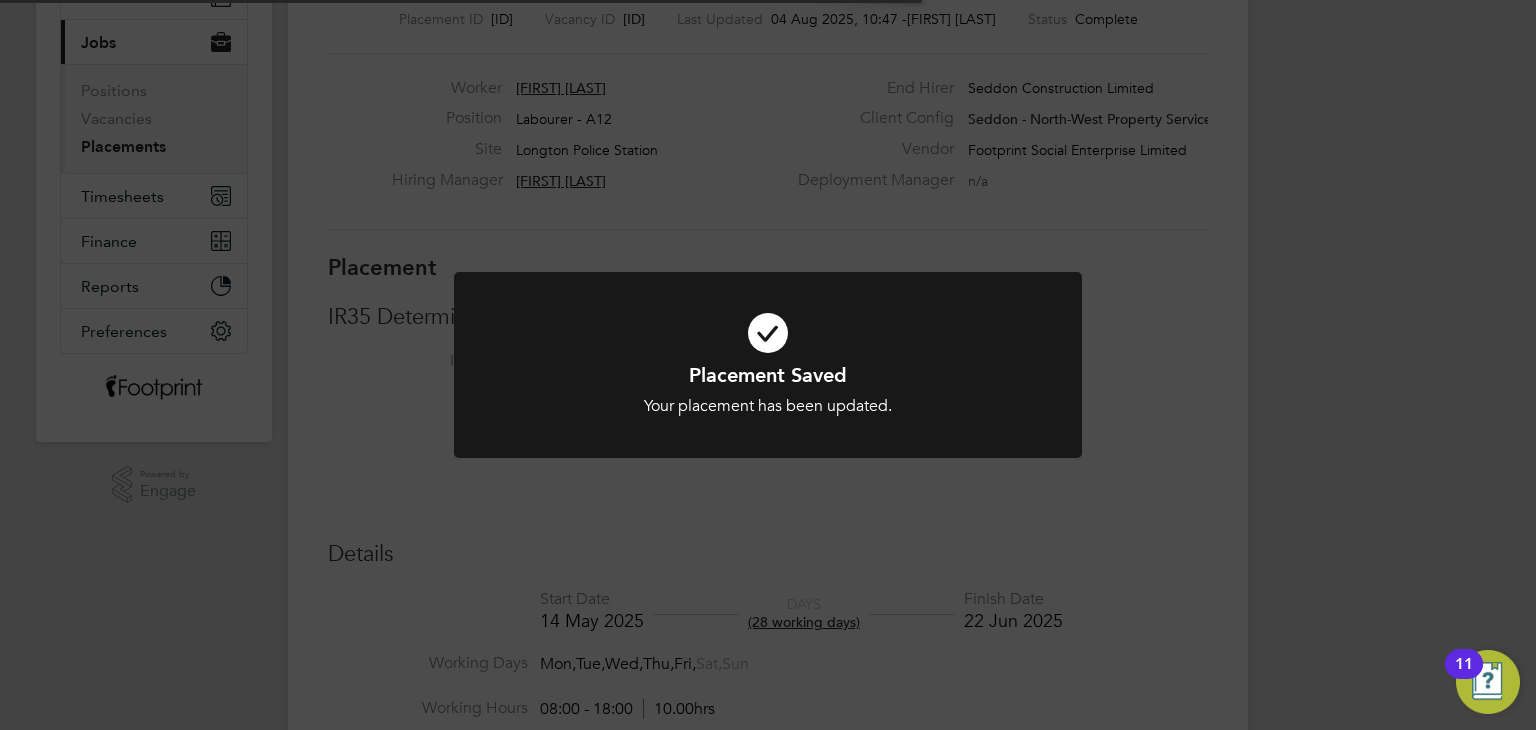 click on "Placement Saved Your placement has been updated. Cancel Okay" 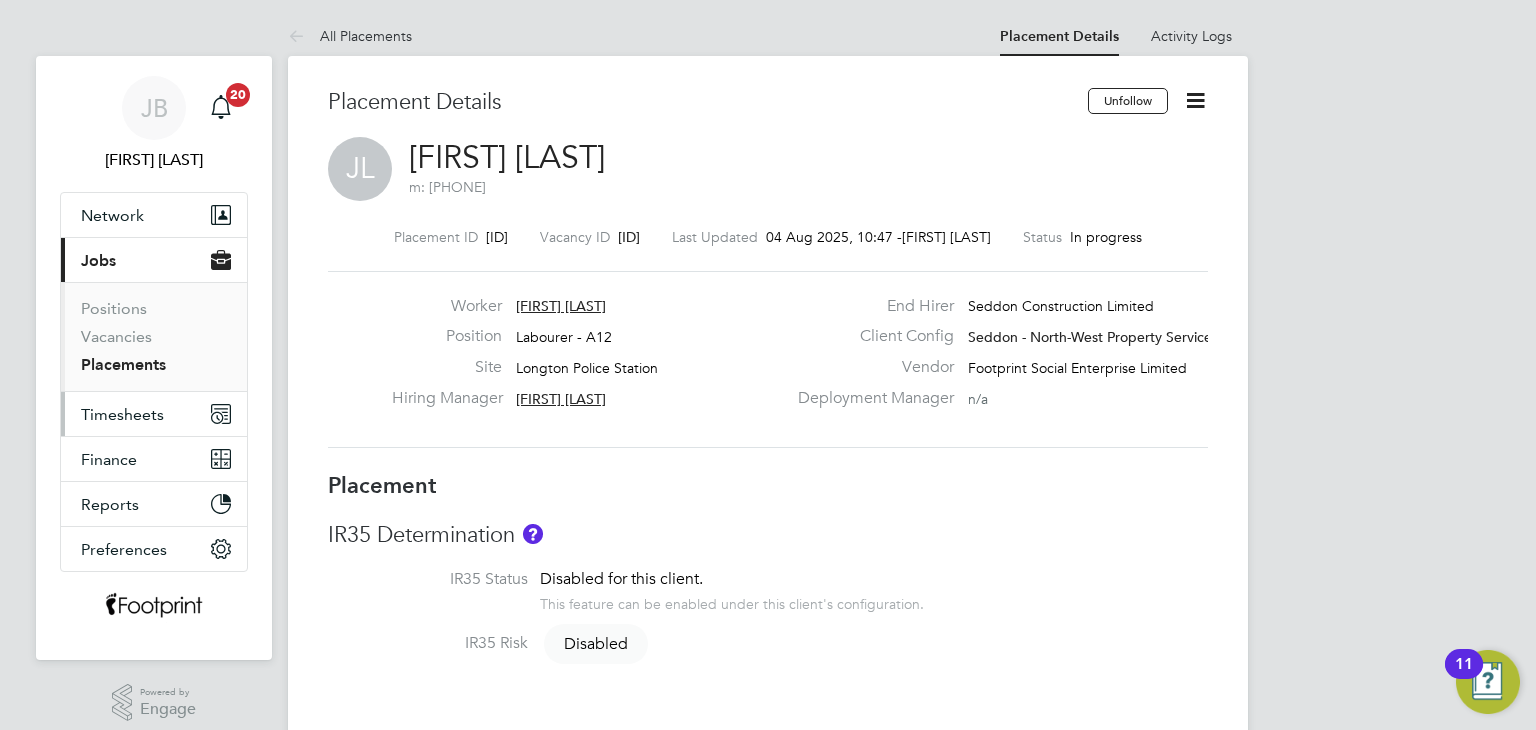 click on "Timesheets" at bounding box center [122, 414] 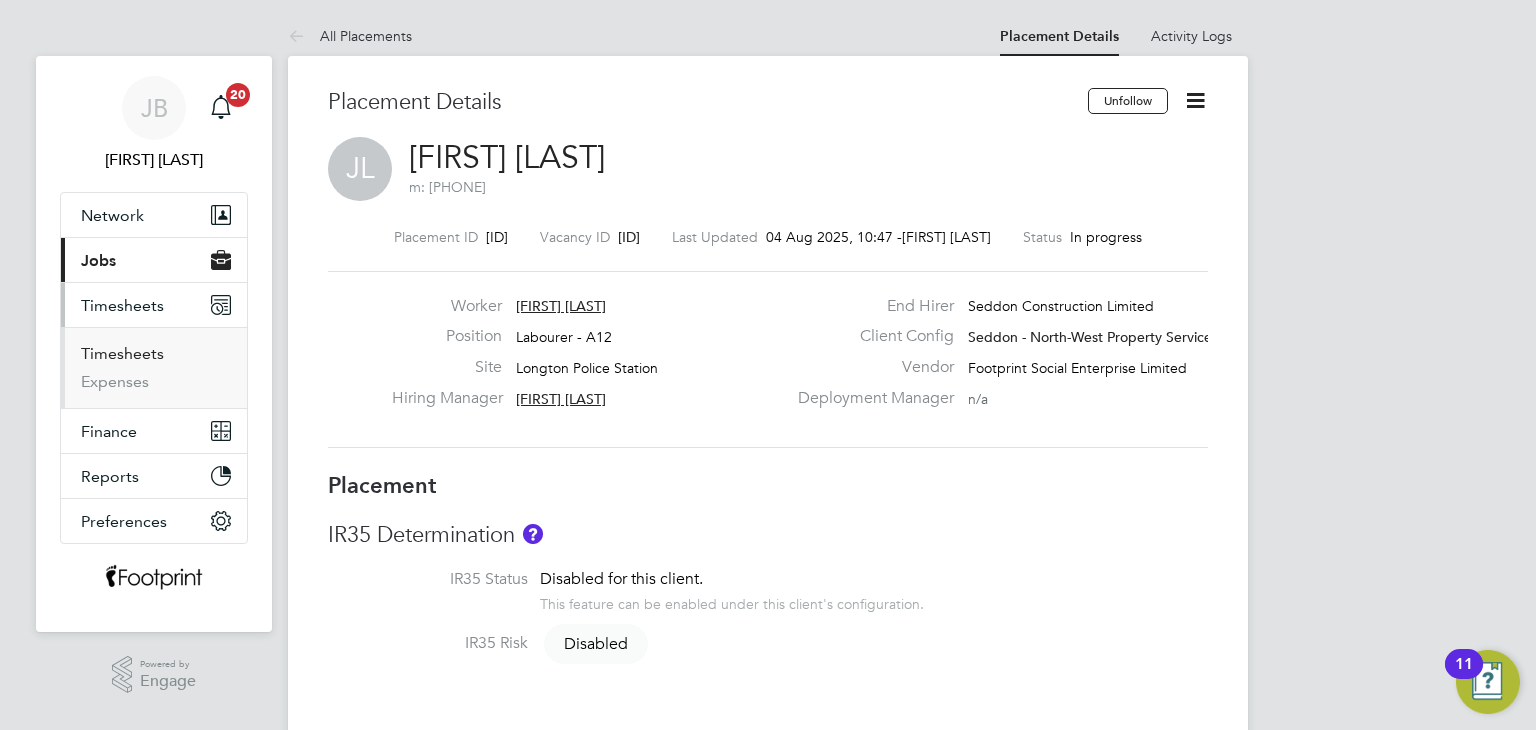 click on "Timesheets" at bounding box center (122, 353) 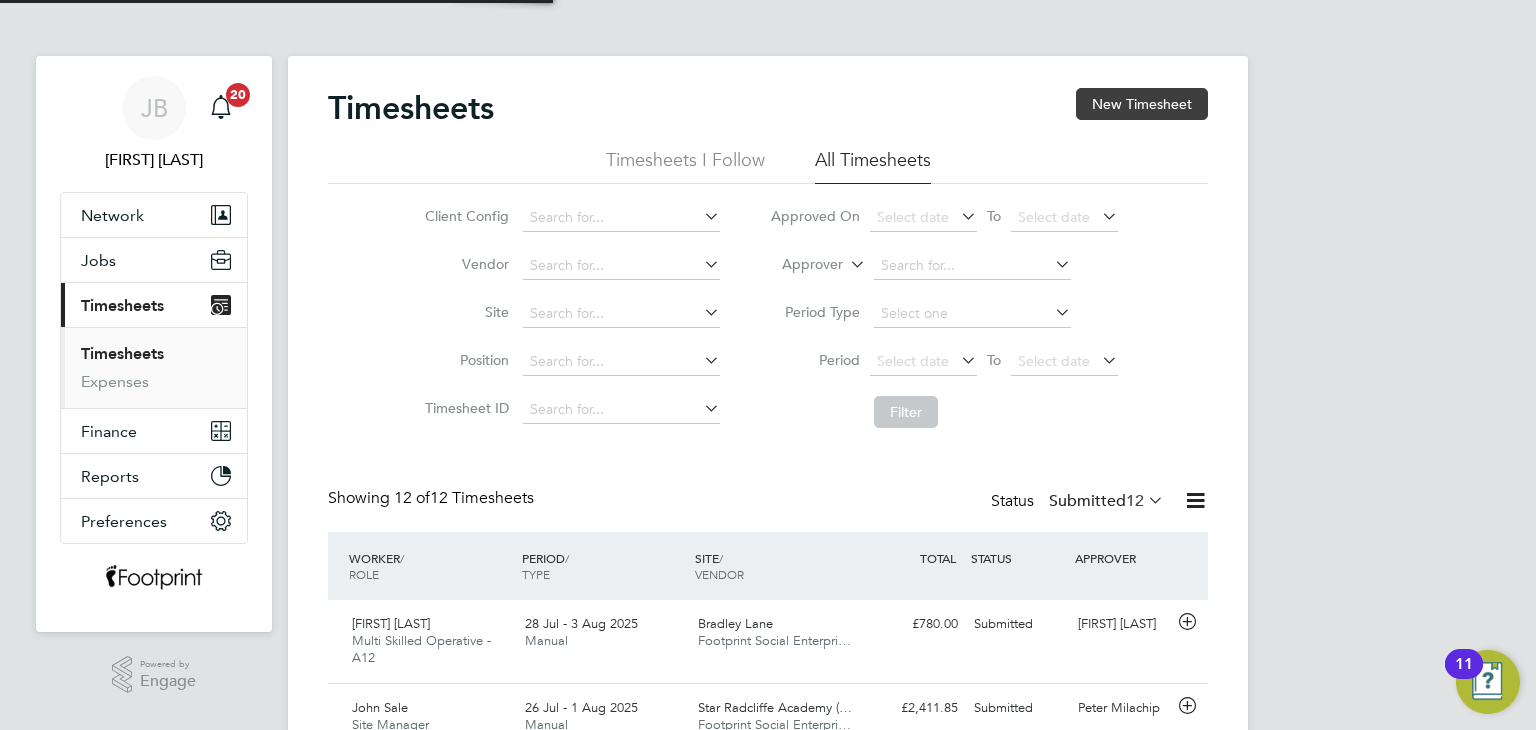 click on "New Timesheet" 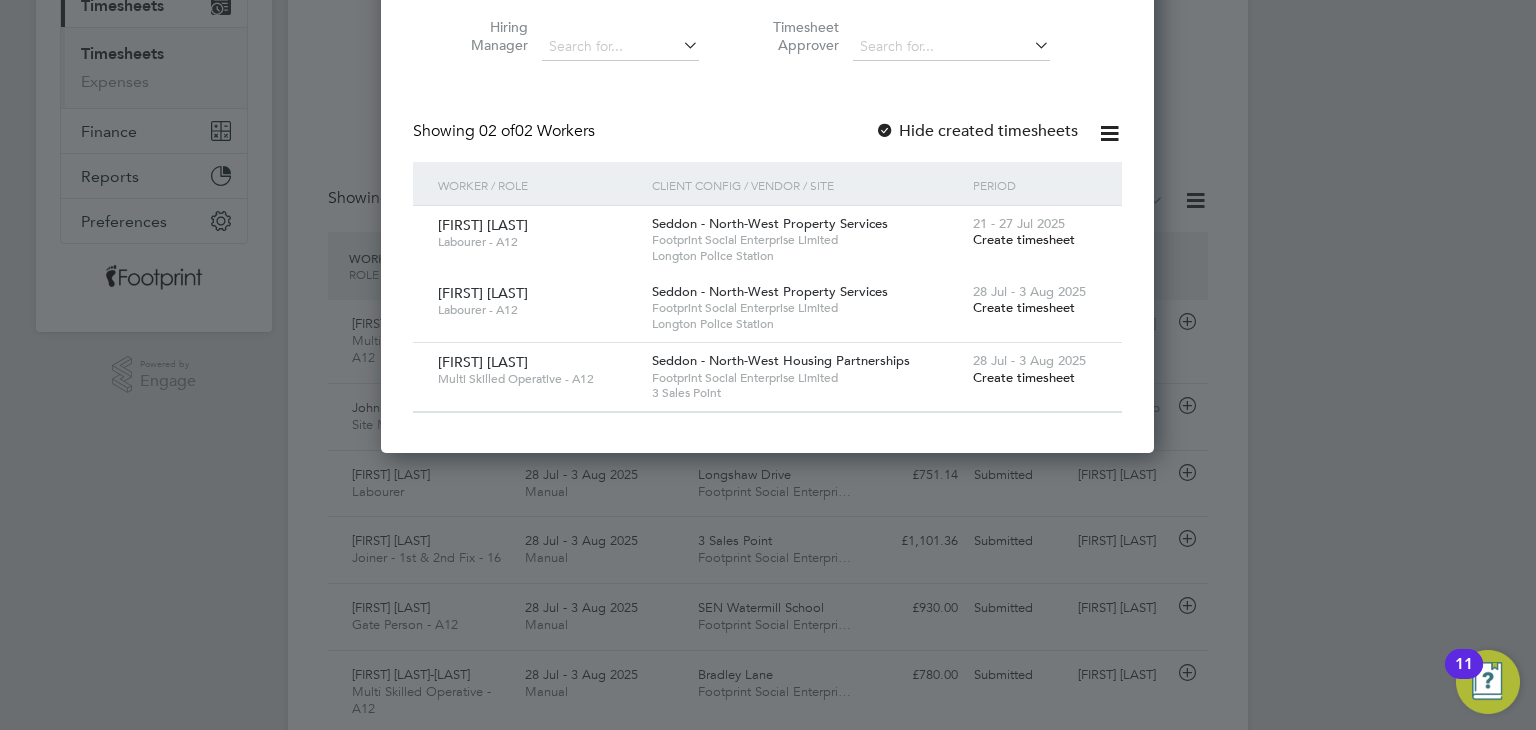 click on "Create timesheet" at bounding box center (1024, 307) 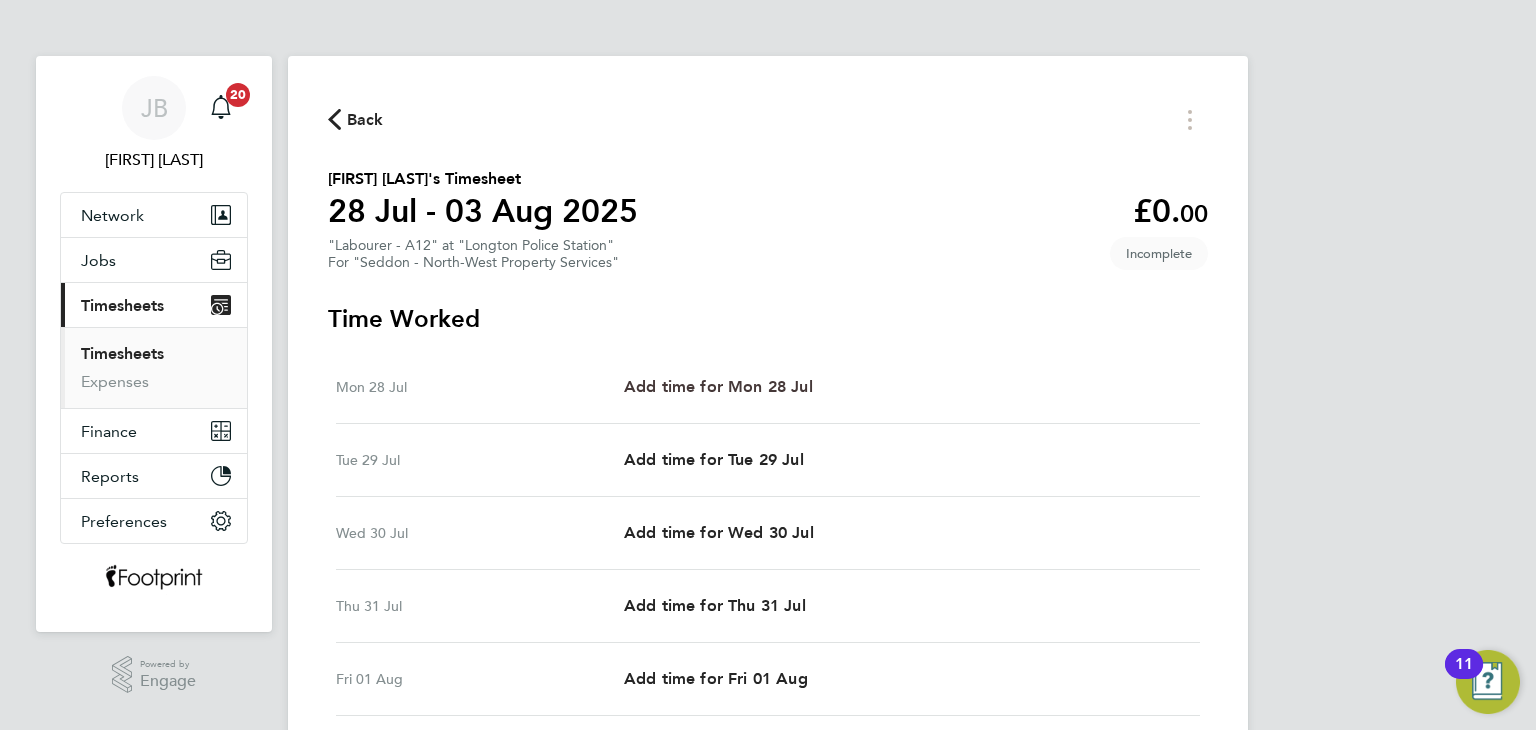 click on "Add time for Mon 28 Jul" at bounding box center [718, 386] 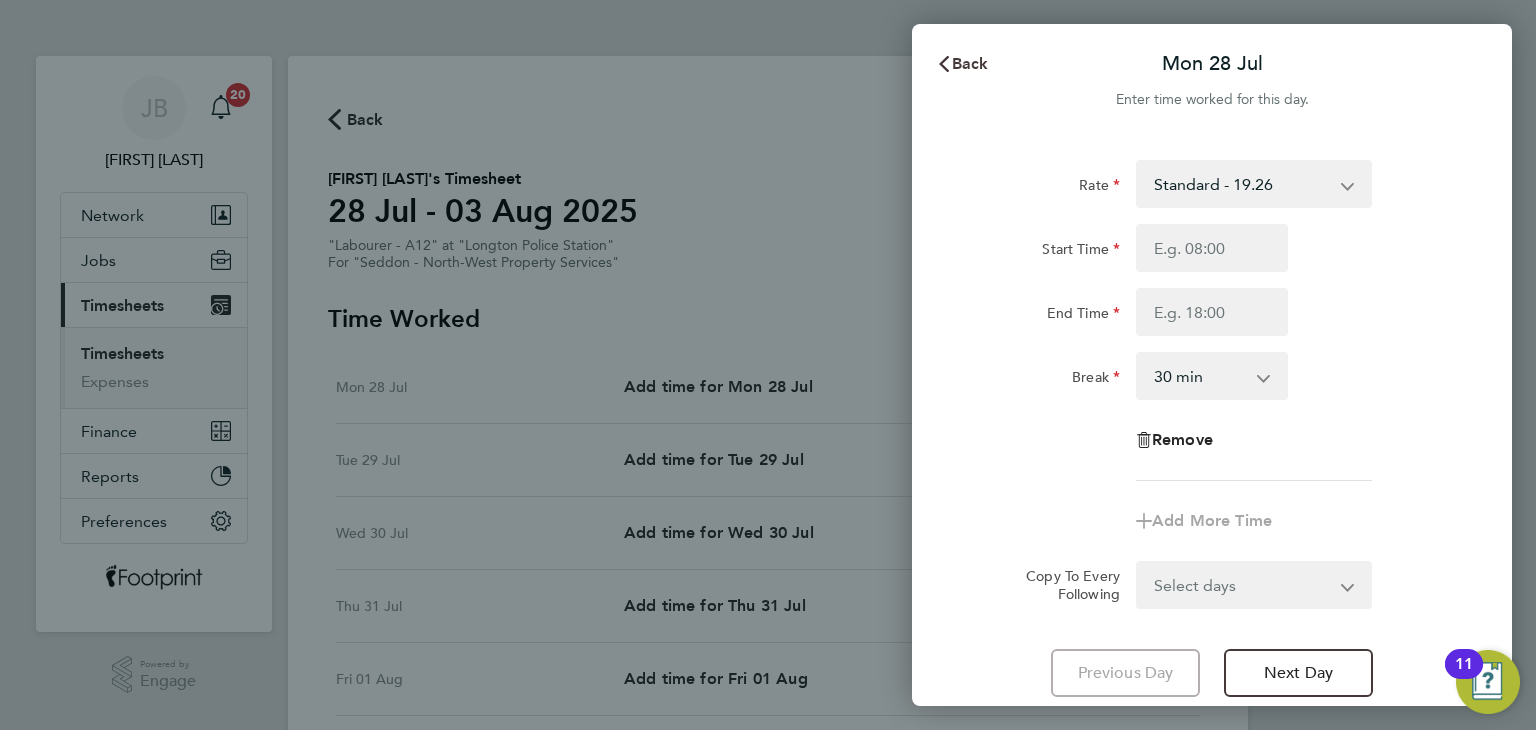 click on "Back" 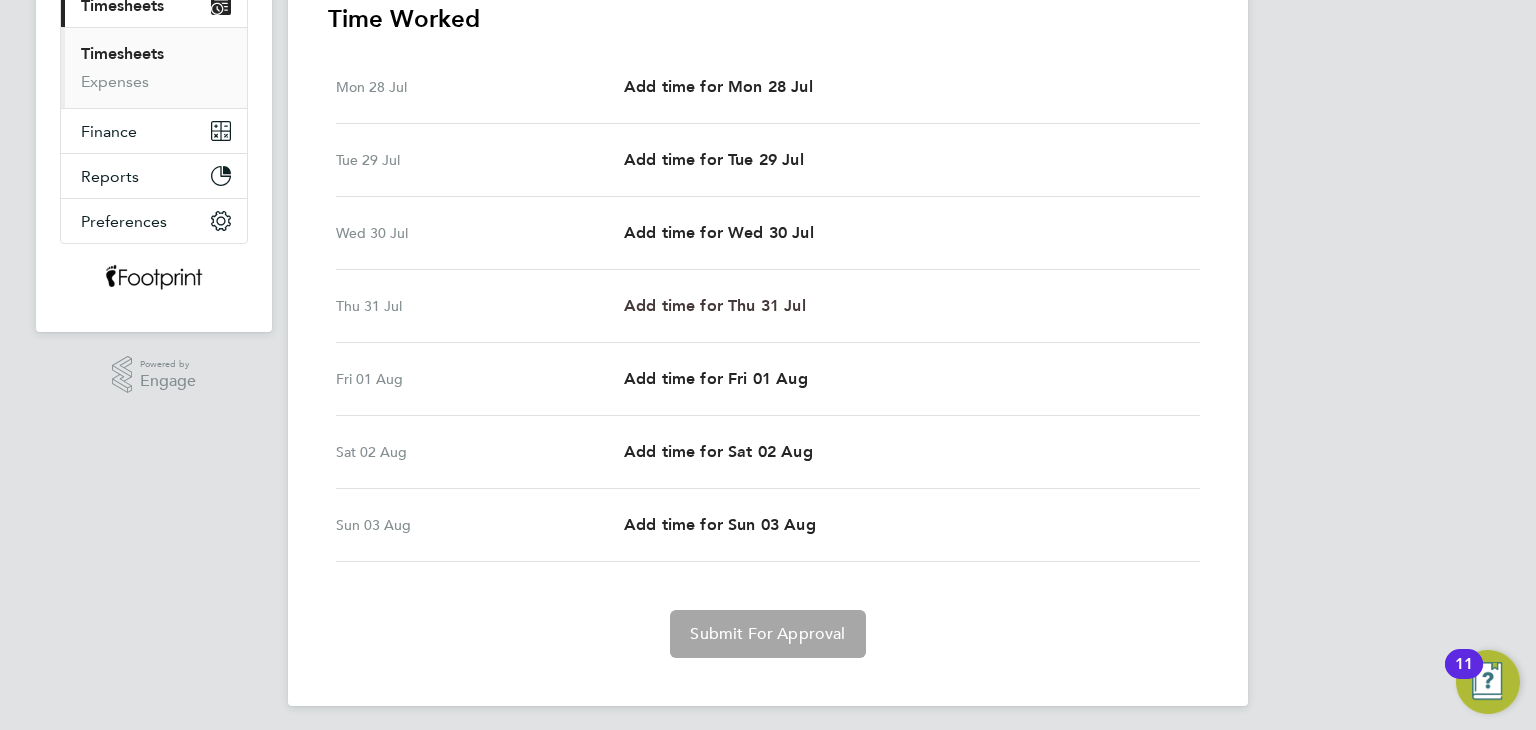 click on "Add time for Thu 31 Jul" at bounding box center (715, 305) 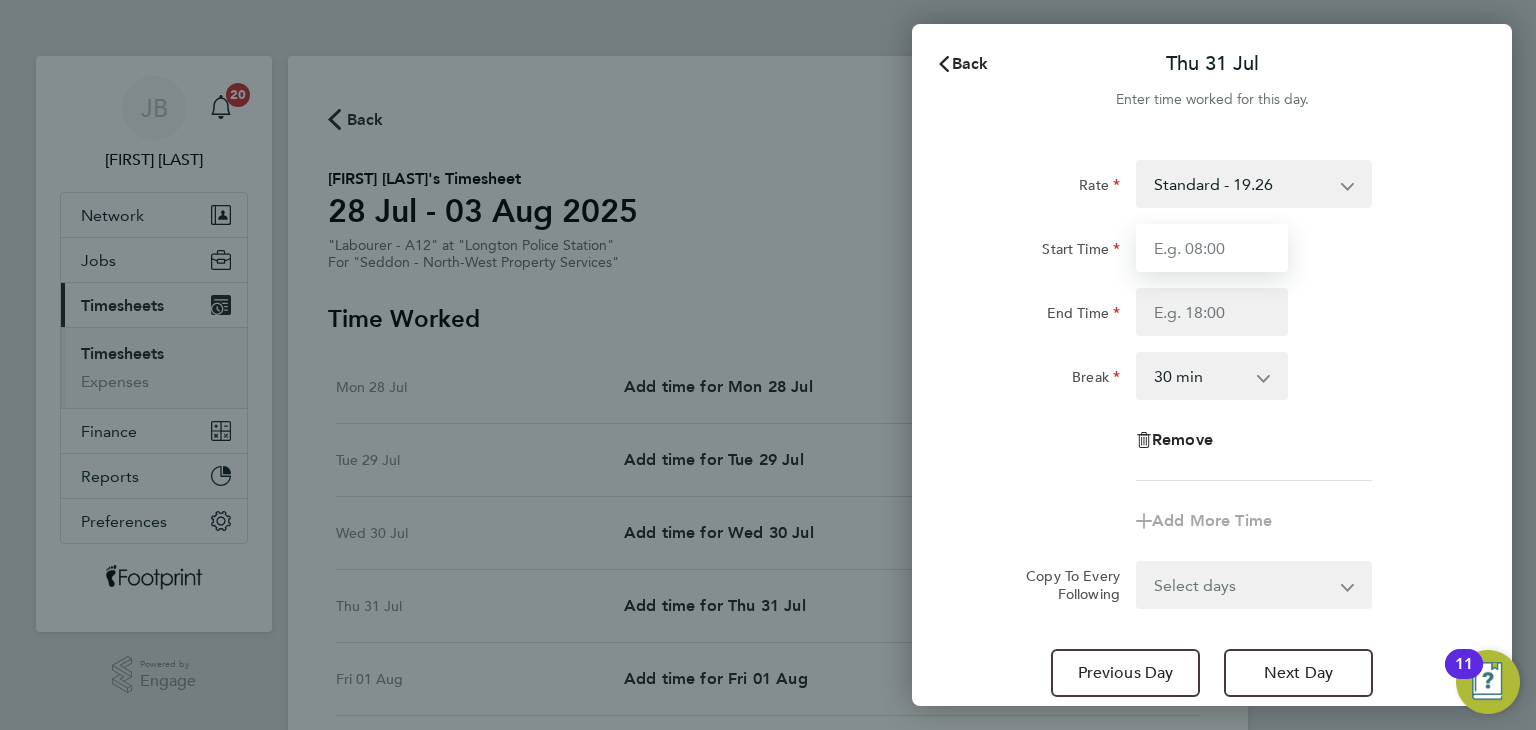 click on "Start Time" at bounding box center (1212, 248) 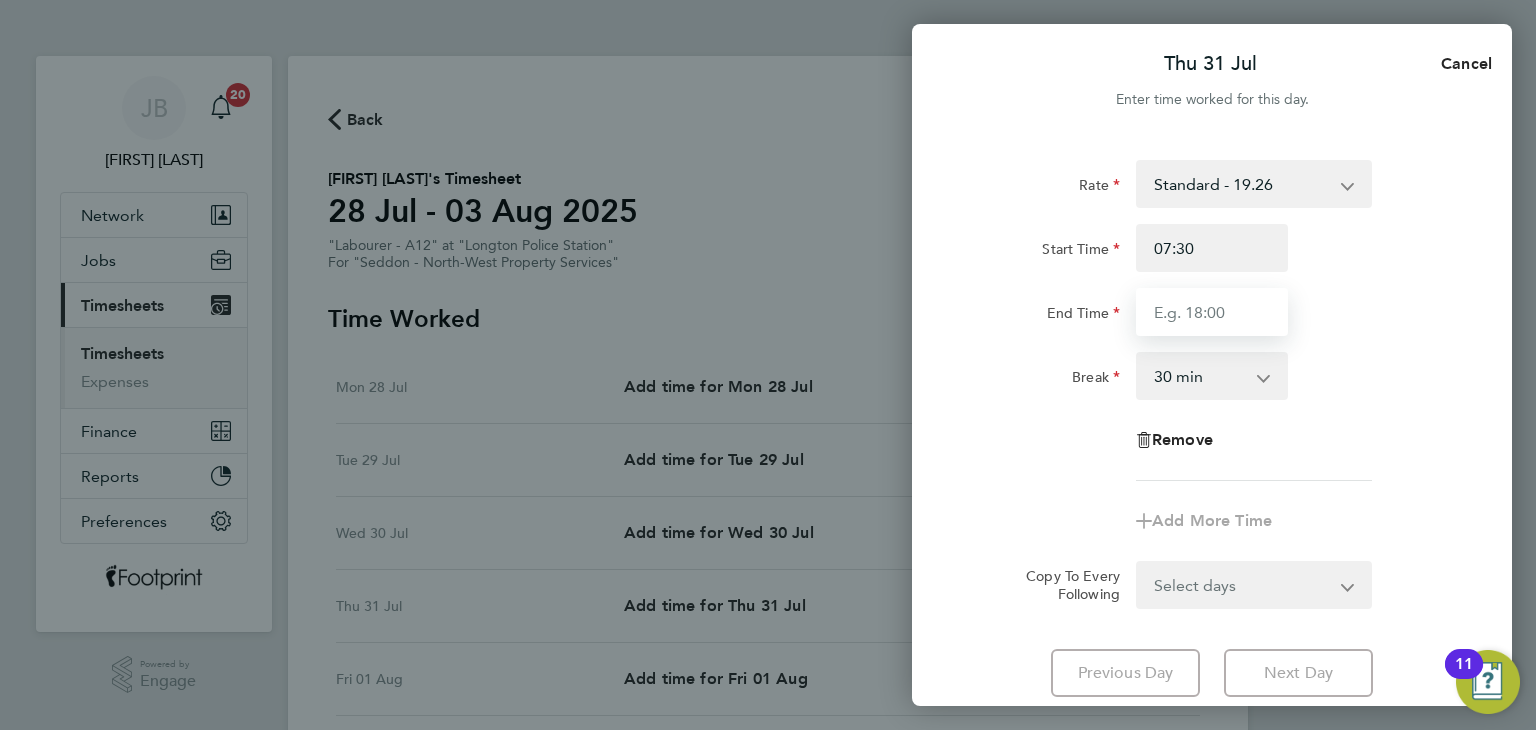 drag, startPoint x: 1206, startPoint y: 298, endPoint x: 1216, endPoint y: 309, distance: 14.866069 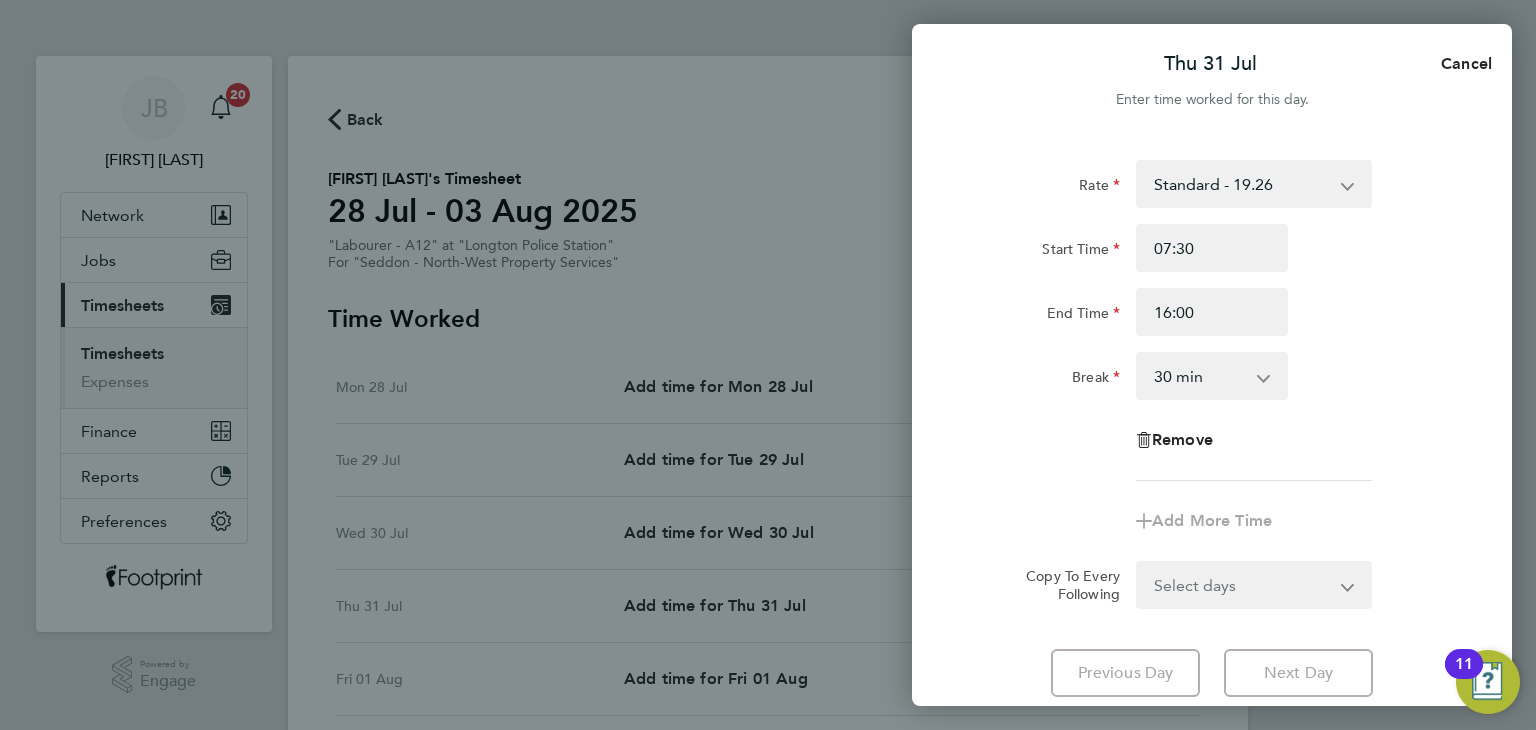 click on "Select days   Day   Weekend (Sat-Sun)   Friday   Saturday   Sunday" at bounding box center (1243, 585) 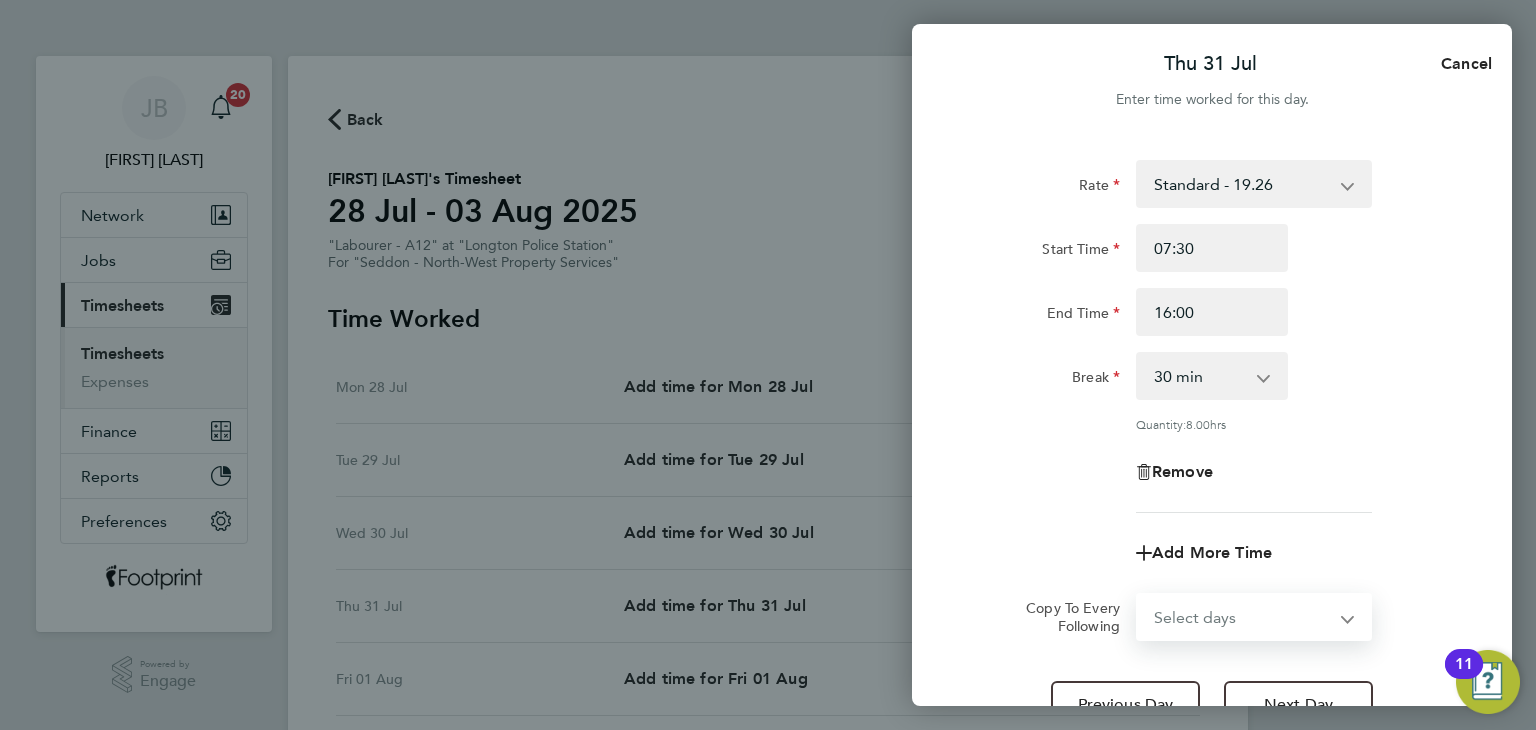select on "FRI" 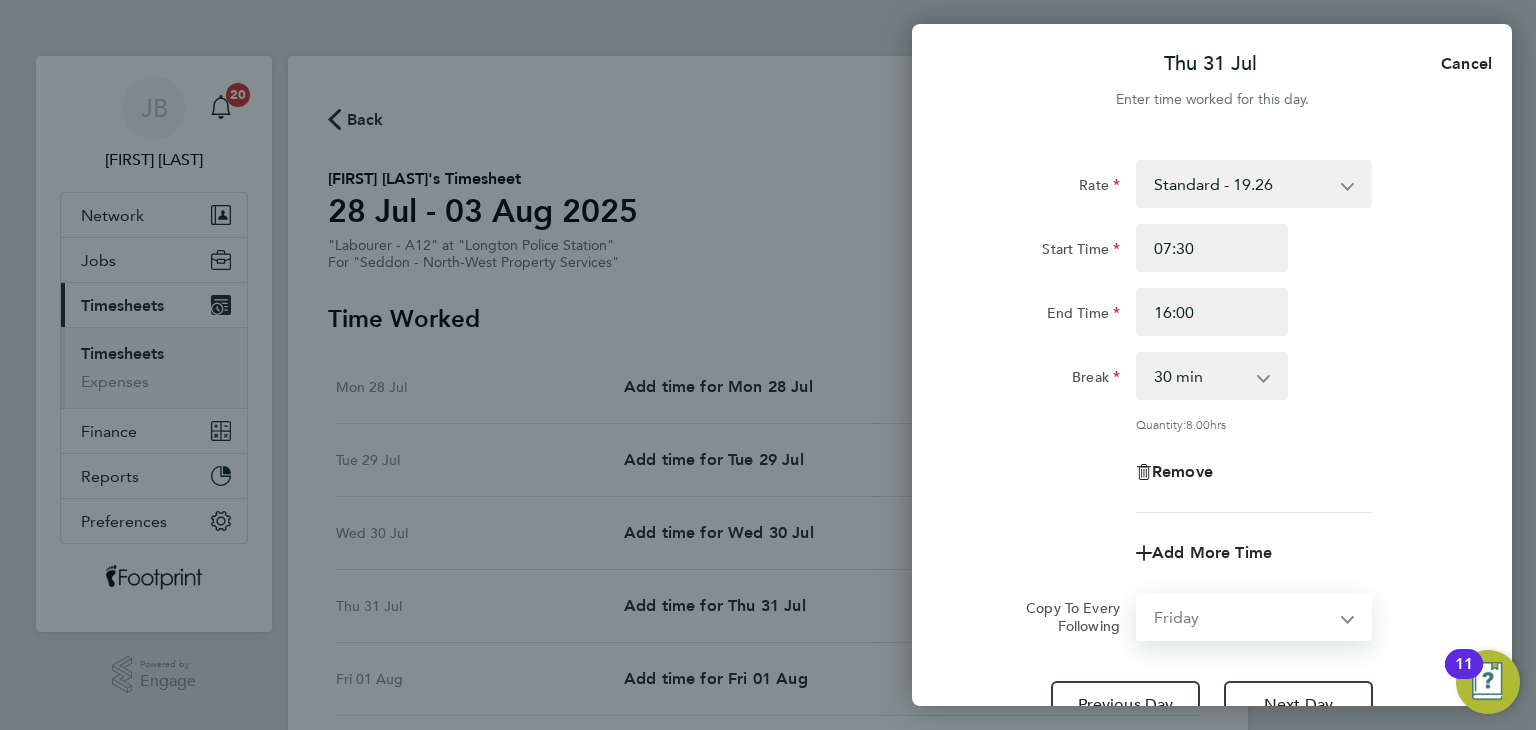 click on "Select days   Day   Weekend (Sat-Sun)   Friday   Saturday   Sunday" at bounding box center (1243, 617) 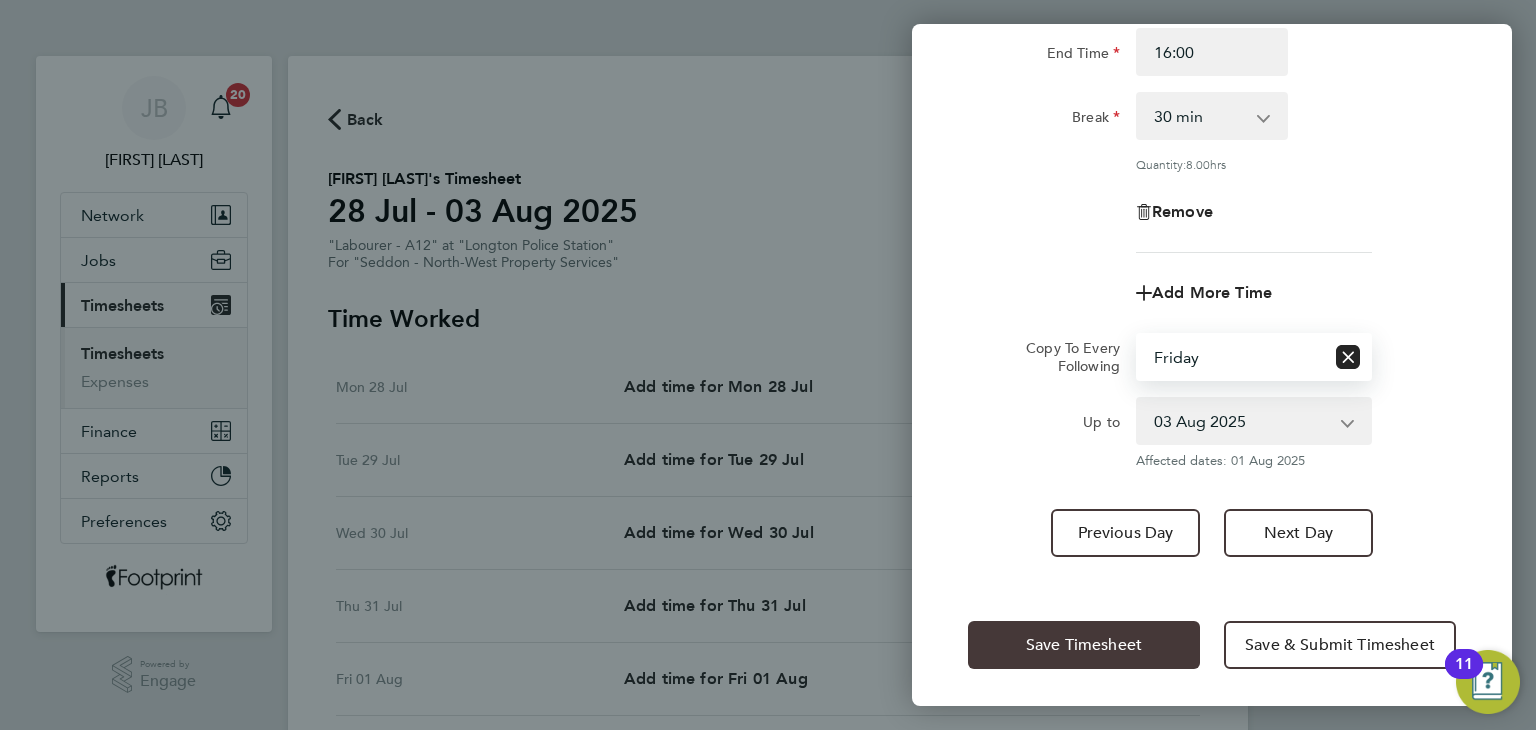 click on "Save Timesheet" 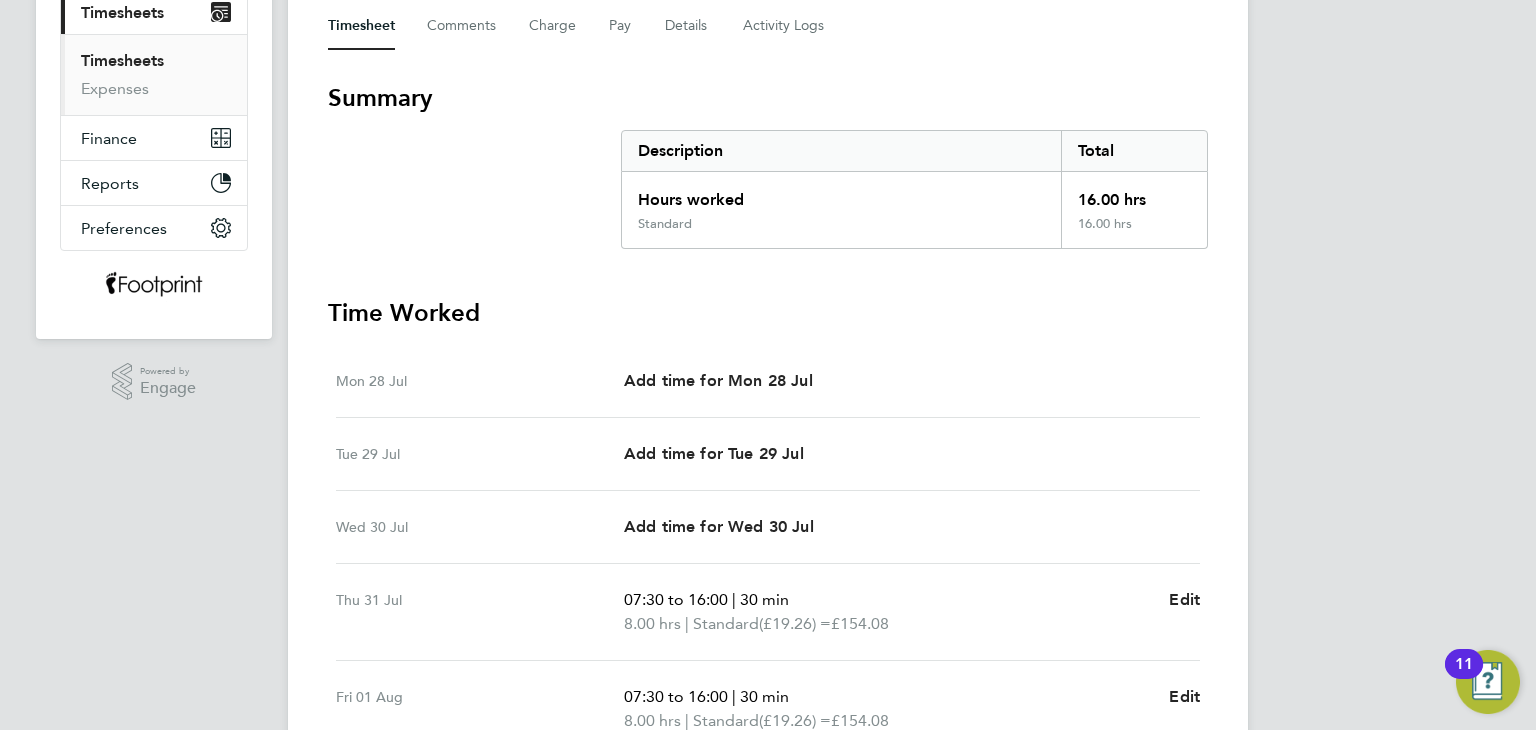scroll, scrollTop: 100, scrollLeft: 0, axis: vertical 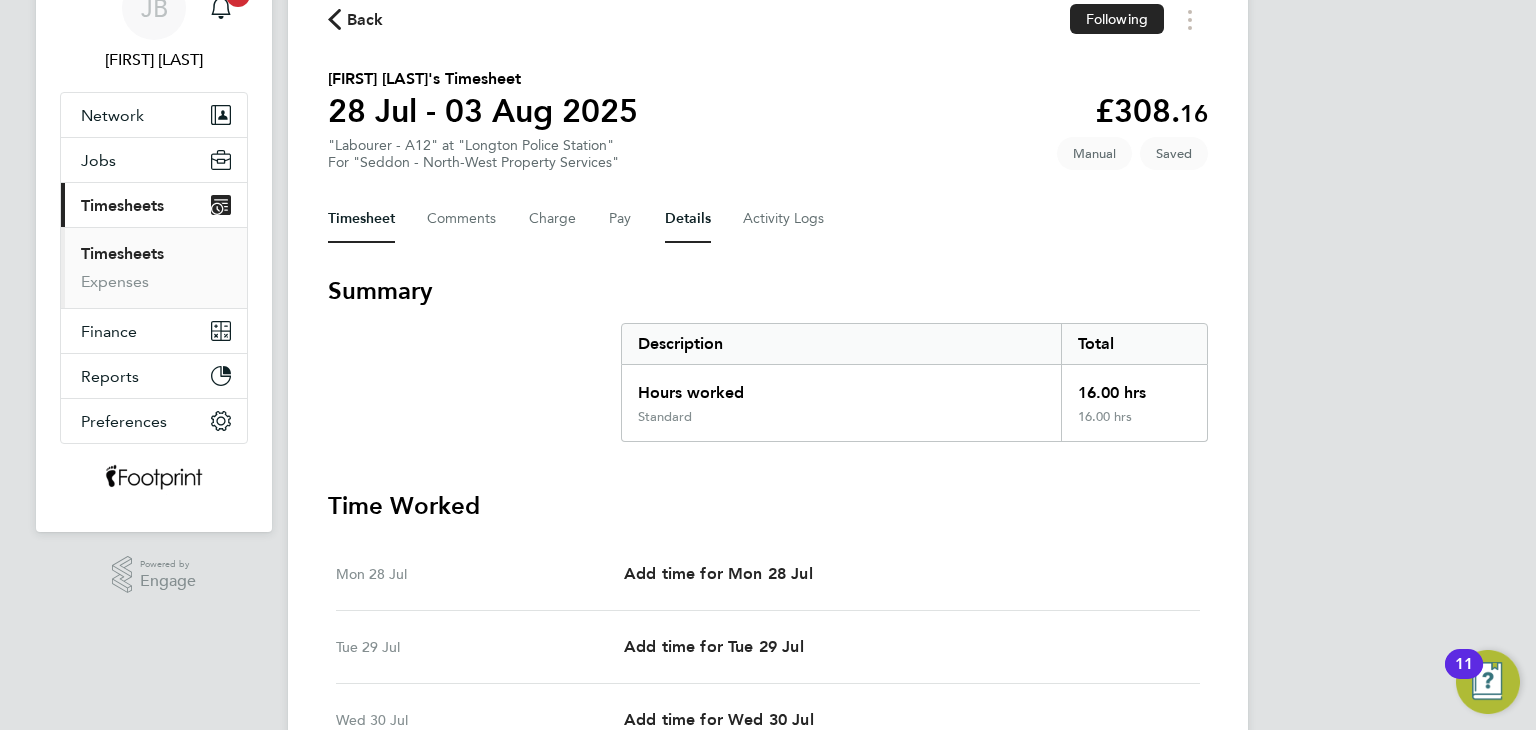 click on "Details" at bounding box center [688, 219] 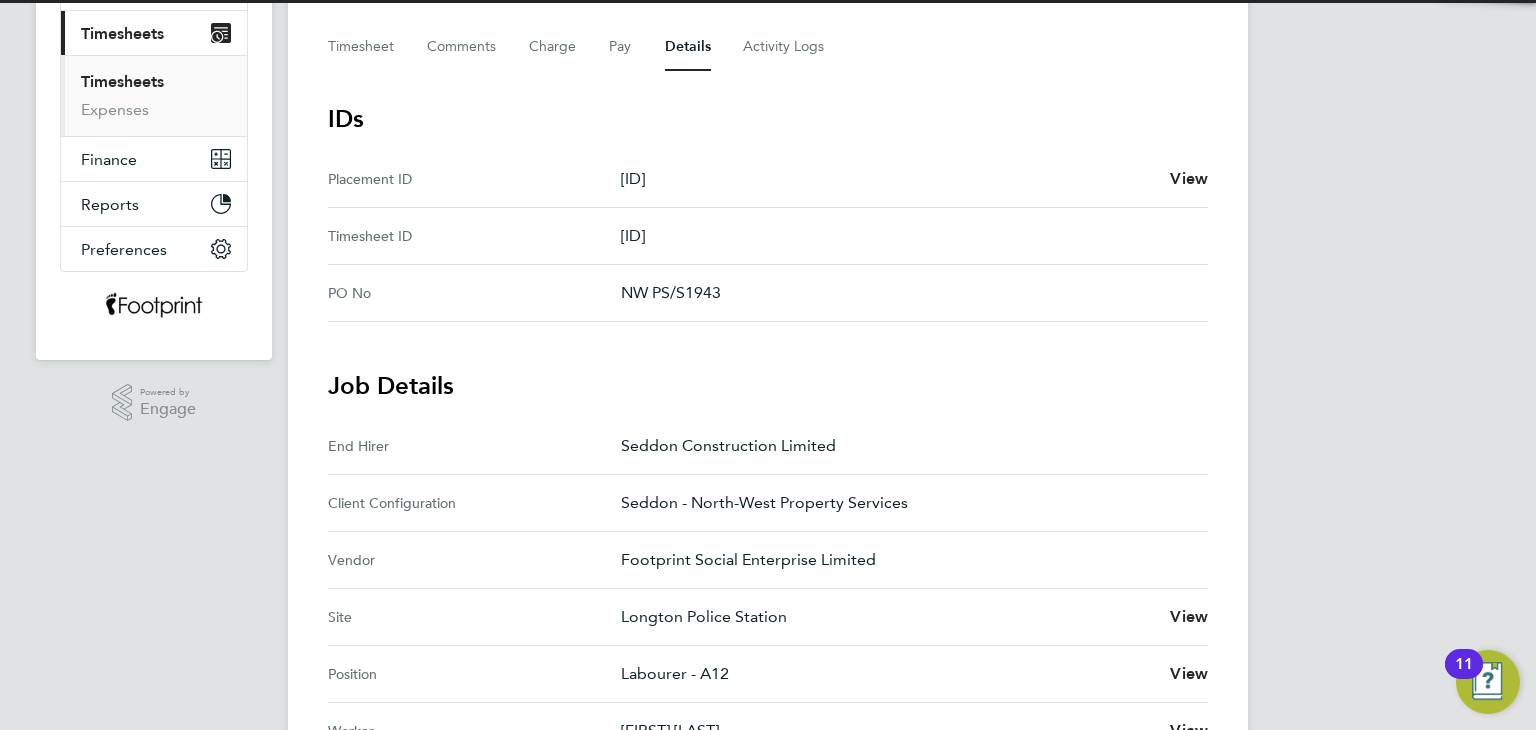 scroll, scrollTop: 0, scrollLeft: 0, axis: both 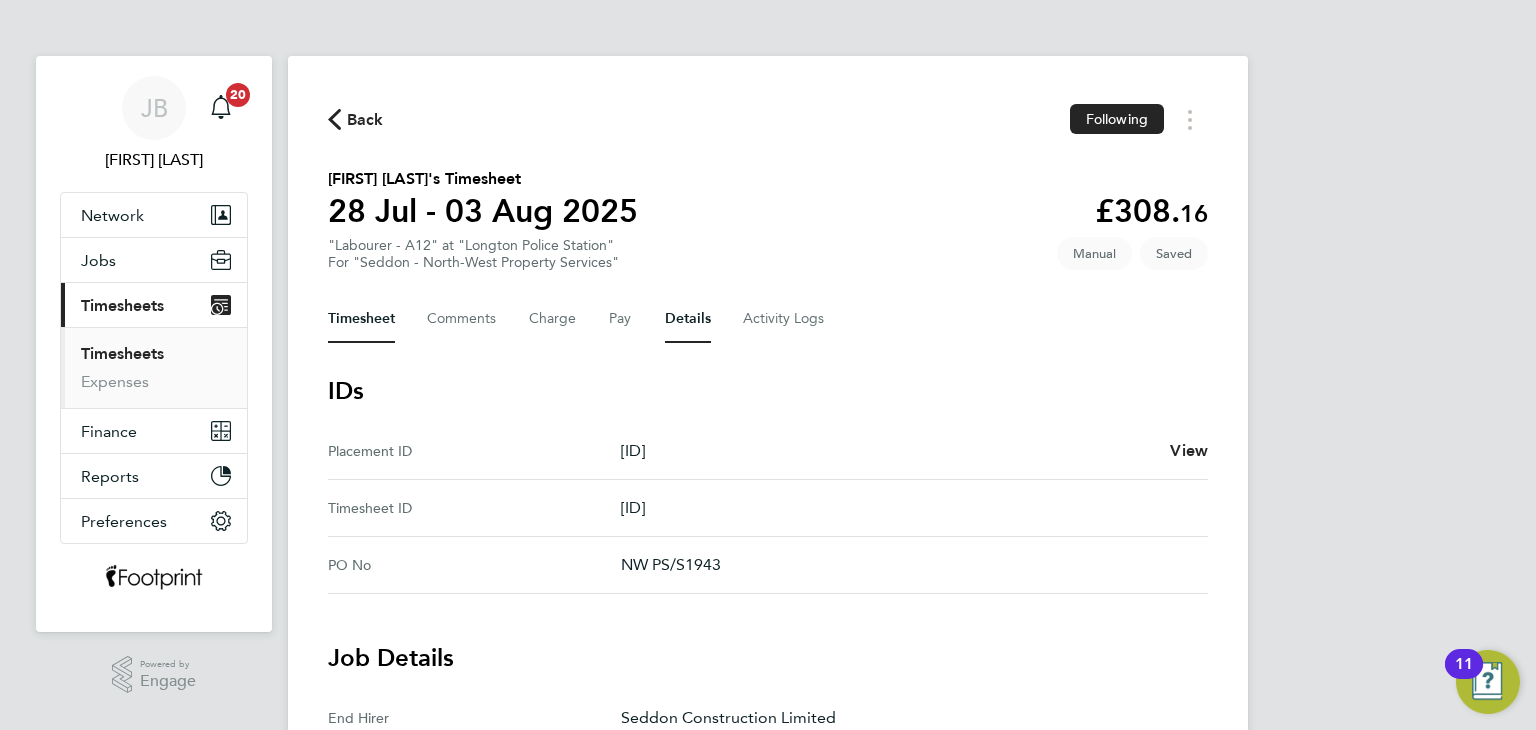 click on "Timesheet" at bounding box center [361, 319] 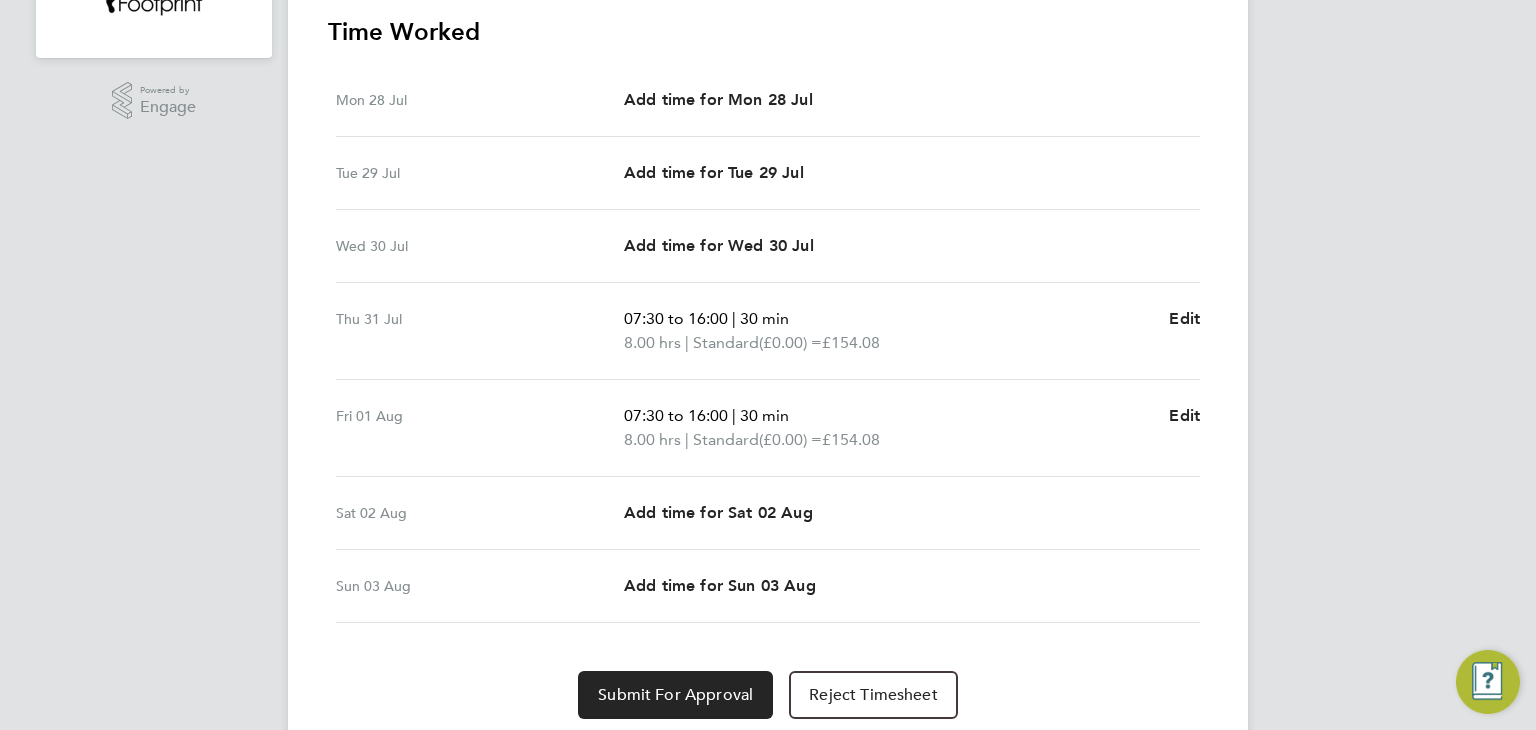 scroll, scrollTop: 640, scrollLeft: 0, axis: vertical 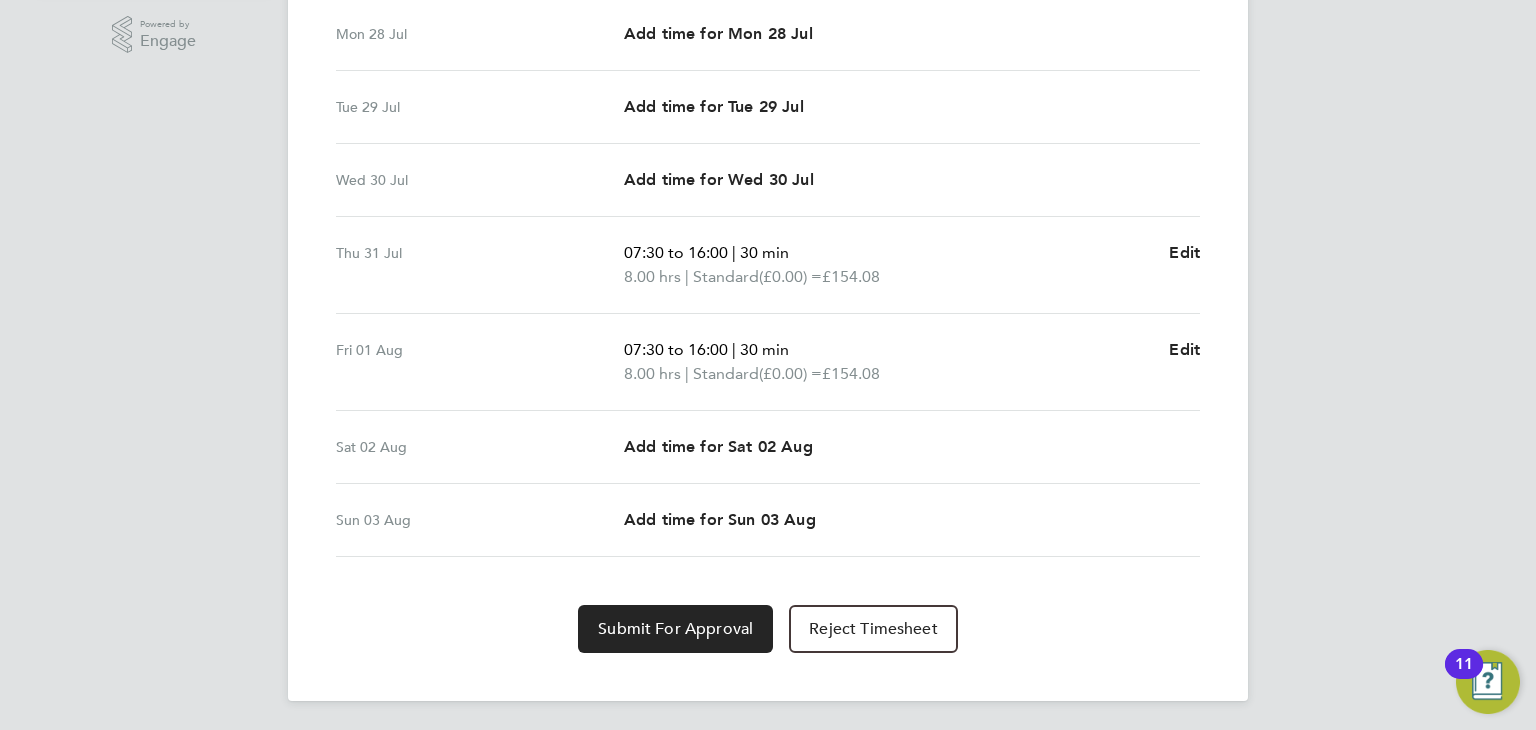 click on "Time Worked   Mon 28 Jul   Add time for Mon 28 Jul   Add time for Mon 28 Jul   Tue 29 Jul   Add time for Tue 29 Jul   Add time for Tue 29 Jul   Wed 30 Jul   Add time for Wed 30 Jul   Add time for Wed 30 Jul   Thu 31 Jul   07:30 to 16:00   |   30 min   8.00 hrs   |   Standard   (£0.00) =   £154.08   Edit   Fri 01 Aug   07:30 to 16:00   |   30 min   8.00 hrs   |   Standard   (£0.00) =   £154.08   Edit   Sat 02 Aug   Add time for Sat 02 Aug   Add time for Sat 02 Aug   Sun 03 Aug   Add time for Sun 03 Aug   Add time for Sun 03 Aug   Submit For Approval   Reject Timesheet" at bounding box center (768, 301) 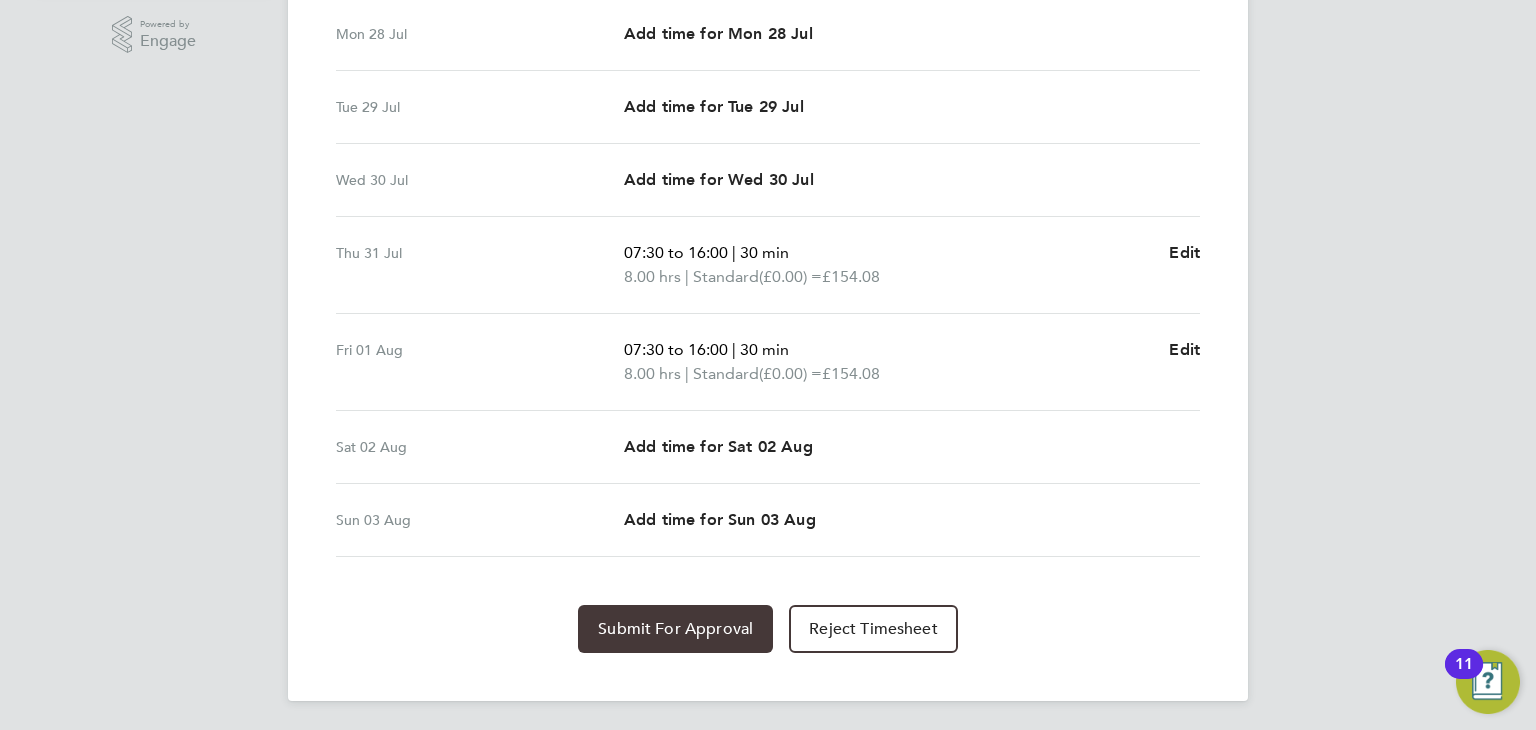 click on "Submit For Approval" 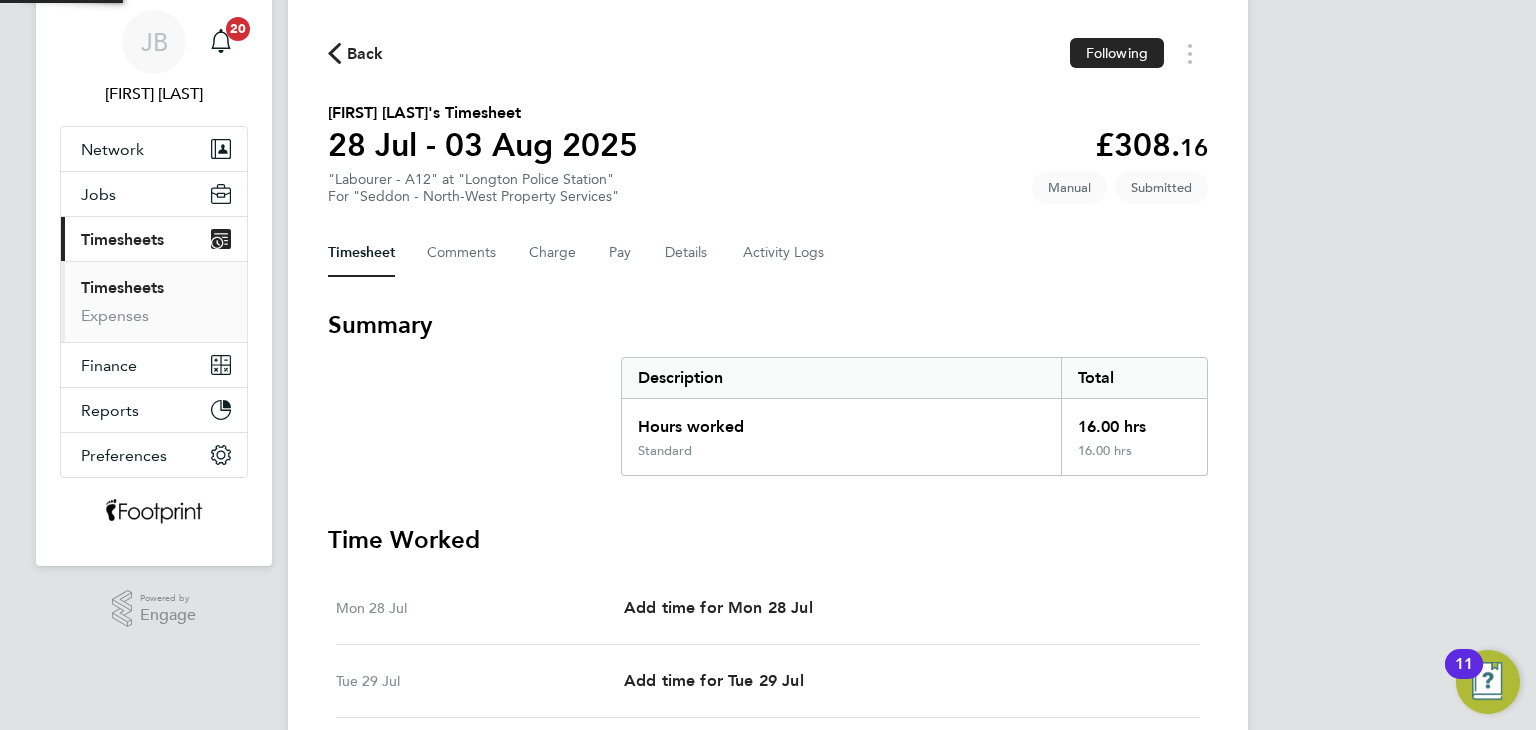 scroll, scrollTop: 0, scrollLeft: 0, axis: both 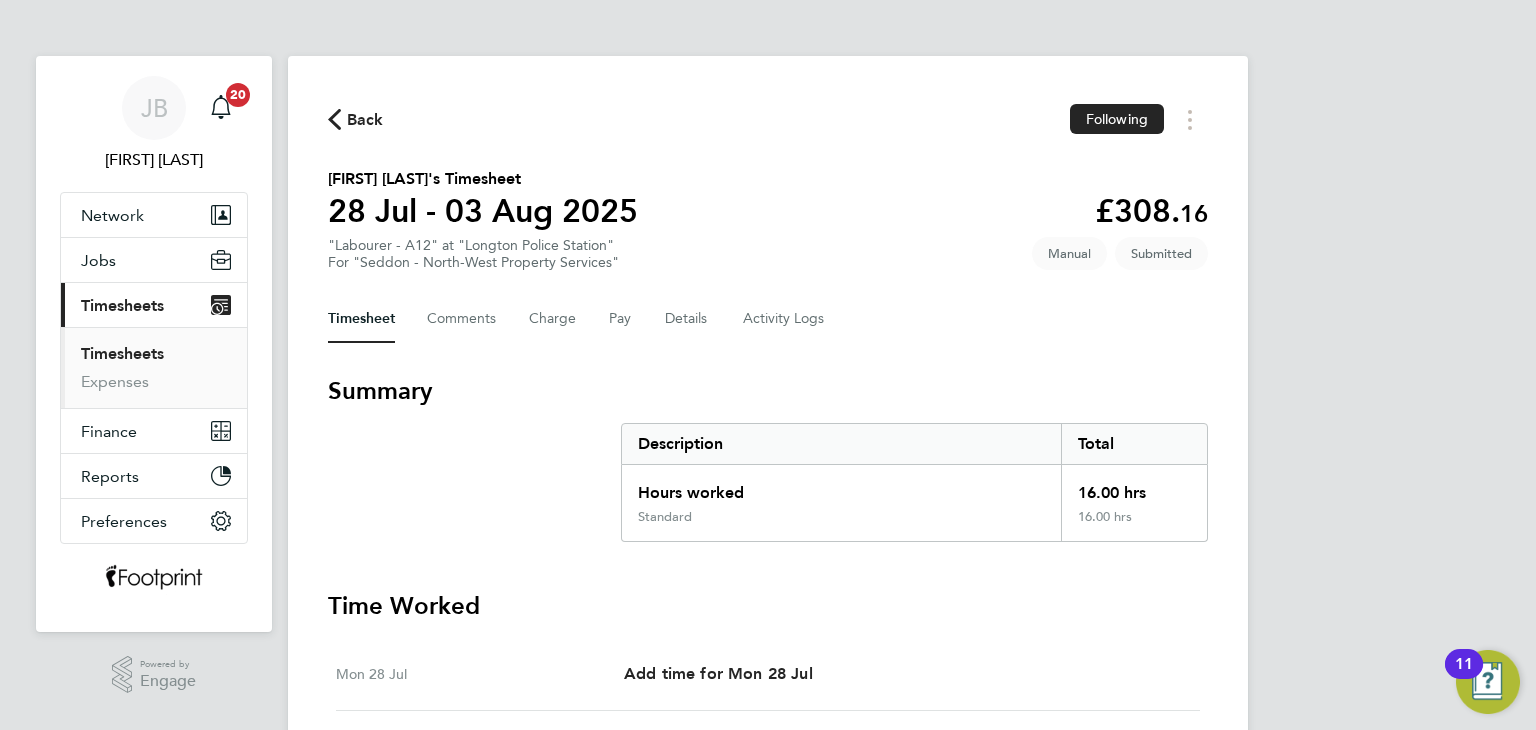 click on "Timesheets" at bounding box center (122, 353) 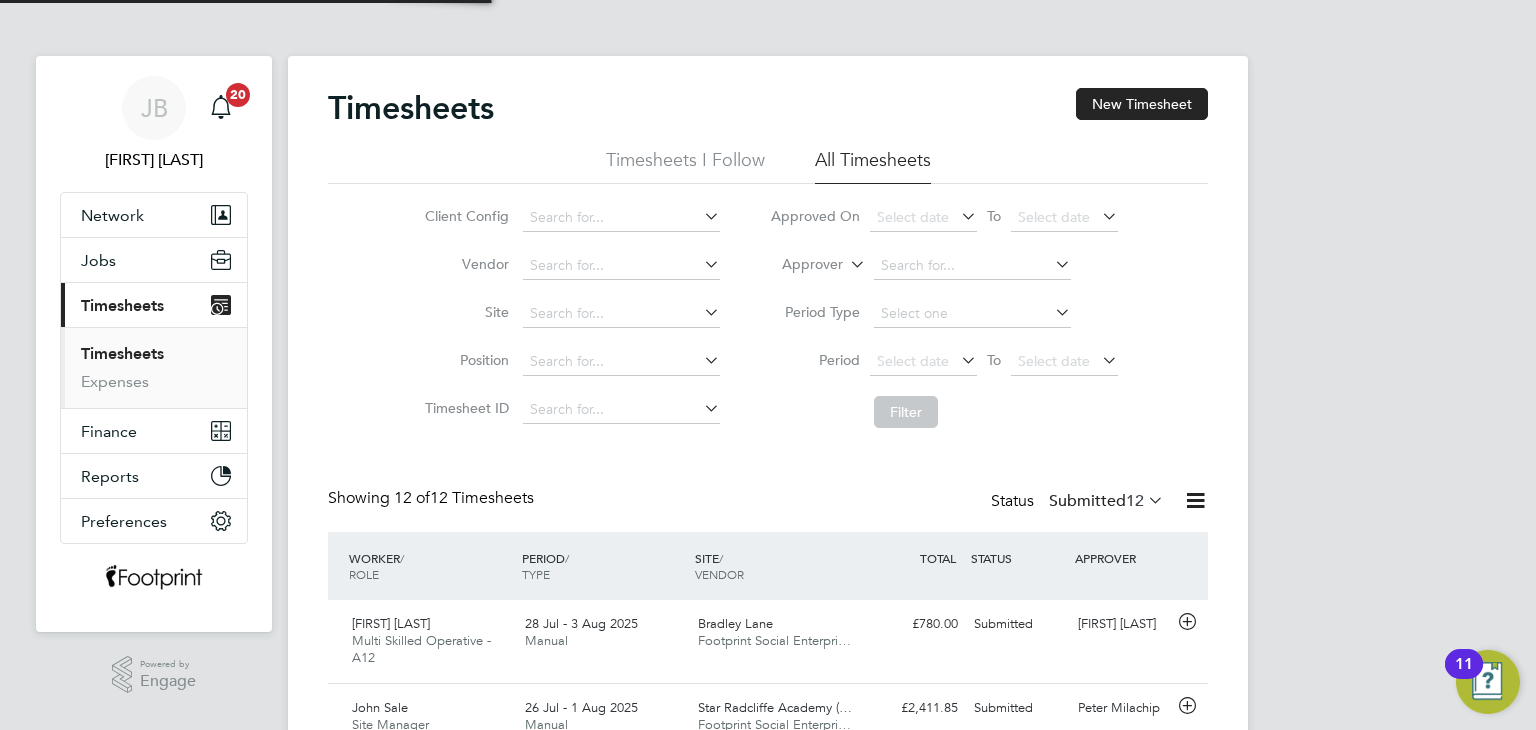 scroll, scrollTop: 10, scrollLeft: 10, axis: both 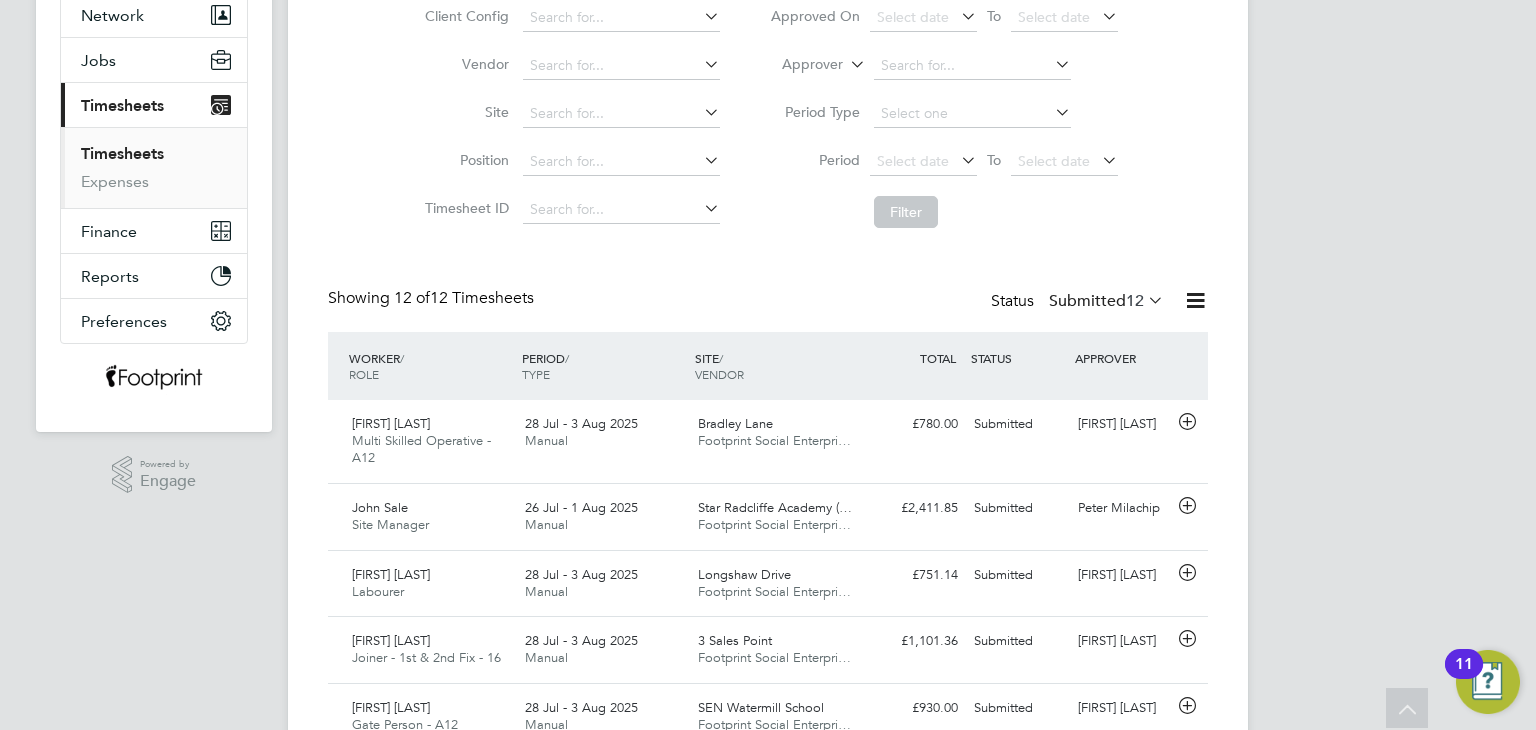 click on "Status  Submitted  12" 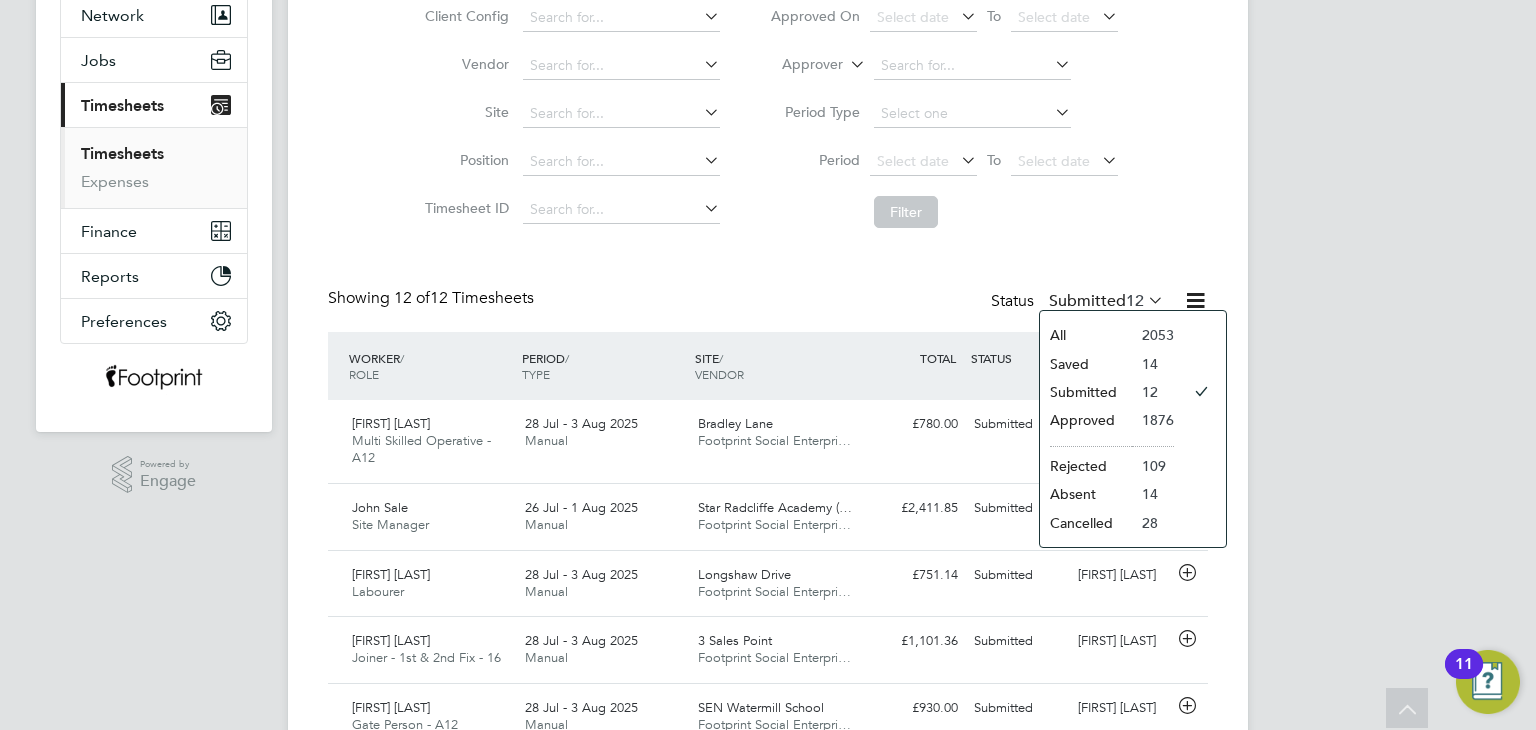 click on "Approved" 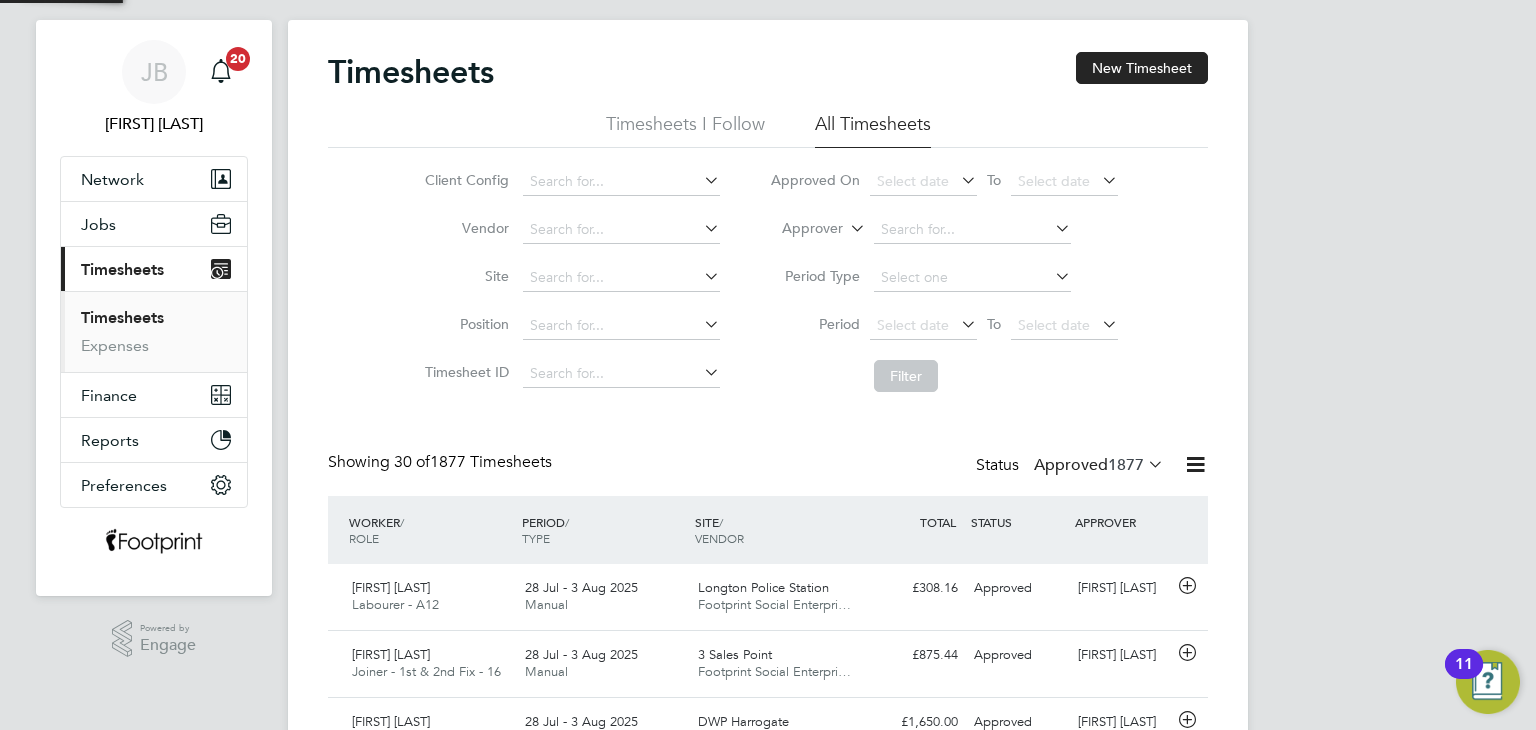 scroll, scrollTop: 200, scrollLeft: 0, axis: vertical 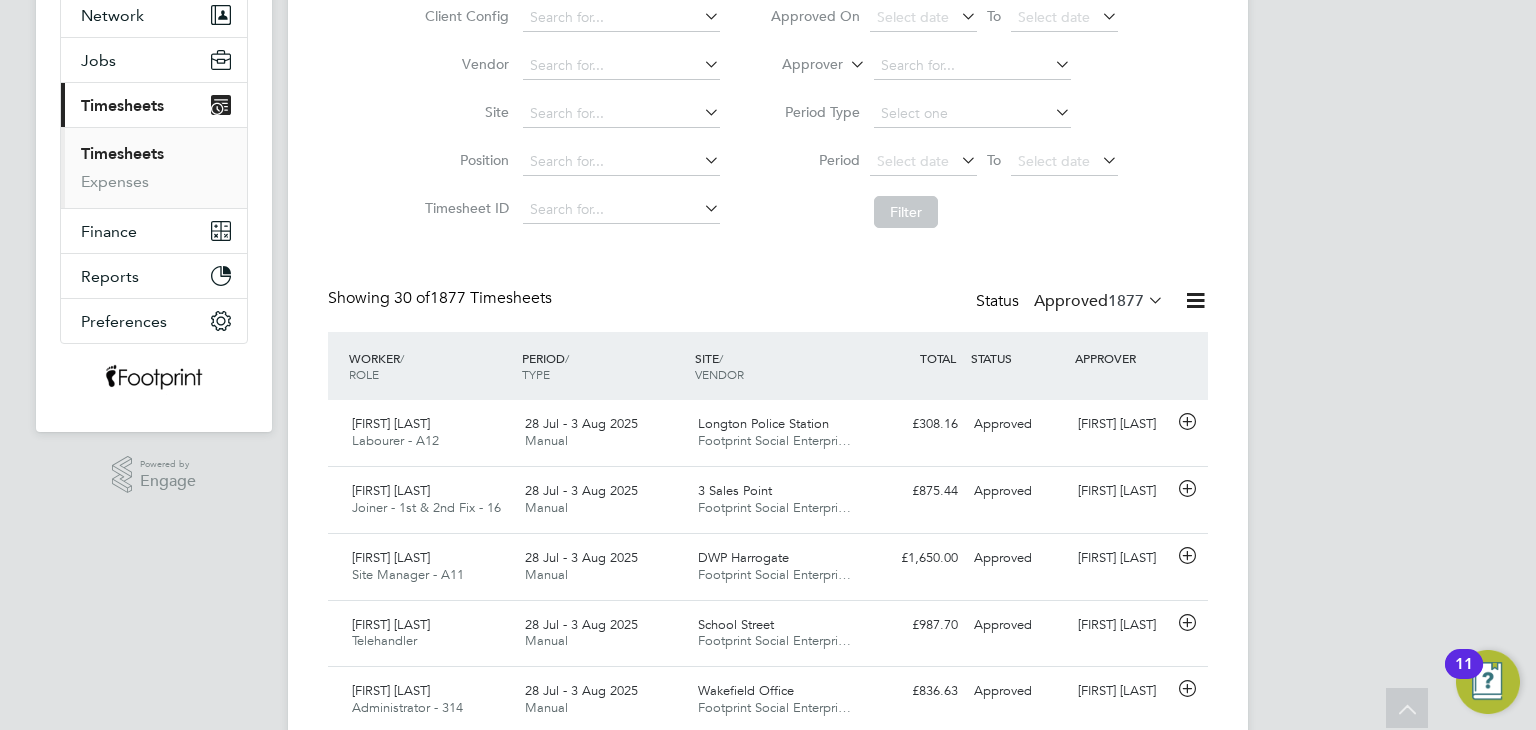 click on "Timesheets" at bounding box center [122, 153] 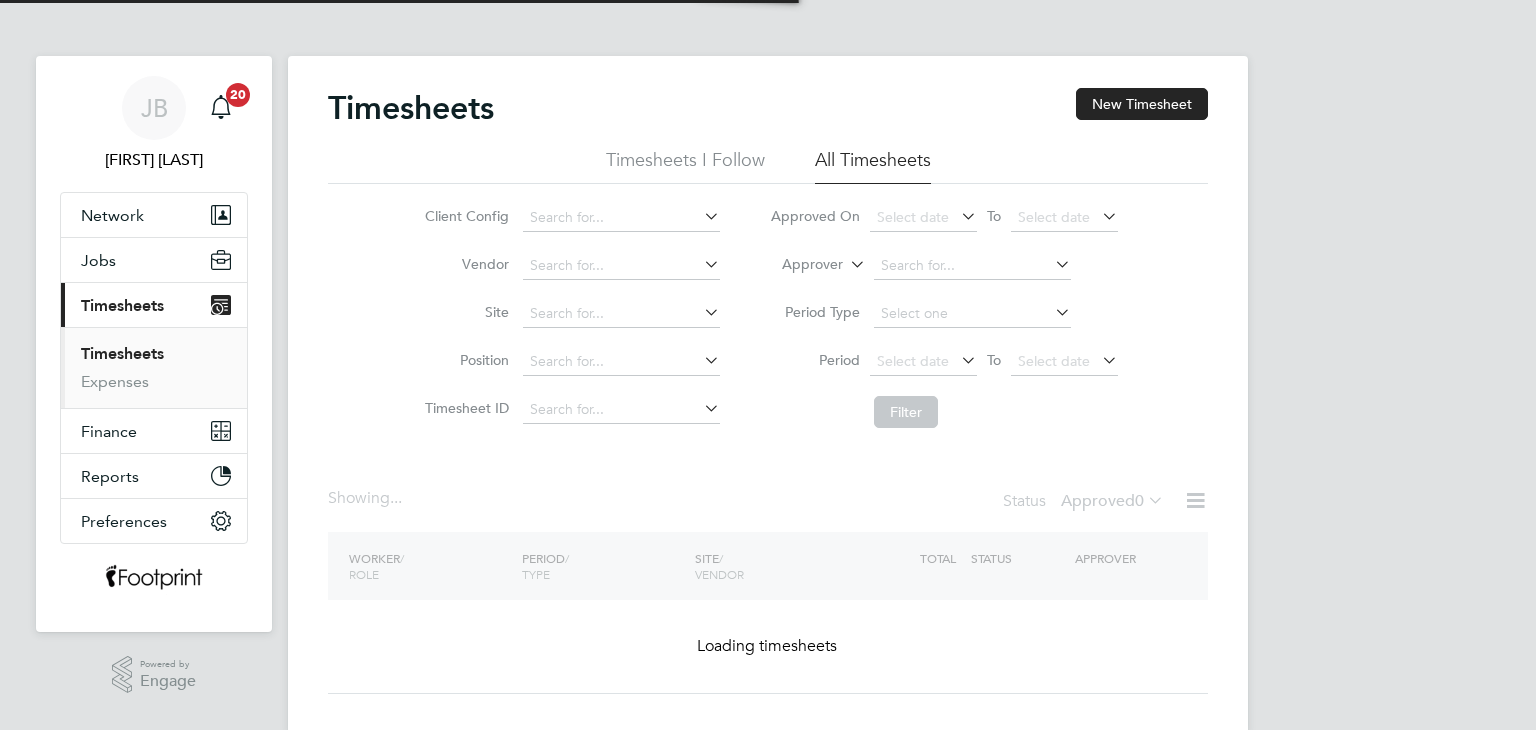 scroll, scrollTop: 0, scrollLeft: 0, axis: both 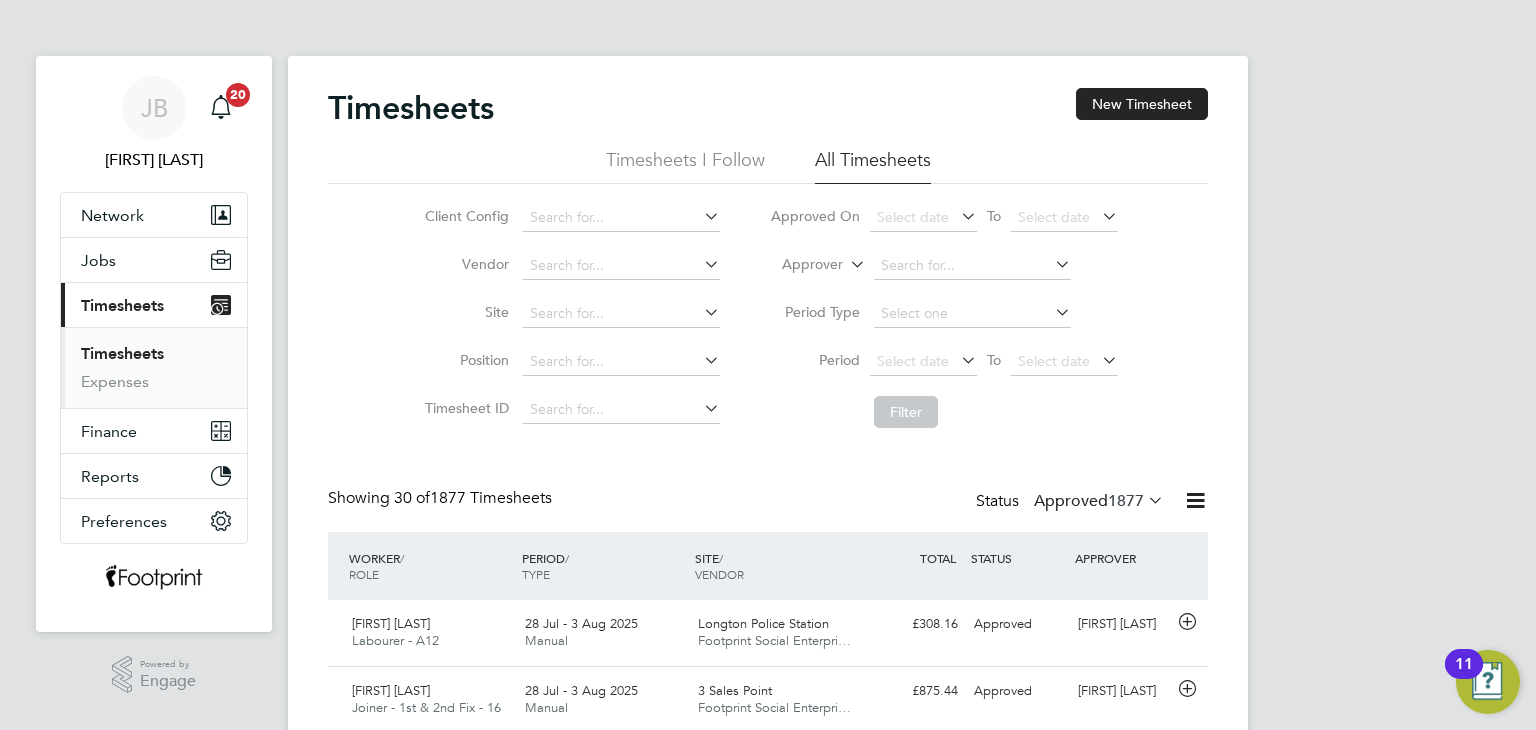 click on "Timesheets" at bounding box center (122, 353) 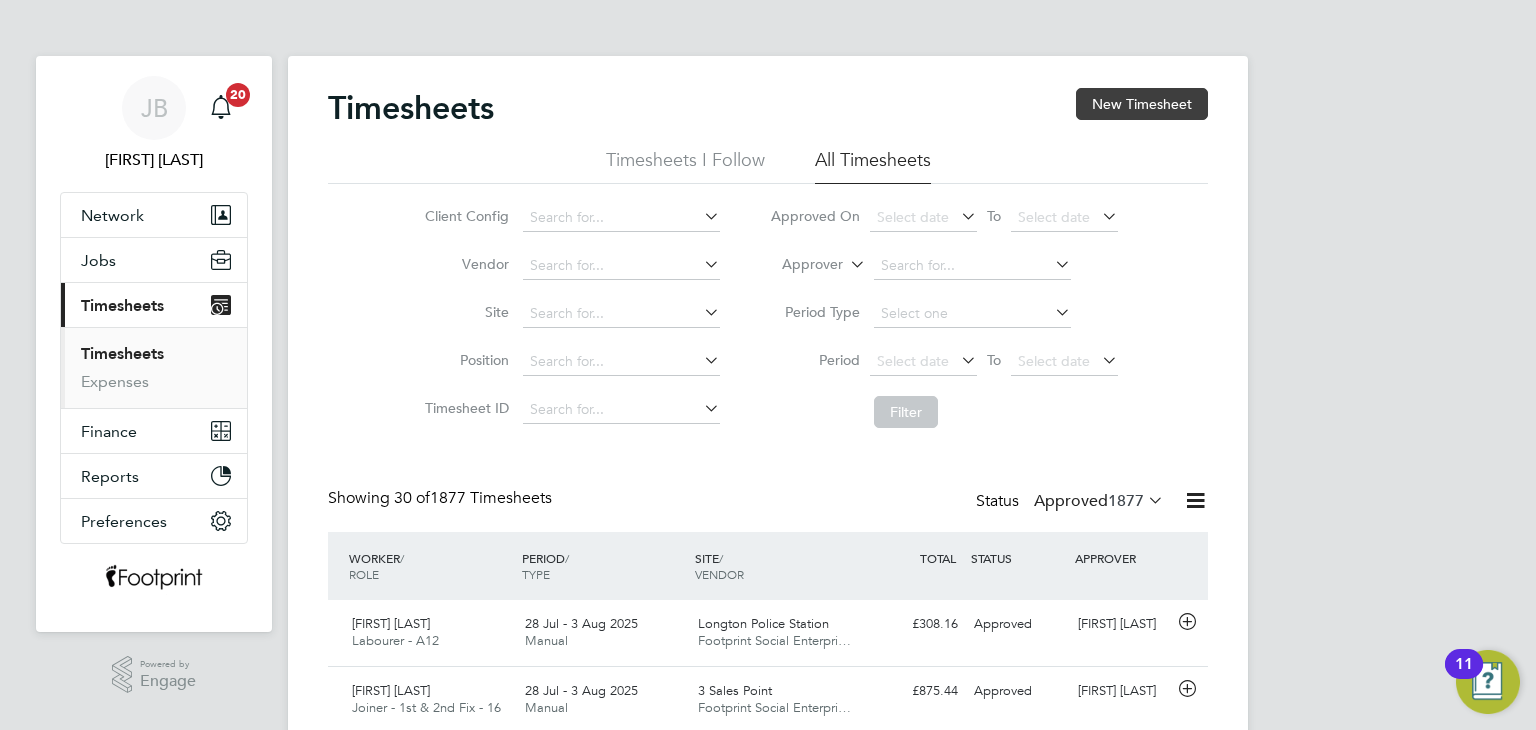 click on "New Timesheet" 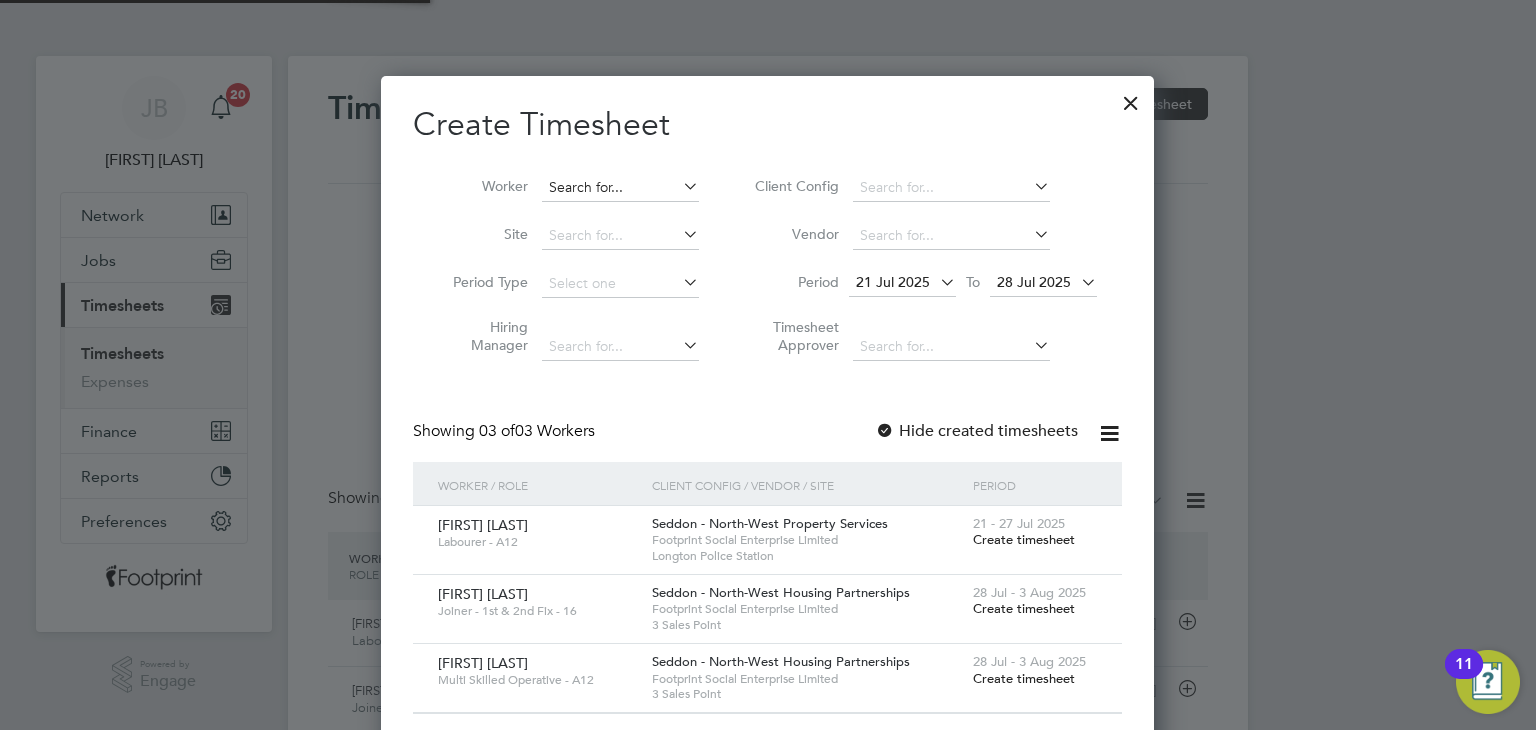 scroll, scrollTop: 10, scrollLeft: 10, axis: both 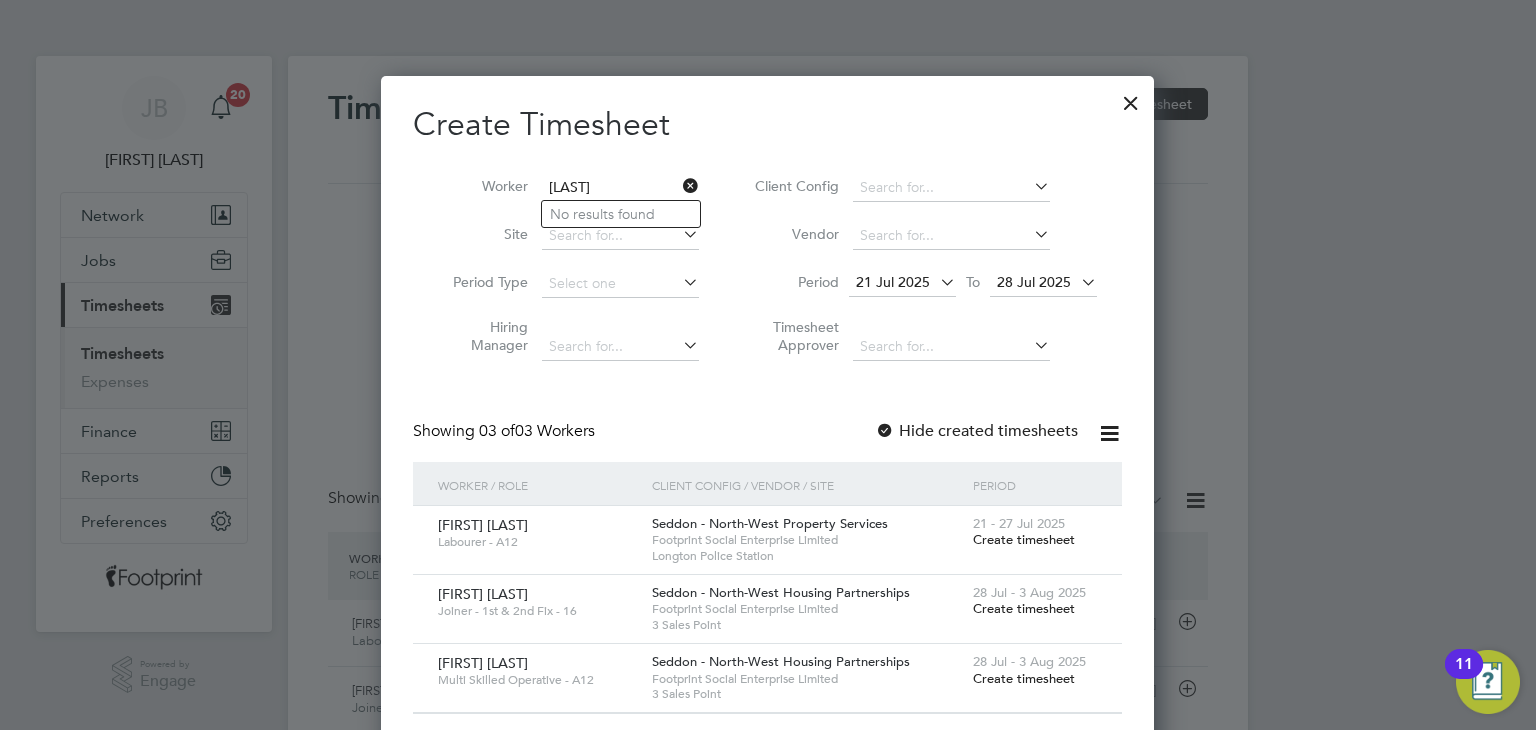 type on "Mesfin" 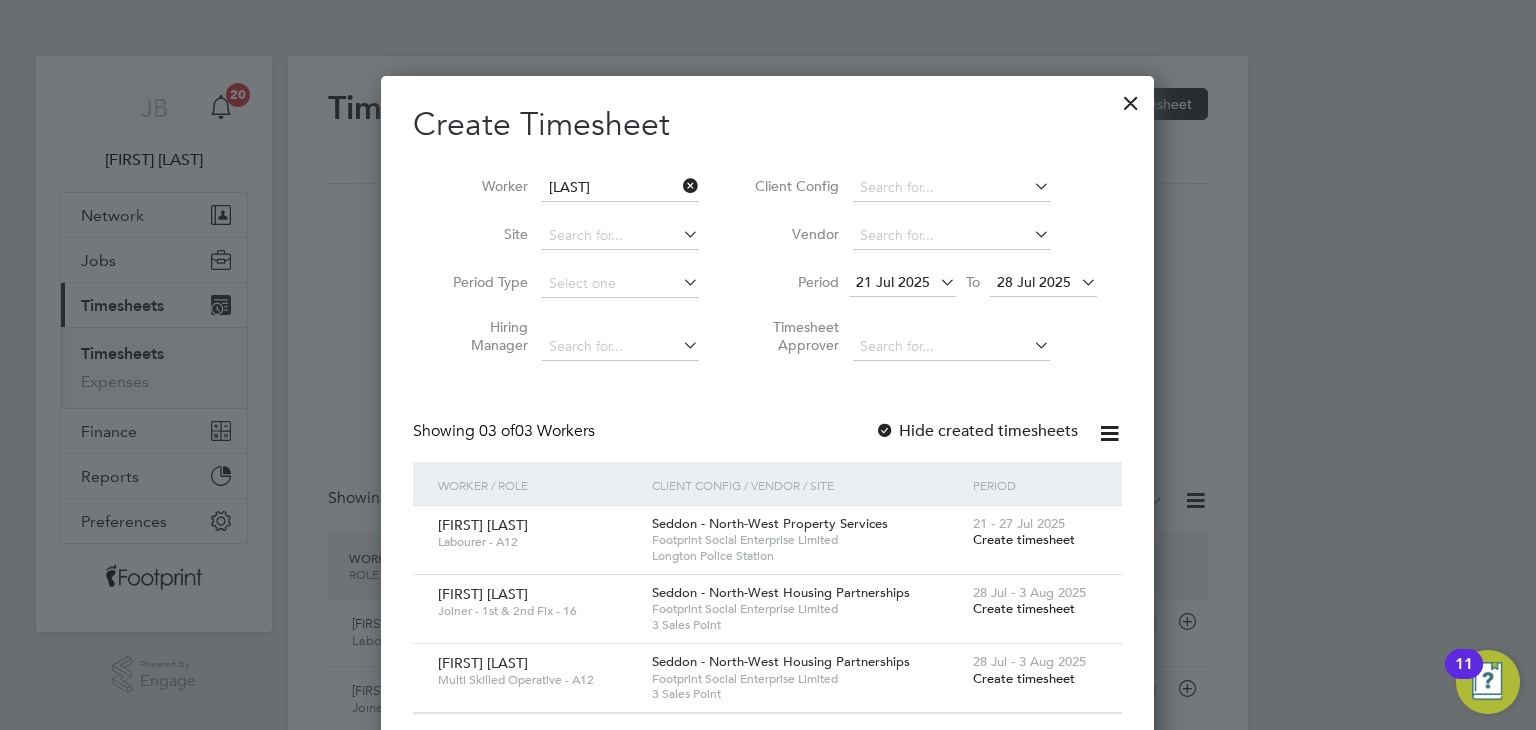 click at bounding box center (679, 186) 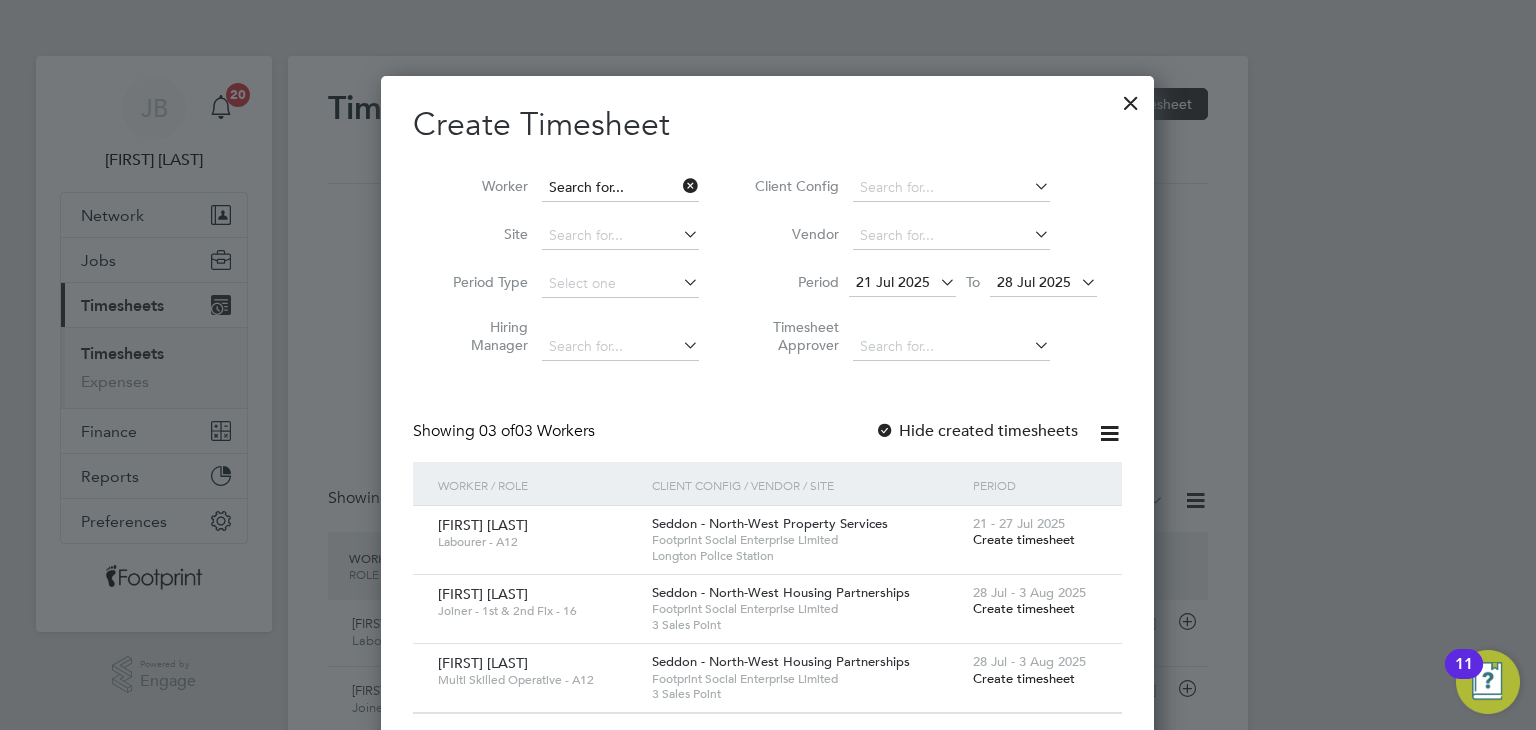 scroll, scrollTop: 10, scrollLeft: 10, axis: both 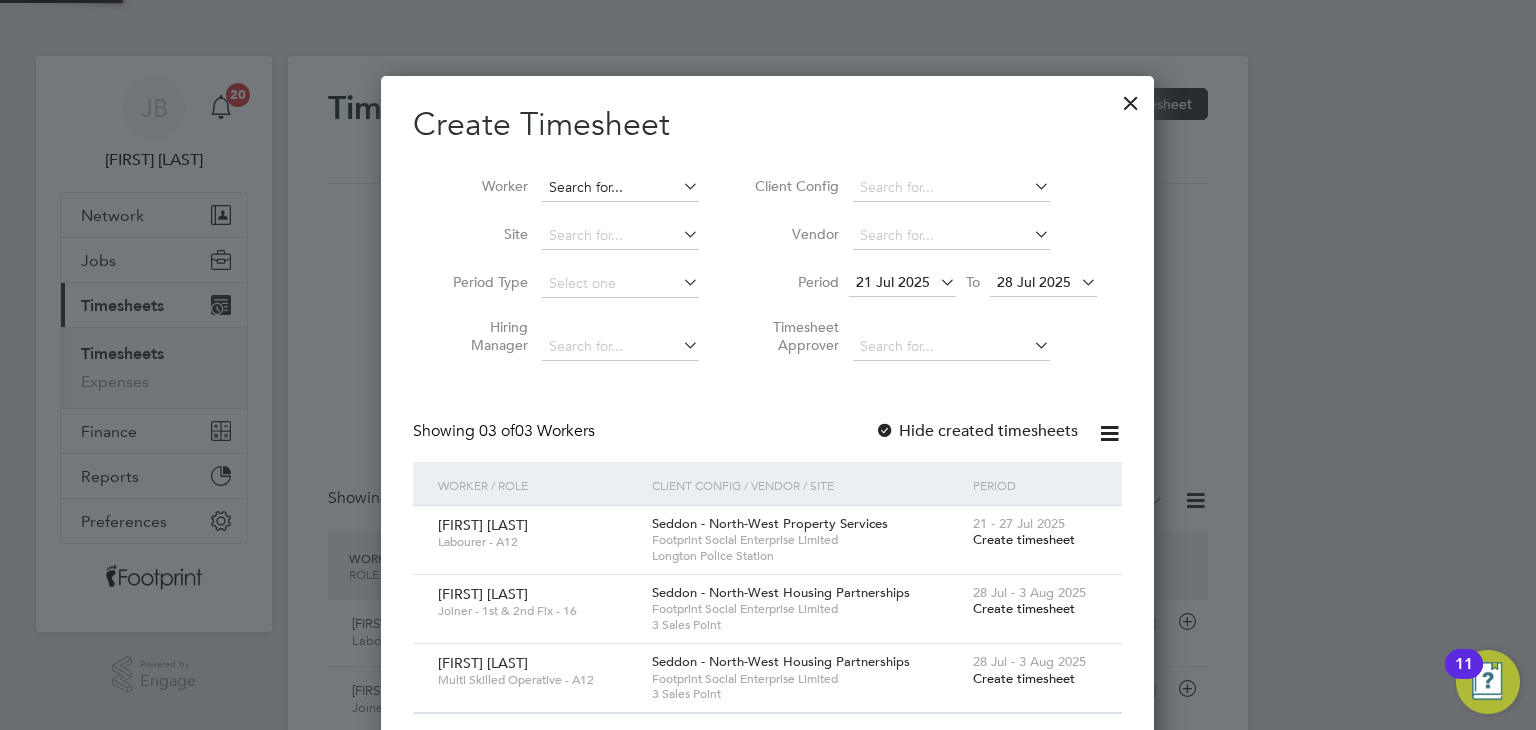click at bounding box center [620, 188] 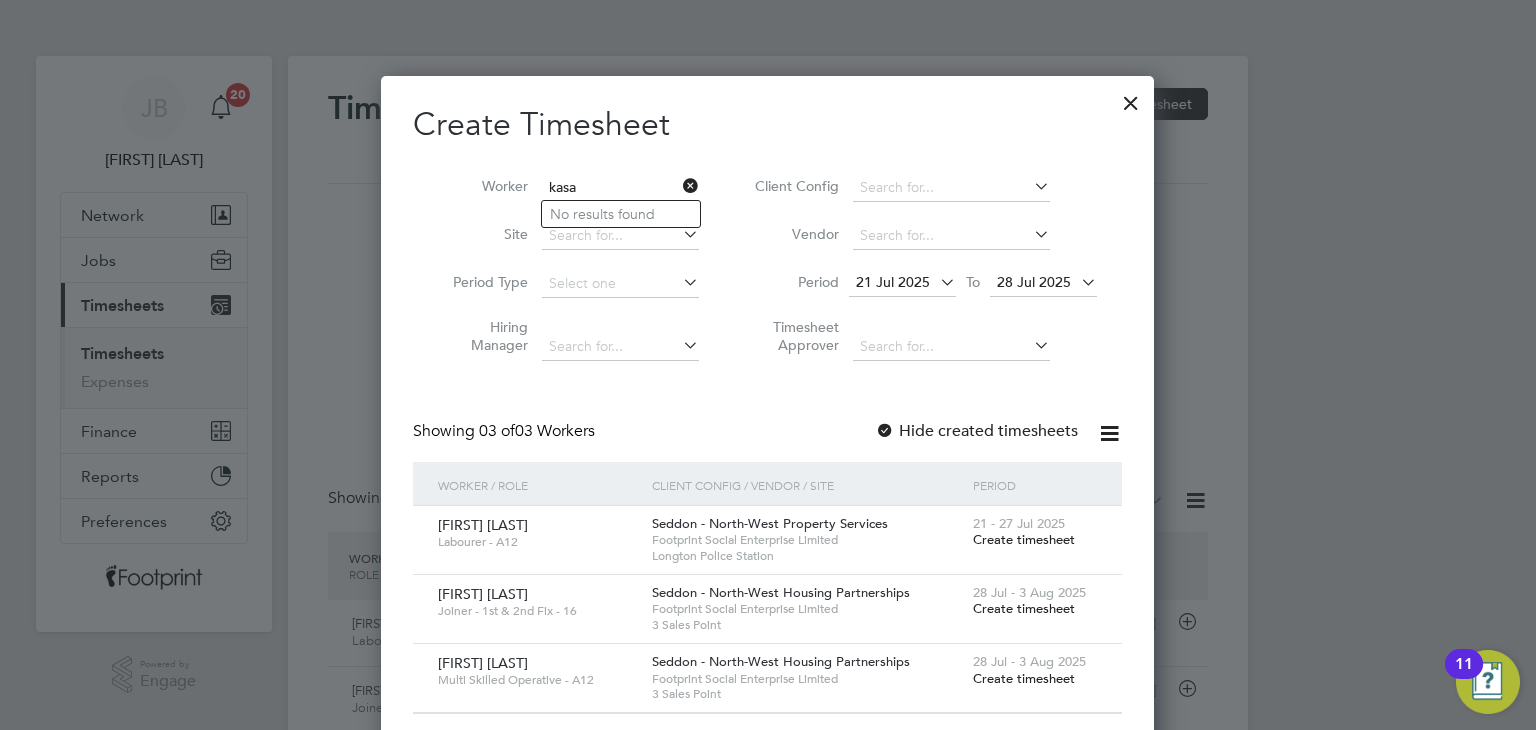 type on "kasa" 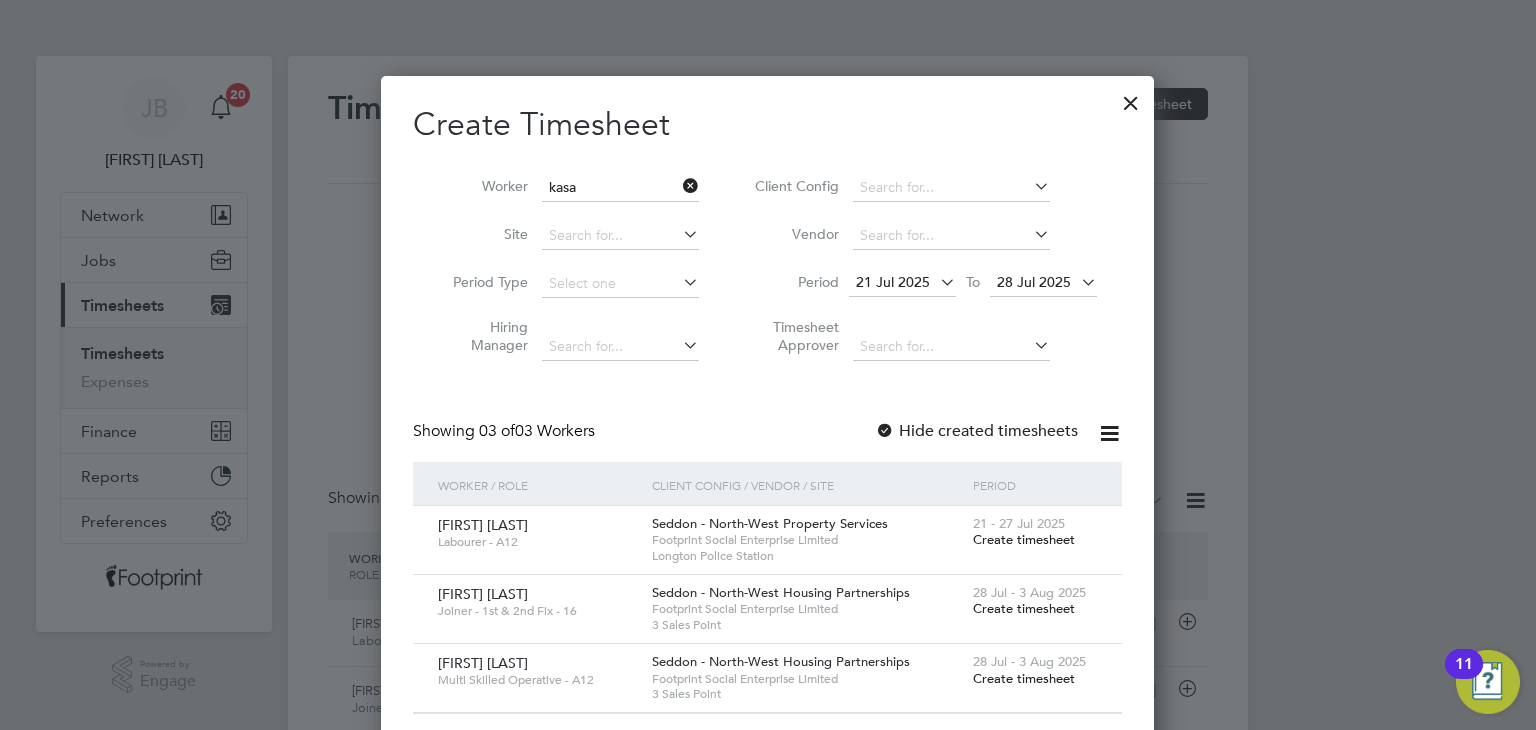 click at bounding box center [1131, 98] 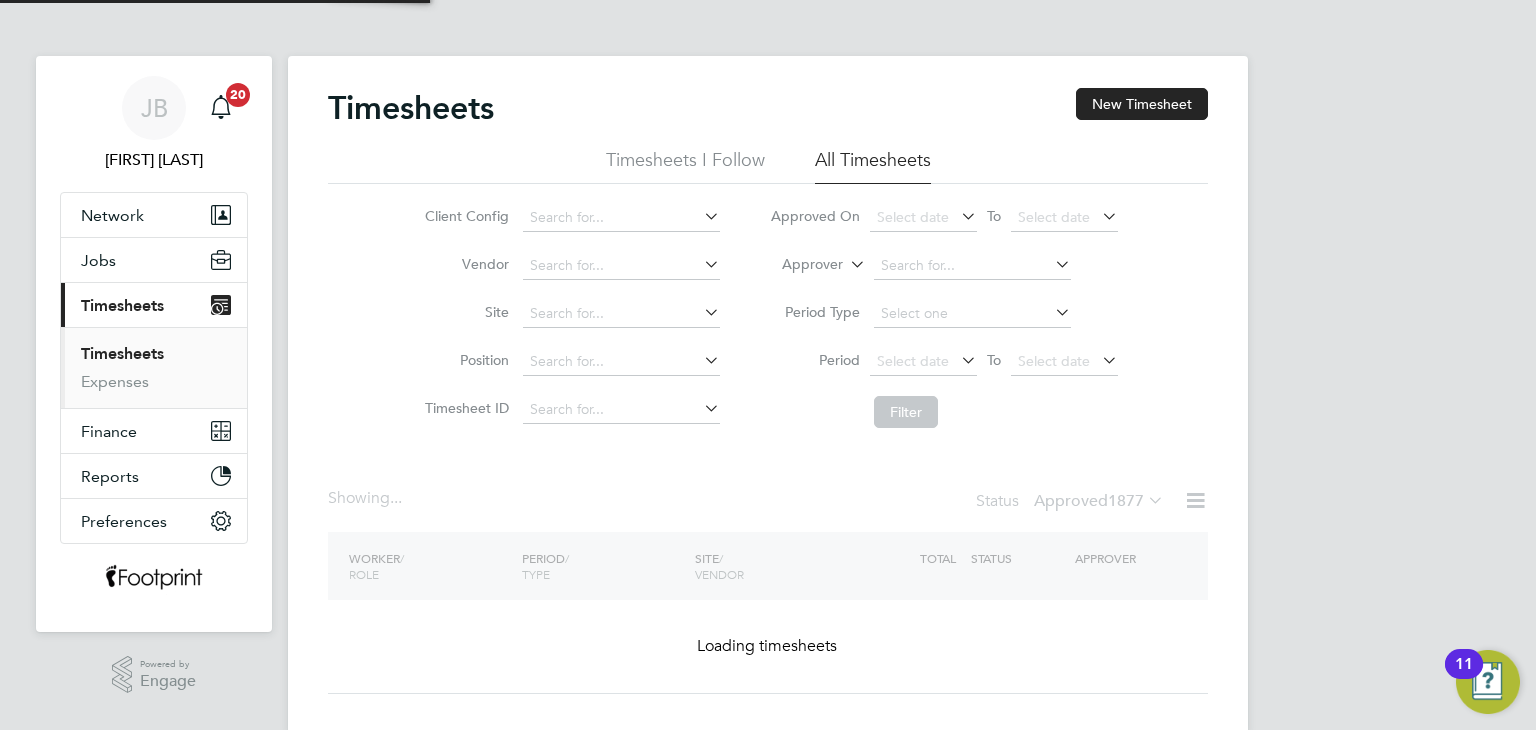 scroll, scrollTop: 0, scrollLeft: 0, axis: both 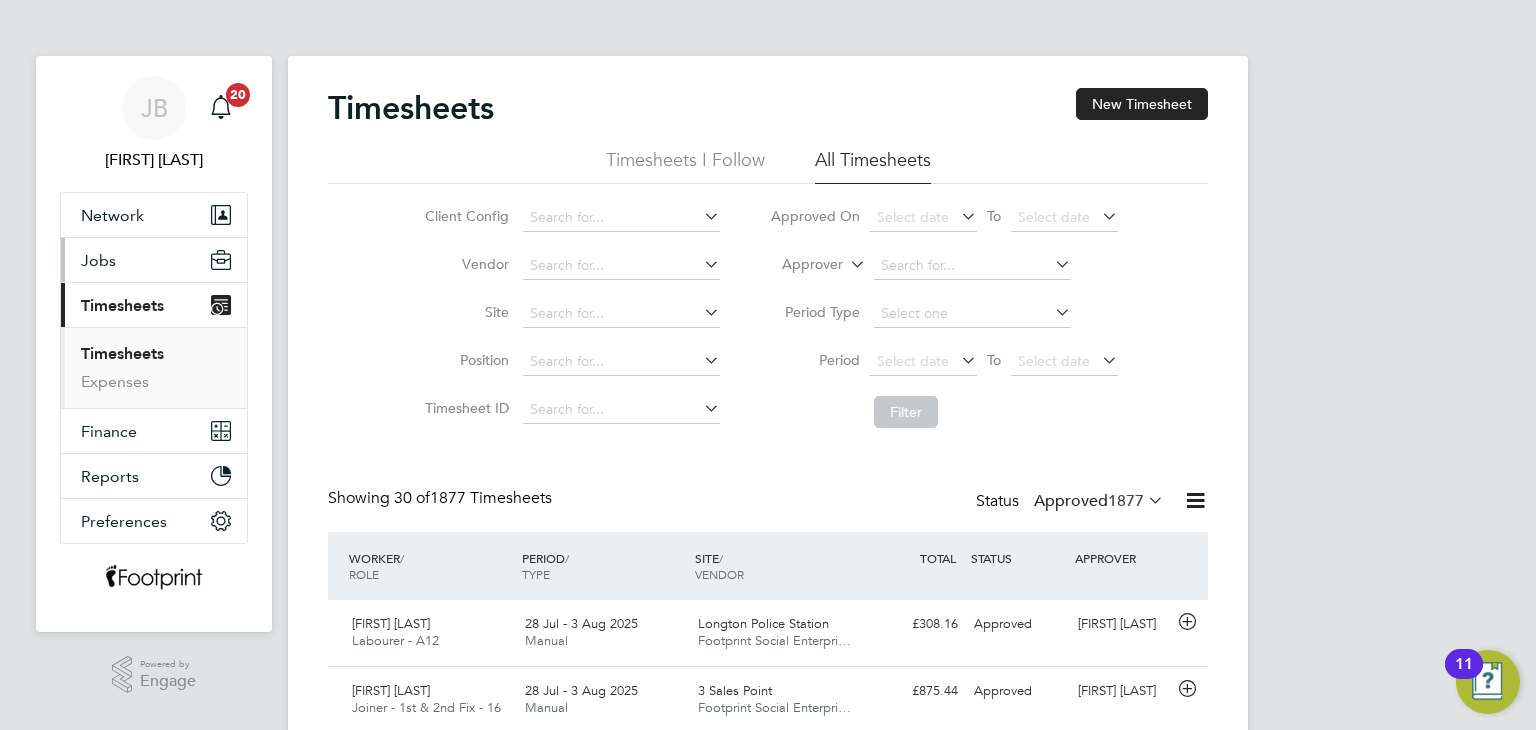 click on "Jobs" at bounding box center (98, 260) 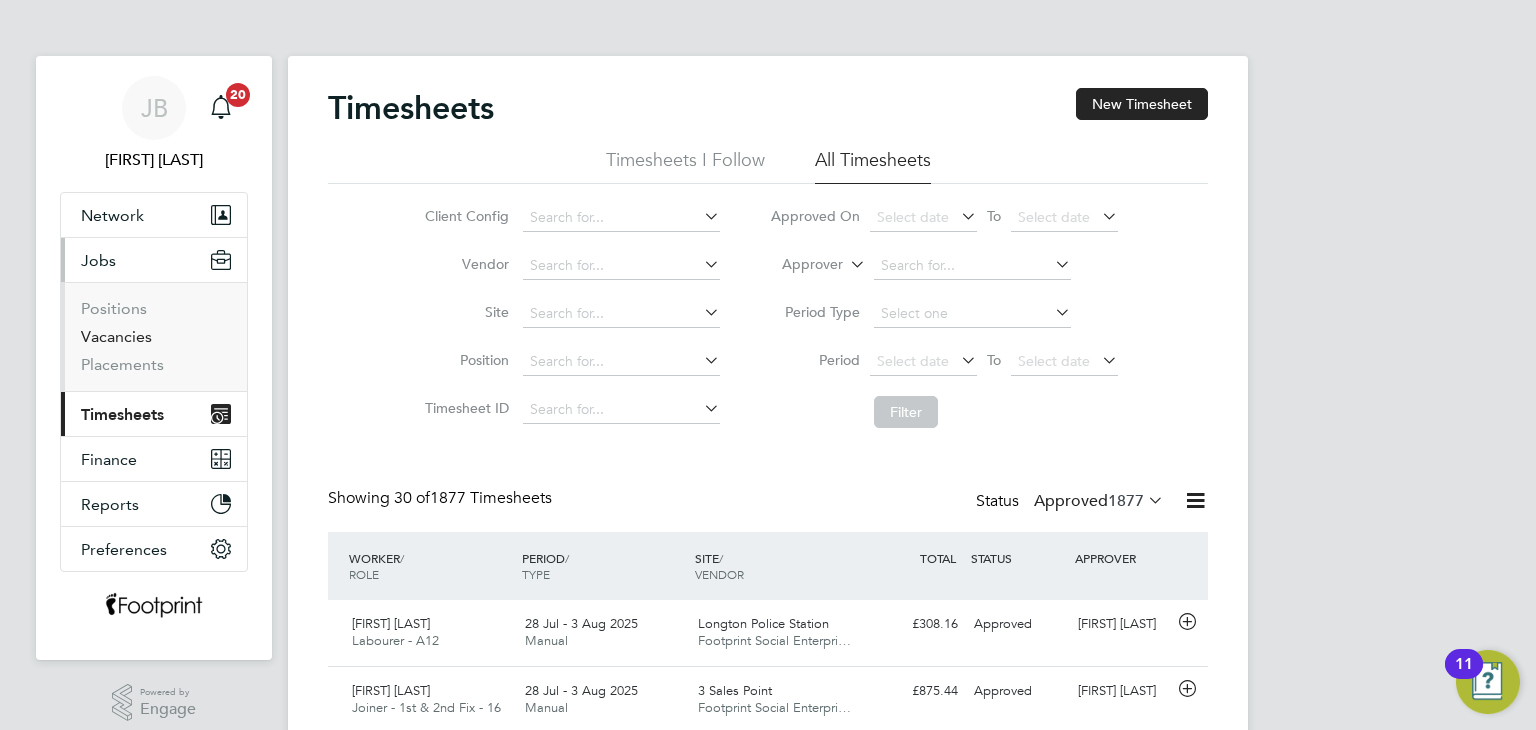 click on "Vacancies" at bounding box center [116, 336] 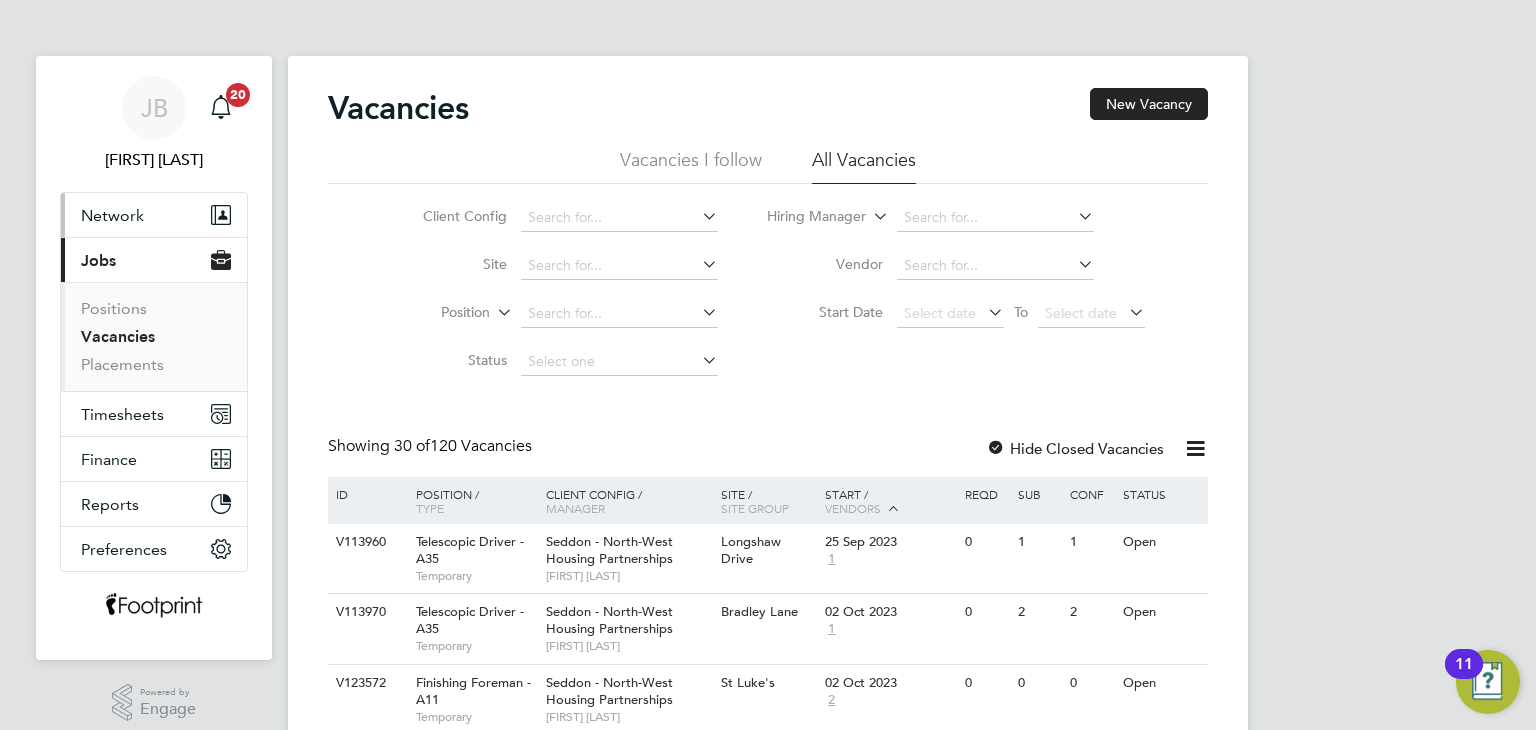 click on "Network" at bounding box center [112, 215] 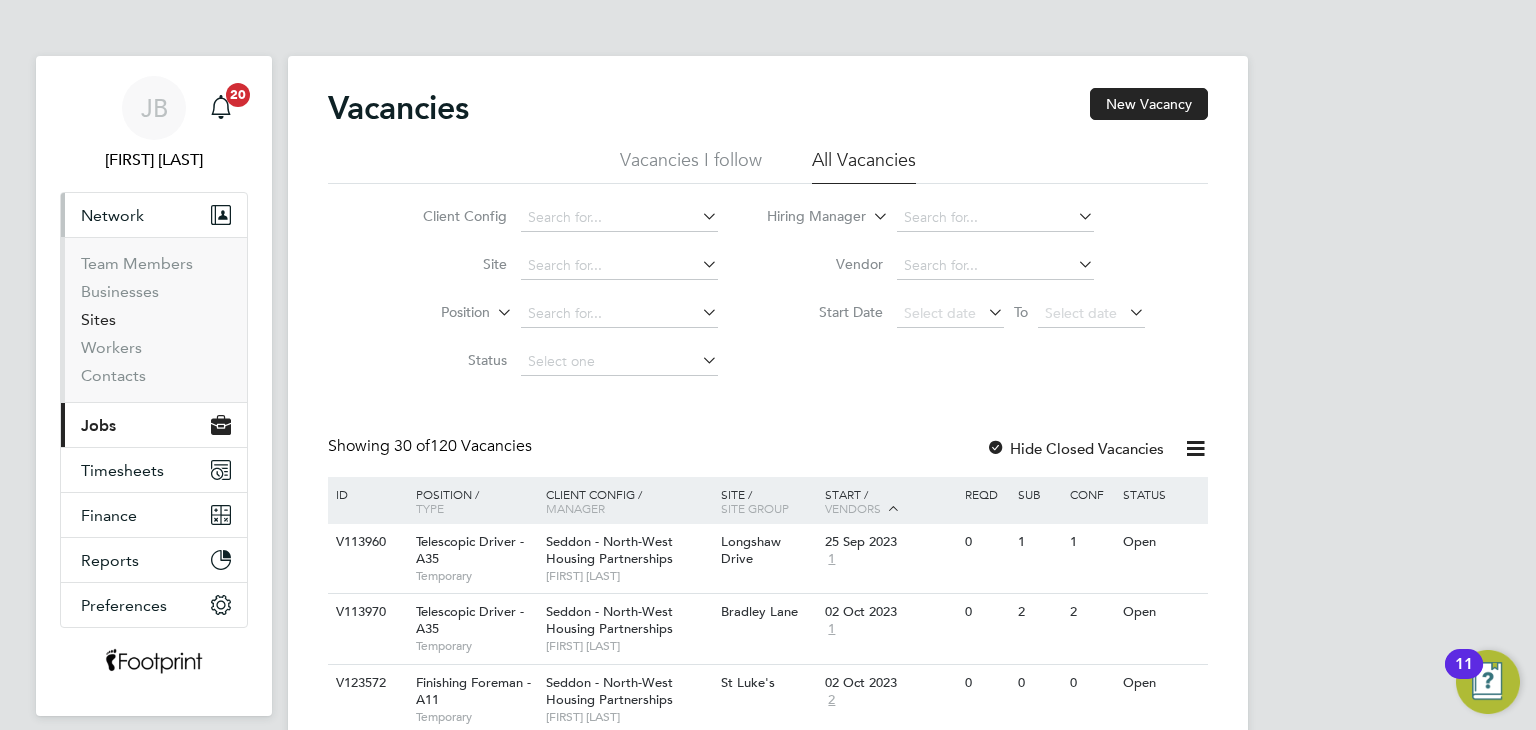 click on "Sites" at bounding box center [98, 319] 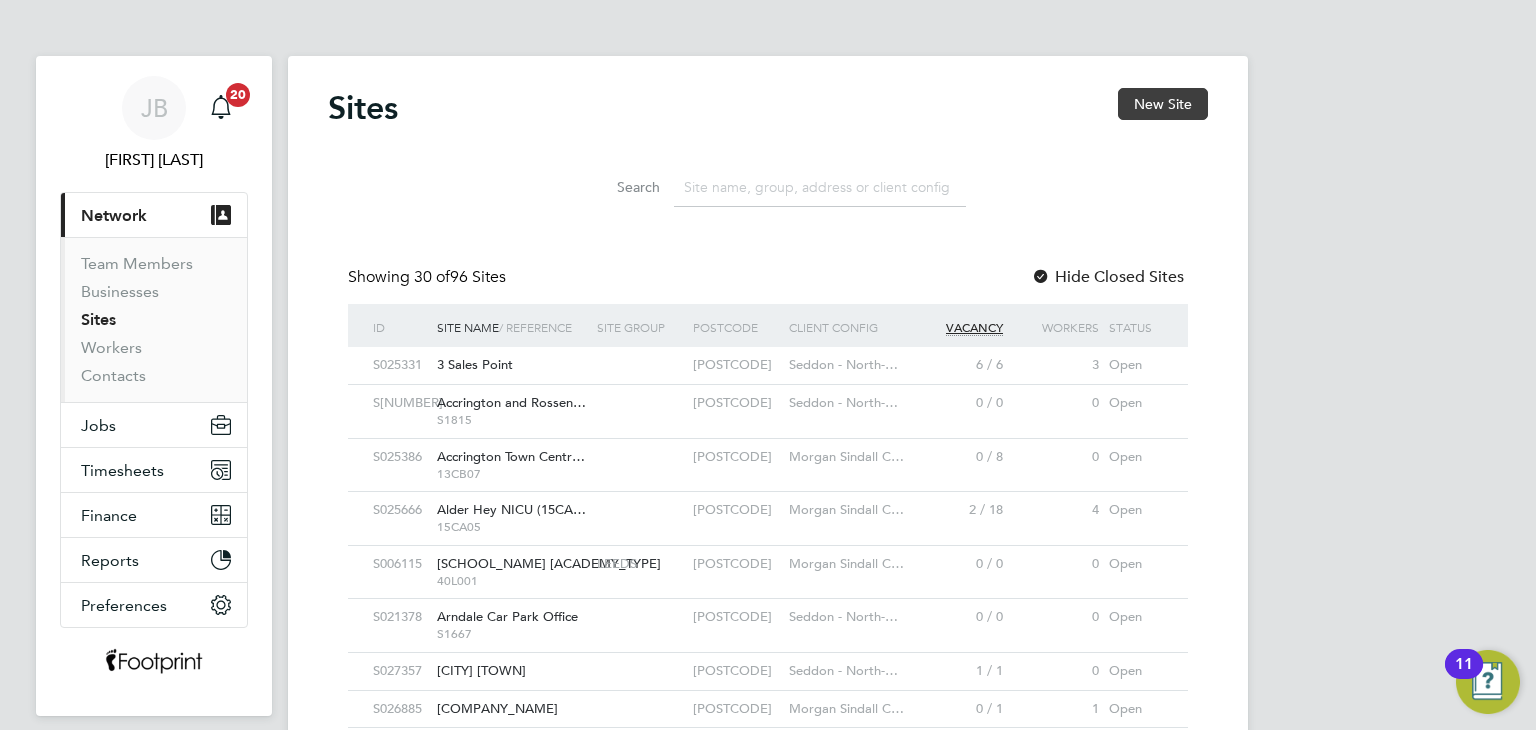 click on "New Site" 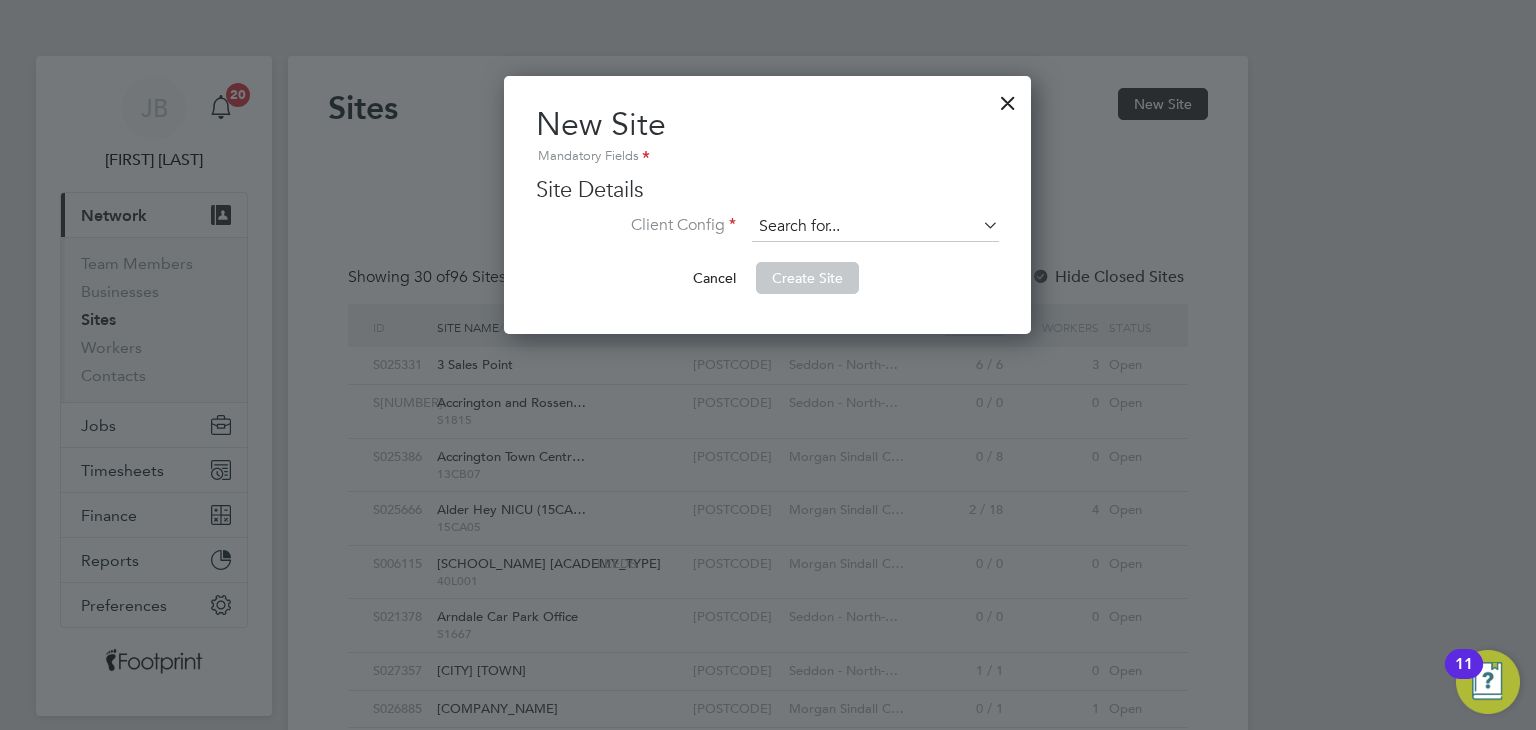 click at bounding box center (875, 227) 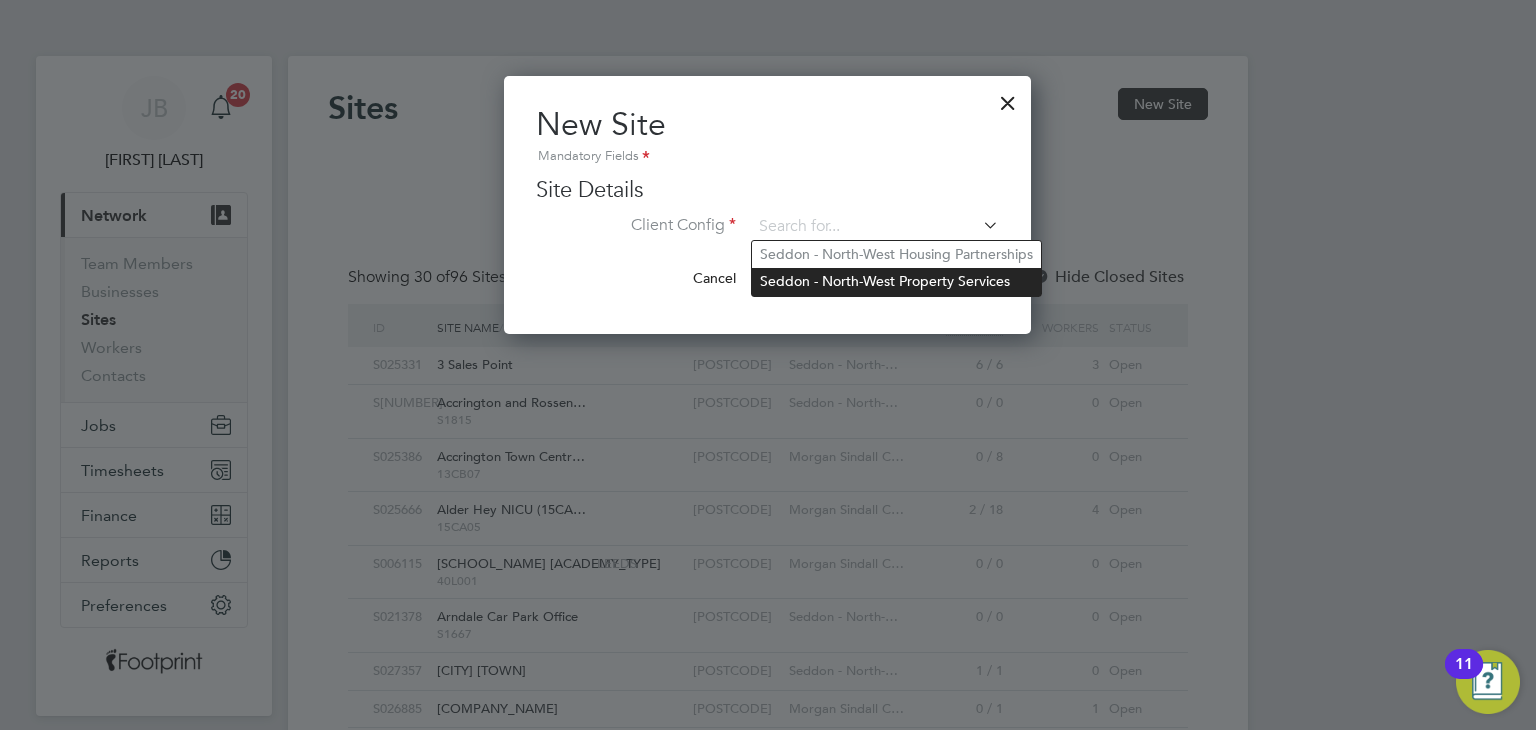 click on "Seddon - North-West Property Services" 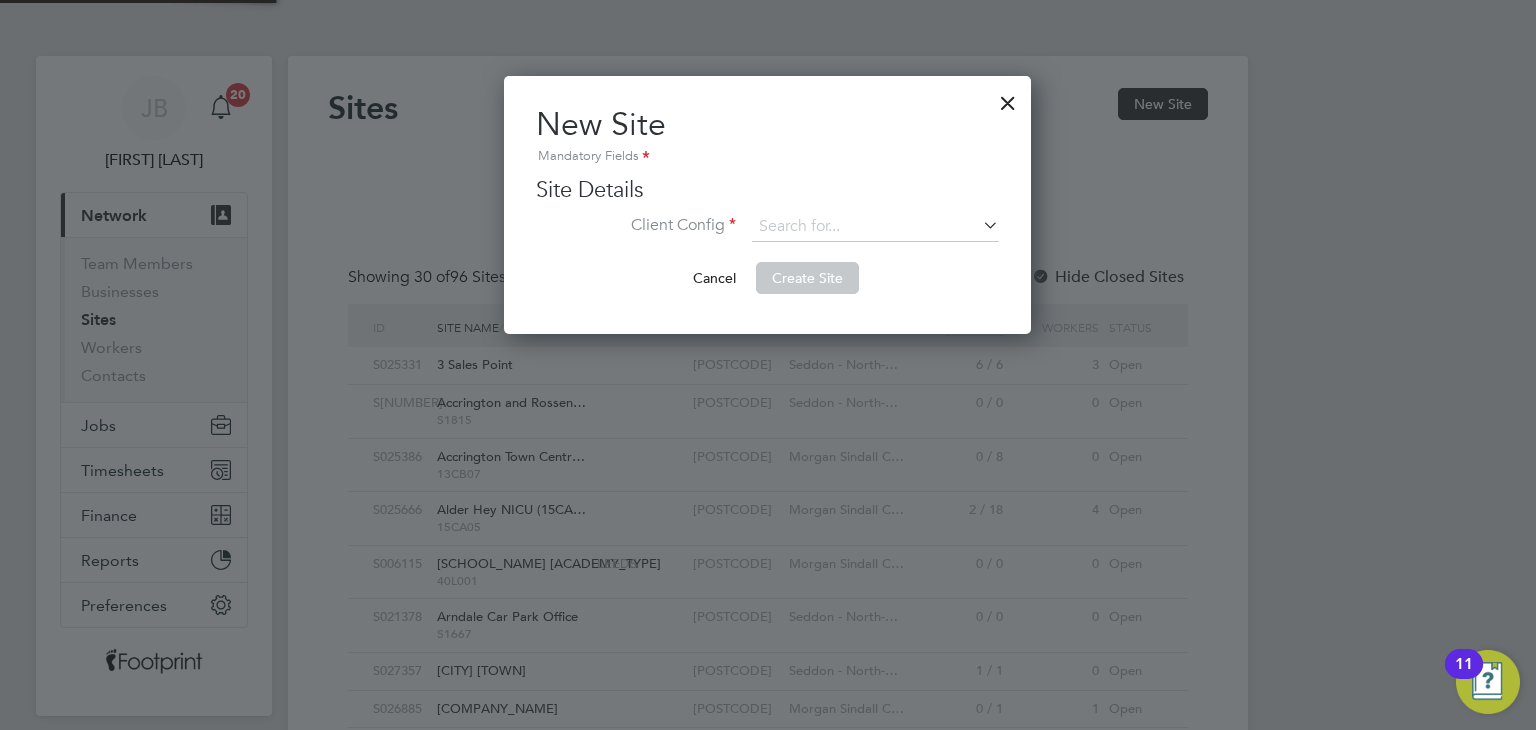 type on "Seddon - North-West Property Services" 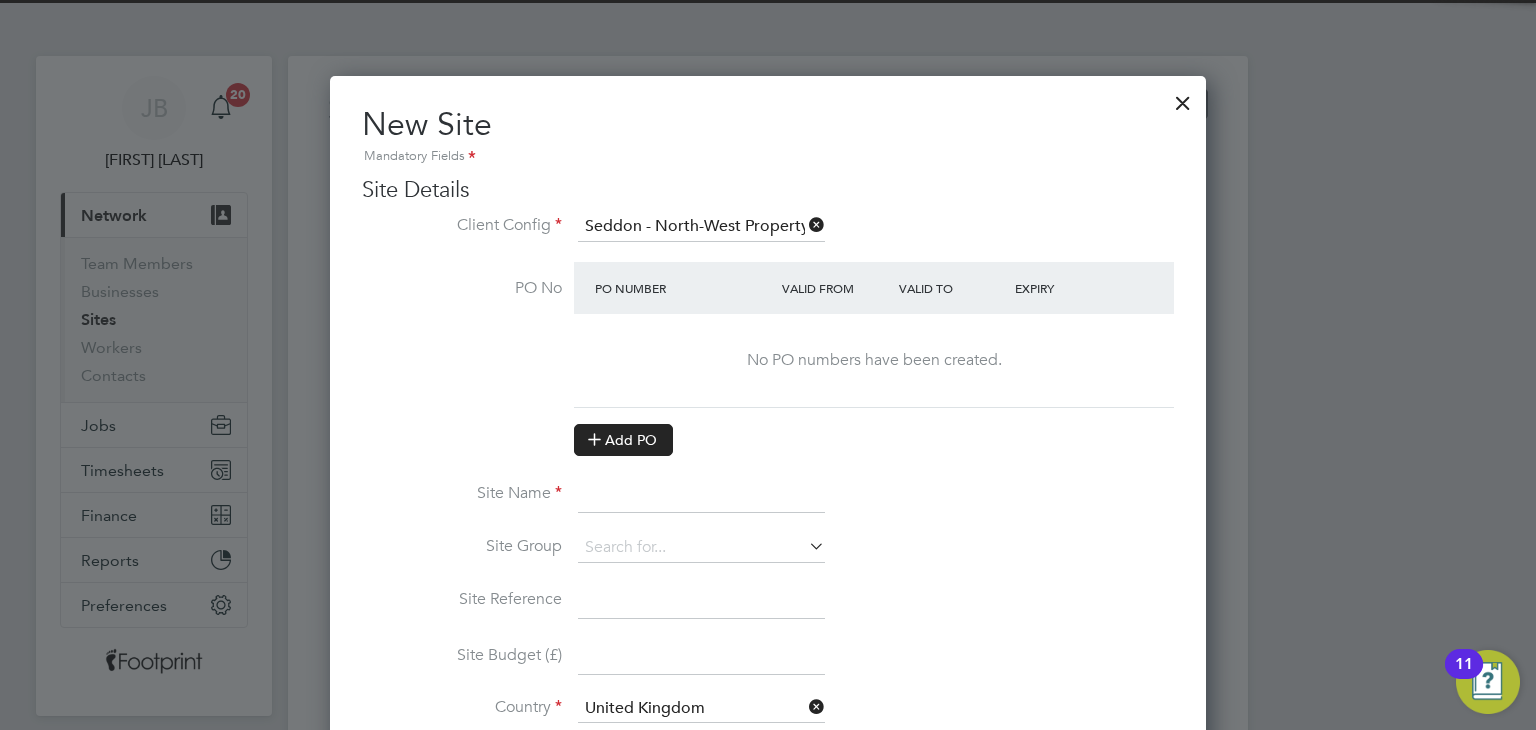 click on "Add PO" at bounding box center (623, 440) 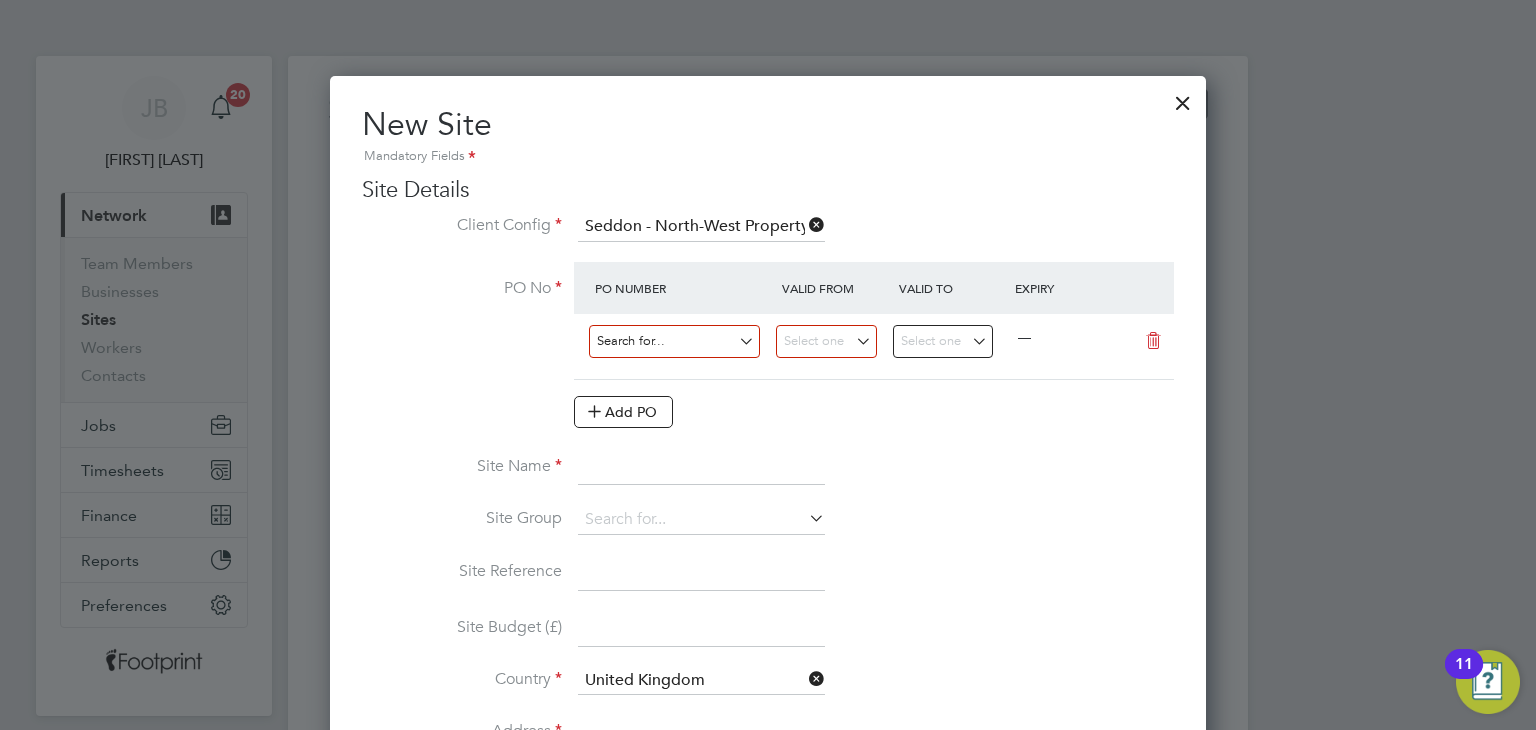 click at bounding box center [674, 341] 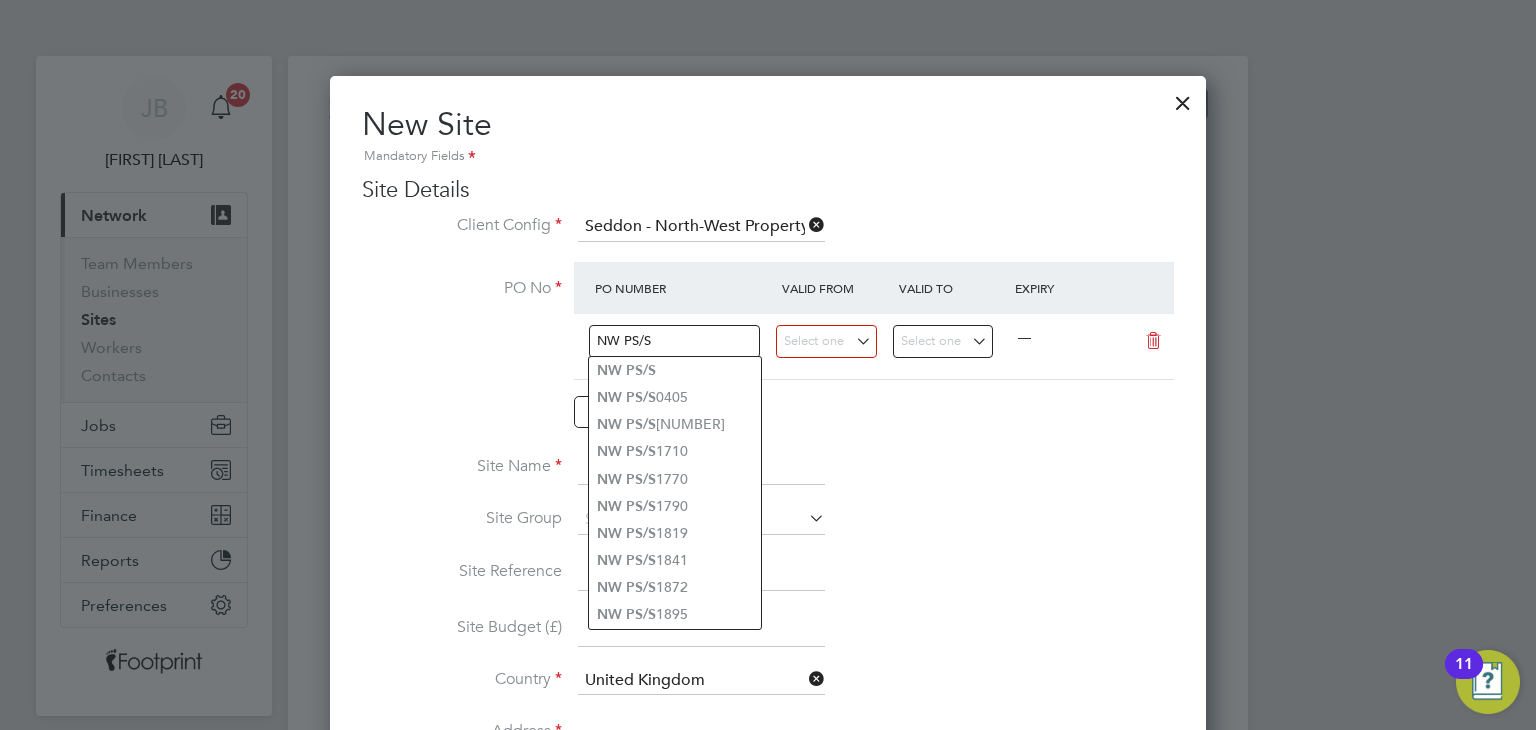 type on "NW PS/S" 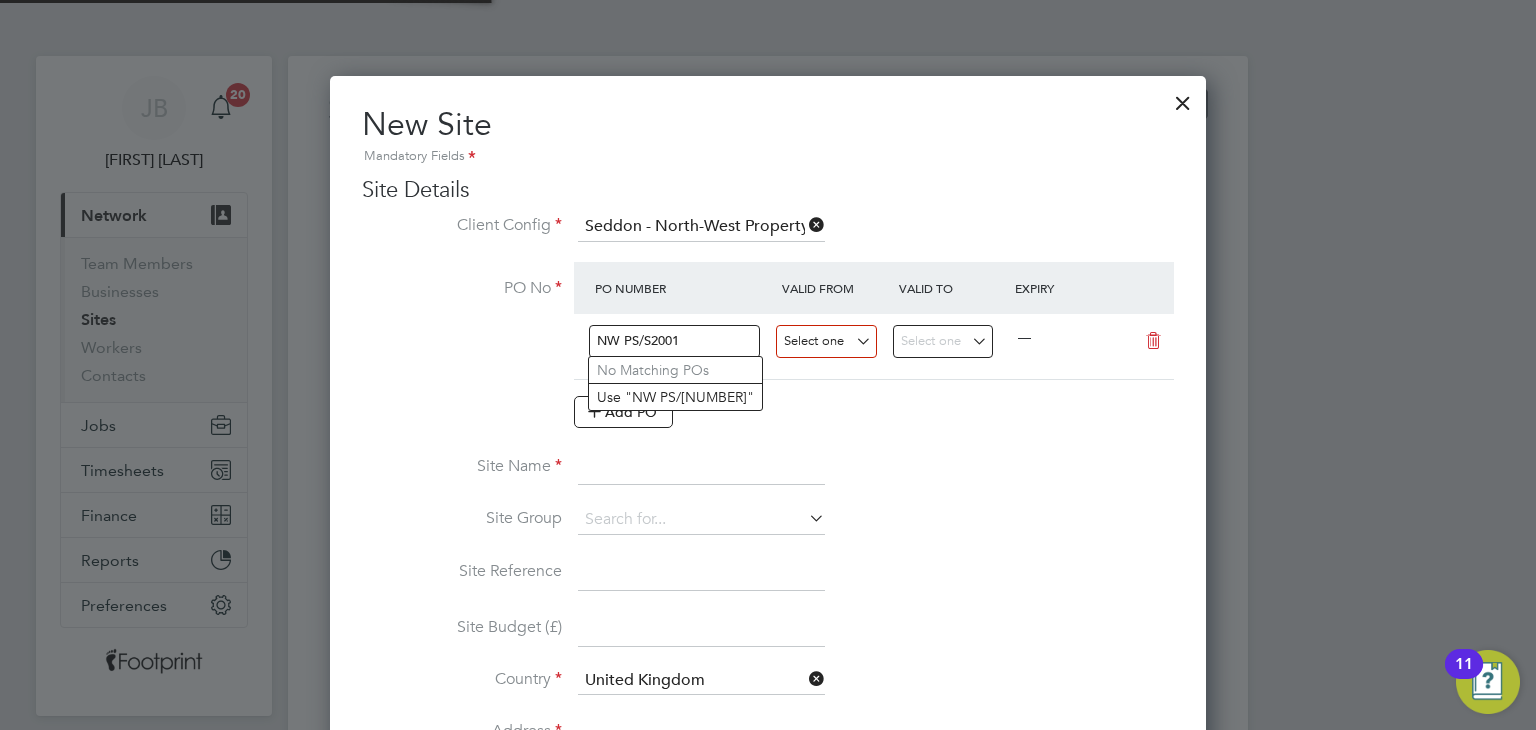 type on "NW PS/S2001" 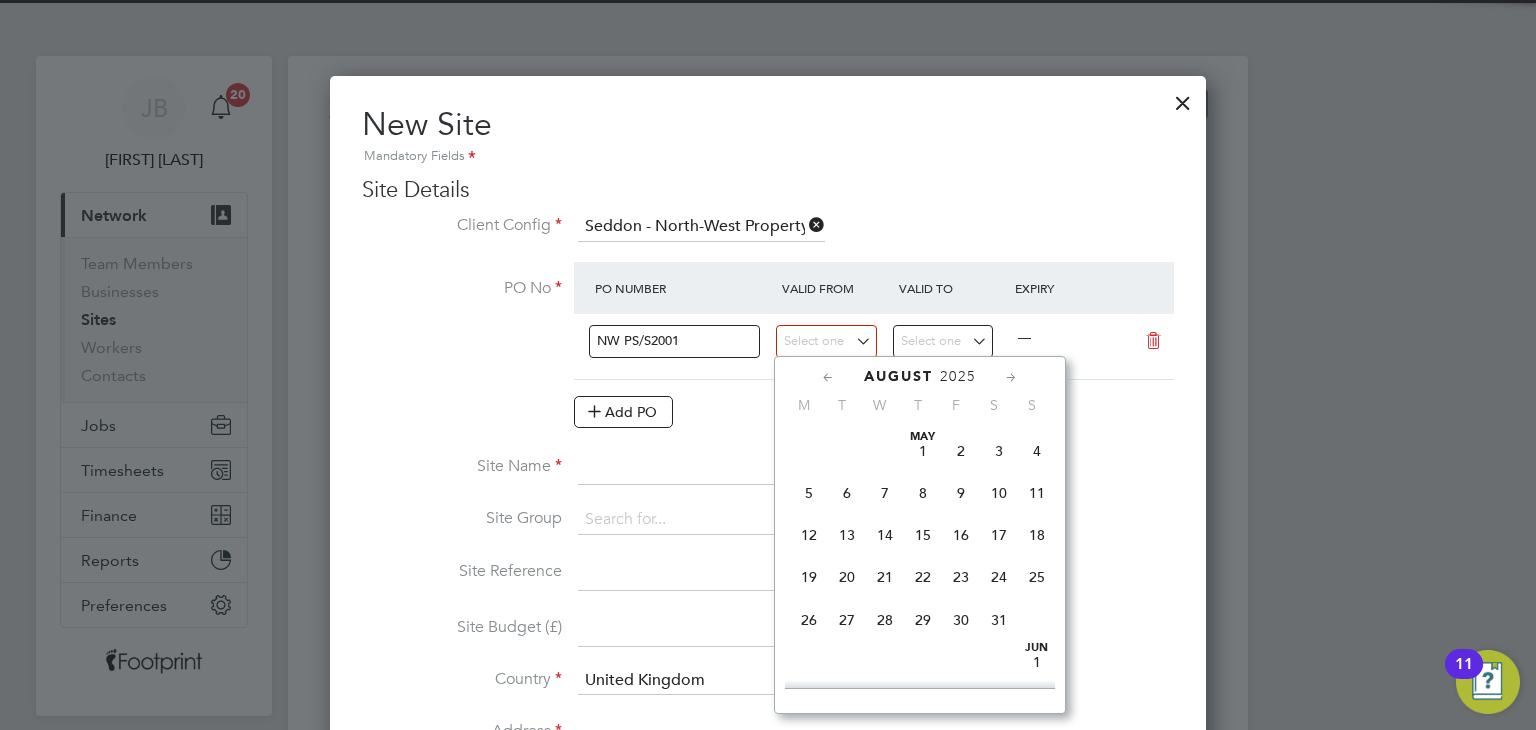 scroll, scrollTop: 652, scrollLeft: 0, axis: vertical 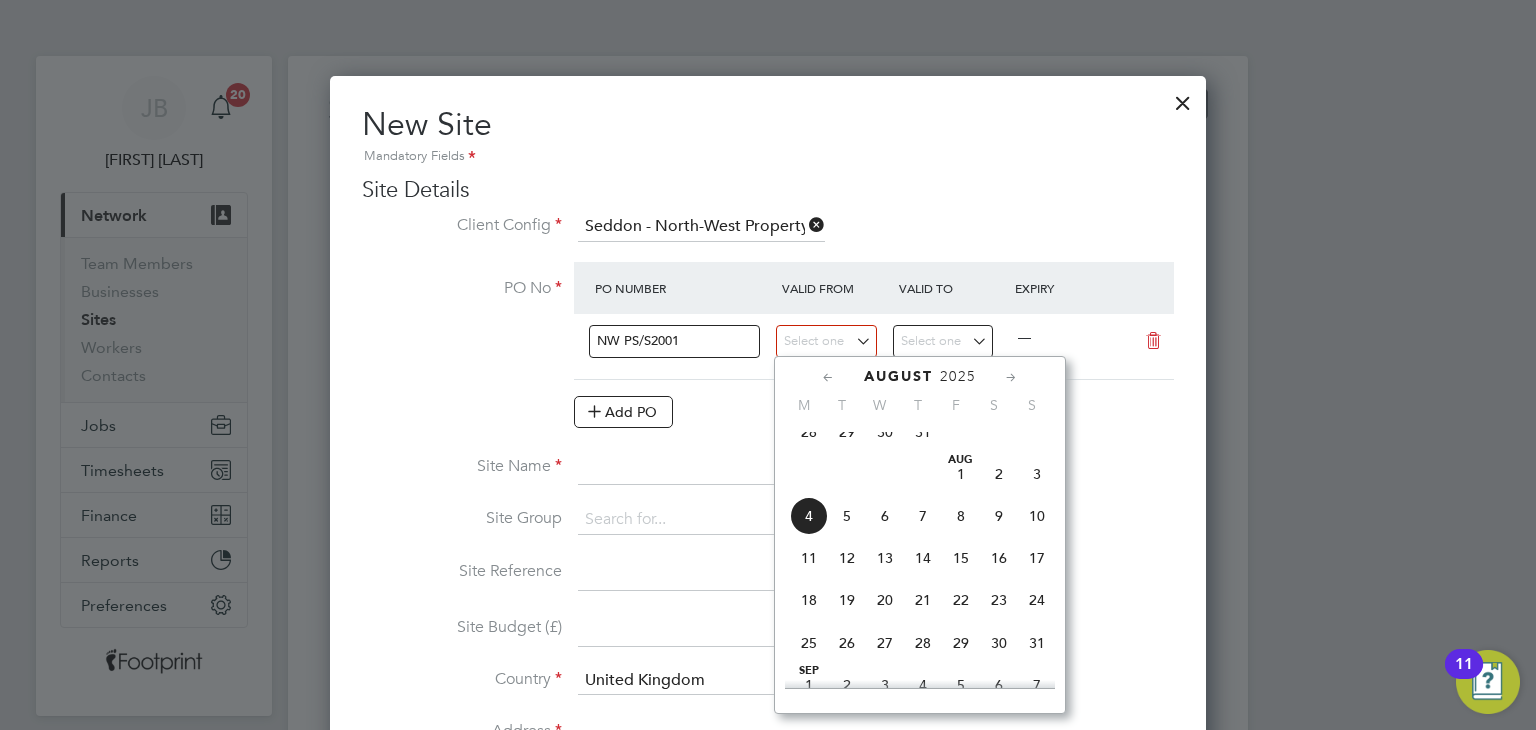 click on "28" 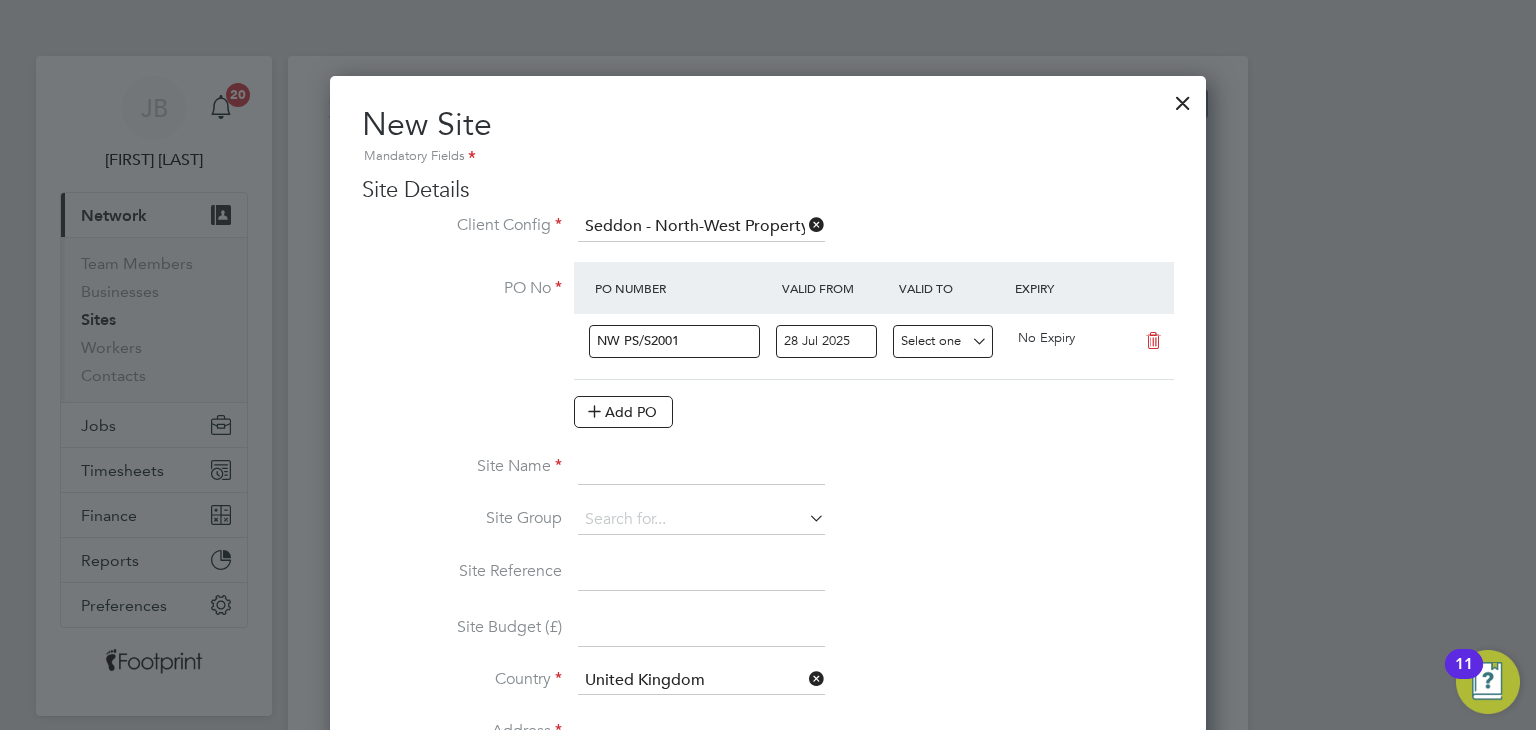 click at bounding box center [943, 341] 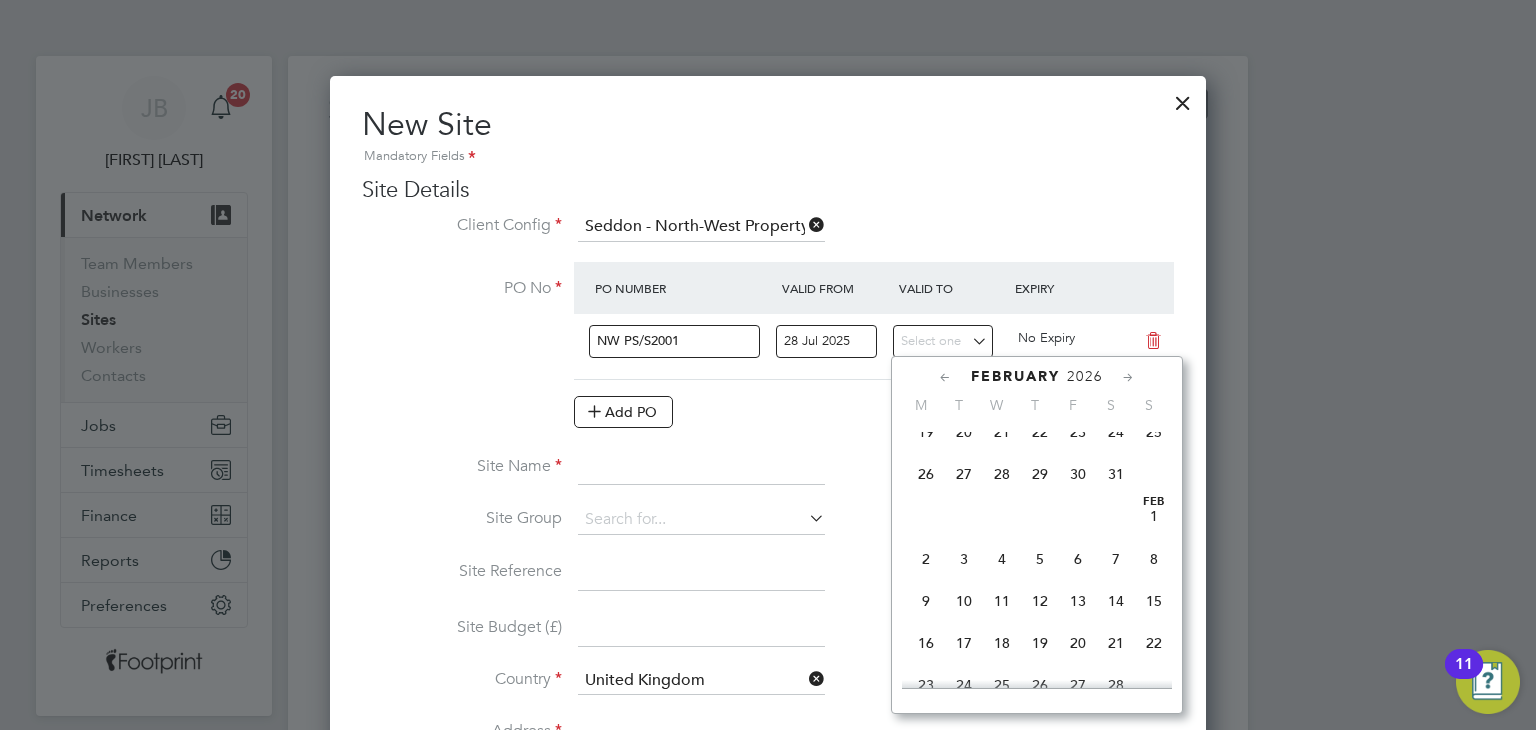 scroll, scrollTop: 2056, scrollLeft: 0, axis: vertical 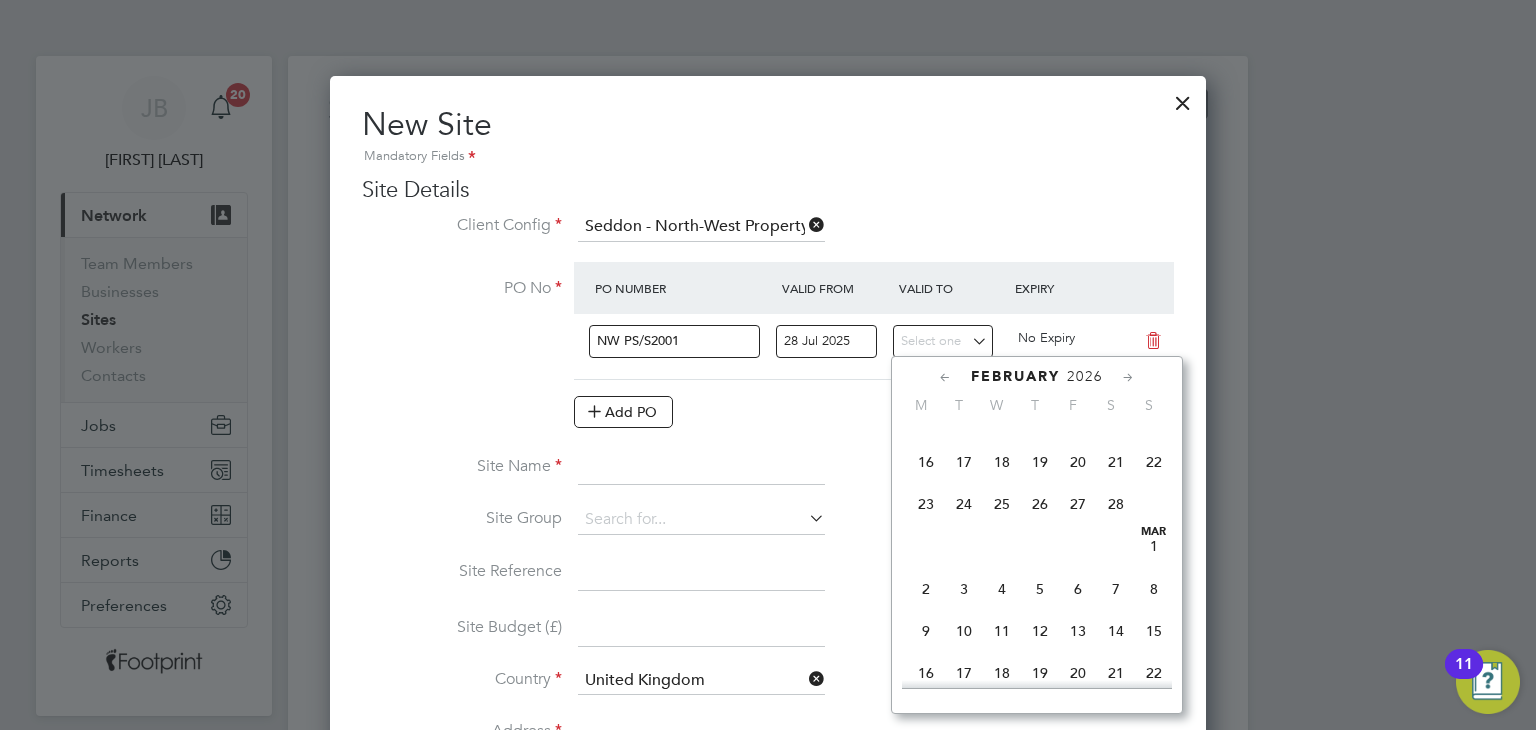 click on "22" 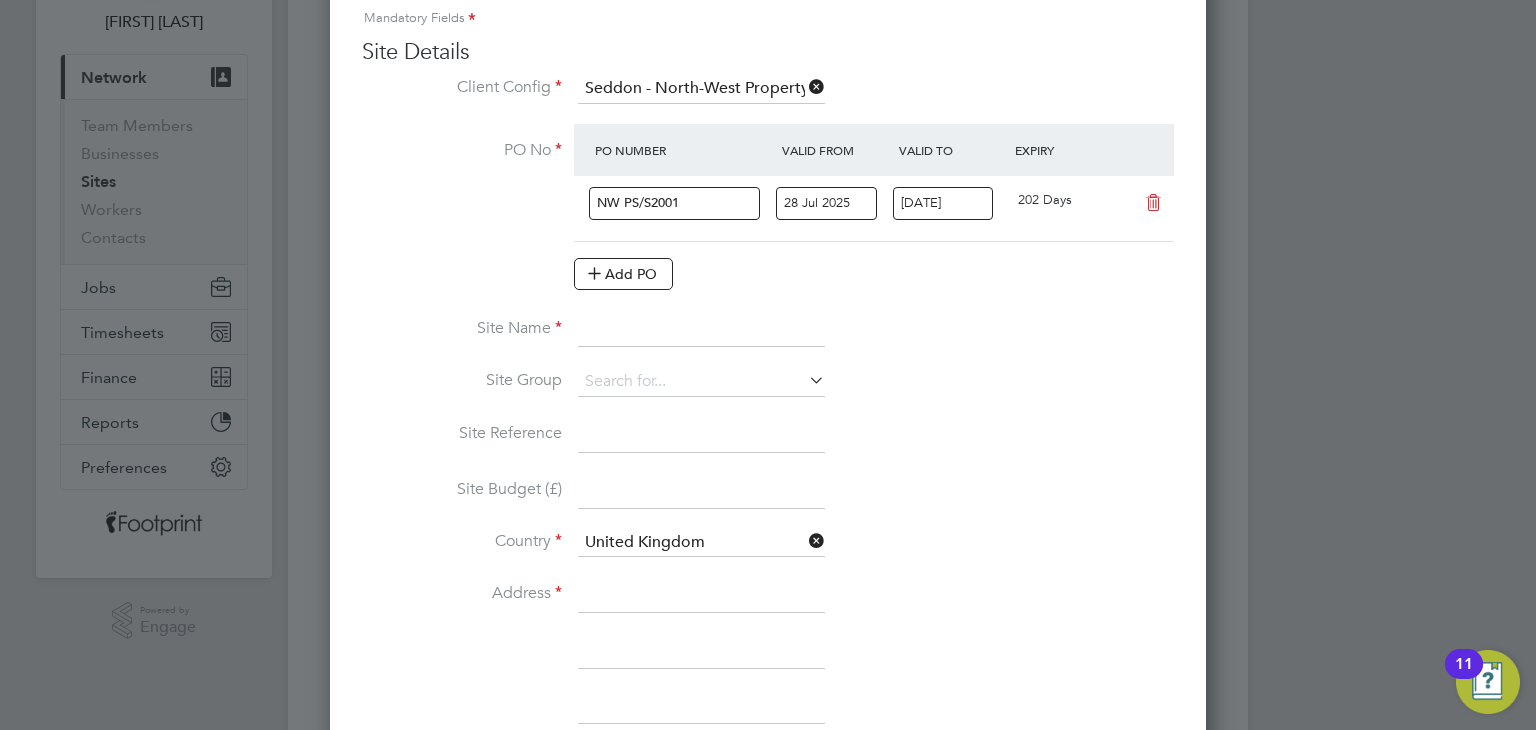 scroll, scrollTop: 300, scrollLeft: 0, axis: vertical 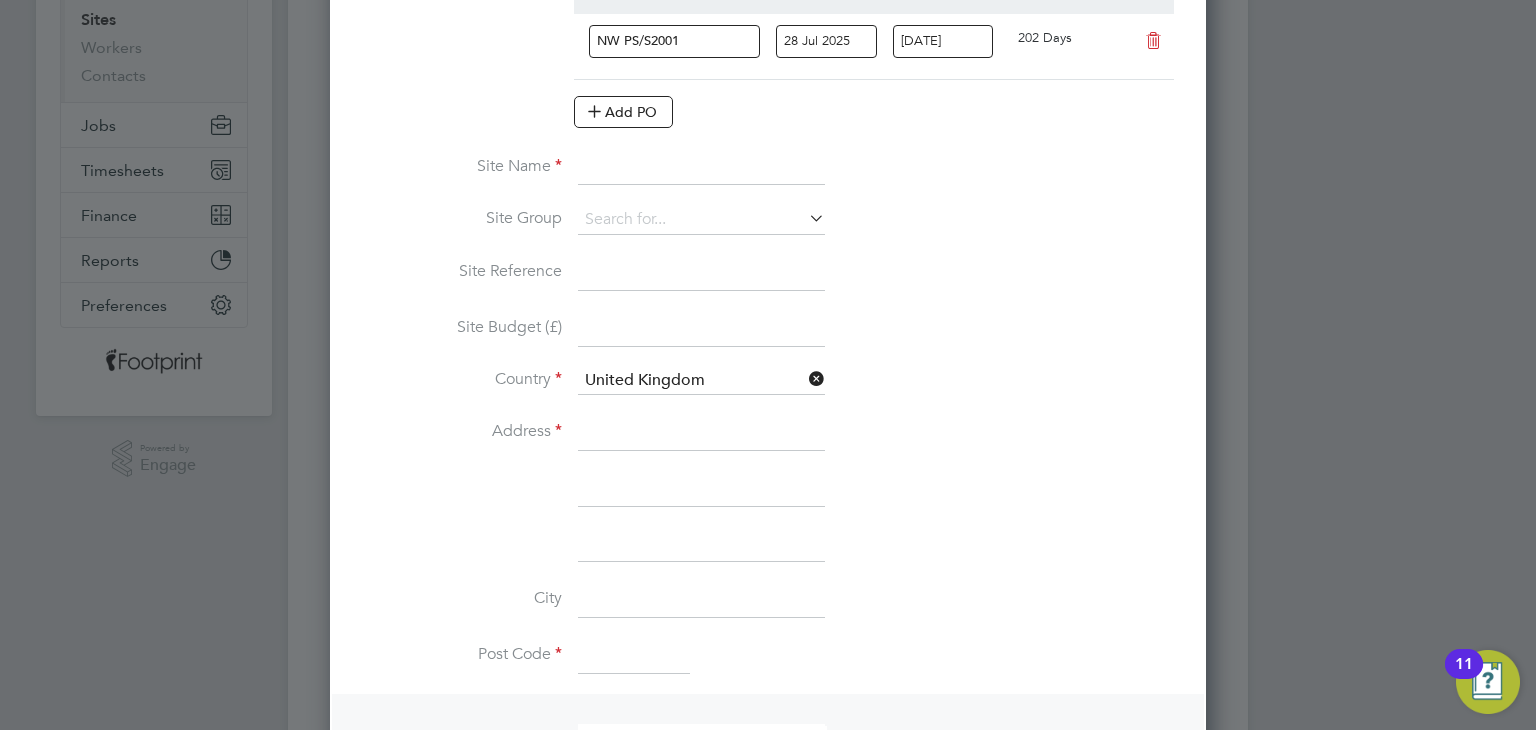 click at bounding box center [701, 168] 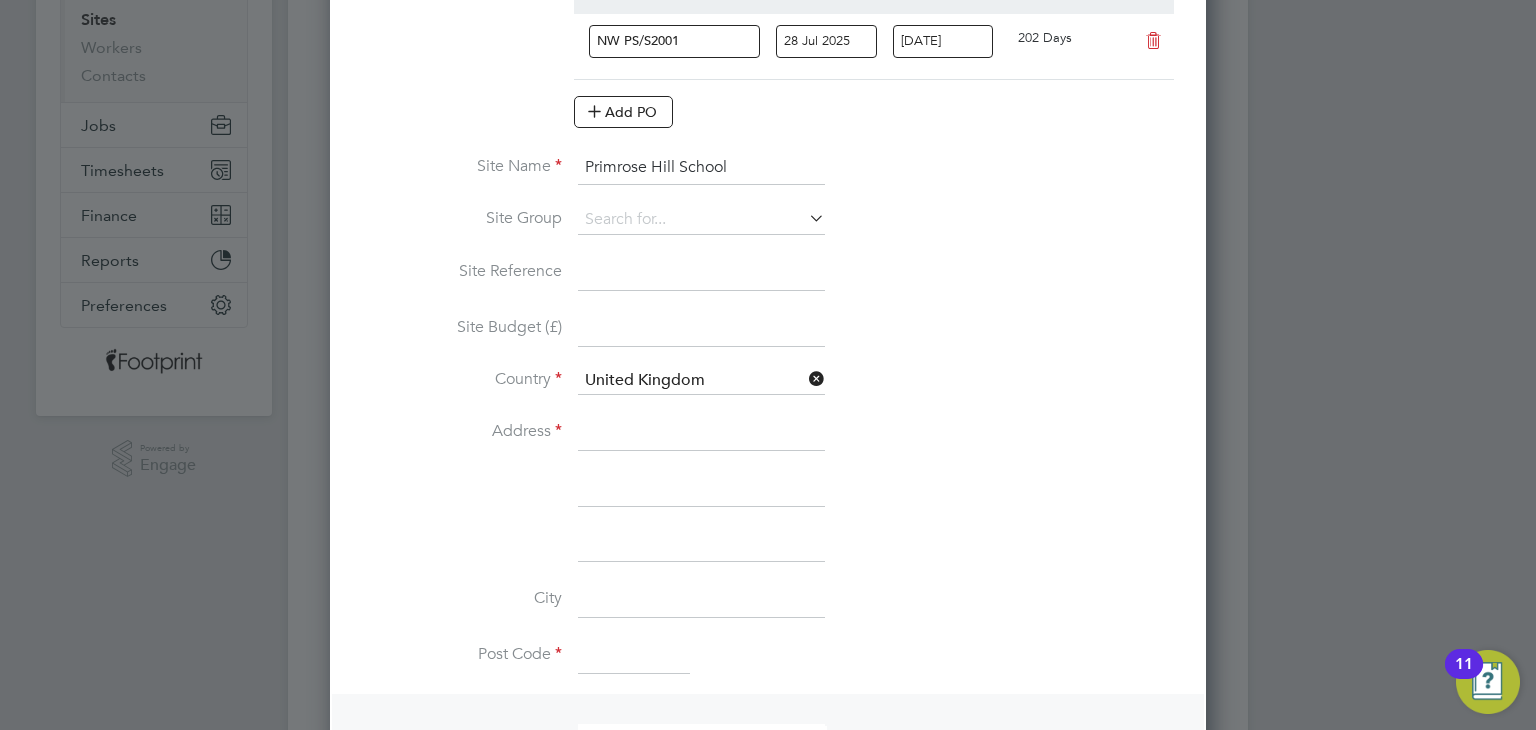 type on "Primrose Hill School" 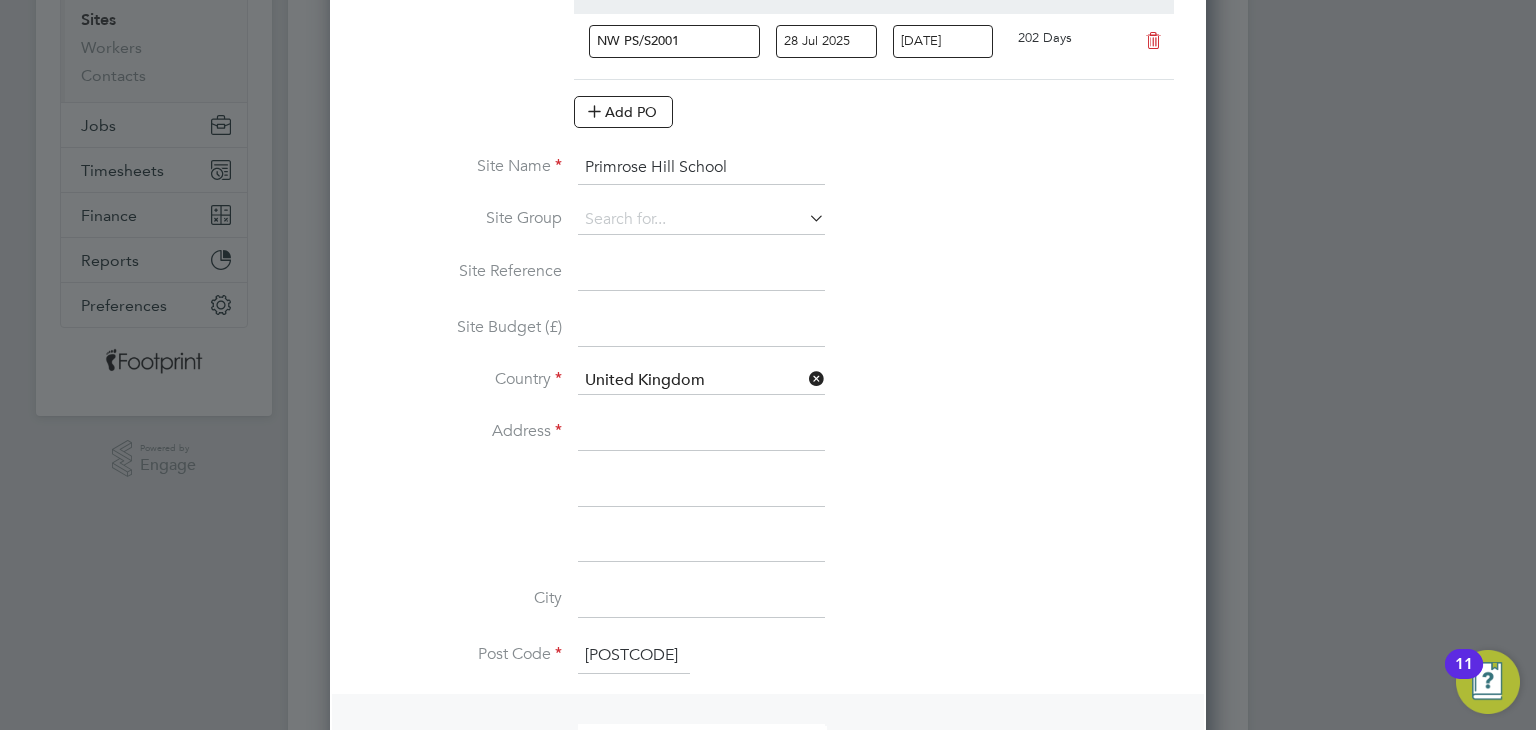 type on "M5 3PJ" 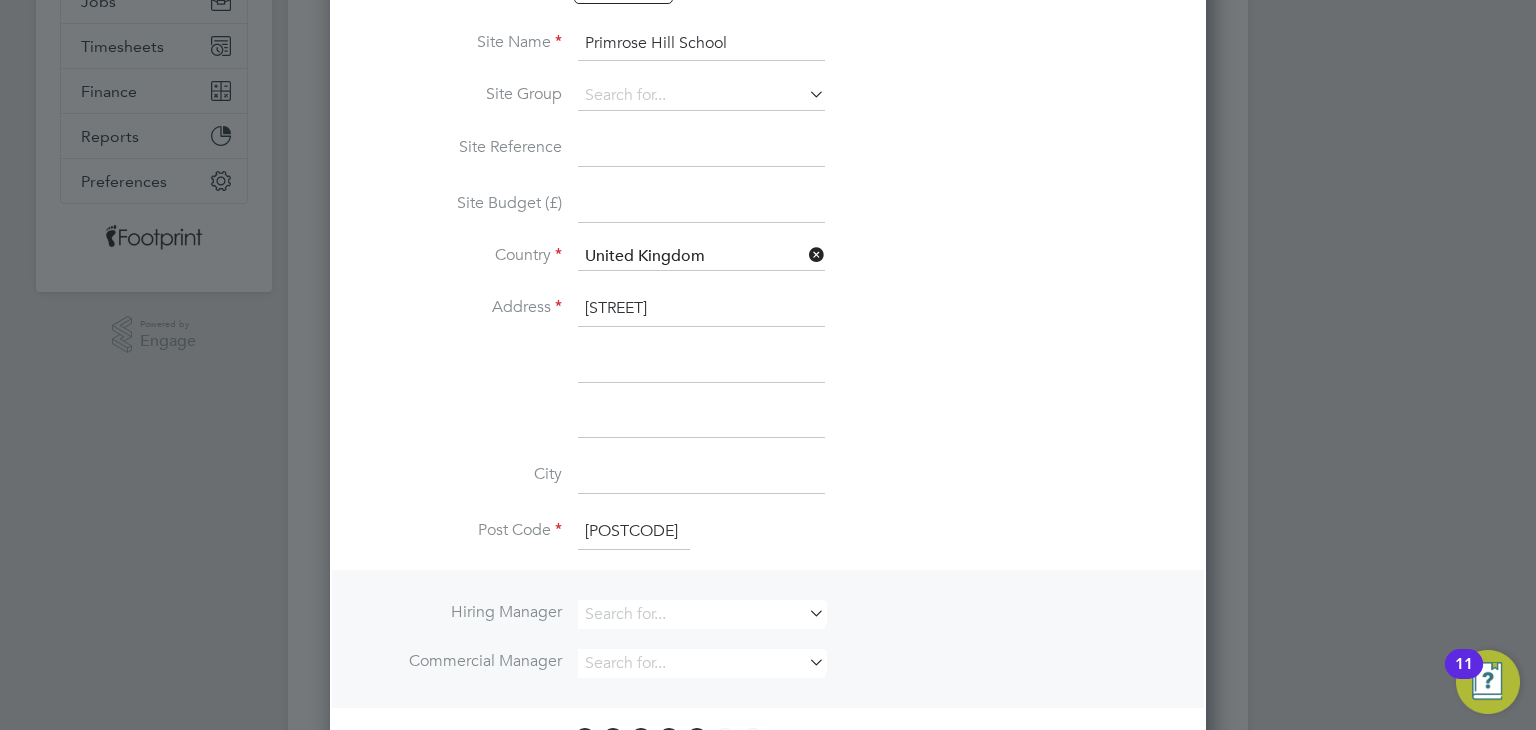 scroll, scrollTop: 600, scrollLeft: 0, axis: vertical 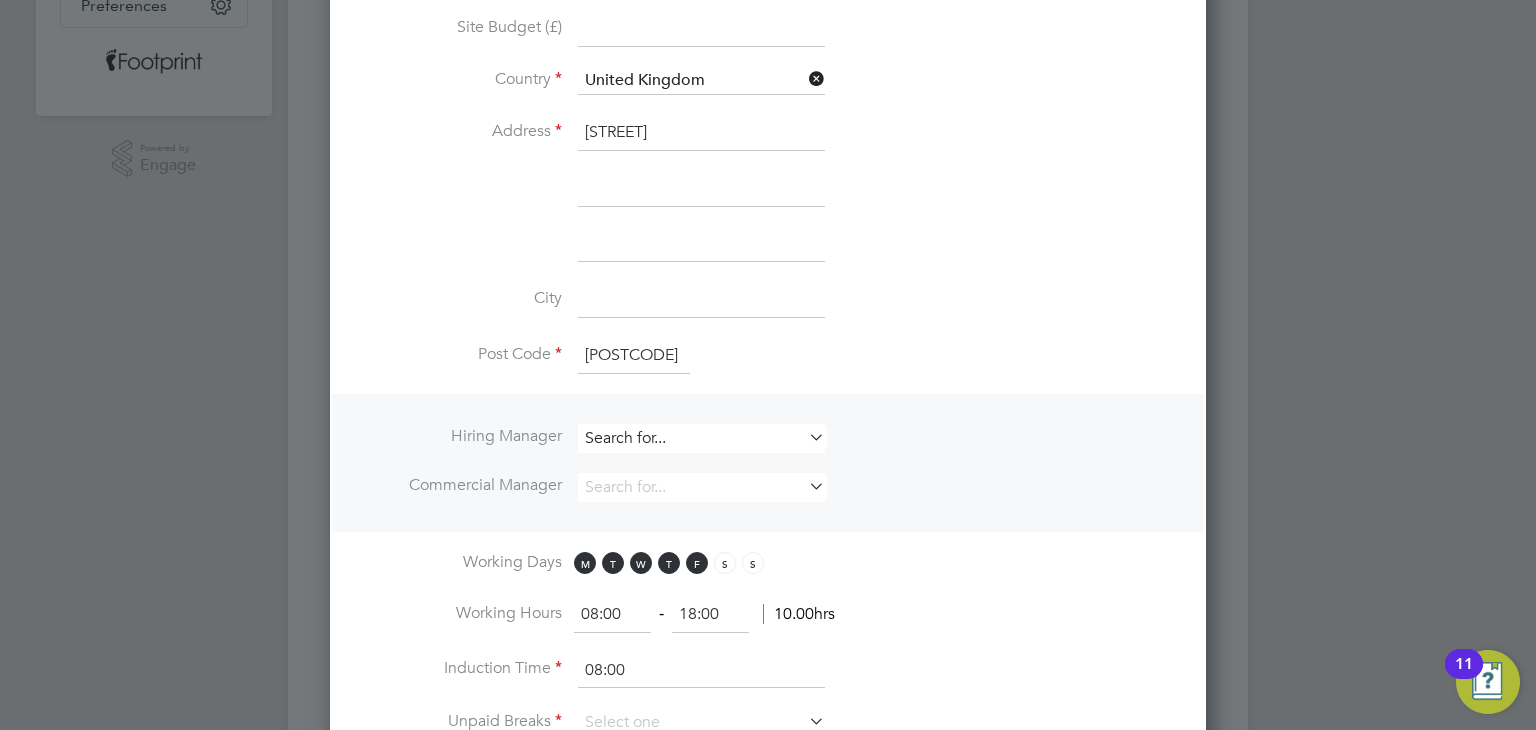 type on "Phoebe Street" 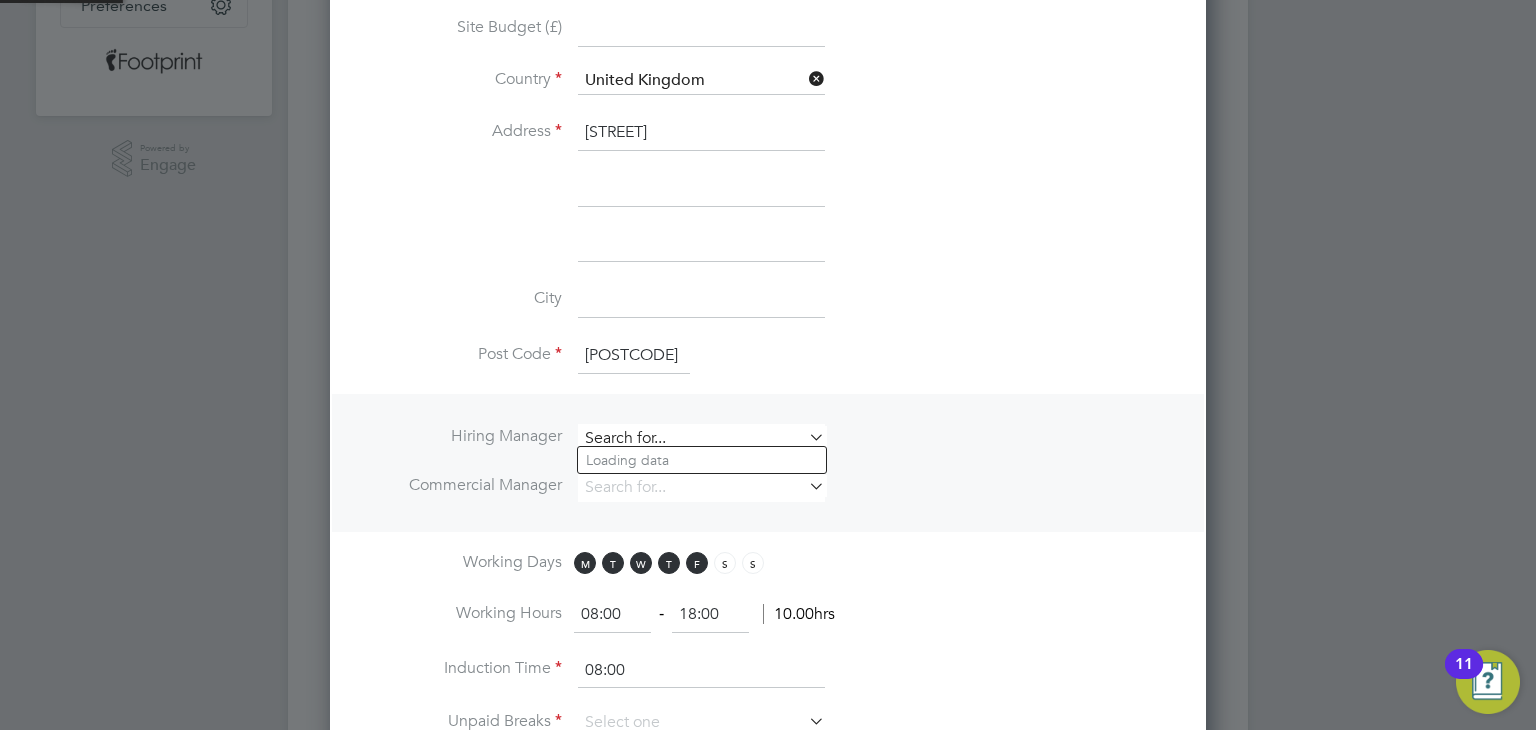 click at bounding box center [701, 438] 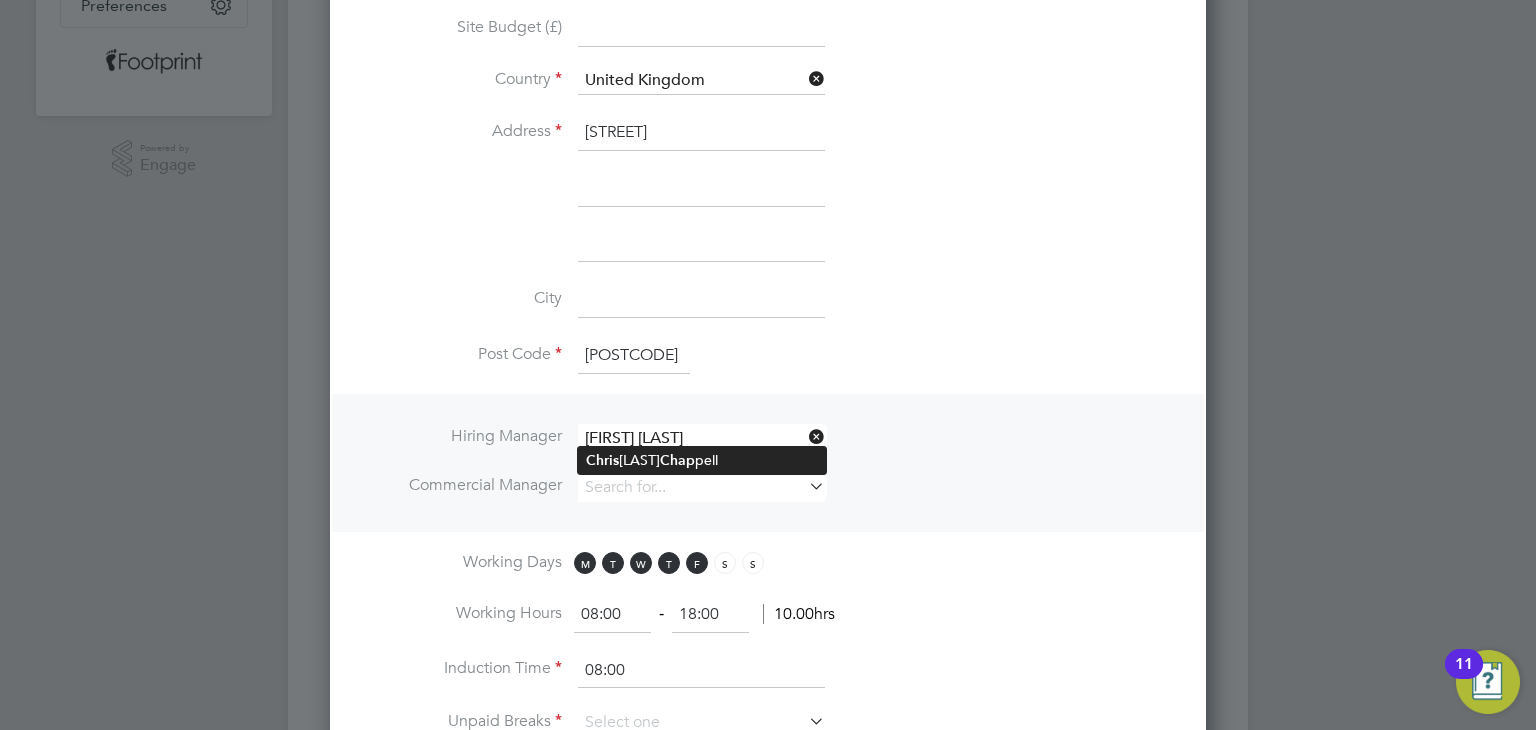 click on "Chap" 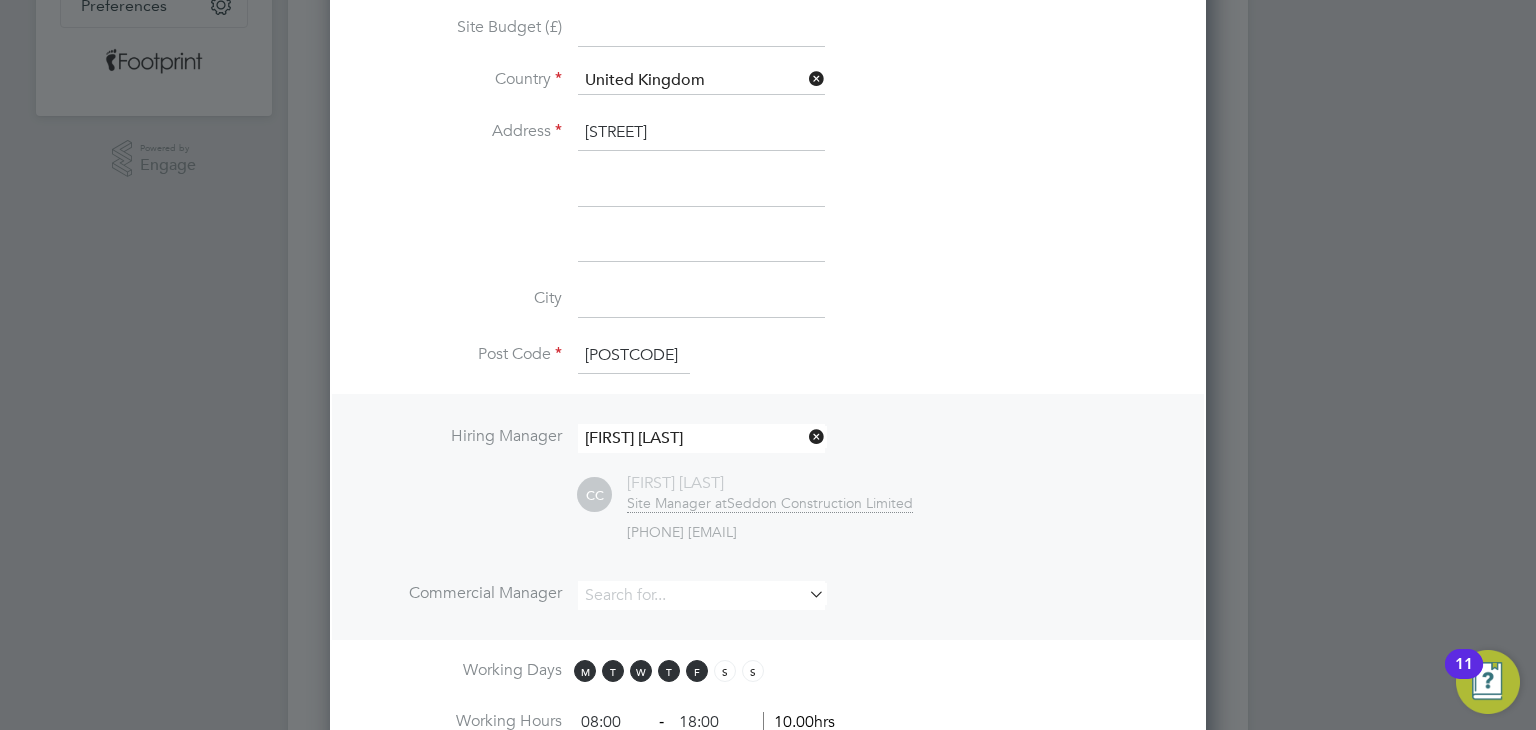 scroll, scrollTop: 10, scrollLeft: 10, axis: both 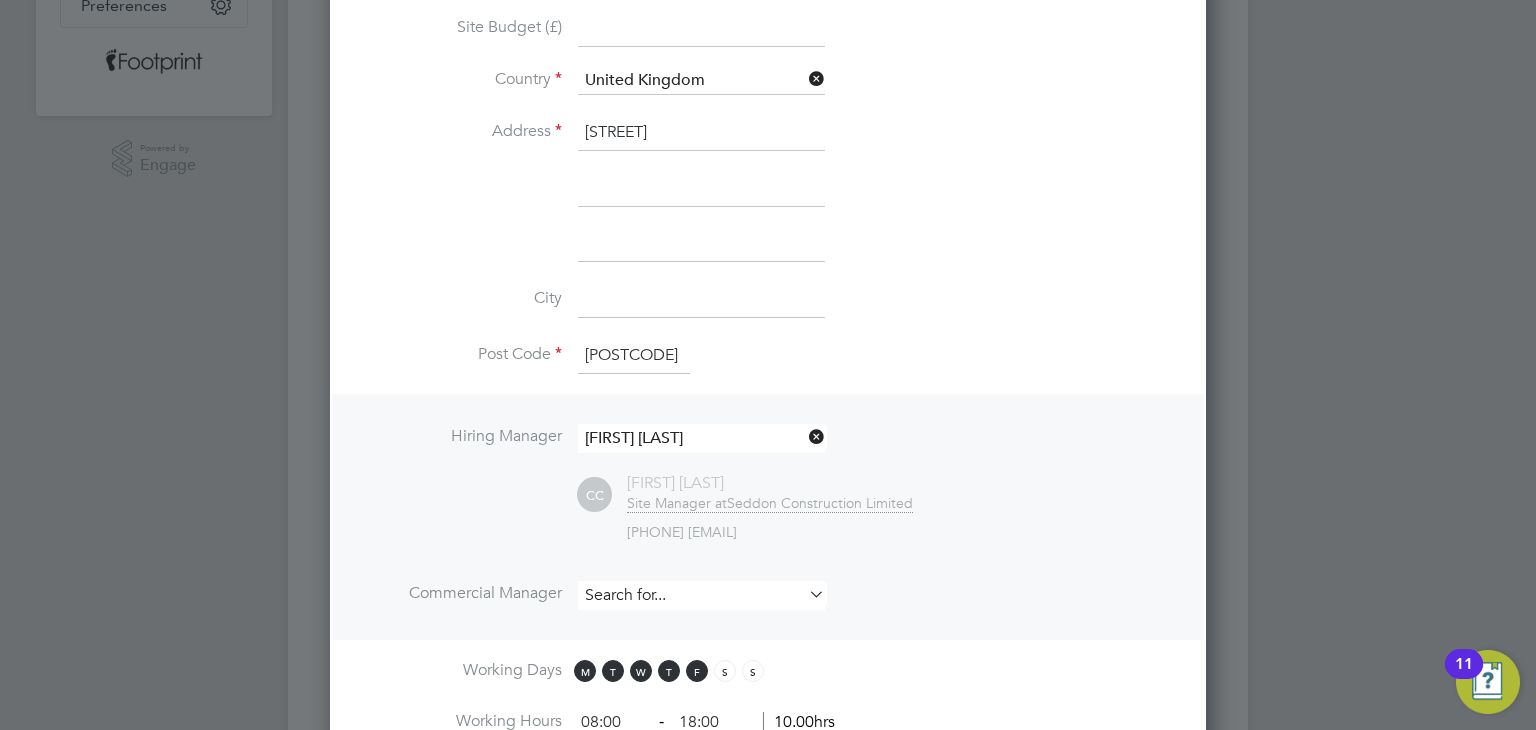 click on "Sites New Site Search   Showing   30 of  96 Sites Hide Closed Sites ID Site Name  / Reference Site Group Postcode Client Config Vacancy Workers Status S025331 3 Sales Point     WA8 0SB Seddon - North-… 6 / 6 3 Open S021377 Accrington and Rossen…   S1815   BB5 2AR Seddon - North-… 0 / 0 0 Open S025386 Accrington Town Centr…   13CB07   BB3 1ER Morgan Sindall C… 0 / 8 0 Open S025666 Alder Hey NICU (15CA…   15CA05   L12 2AP Morgan Sindall C… 2 / 18 4 Open S006115 Archbishop Sentamu A…   40L001 LEEDS HU9 5YB Morgan Sindall C… 0 / 0 0 Open S021378 Arndale Car Park Office   S1667   M4 1AZ Seddon - North-… 0 / 0 0 Open S027357 Barton Upon Humber…     DN18 5ER Seddon - North-… 1 / 1 0 Open S026885 Blackpool Multiversity…     FY1 3EA Morgan Sindall C… 0 / 1 1 Open S025802 Bolton School     BL1 4PA Seddon - North-… 1 / 1 0 Open S021379 Bradley Lane     WN6 0XF Seddon - North-… 9 / 9 4 Open S021380 Breightmet North   S1654   BL2 5LE Seddon - North-… 2 / 2 0 Open S025906     0" 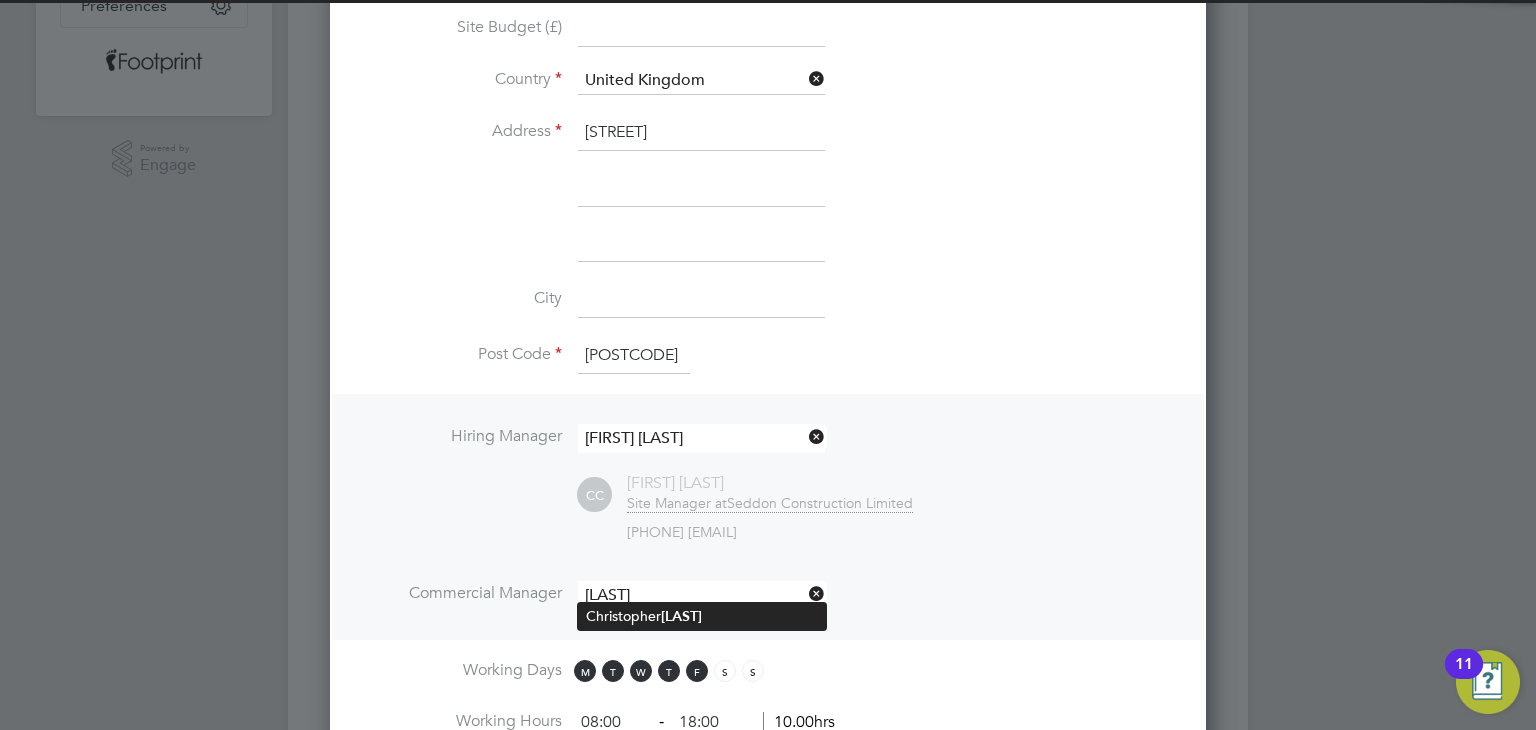 click on "Christopher  Chappell" 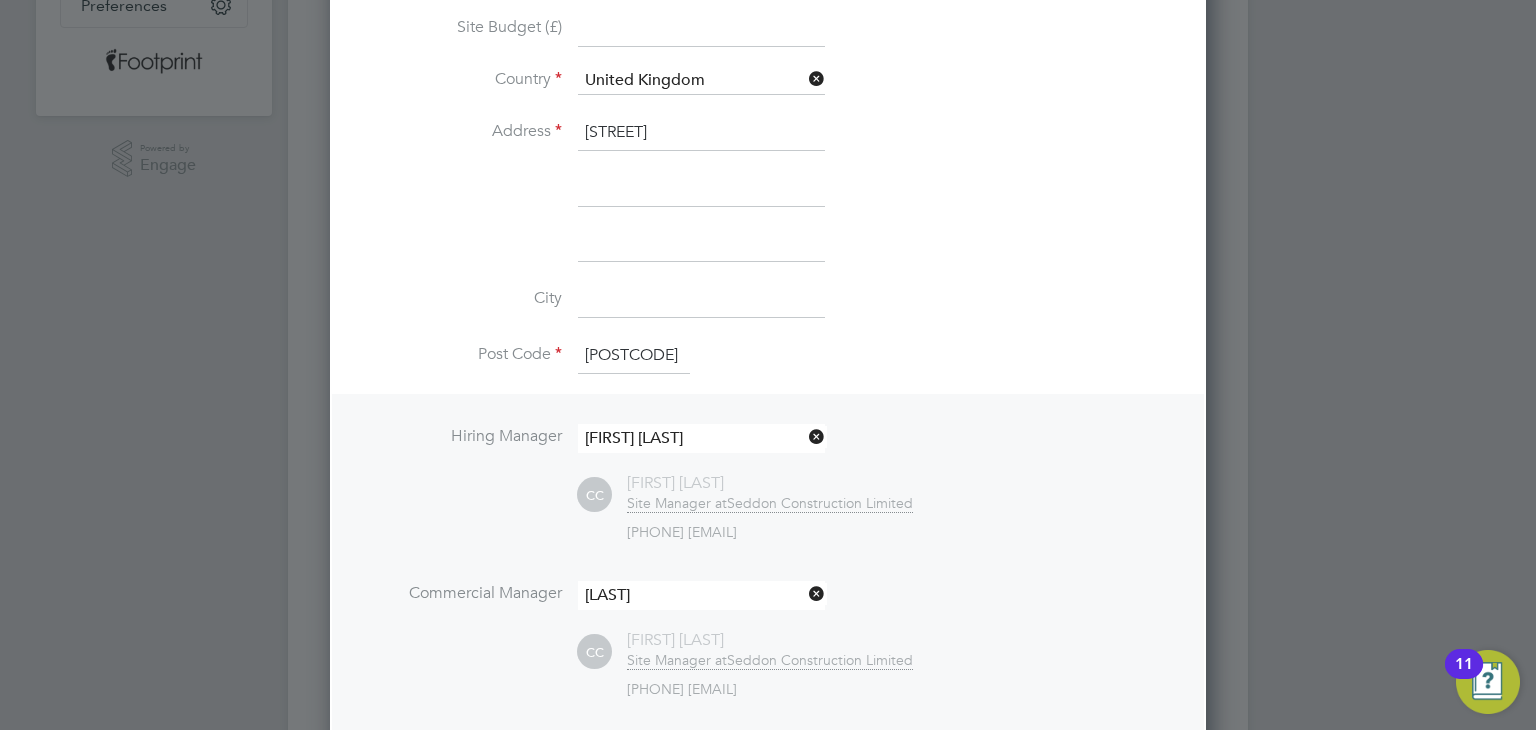 type on "Christopher Chappell" 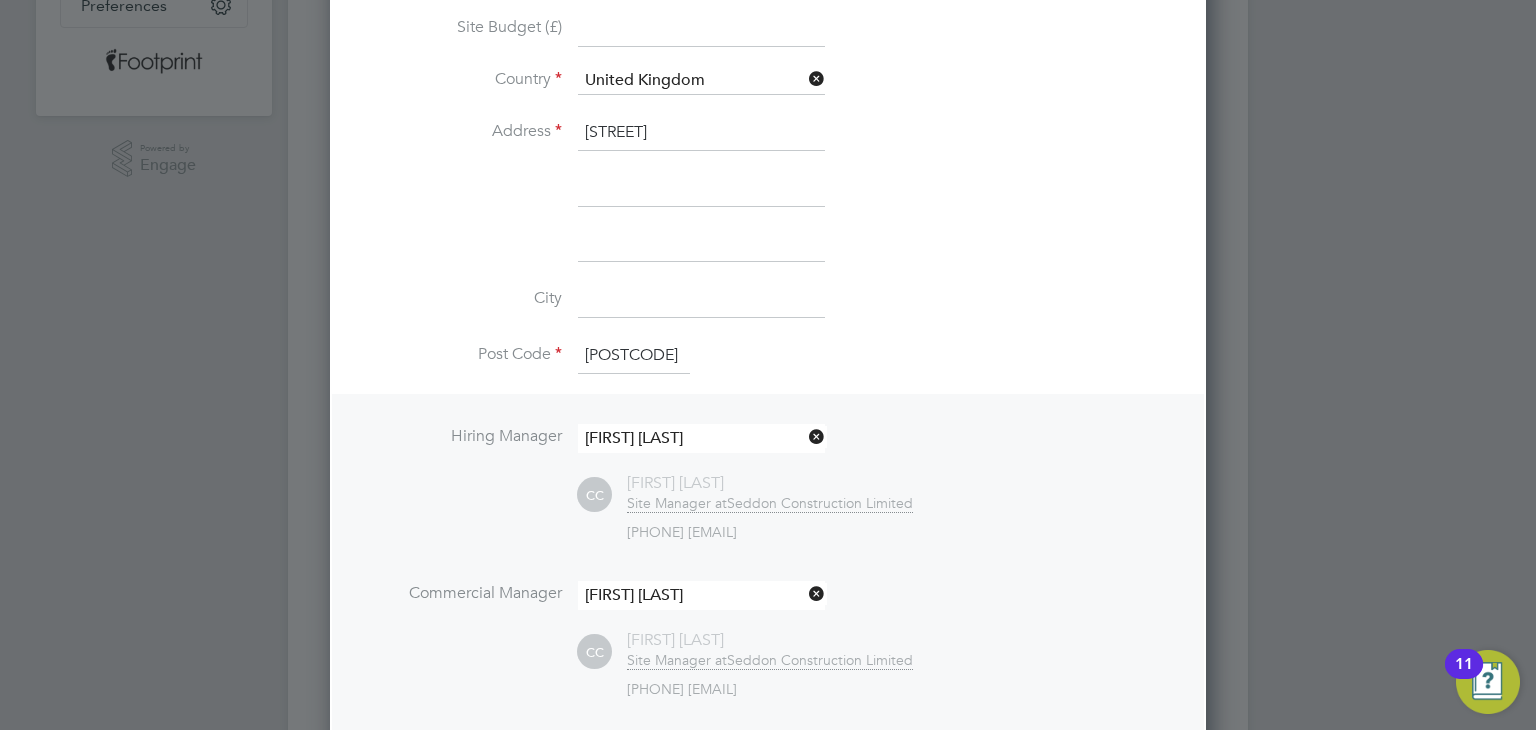 scroll, scrollTop: 10, scrollLeft: 10, axis: both 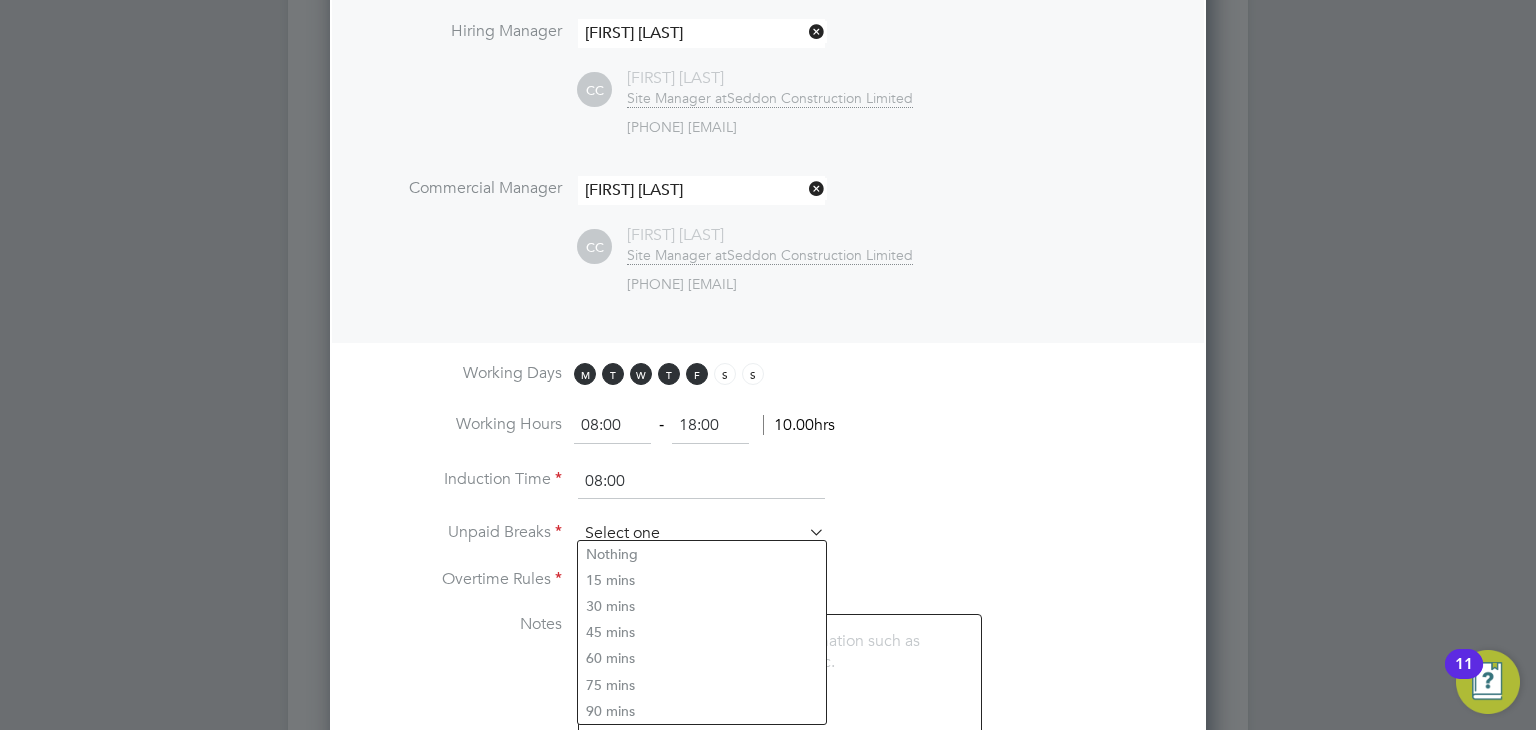click at bounding box center [701, 534] 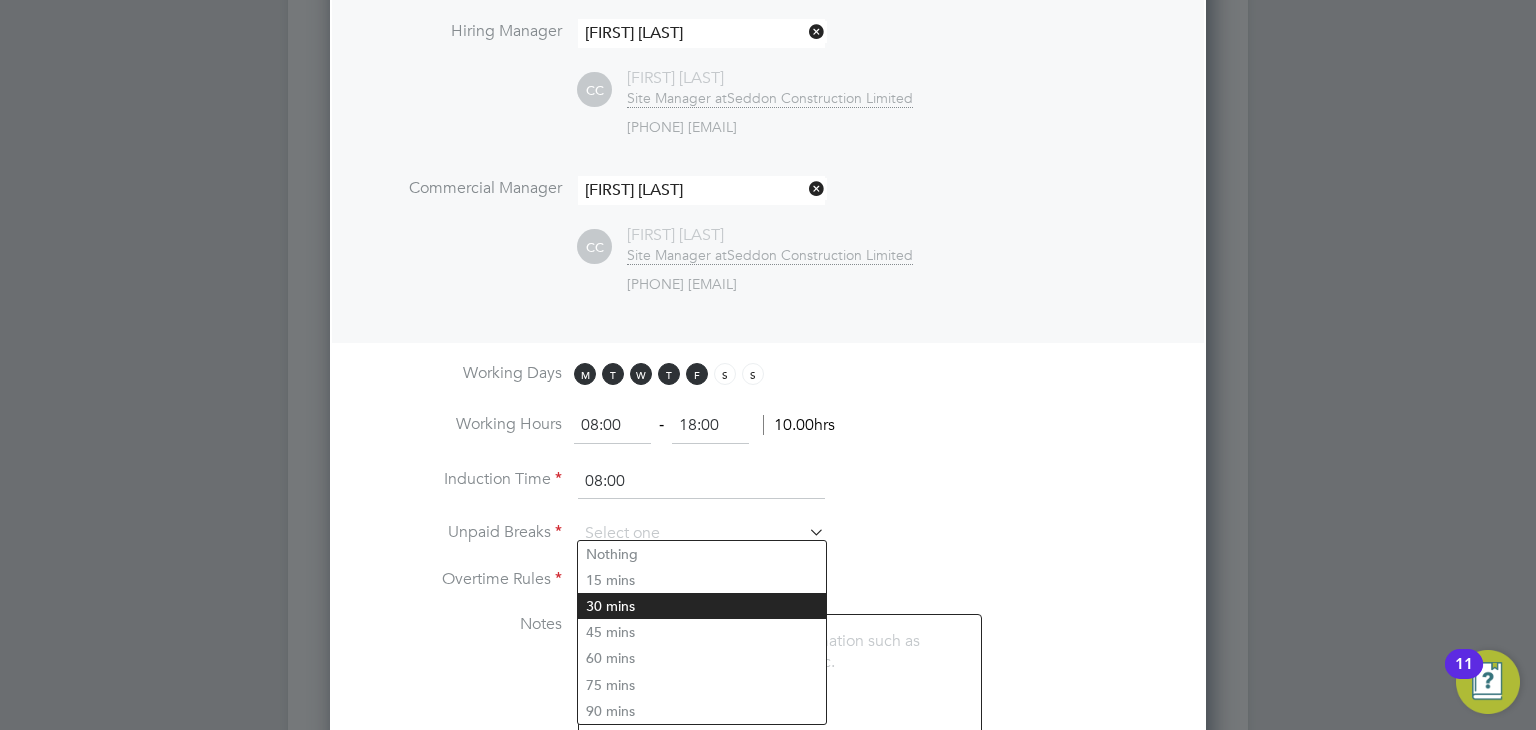 click on "30 mins" 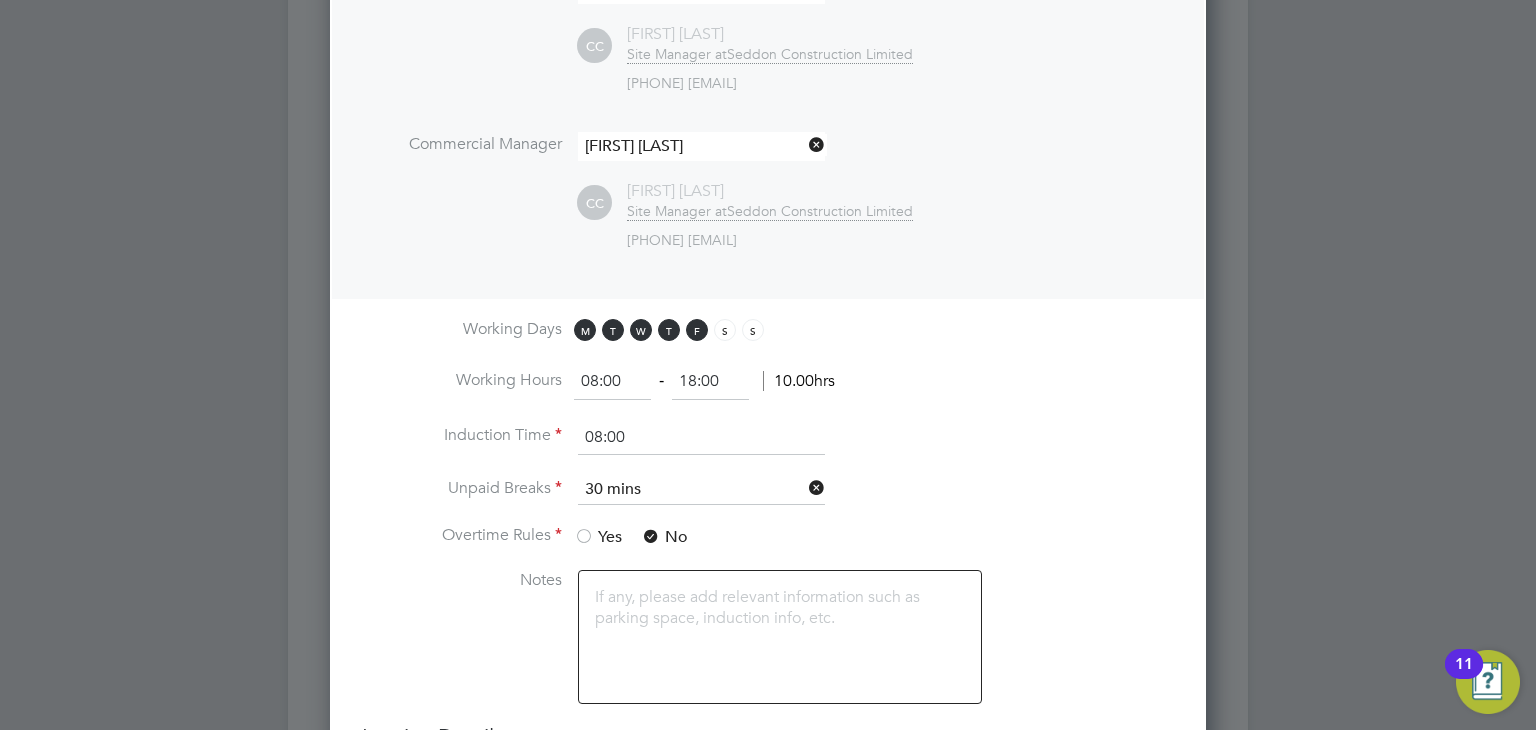 scroll, scrollTop: 1305, scrollLeft: 0, axis: vertical 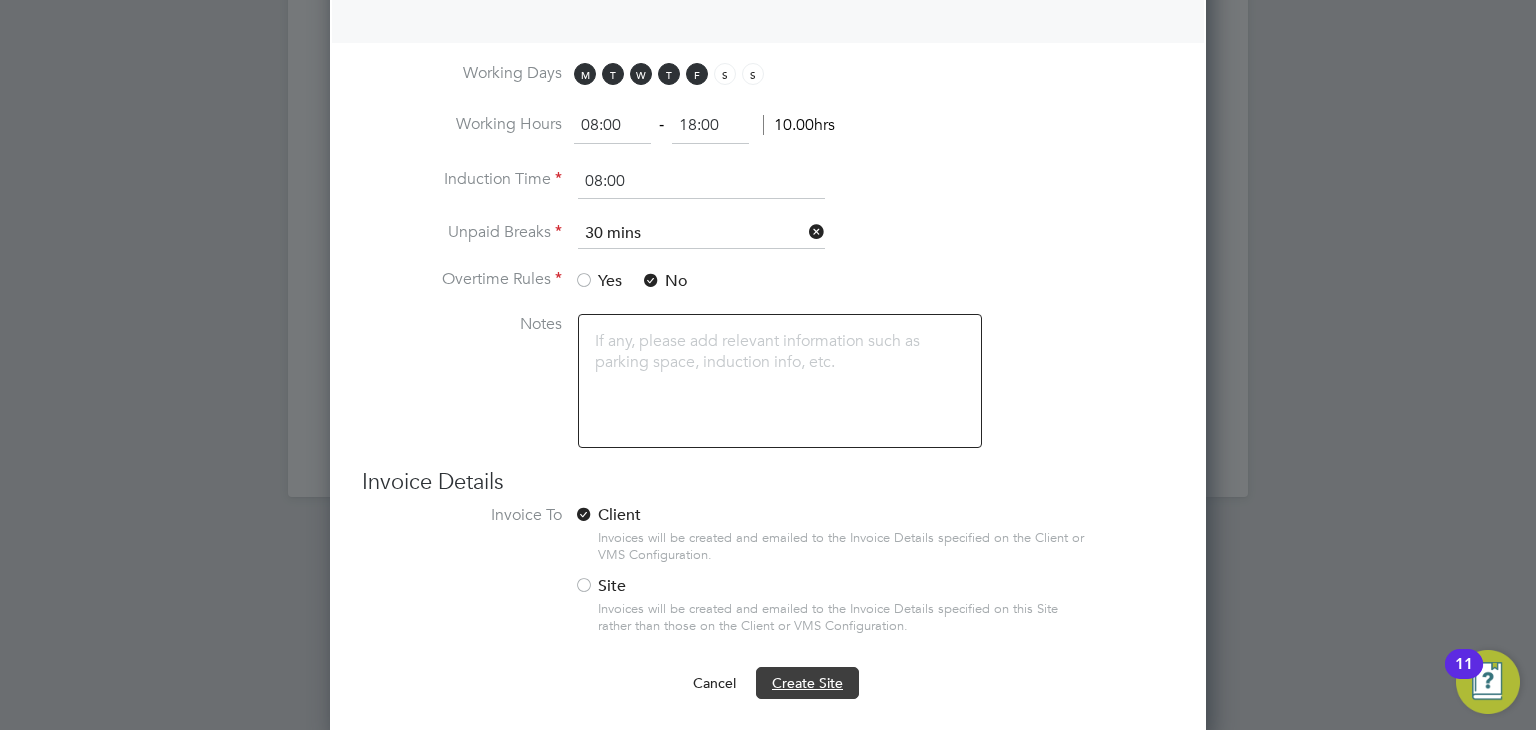 click on "Create Site" at bounding box center [807, 683] 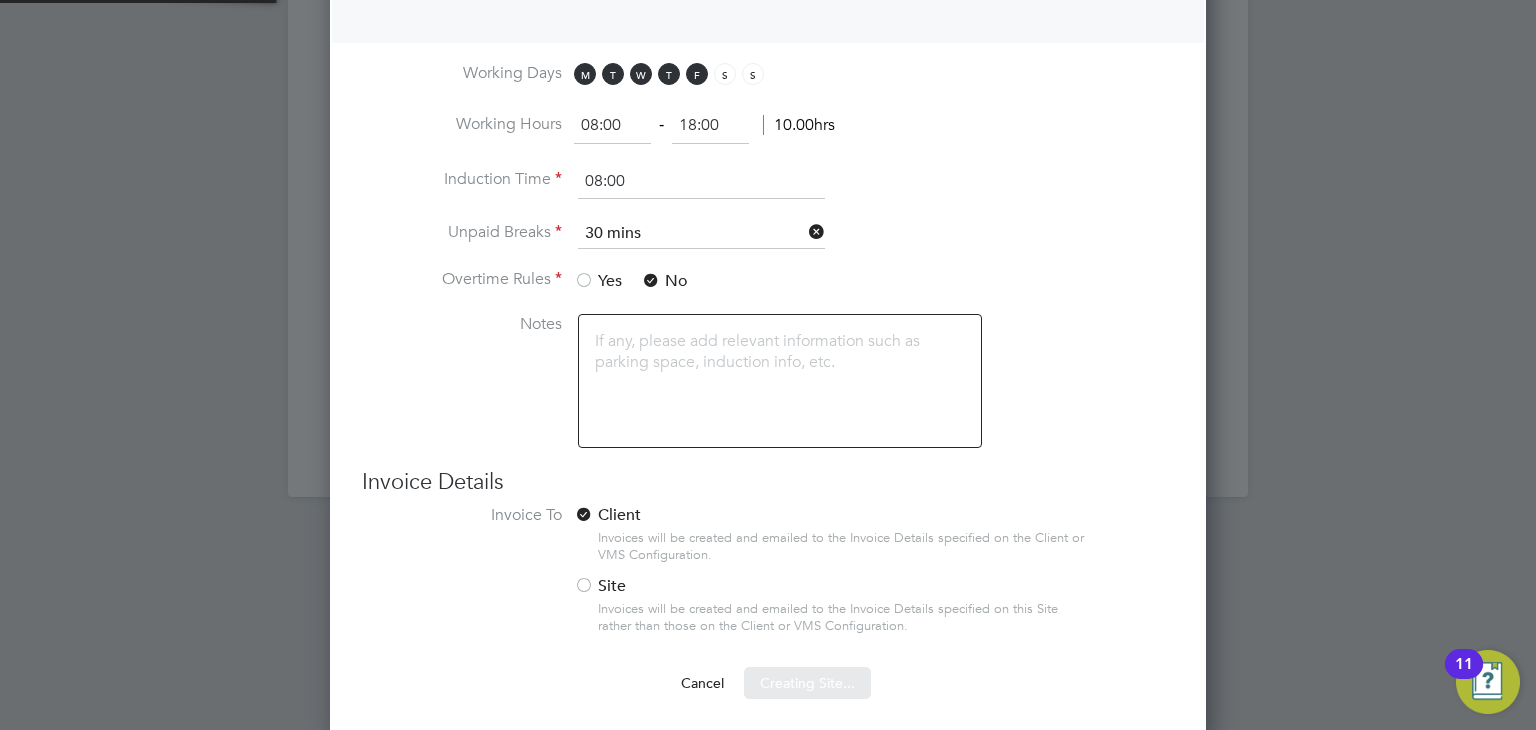 scroll, scrollTop: 10, scrollLeft: 10, axis: both 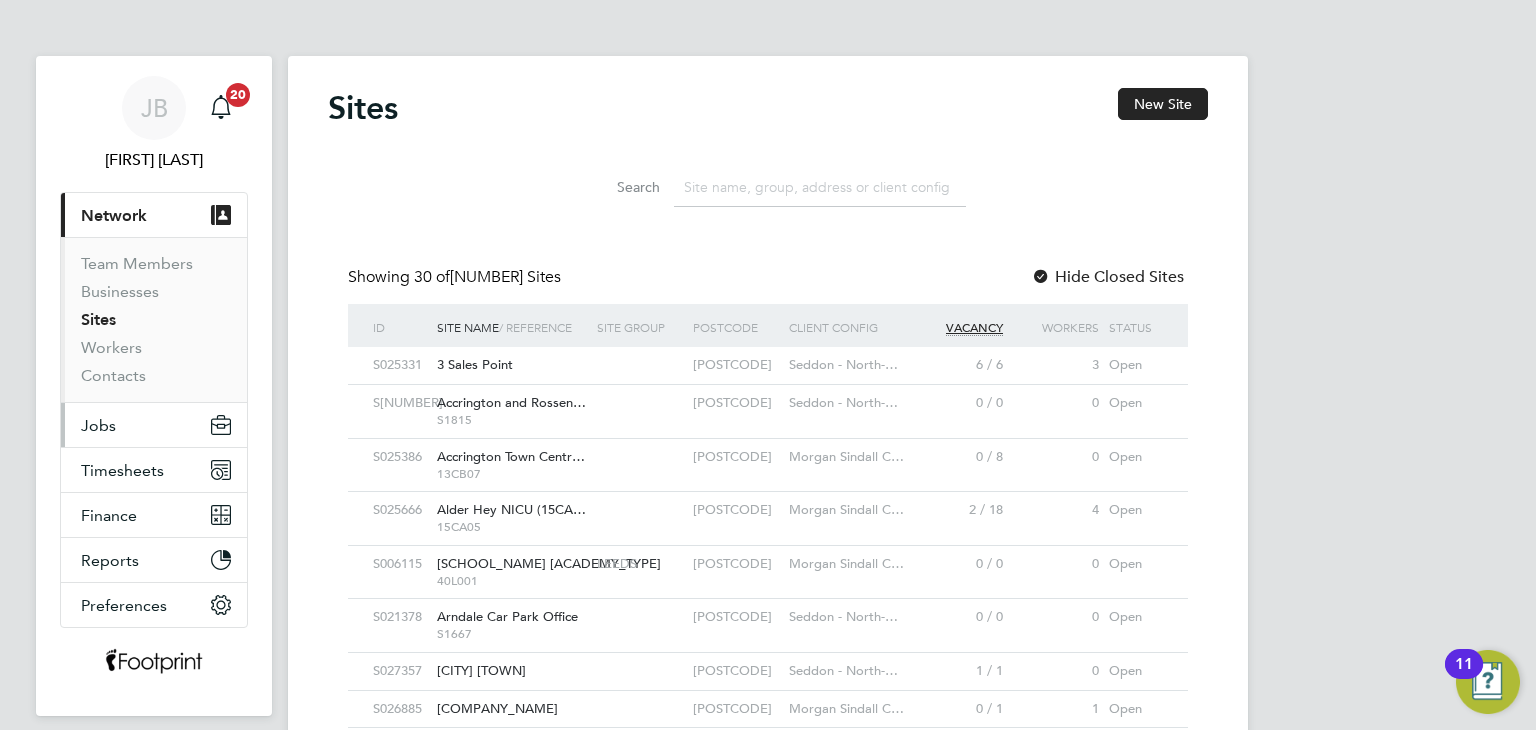 click on "Jobs" at bounding box center [154, 425] 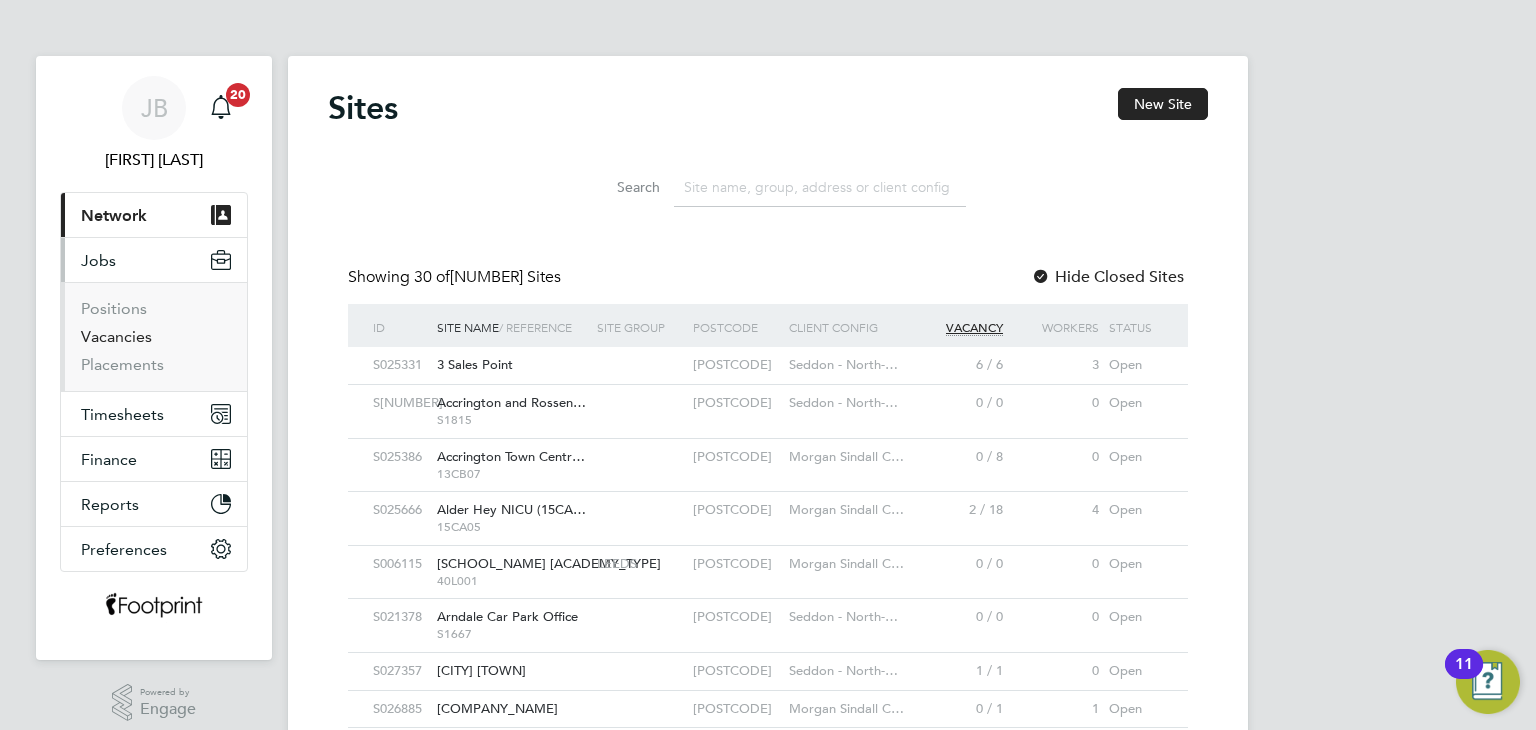 click on "Vacancies" at bounding box center (116, 336) 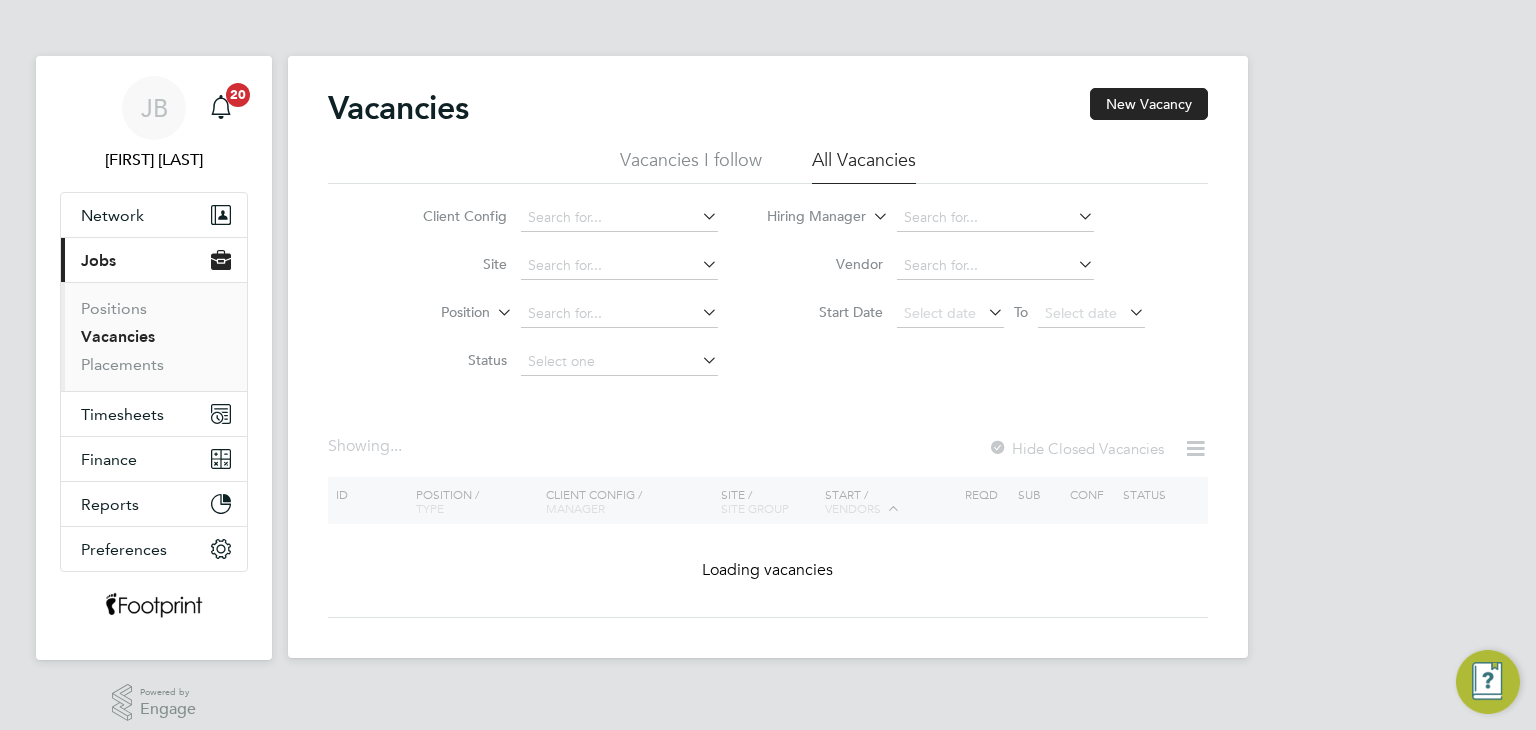 drag, startPoint x: 1121, startPoint y: 90, endPoint x: 1130, endPoint y: 85, distance: 10.29563 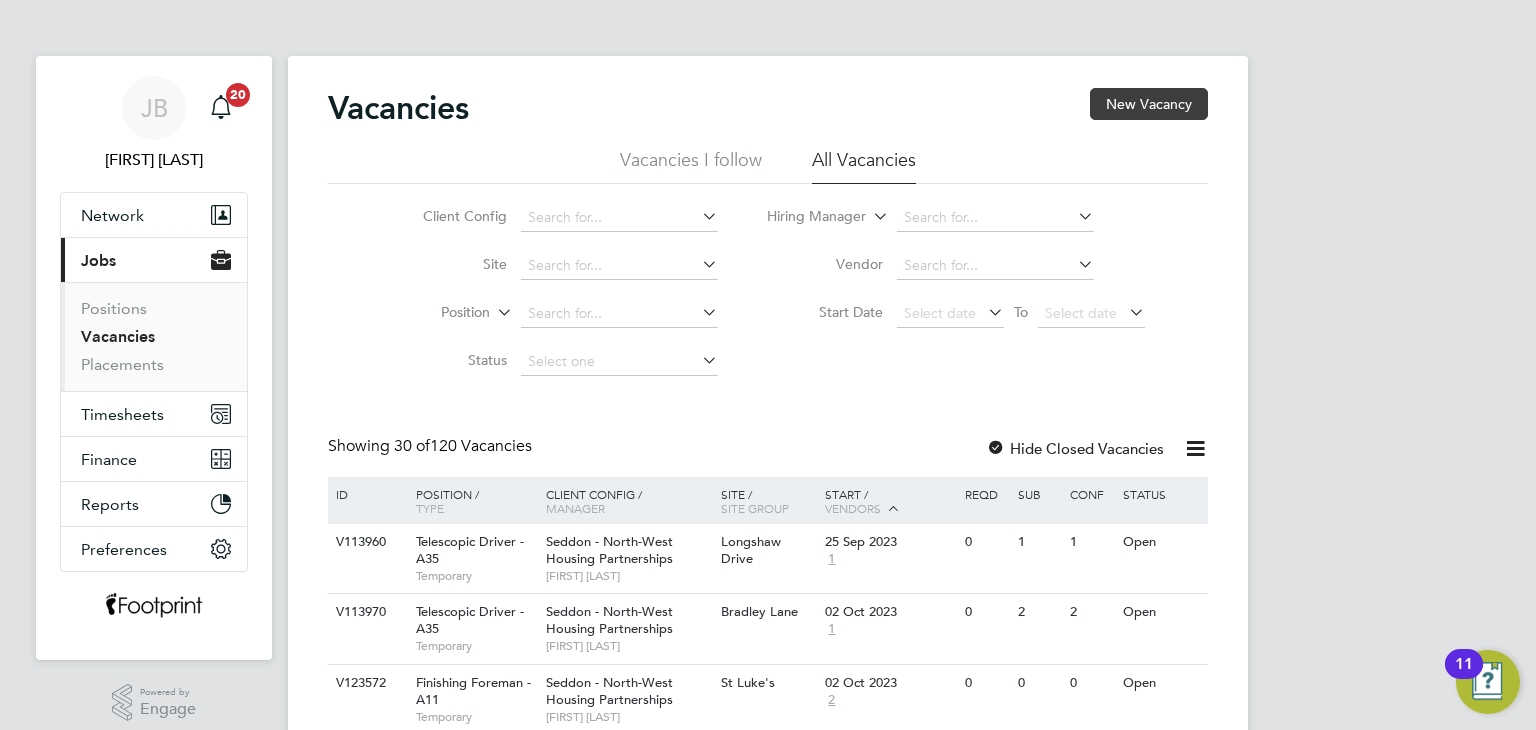 click on "New Vacancy" 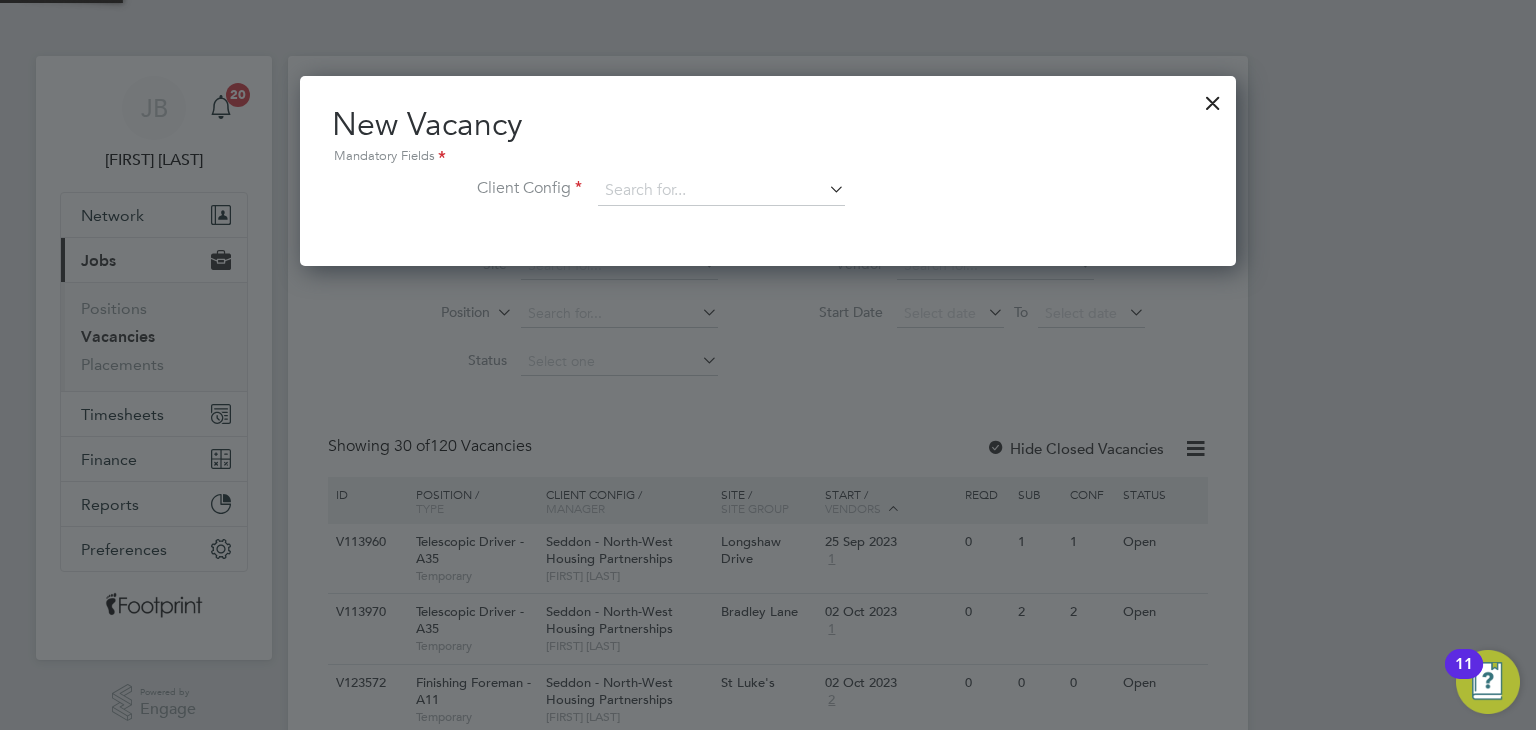 scroll, scrollTop: 10, scrollLeft: 10, axis: both 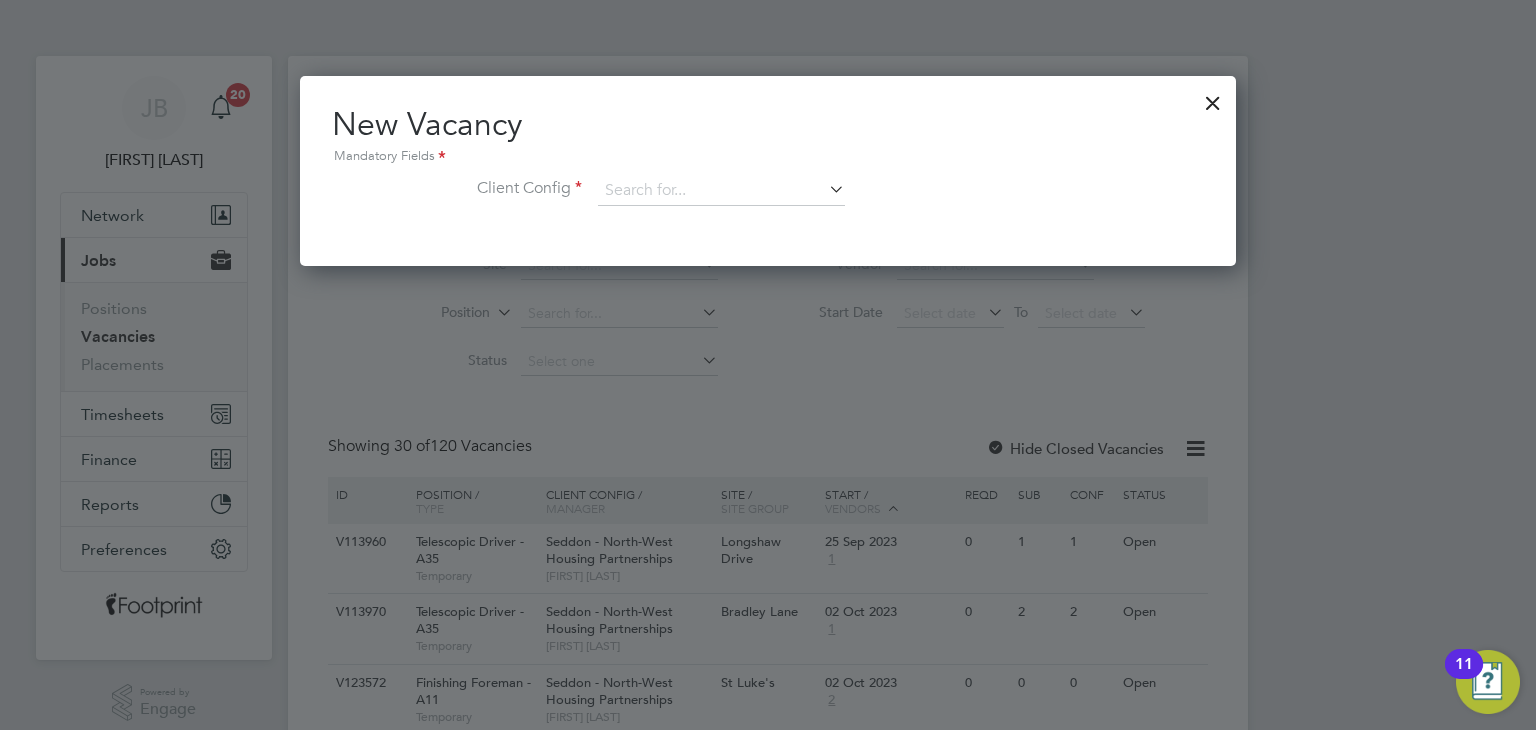 click on "New Vacancy Mandatory Fields Client Config" at bounding box center [768, 165] 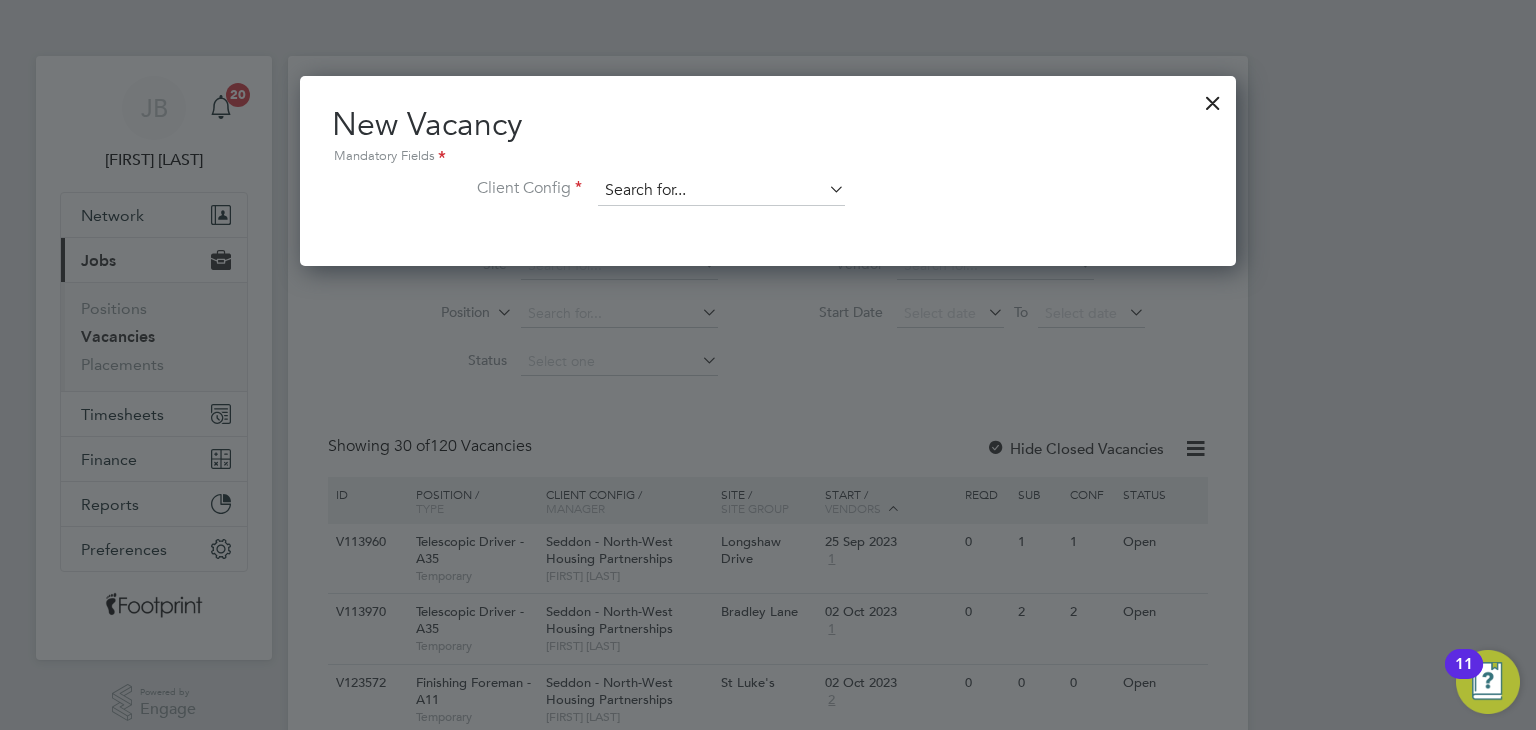 click at bounding box center (721, 191) 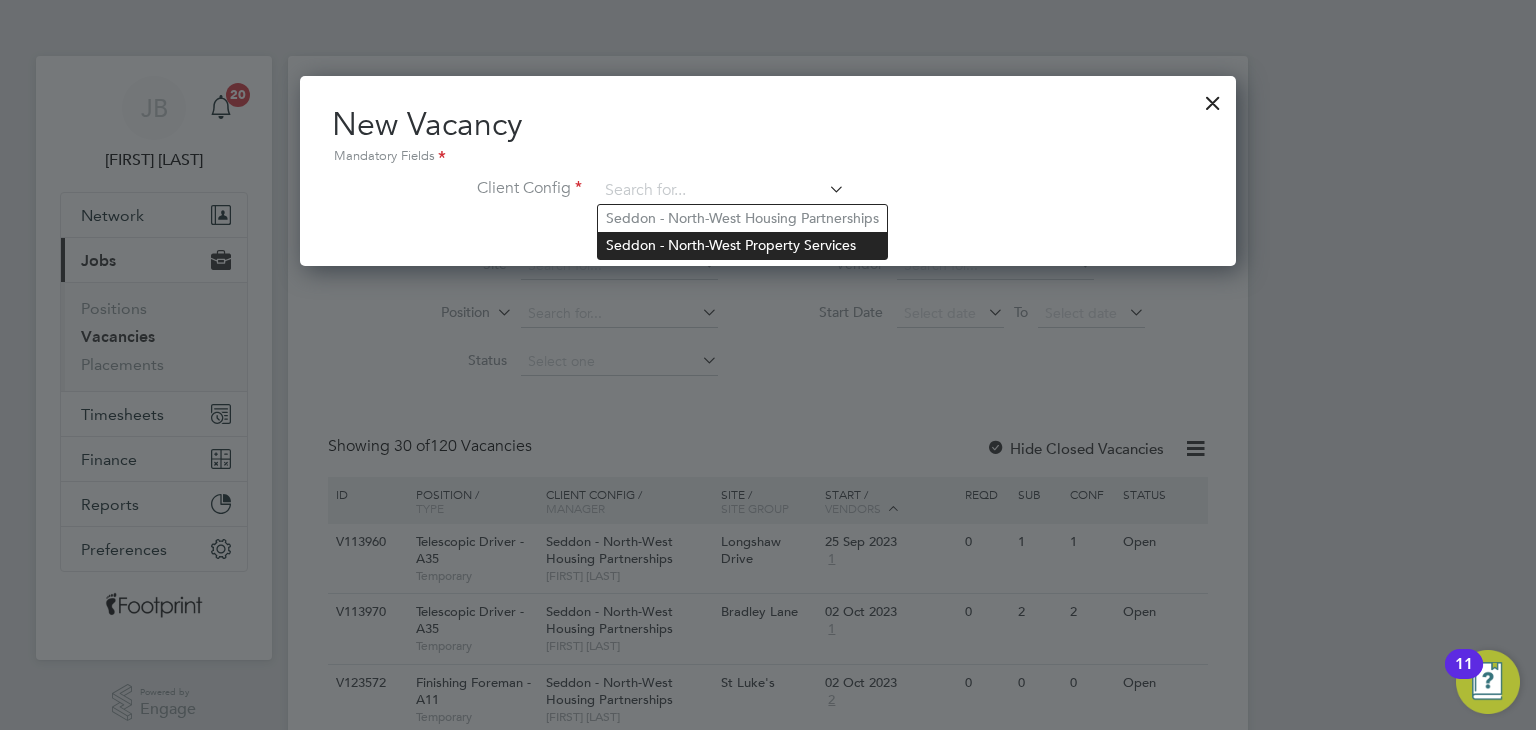 click on "Seddon - North-West Property Services" 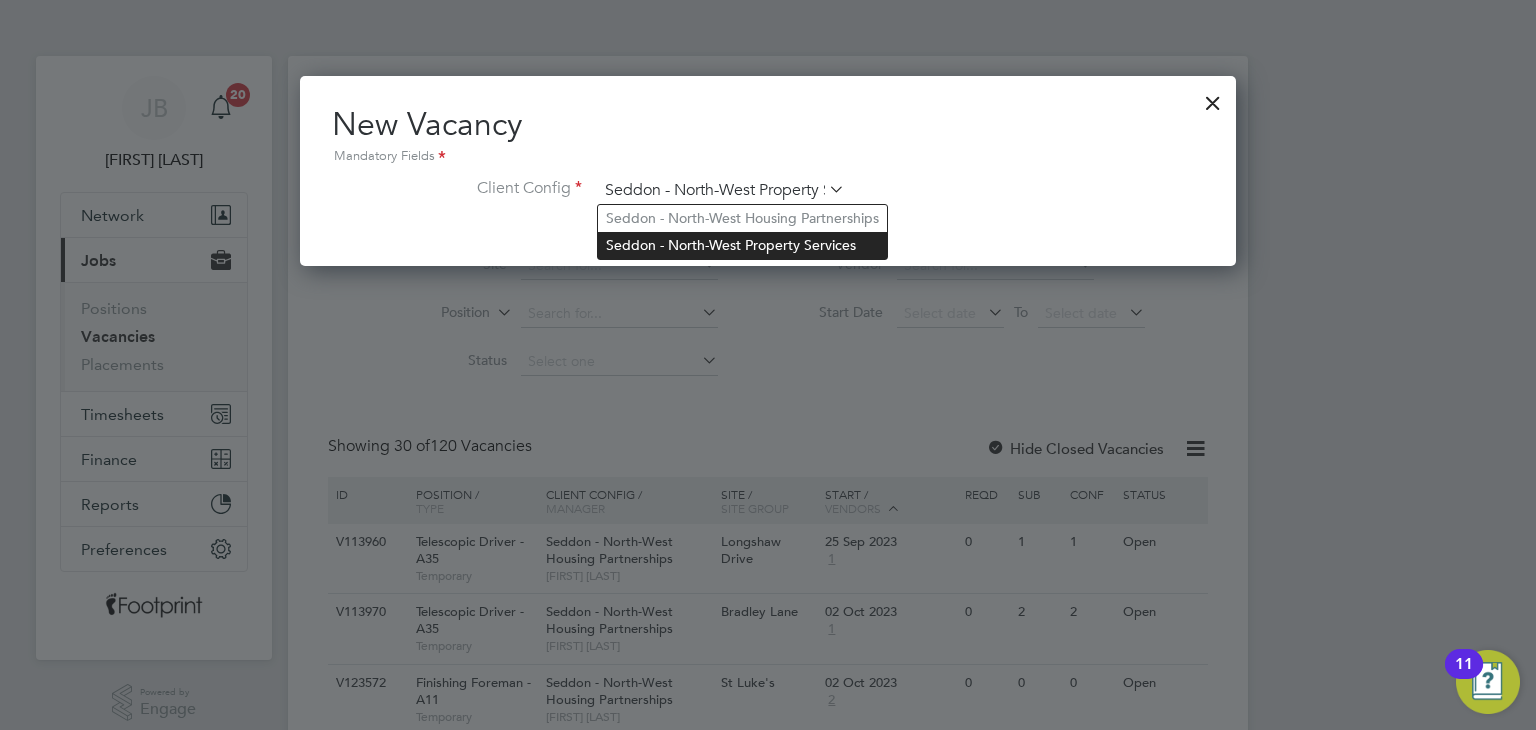 scroll, scrollTop: 11, scrollLeft: 10, axis: both 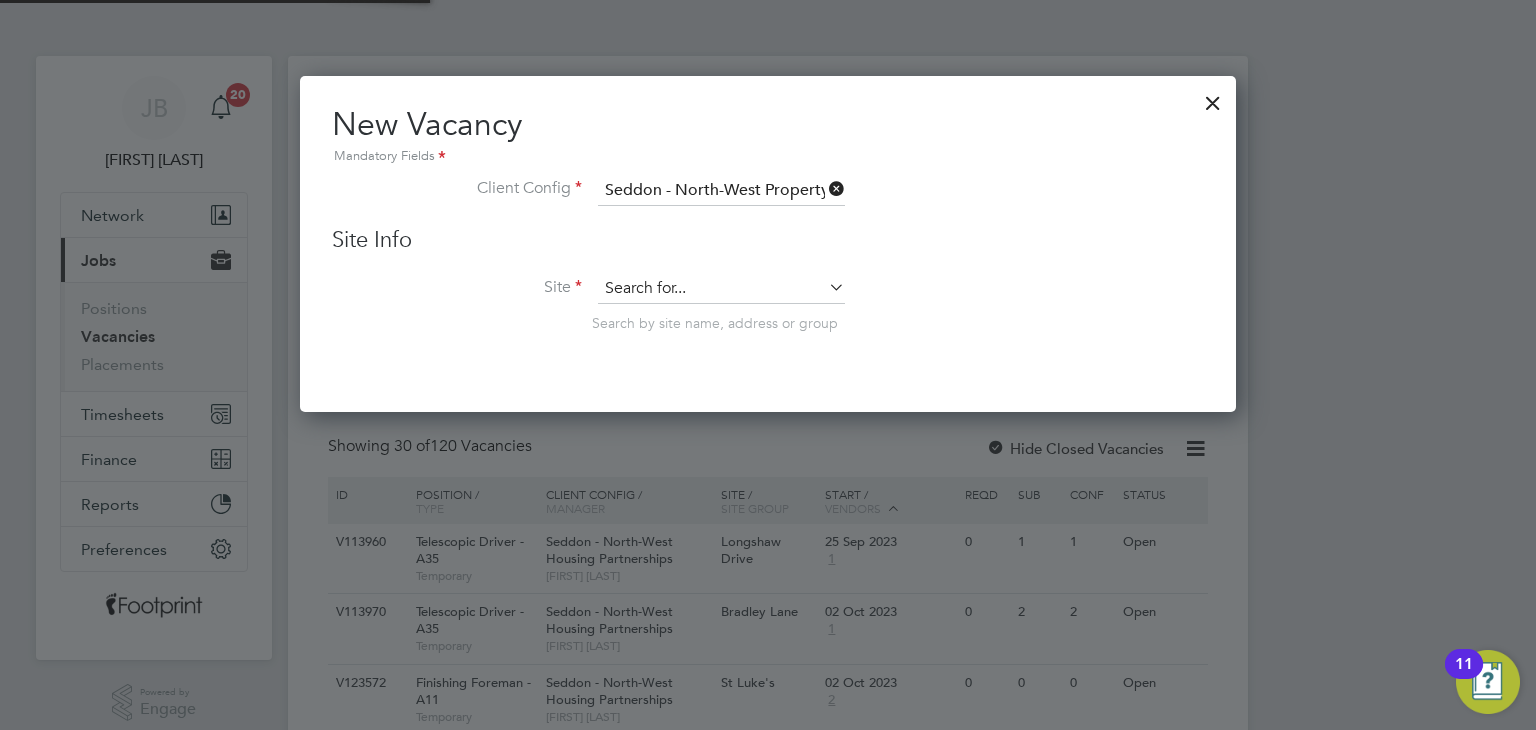 click at bounding box center [721, 289] 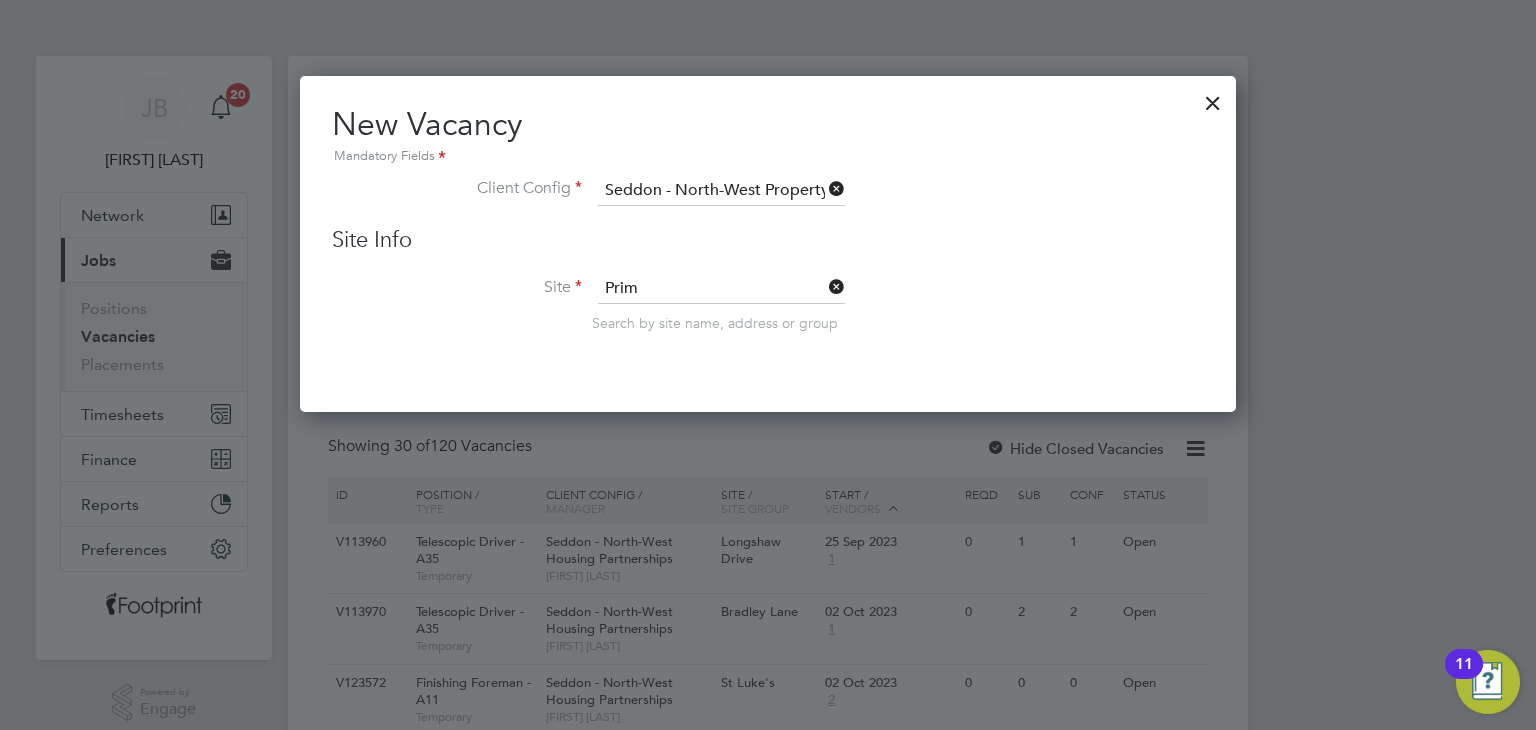 click on "Prim rose Hill School" 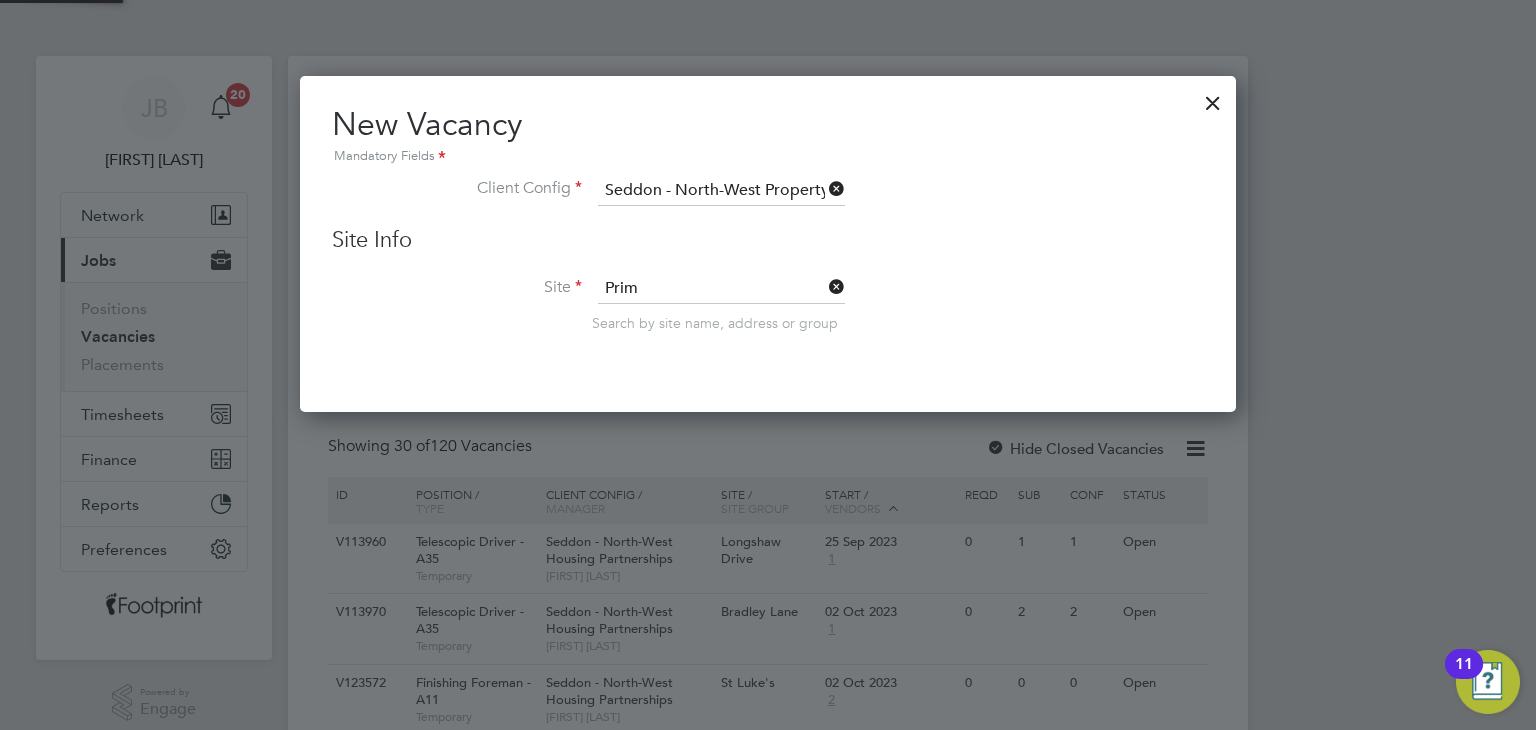 type on "Primrose Hill School" 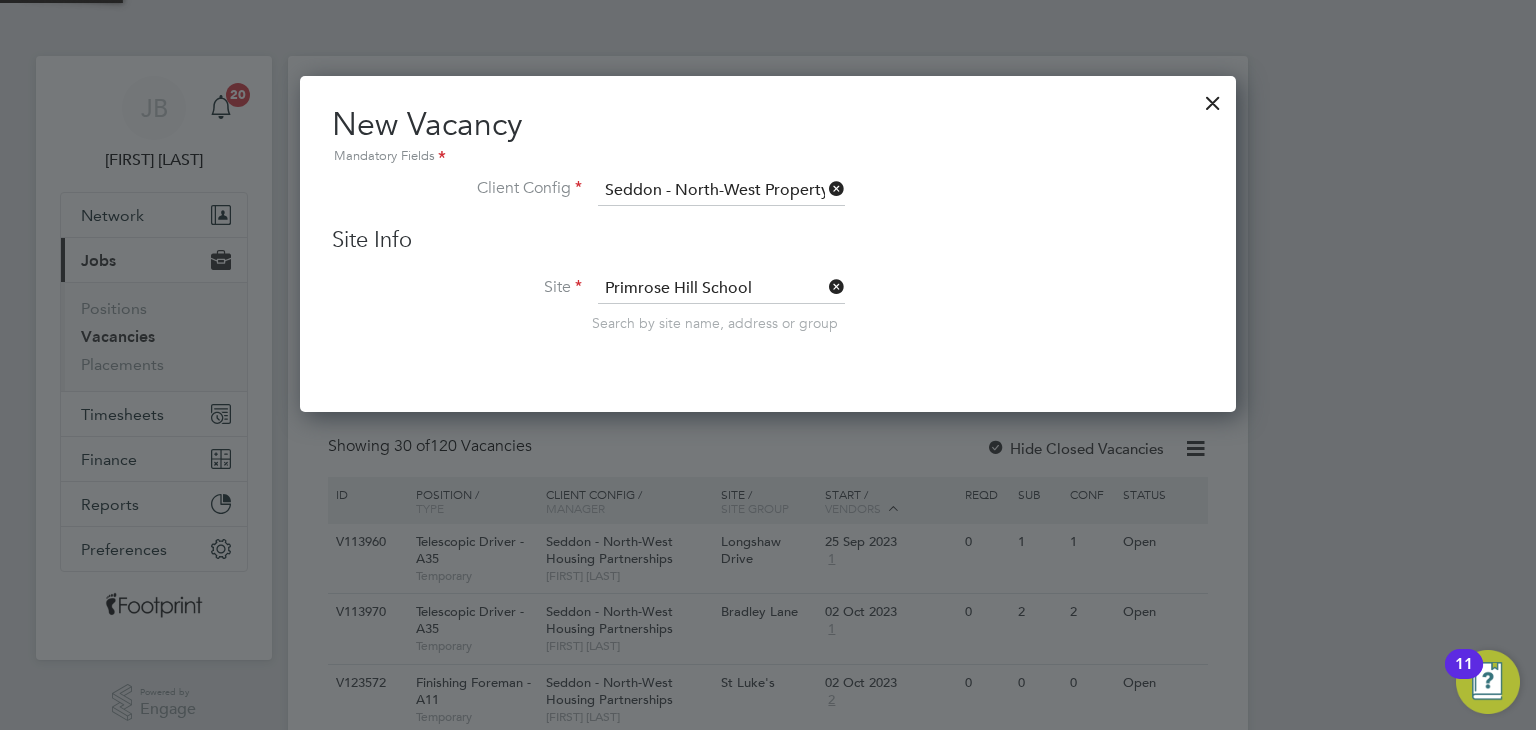 scroll, scrollTop: 11, scrollLeft: 10, axis: both 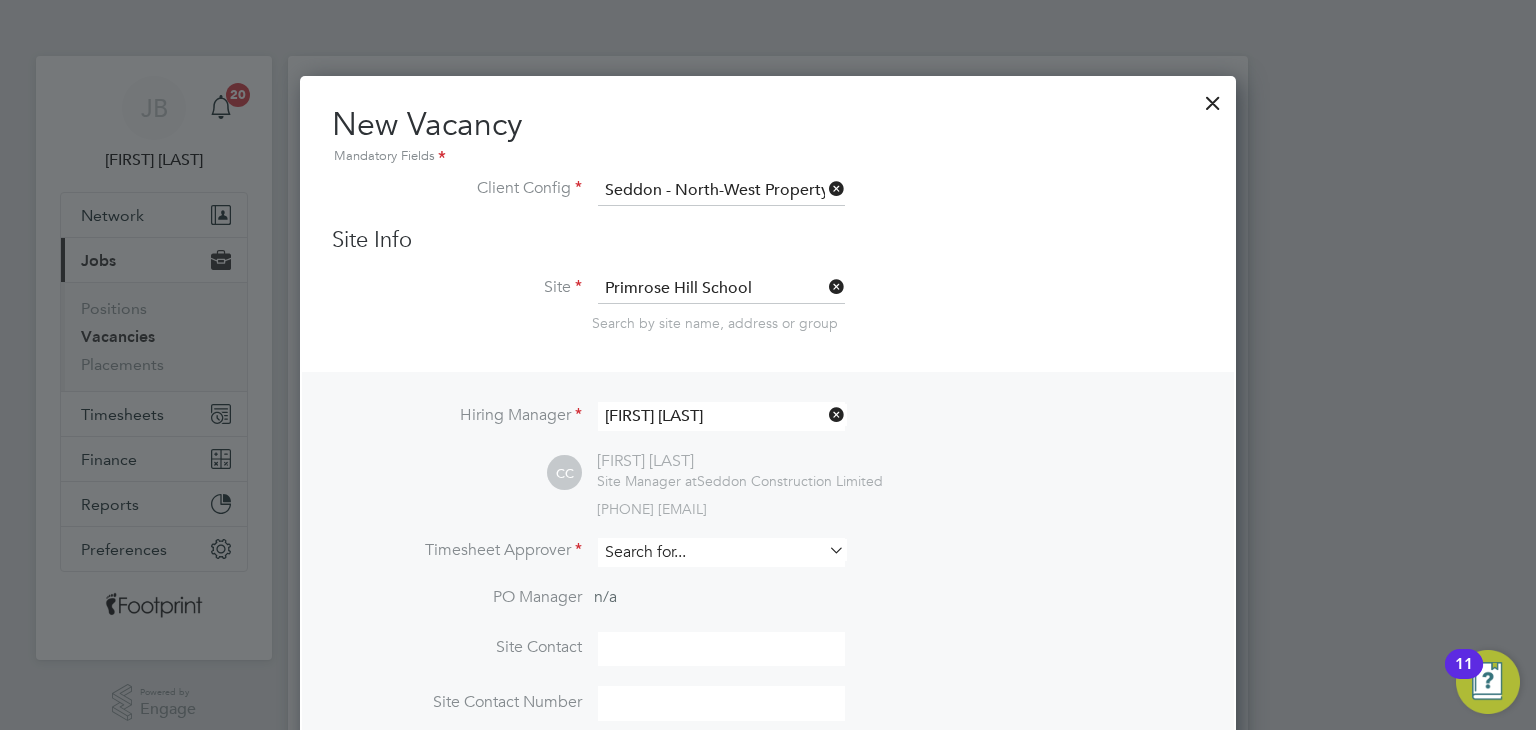 click at bounding box center (721, 552) 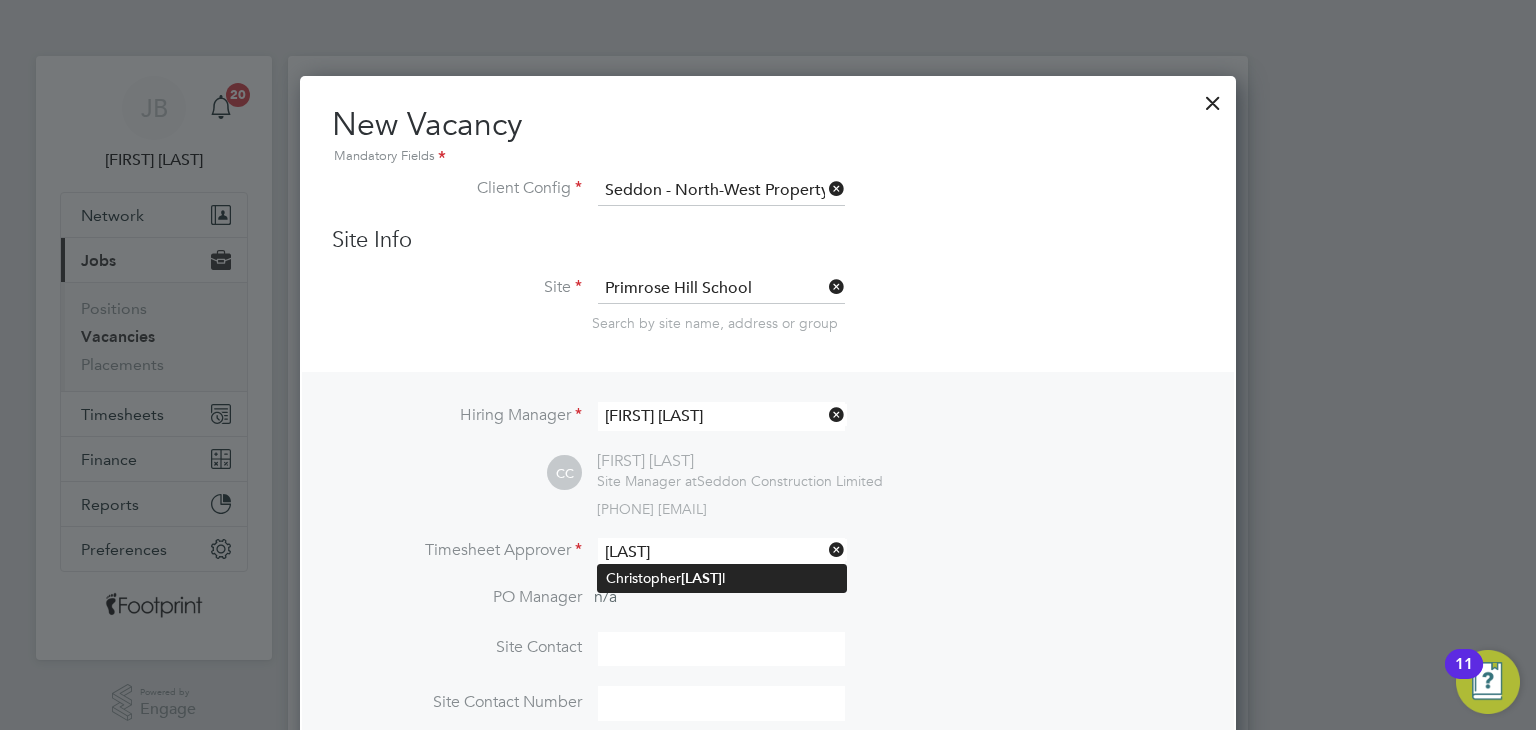 click on "Chappel" 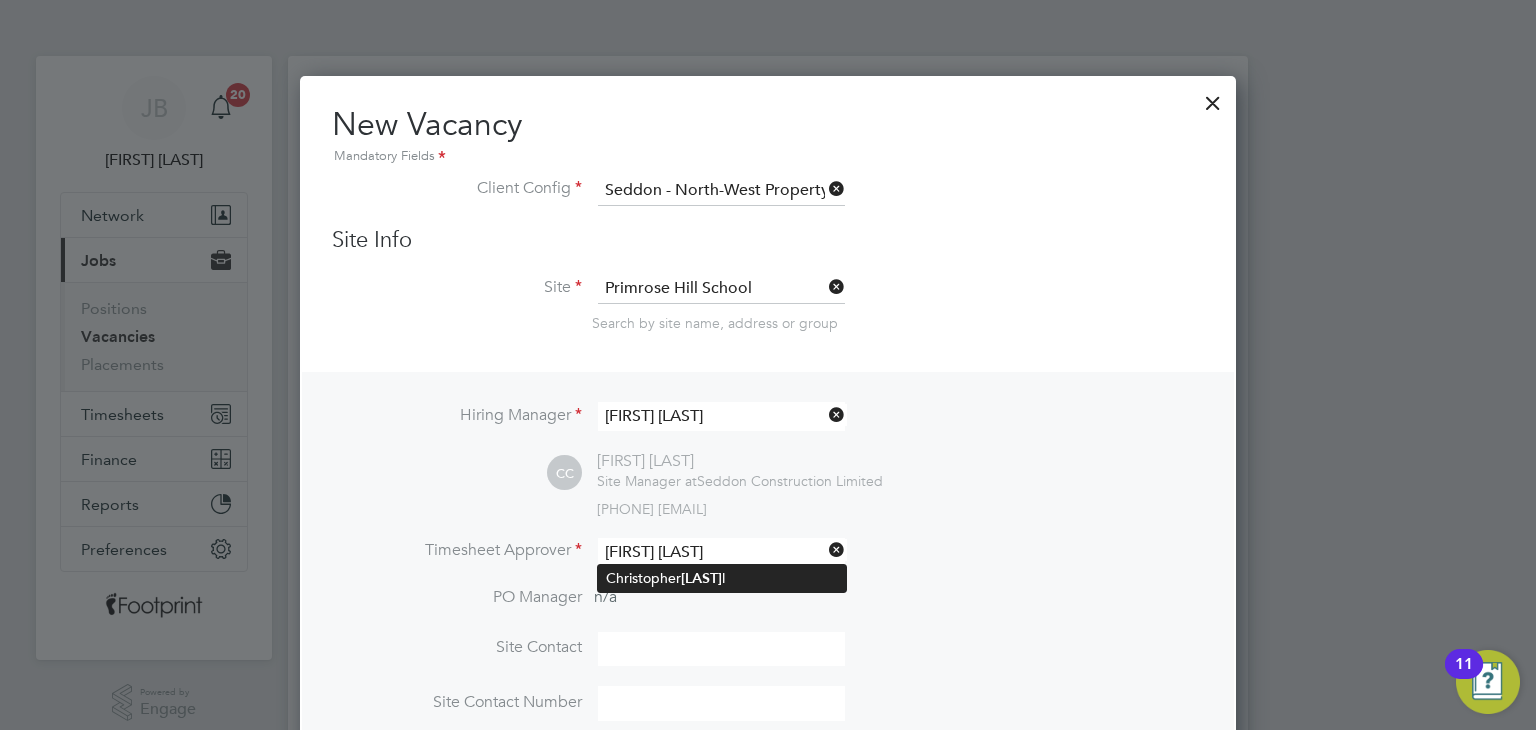 scroll, scrollTop: 9, scrollLeft: 10, axis: both 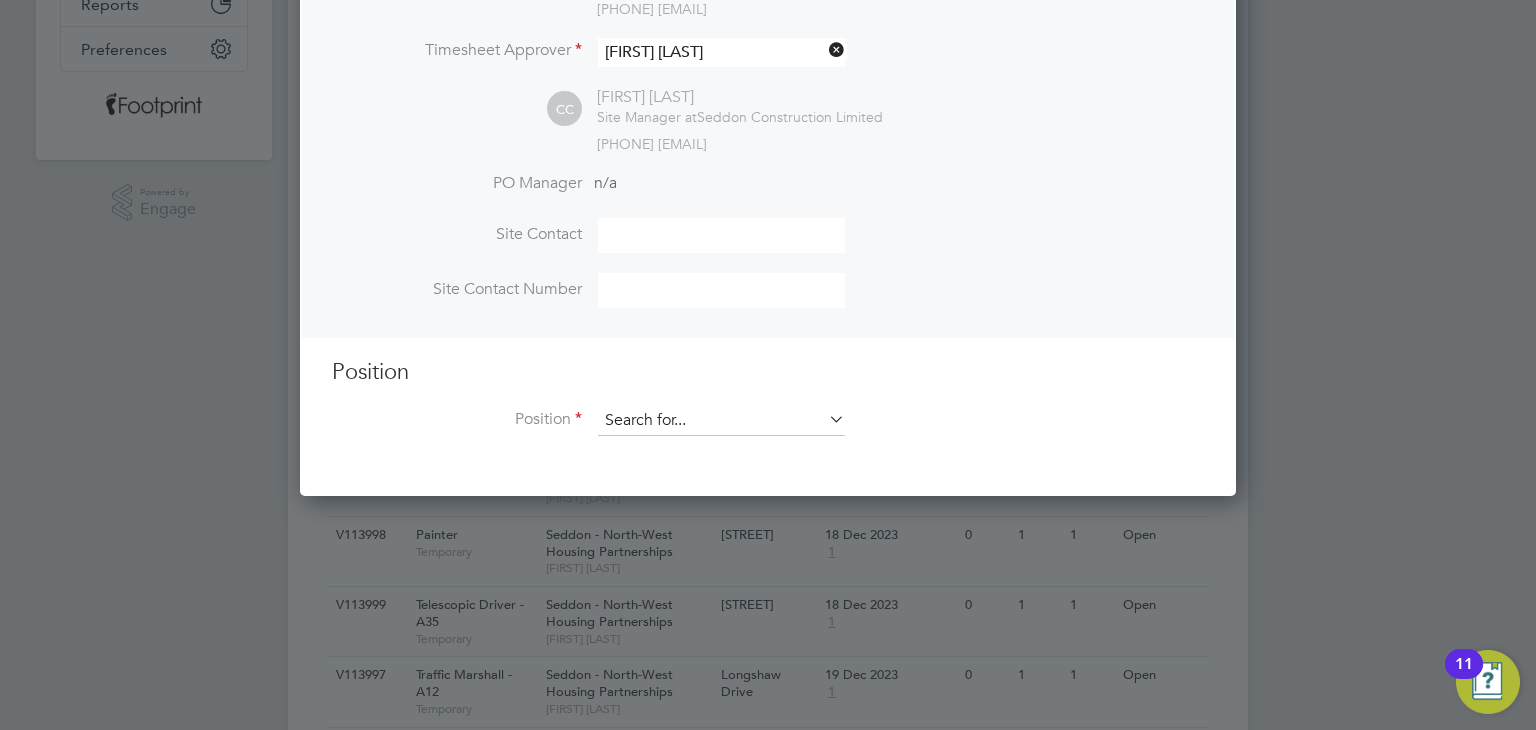 click at bounding box center [721, 421] 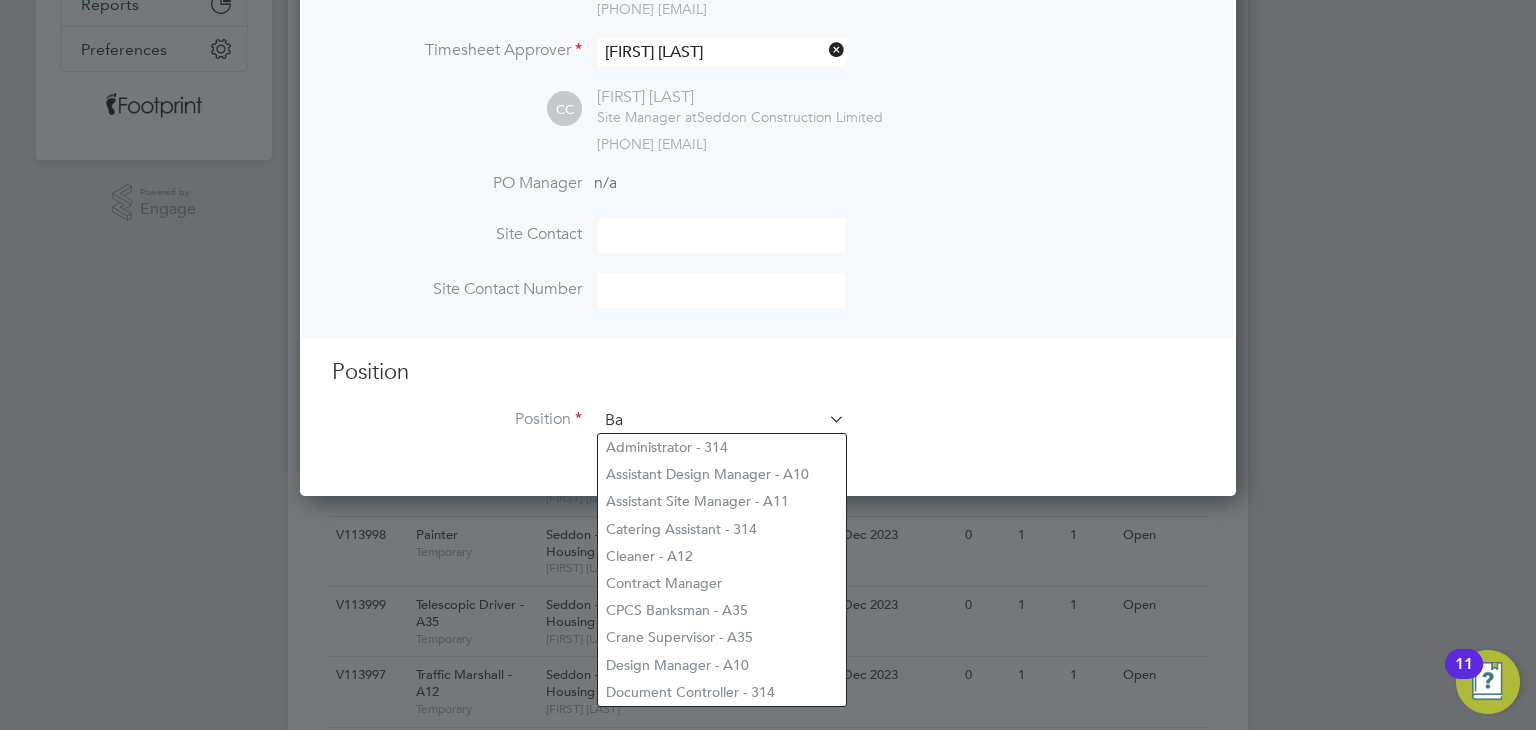 scroll, scrollTop: 9, scrollLeft: 10, axis: both 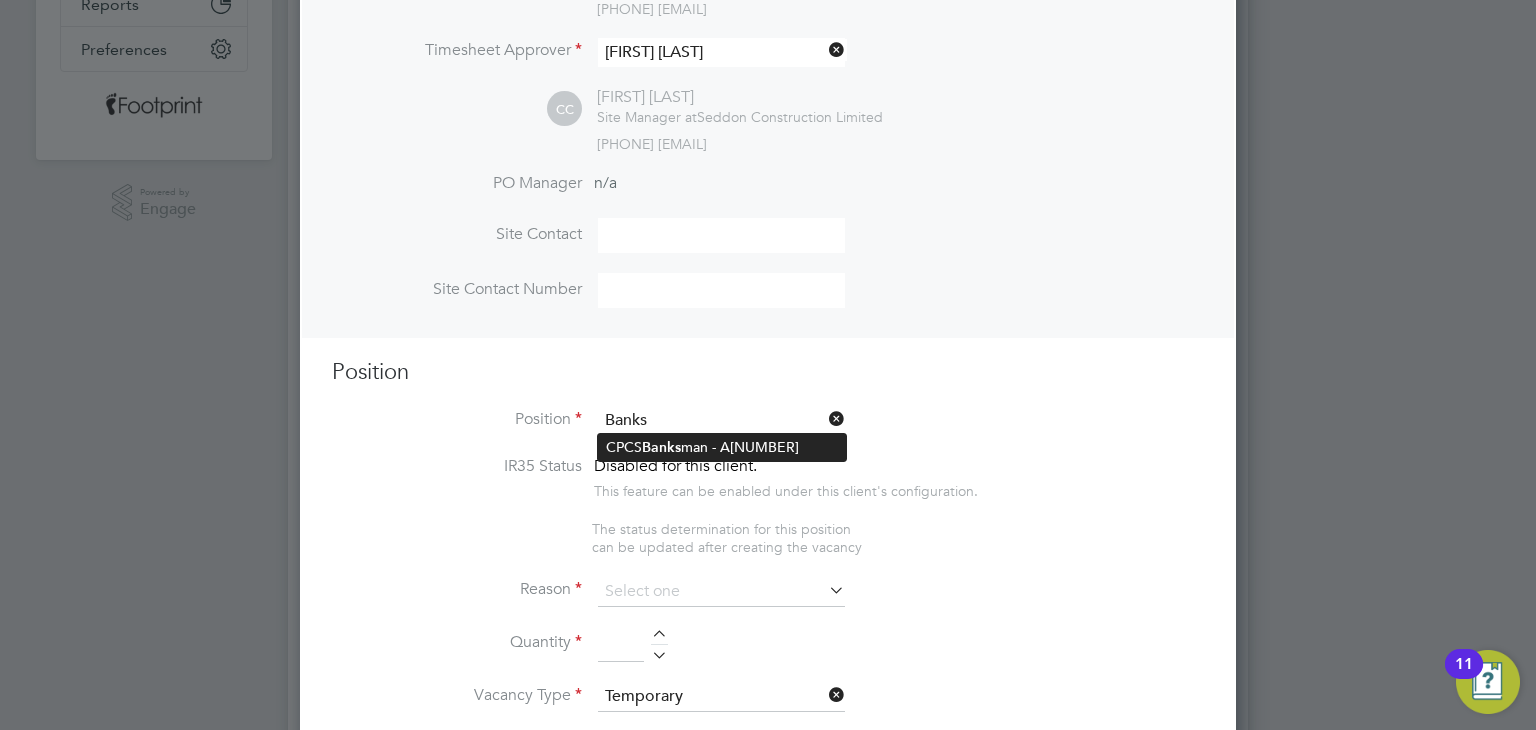 click on "Banks" 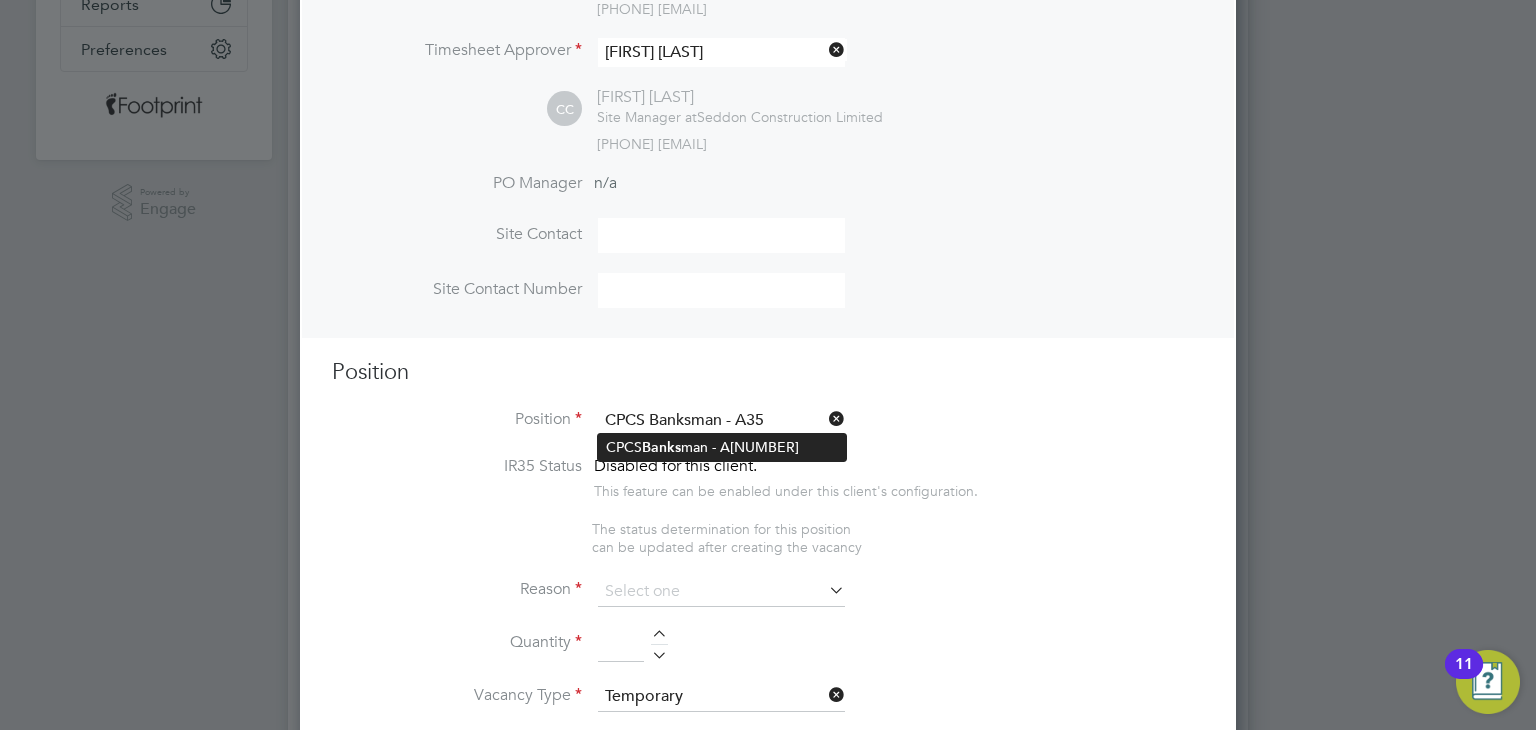 type on "Directing on-site plant vehicles on commercial and social housing projects." 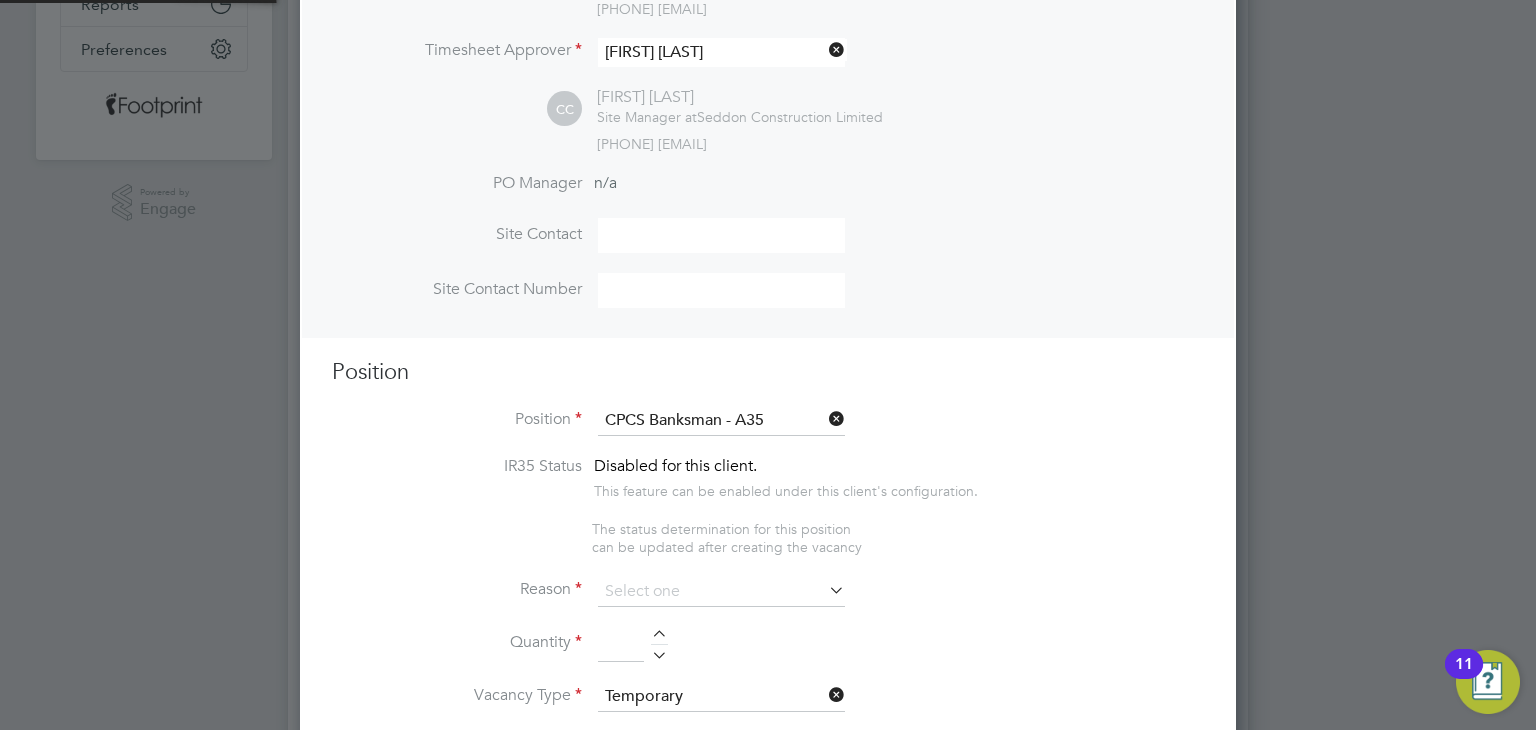 scroll, scrollTop: 9, scrollLeft: 10, axis: both 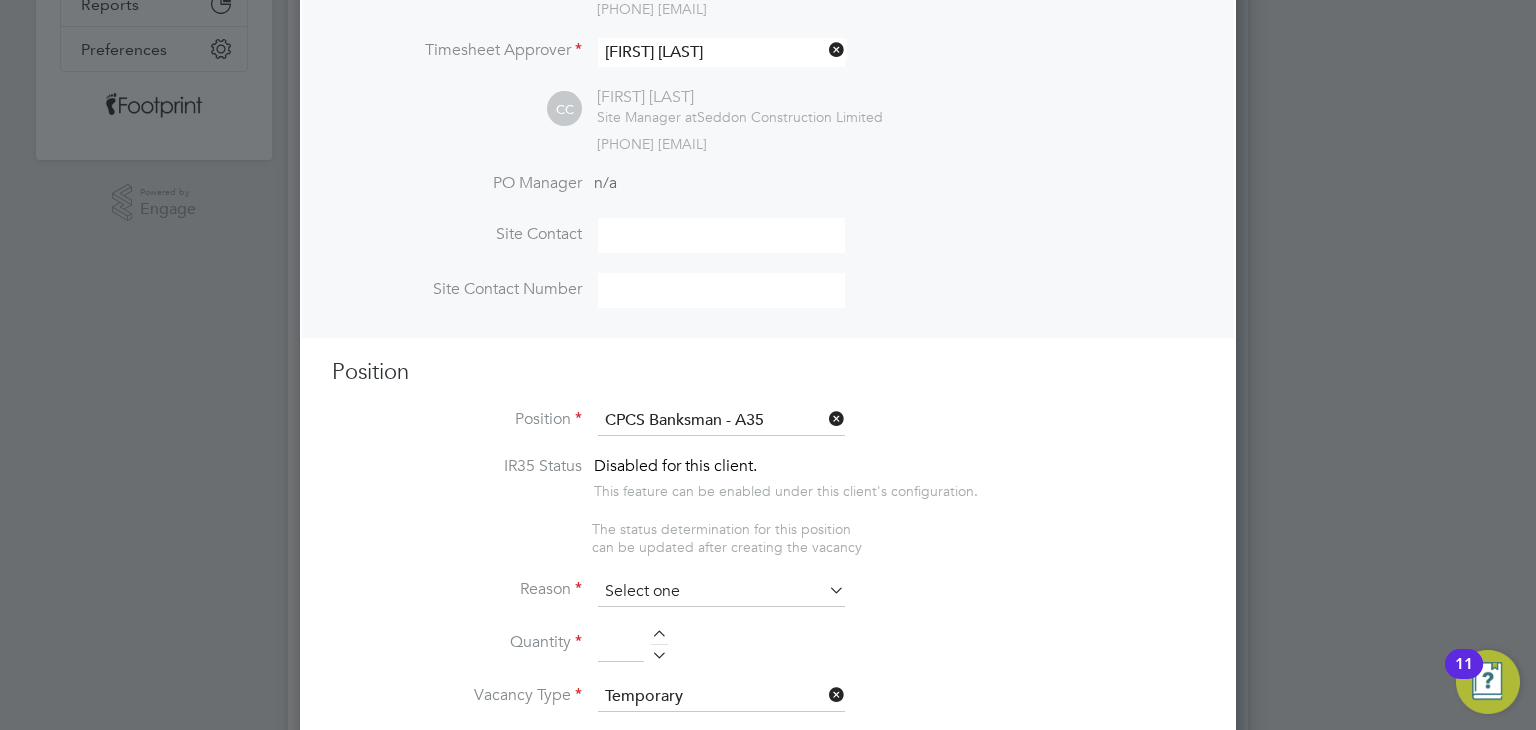 click at bounding box center (721, 592) 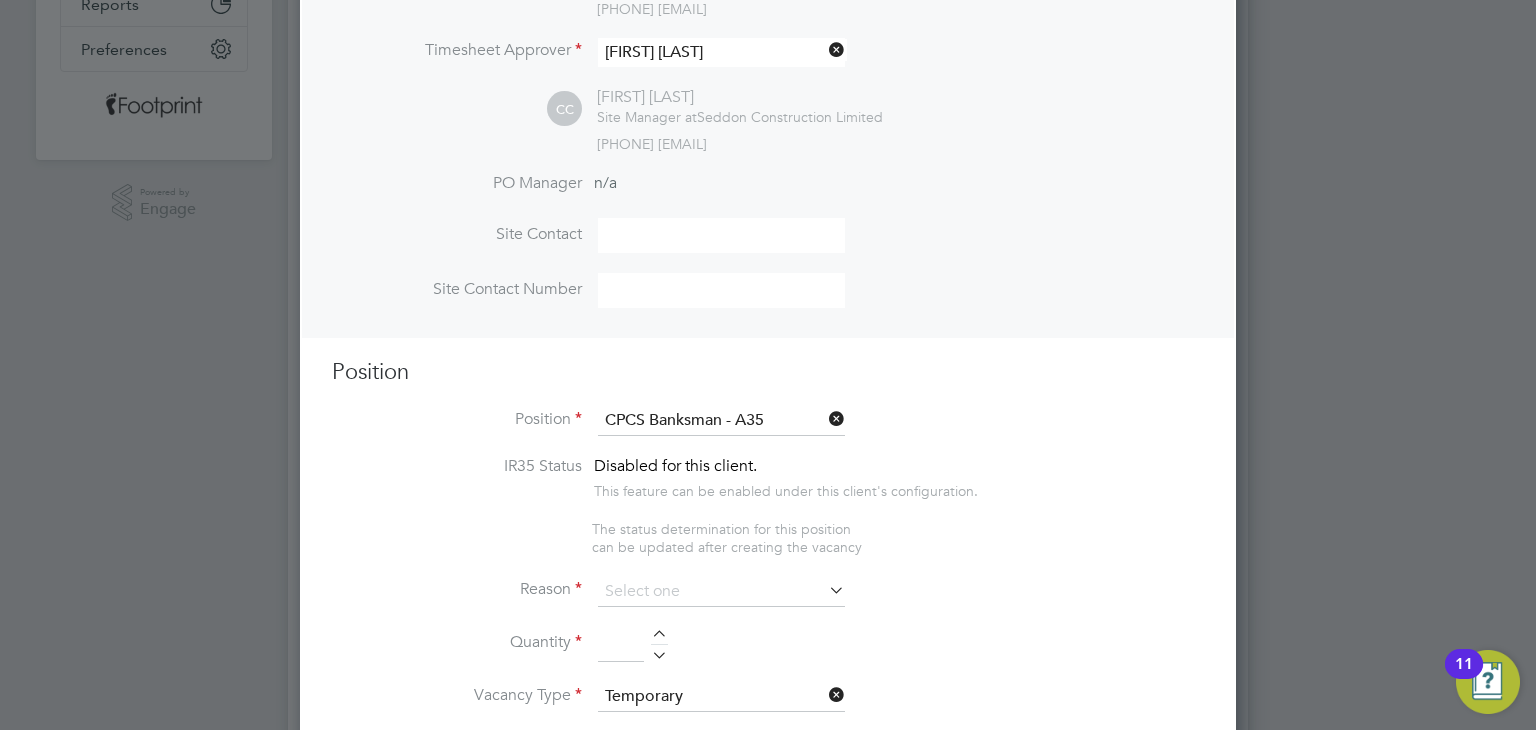 click on "Extra Work" 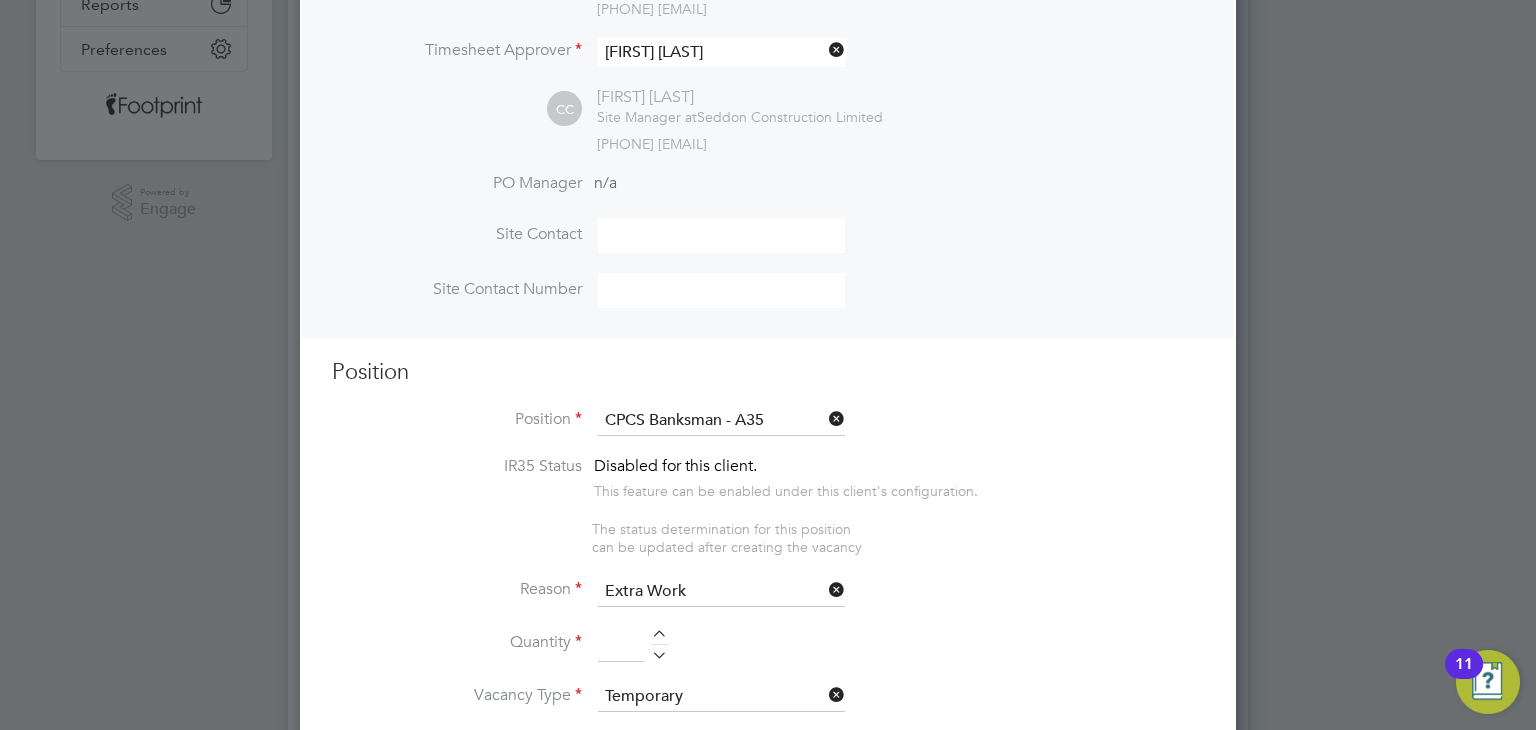click at bounding box center (659, 637) 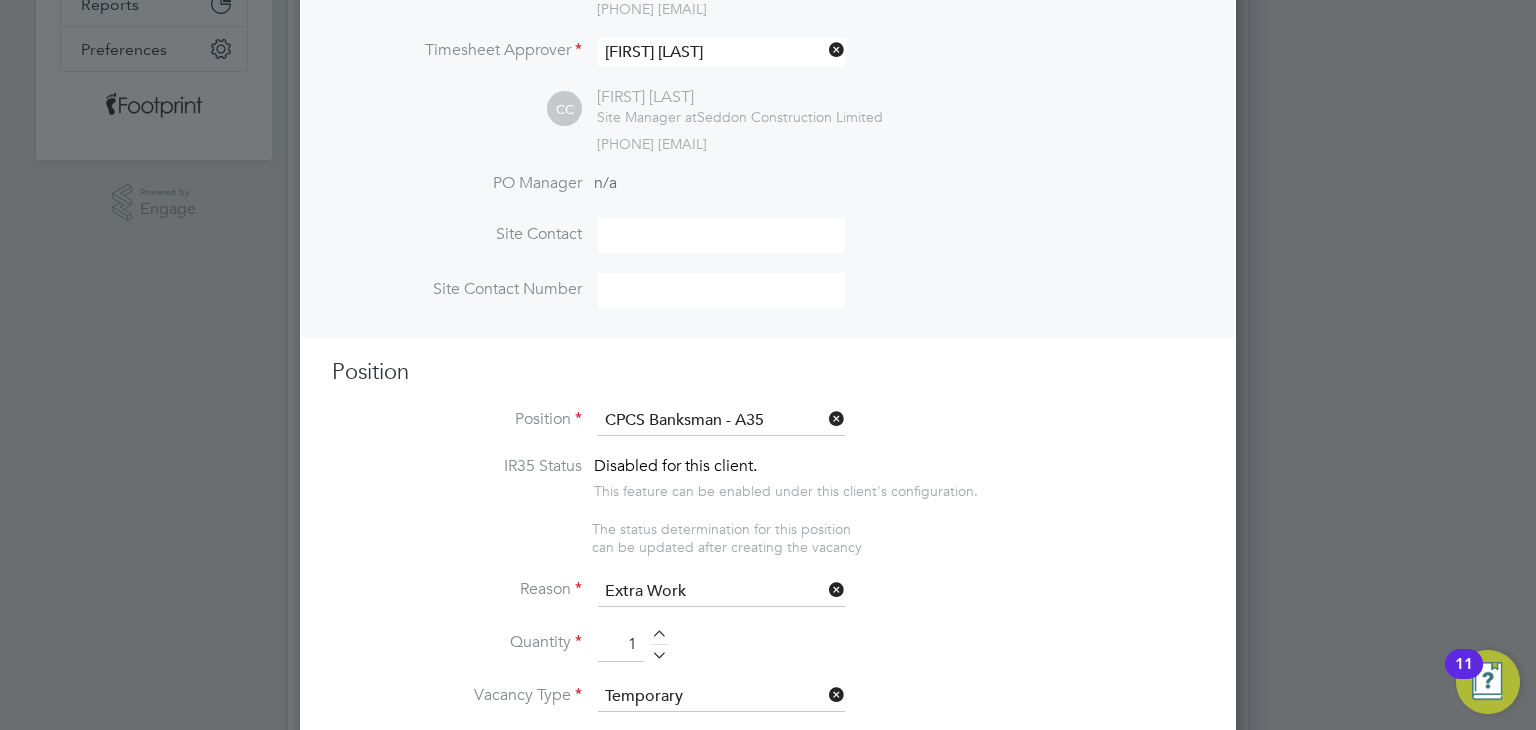 scroll, scrollTop: 700, scrollLeft: 0, axis: vertical 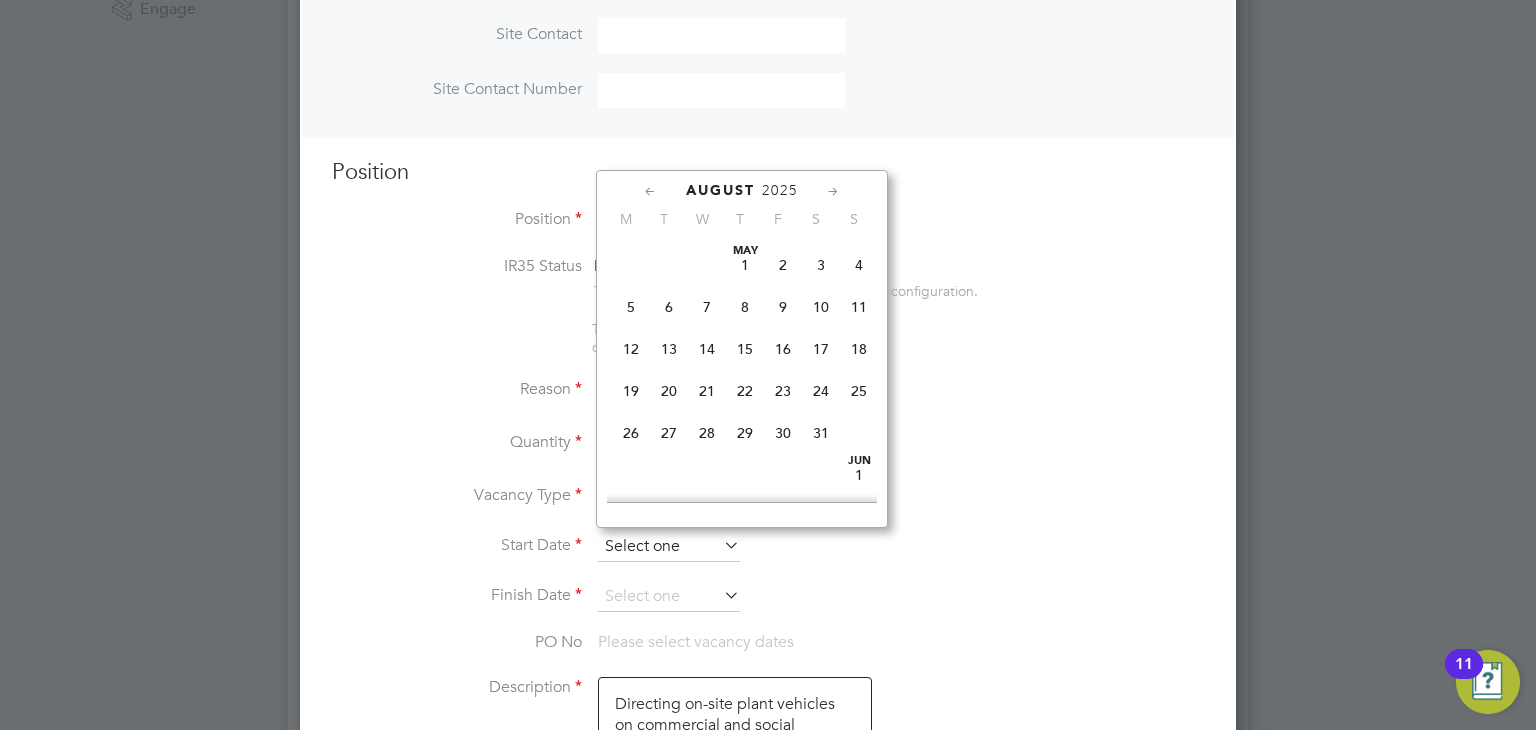 click at bounding box center (669, 547) 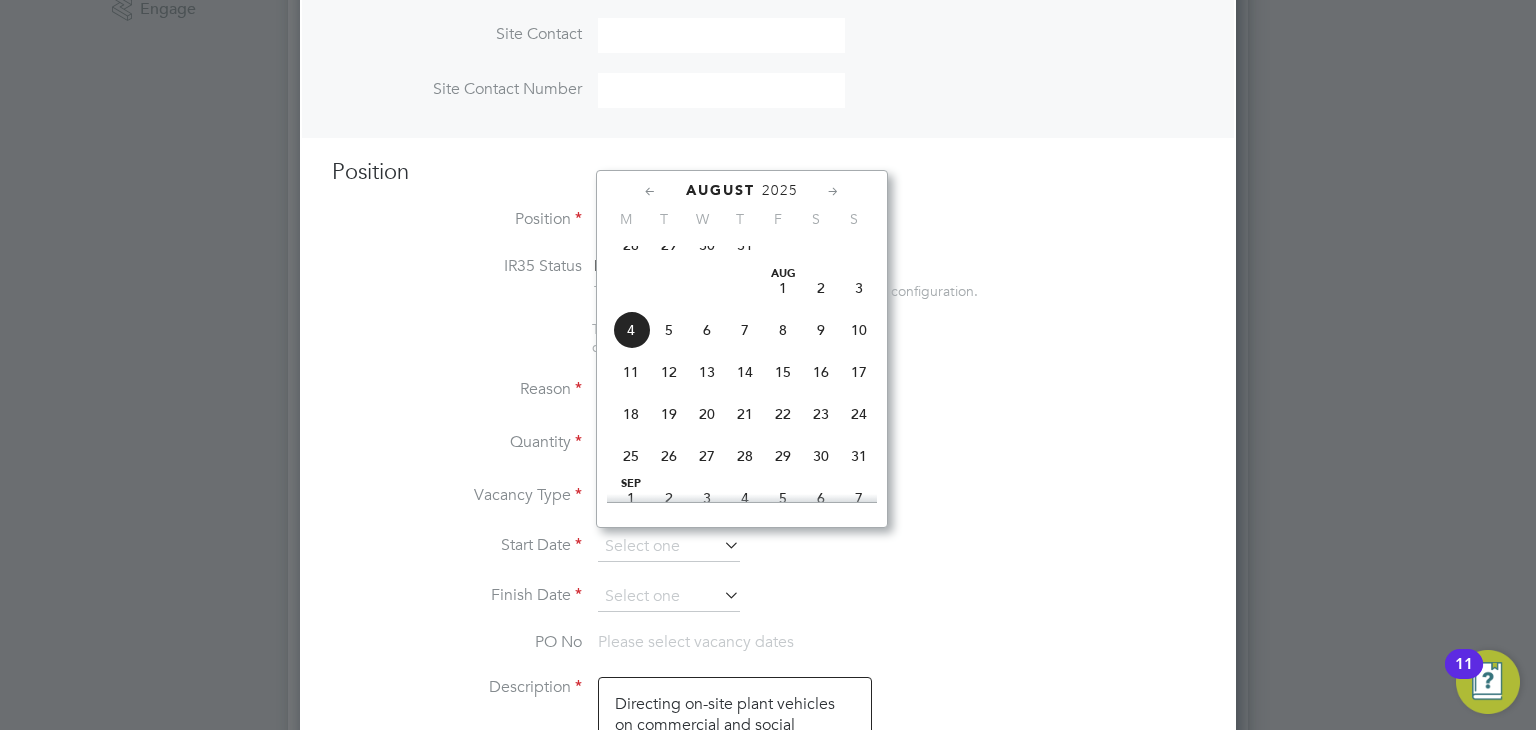 drag, startPoint x: 628, startPoint y: 265, endPoint x: 664, endPoint y: 344, distance: 86.815895 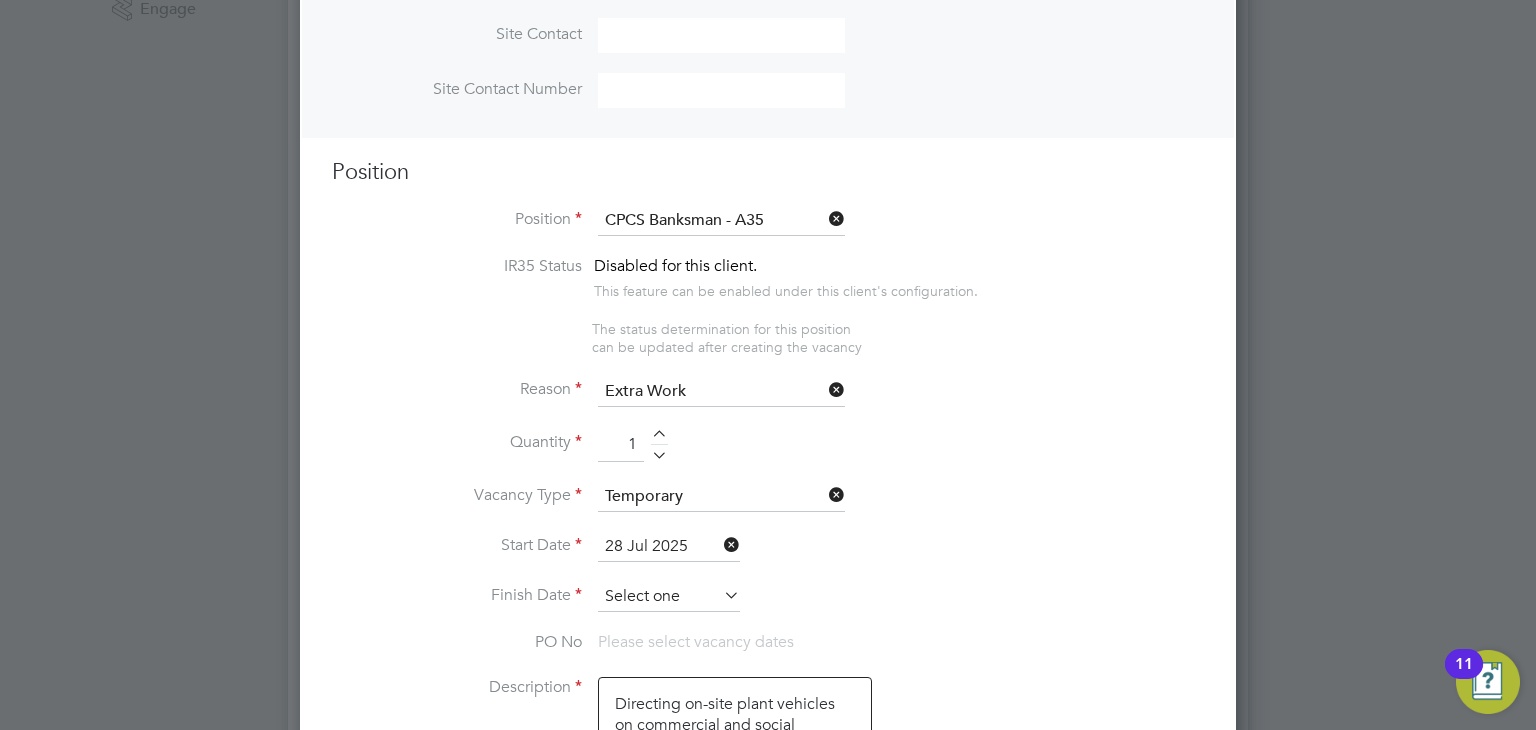 click at bounding box center (669, 597) 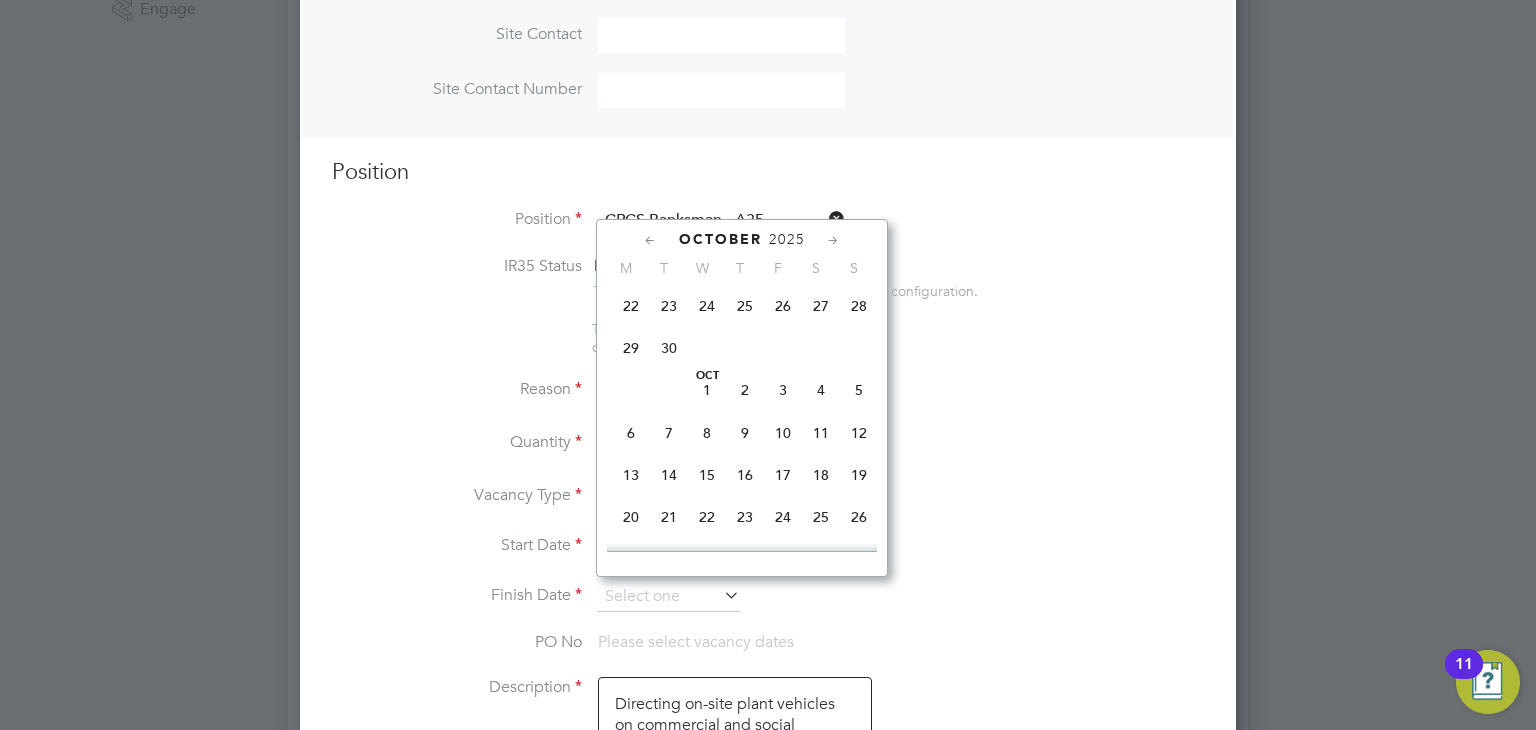 scroll, scrollTop: 1152, scrollLeft: 0, axis: vertical 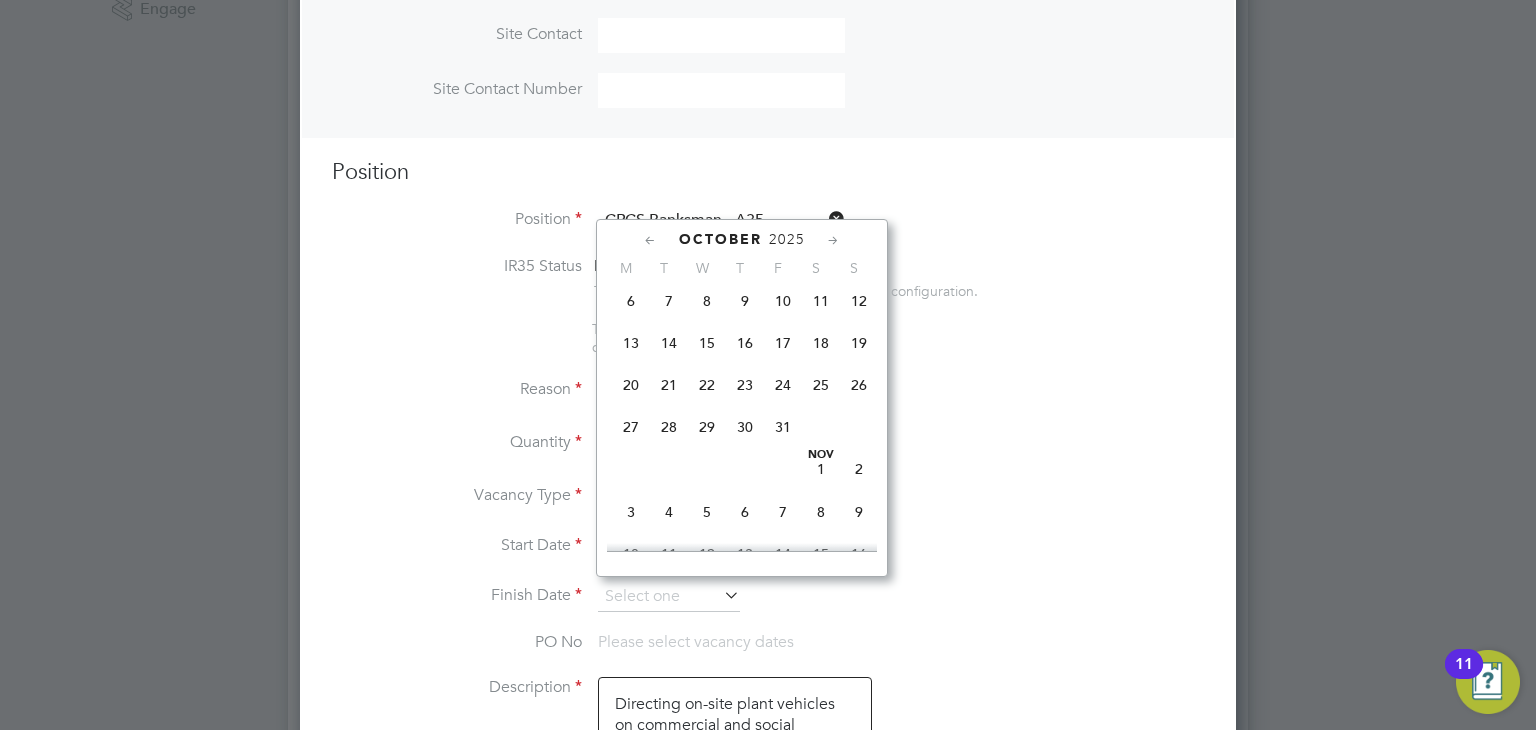 click on "26" 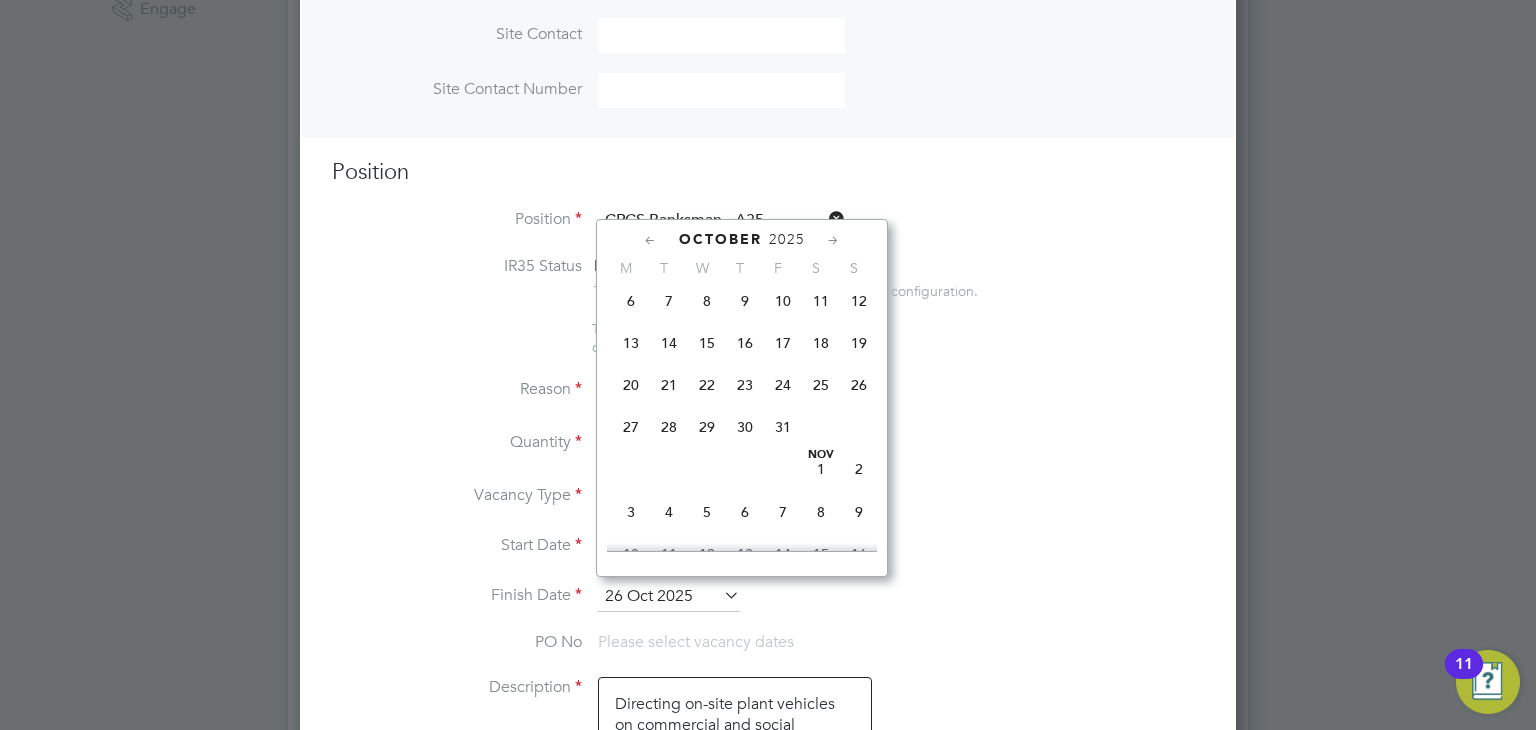 scroll, scrollTop: 10, scrollLeft: 10, axis: both 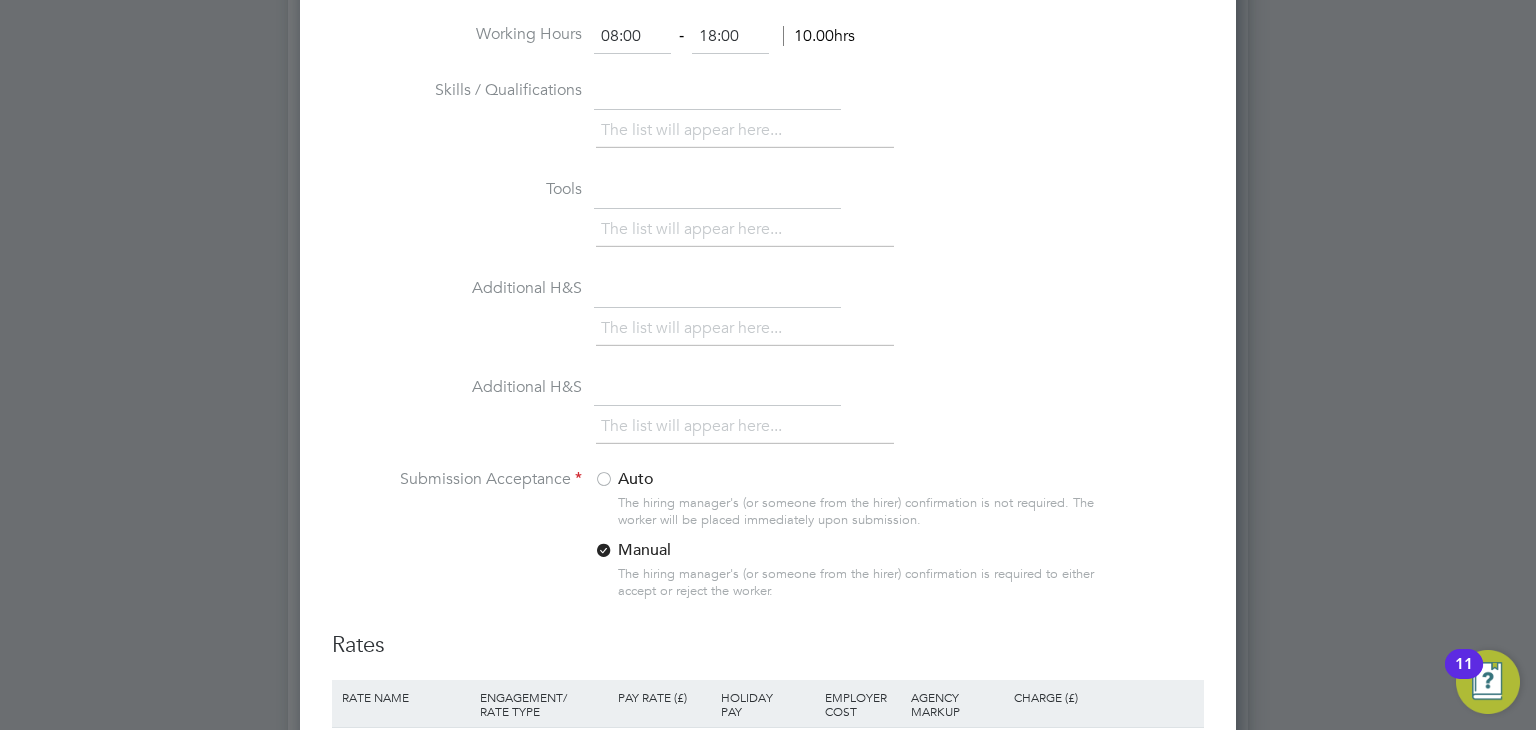 click on "Auto" at bounding box center [719, 479] 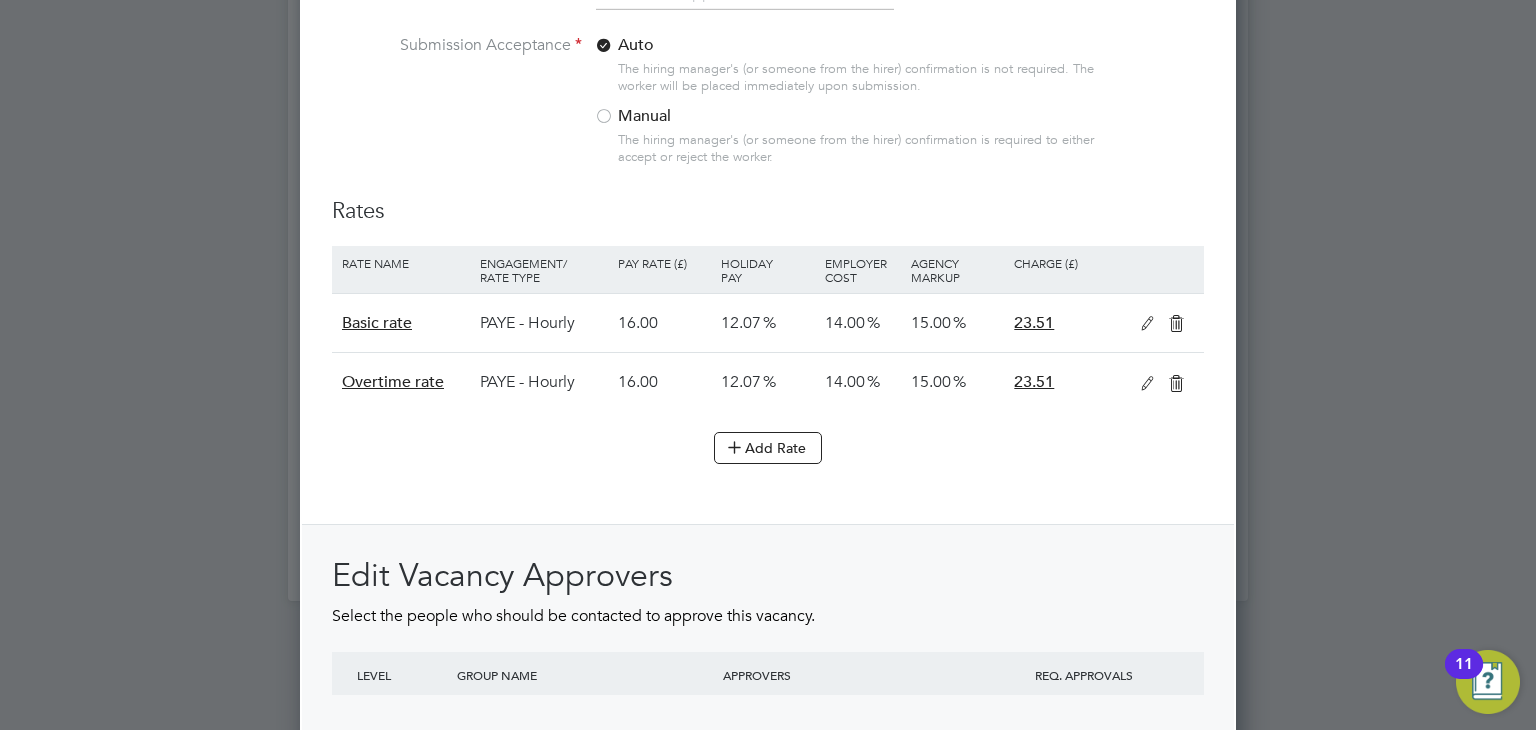 scroll, scrollTop: 2361, scrollLeft: 0, axis: vertical 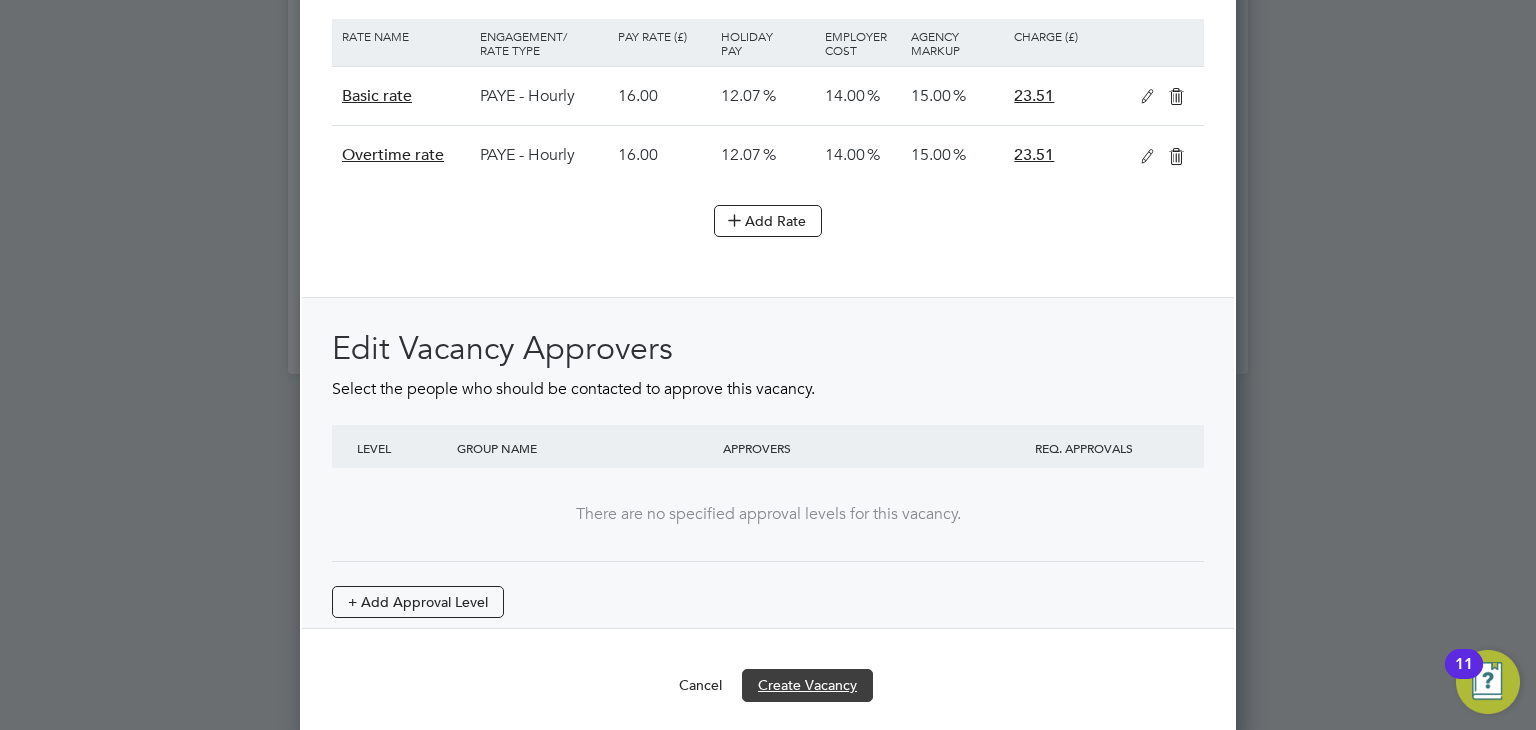 click on "Create Vacancy" at bounding box center (807, 685) 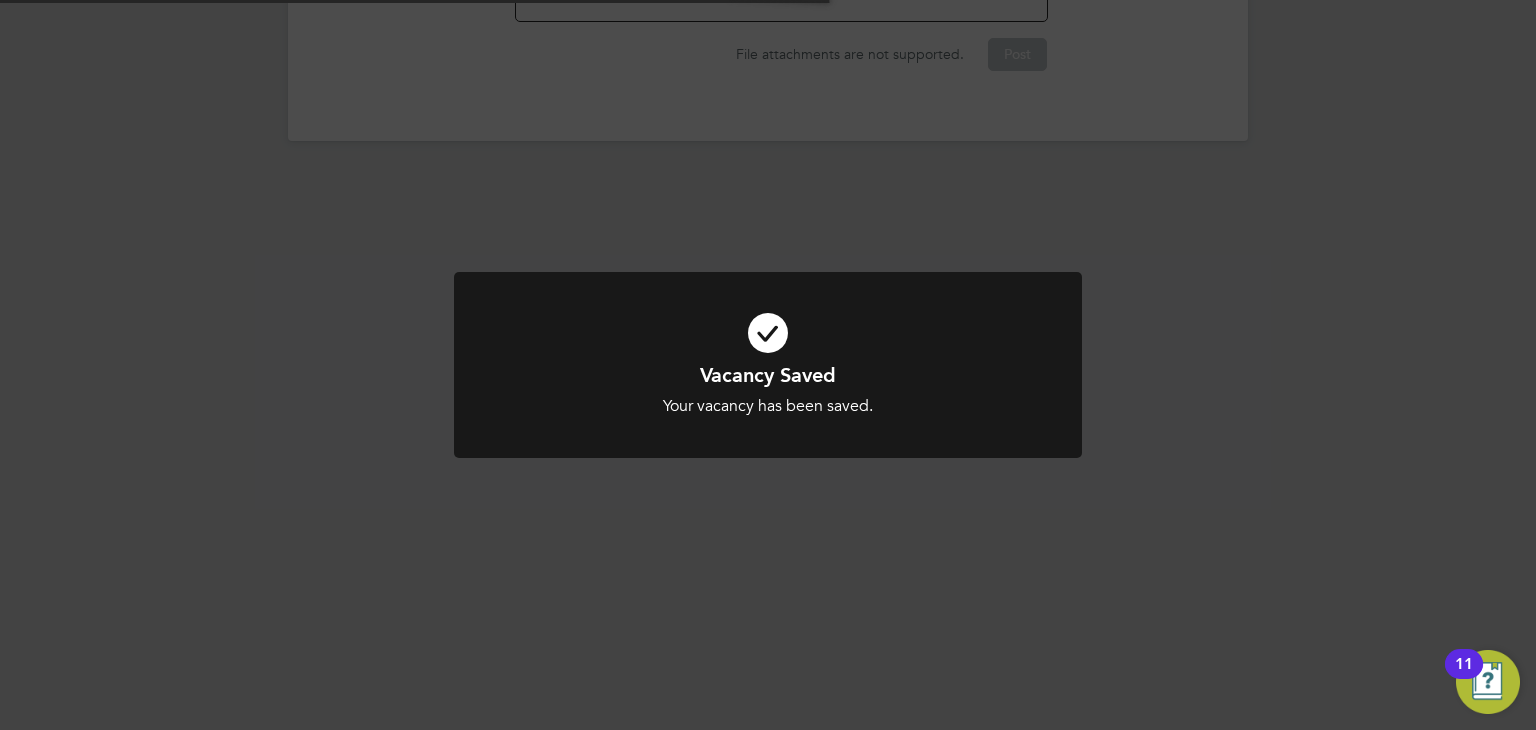 scroll, scrollTop: 718, scrollLeft: 0, axis: vertical 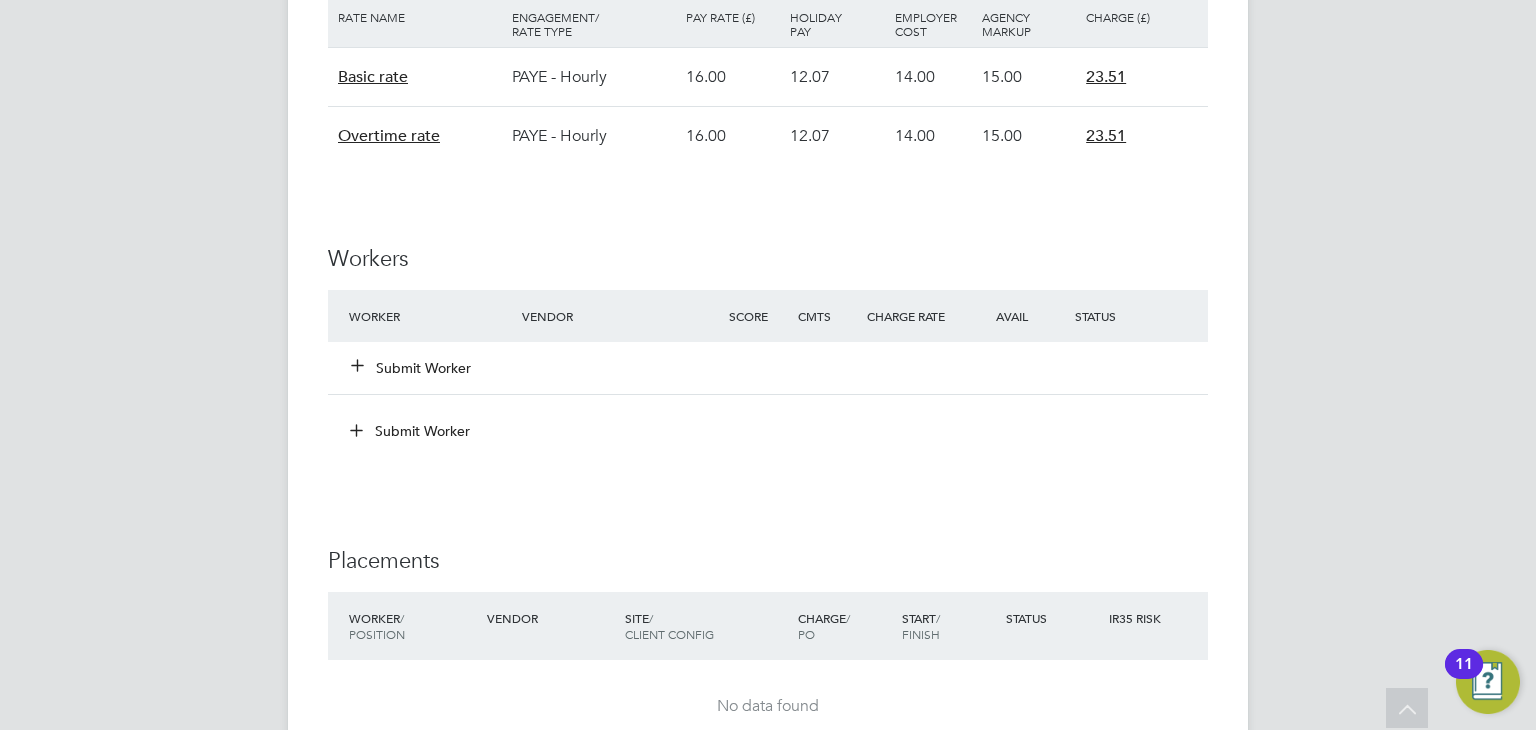 click on "Submit Worker" 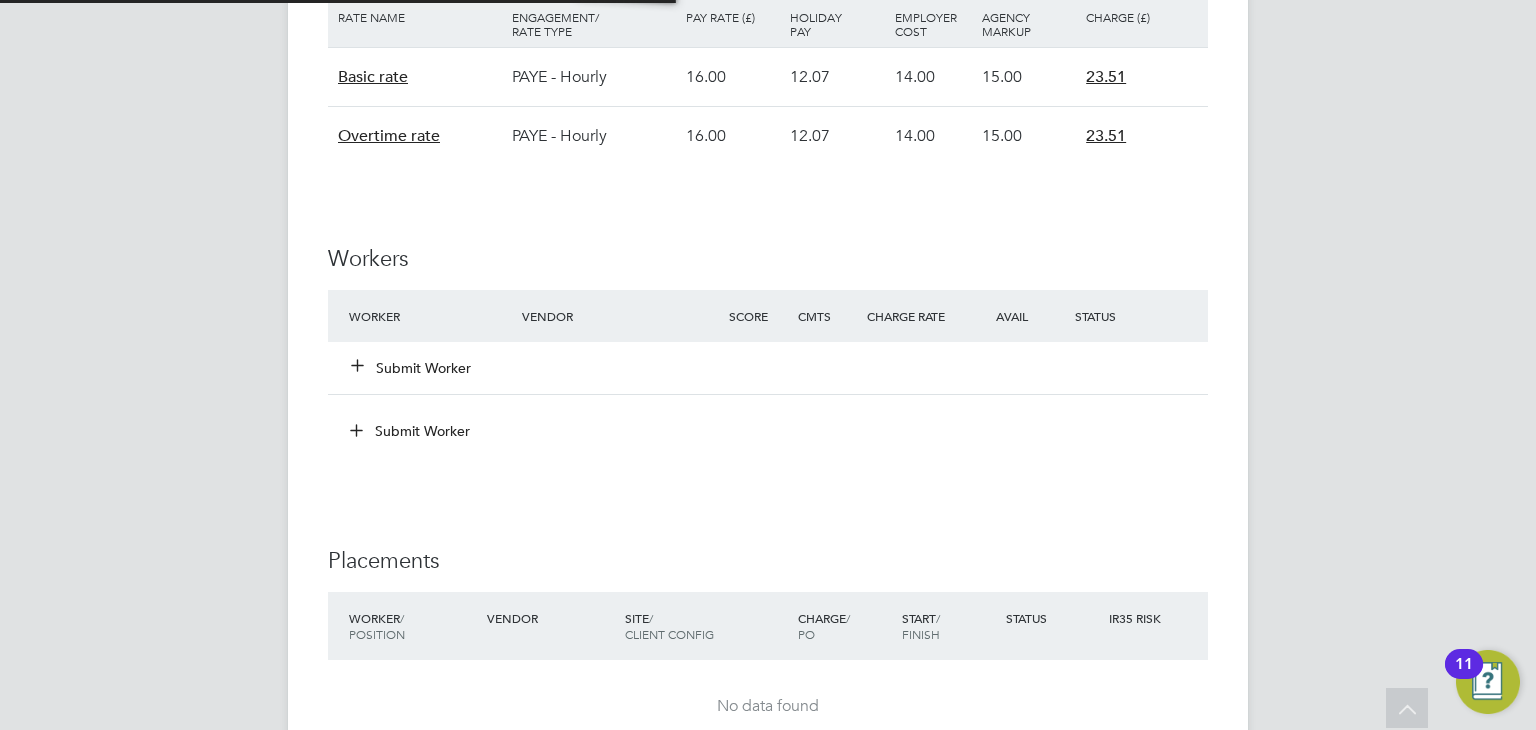 scroll, scrollTop: 10, scrollLeft: 10, axis: both 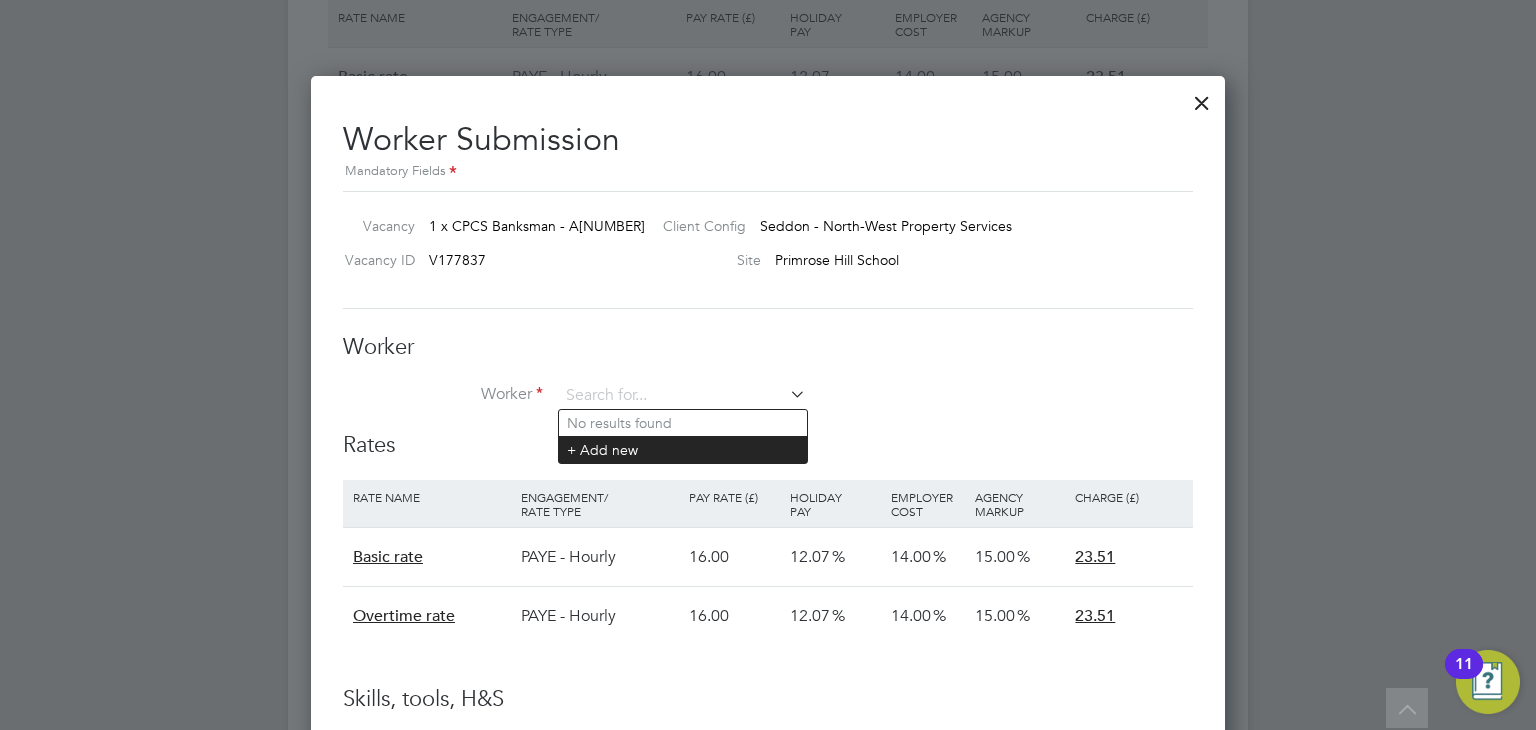 click on "+ Add new" 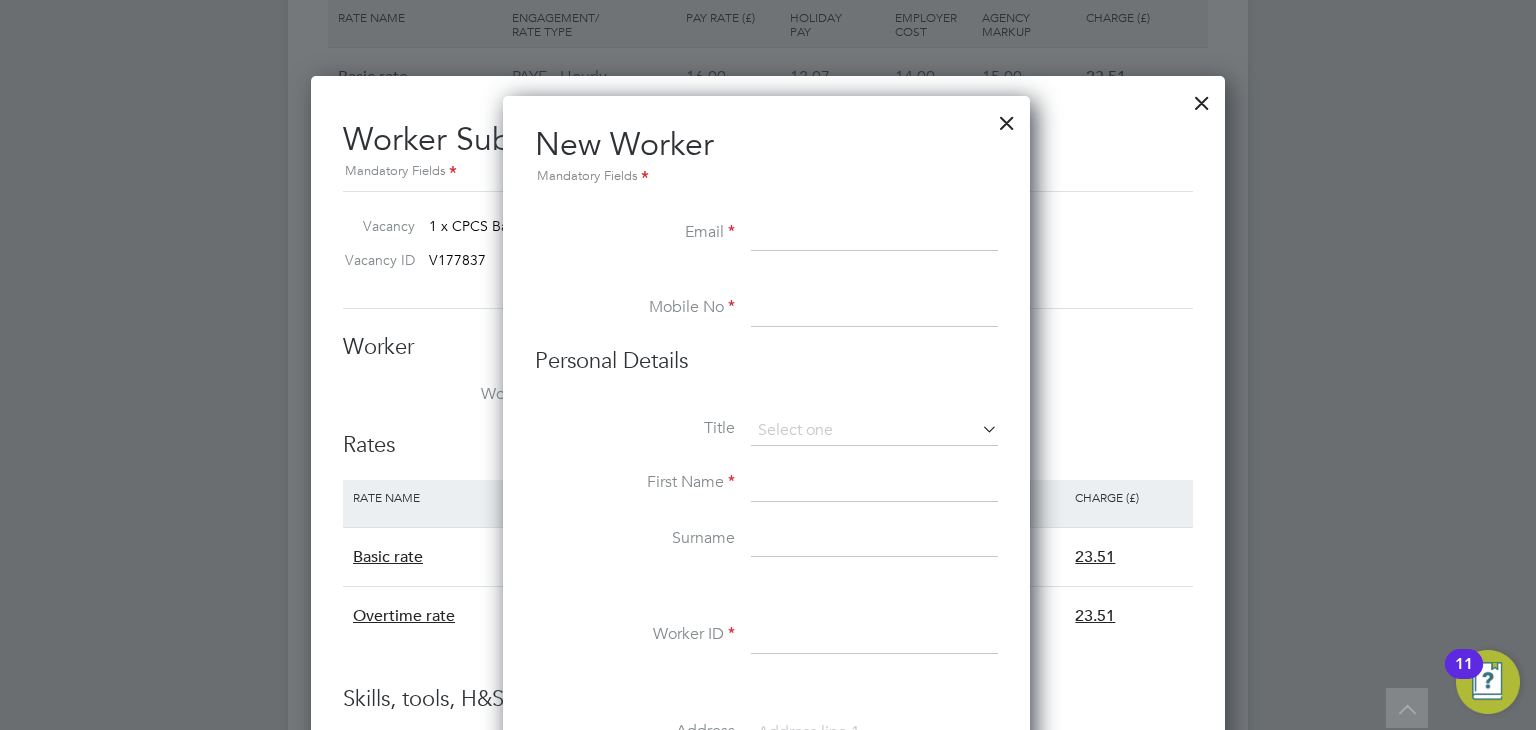 paste on "mesfinkk@hotmail.com" 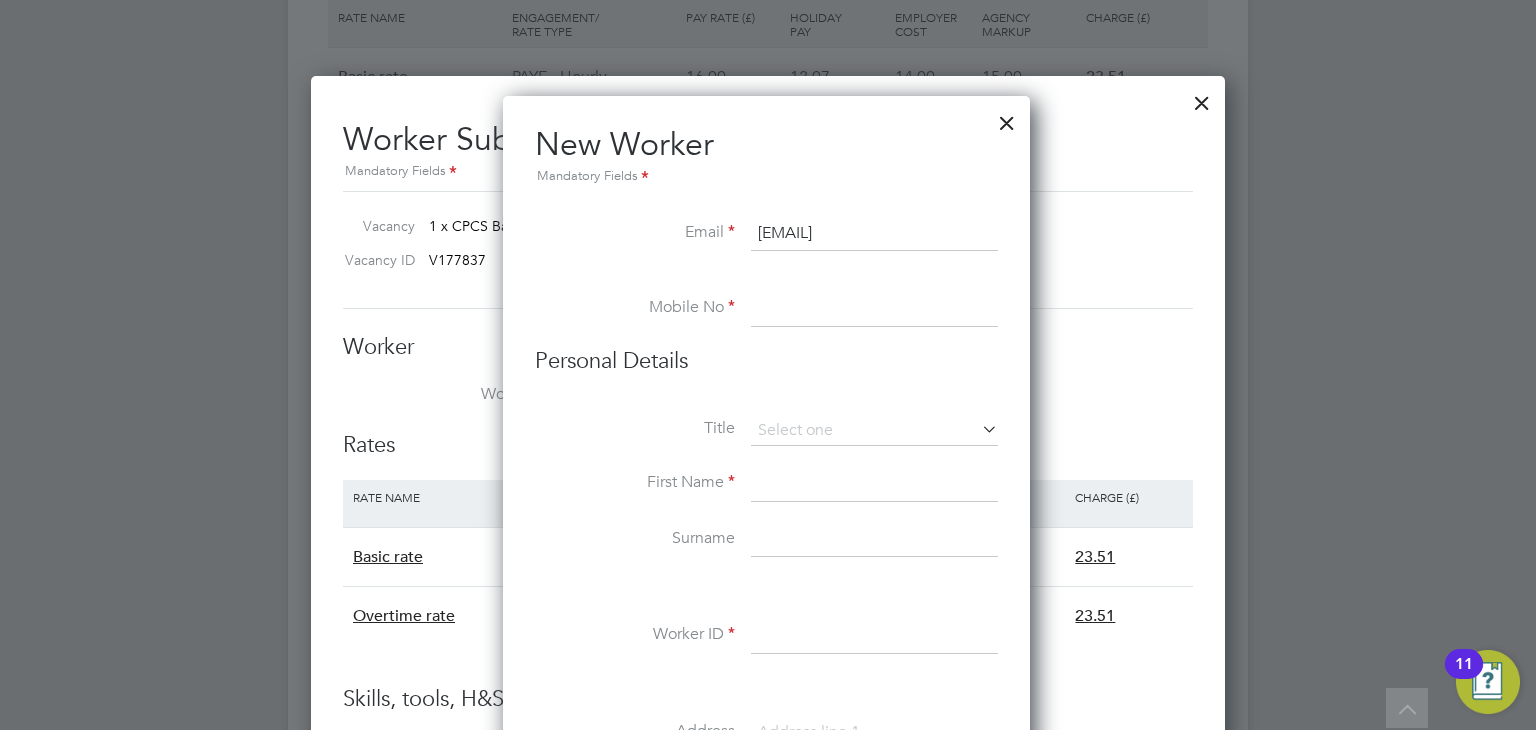 type on "mesfinkk@hotmail.com" 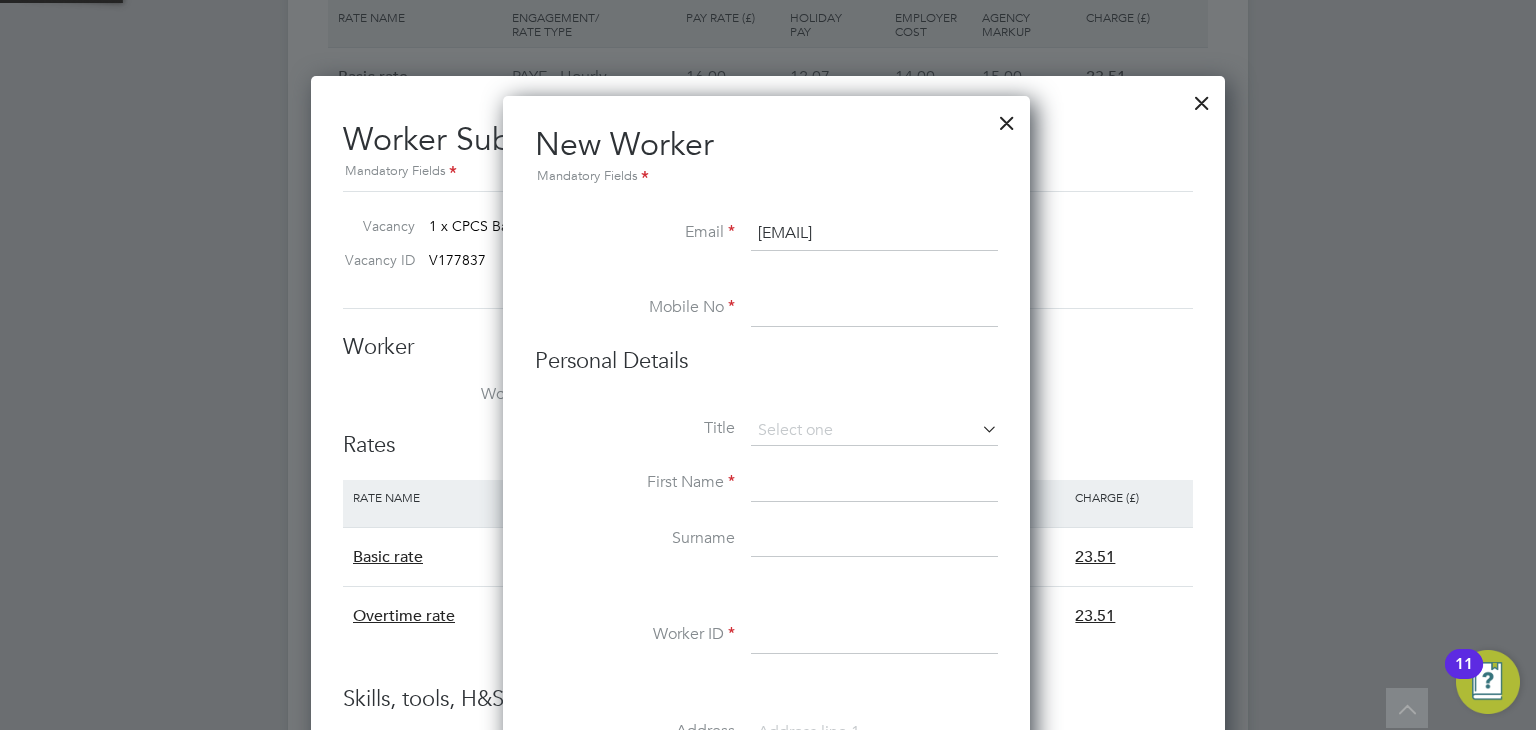 paste on "07572592349" 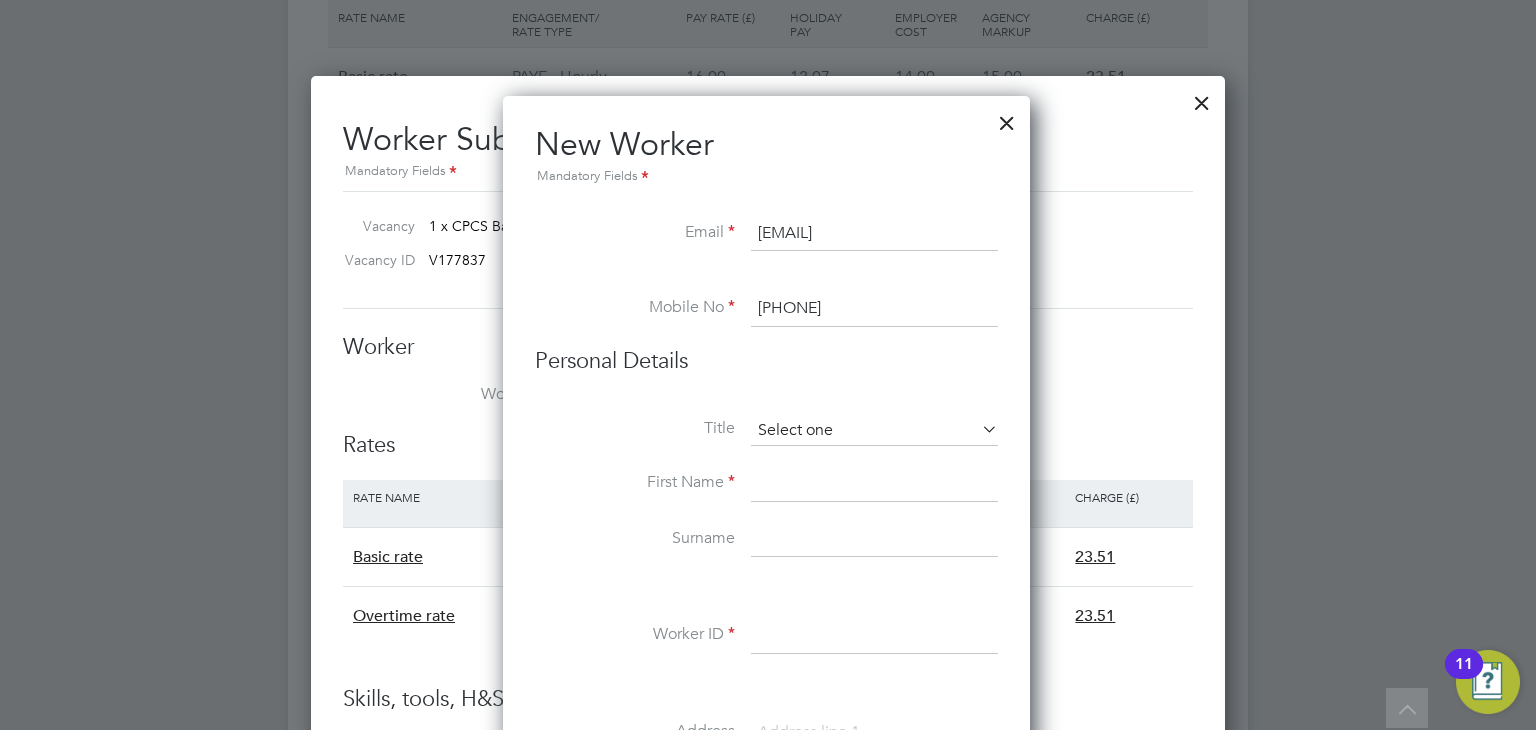 type on "07572592349" 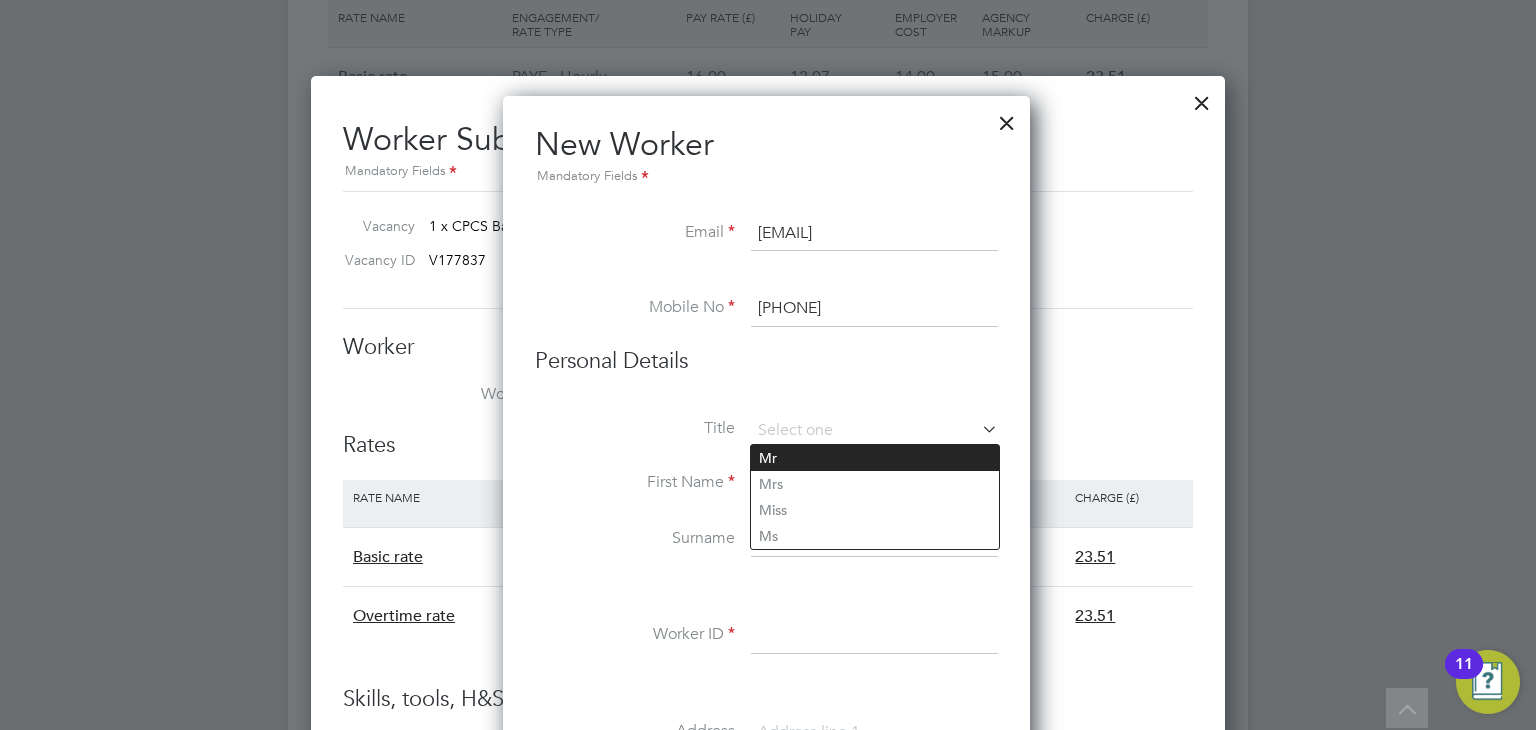click on "Mr" 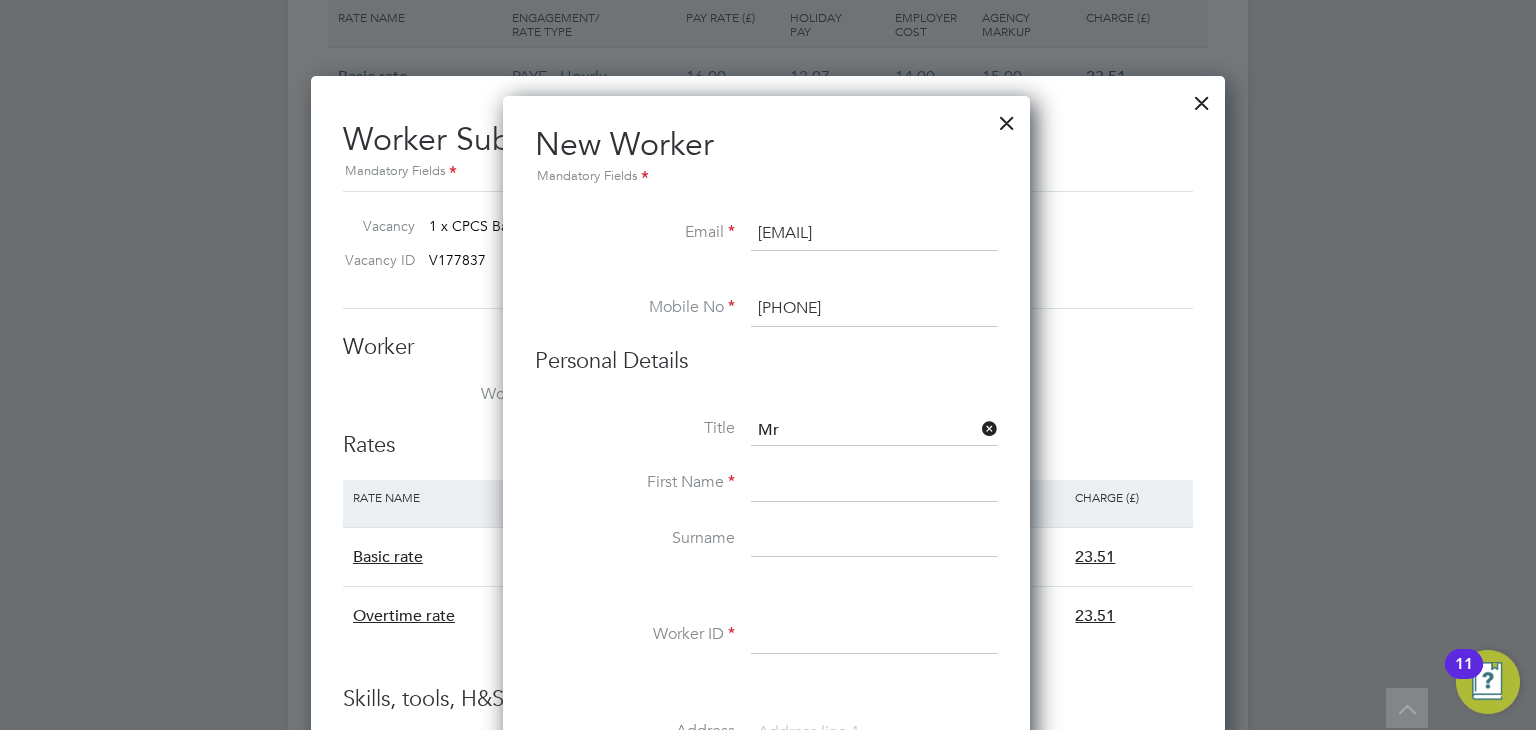 click at bounding box center (874, 484) 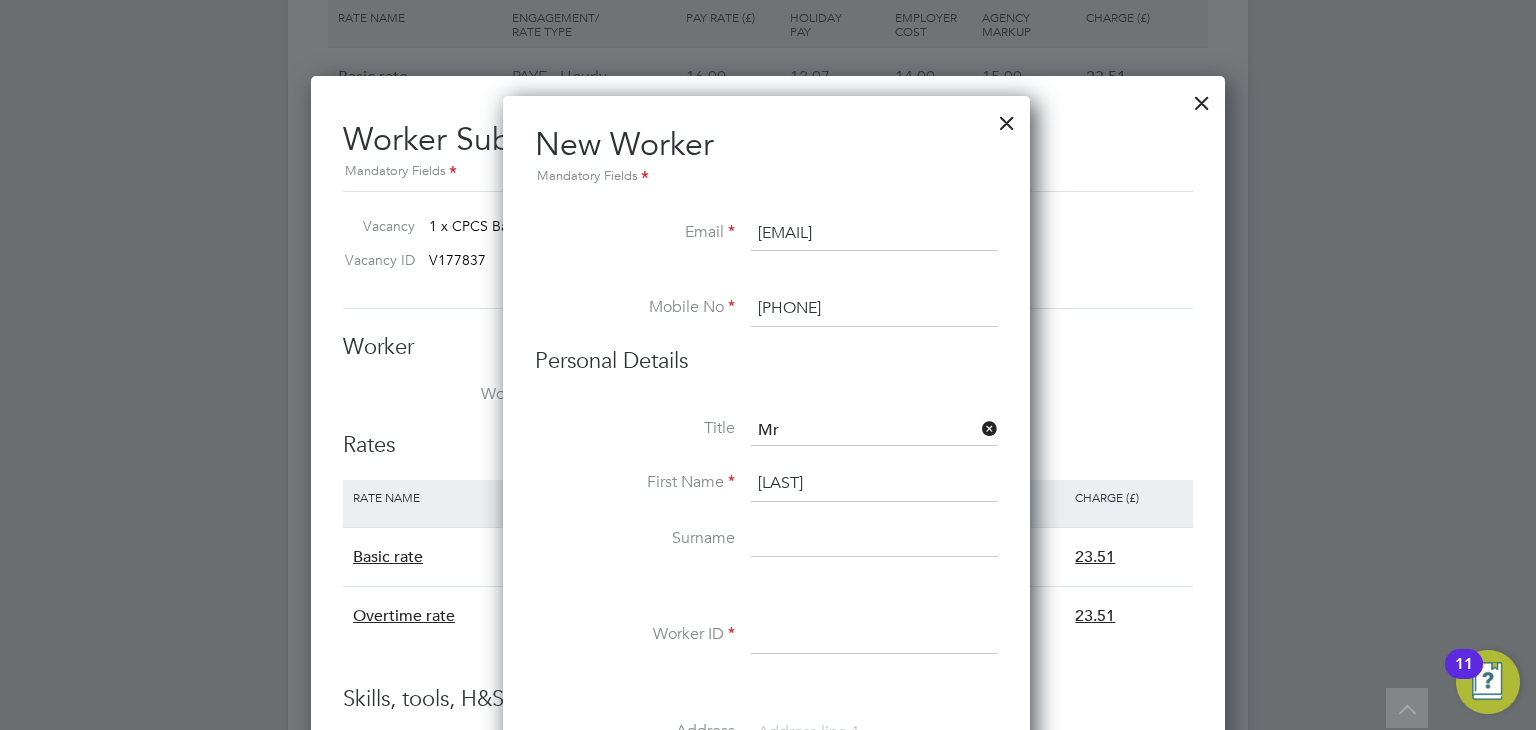type on "Mesfin" 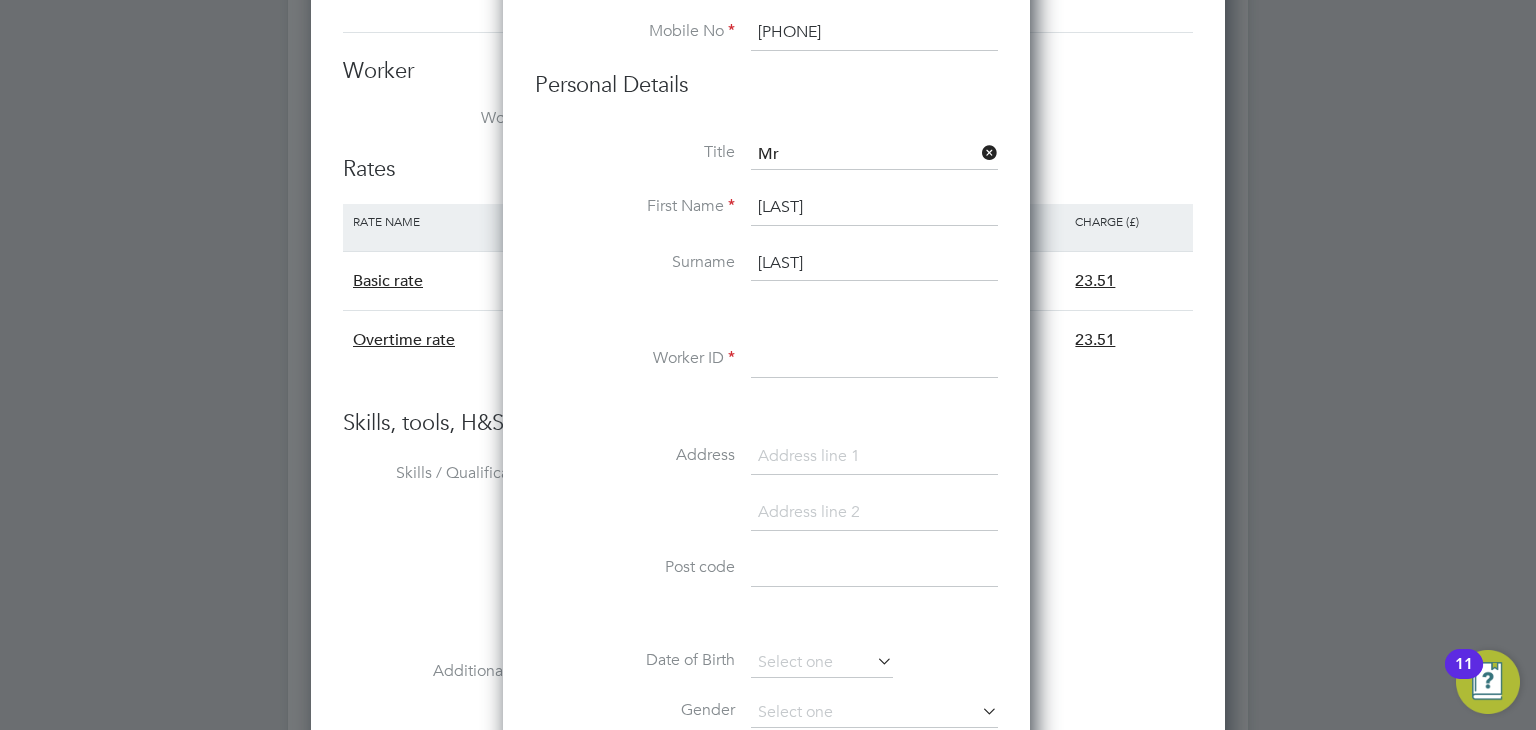 type on "Kasa" 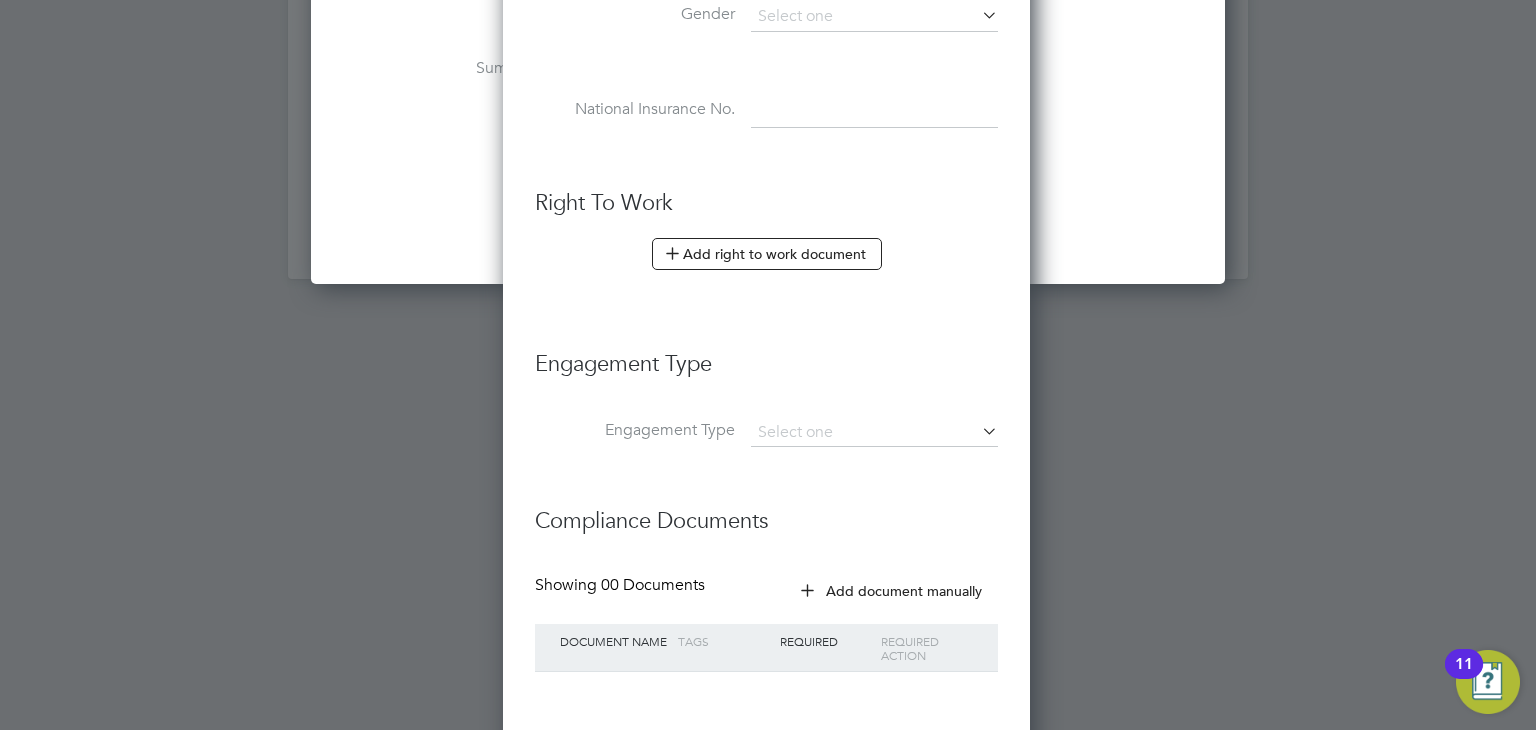 scroll, scrollTop: 2360, scrollLeft: 0, axis: vertical 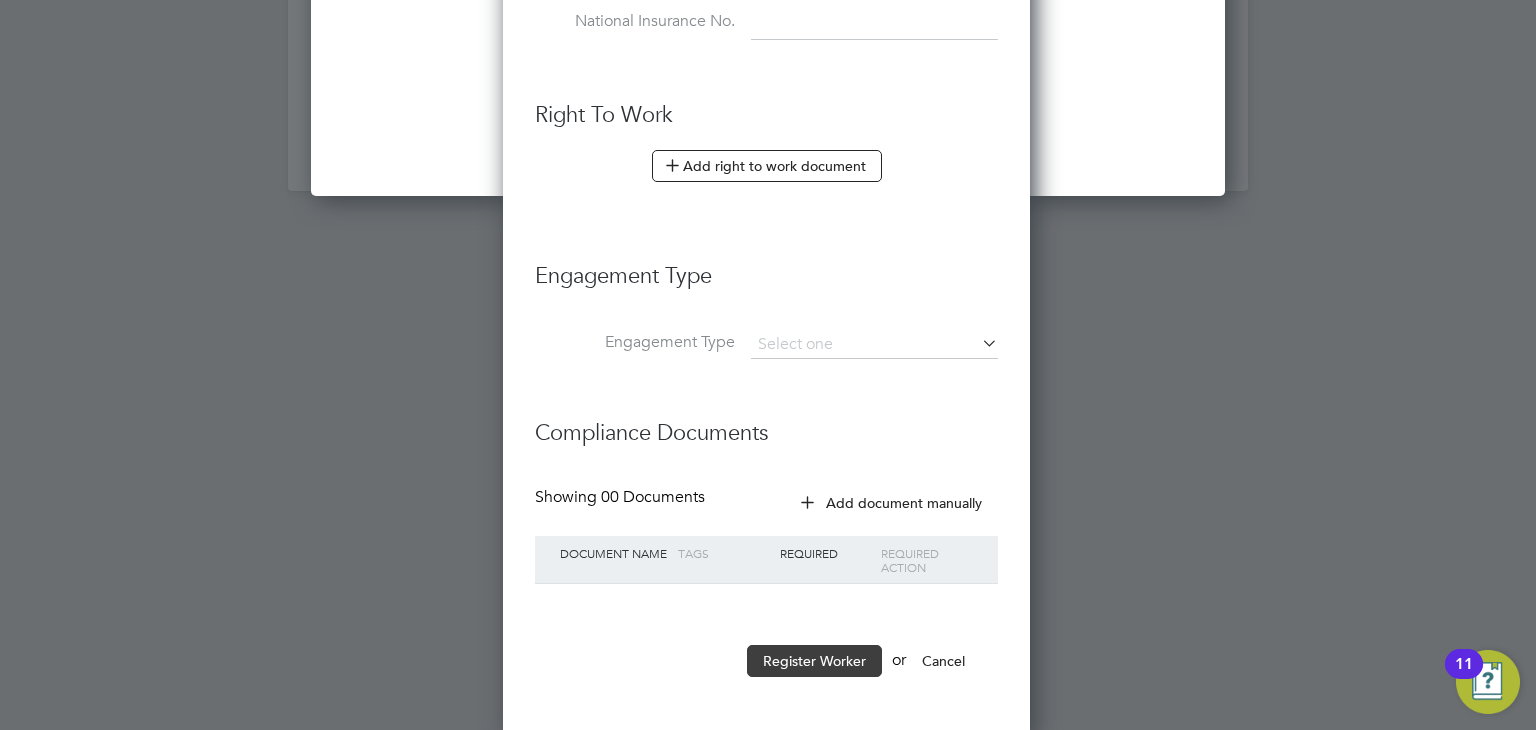 type on "CAN-3027" 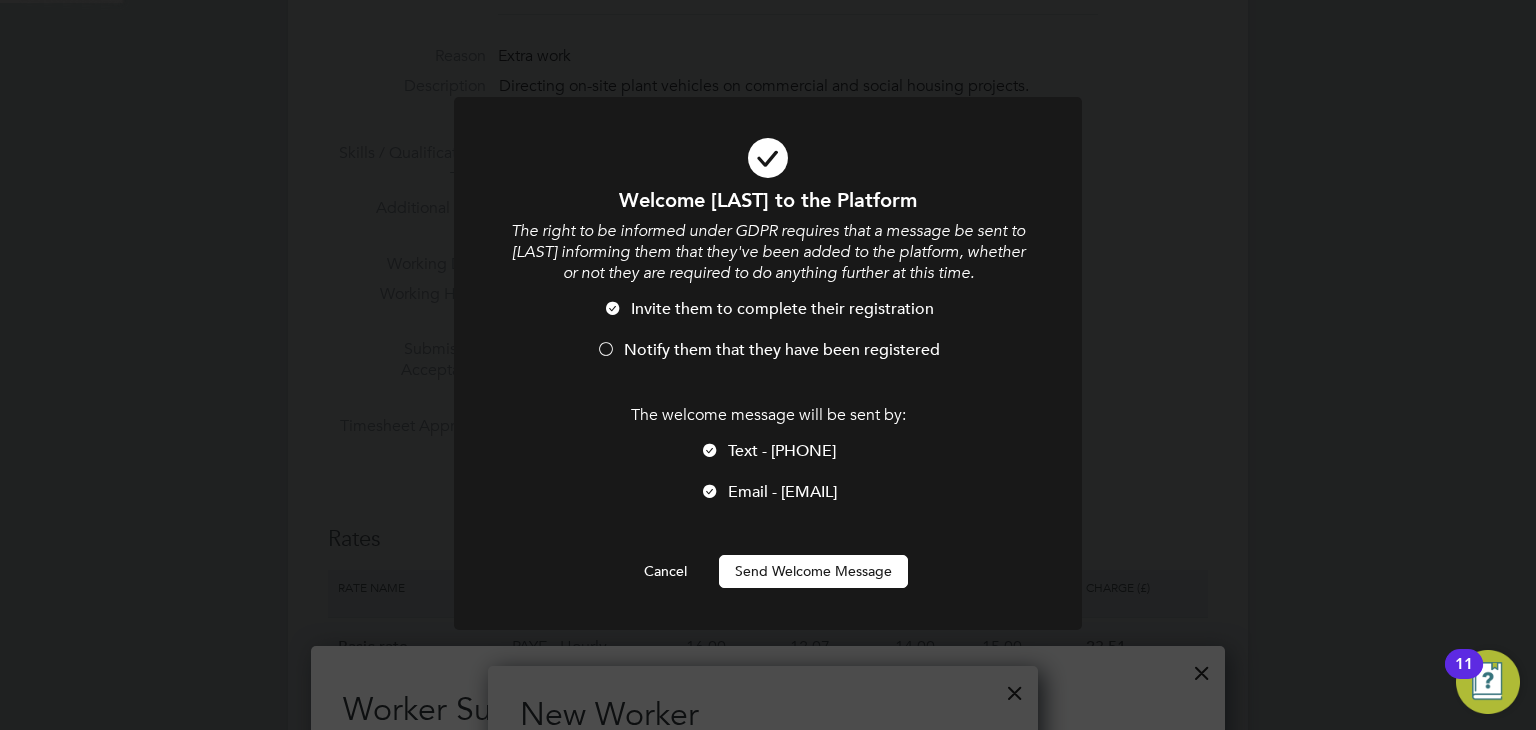 scroll, scrollTop: 0, scrollLeft: 0, axis: both 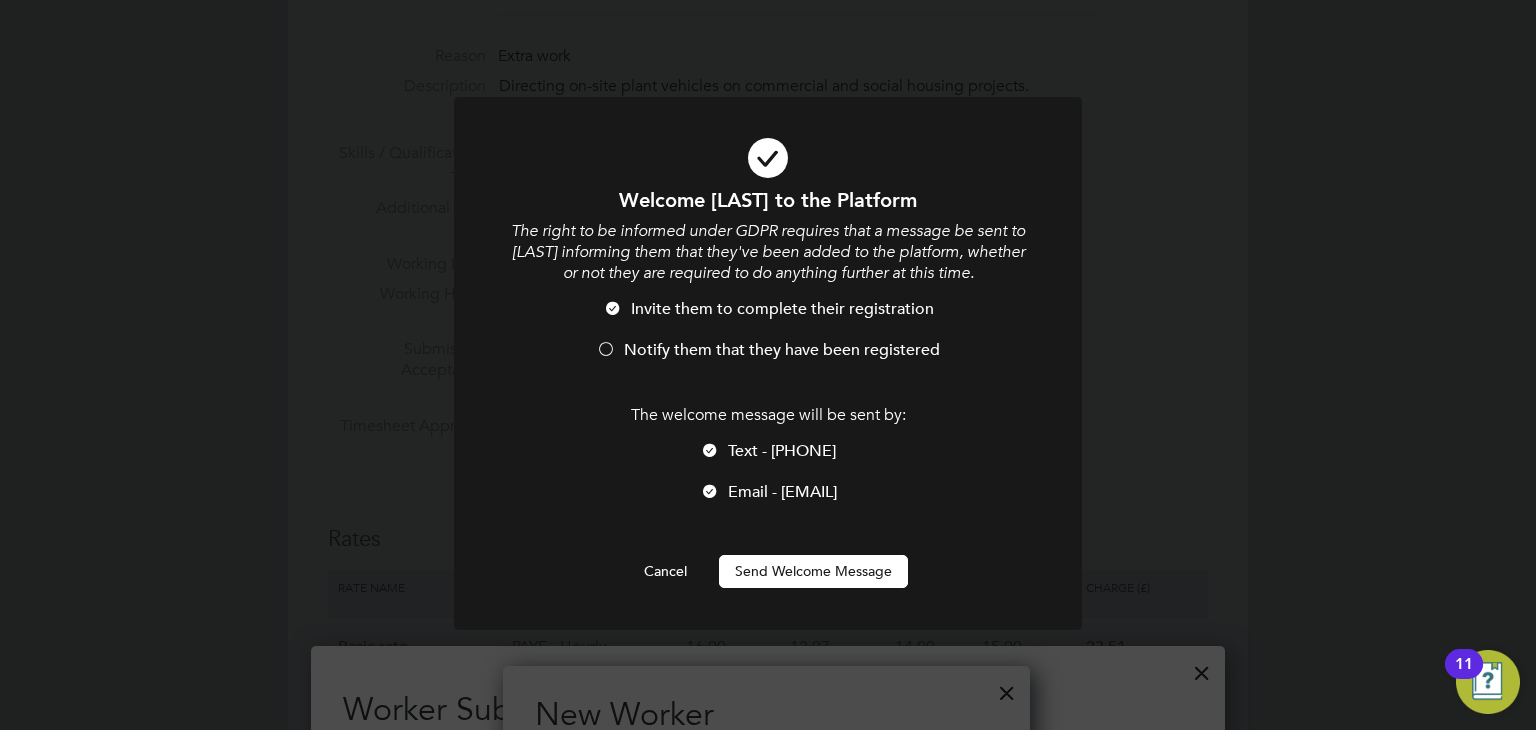 click on "Send Welcome Message" at bounding box center (813, 571) 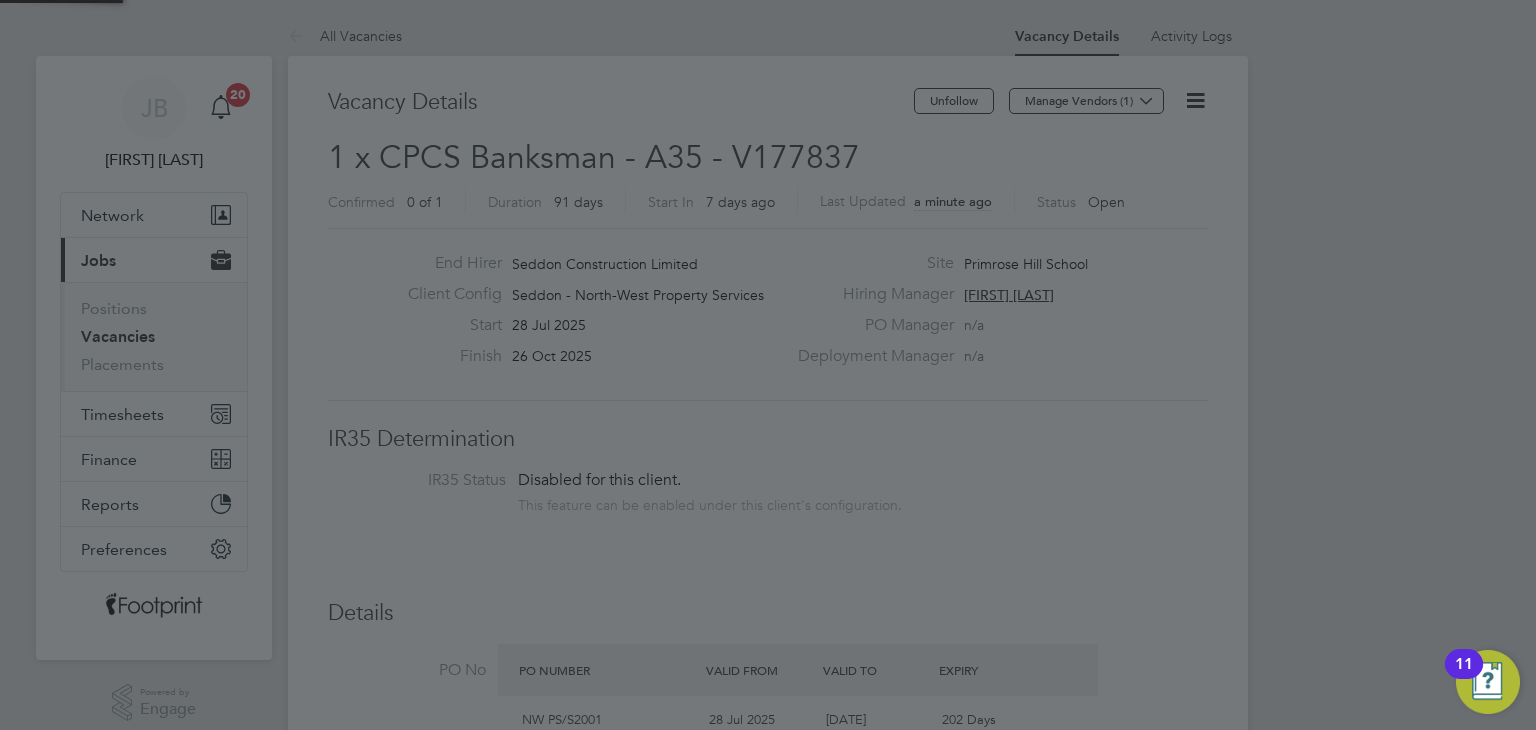 scroll, scrollTop: 730, scrollLeft: 0, axis: vertical 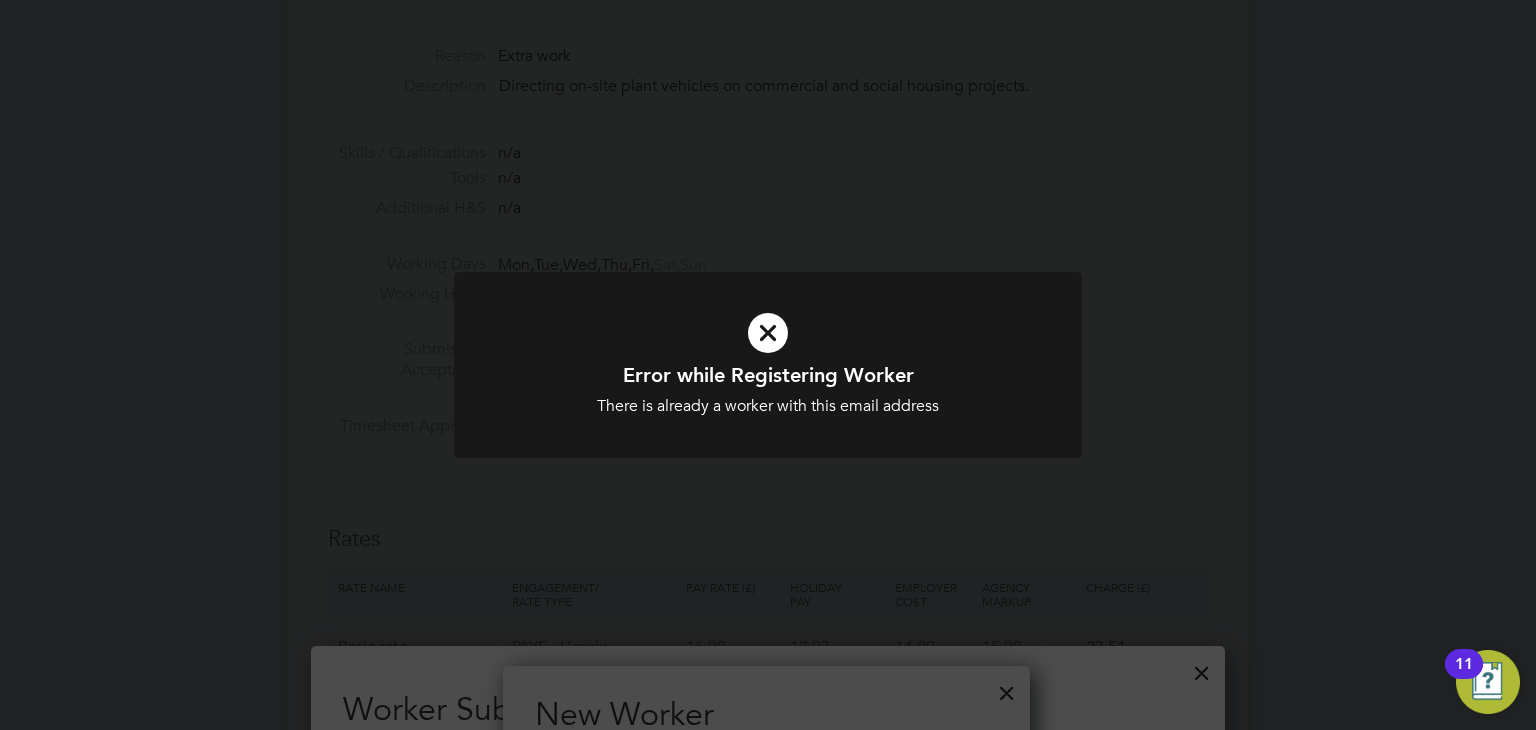 click on "Error while Registering Worker There is already a worker with this email address Cancel Okay" 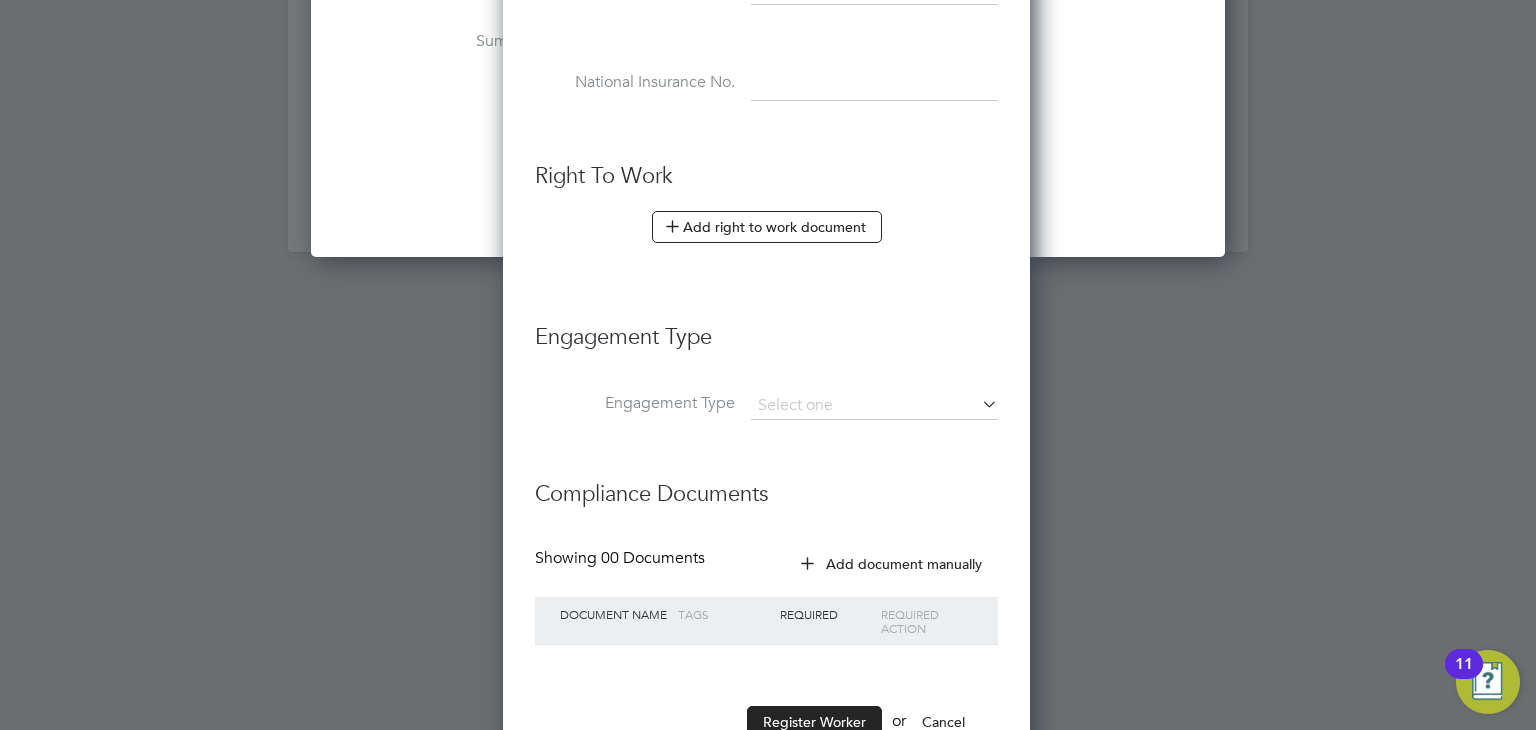 scroll, scrollTop: 2360, scrollLeft: 0, axis: vertical 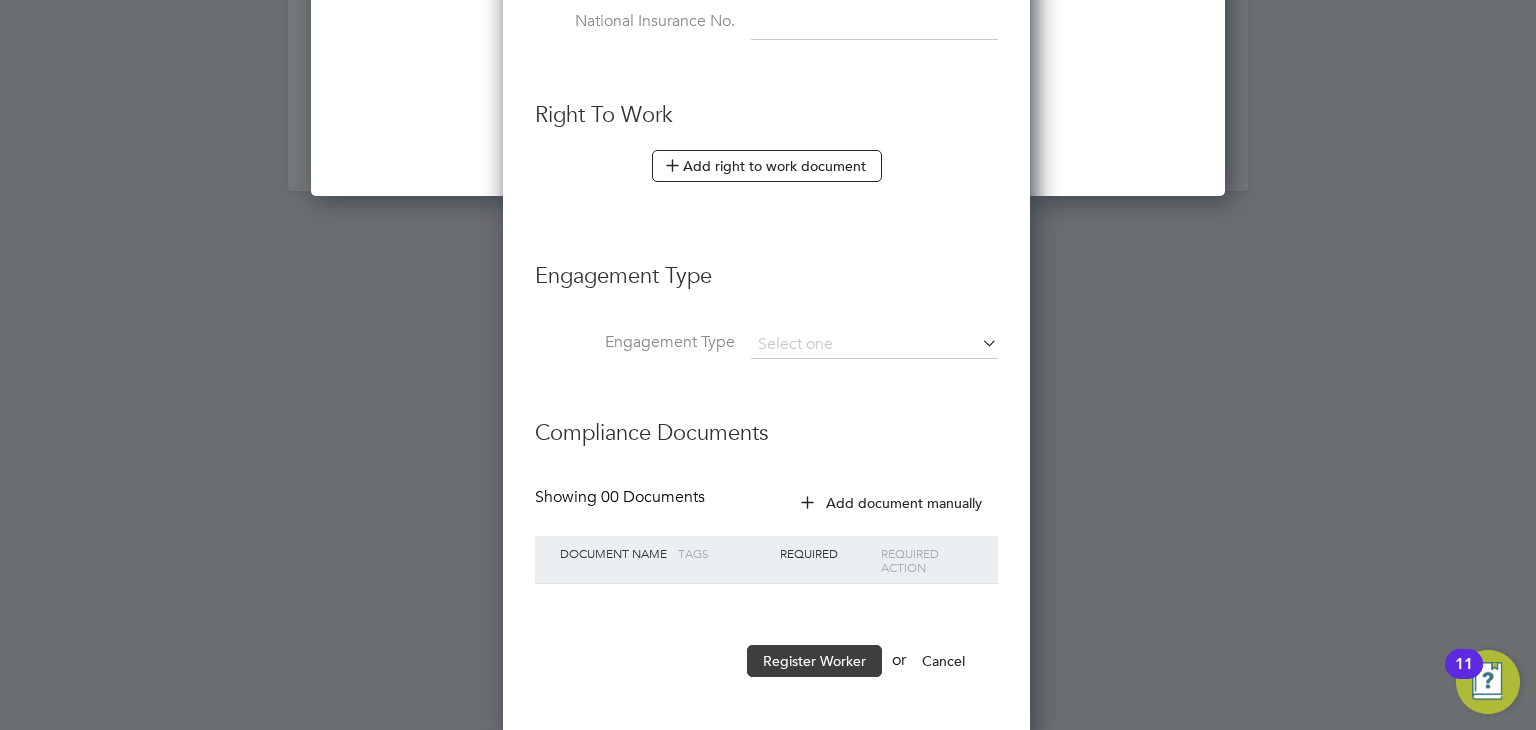 click on "Register Worker" at bounding box center [814, 661] 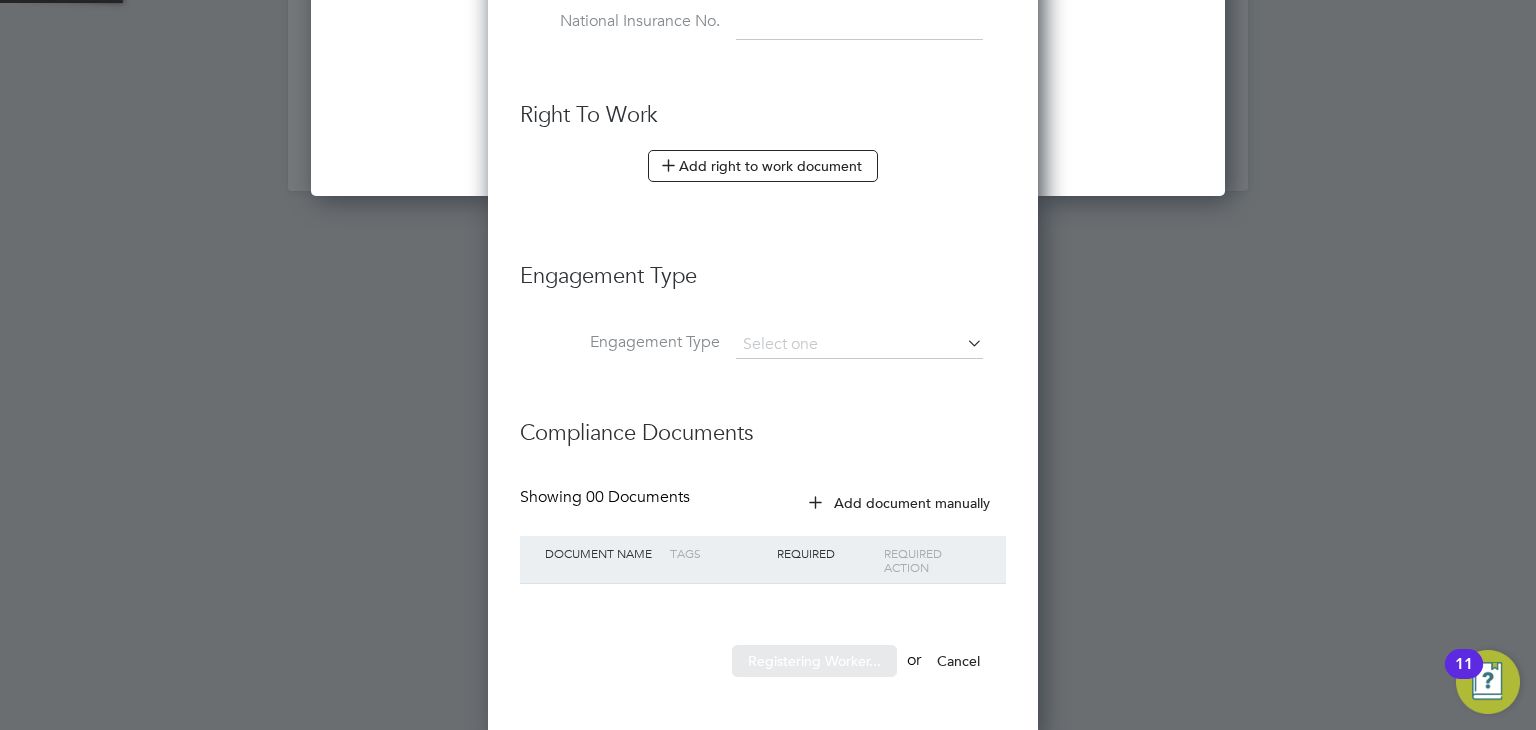 scroll, scrollTop: 0, scrollLeft: 0, axis: both 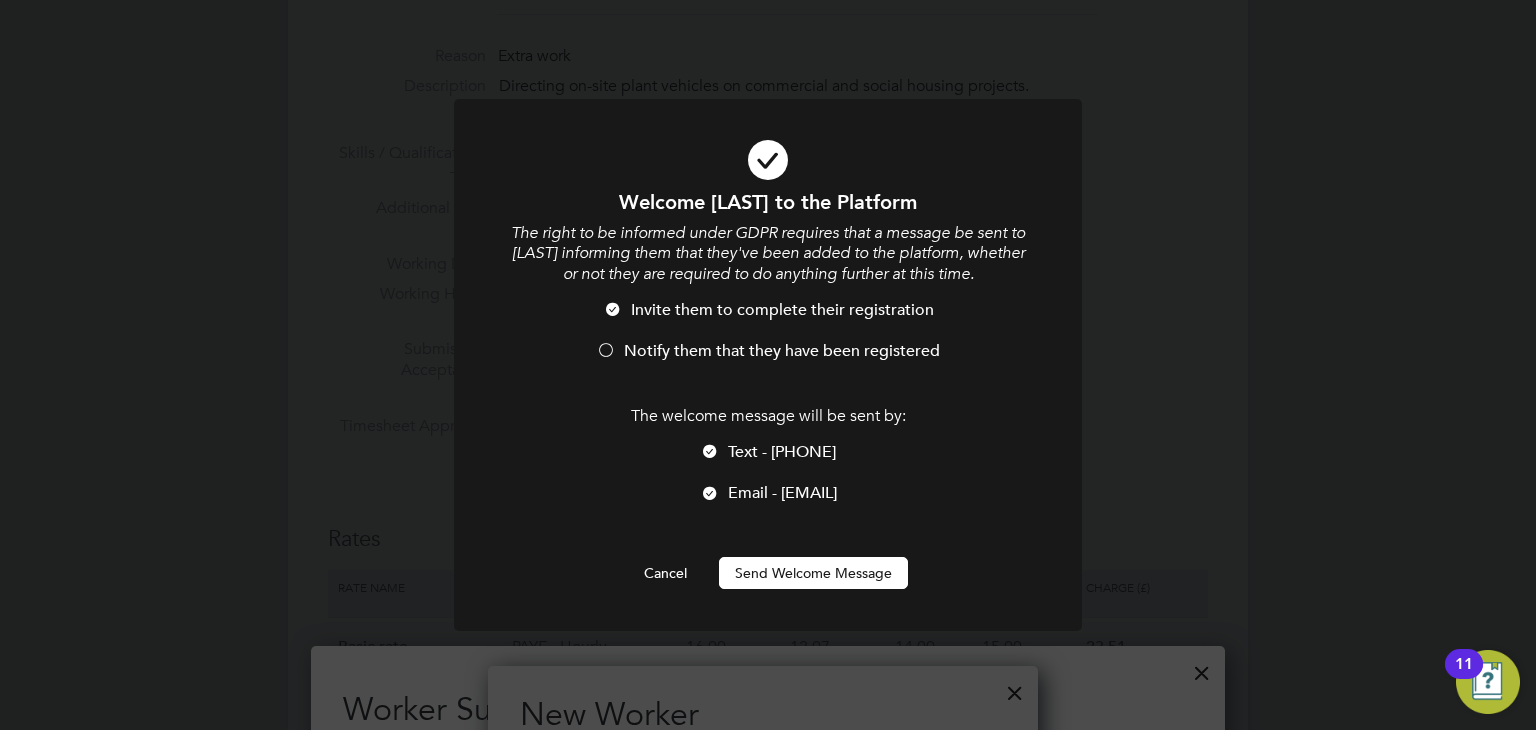 click on "Welcome Mesfin to the Platform The right to be informed under GDPR requires that a message be sent to Mesfin informing them that they've been added to the platform, whether or not they are required to do anything further at this time.   Invite them to complete their registration   Notify them that they have been registered The welcome message will be sent by:   Text - 07572592349   Email - mesfinkk@hotmail.com Cancel Send Welcome Message" at bounding box center (768, 389) 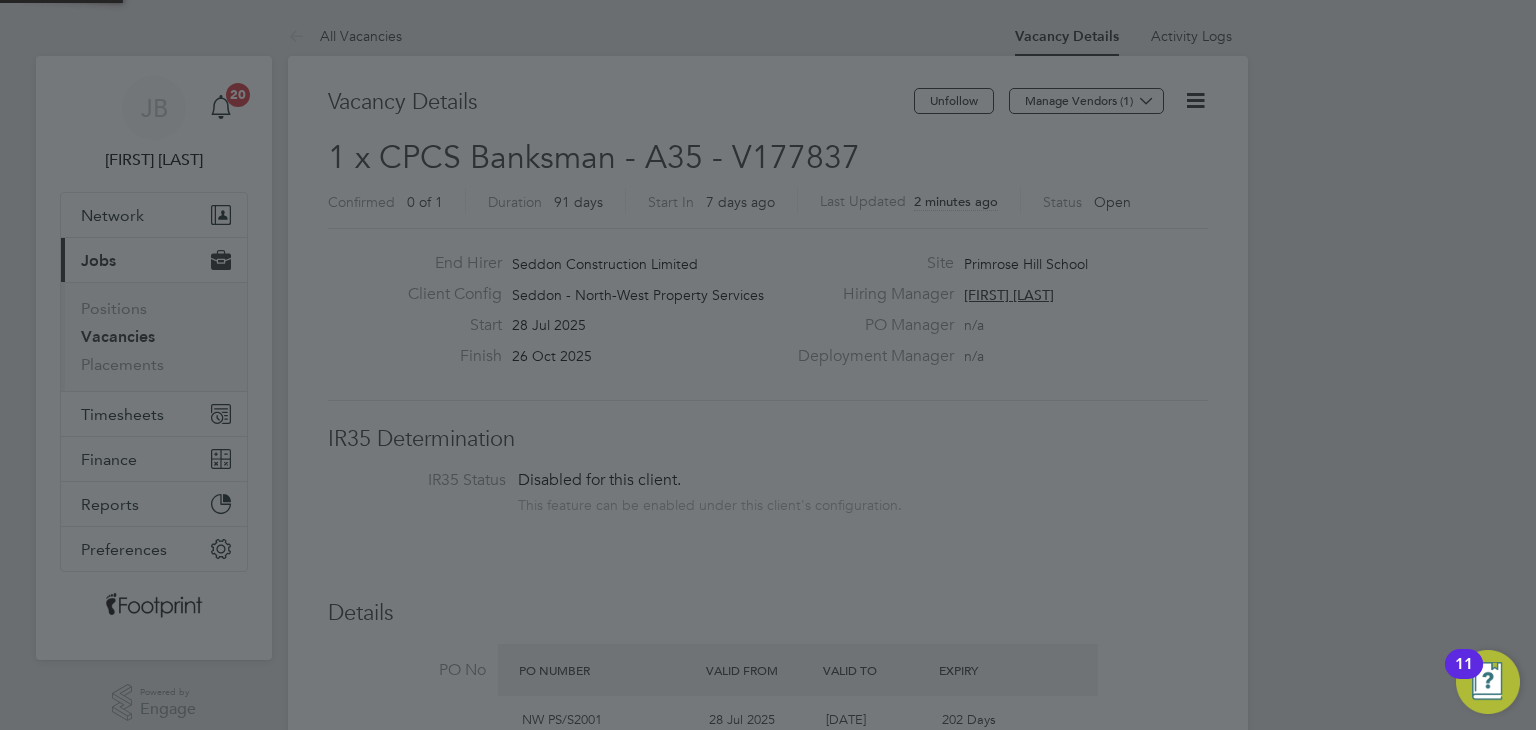scroll, scrollTop: 730, scrollLeft: 0, axis: vertical 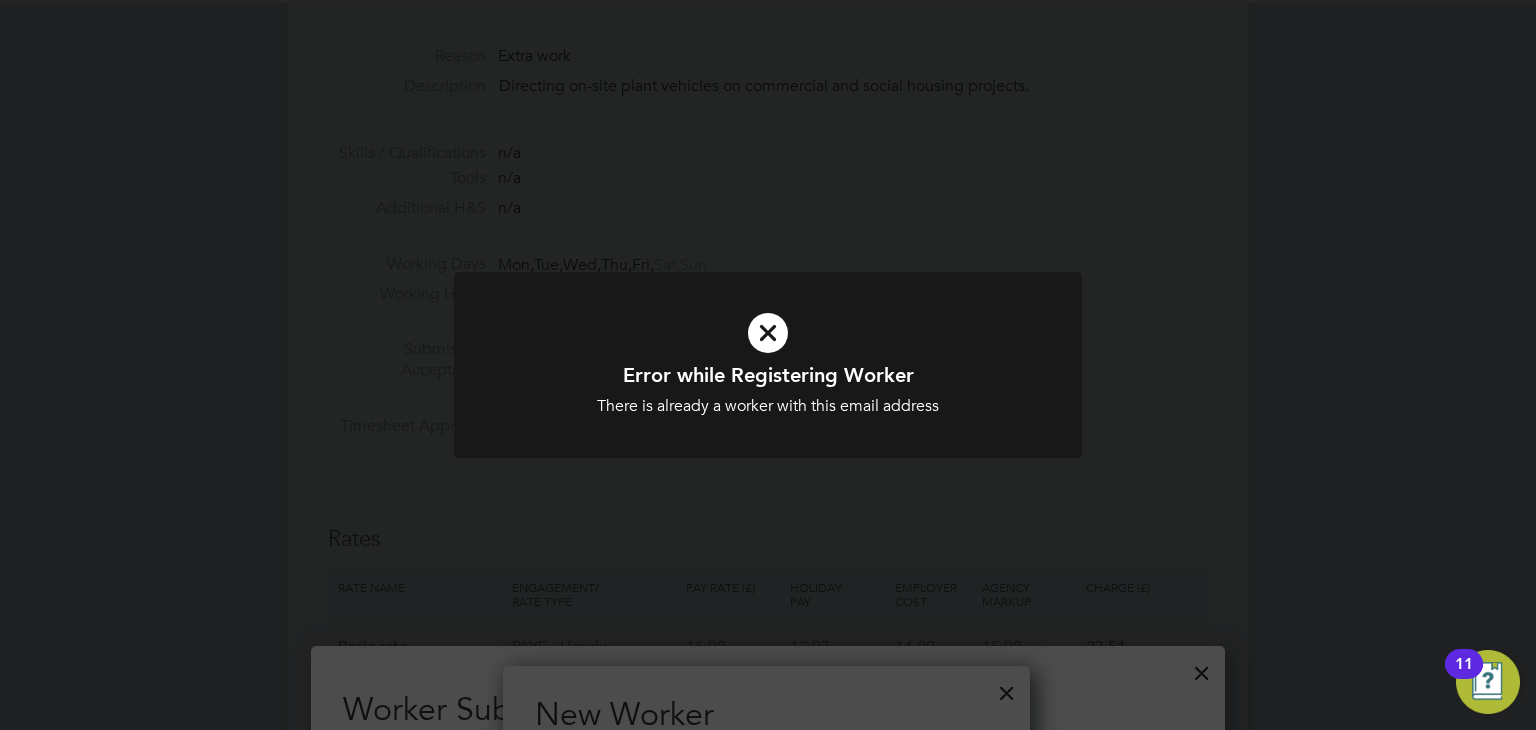 click on "Error while Registering Worker There is already a worker with this email address Cancel Okay" 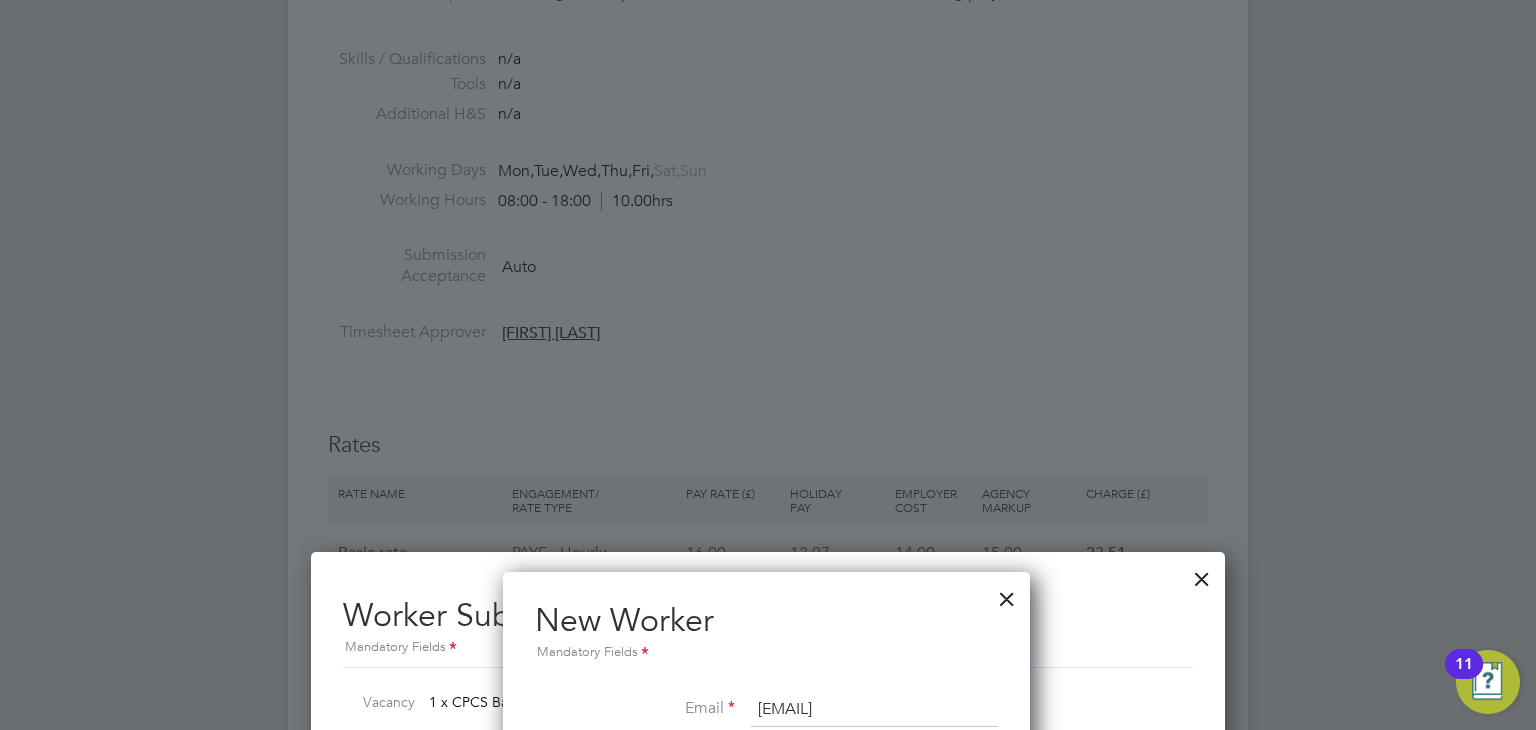 scroll, scrollTop: 1130, scrollLeft: 0, axis: vertical 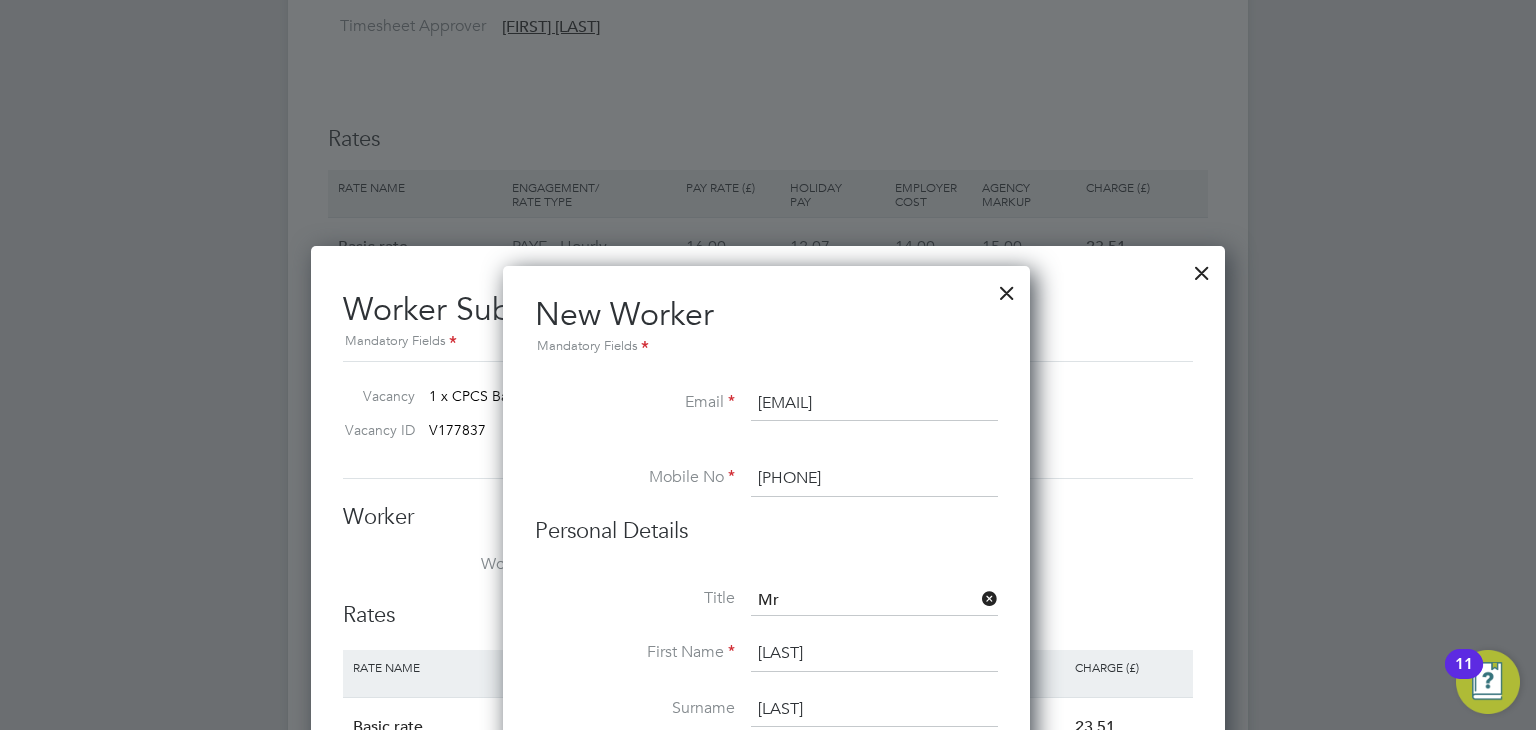 click on "mesfinkk@hotmail.com" at bounding box center [874, 404] 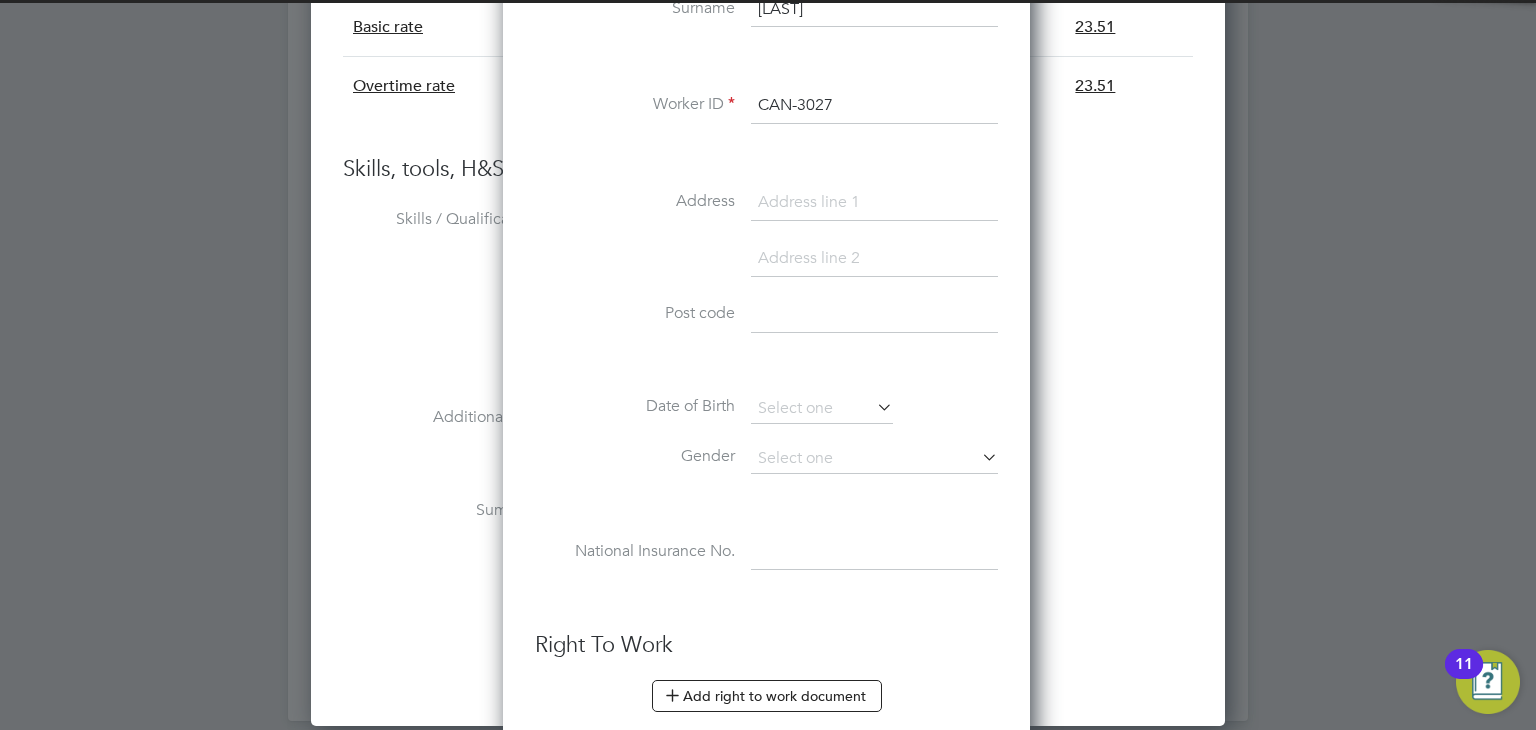 scroll, scrollTop: 2360, scrollLeft: 0, axis: vertical 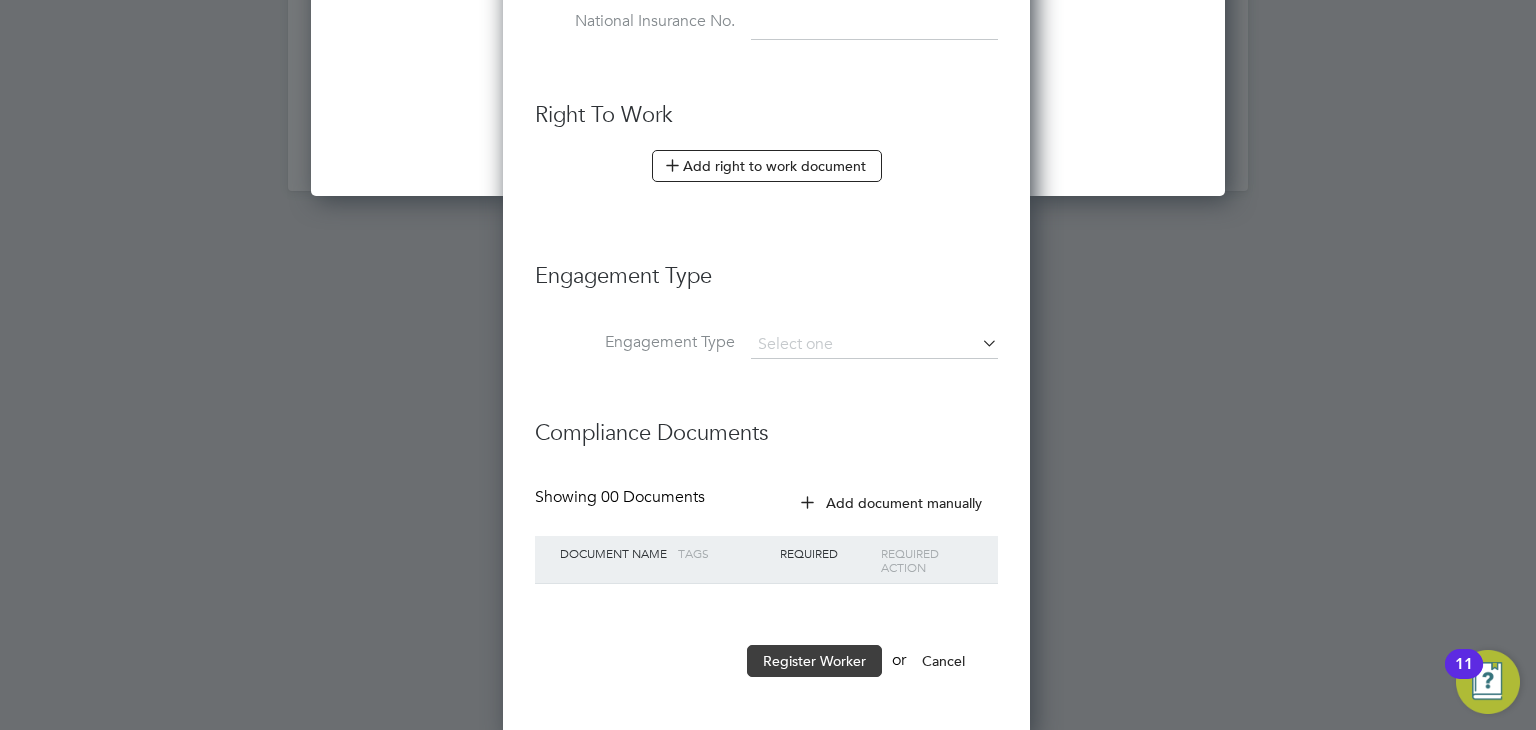 click on "Register Worker" at bounding box center [814, 661] 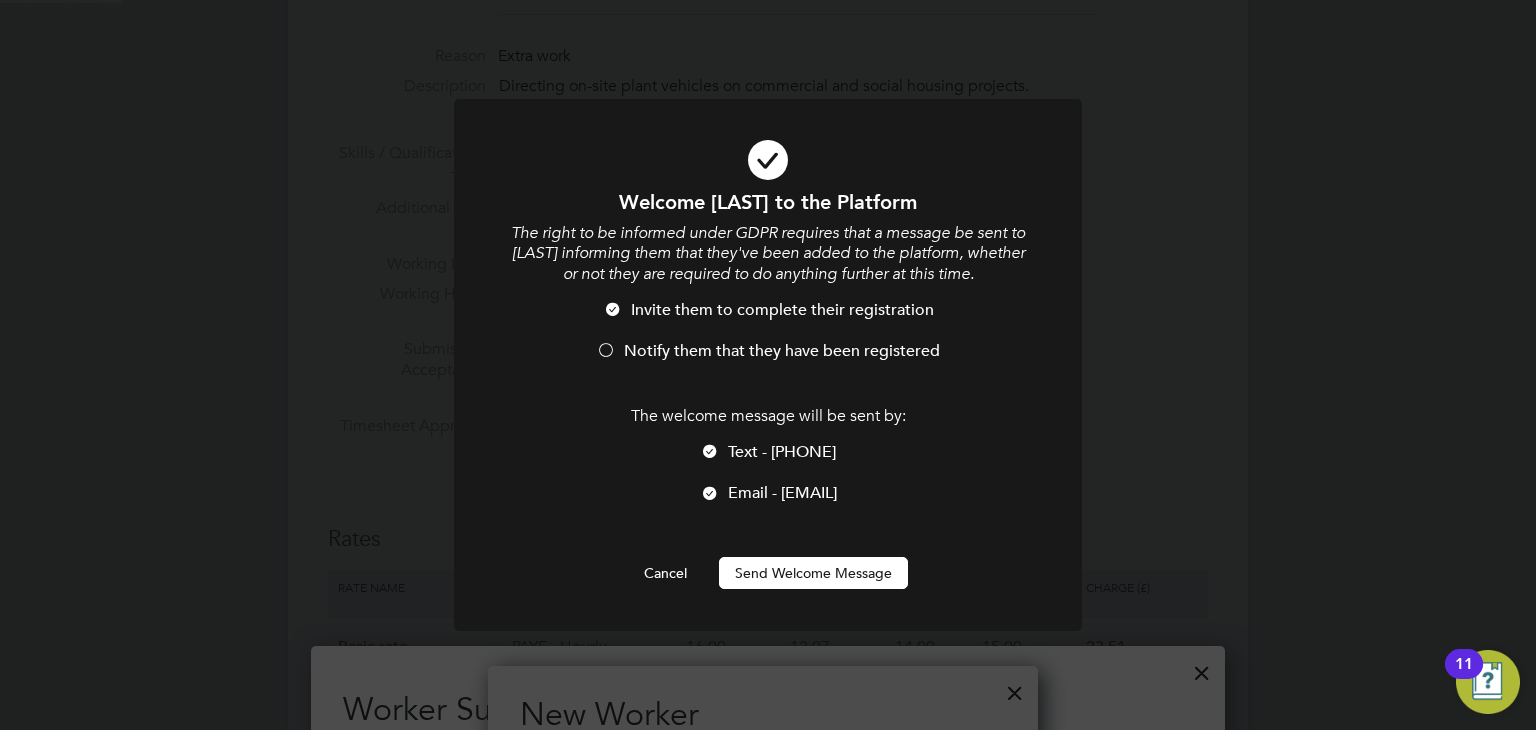 scroll, scrollTop: 0, scrollLeft: 0, axis: both 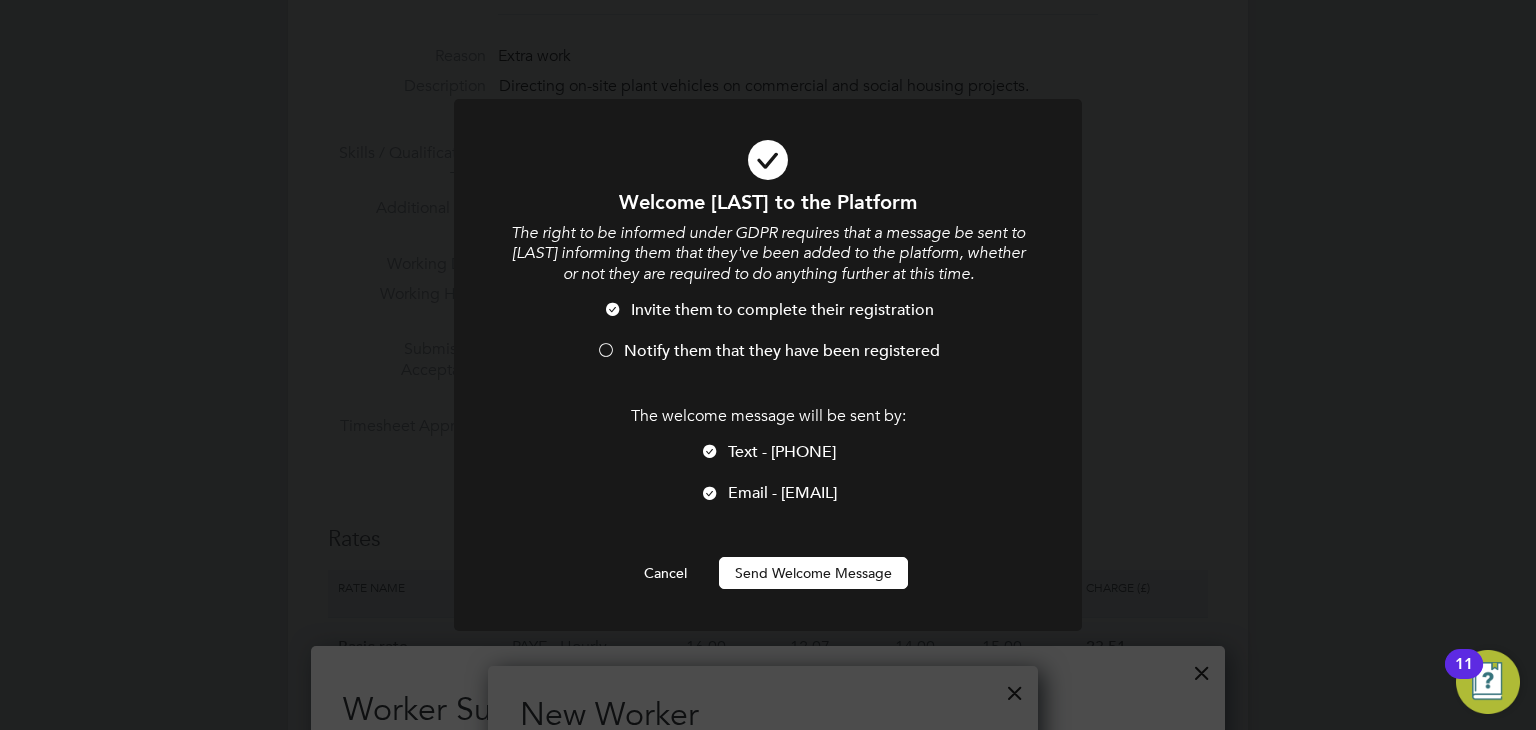 click on "Send Welcome Message" at bounding box center [813, 573] 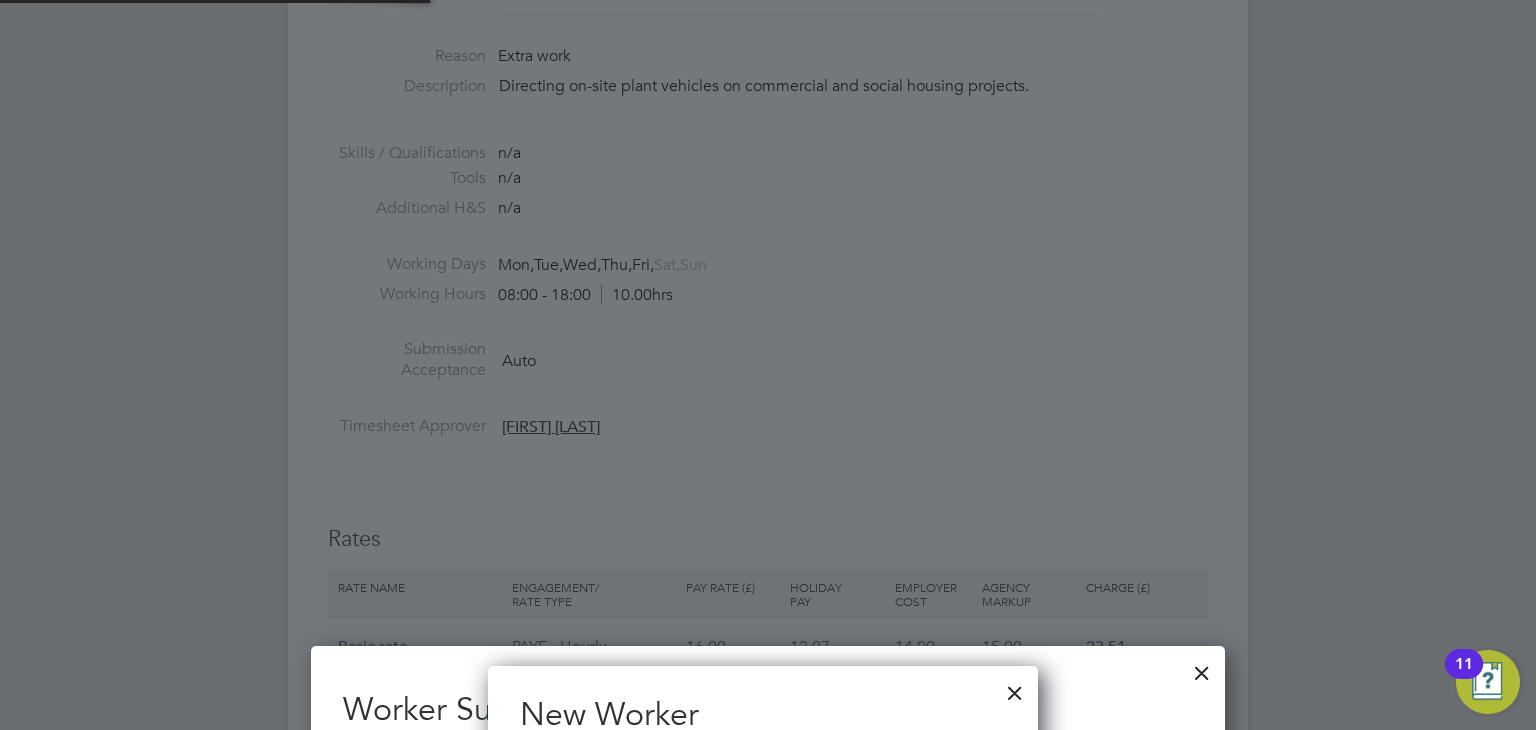 type on "Mesfin Kasa (CAN-3027)" 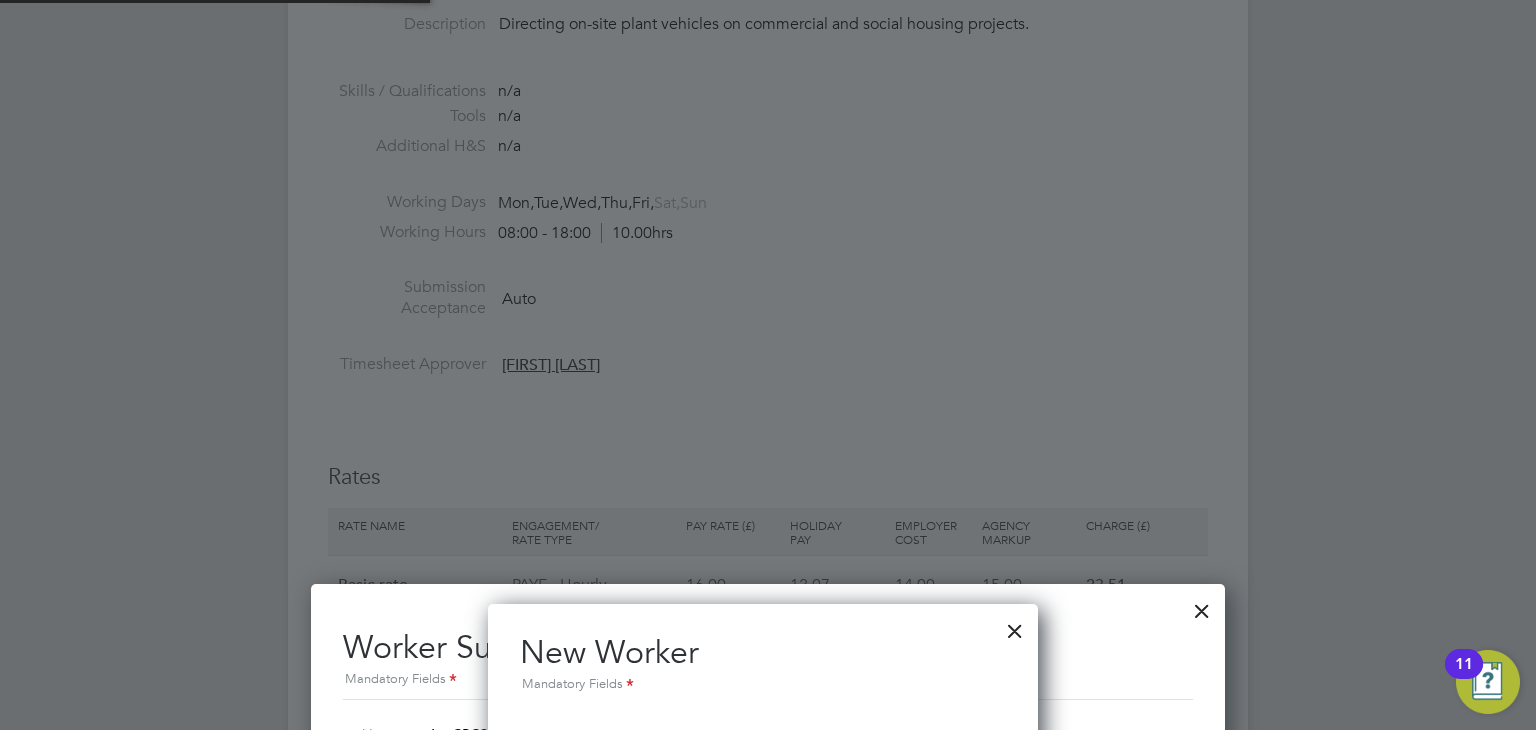 scroll, scrollTop: 9, scrollLeft: 9, axis: both 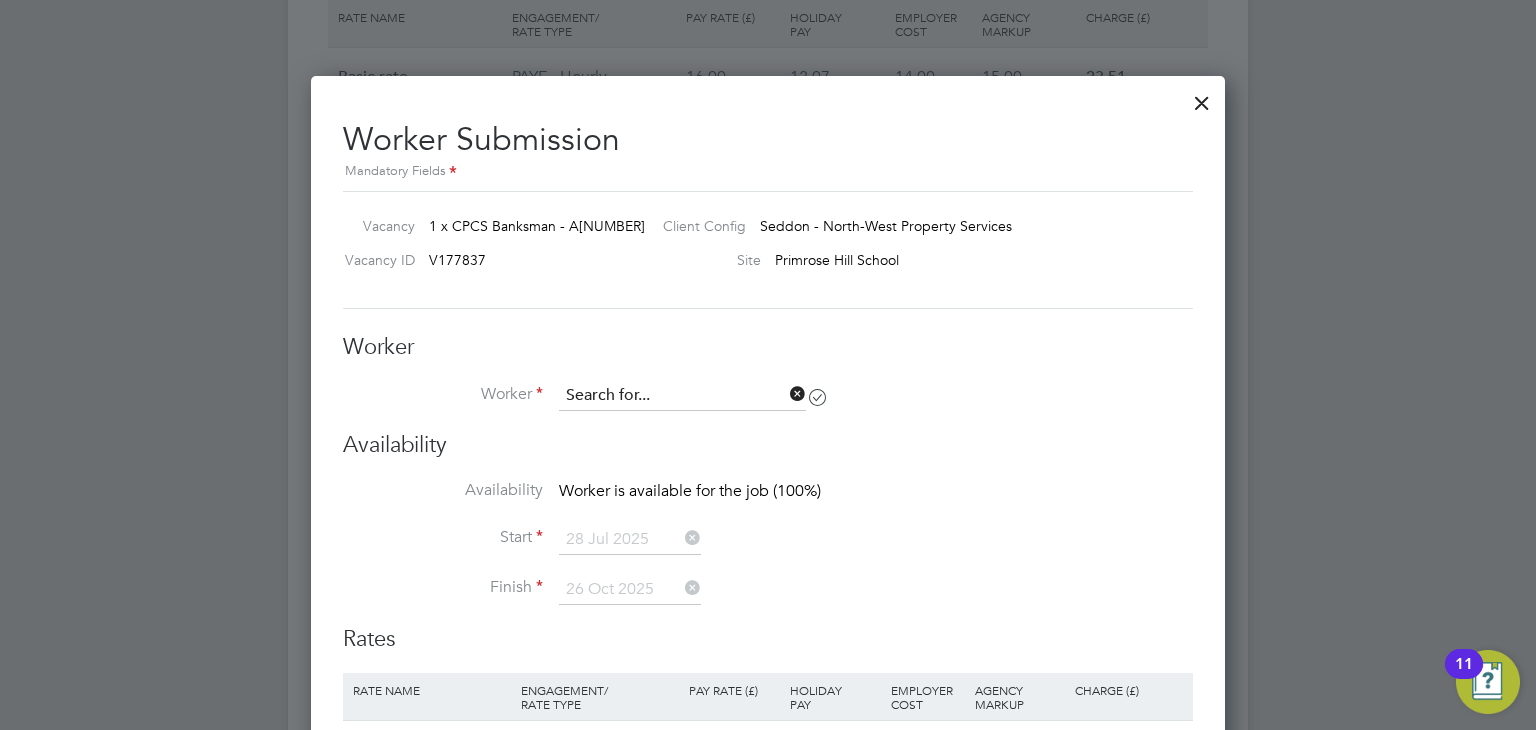 click at bounding box center (682, 396) 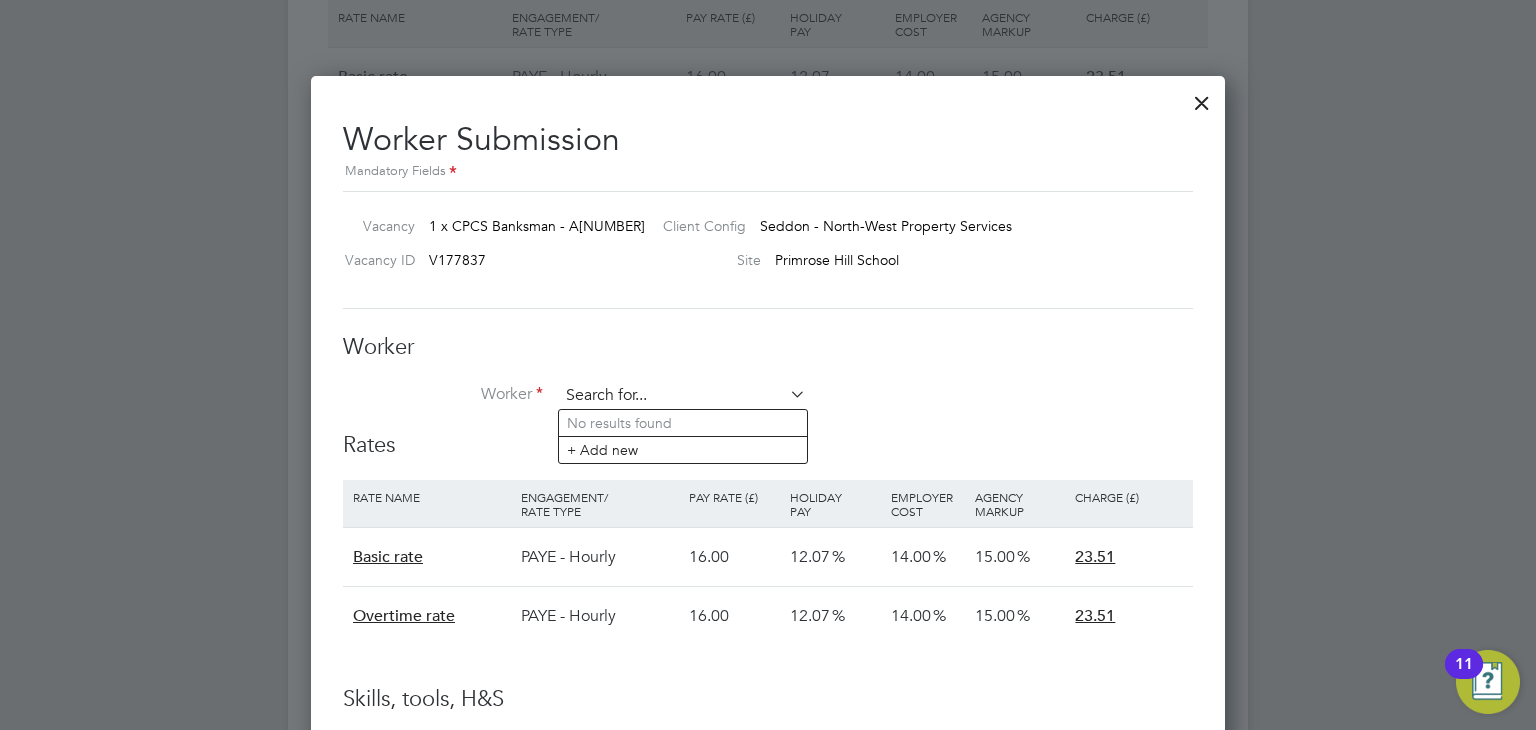 scroll, scrollTop: 1178, scrollLeft: 915, axis: both 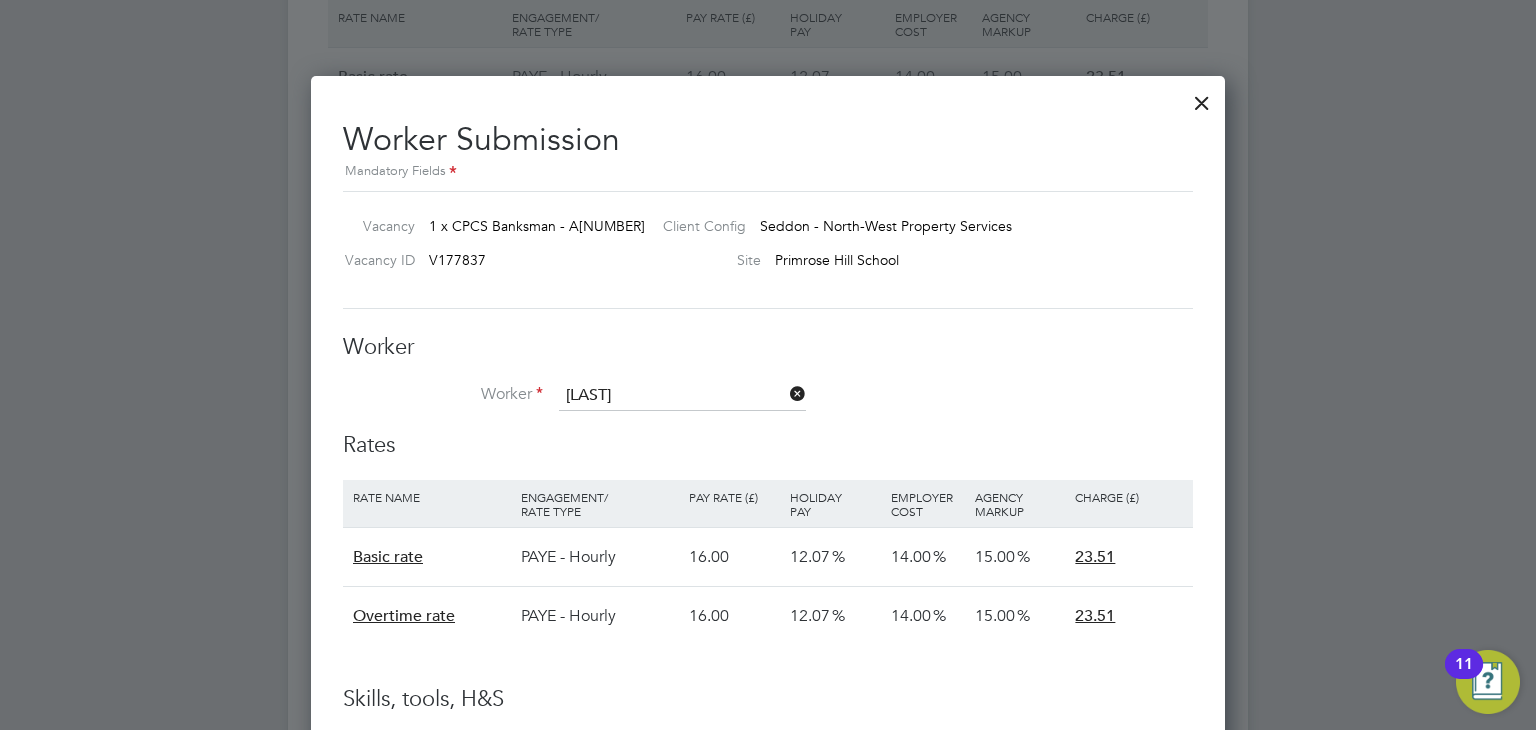 click on "Kasa" 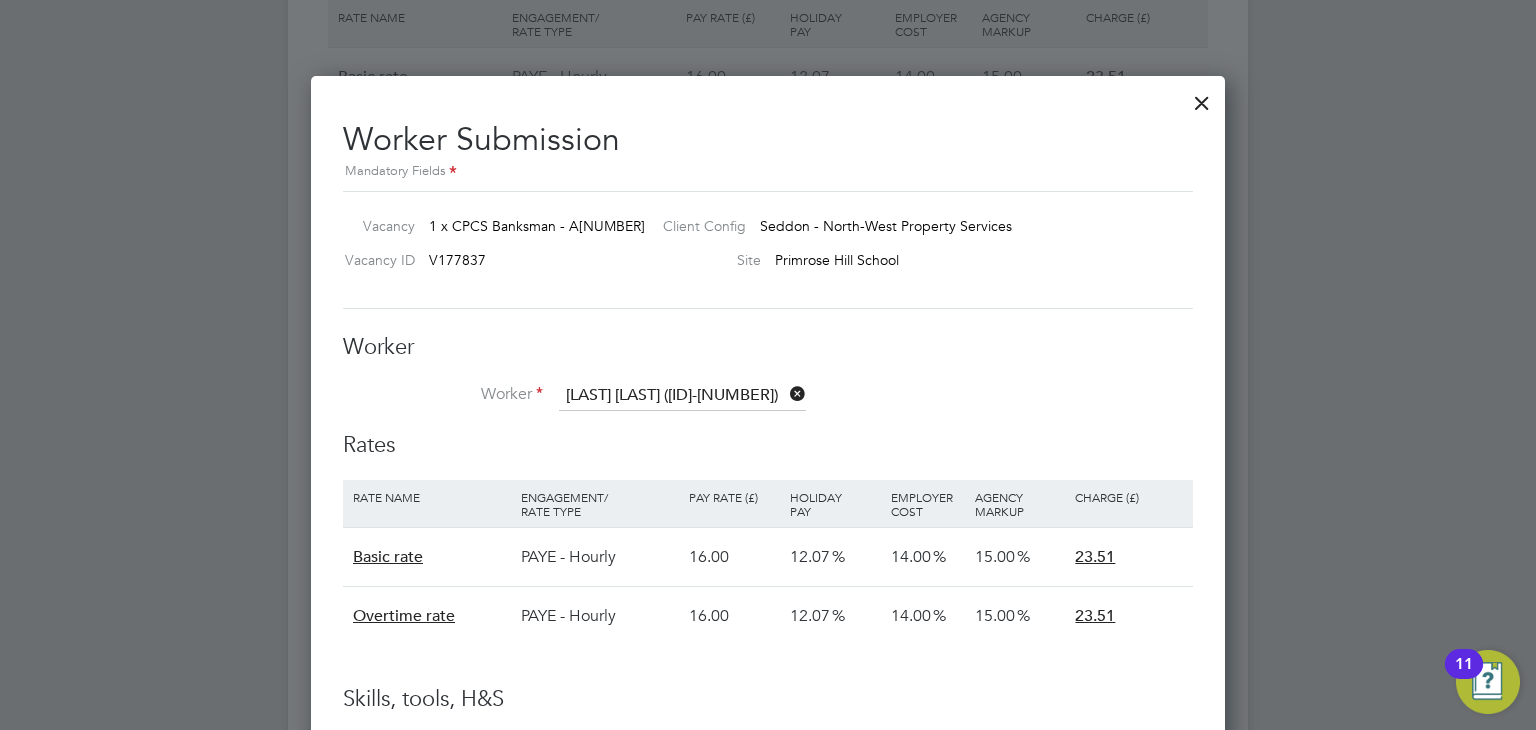 scroll, scrollTop: 9, scrollLeft: 9, axis: both 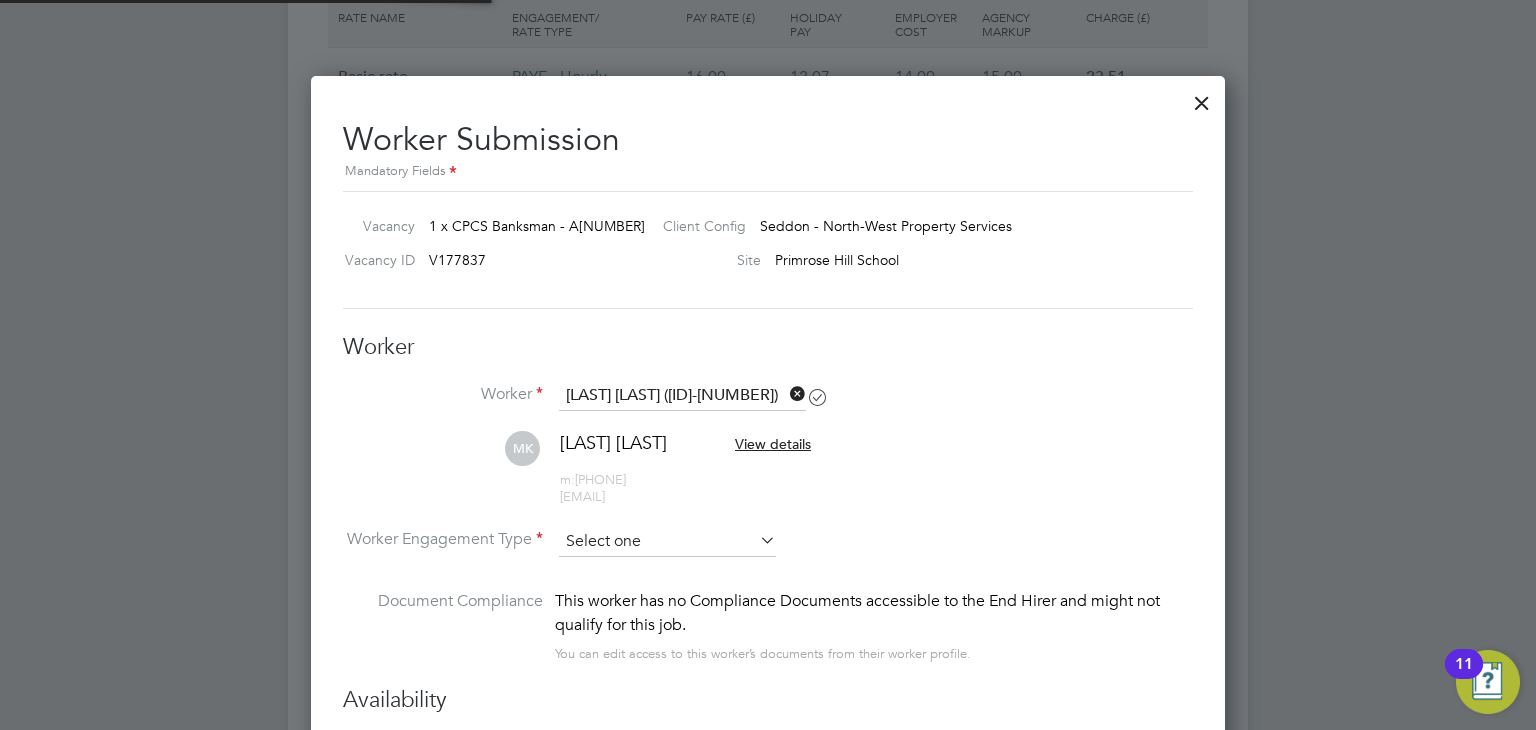 click at bounding box center [667, 542] 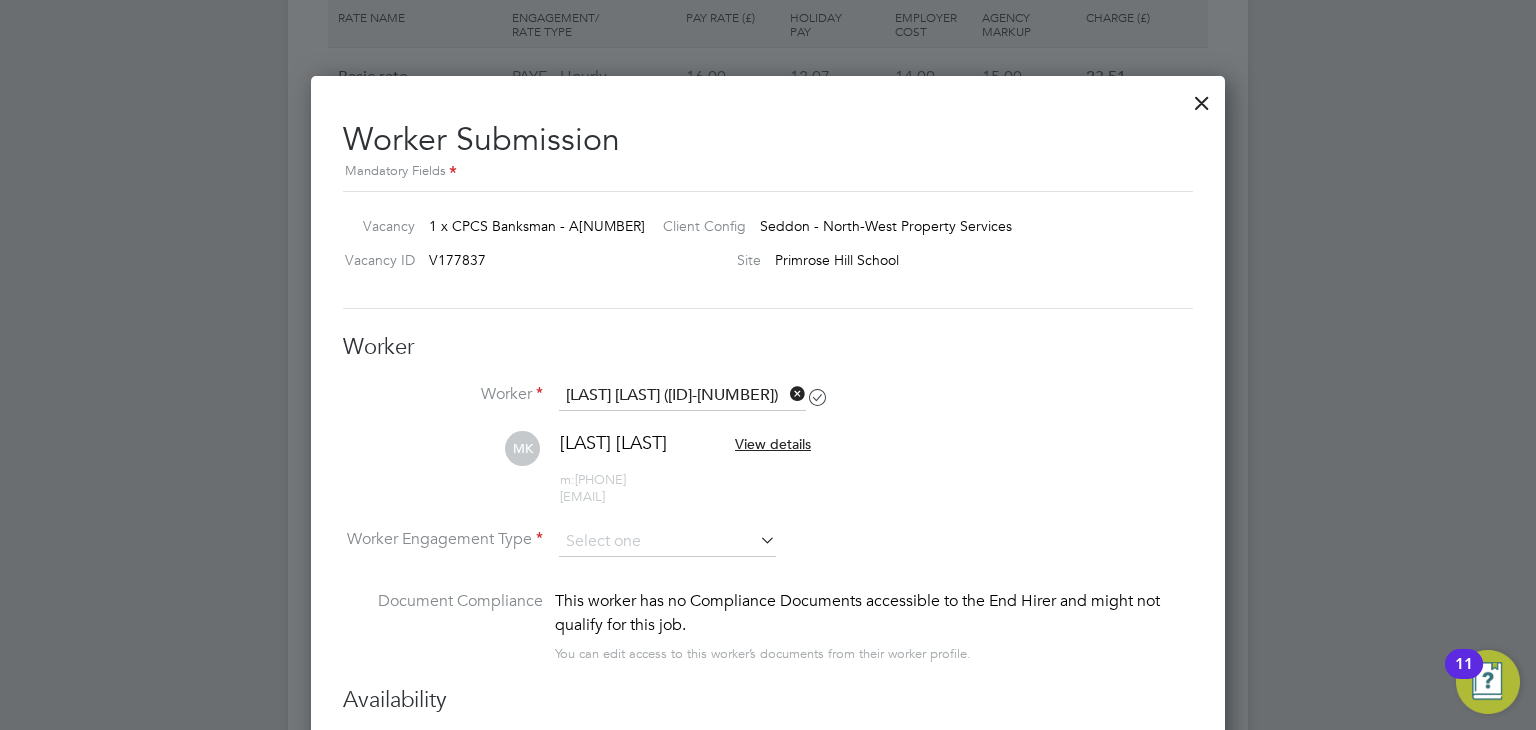 click on "Contract" 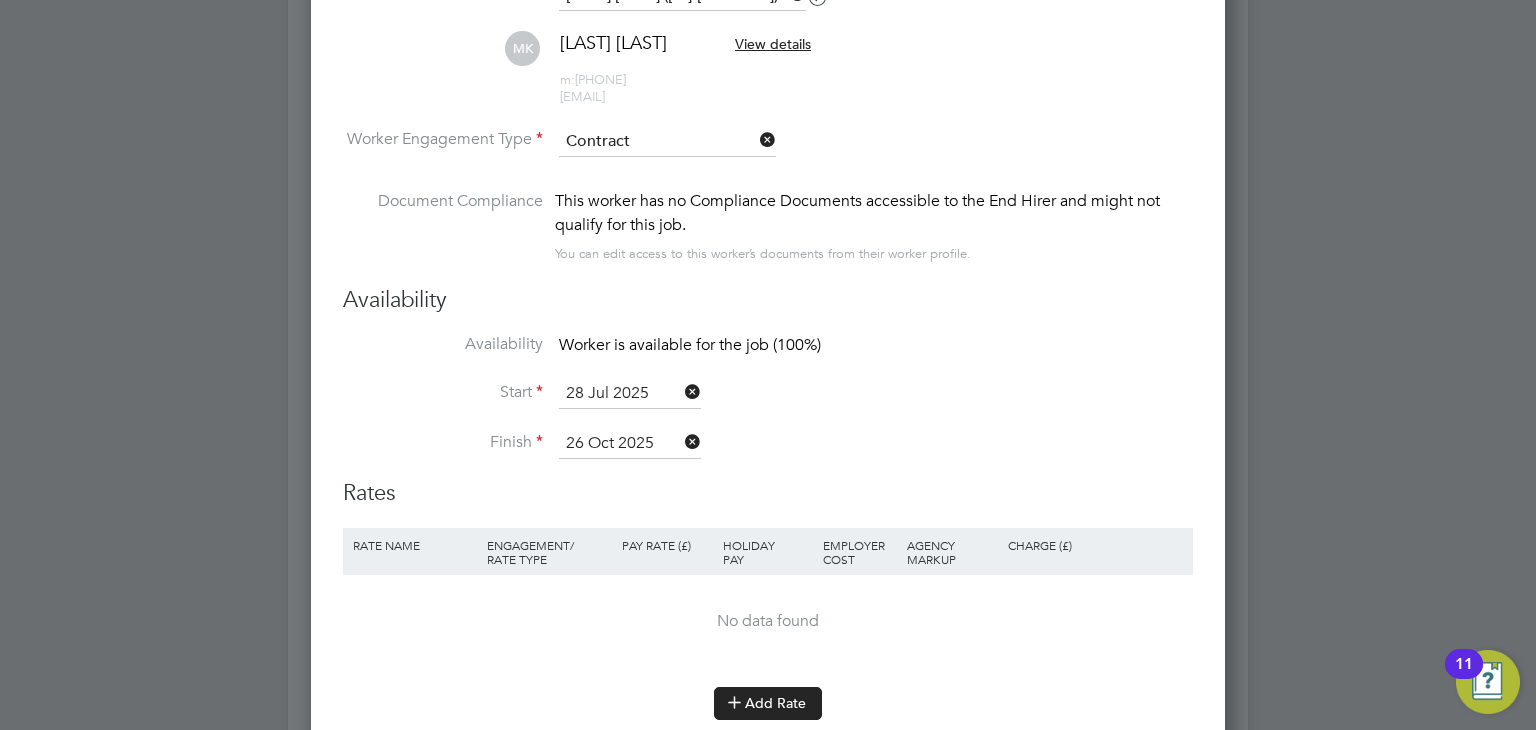 click on "Add Rate" at bounding box center (768, 703) 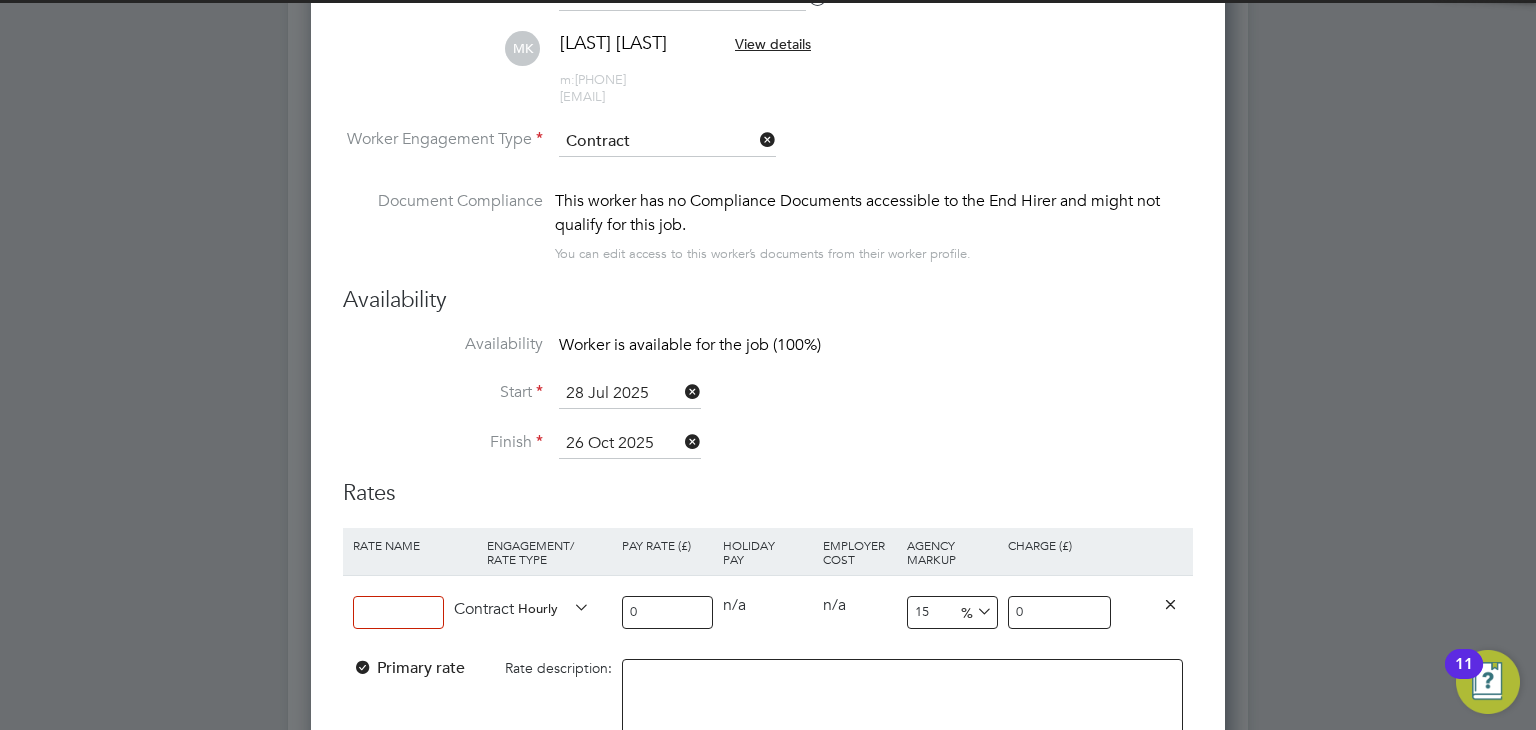 click at bounding box center [398, 612] 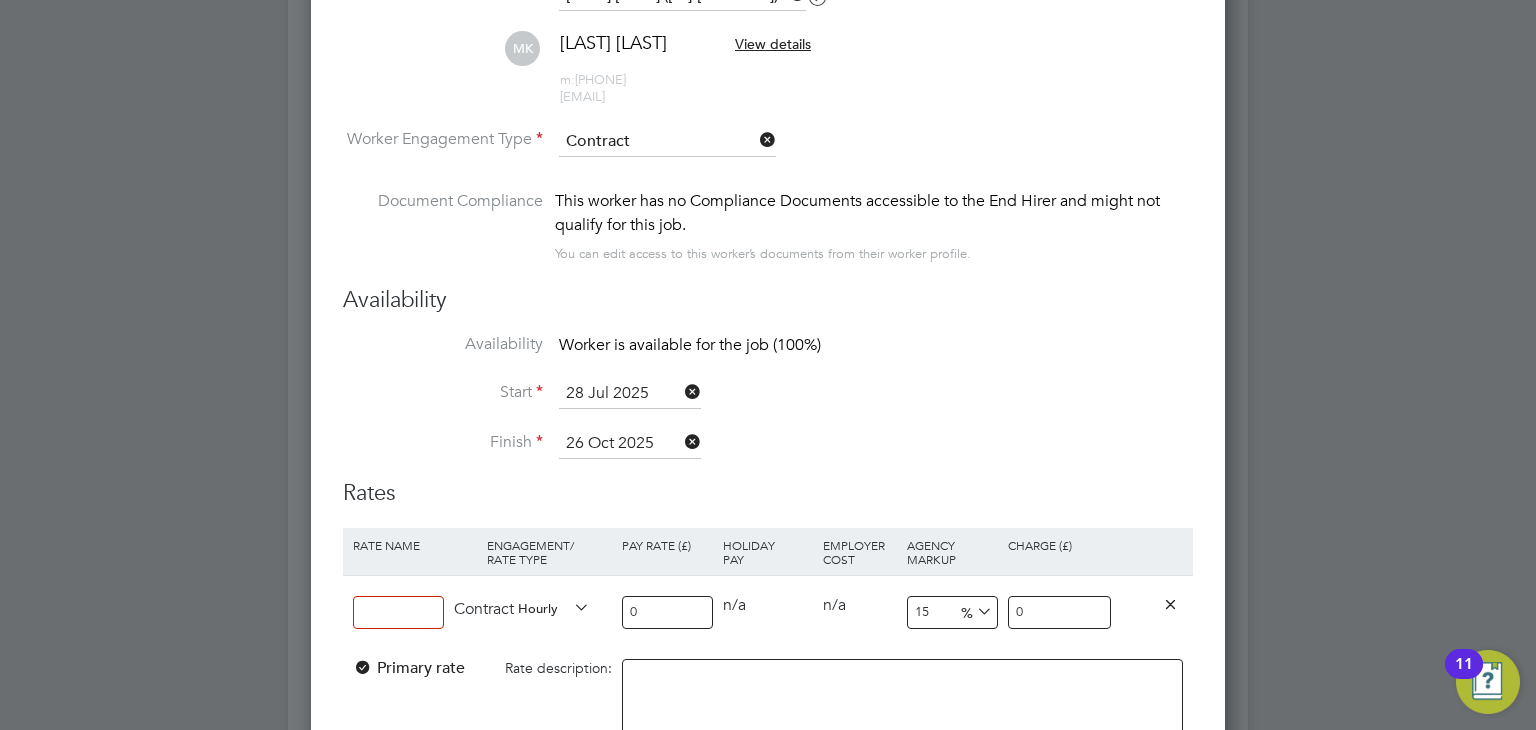type on "Standard" 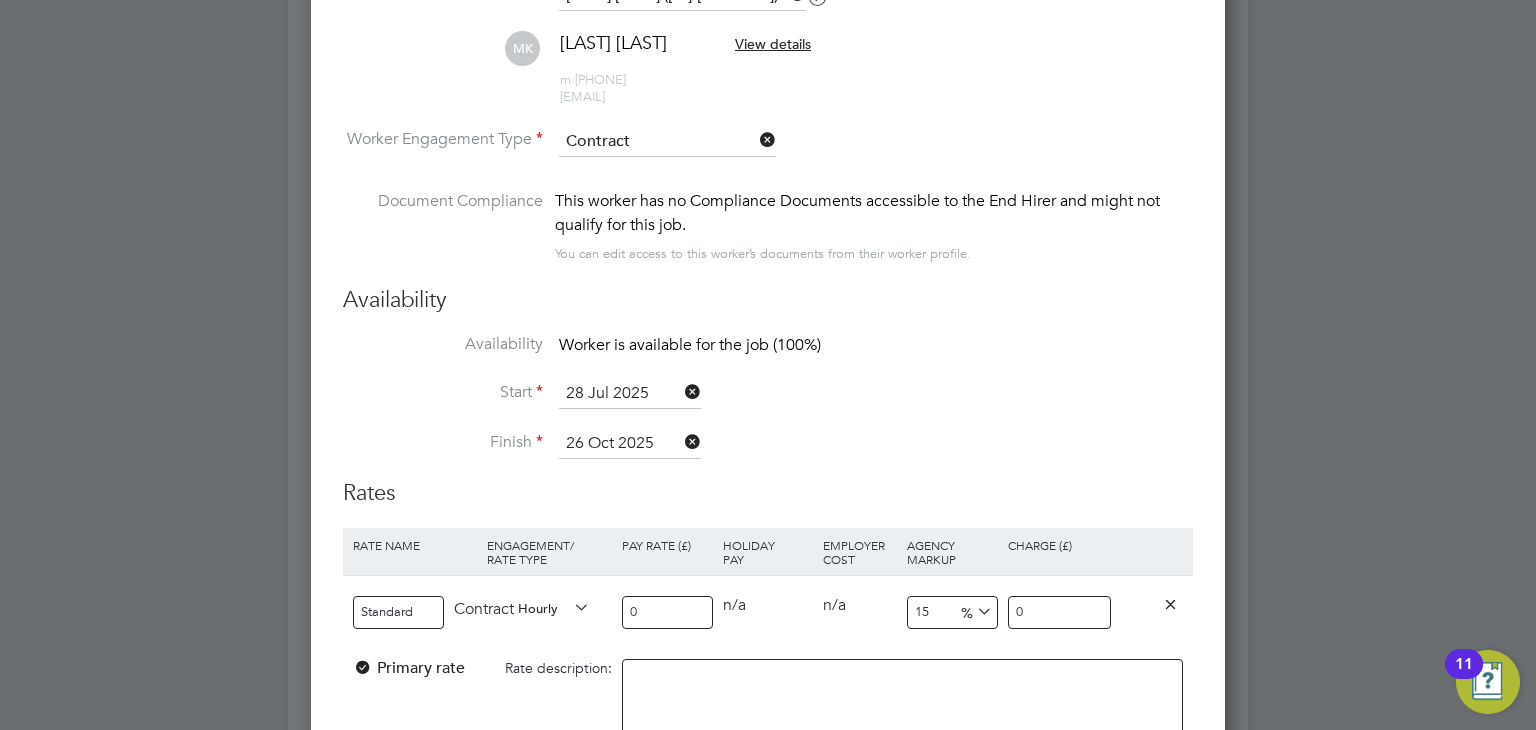 drag, startPoint x: 653, startPoint y: 612, endPoint x: 504, endPoint y: 601, distance: 149.40549 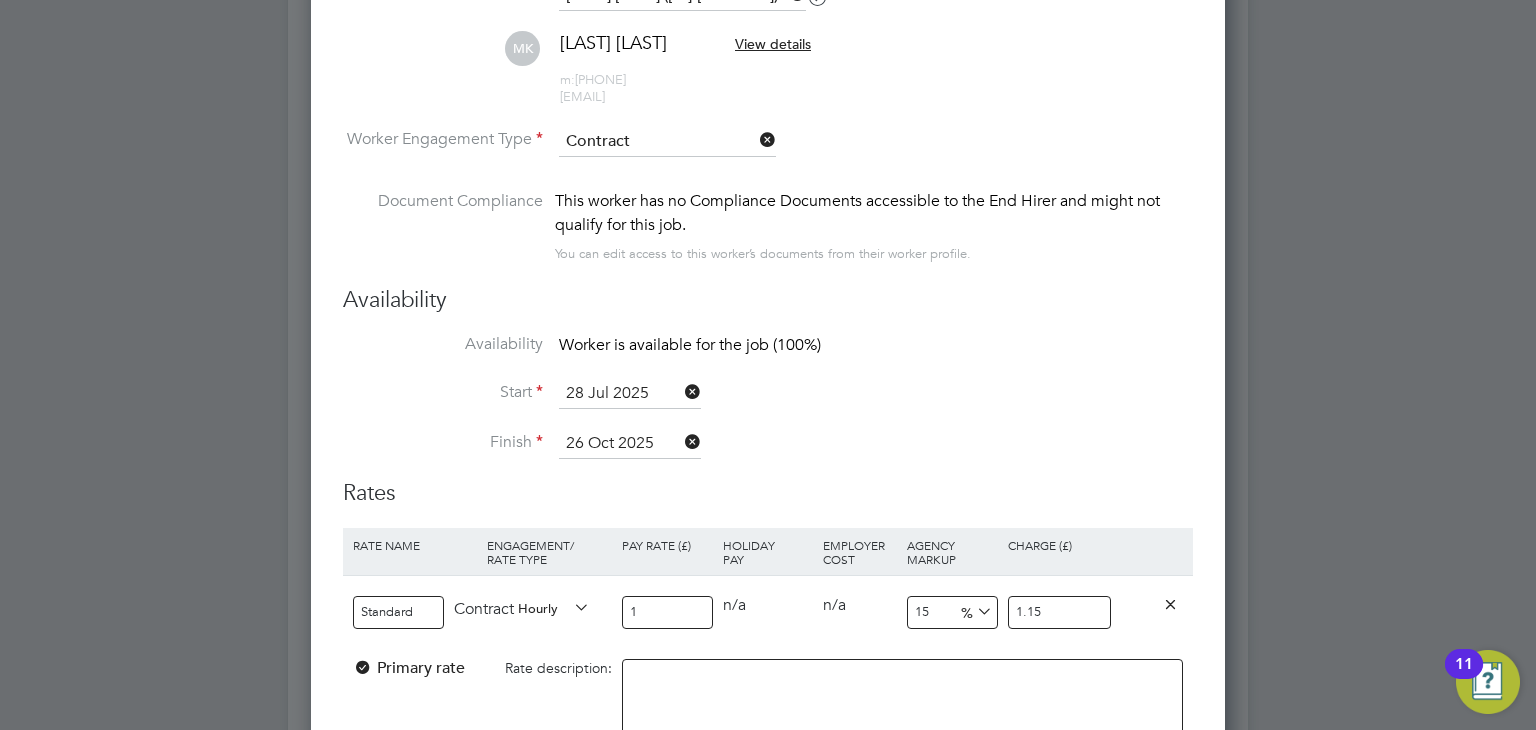 type on "17" 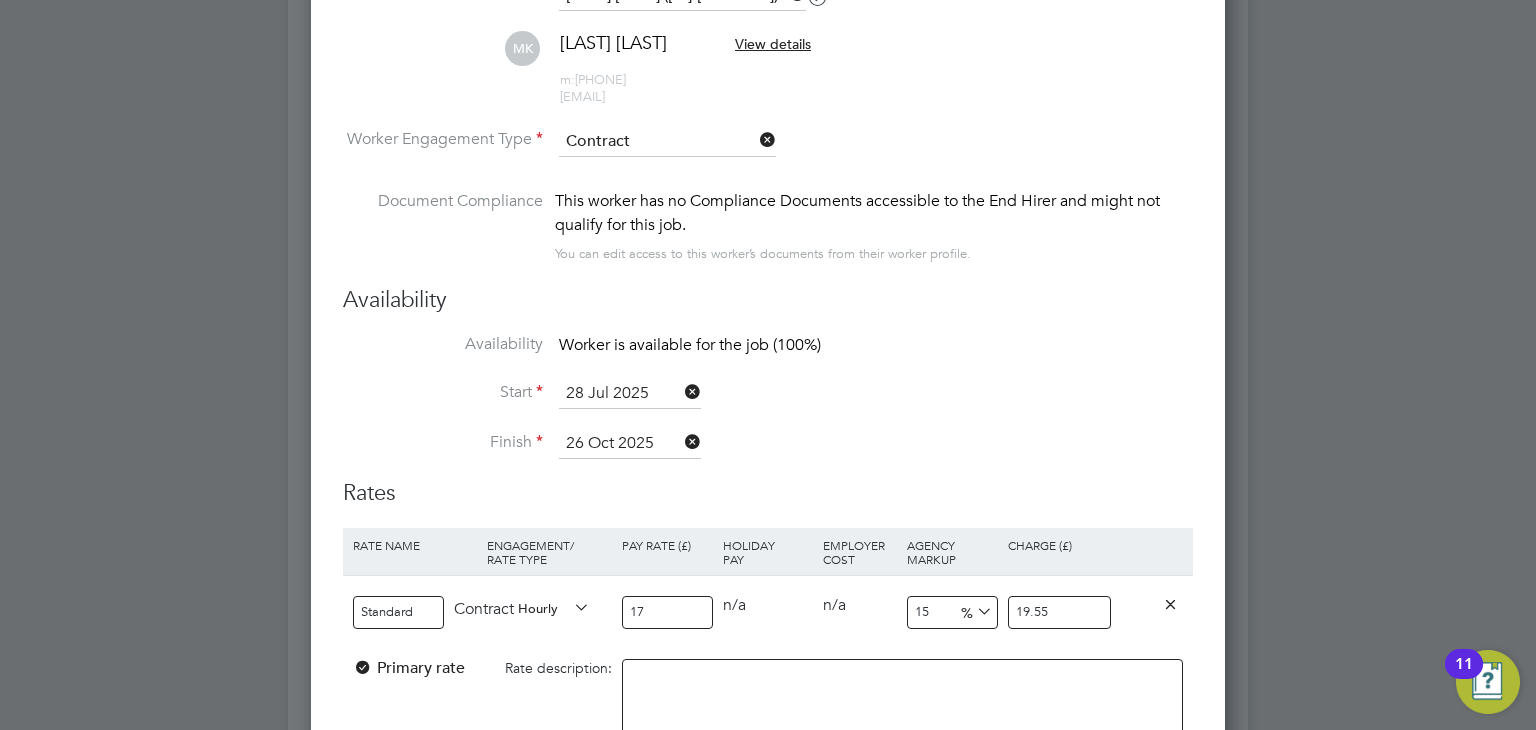 type on "17.4" 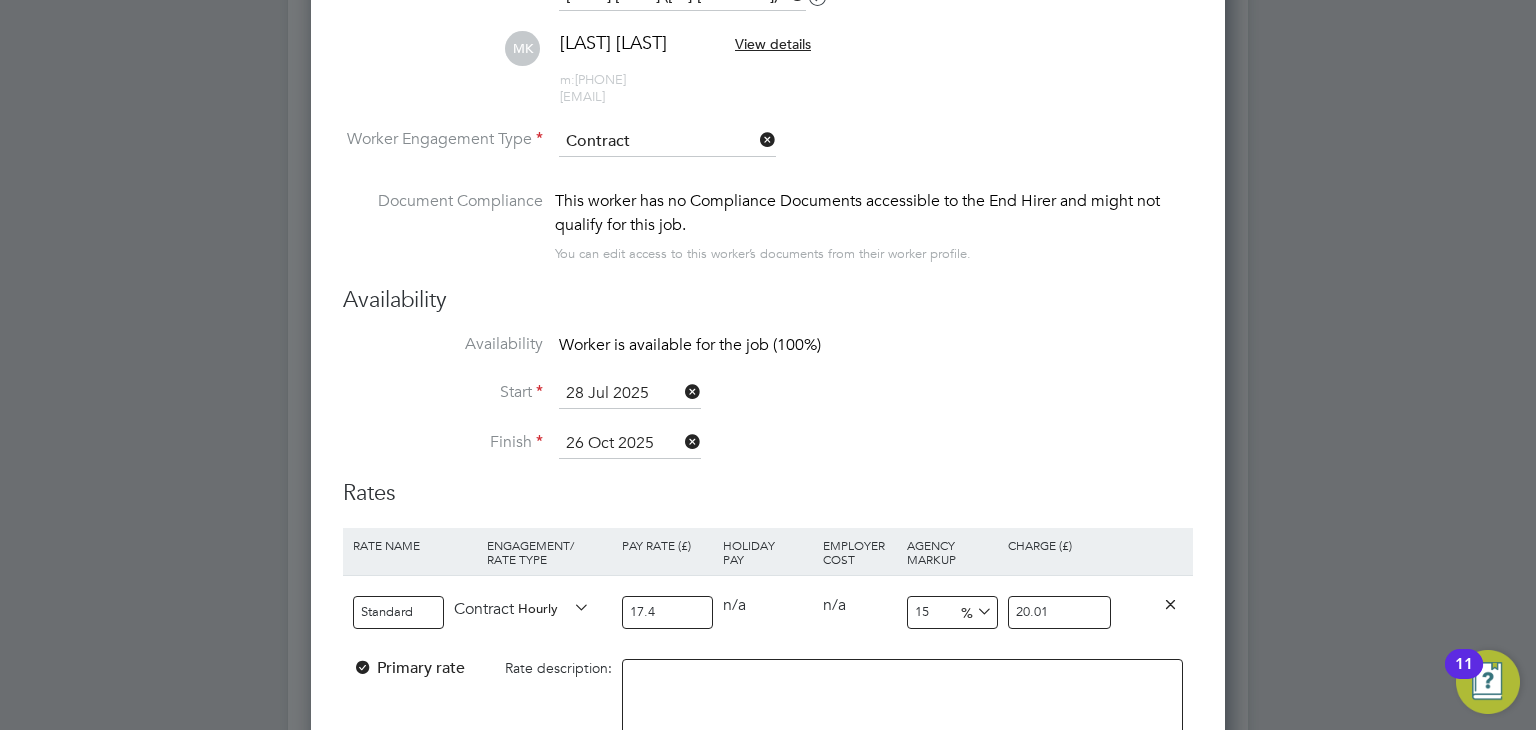 type on "17.43" 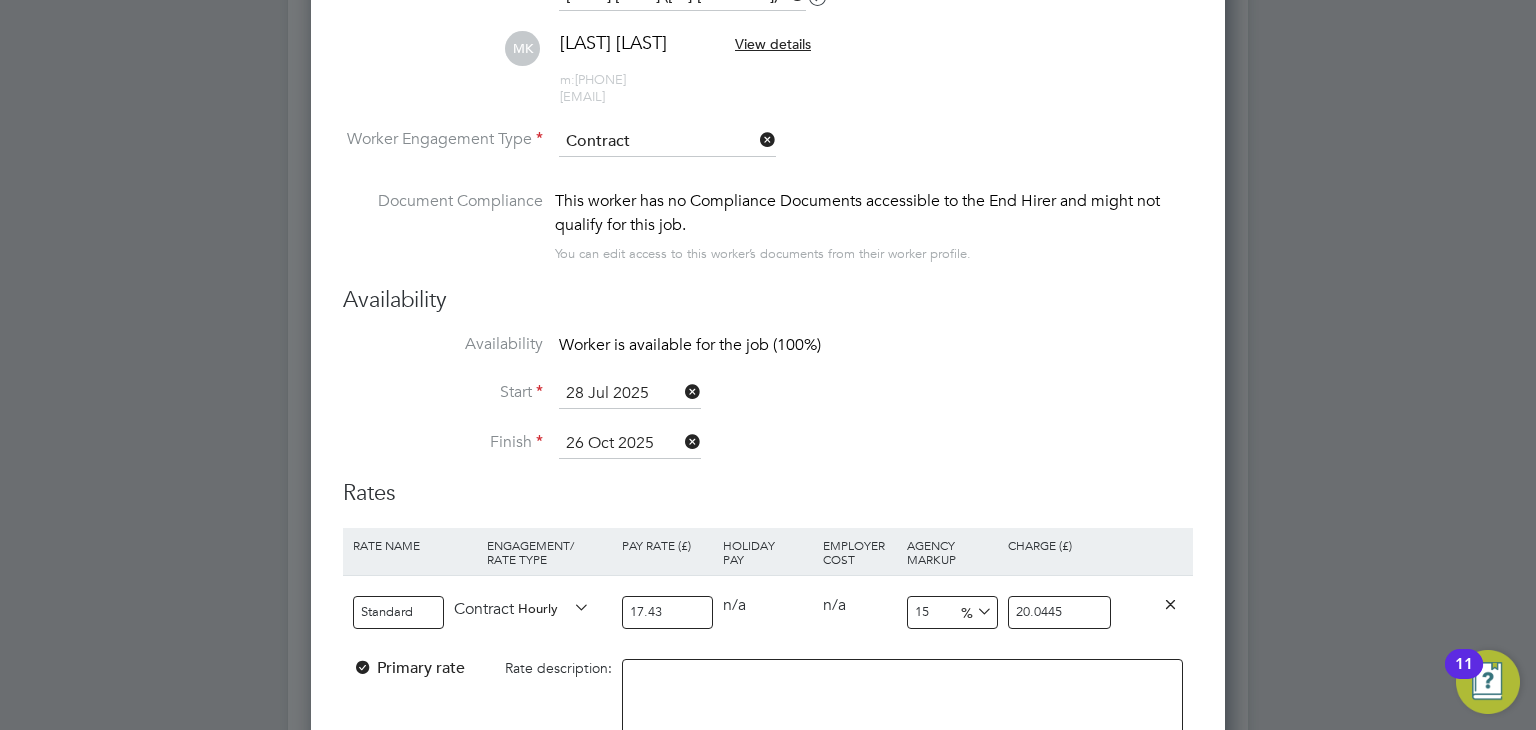 type on "17.43" 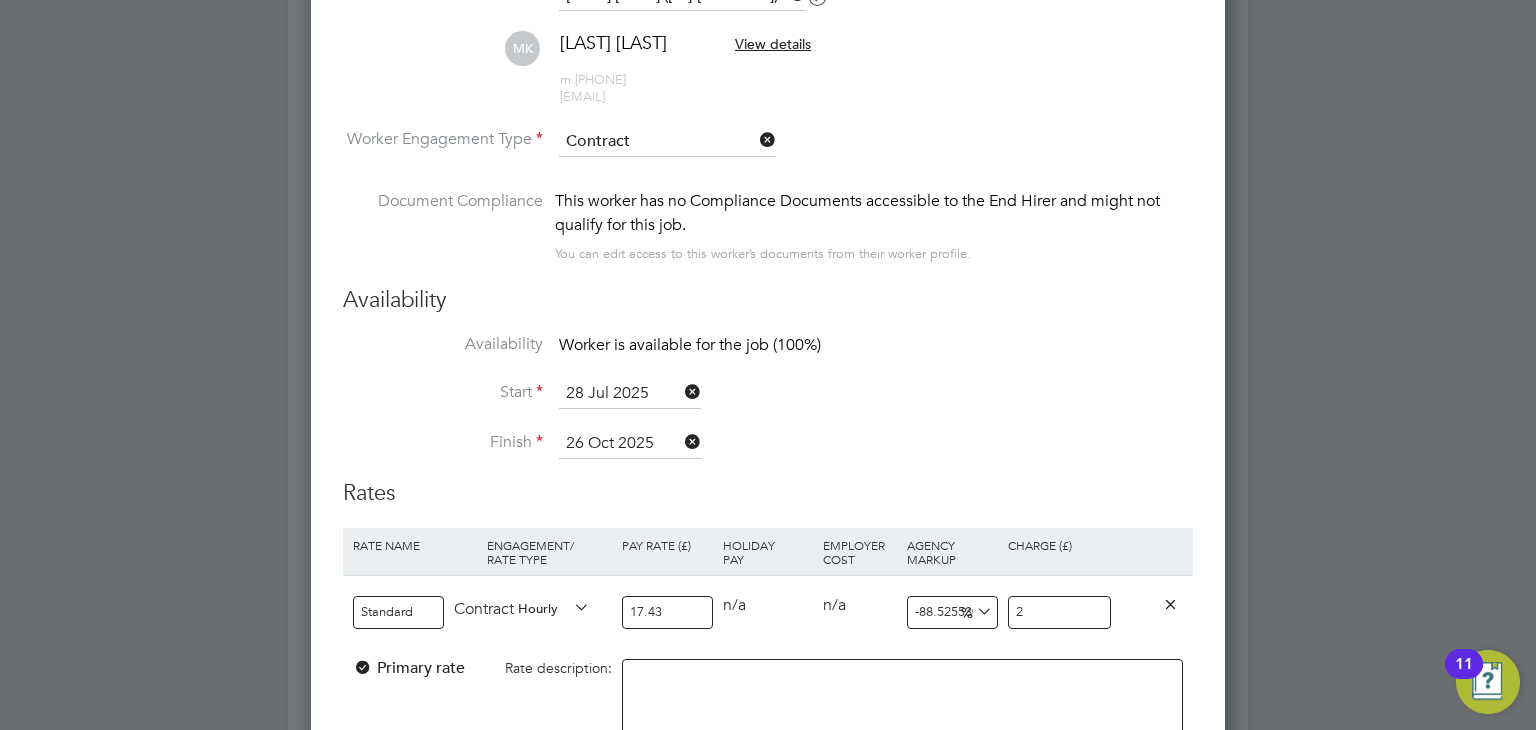 type on "14.74469305794607" 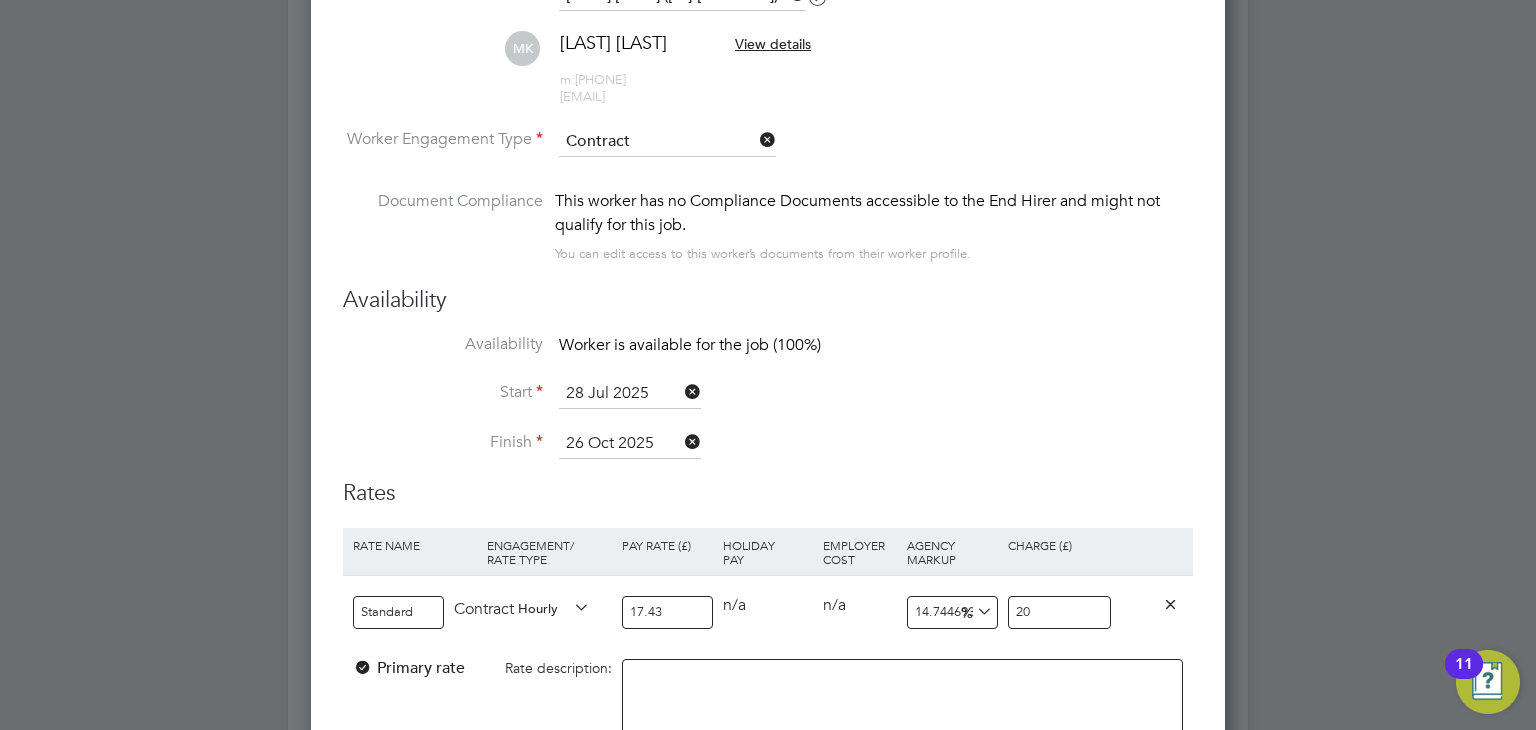 type on "17.613310384394723" 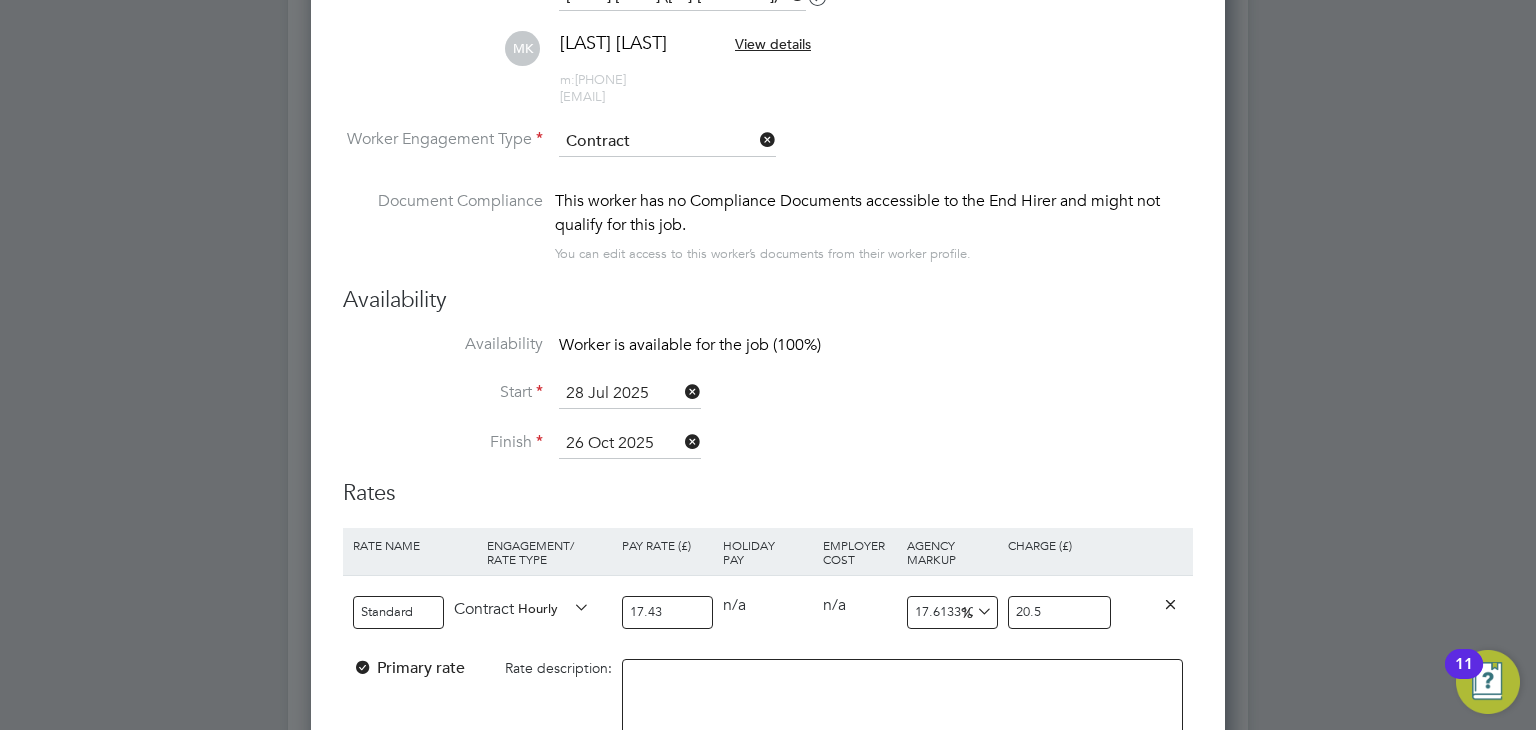 type on "17.670682730923694" 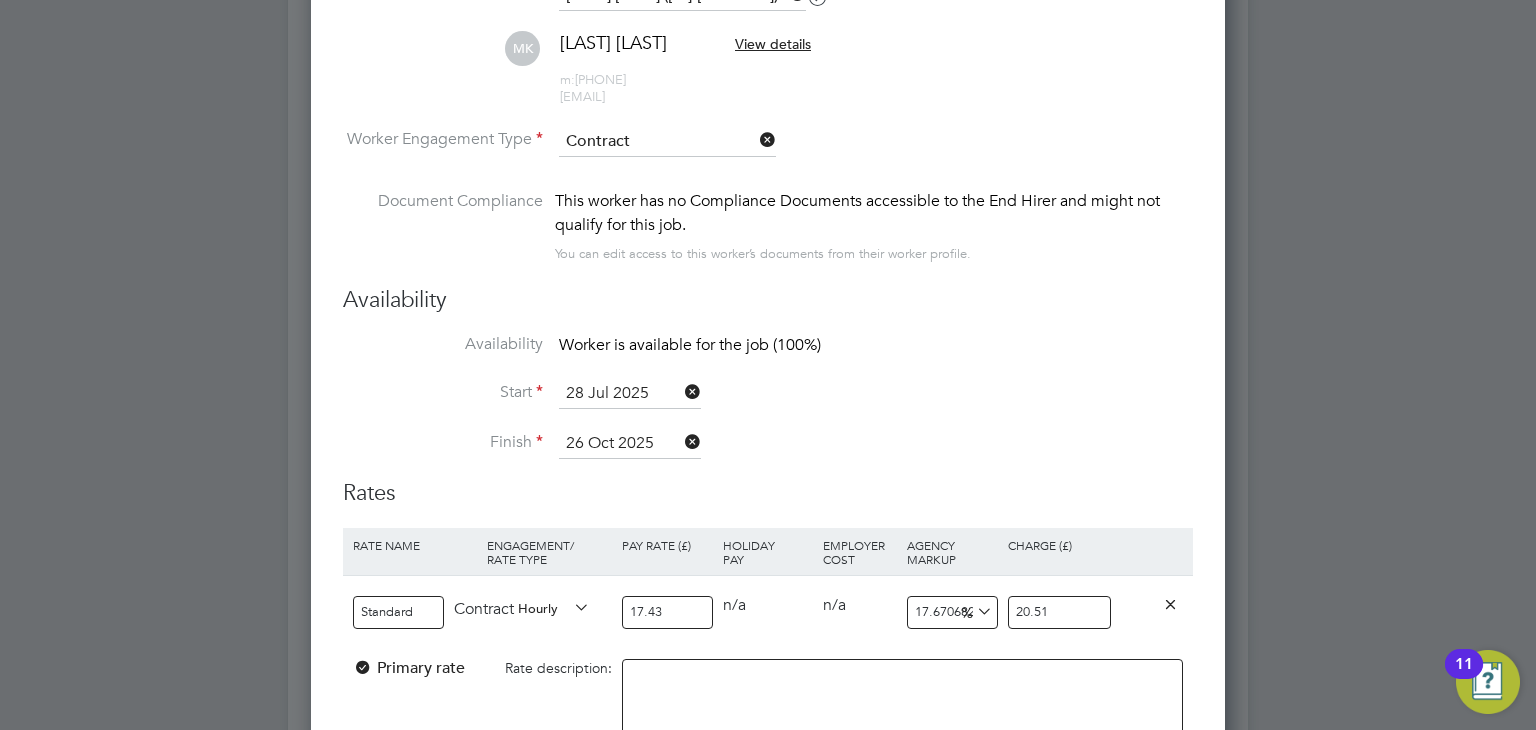 type on "20.51" 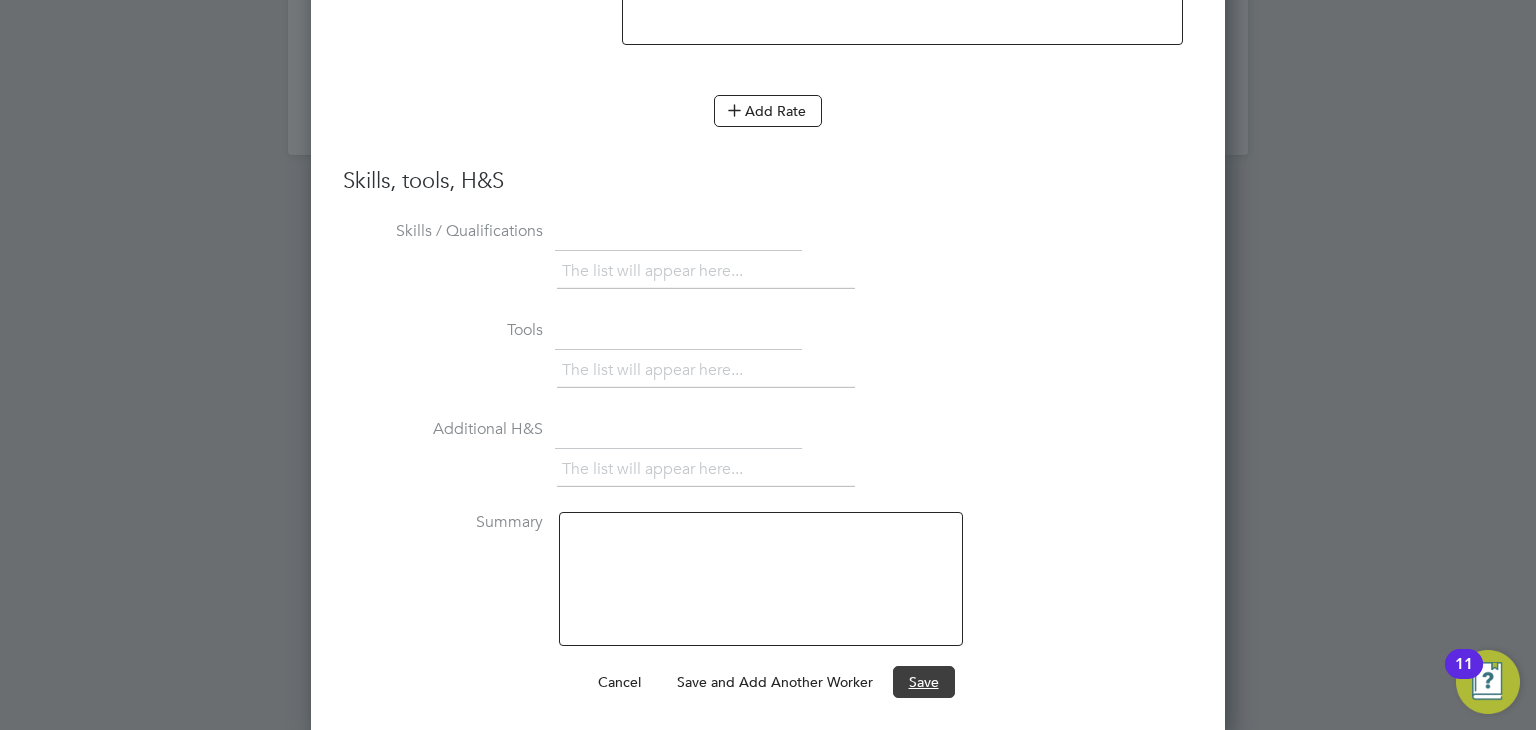 click on "Save" at bounding box center (924, 682) 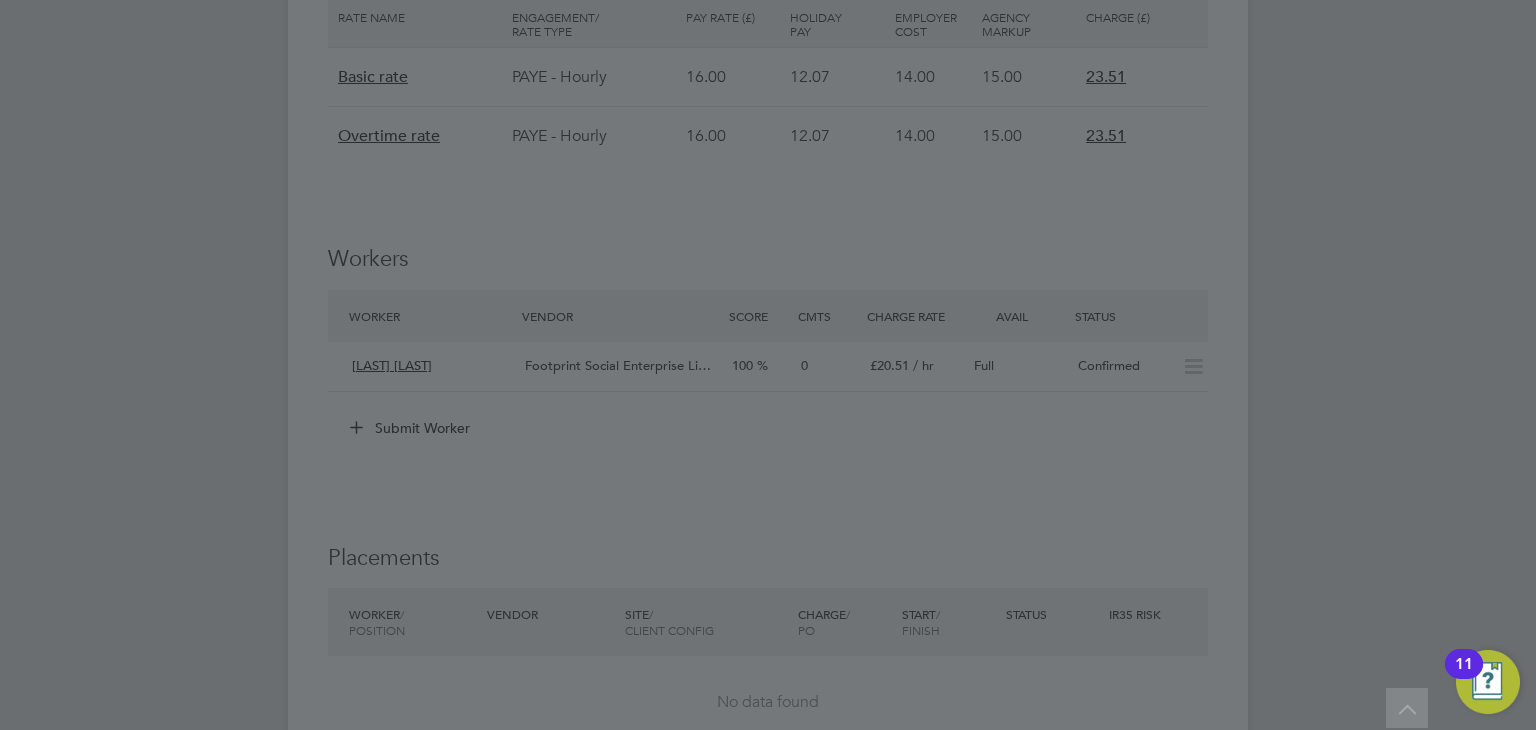 click 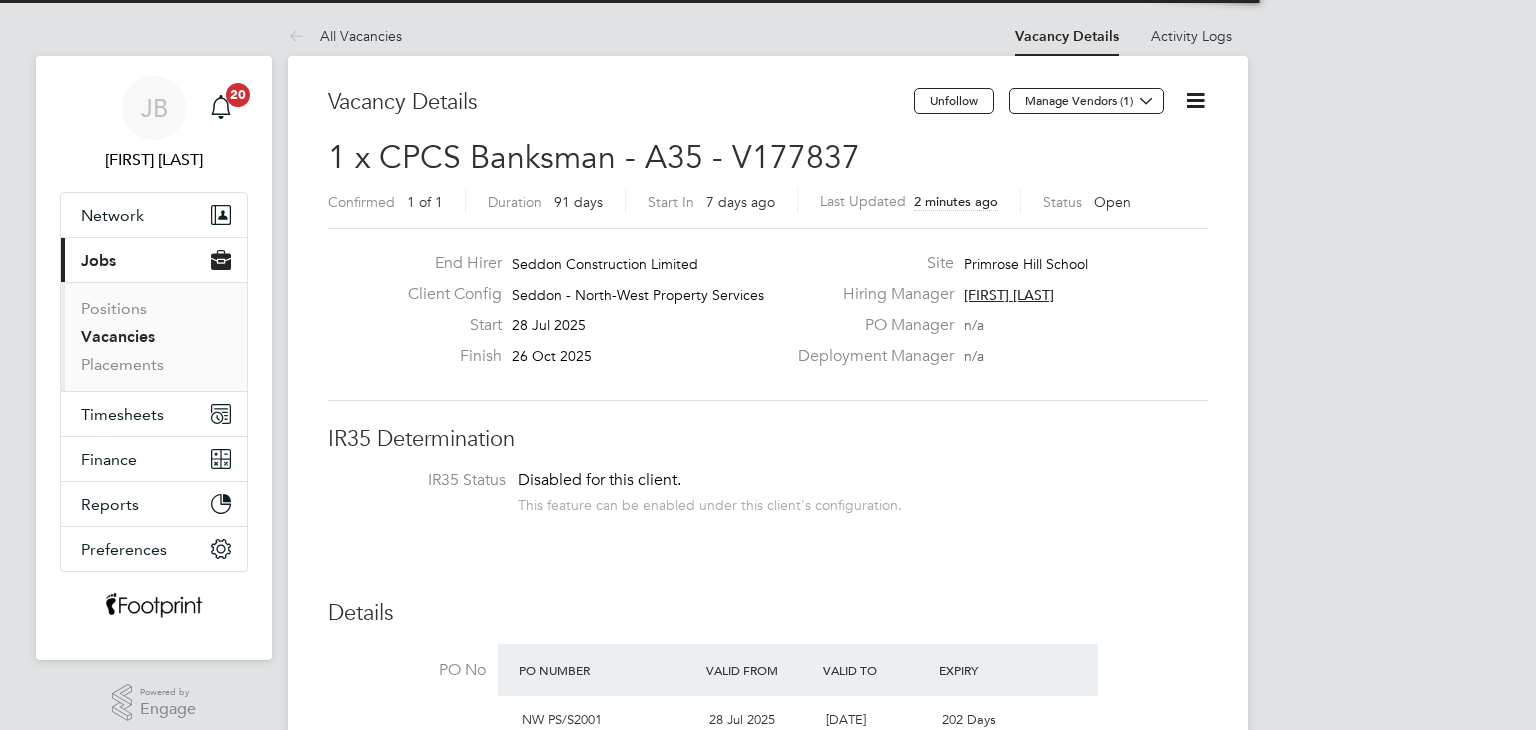 scroll, scrollTop: 681, scrollLeft: 0, axis: vertical 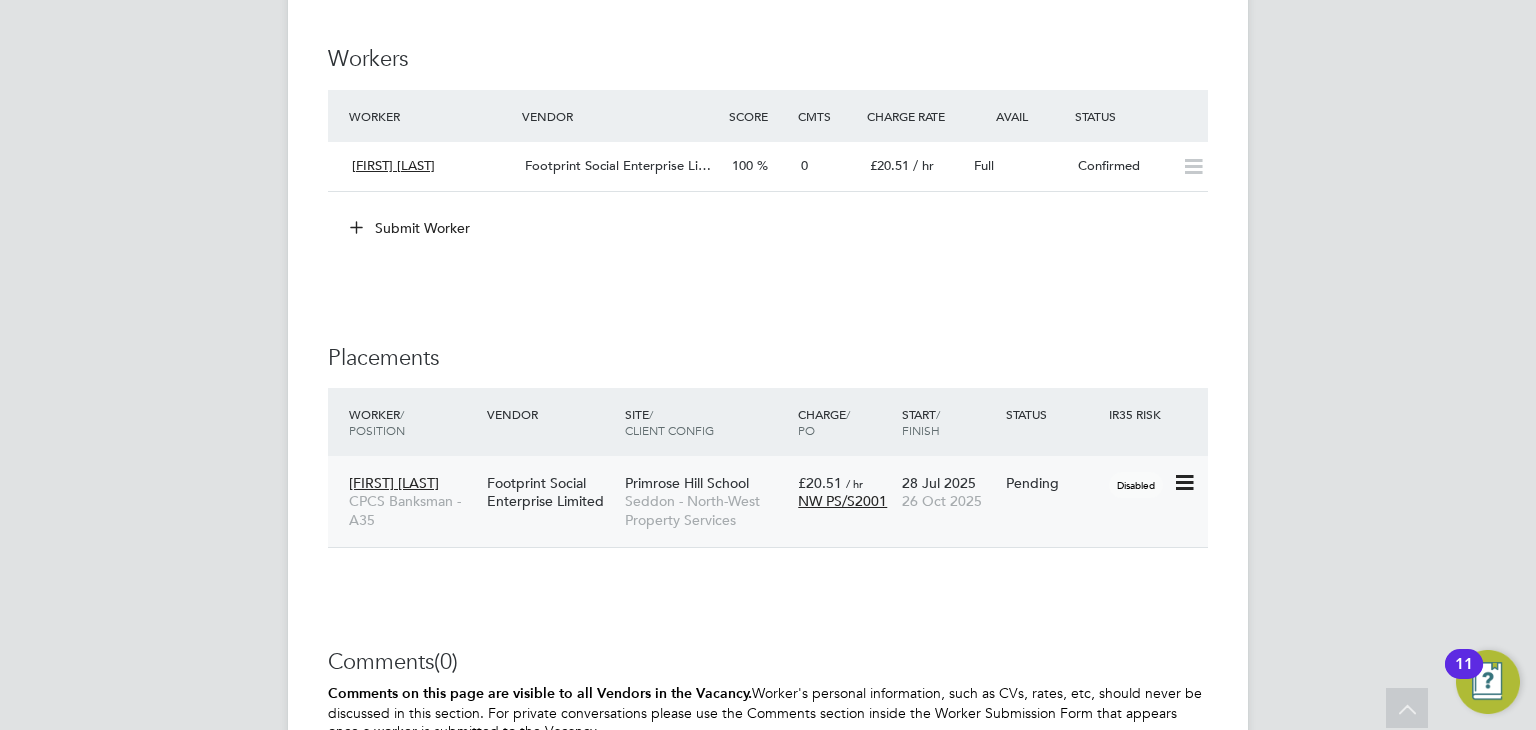 click 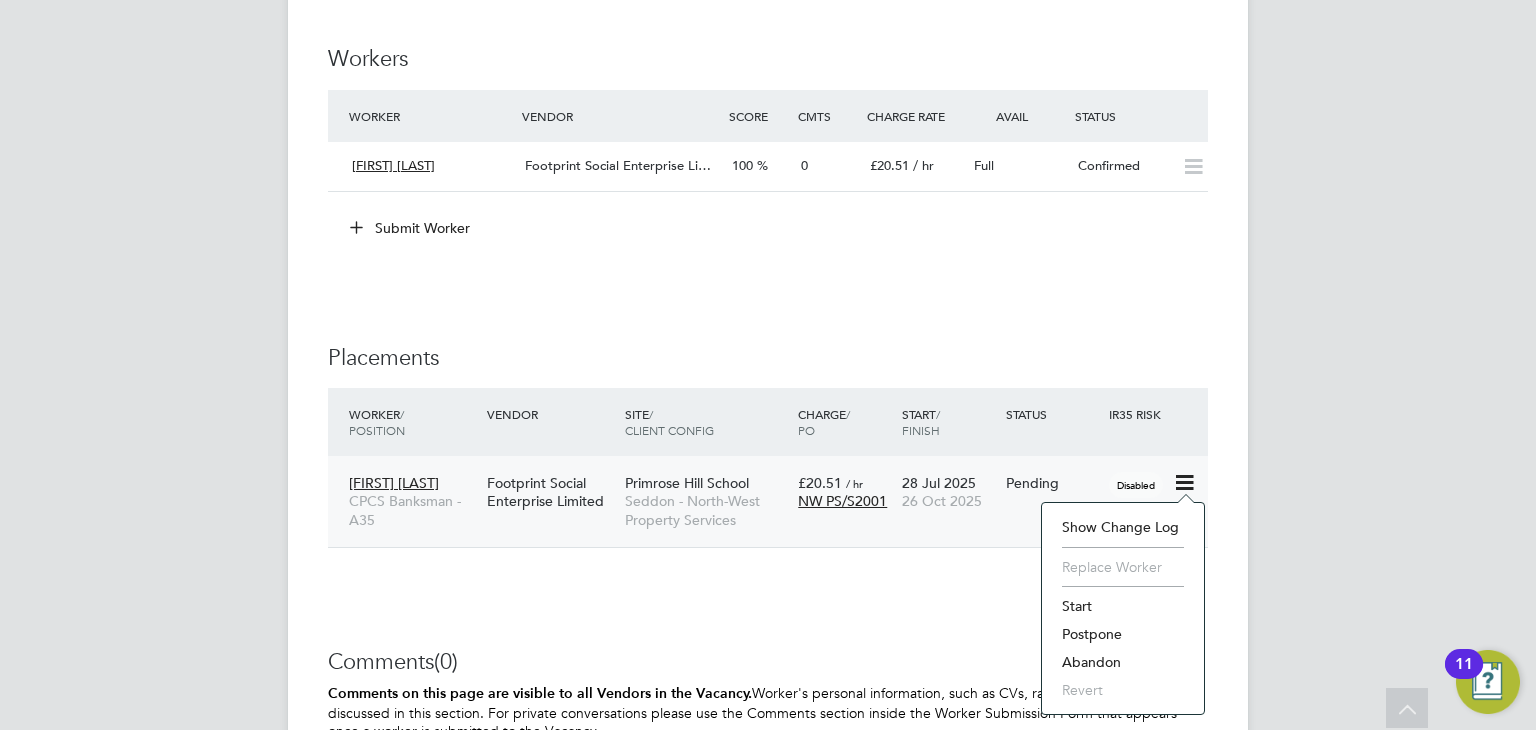 click on "Start" 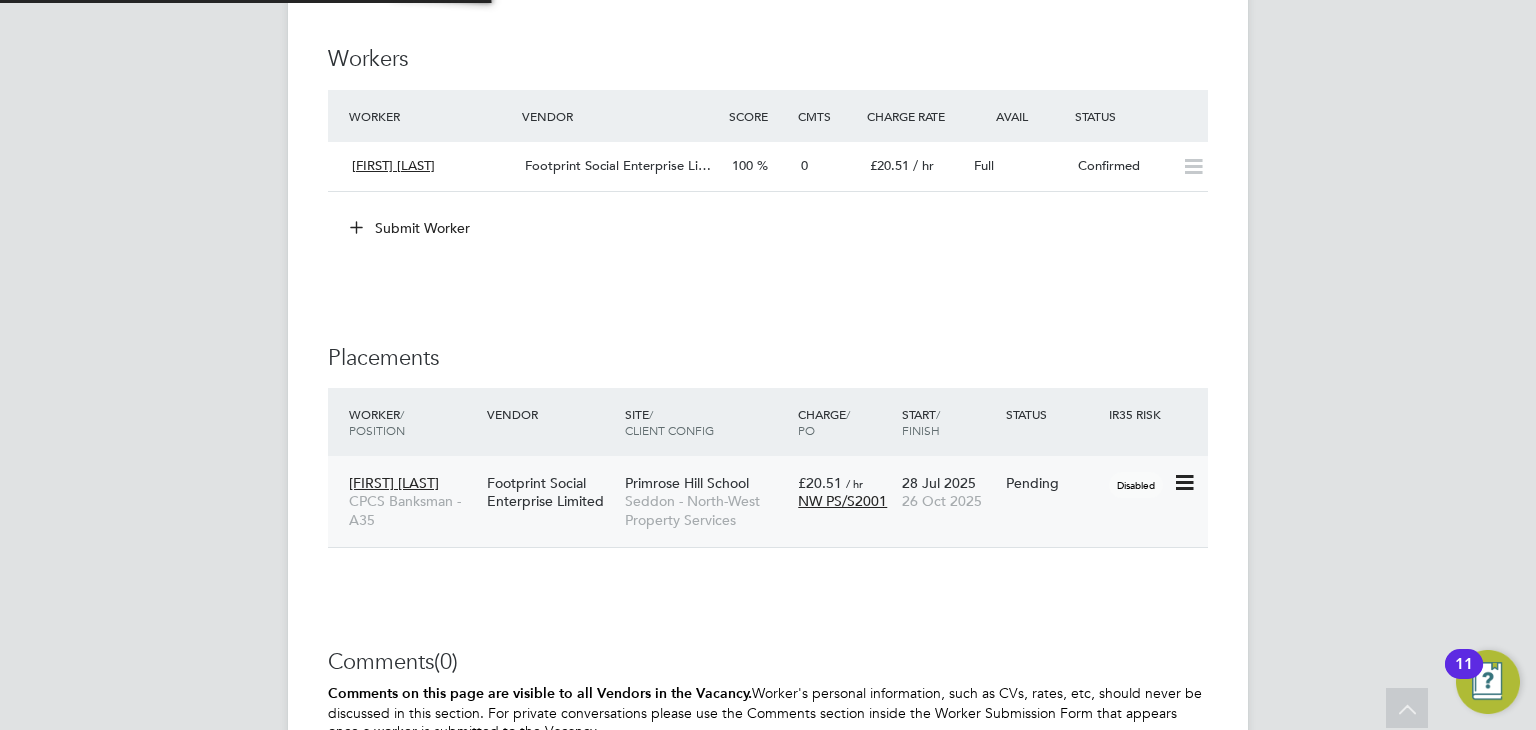 type on "[FIRST] [LAST]" 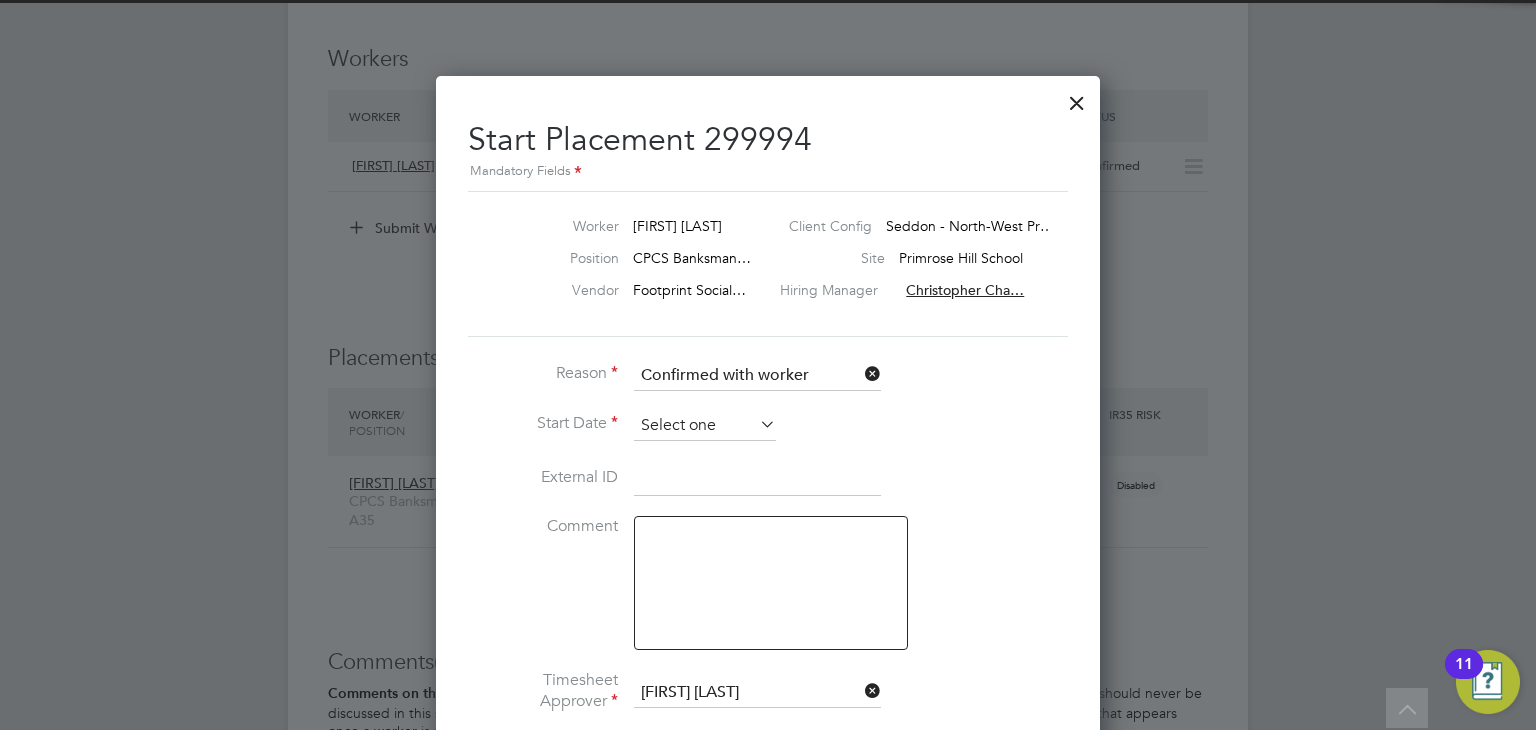 click 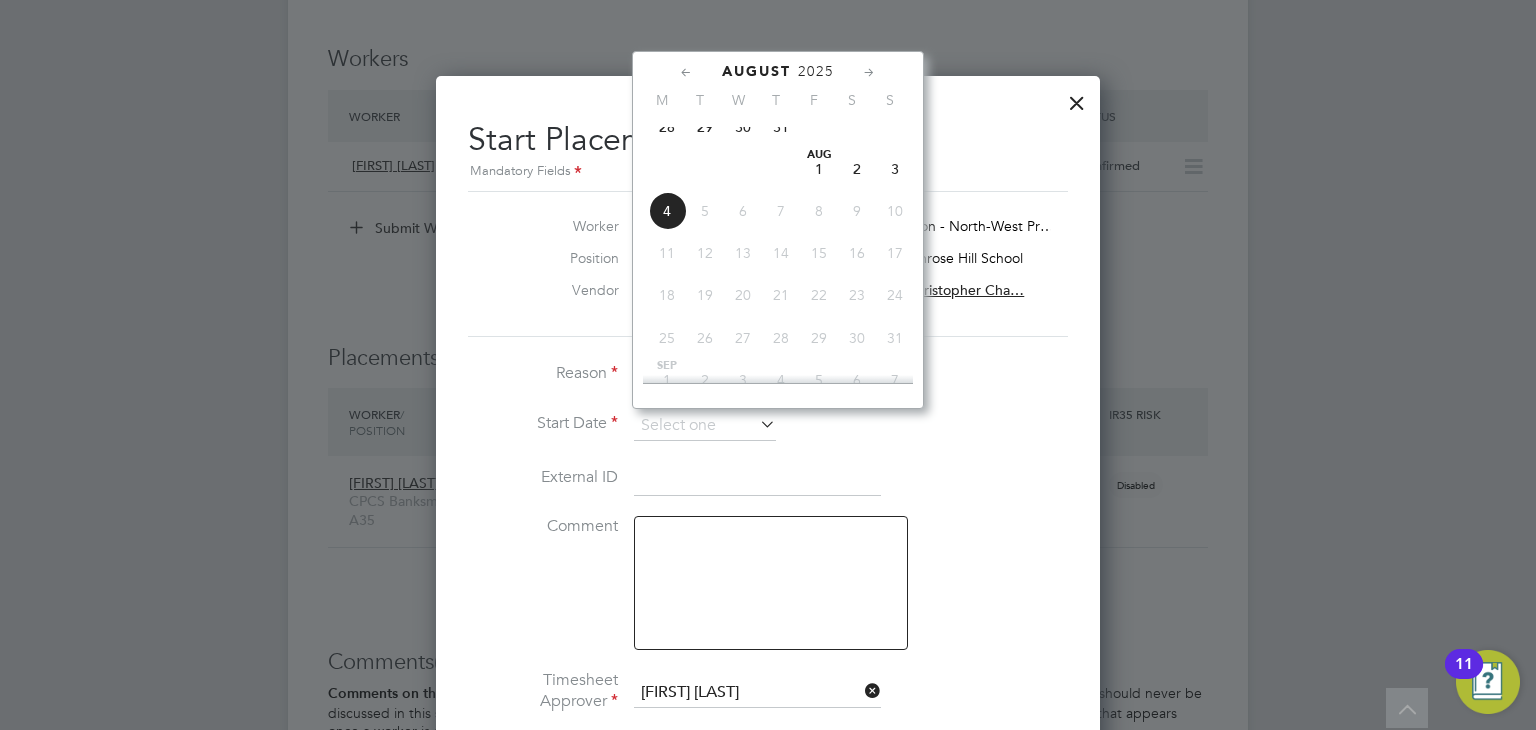 click on "28" 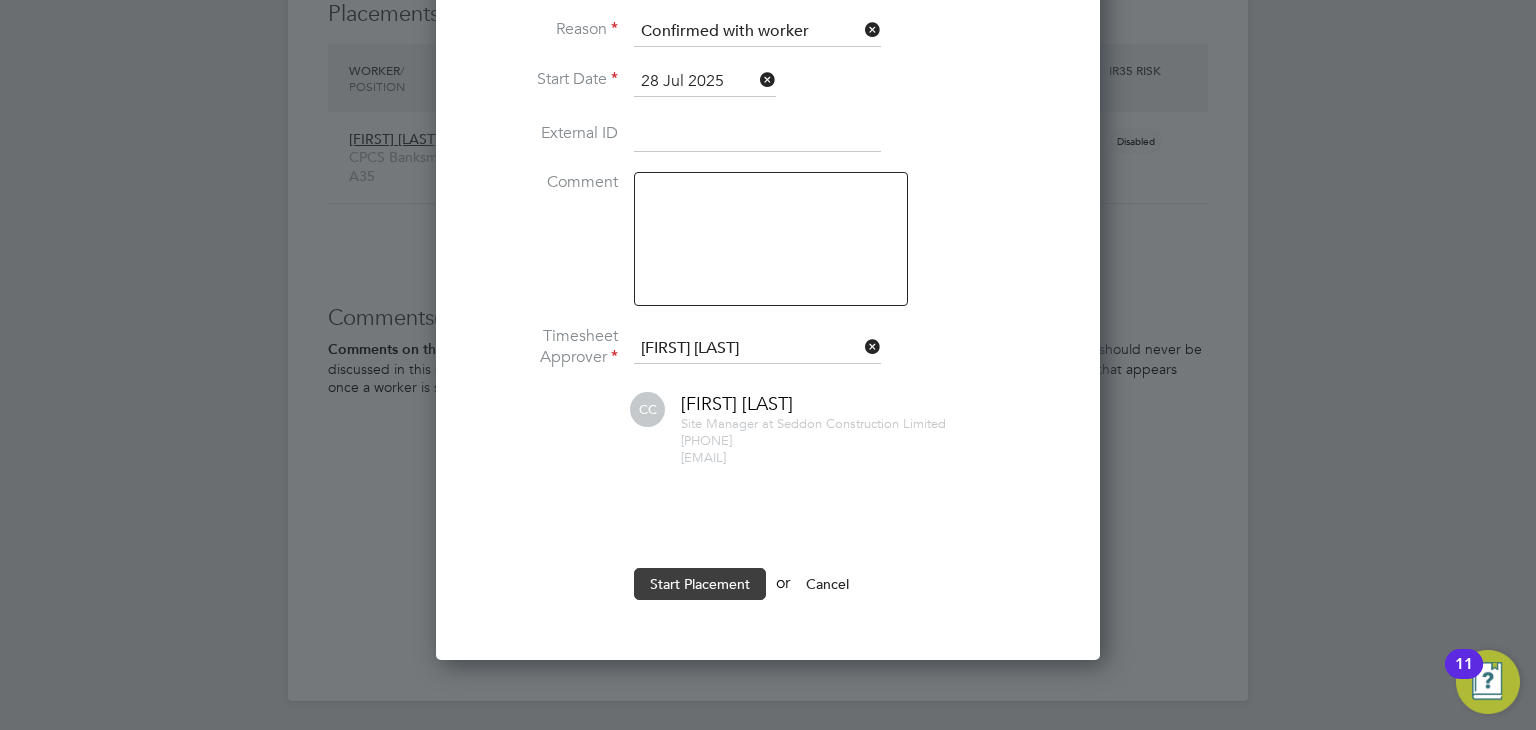click on "Start Placement" 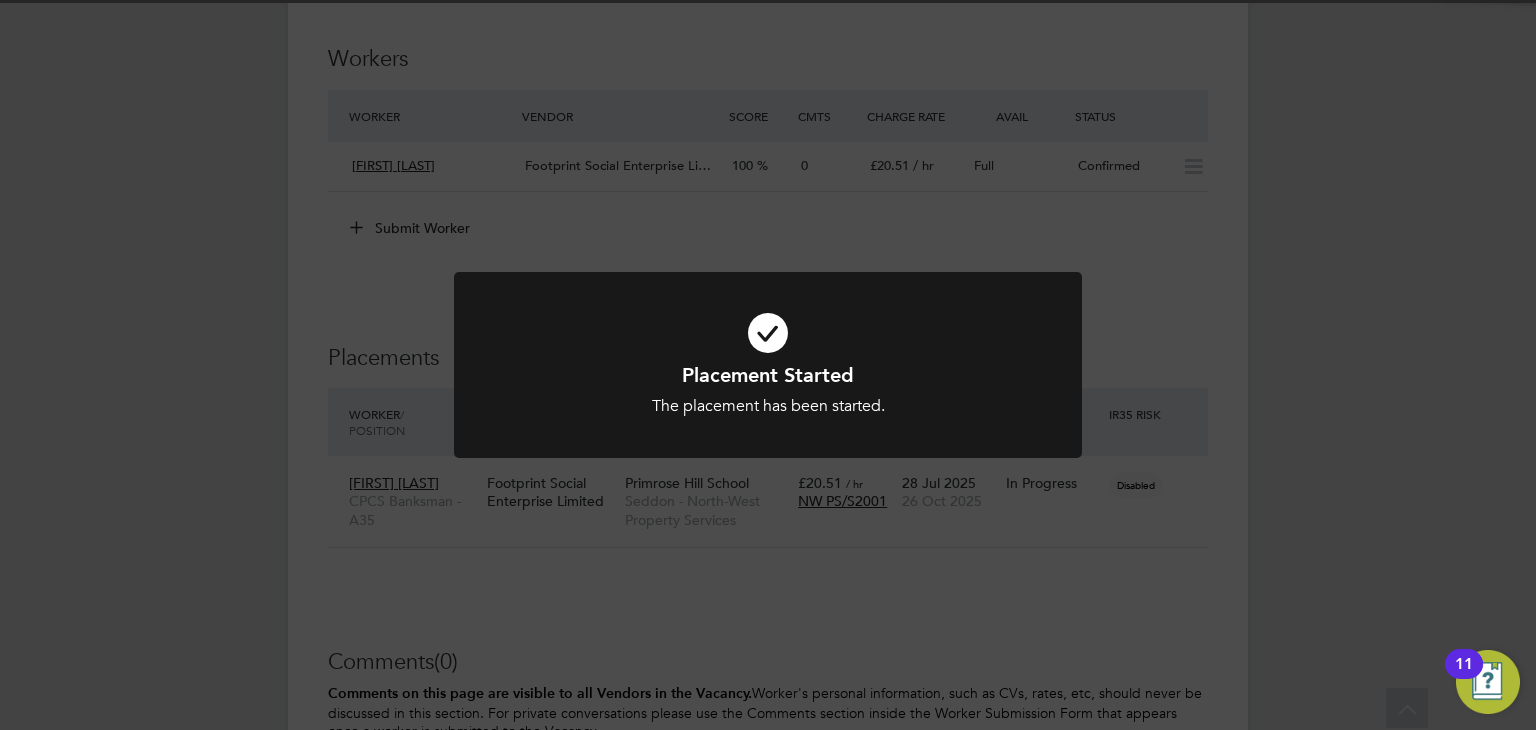 click on "Placement Started The placement has been started. Cancel Okay" 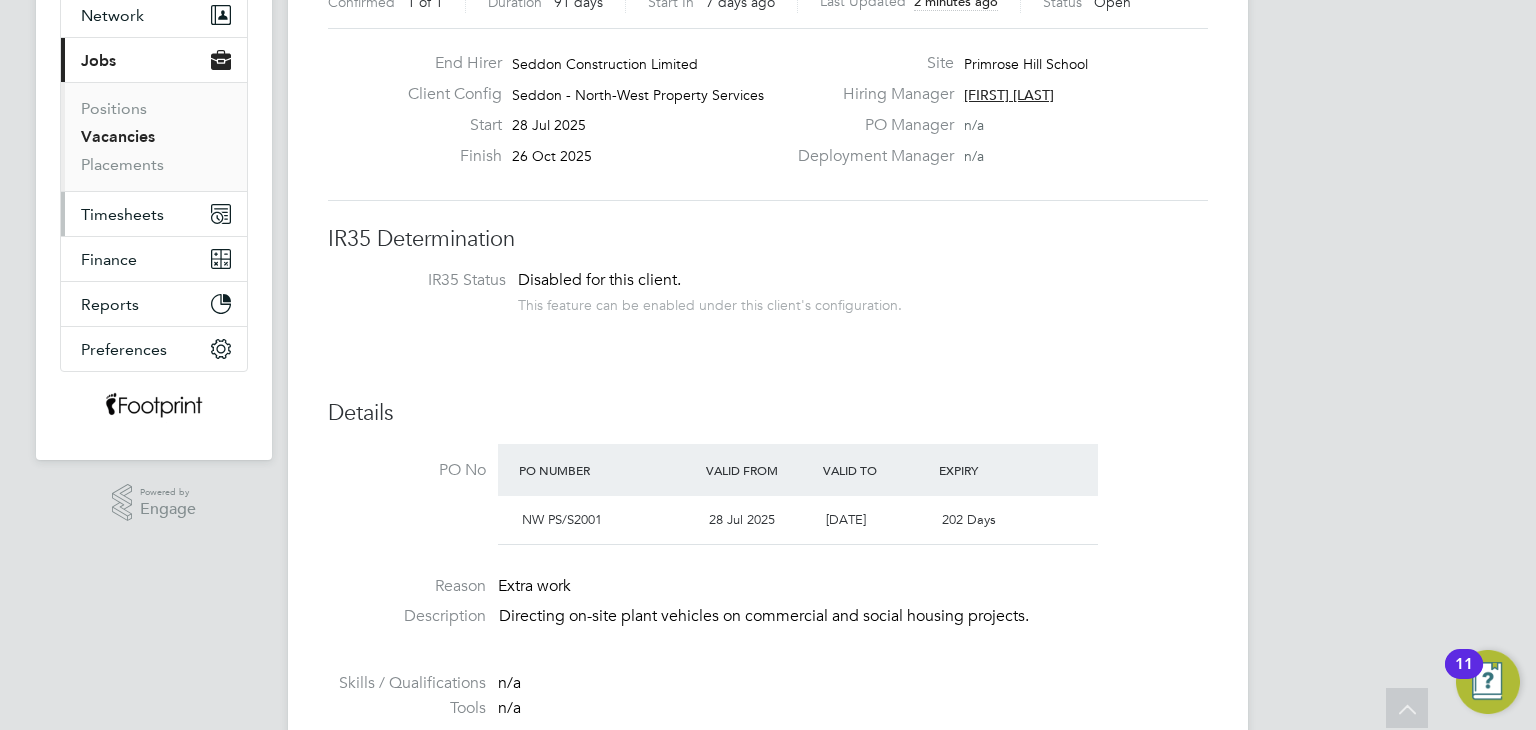 click on "Timesheets" at bounding box center (122, 214) 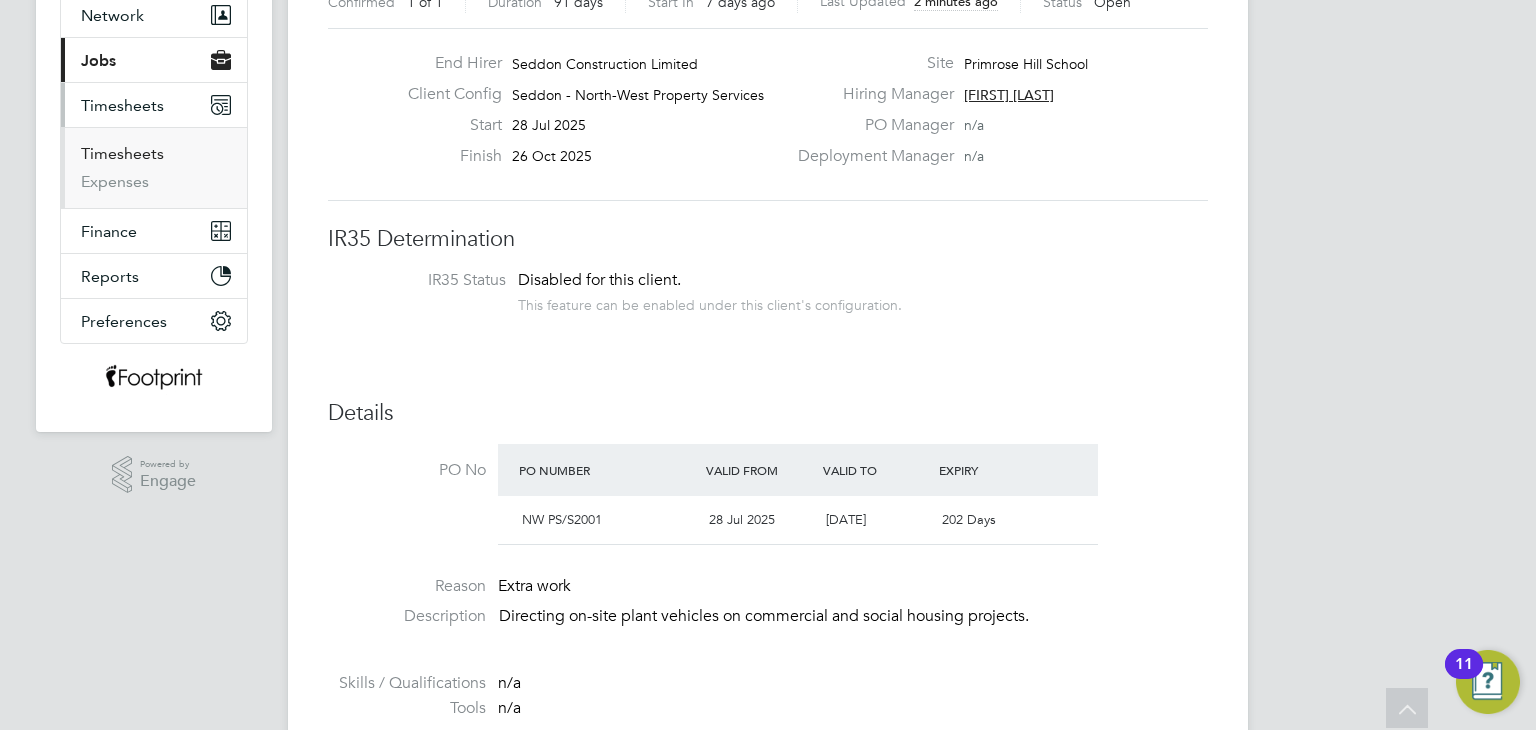 click on "Timesheets" at bounding box center [122, 153] 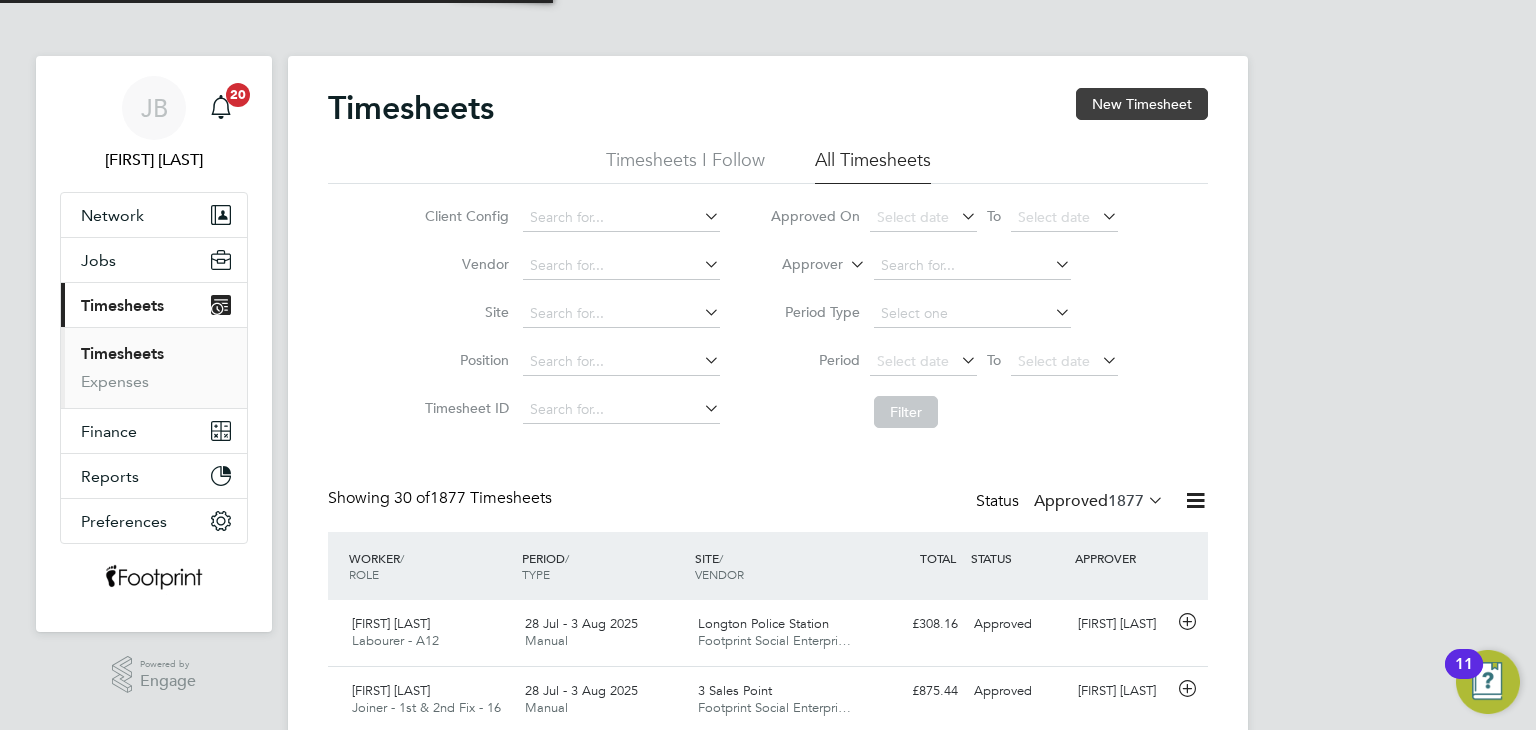 click on "New Timesheet" 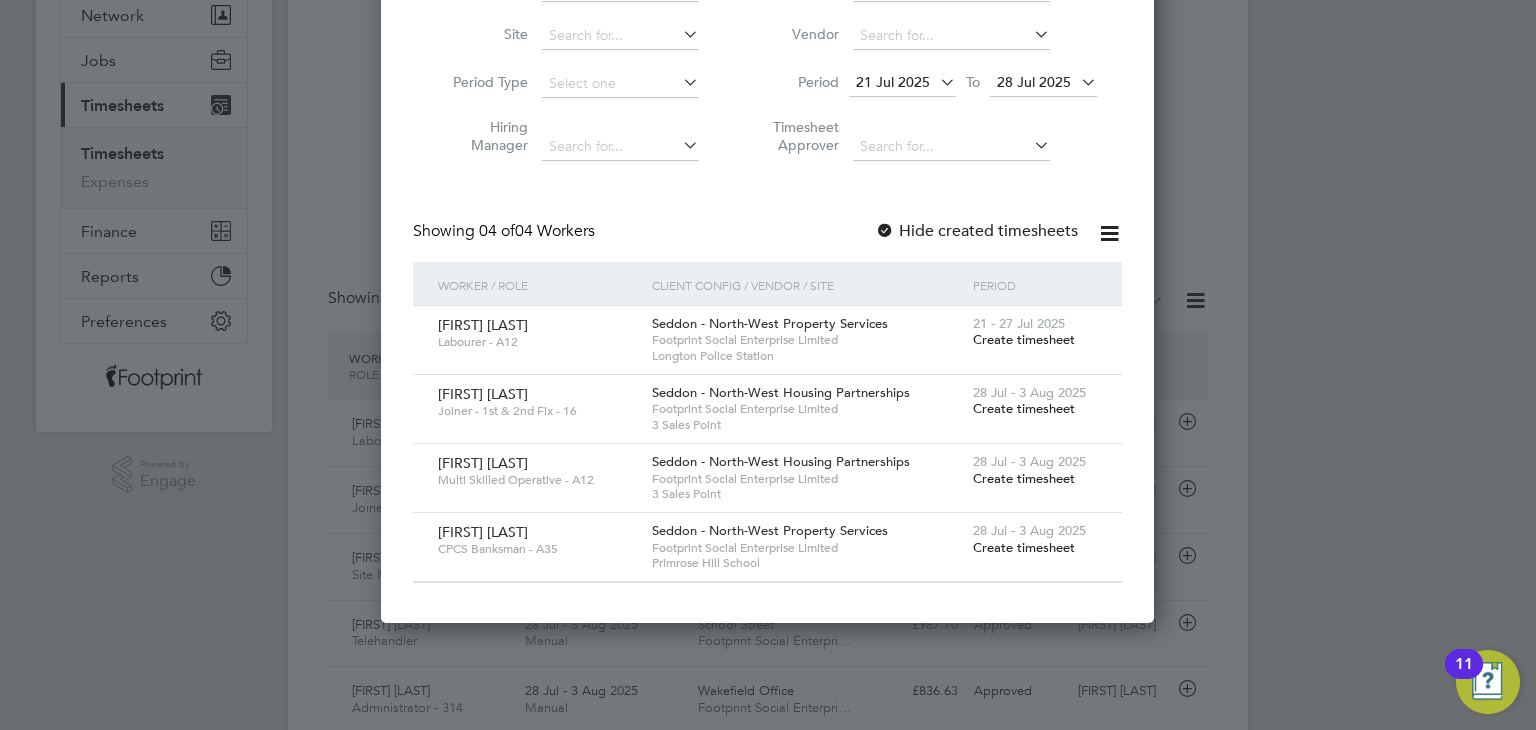 click on "Create timesheet" at bounding box center (1024, 547) 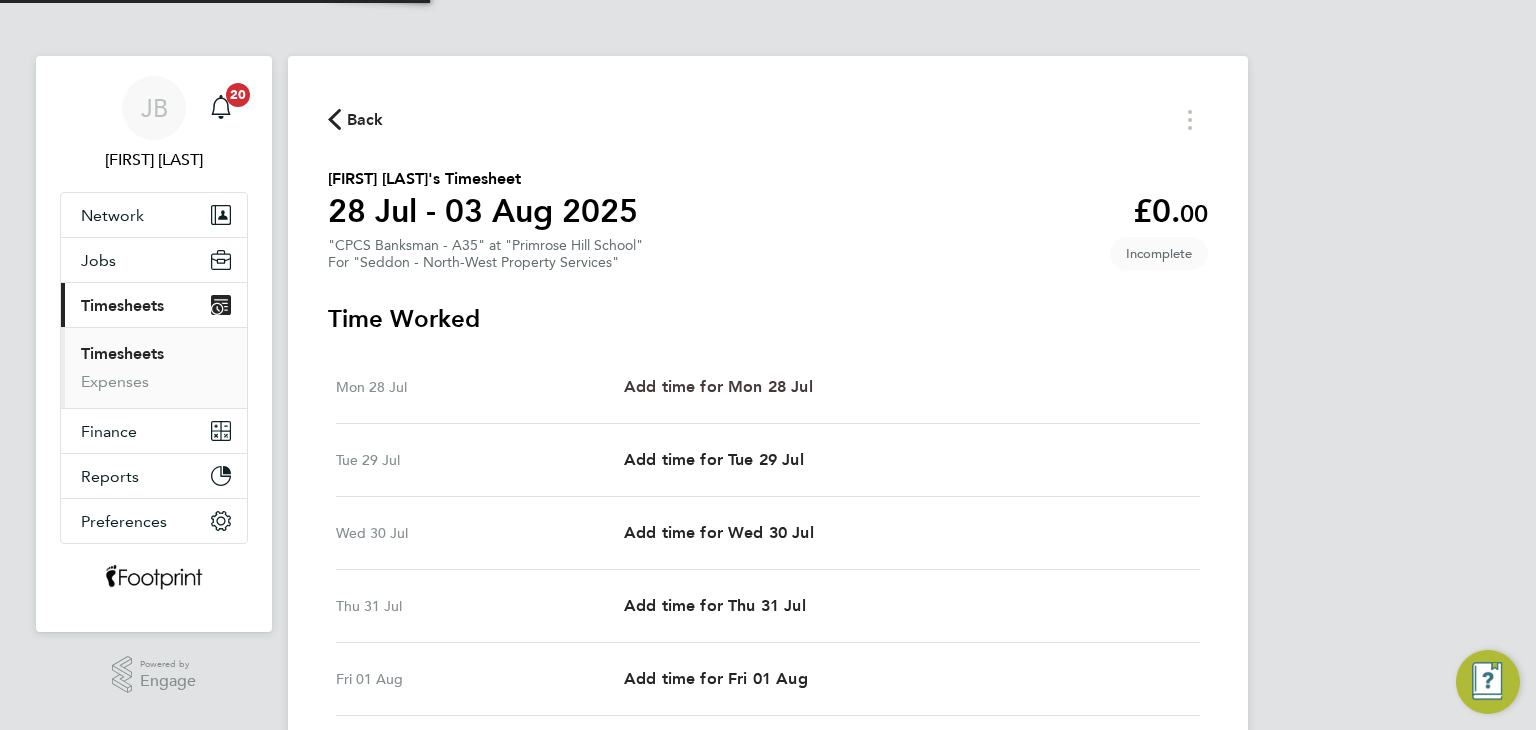 click on "Add time for Mon 28 Jul" at bounding box center [718, 386] 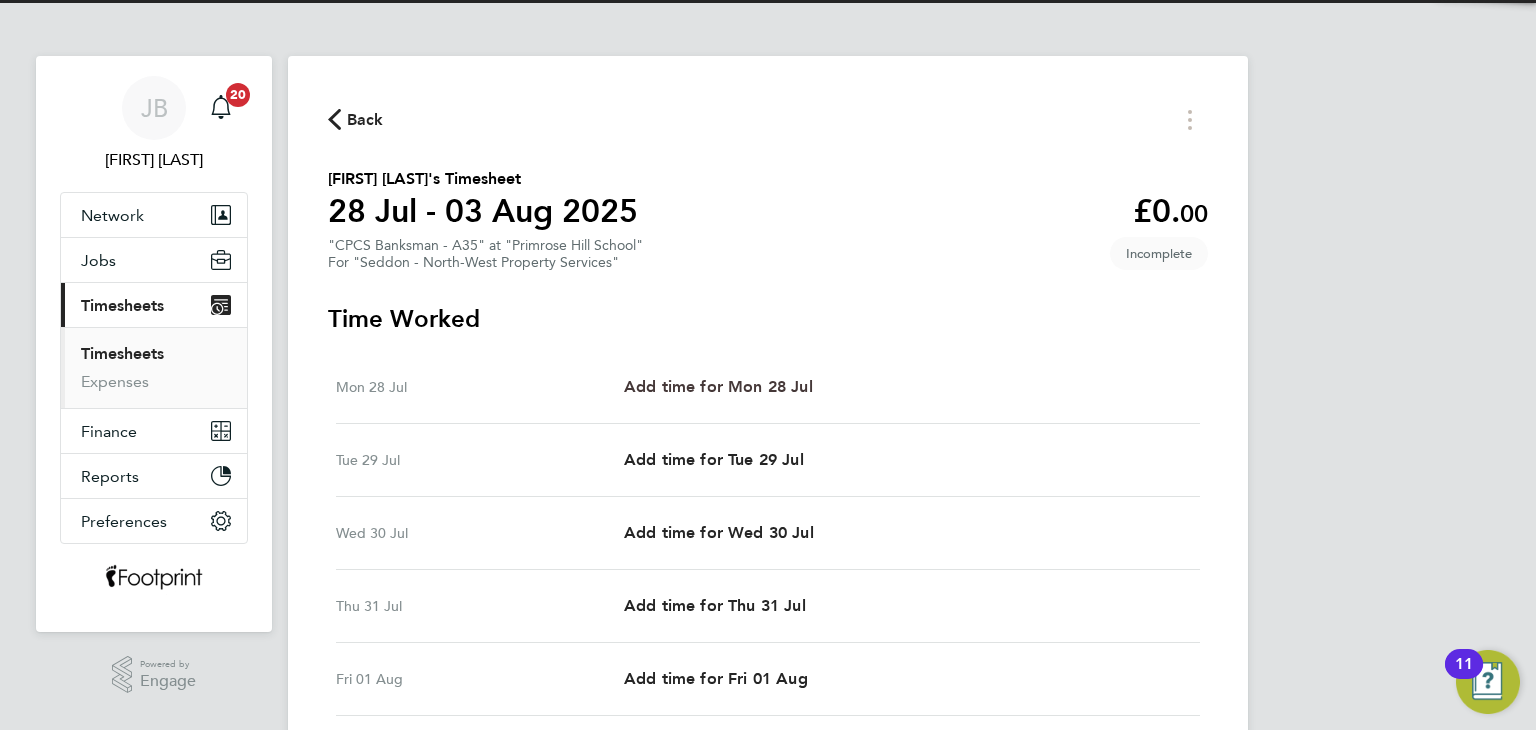 select on "30" 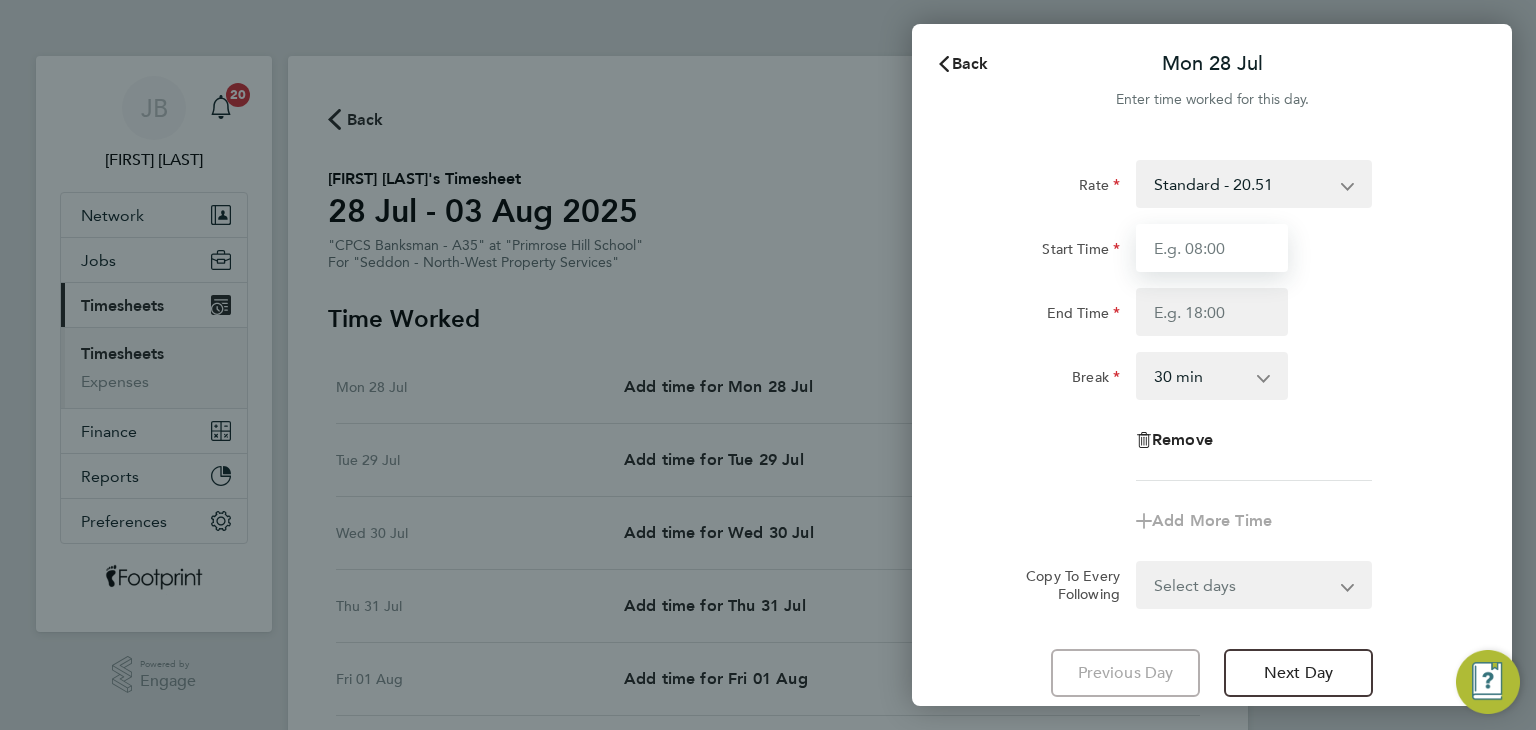 click on "Start Time" at bounding box center [1212, 248] 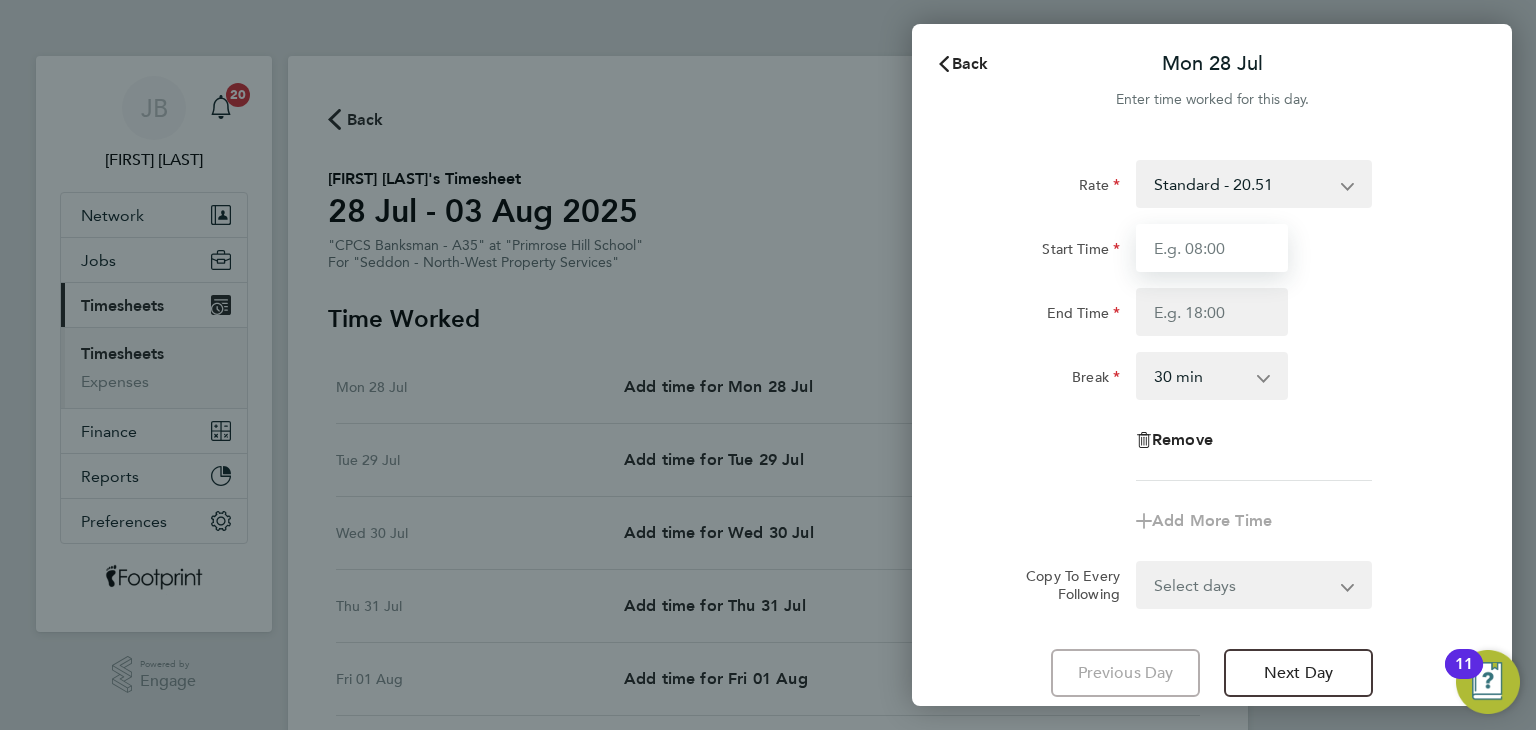 type on "07:00" 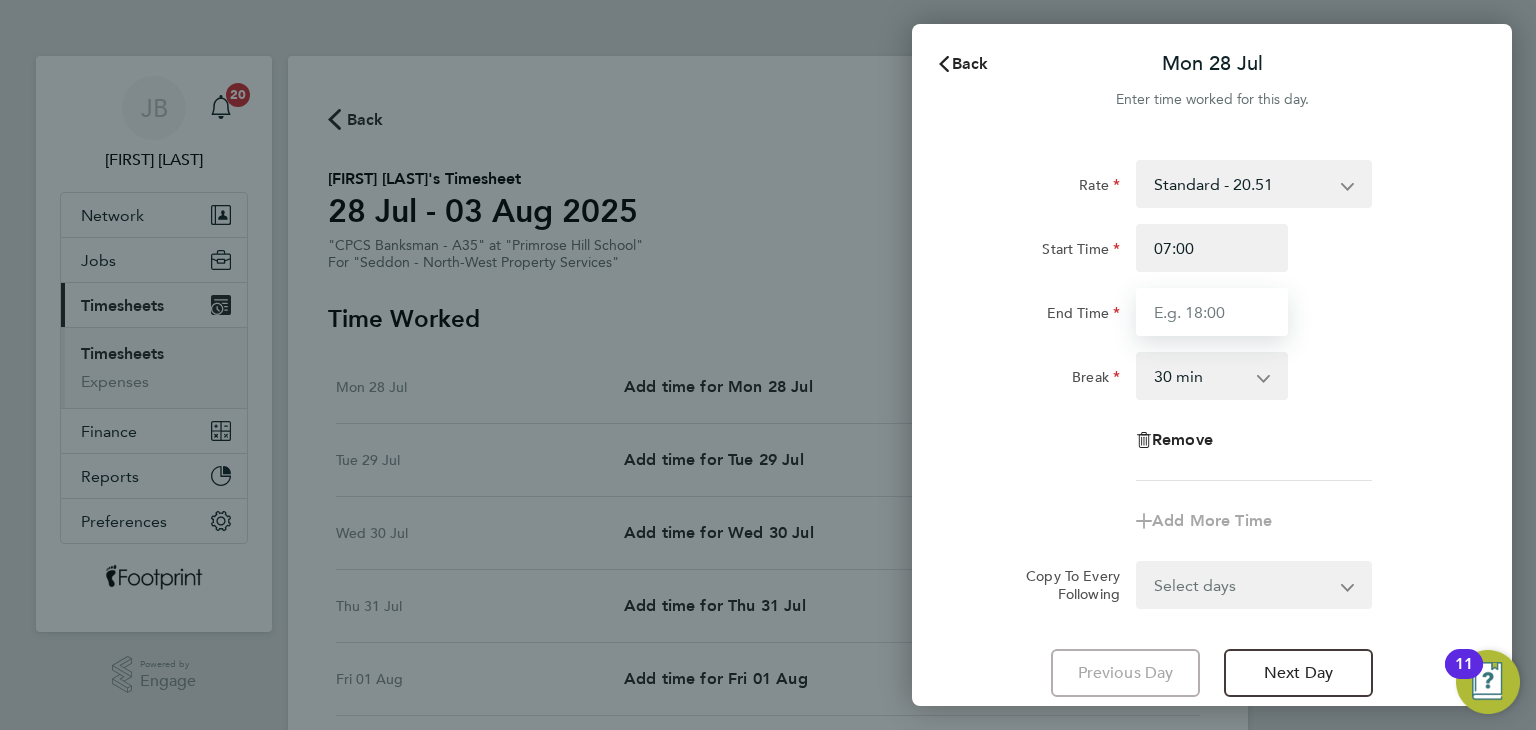 click on "End Time" at bounding box center [1212, 312] 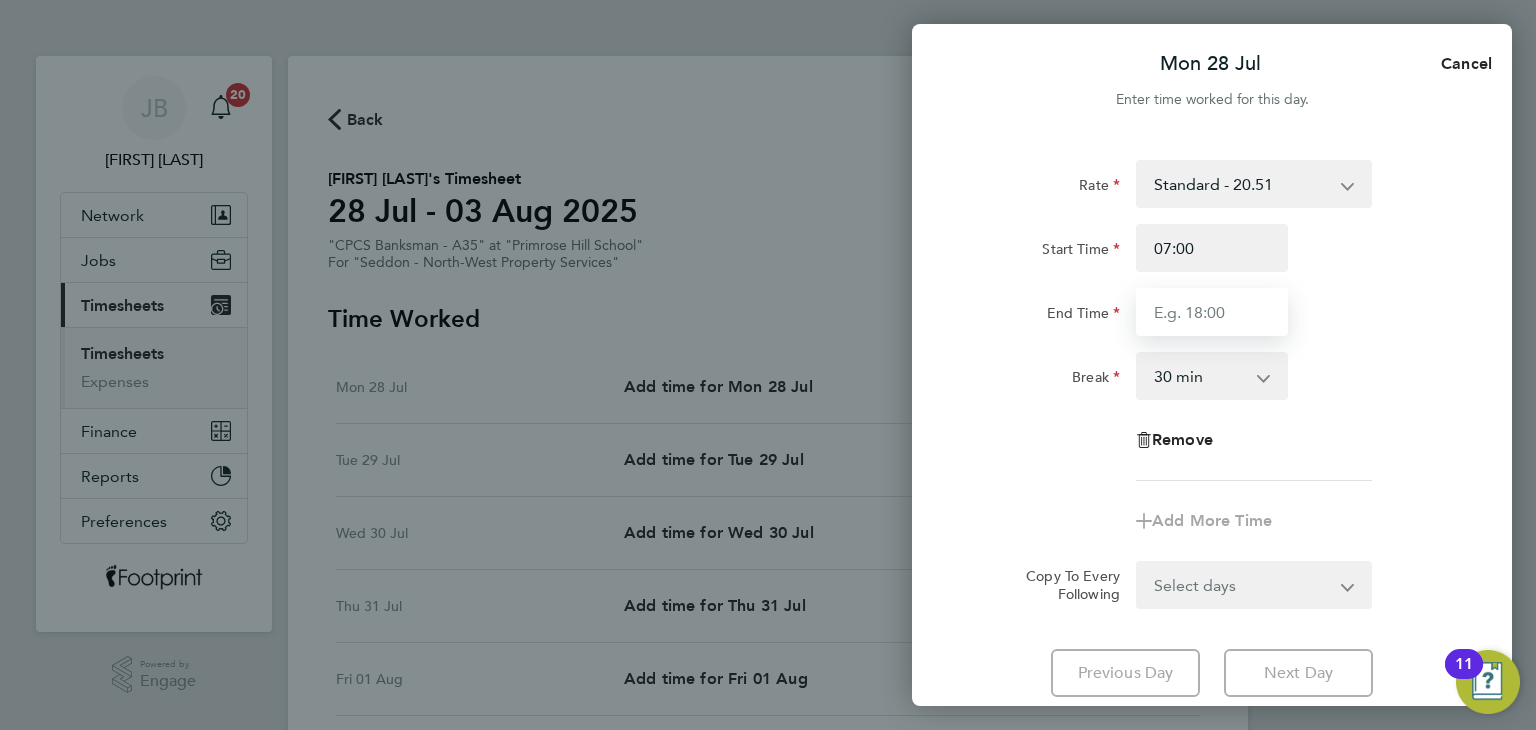 type on "16:30" 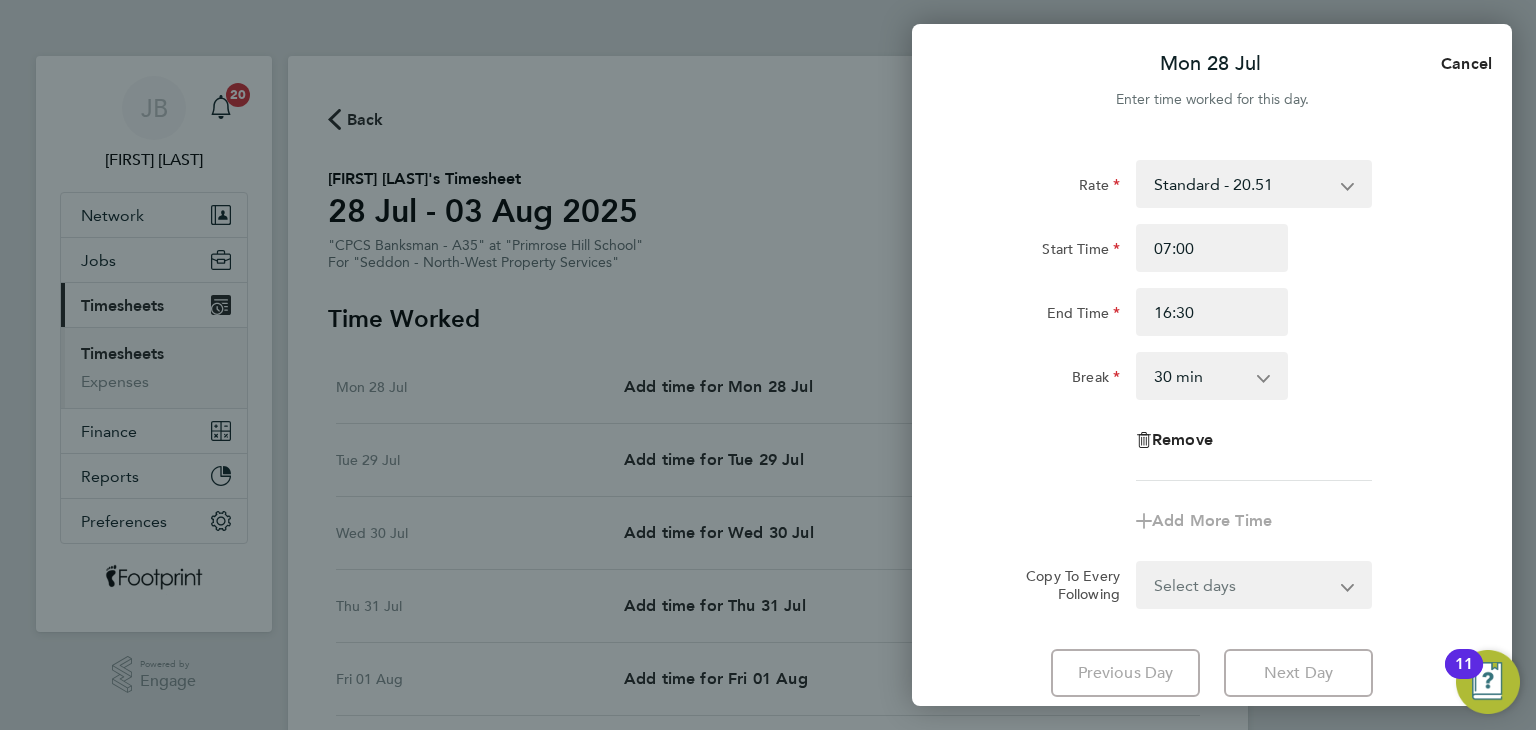 click on "Rate  Standard - 20.51
Start Time 07:00 End Time 16:30 Break  0 min   15 min   30 min   45 min   60 min   75 min   90 min
Remove
Add More Time  Copy To Every Following  Select days   Day   Weekday (Mon-Fri)   Weekend (Sat-Sun)   Tuesday   Wednesday   Thursday   Friday   Saturday   Sunday" 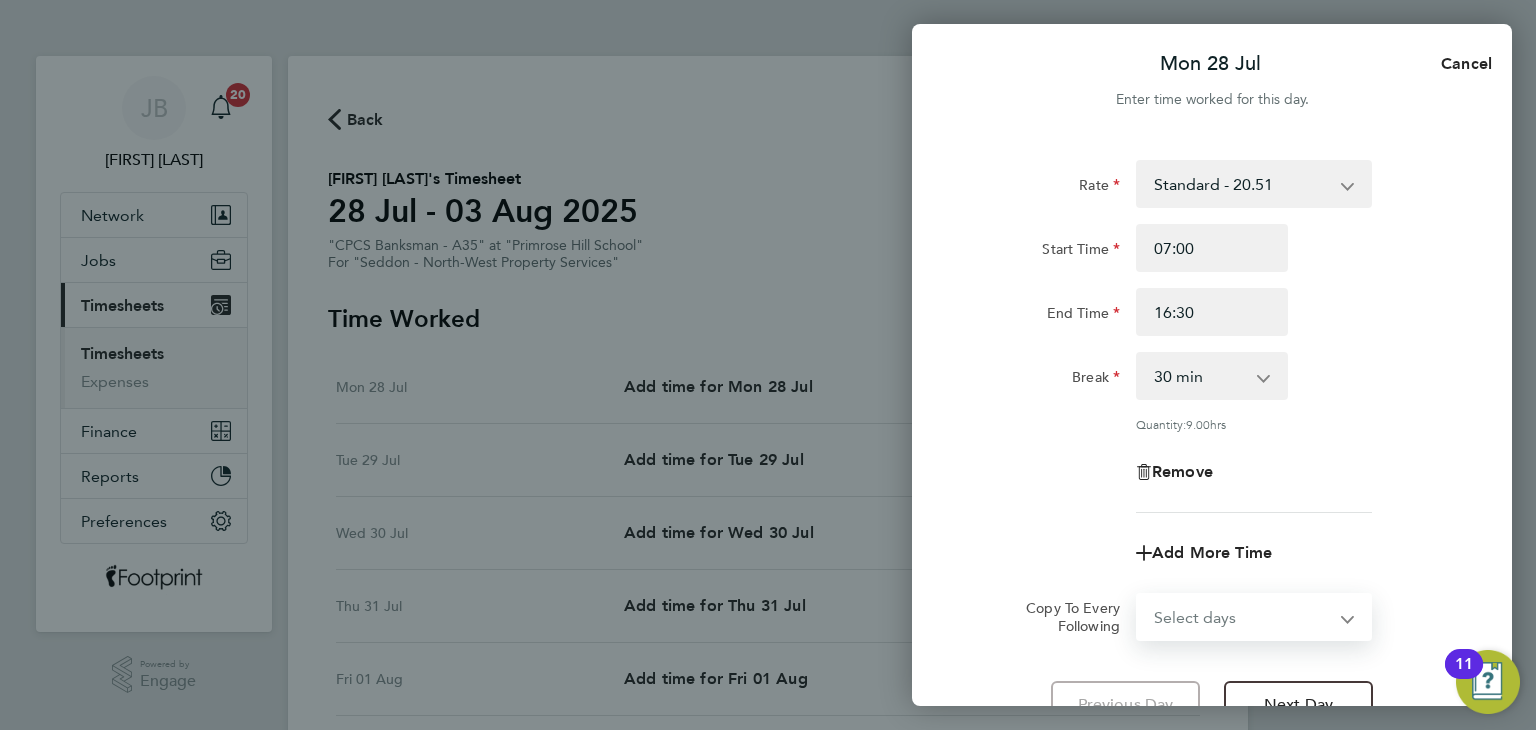select on "WEEKDAY" 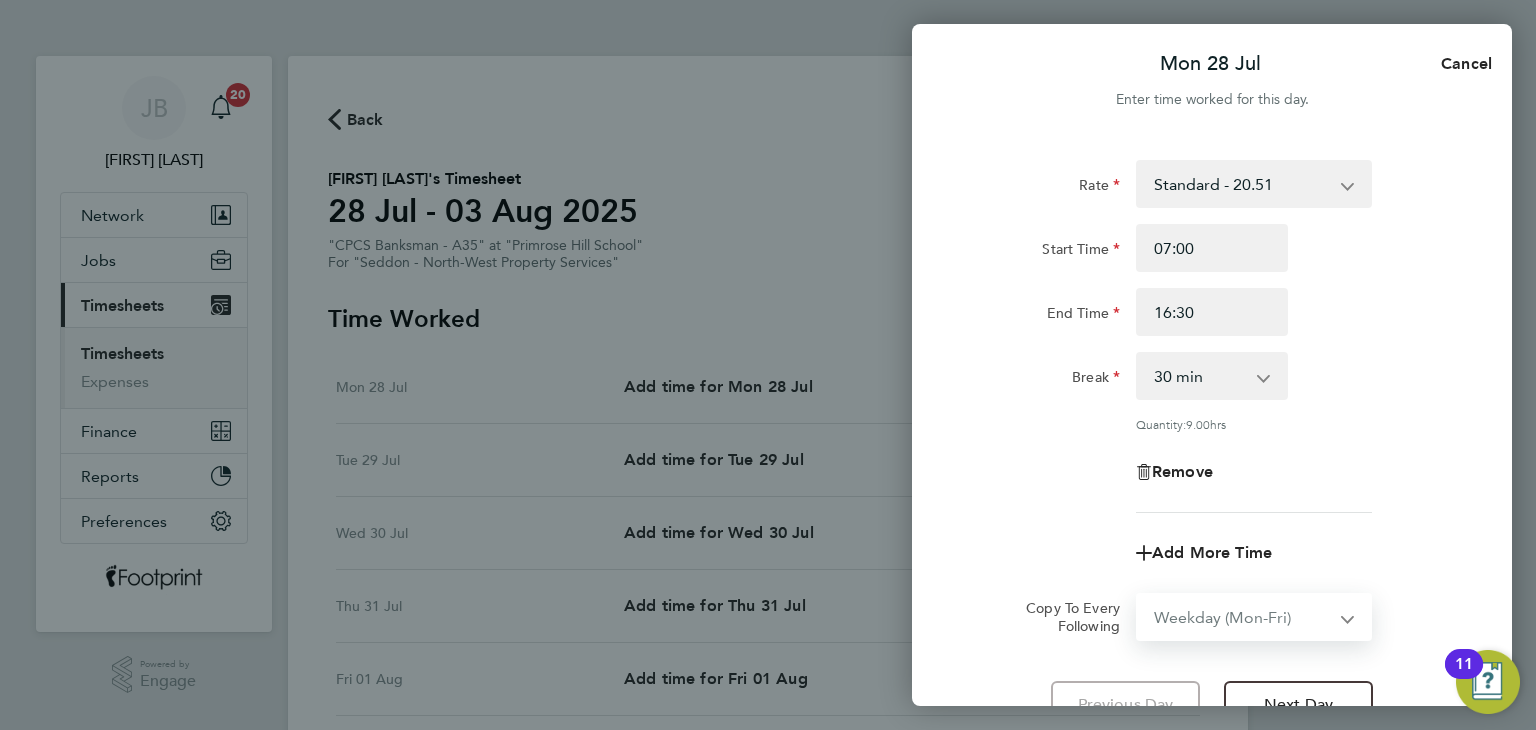click on "Select days   Day   Weekday (Mon-Fri)   Weekend (Sat-Sun)   Tuesday   Wednesday   Thursday   Friday   Saturday   Sunday" at bounding box center [1243, 617] 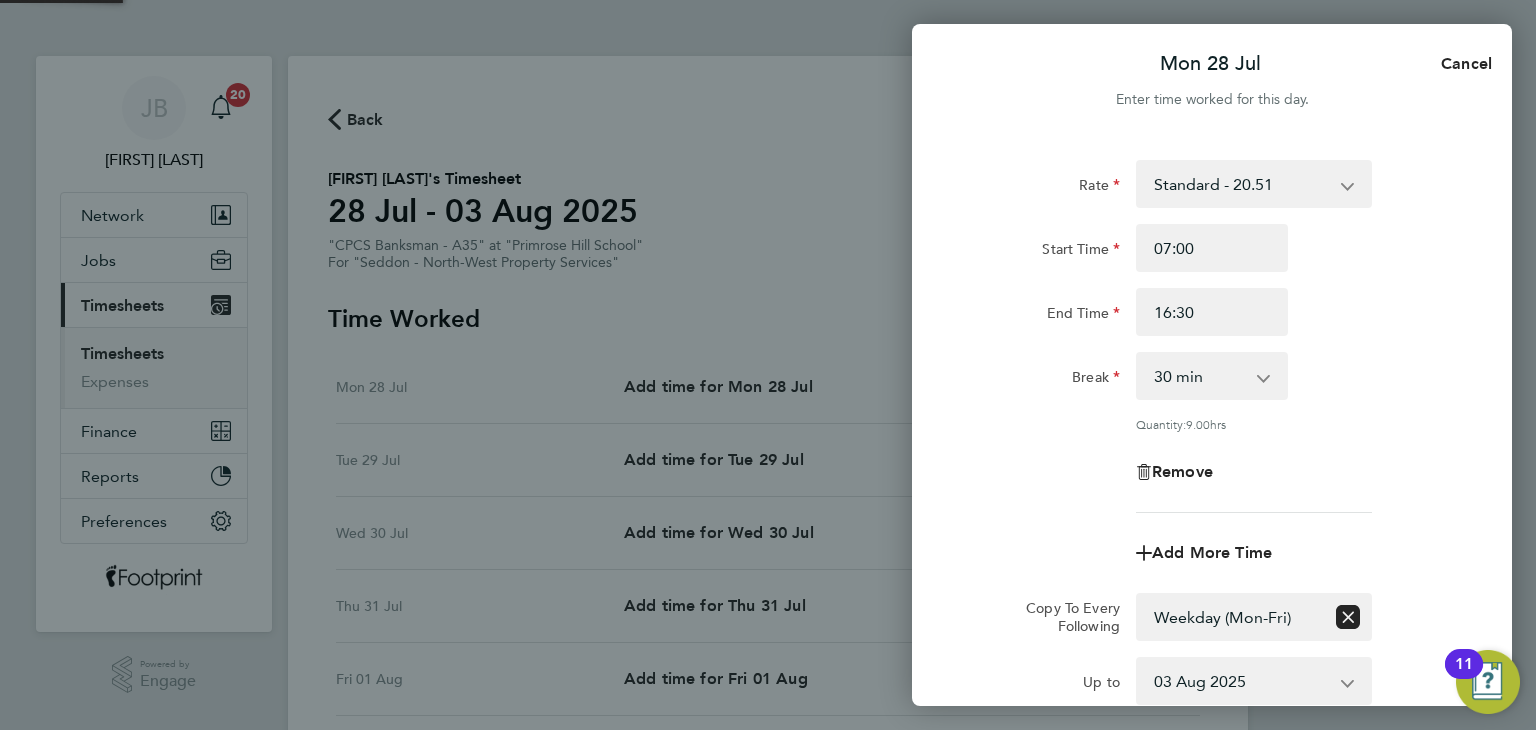 click on "Rate  Standard - 20.51
Start Time 07:00 End Time 16:30 Break  0 min   15 min   30 min   45 min   60 min   75 min   90 min
Quantity:  9.00  hrs
Remove" 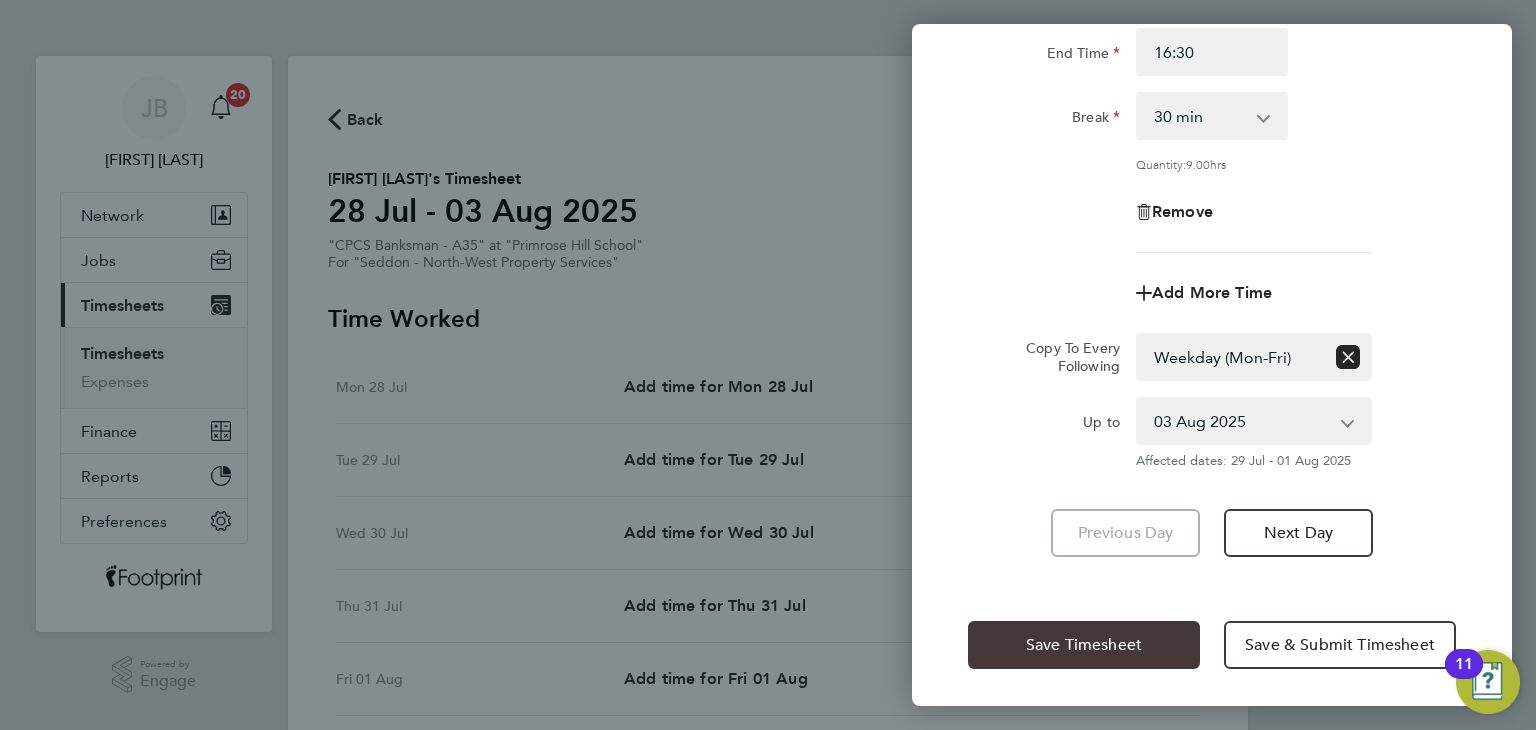 click on "Save Timesheet" 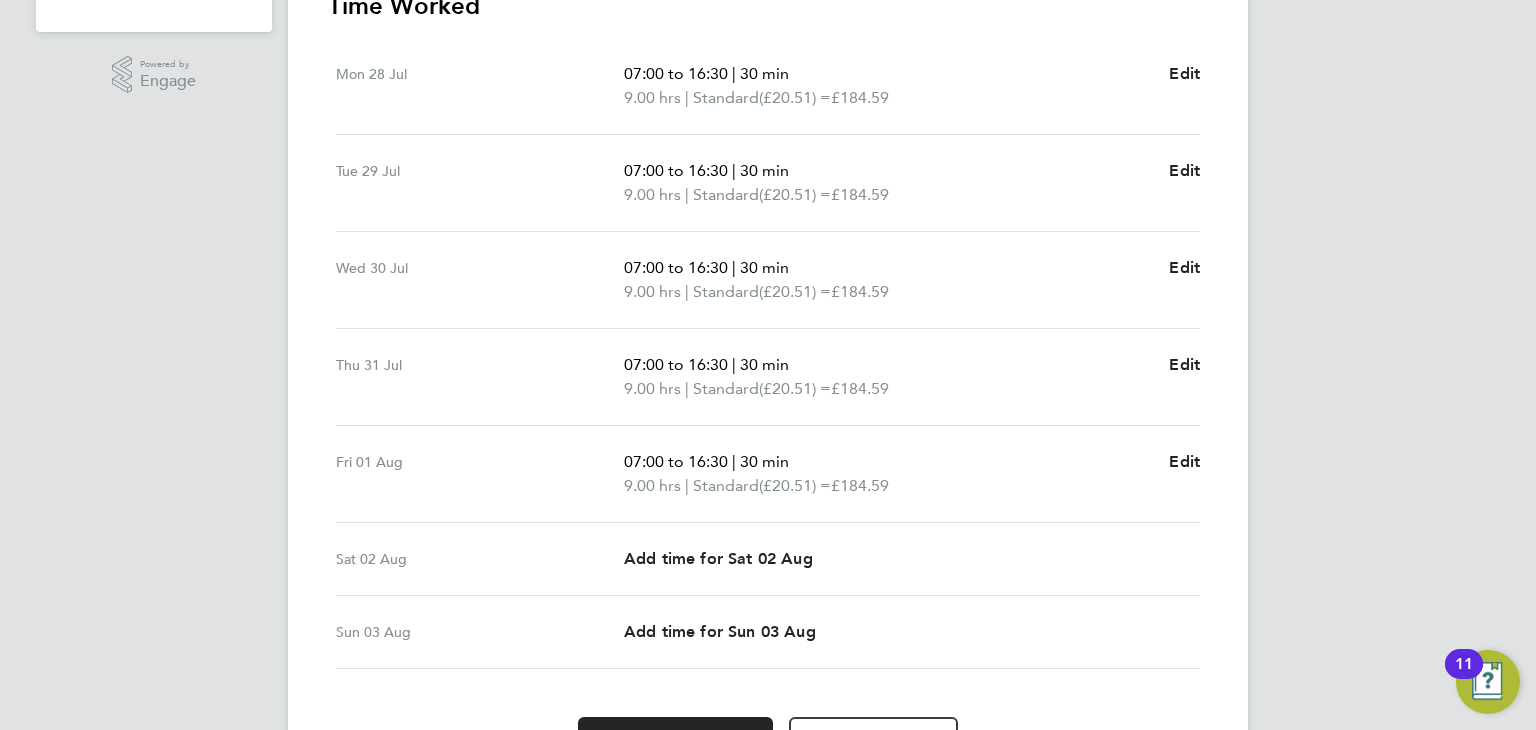 click on "07:00 to 16:30   |   30 min   9.00 hrs   |   Standard   (£20.51) =   £184.59   Edit" at bounding box center (912, 474) 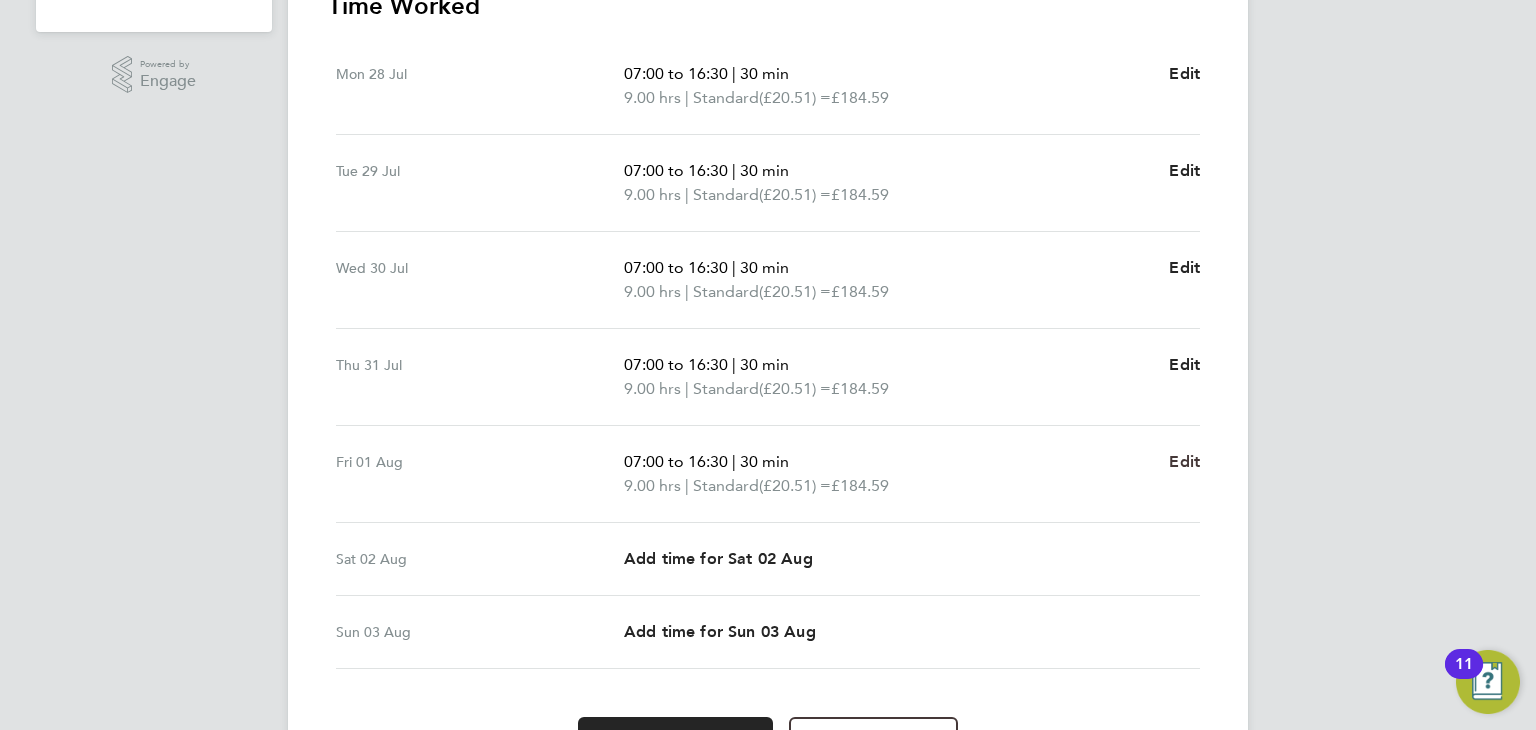 click on "Edit" at bounding box center [1184, 461] 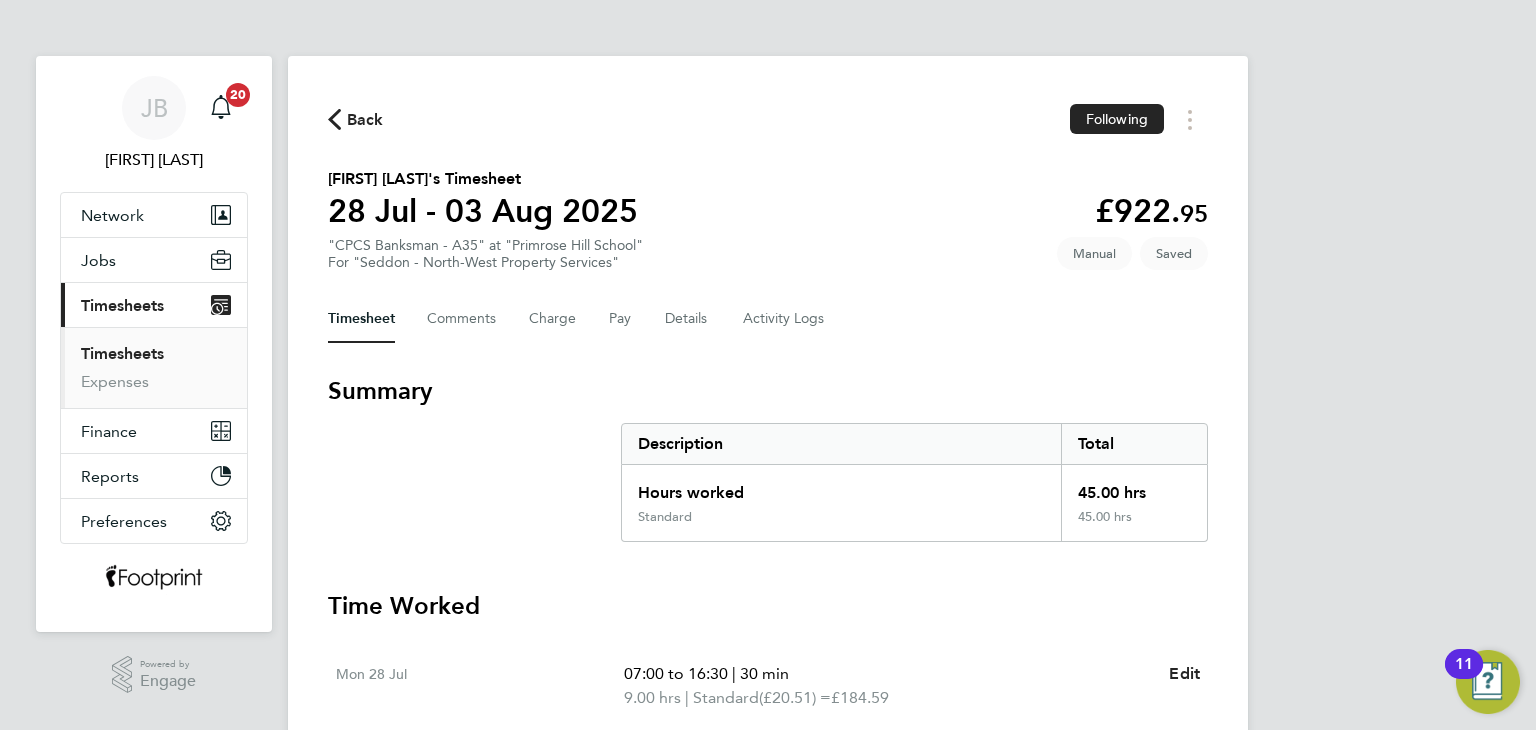 select on "30" 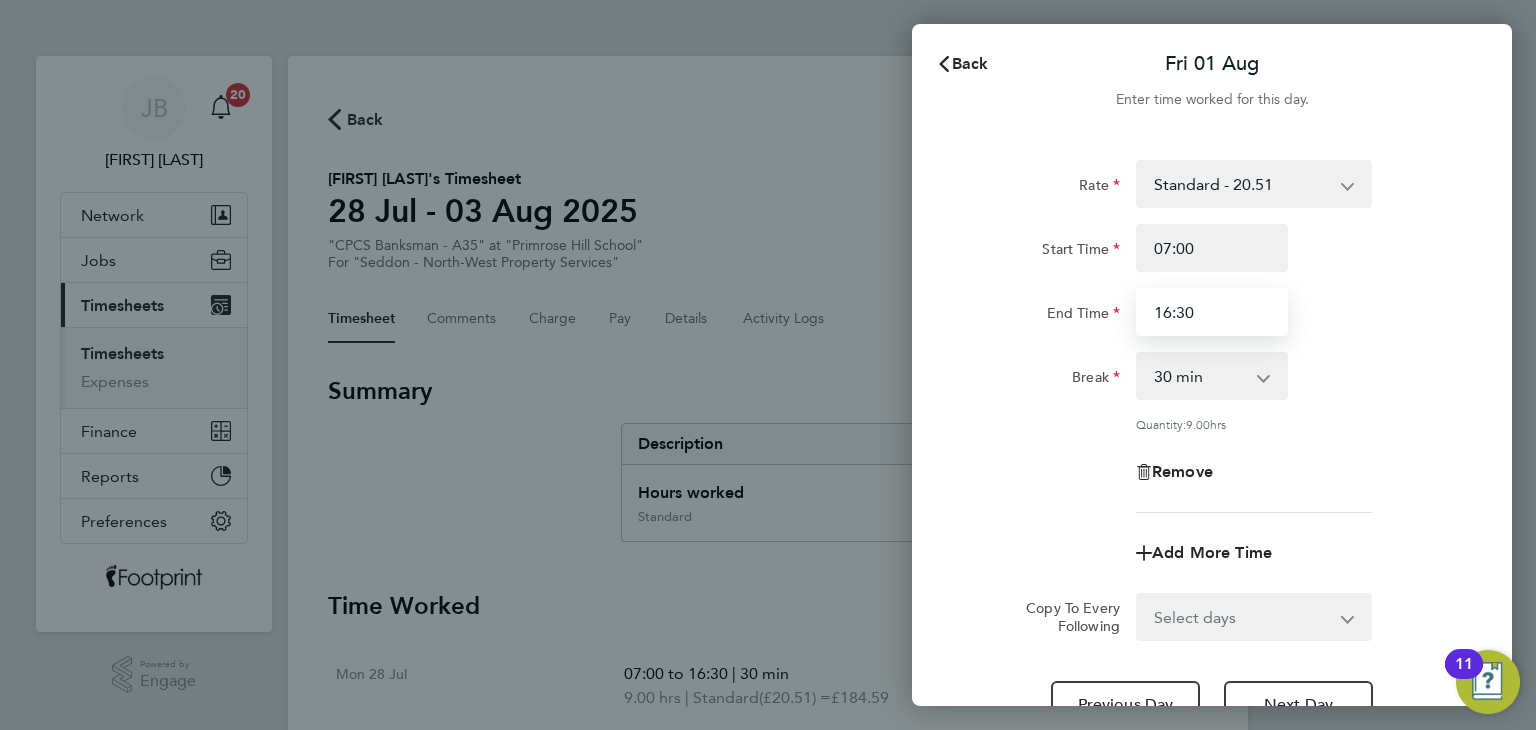 drag, startPoint x: 1218, startPoint y: 328, endPoint x: 1045, endPoint y: 337, distance: 173.23395 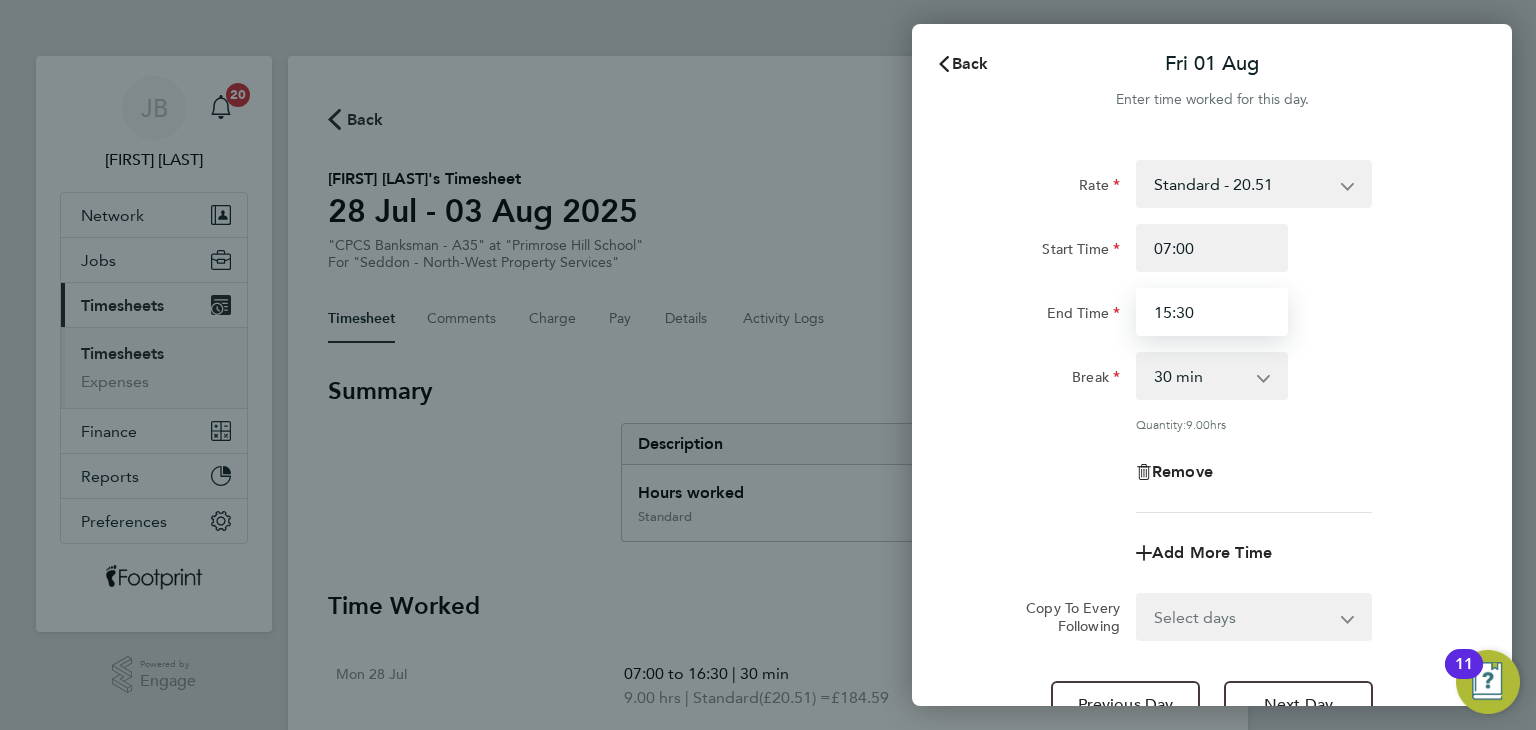 type on "15:30" 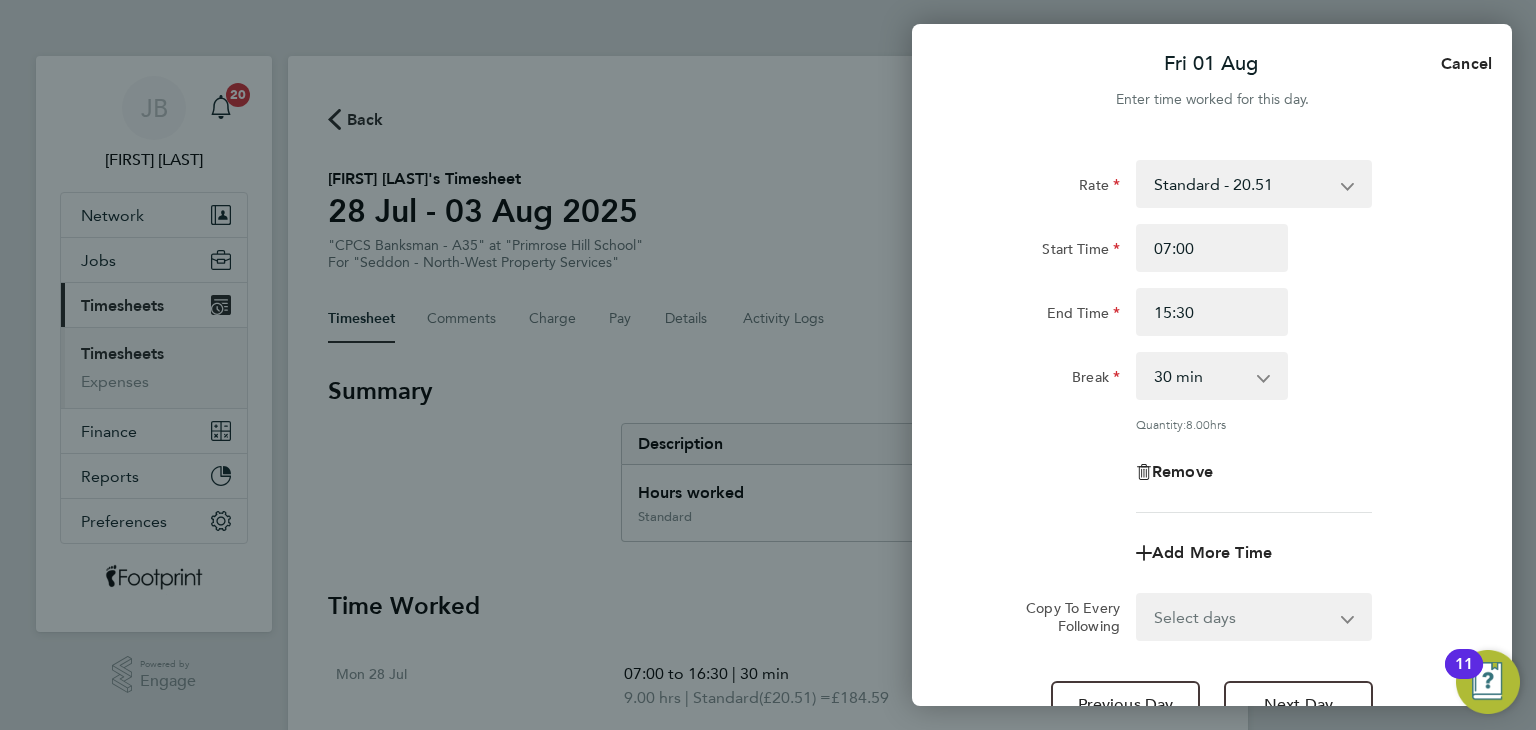 click on "Rate  Standard - 20.51
Start Time 07:00 End Time 15:30 Break  0 min   15 min   30 min   45 min   60 min   75 min   90 min
Quantity:  8.00  hrs
Remove" 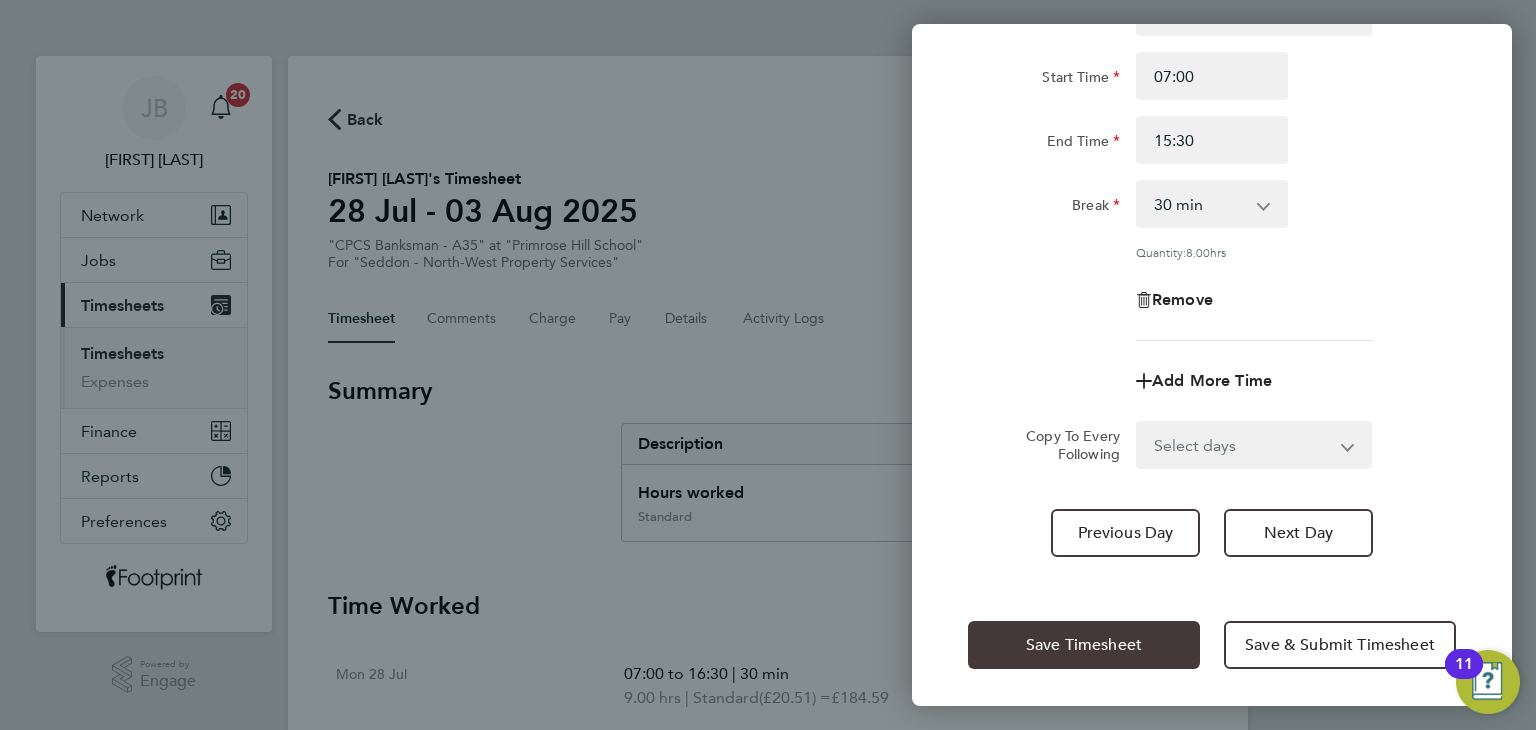 click on "Save Timesheet" 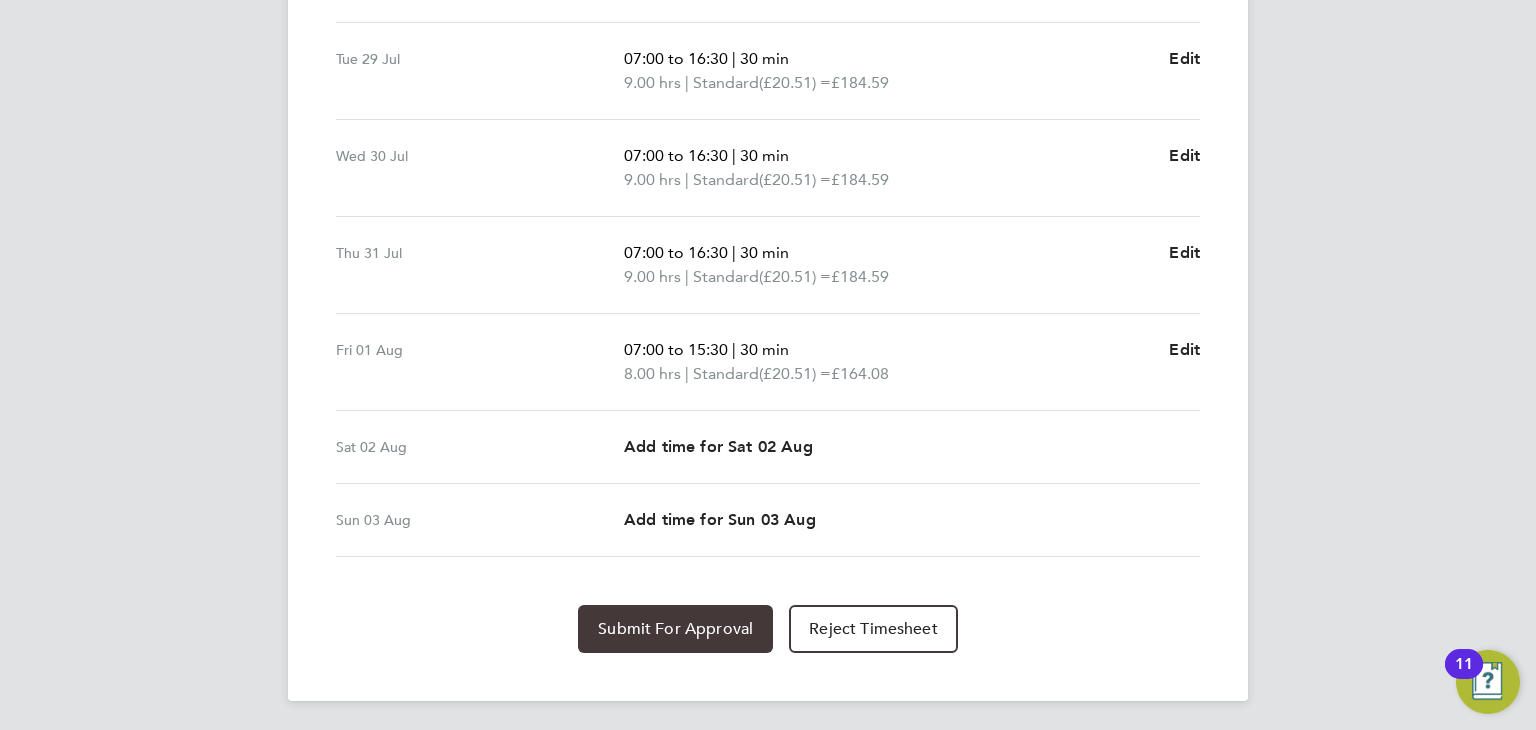 click on "Submit For Approval" 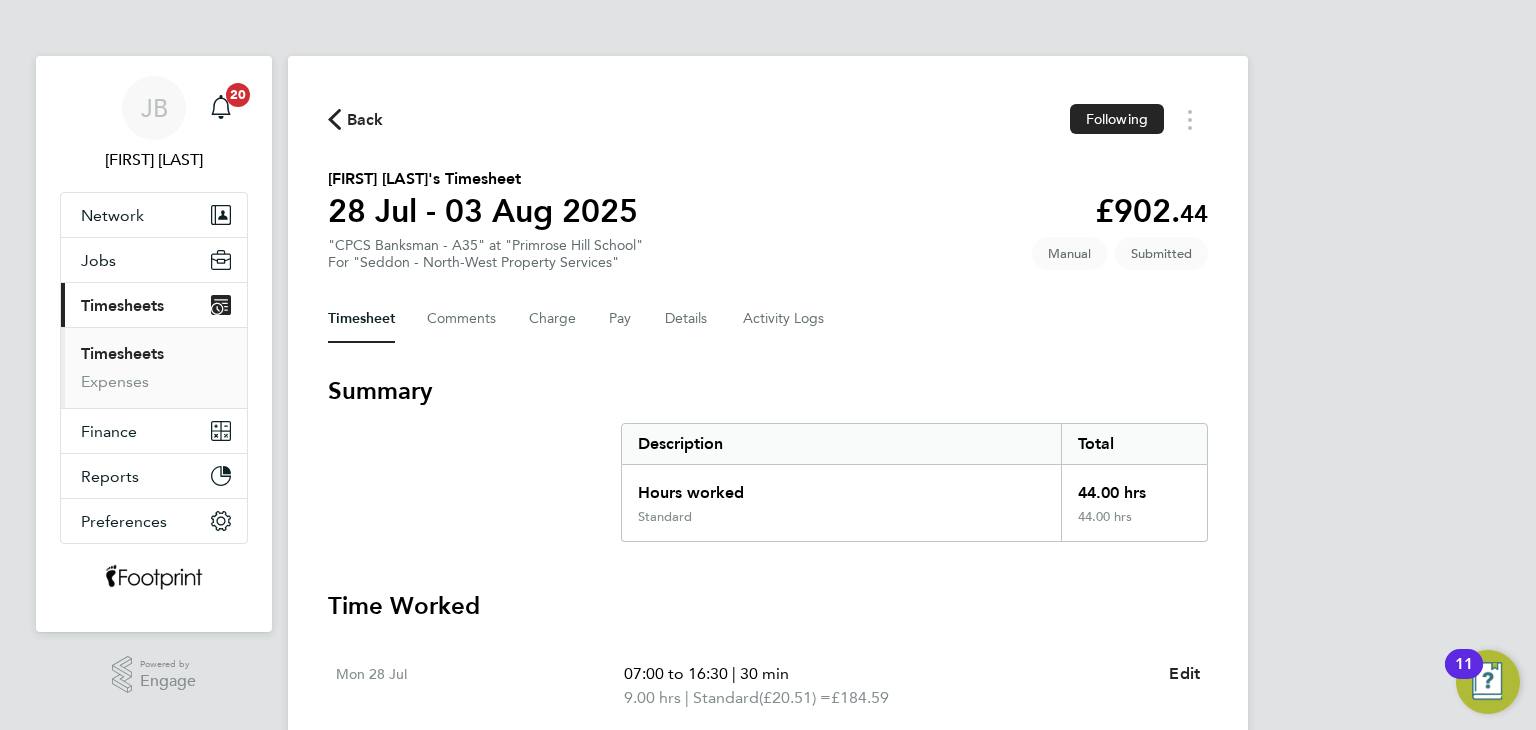 drag, startPoint x: 134, startPoint y: 352, endPoint x: 145, endPoint y: 349, distance: 11.401754 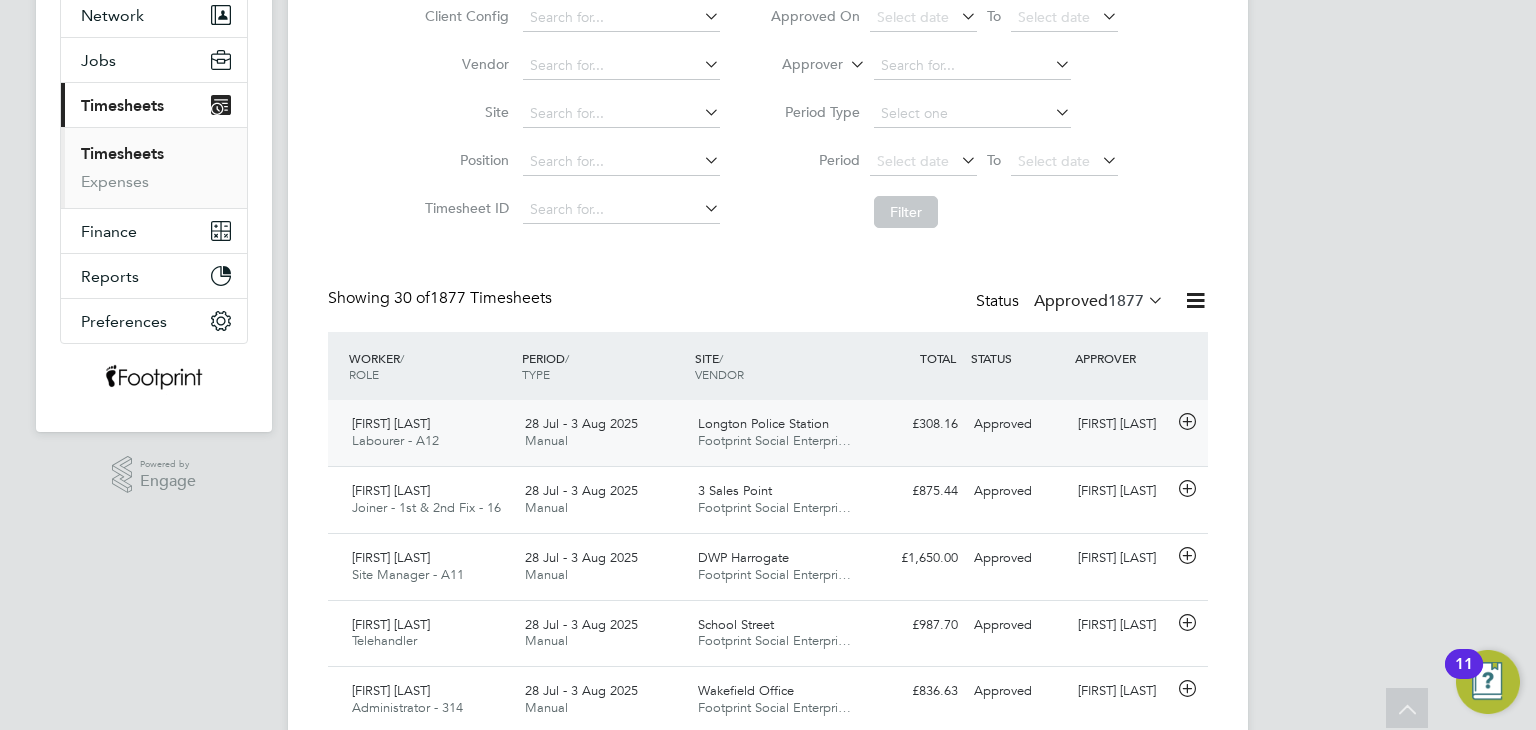 click on "Footprint Social Enterpri…" 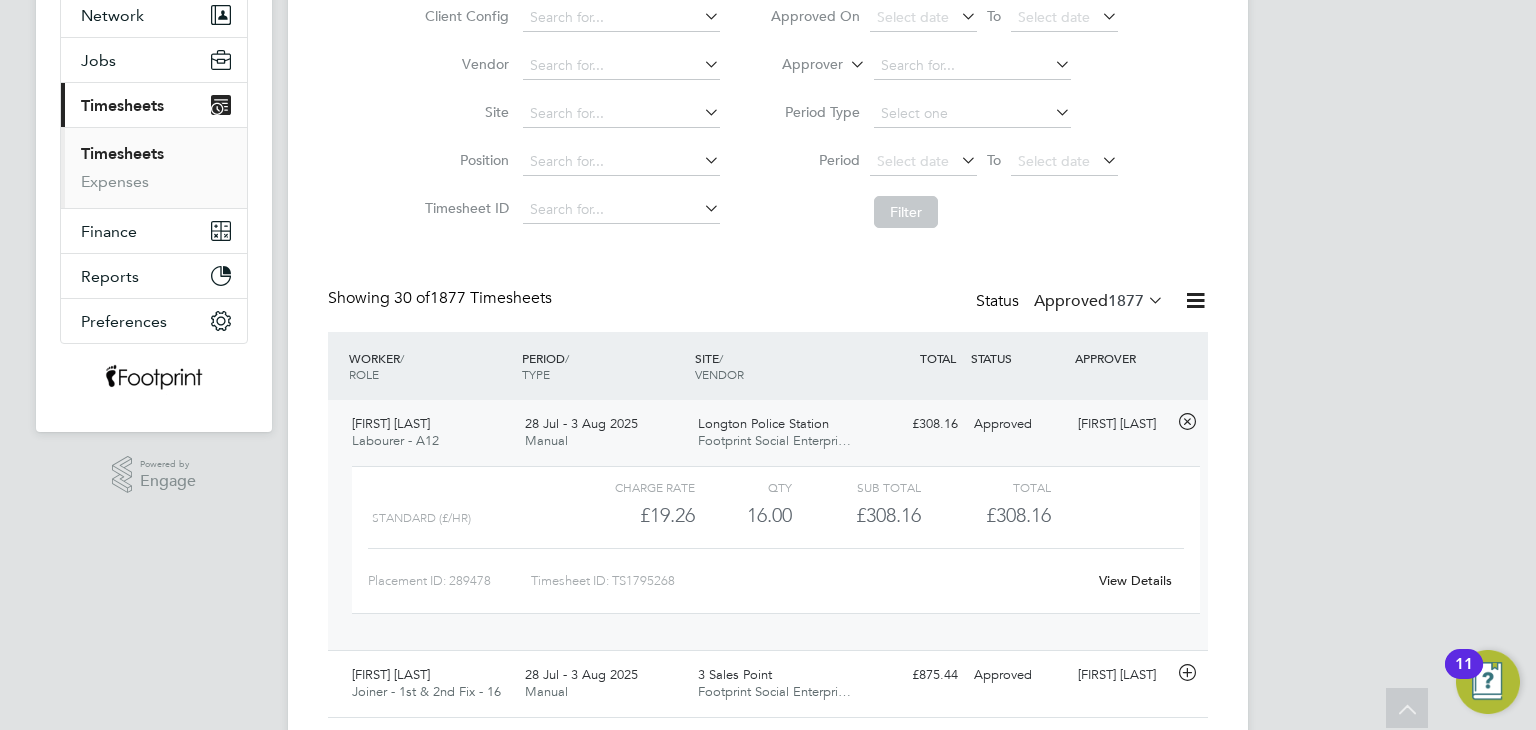 click on "View Details" 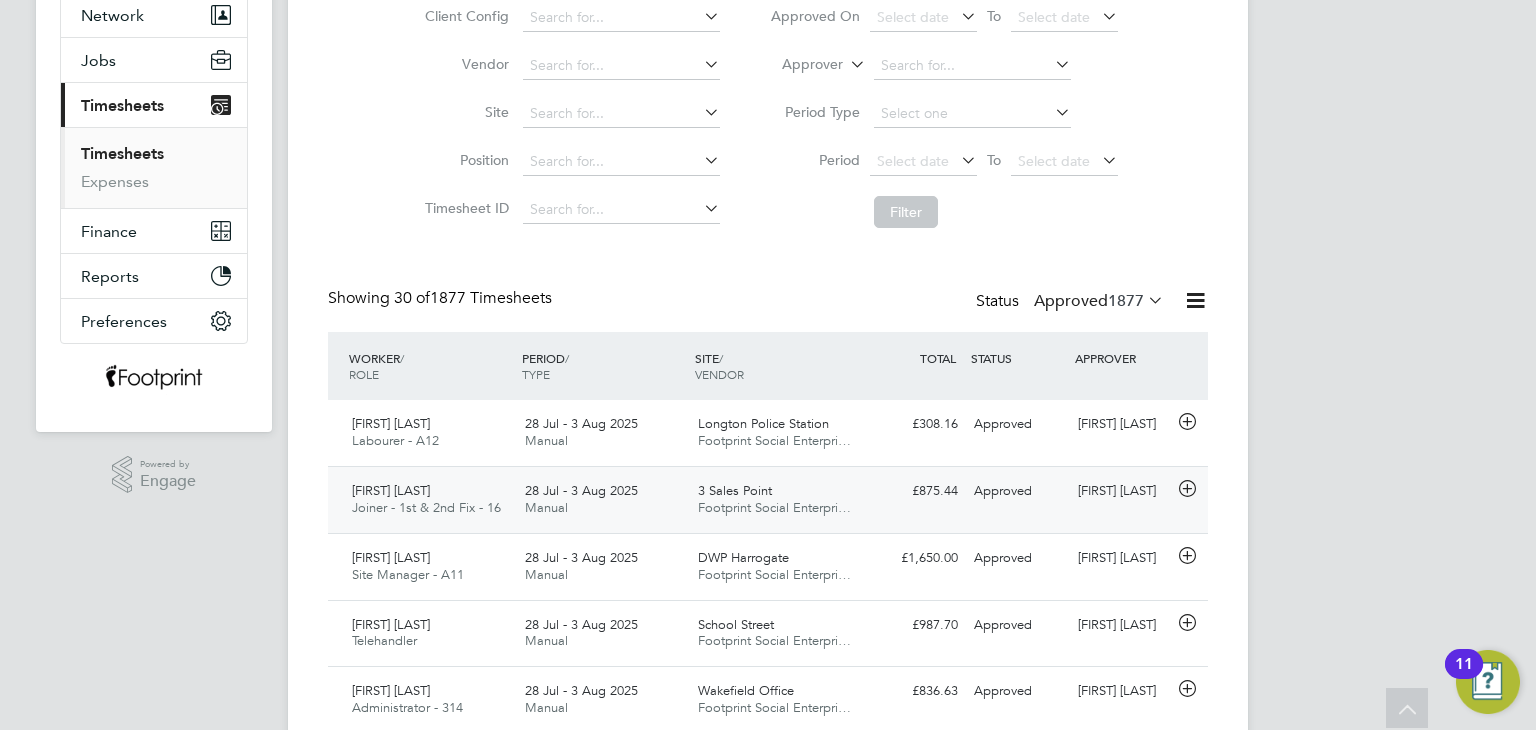 drag, startPoint x: 806, startPoint y: 503, endPoint x: 836, endPoint y: 509, distance: 30.594116 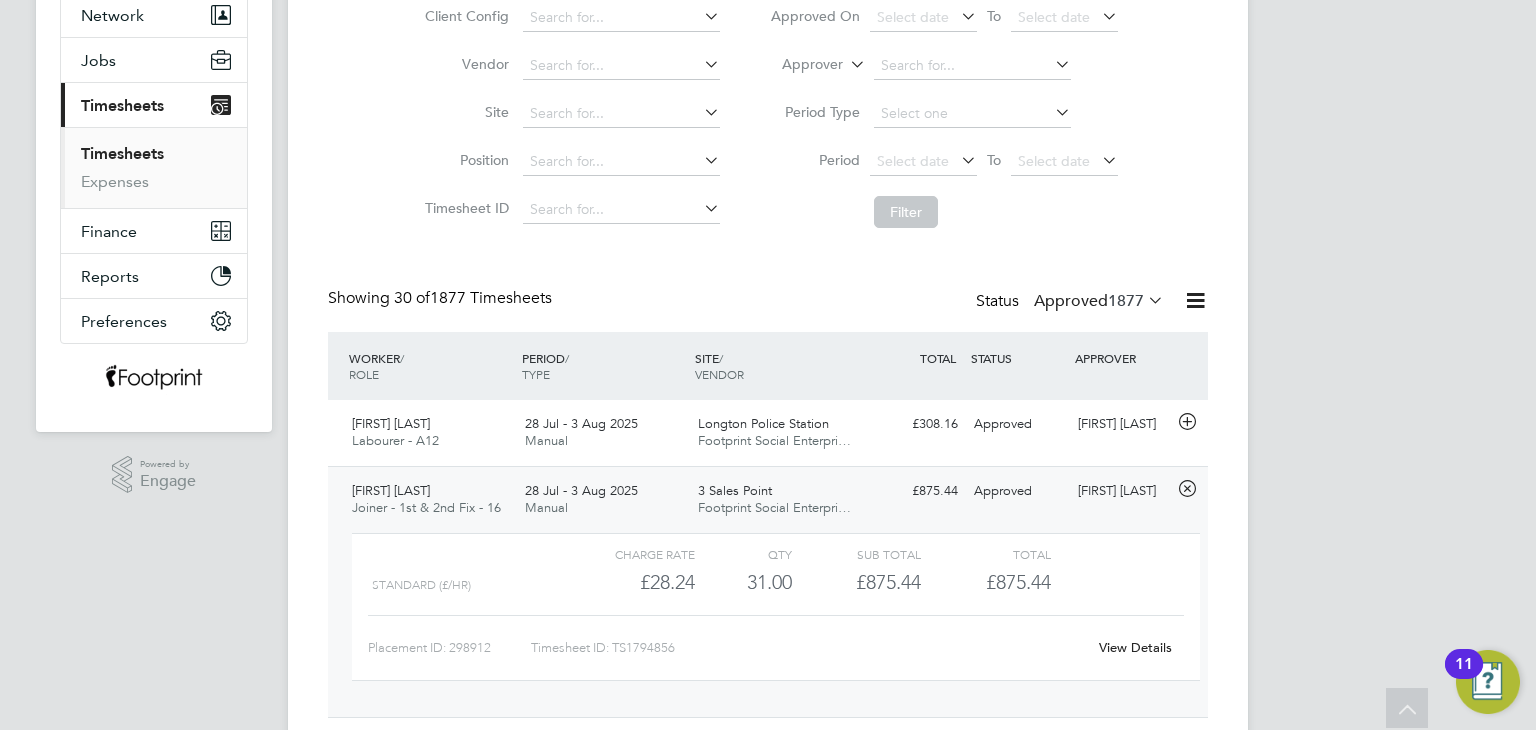 click on "View Details" 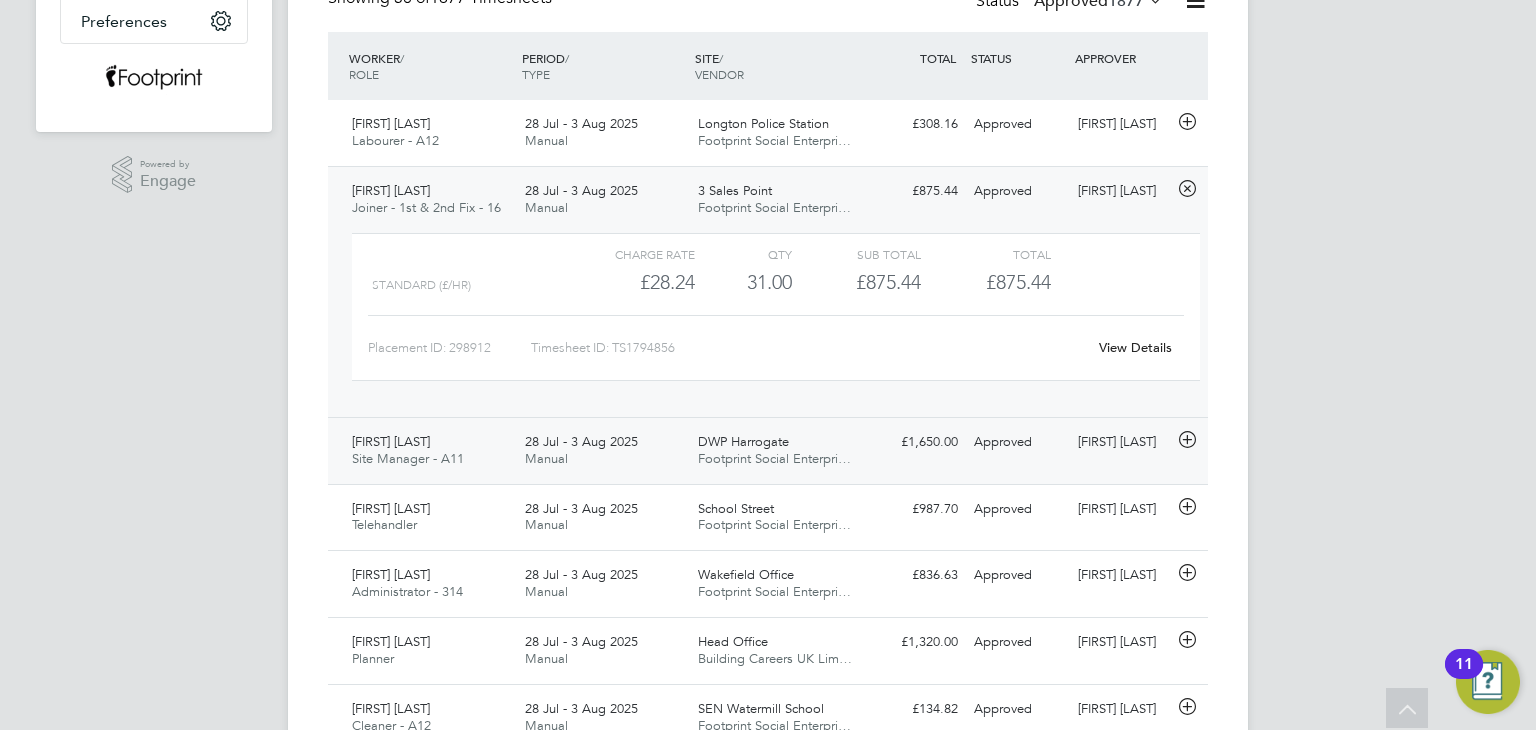 click on "28 Jul - 3 Aug 2025 Manual" 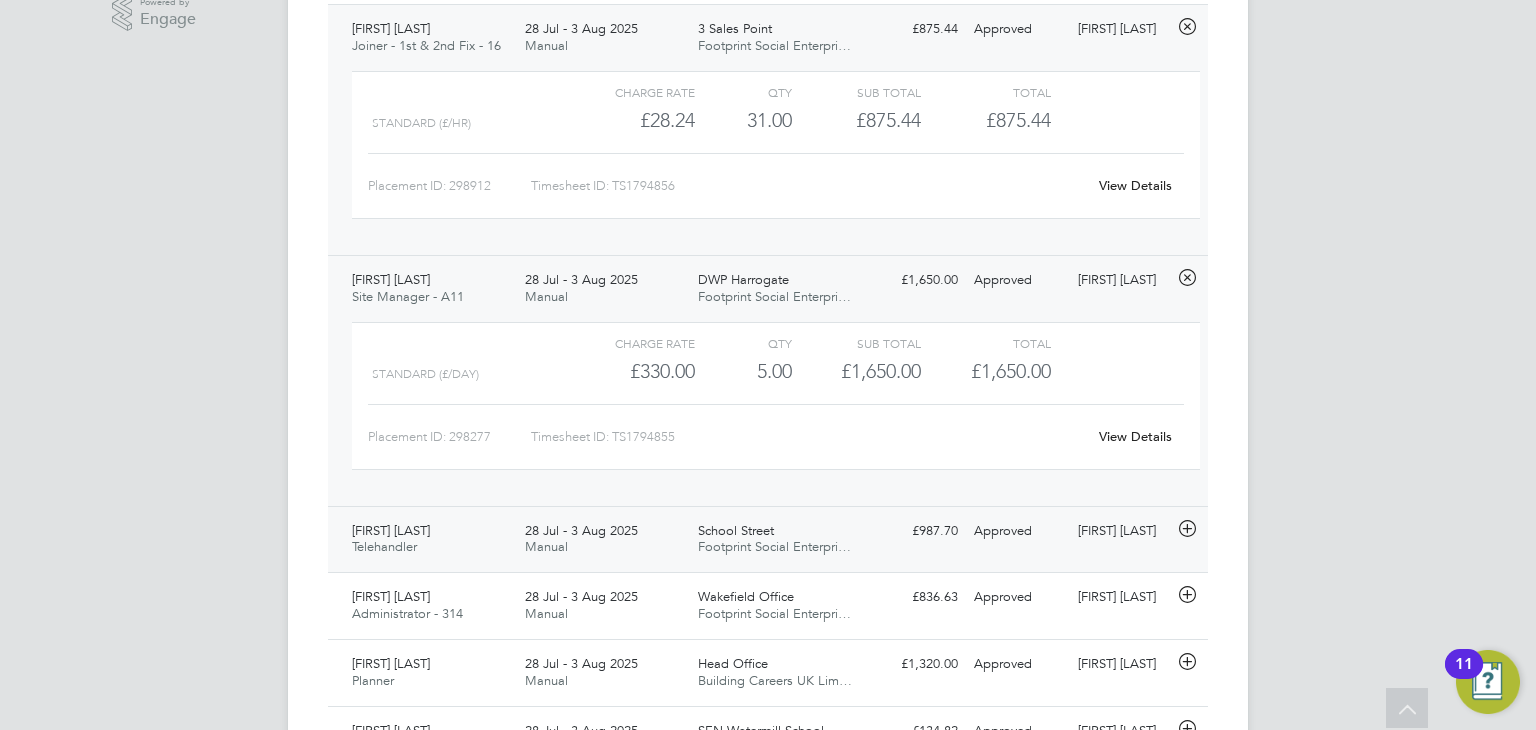 scroll, scrollTop: 700, scrollLeft: 0, axis: vertical 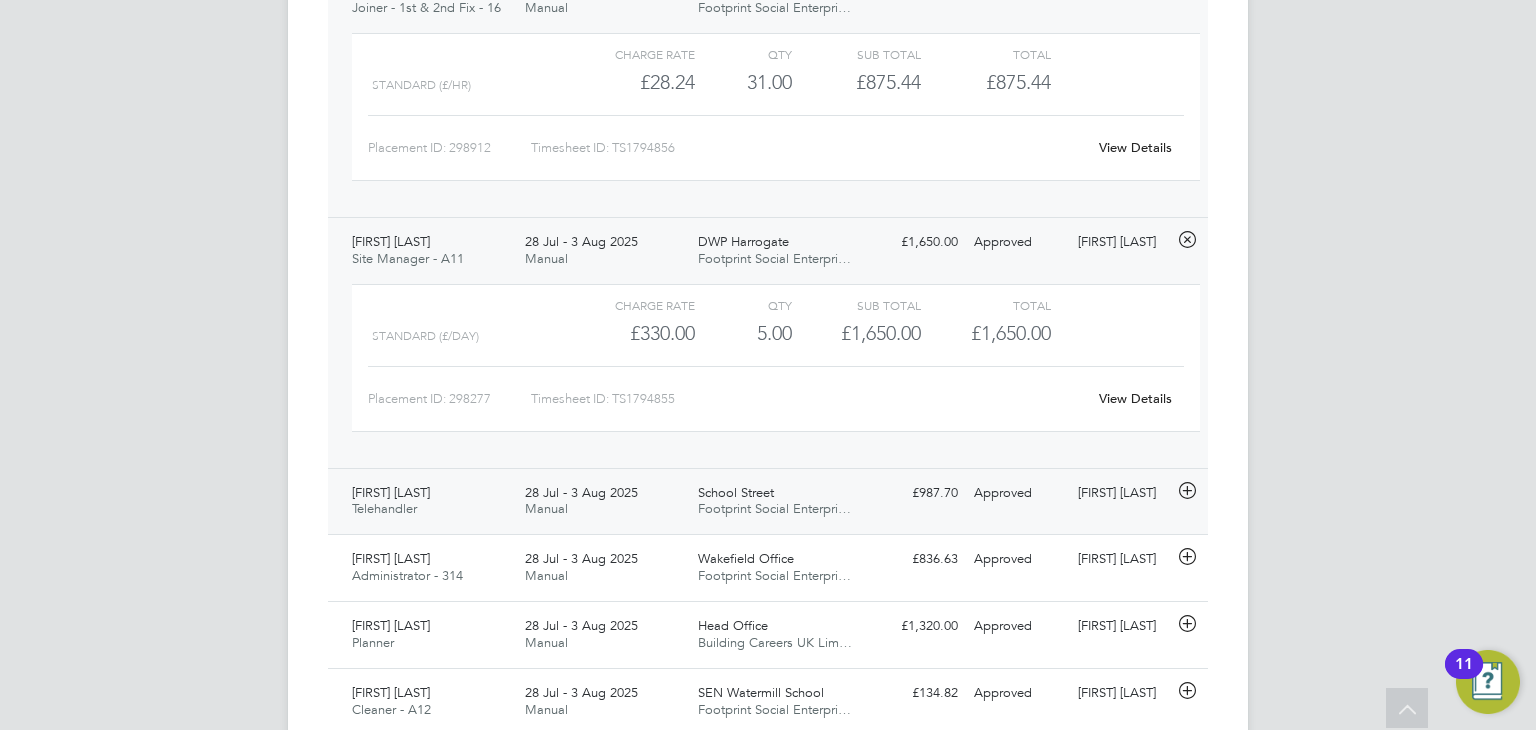 click on "School Street Footprint Social Enterpri…" 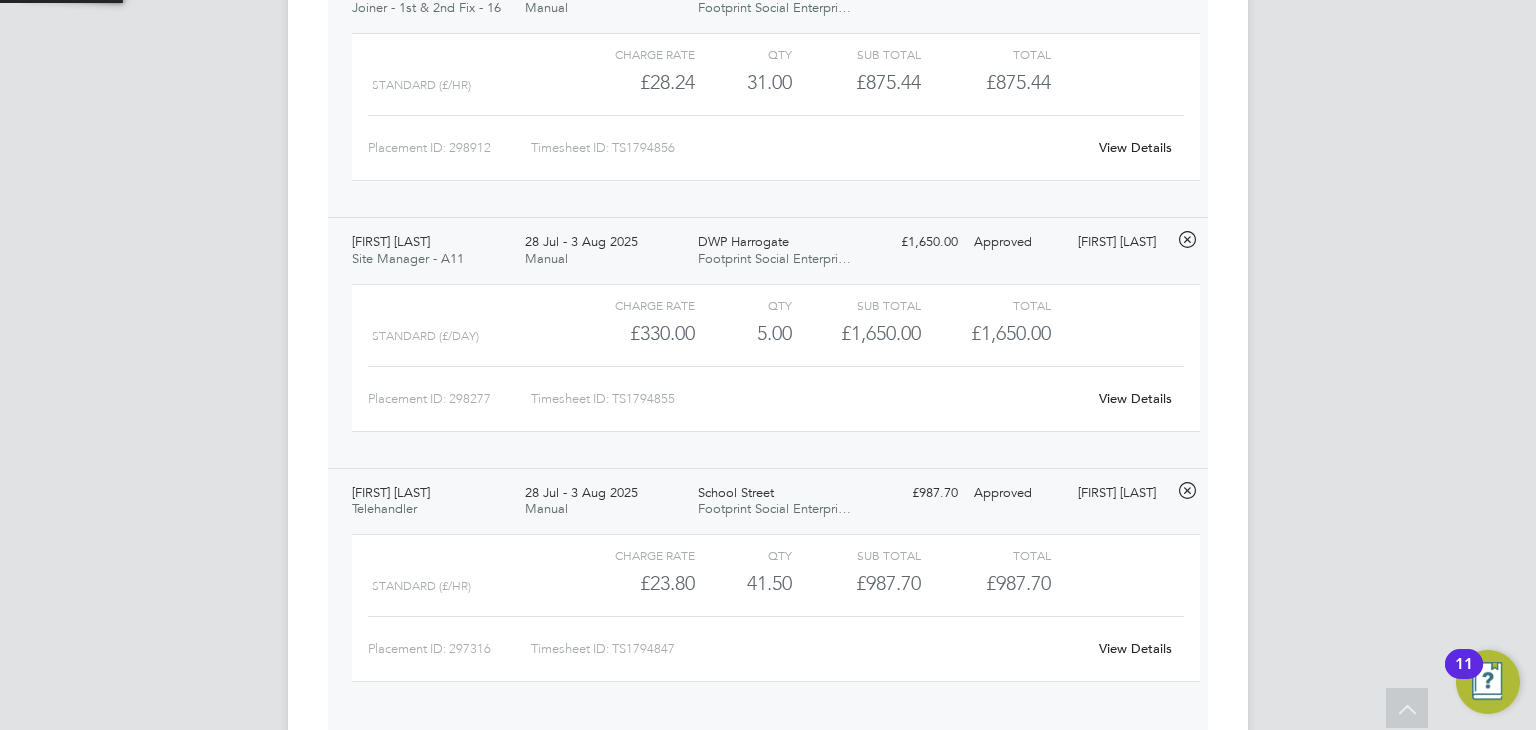 scroll, scrollTop: 9, scrollLeft: 9, axis: both 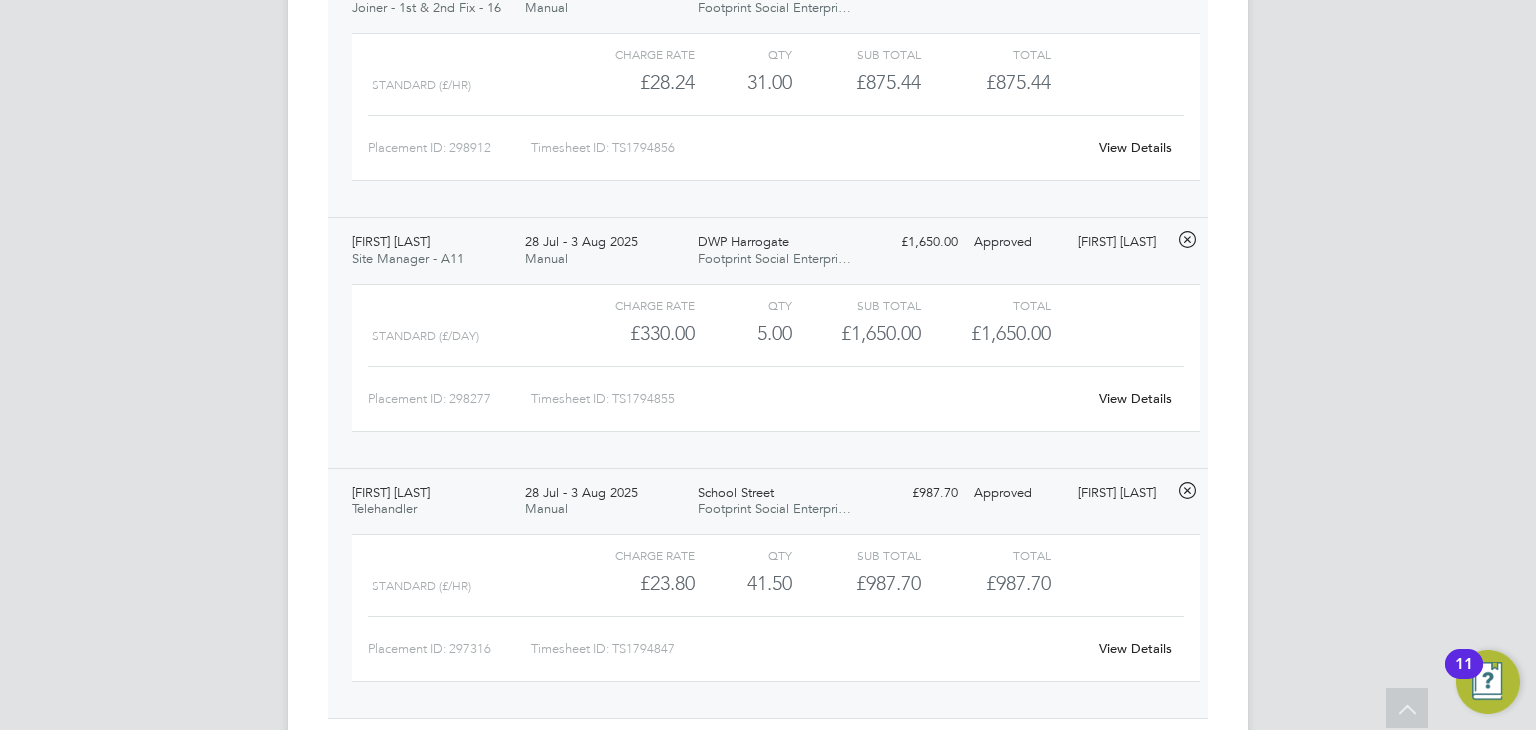 click on "View Details" 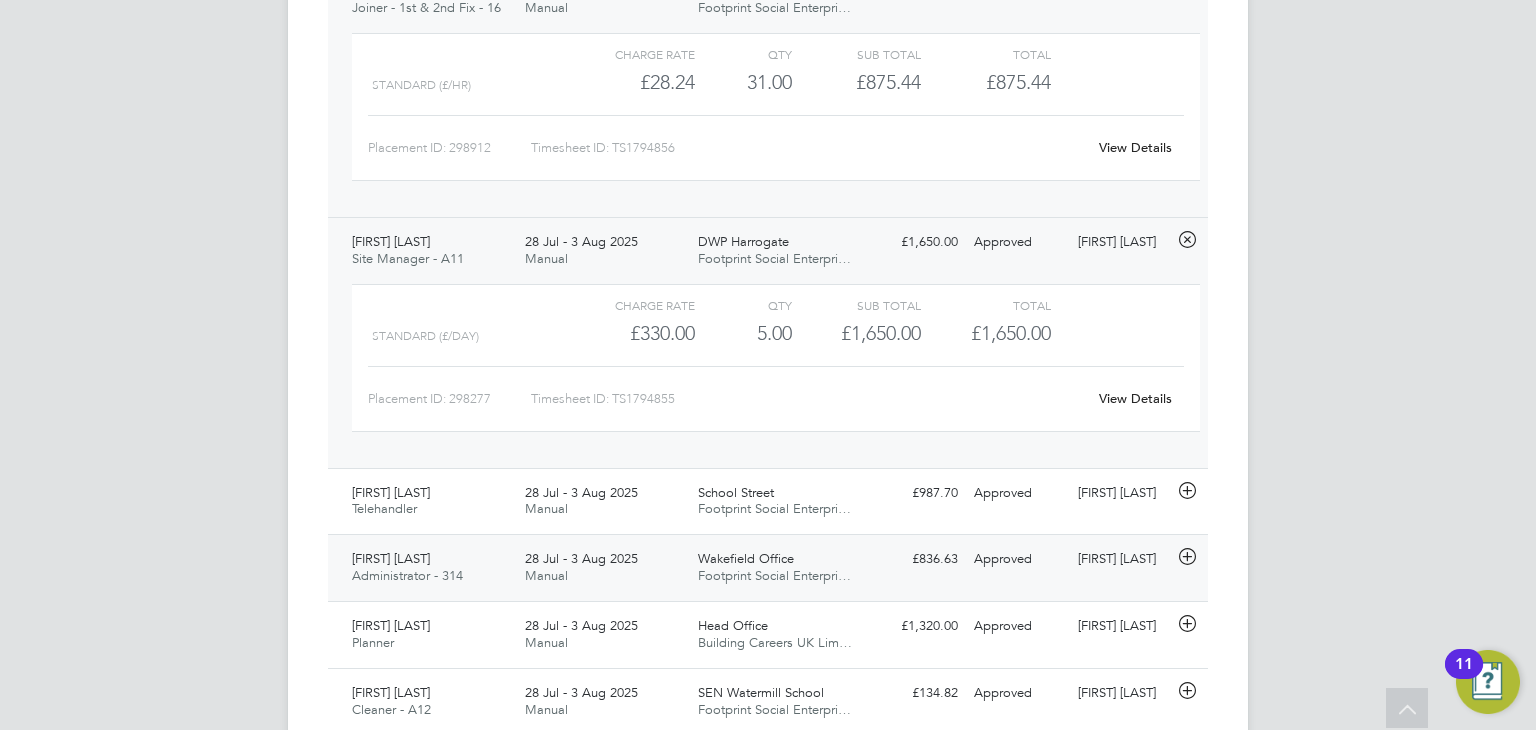 click on "28 Jul - 3 Aug 2025 Manual" 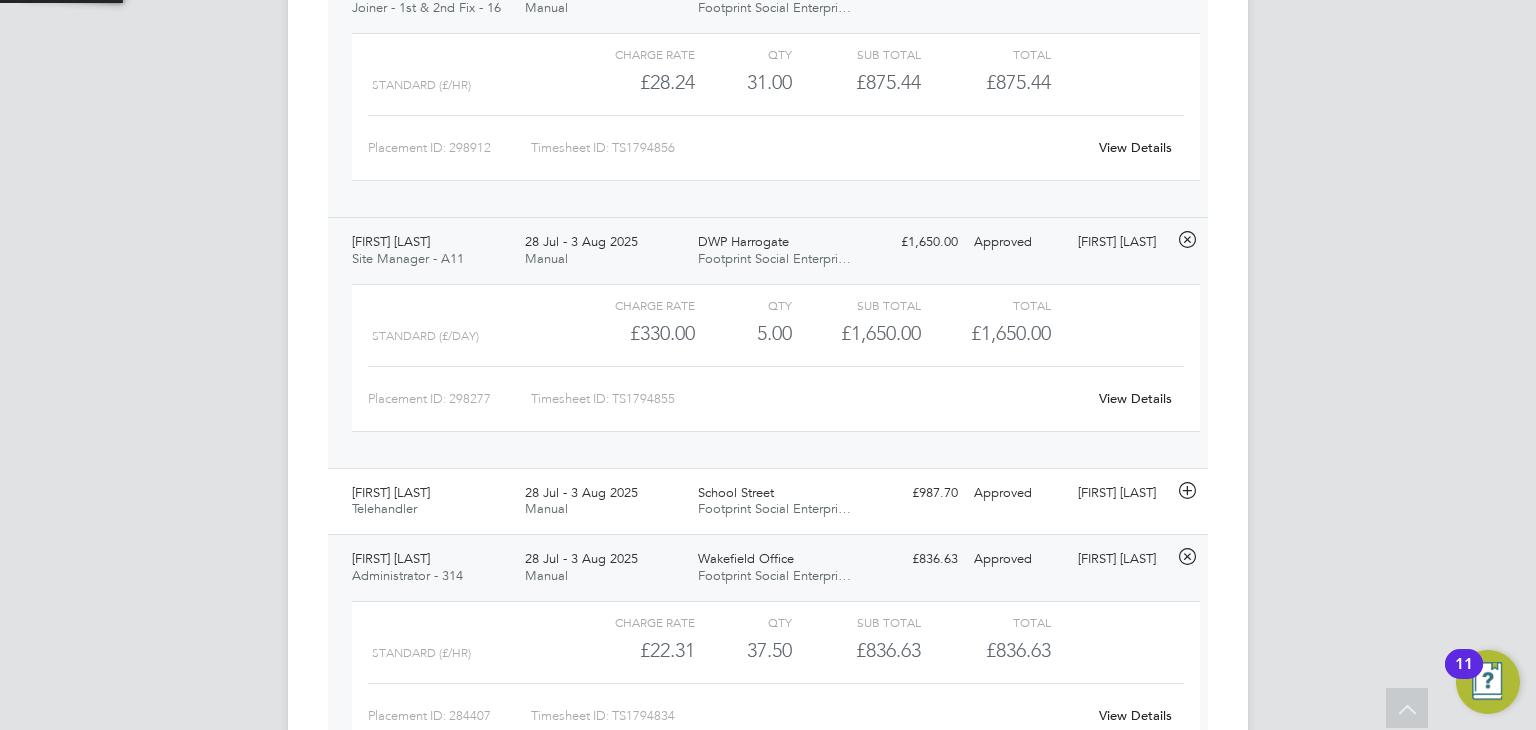 scroll, scrollTop: 9, scrollLeft: 9, axis: both 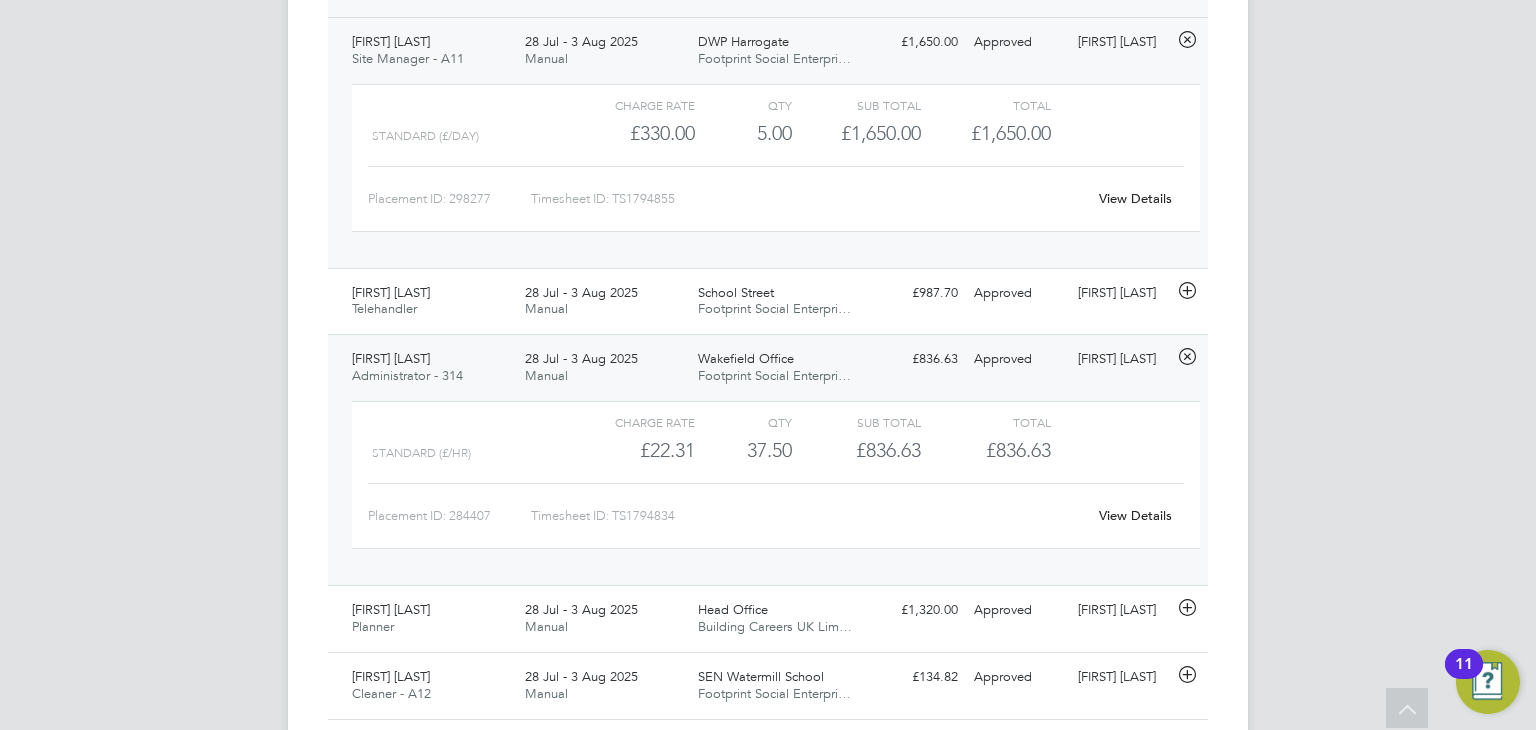 click on "View Details" 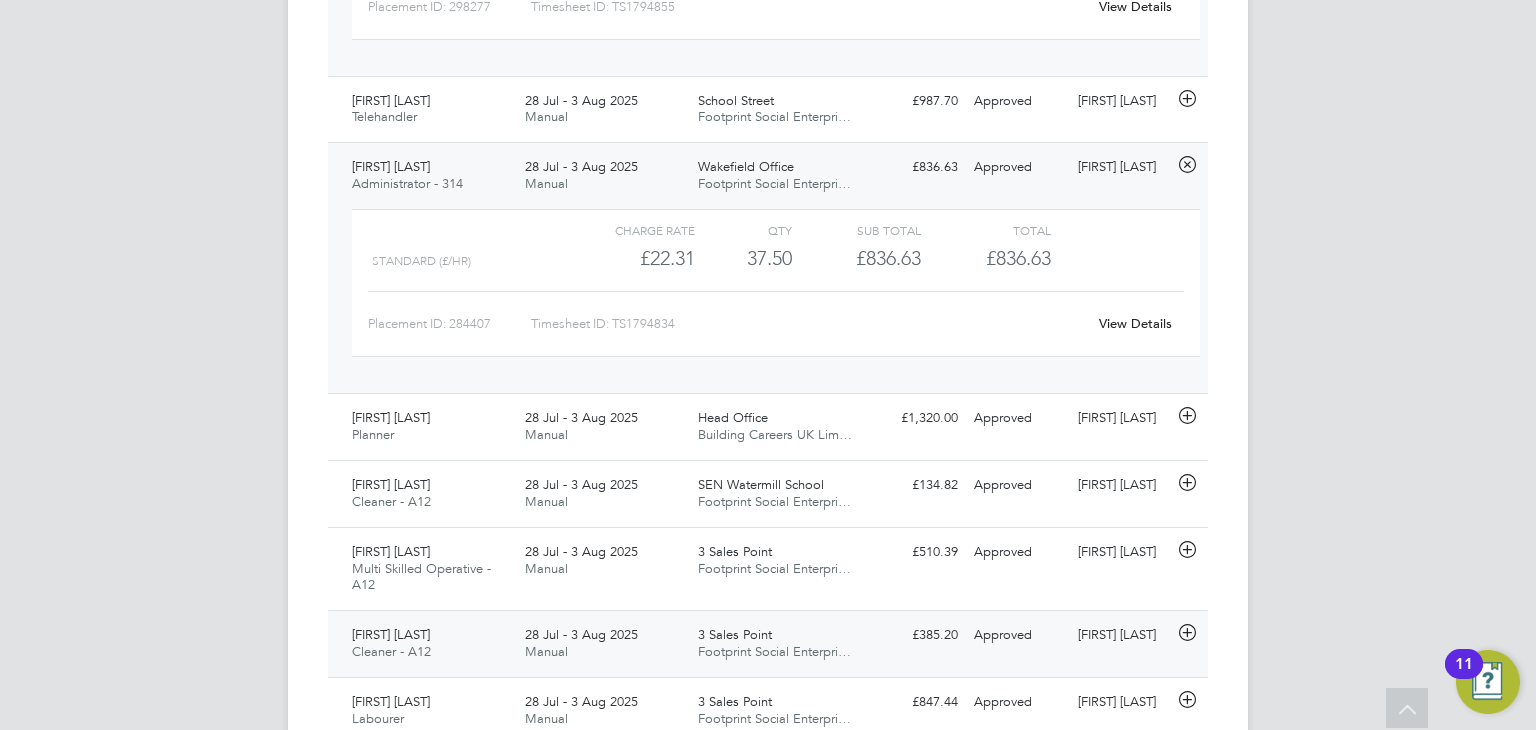 scroll, scrollTop: 1100, scrollLeft: 0, axis: vertical 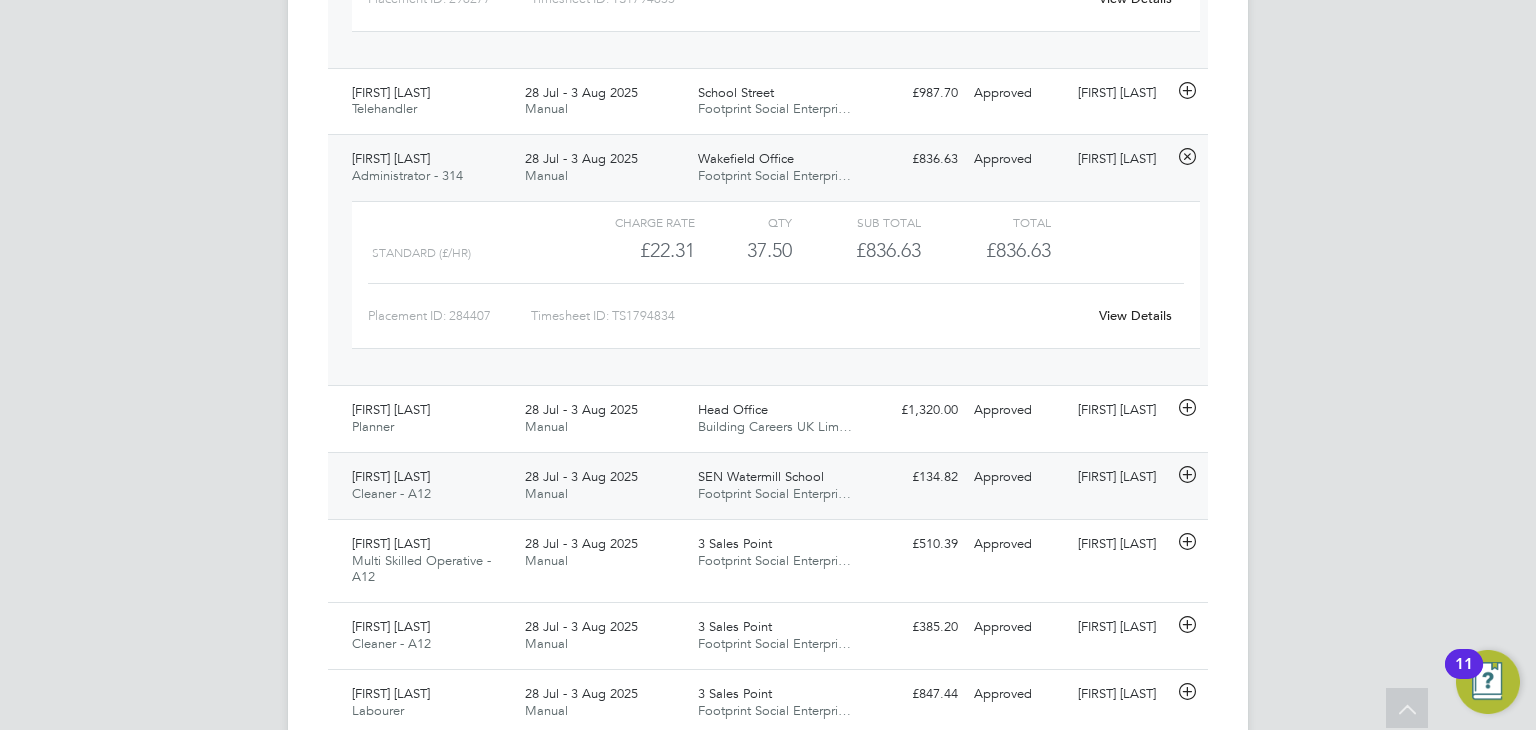 click on "Footprint Social Enterpri…" 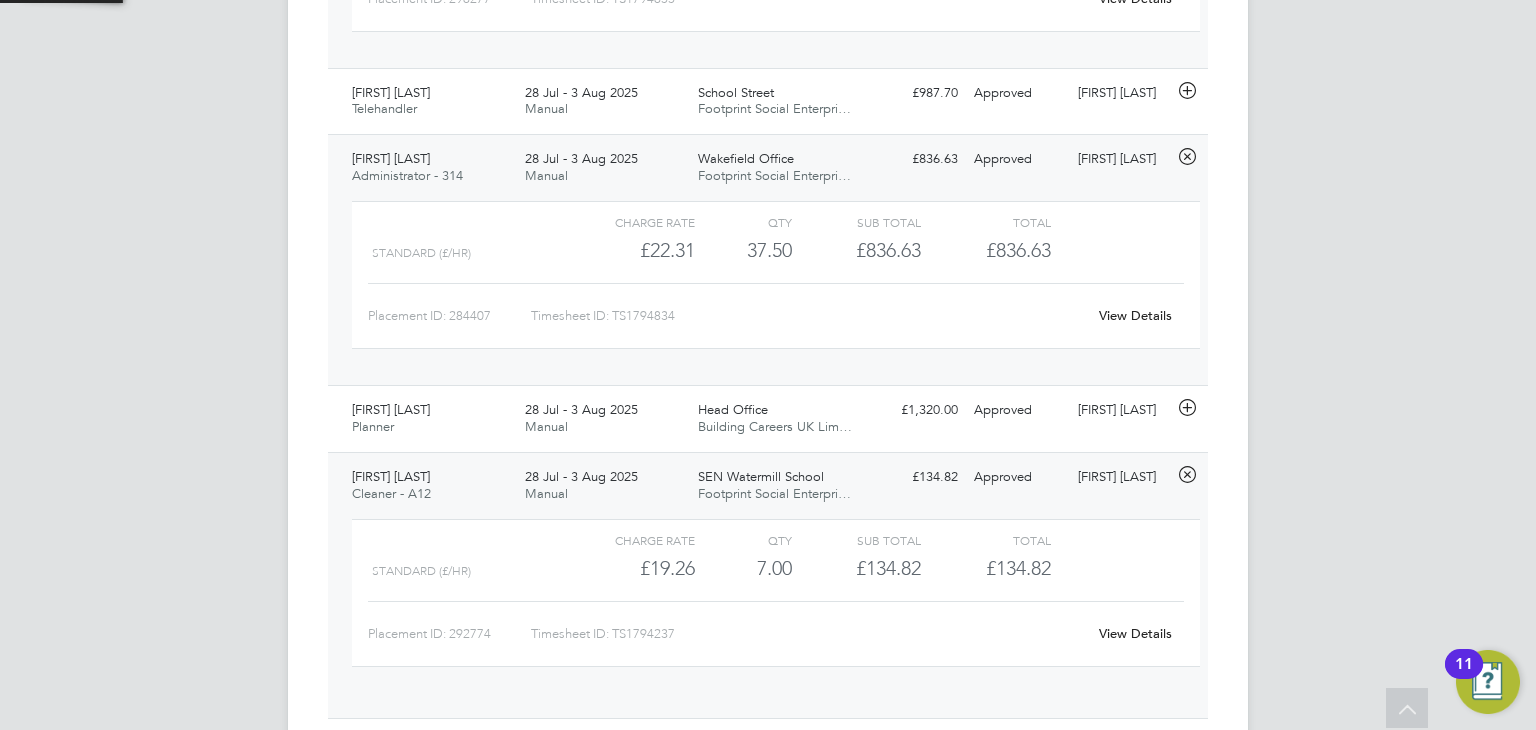 scroll, scrollTop: 9, scrollLeft: 9, axis: both 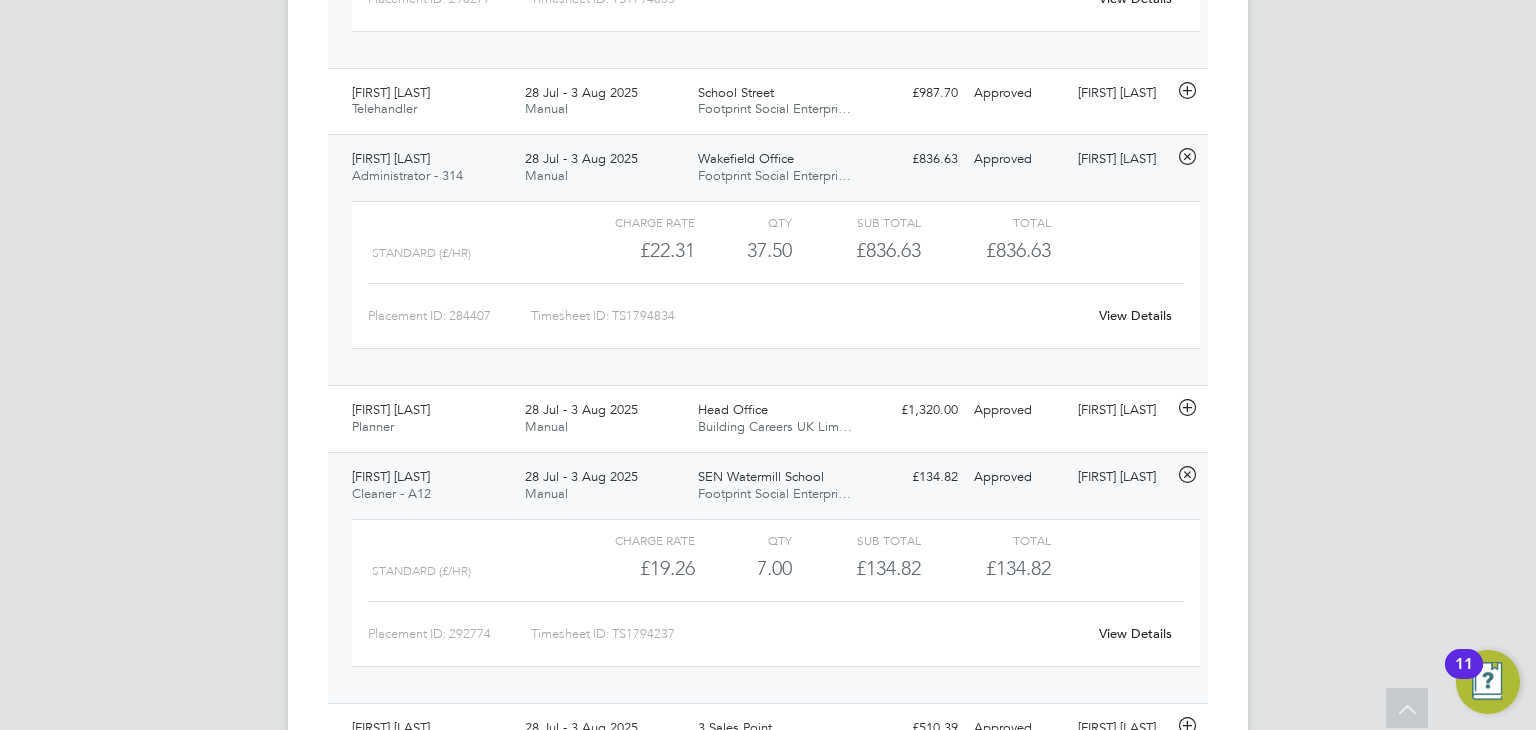 click on "View Details" 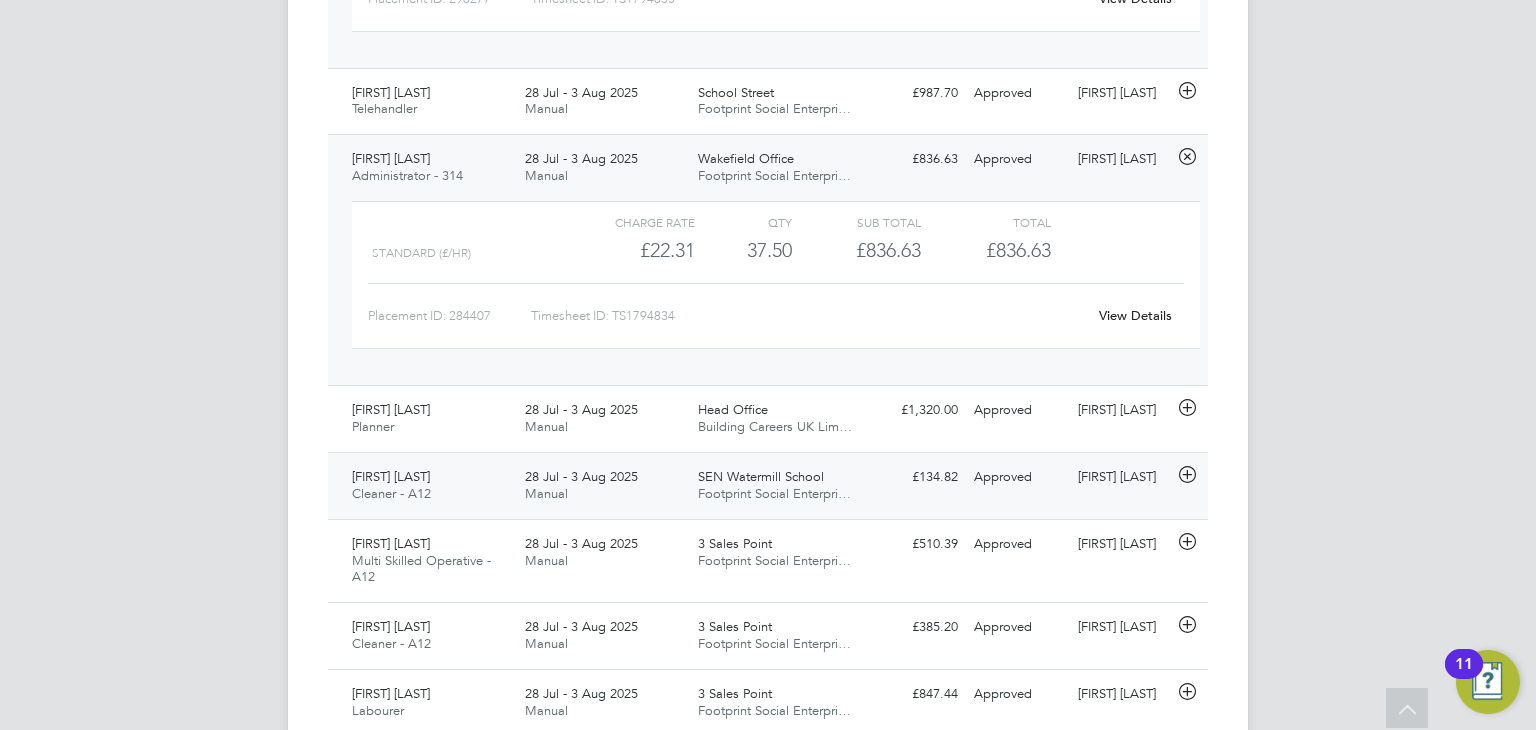 scroll, scrollTop: 1200, scrollLeft: 0, axis: vertical 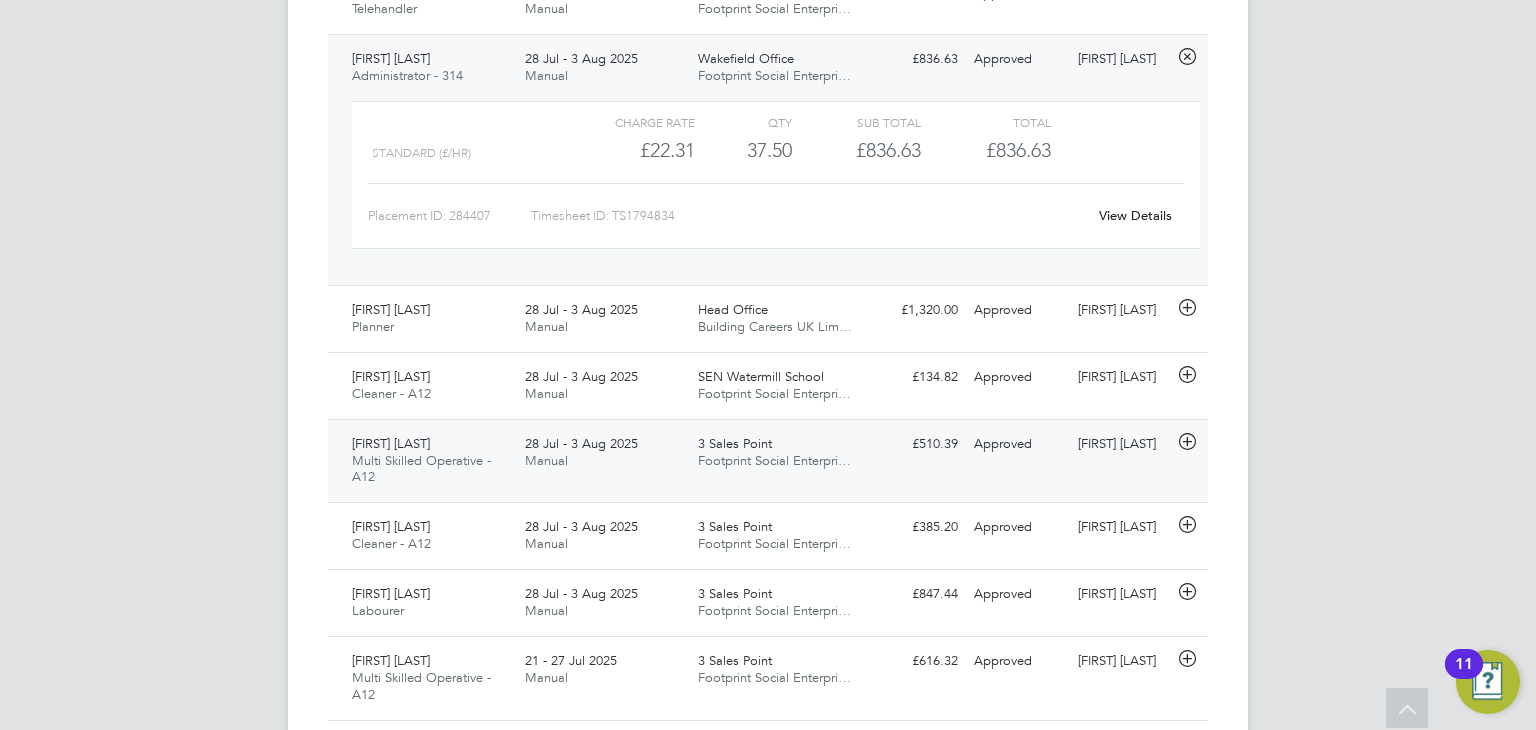 click on "28 Jul - 3 Aug 2025 Manual" 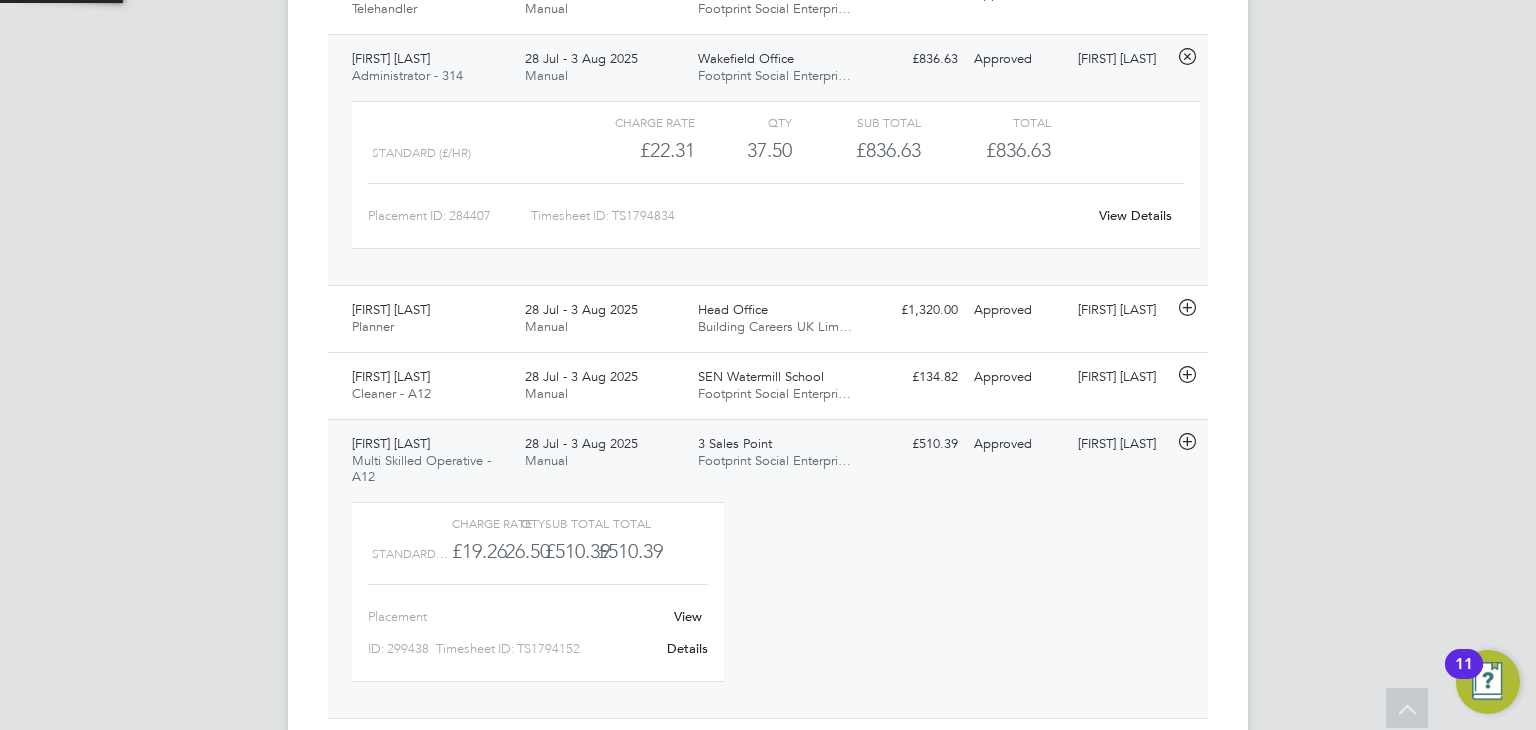 scroll, scrollTop: 9, scrollLeft: 9, axis: both 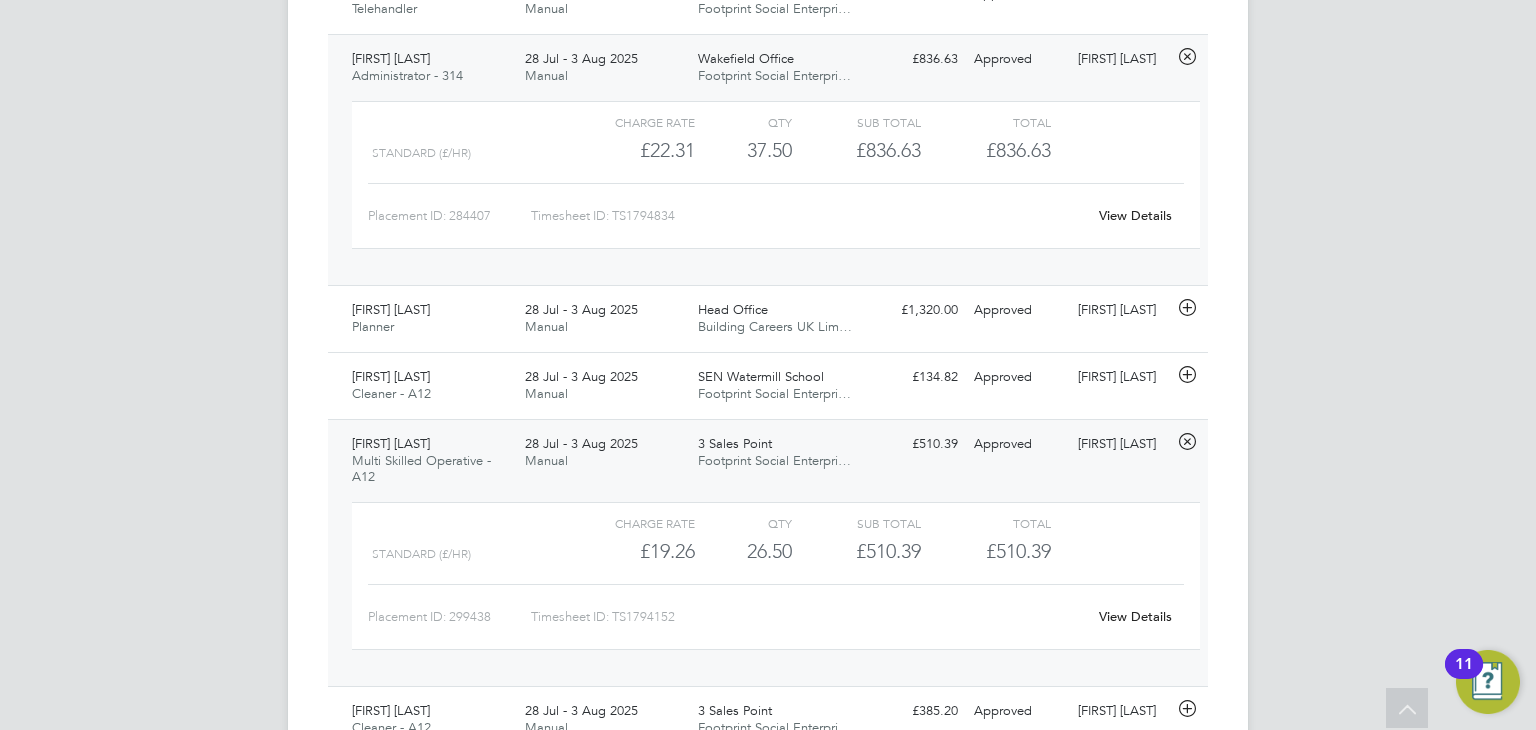 click on "View Details" 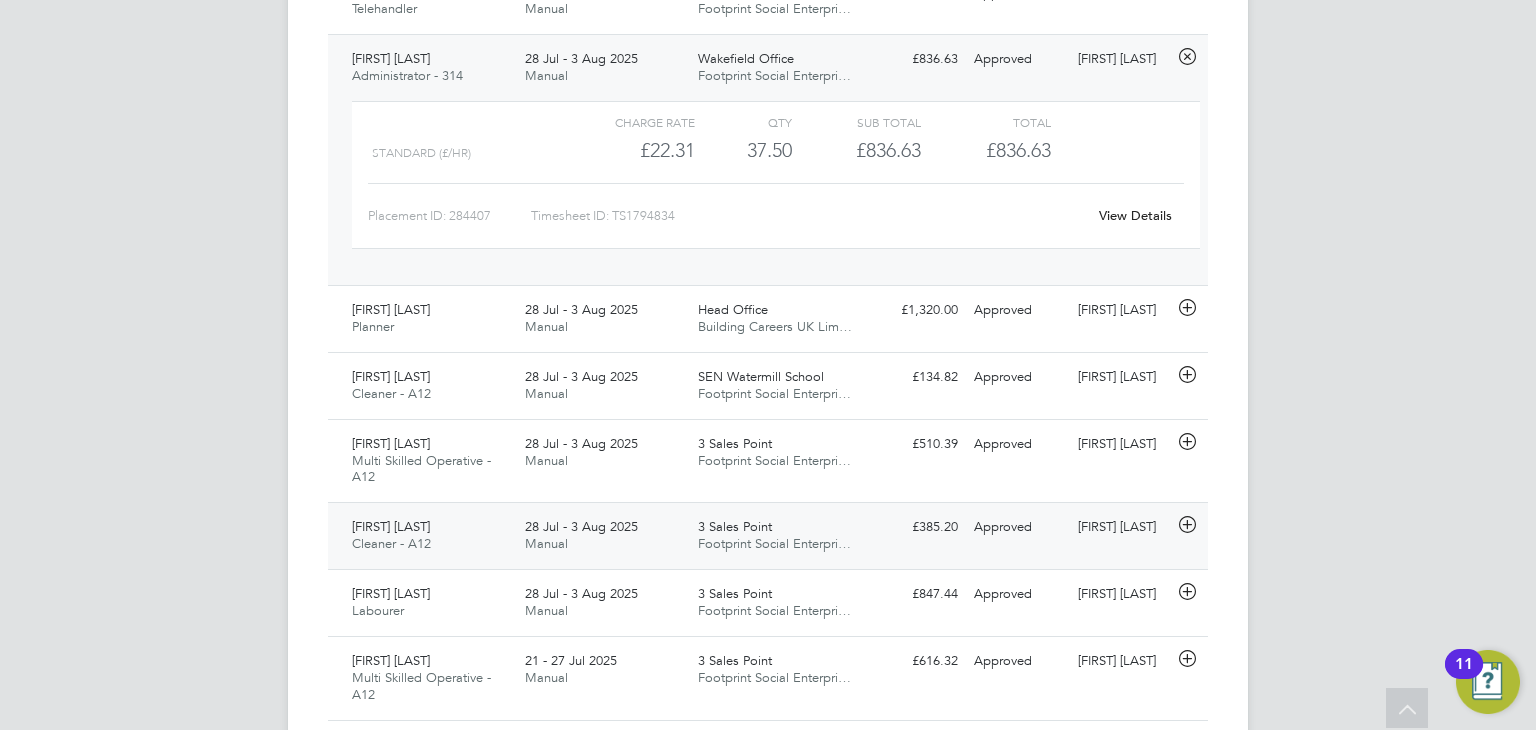 click on "28 Jul - 3 Aug 2025 Manual" 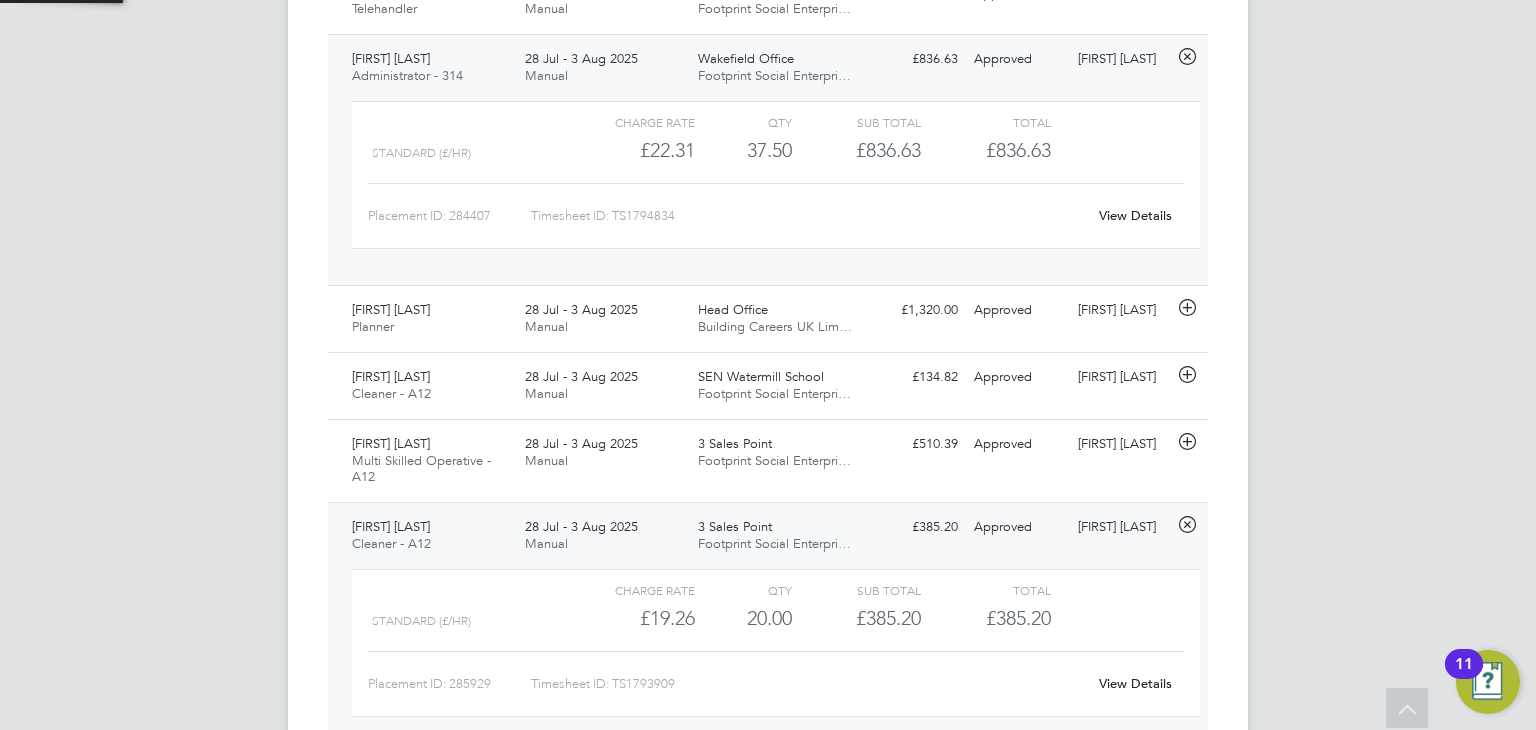 scroll, scrollTop: 9, scrollLeft: 9, axis: both 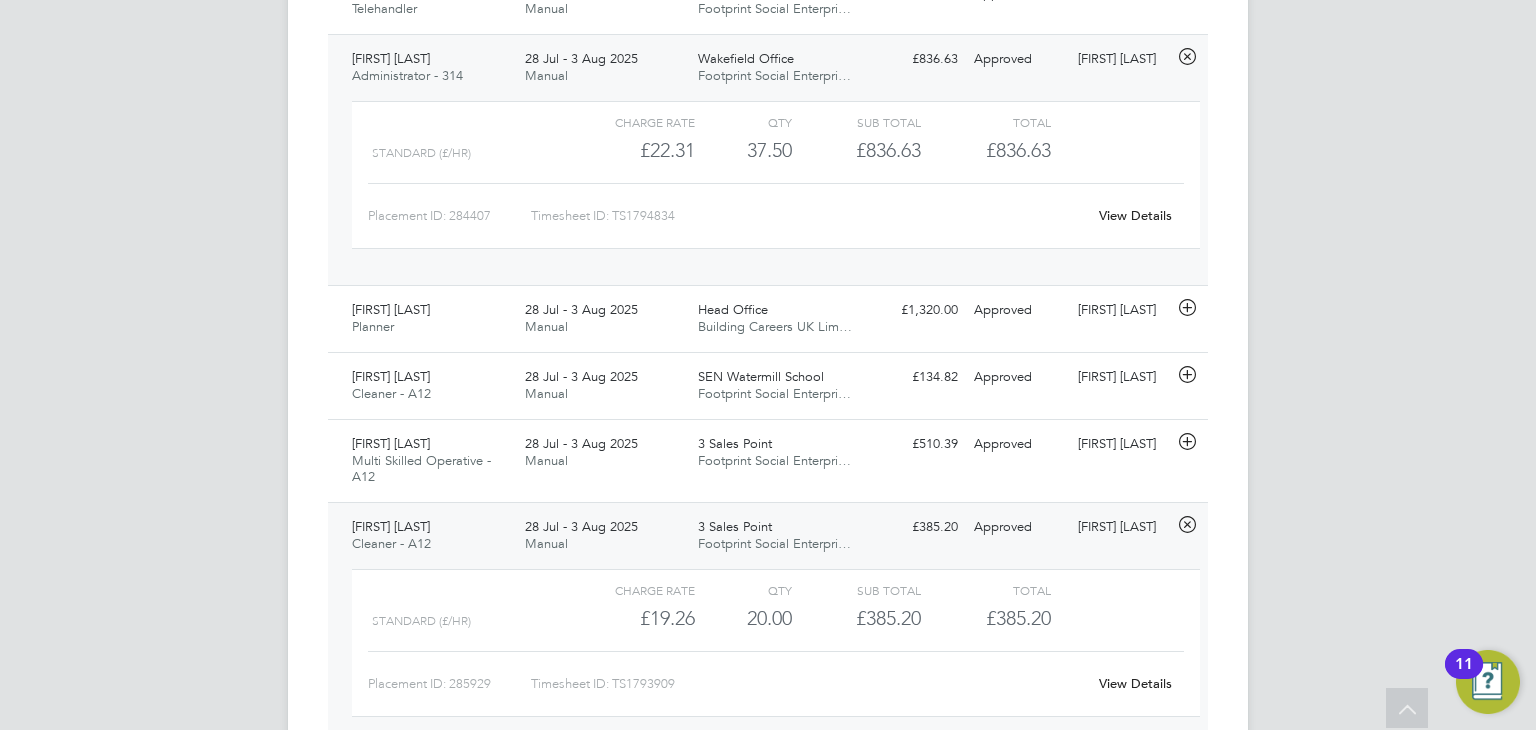 click on "View Details" 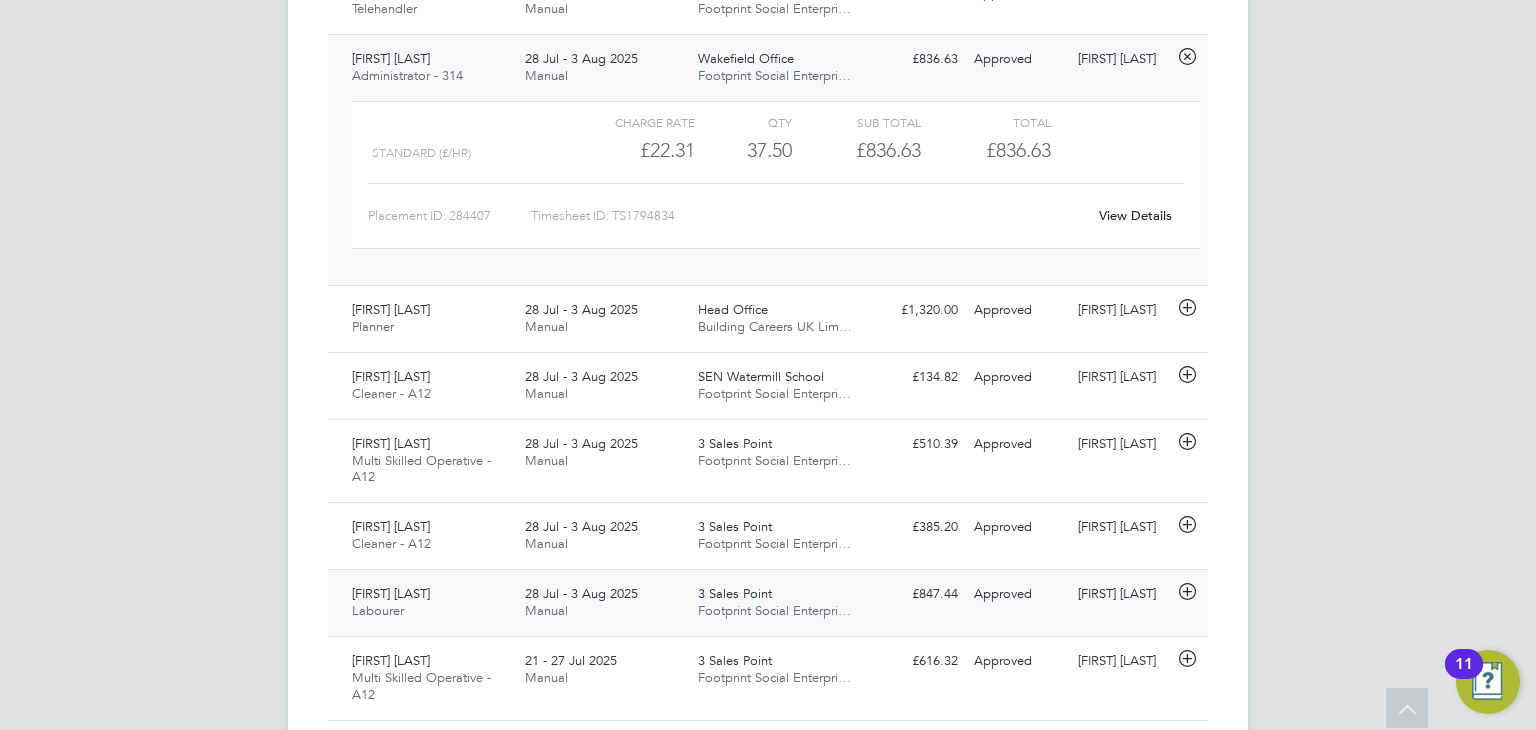 click on "28 Jul - 3 Aug 2025 Manual" 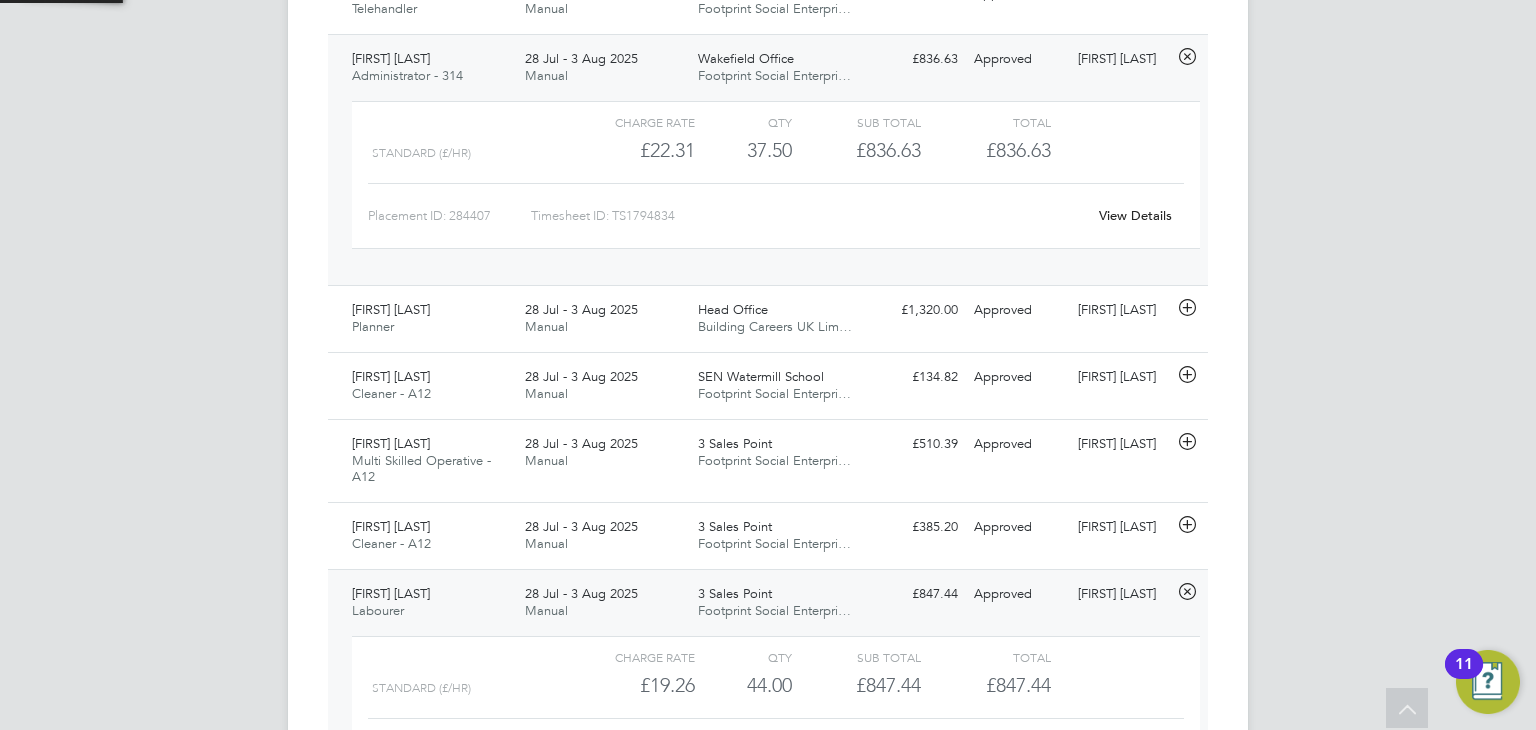 scroll, scrollTop: 9, scrollLeft: 9, axis: both 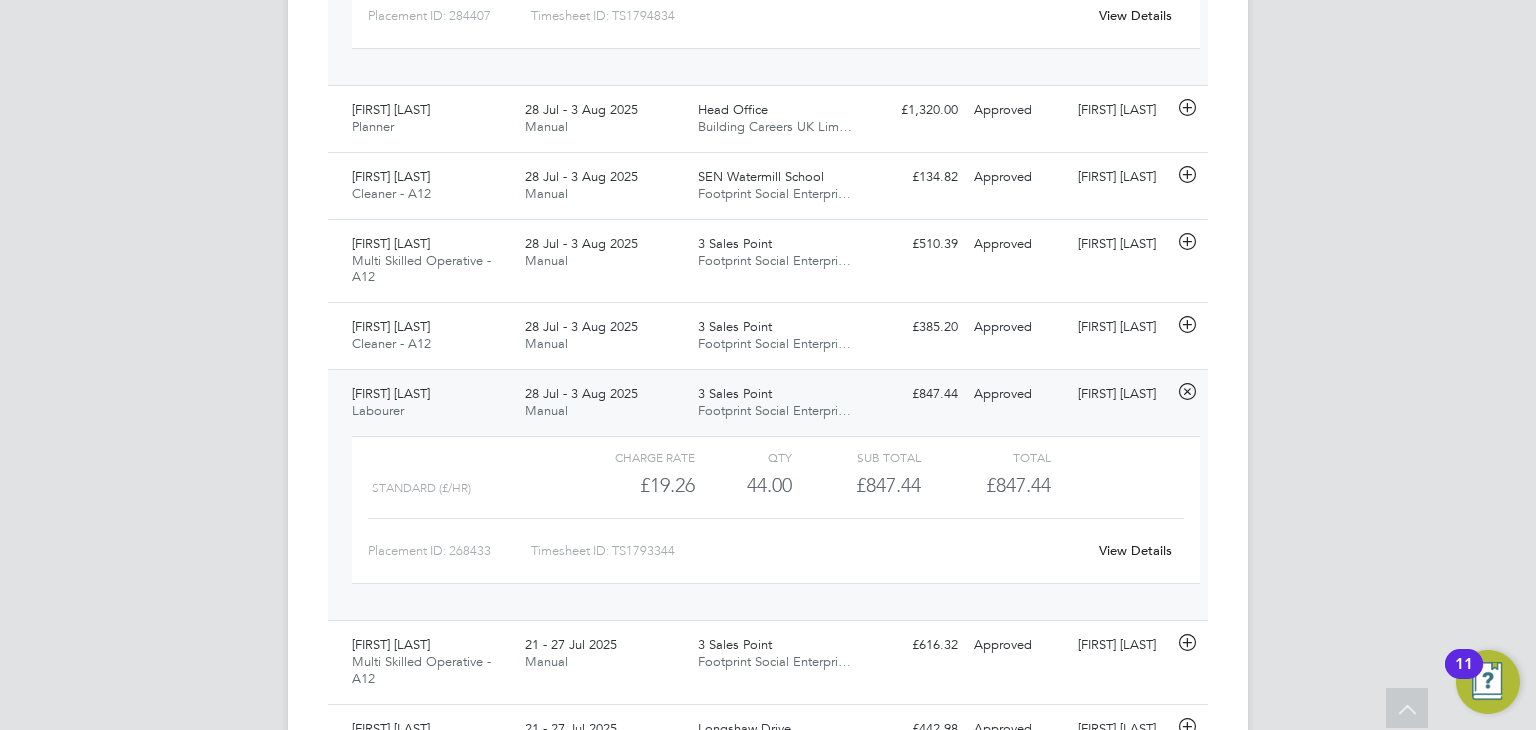 click on "View Details" 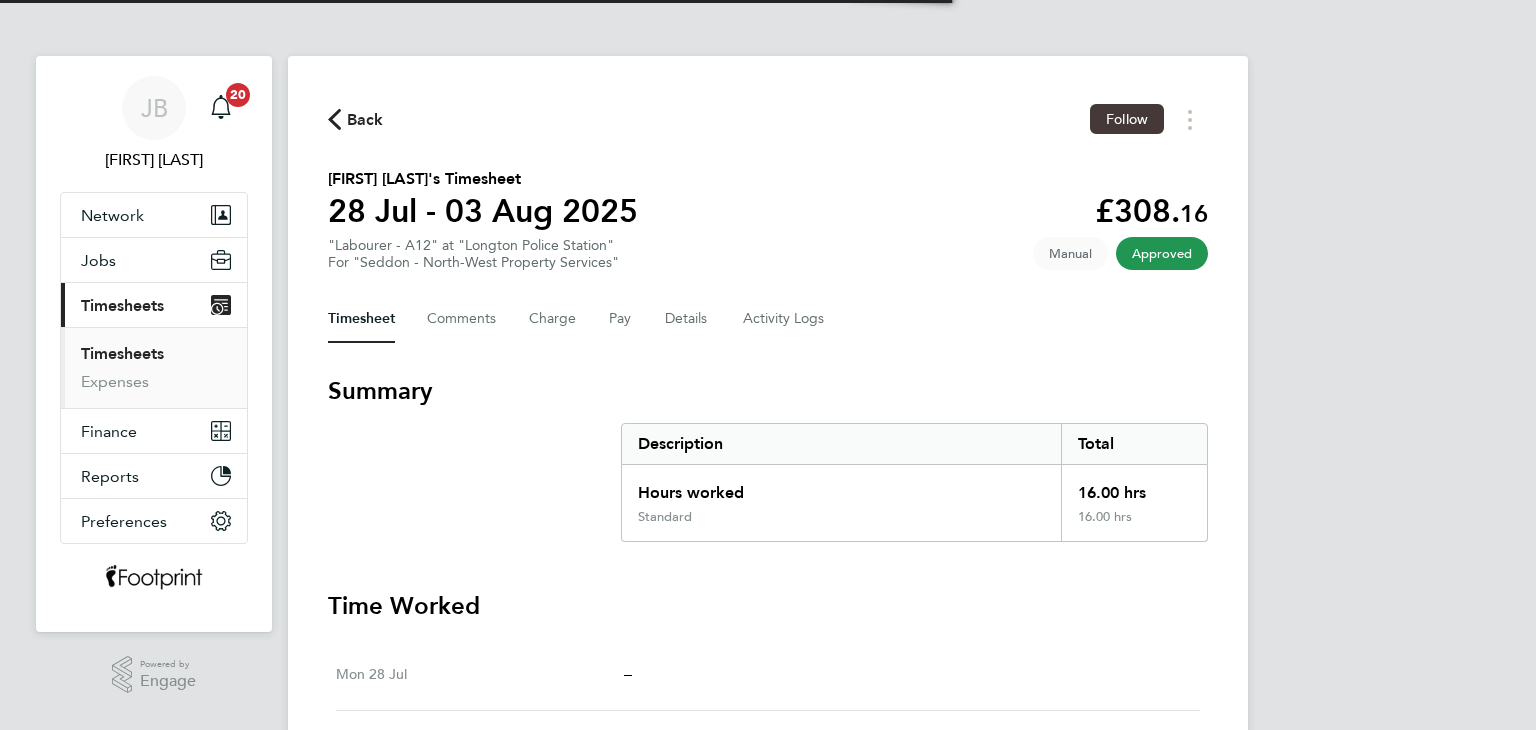 scroll, scrollTop: 0, scrollLeft: 0, axis: both 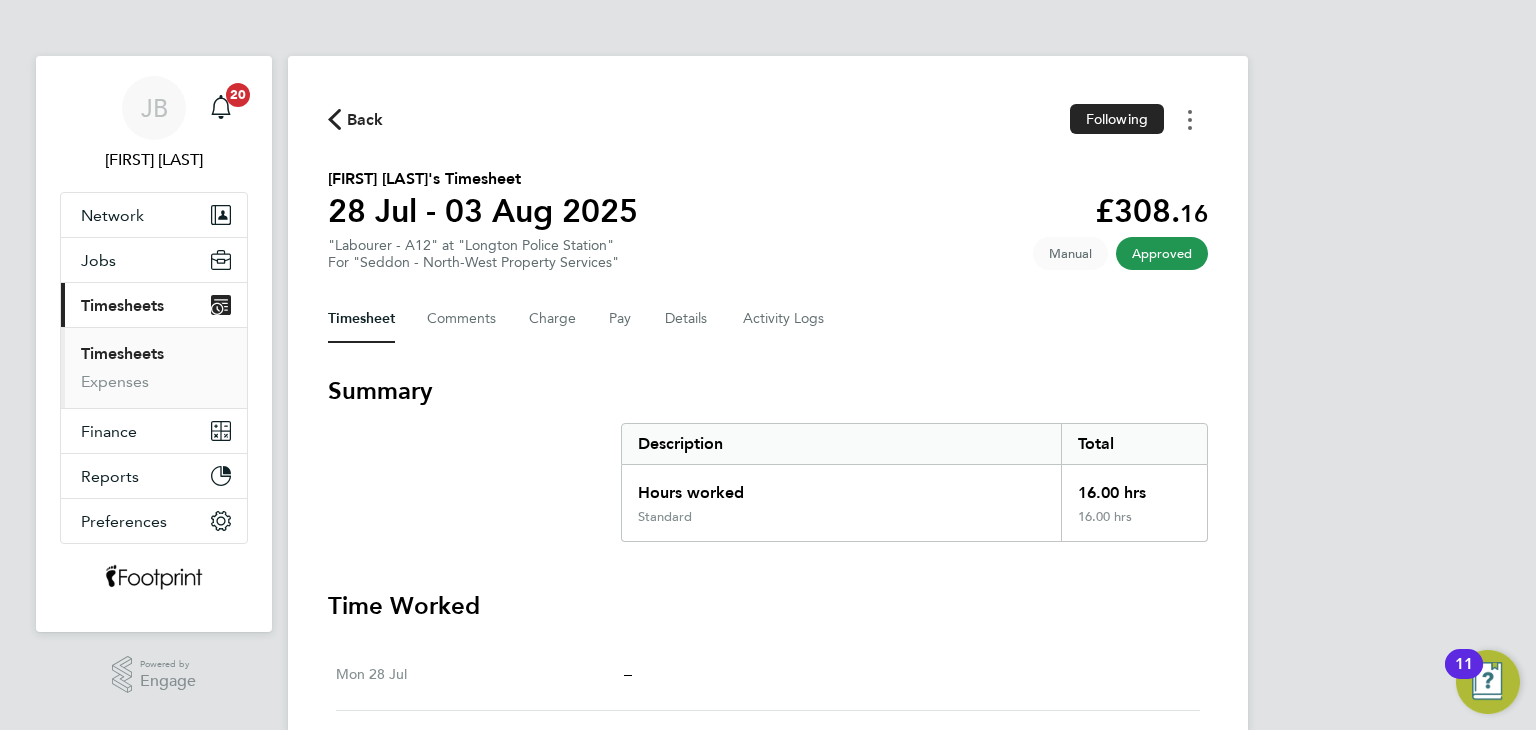 click at bounding box center [1190, 119] 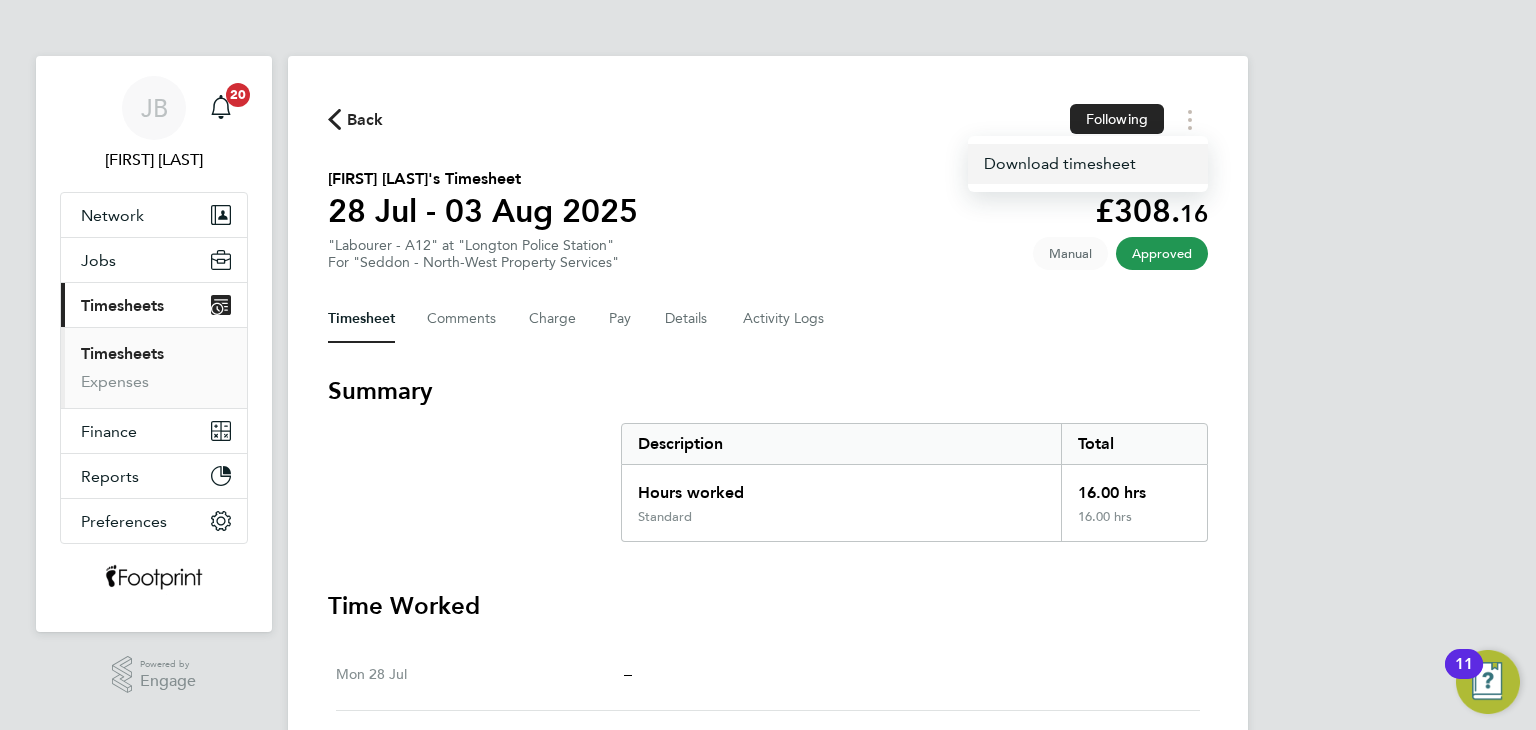 click on "Download timesheet" 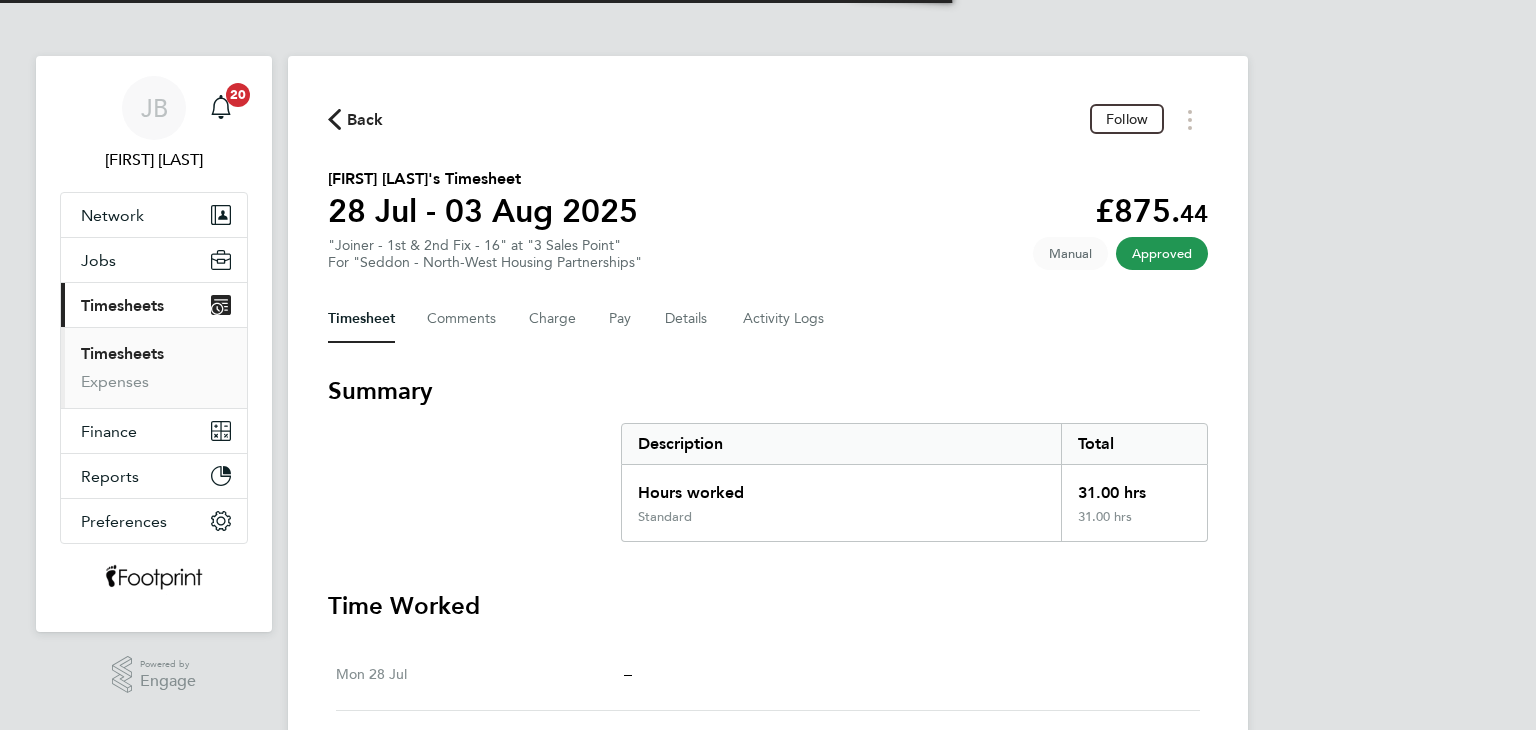 scroll, scrollTop: 0, scrollLeft: 0, axis: both 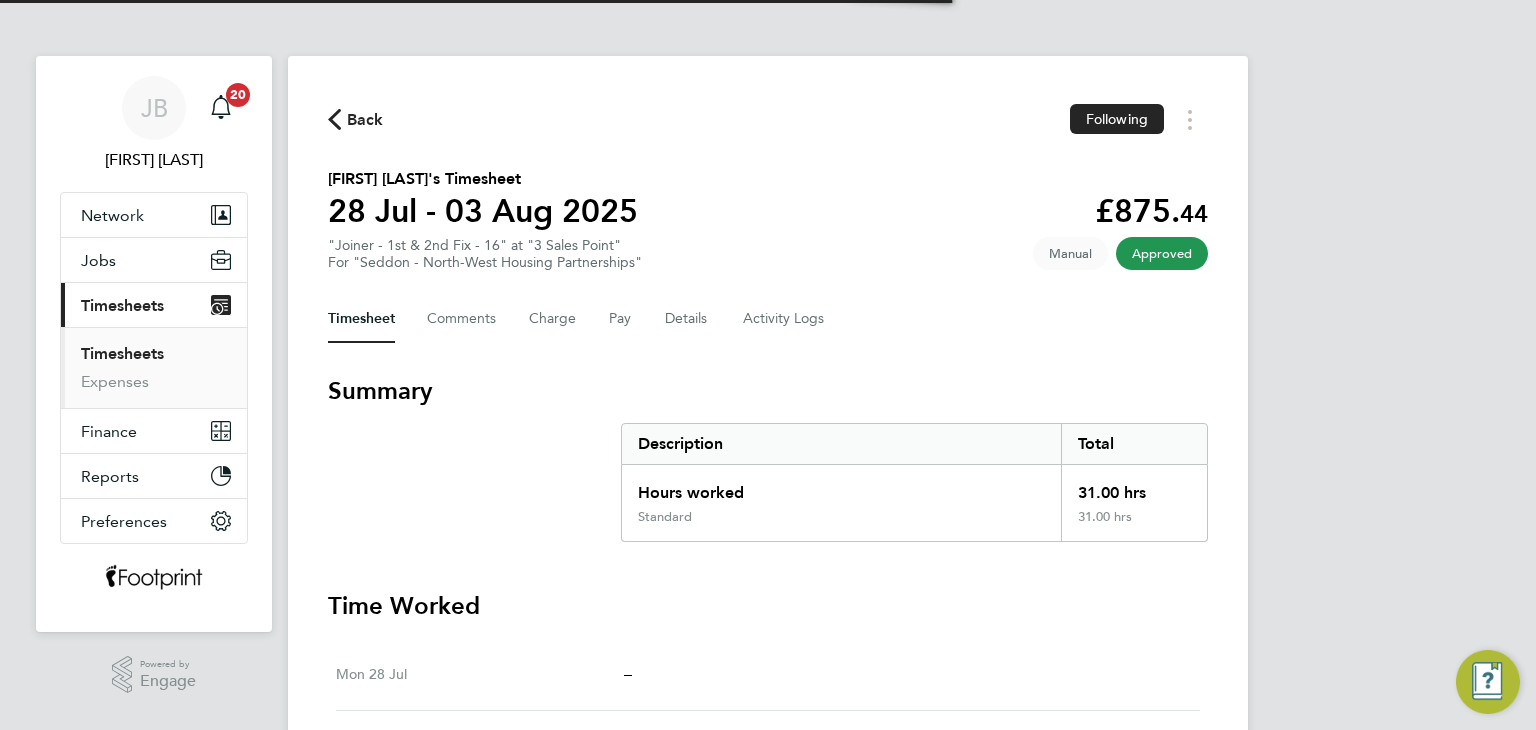 click on "Back  Following" 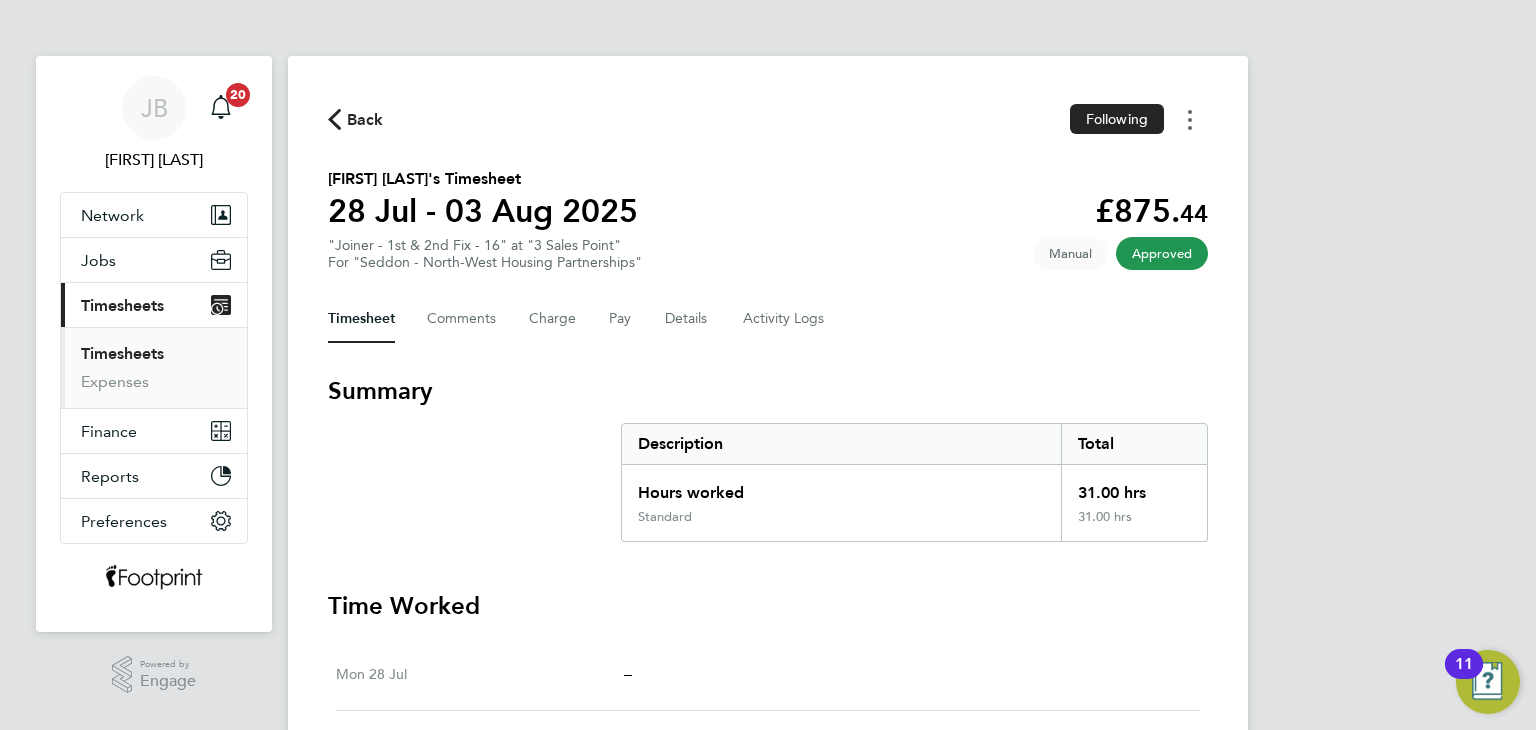 click at bounding box center (1190, 119) 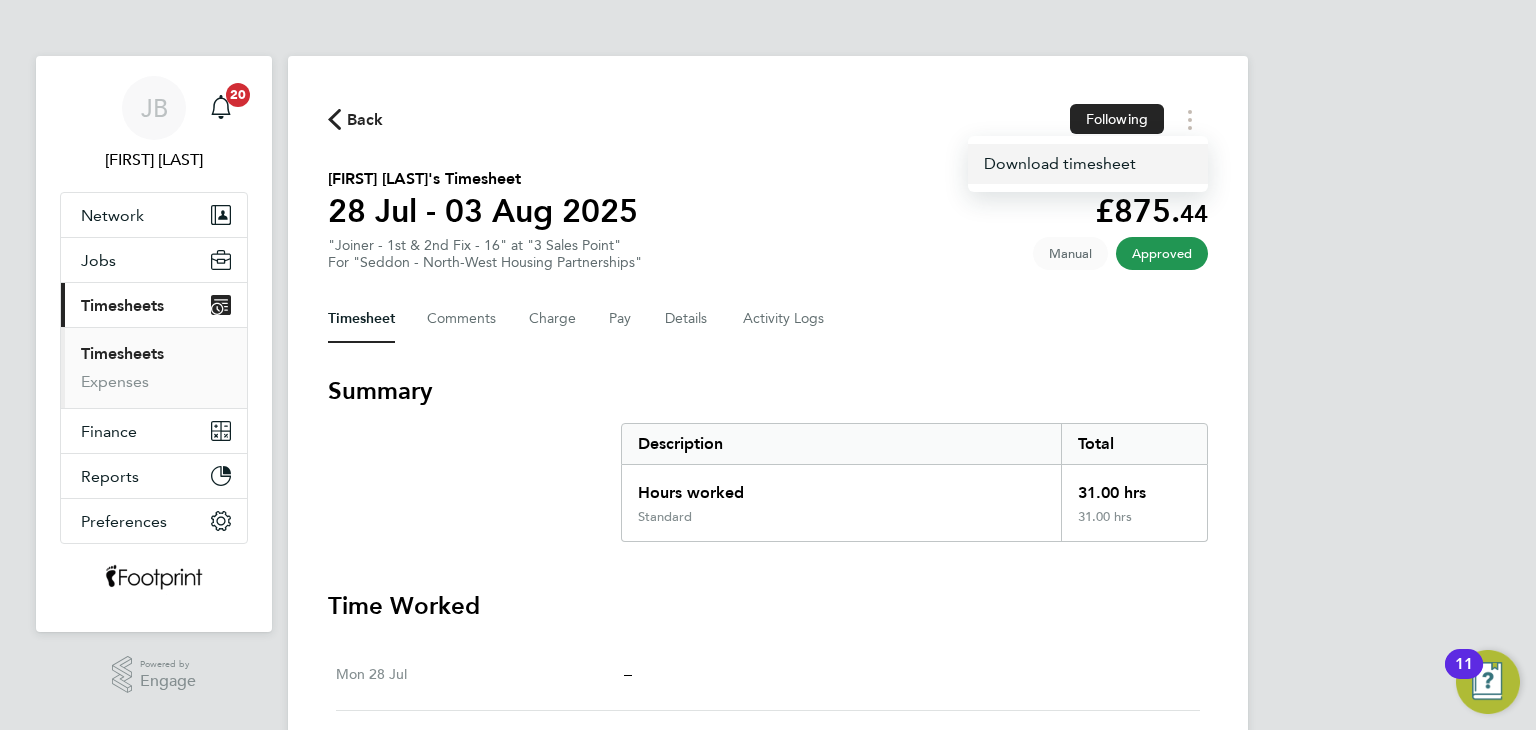 click on "Download timesheet" 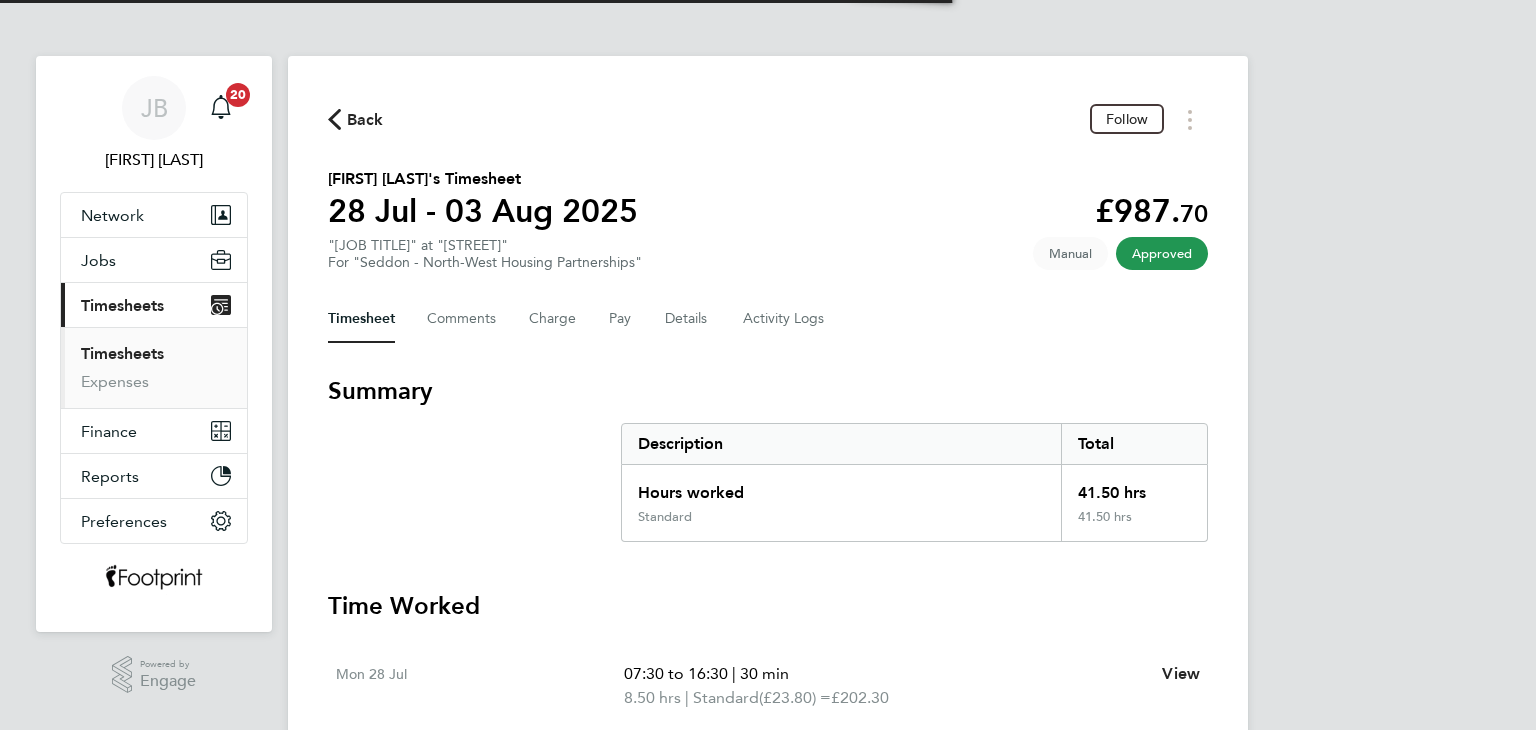 scroll, scrollTop: 0, scrollLeft: 0, axis: both 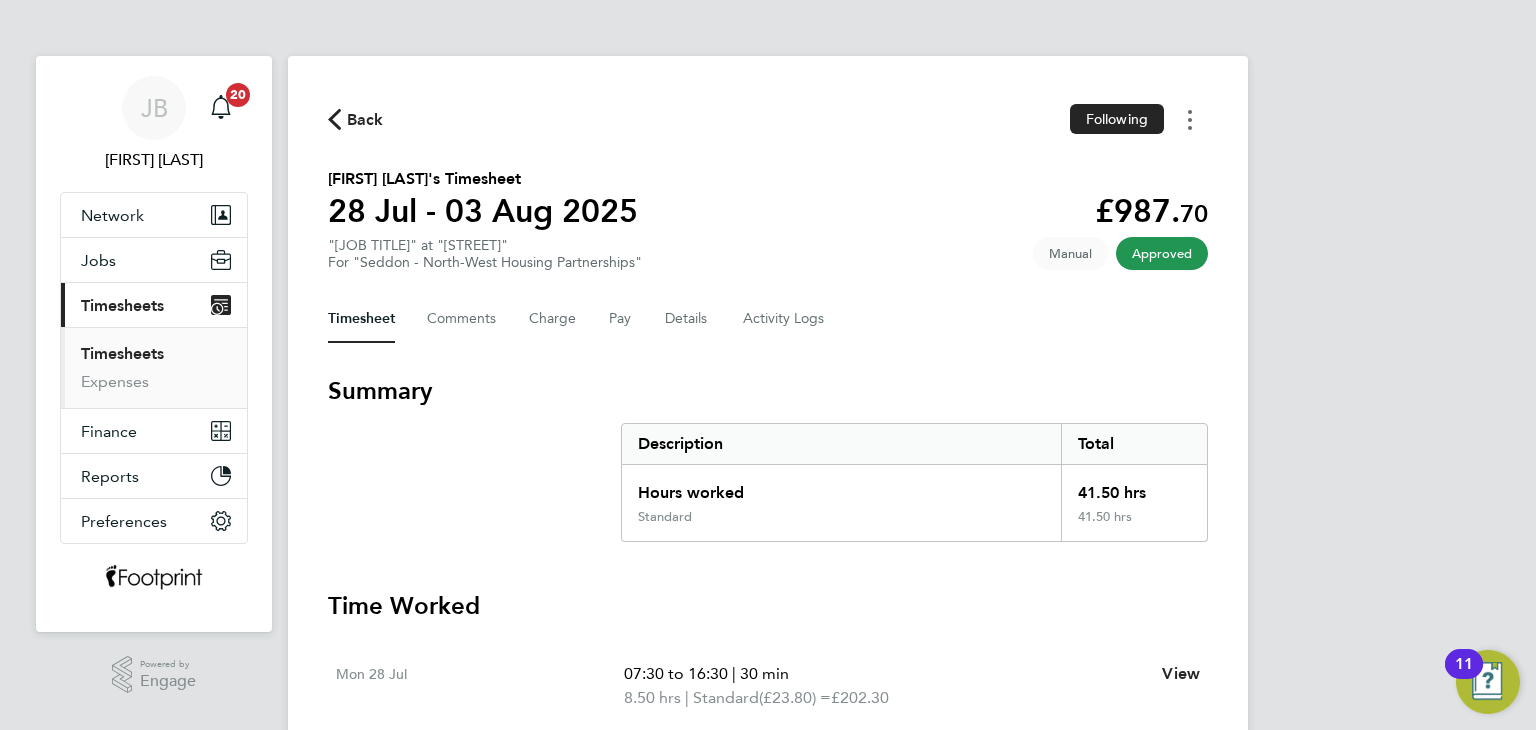click at bounding box center (1190, 119) 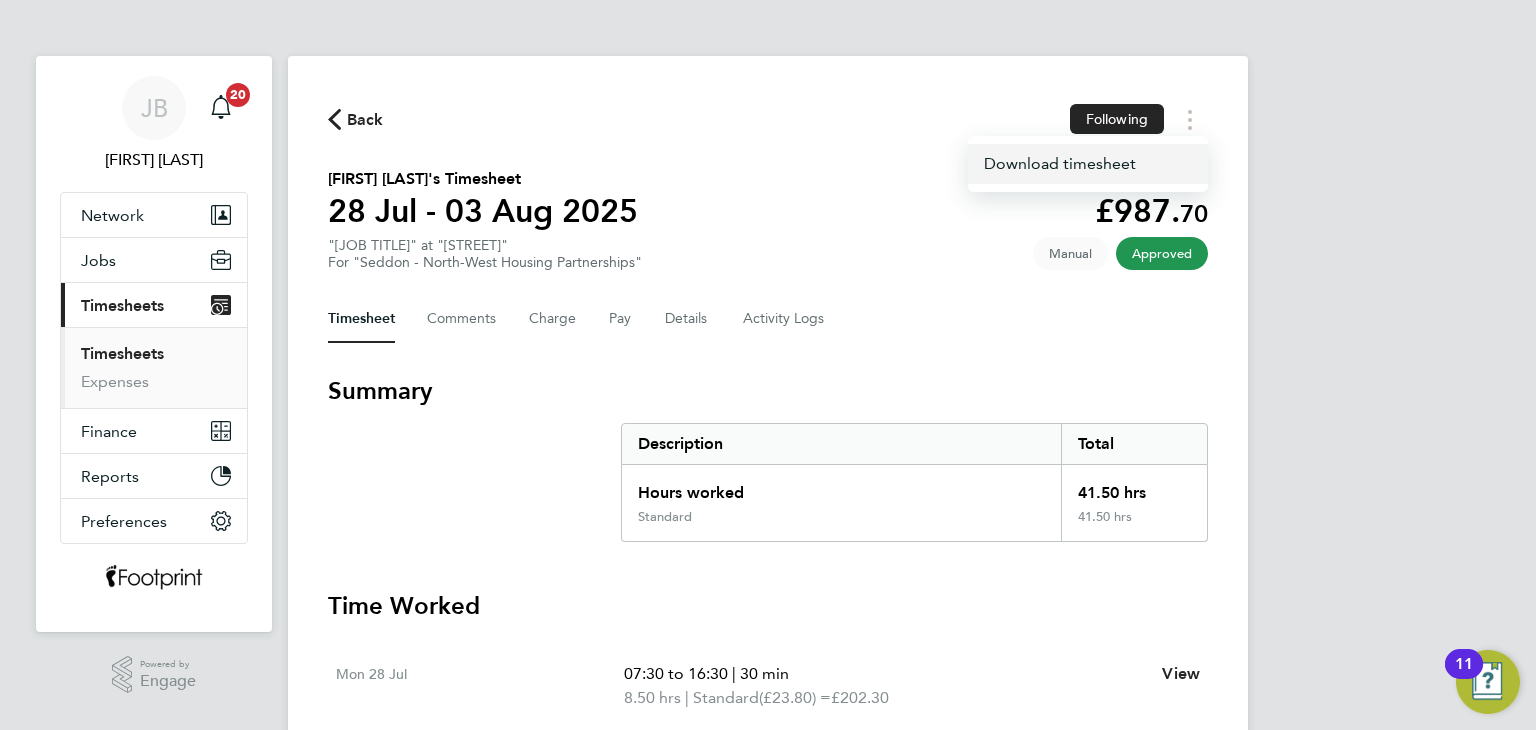 click on "Download timesheet" 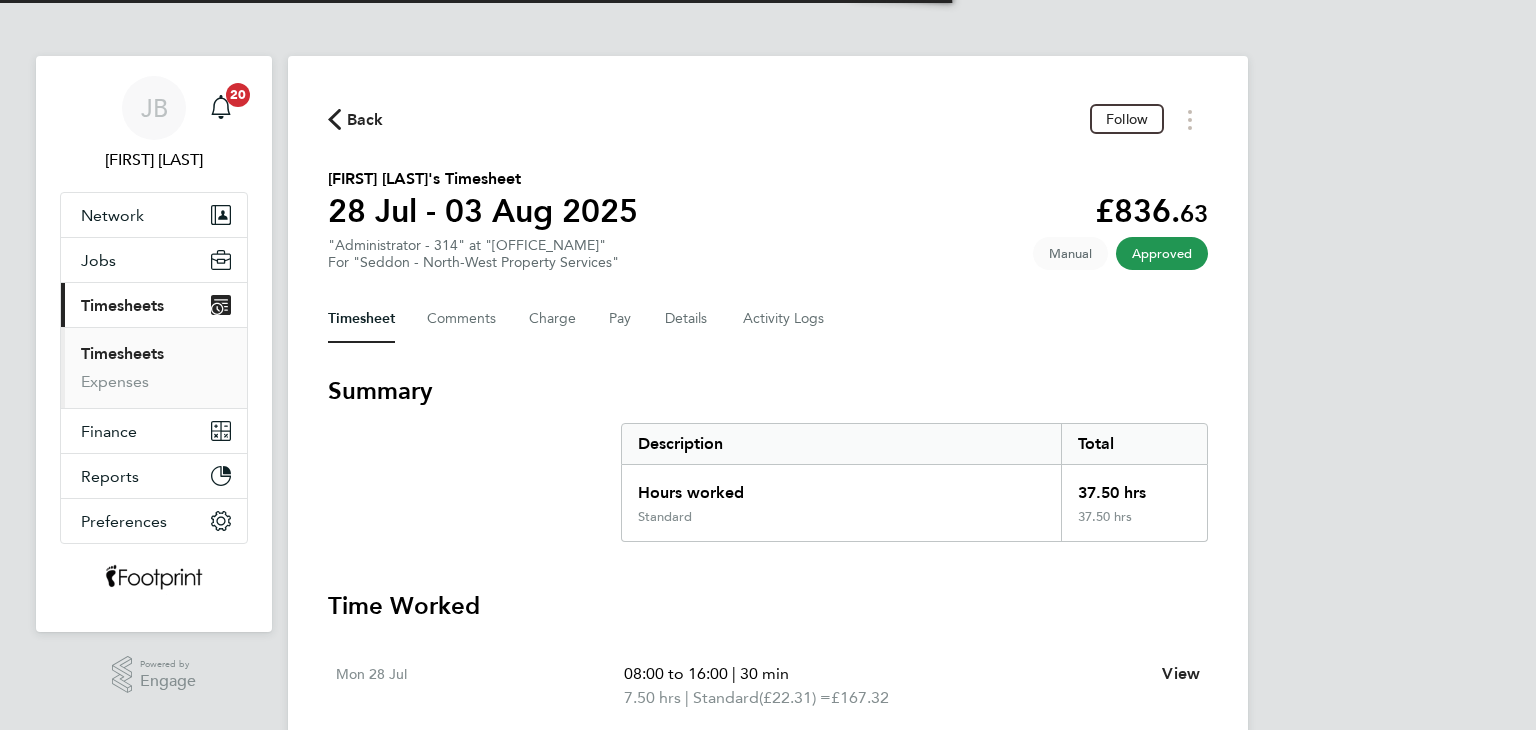 scroll, scrollTop: 0, scrollLeft: 0, axis: both 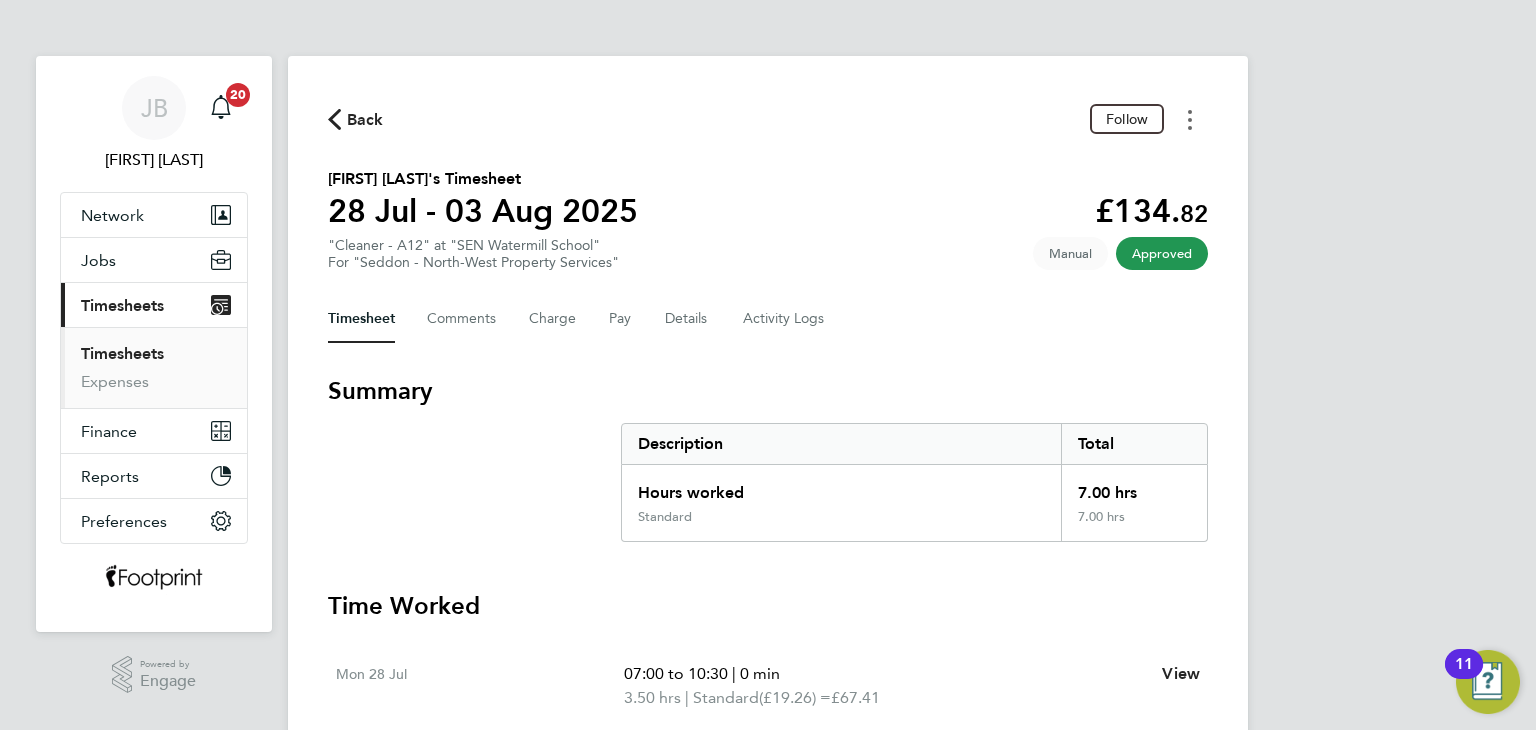 click 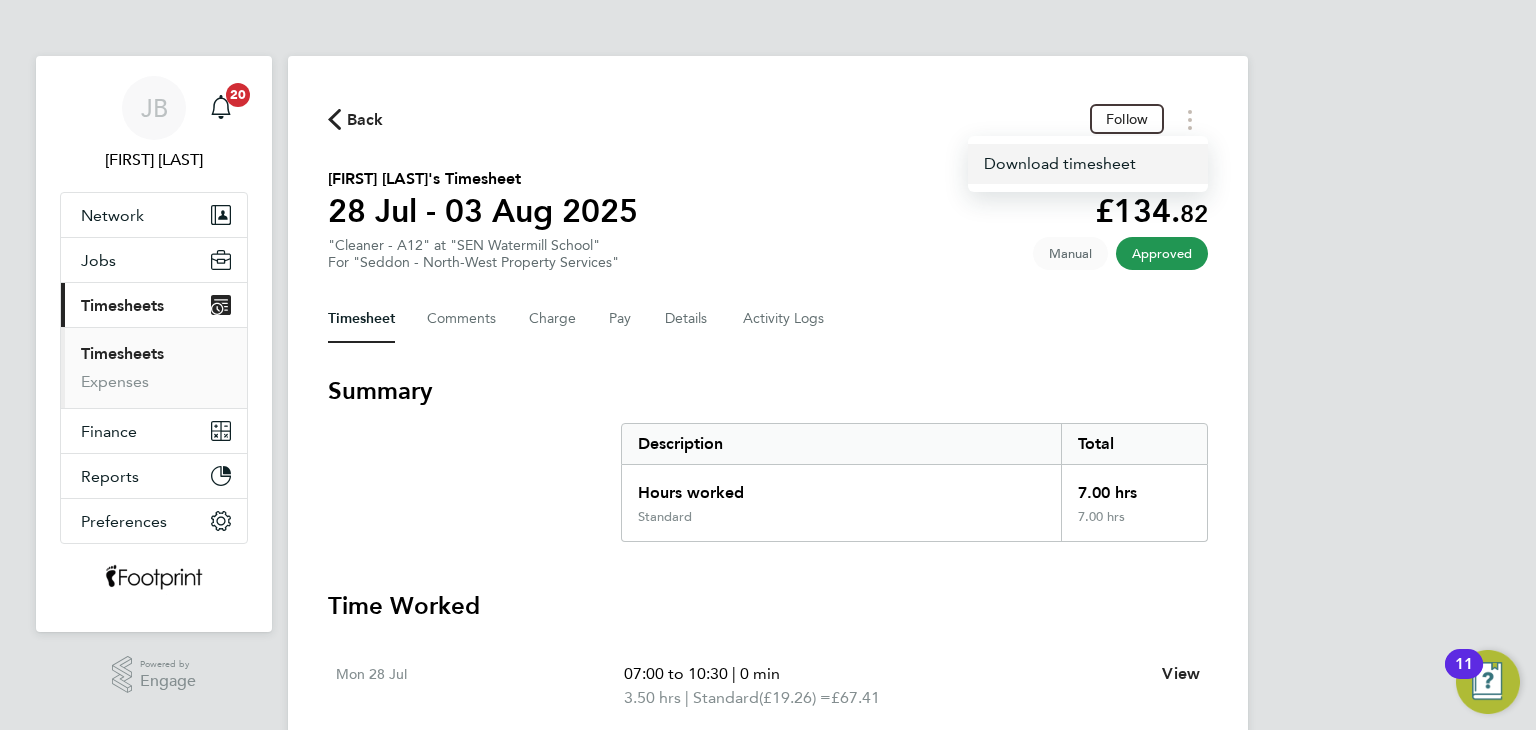 click on "Download timesheet" 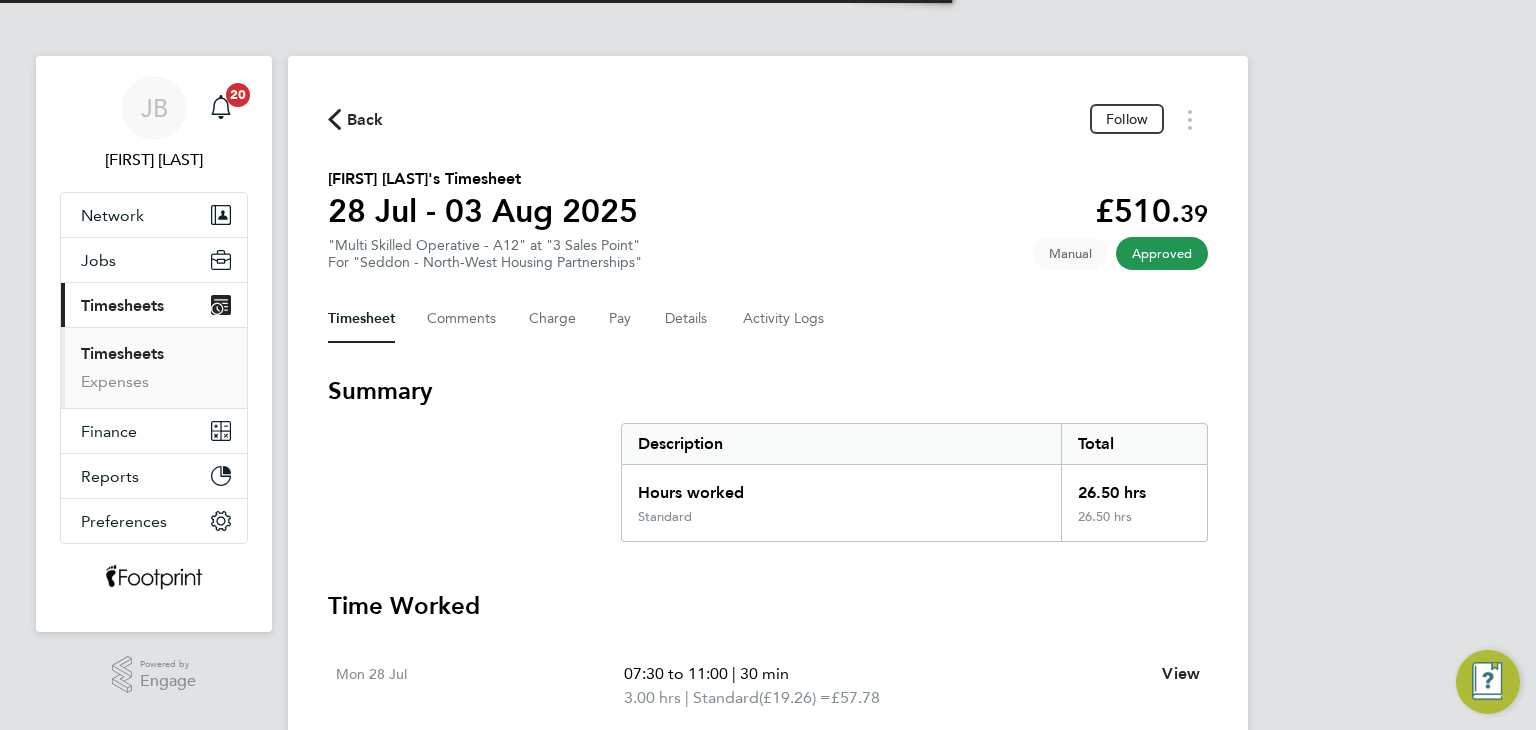 scroll, scrollTop: 0, scrollLeft: 0, axis: both 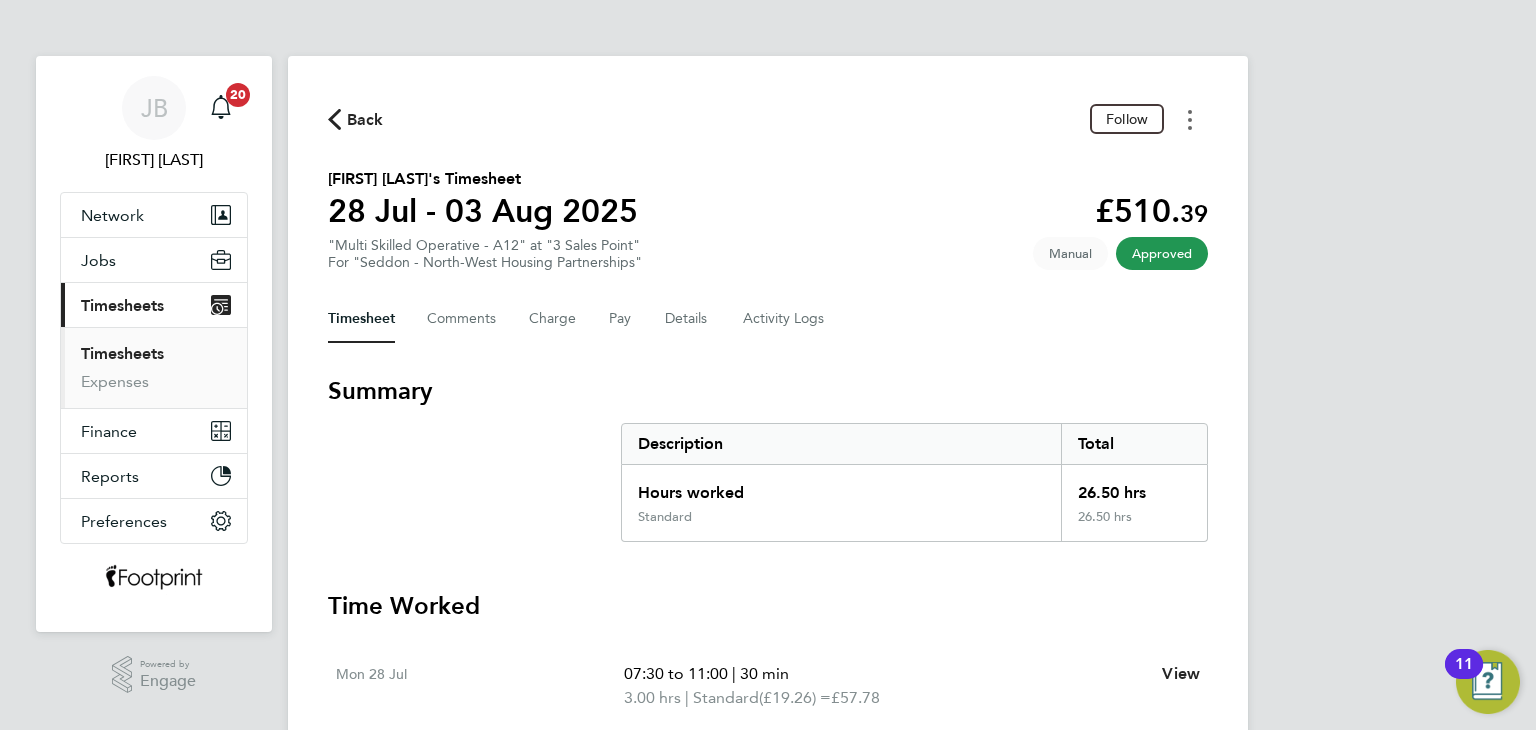 click 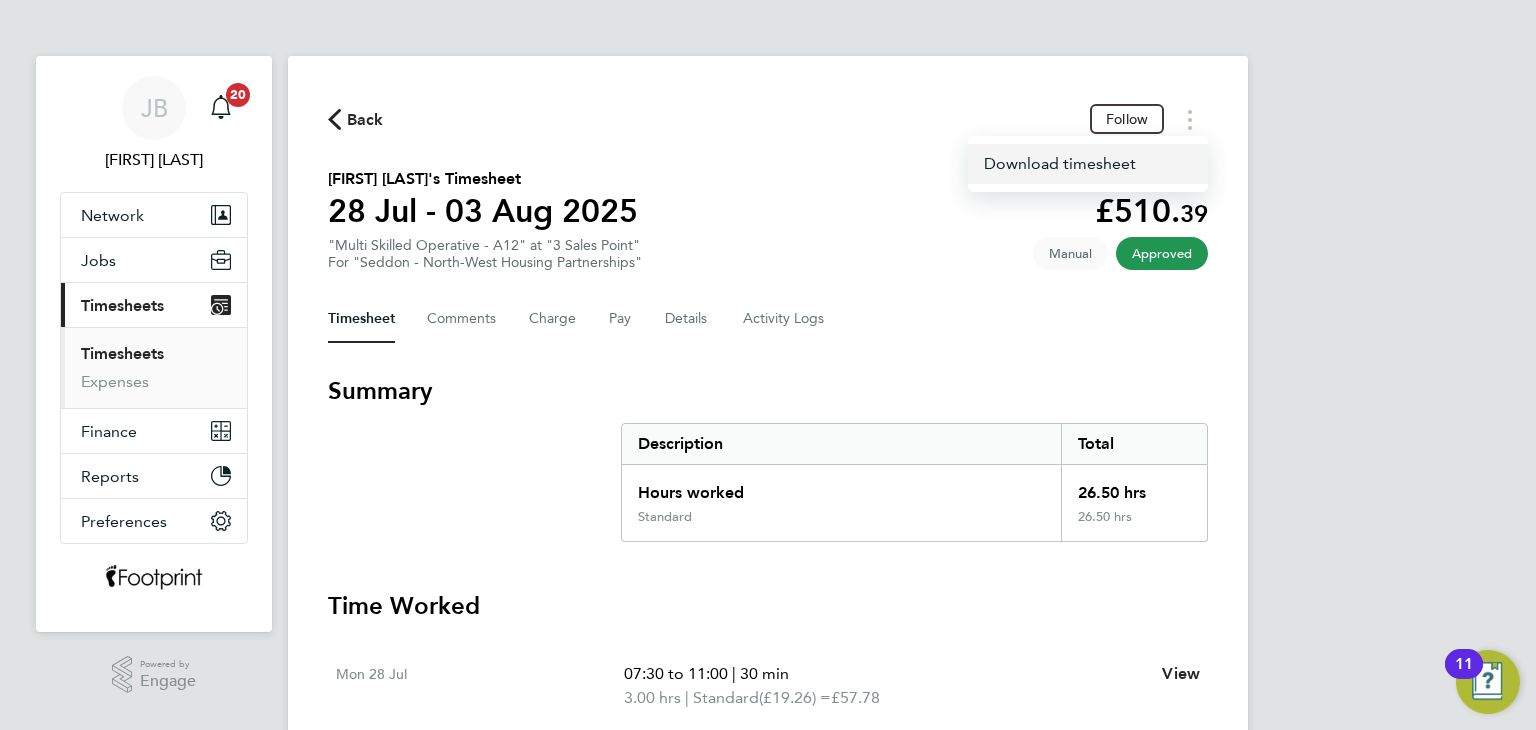 click on "Download timesheet" 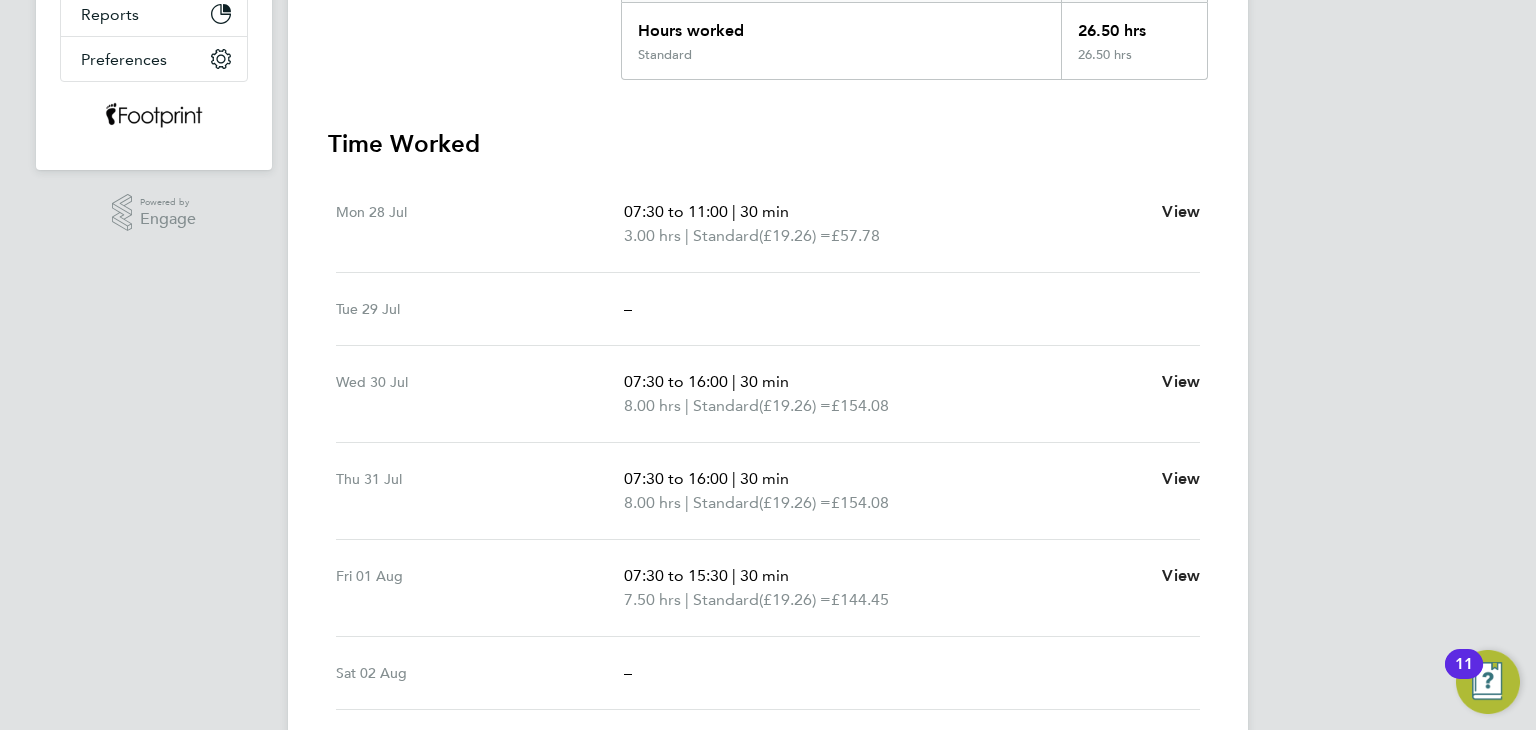 scroll, scrollTop: 300, scrollLeft: 0, axis: vertical 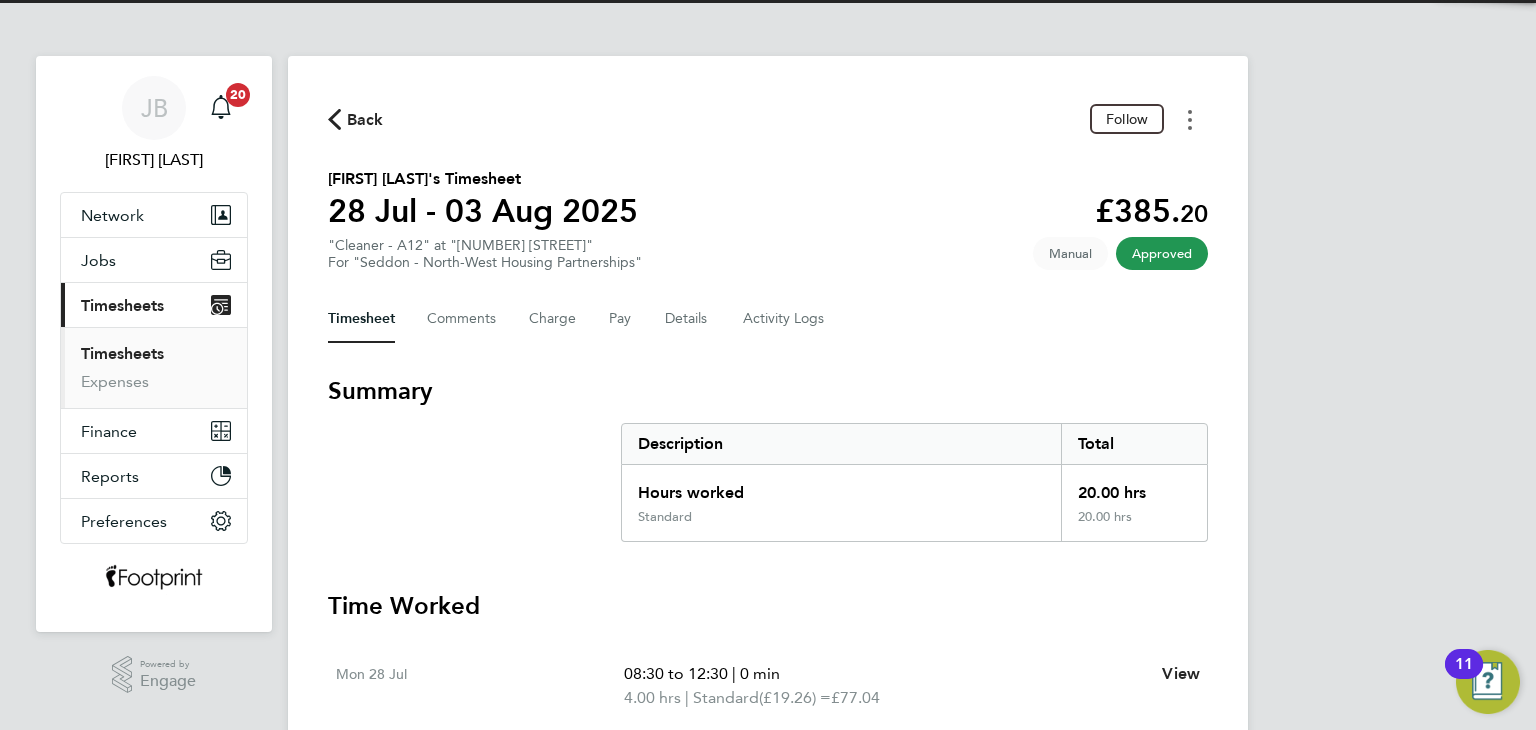 click at bounding box center (1190, 119) 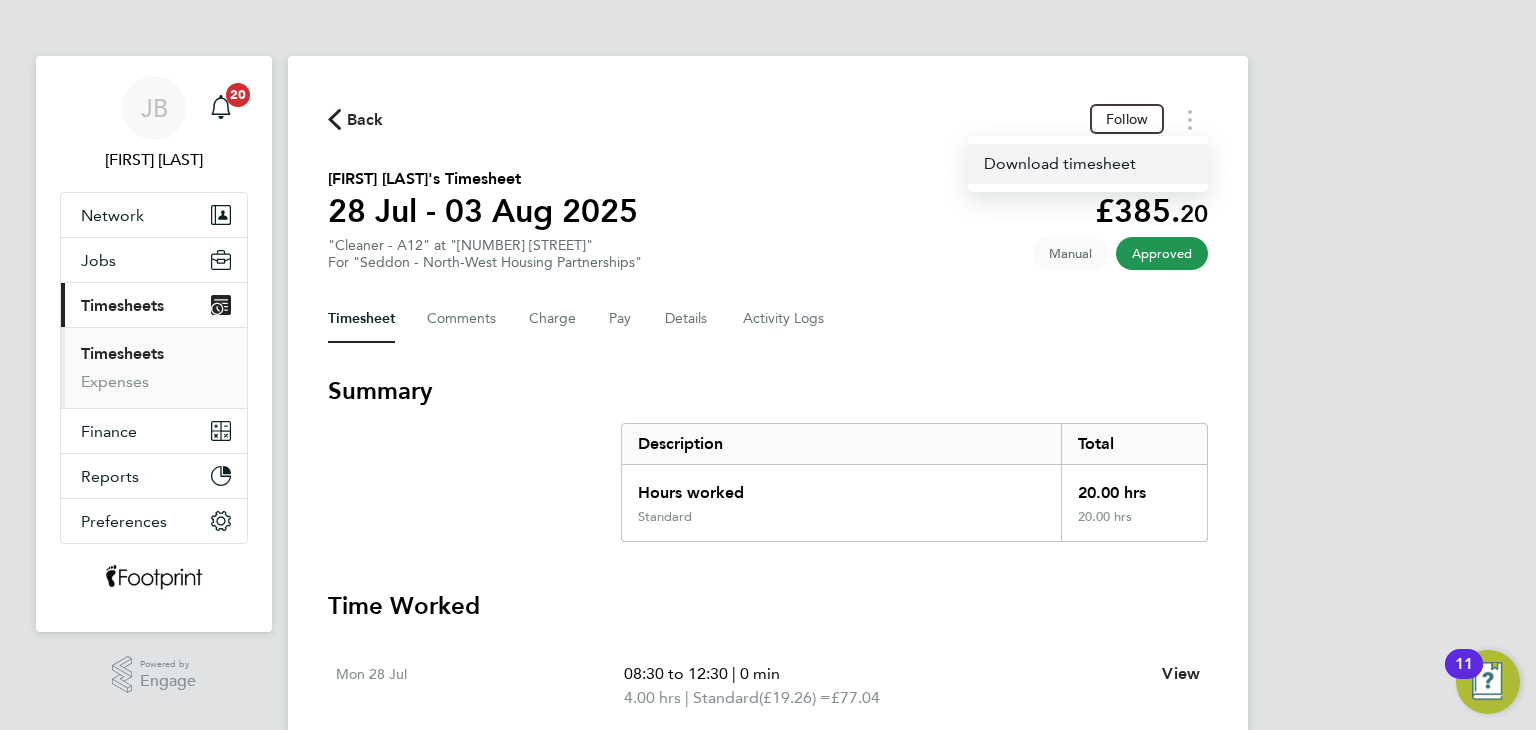 click on "Download timesheet" 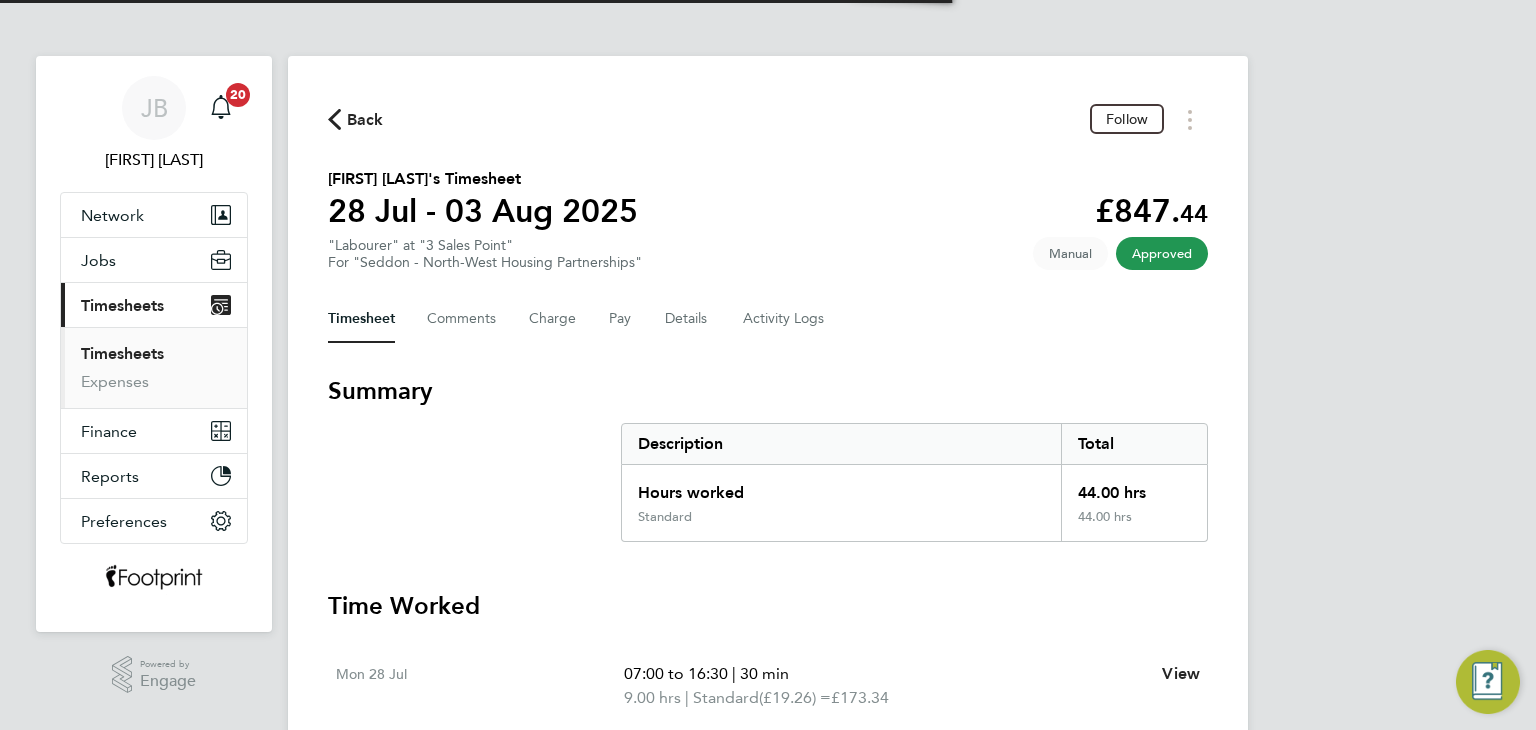 scroll, scrollTop: 0, scrollLeft: 0, axis: both 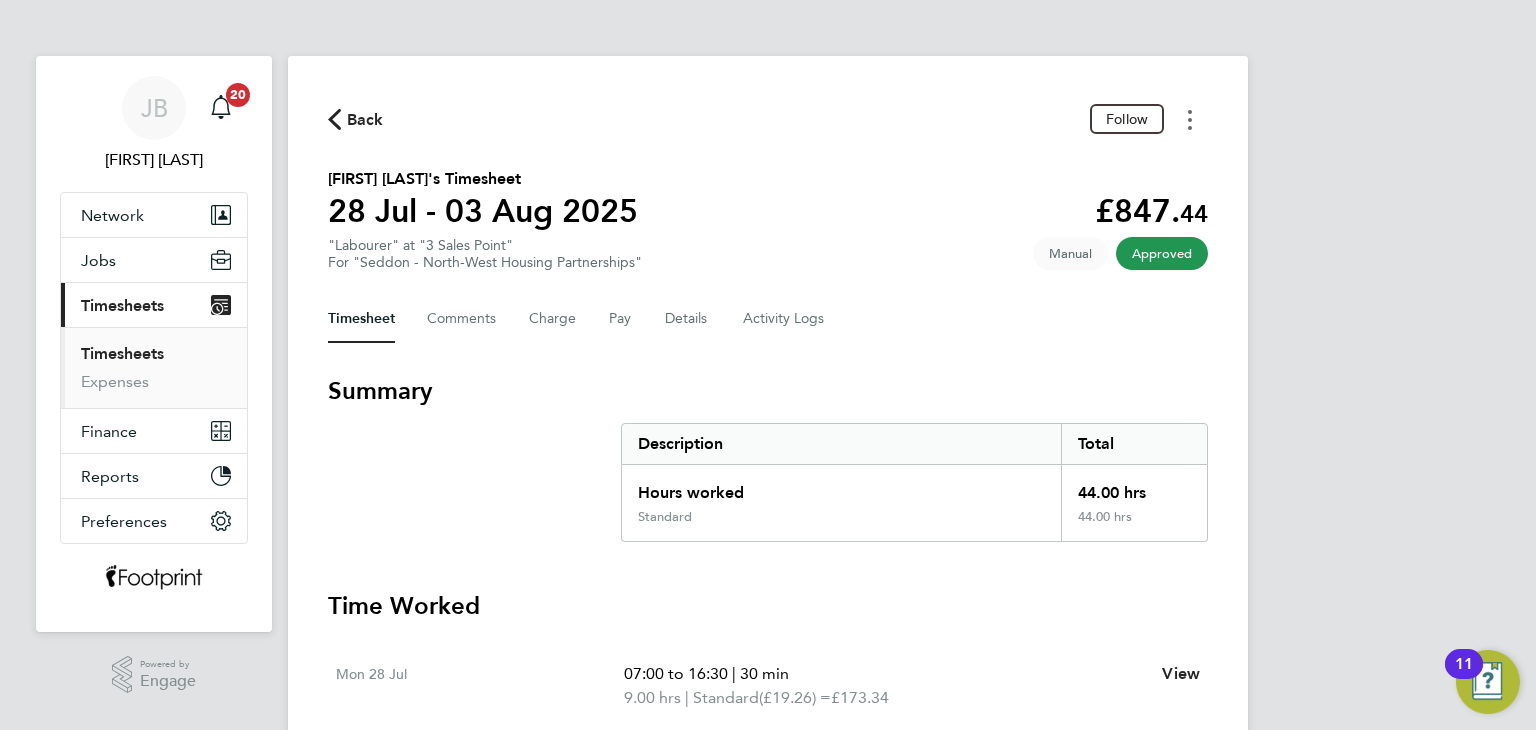click 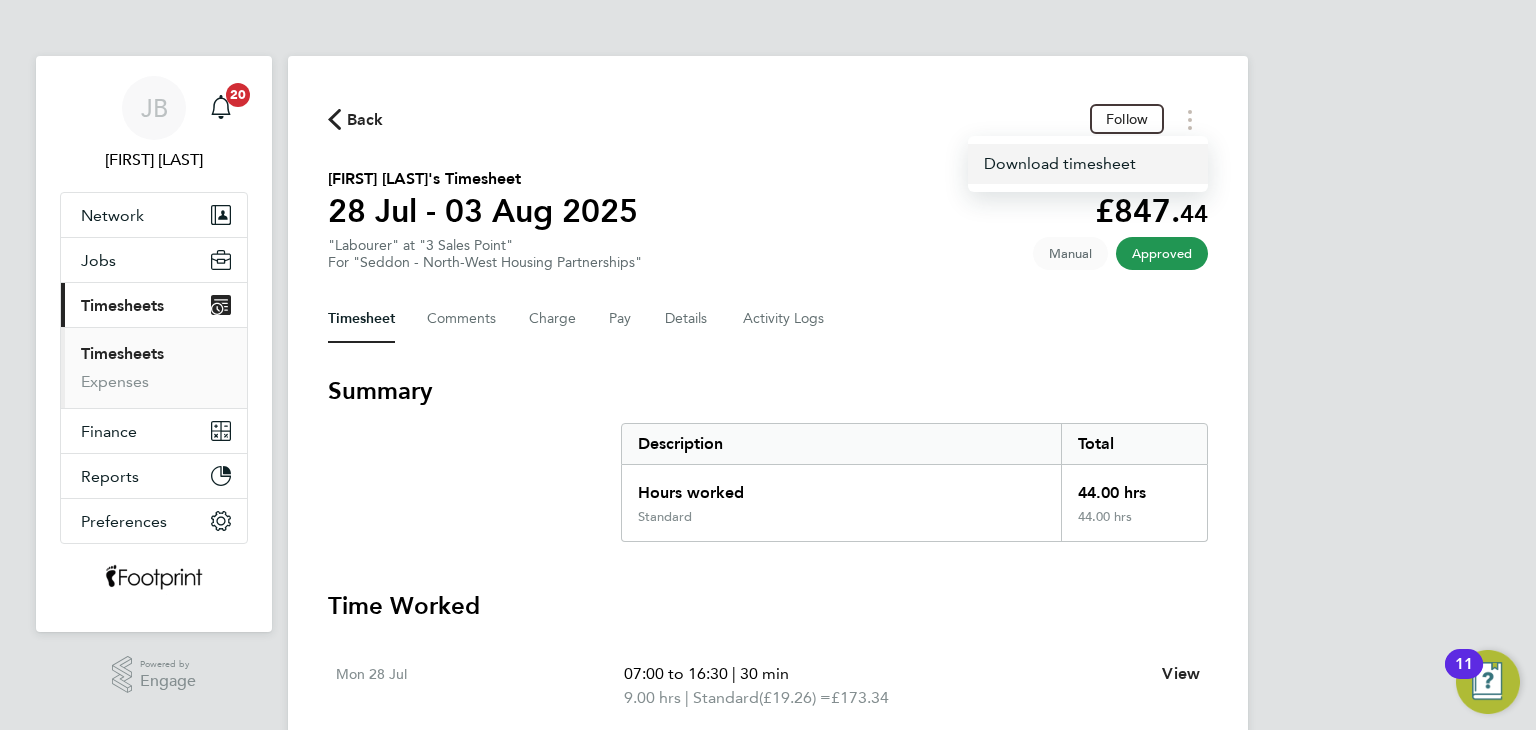 click on "Download timesheet" 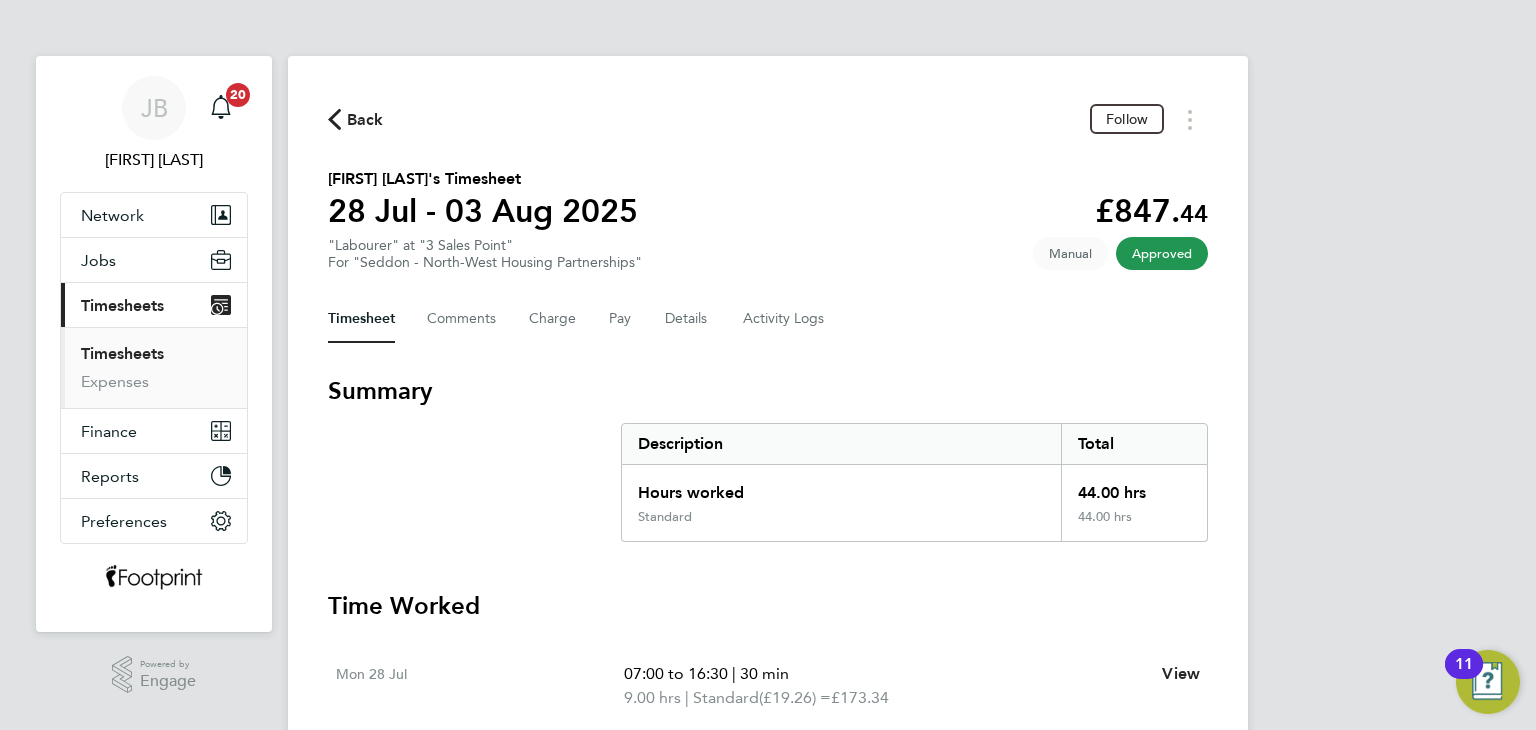 click on "Timesheets" at bounding box center (122, 353) 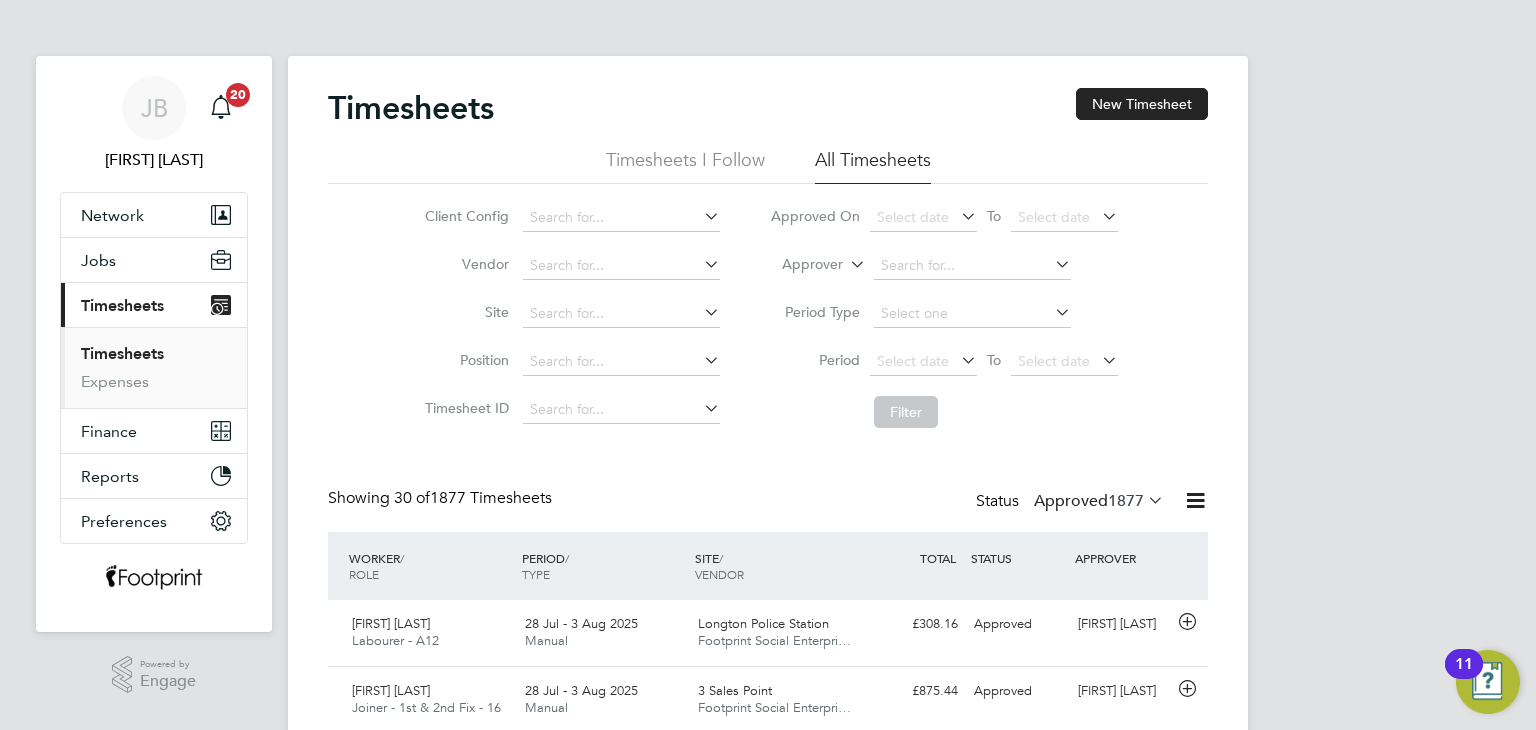 scroll, scrollTop: 9, scrollLeft: 10, axis: both 